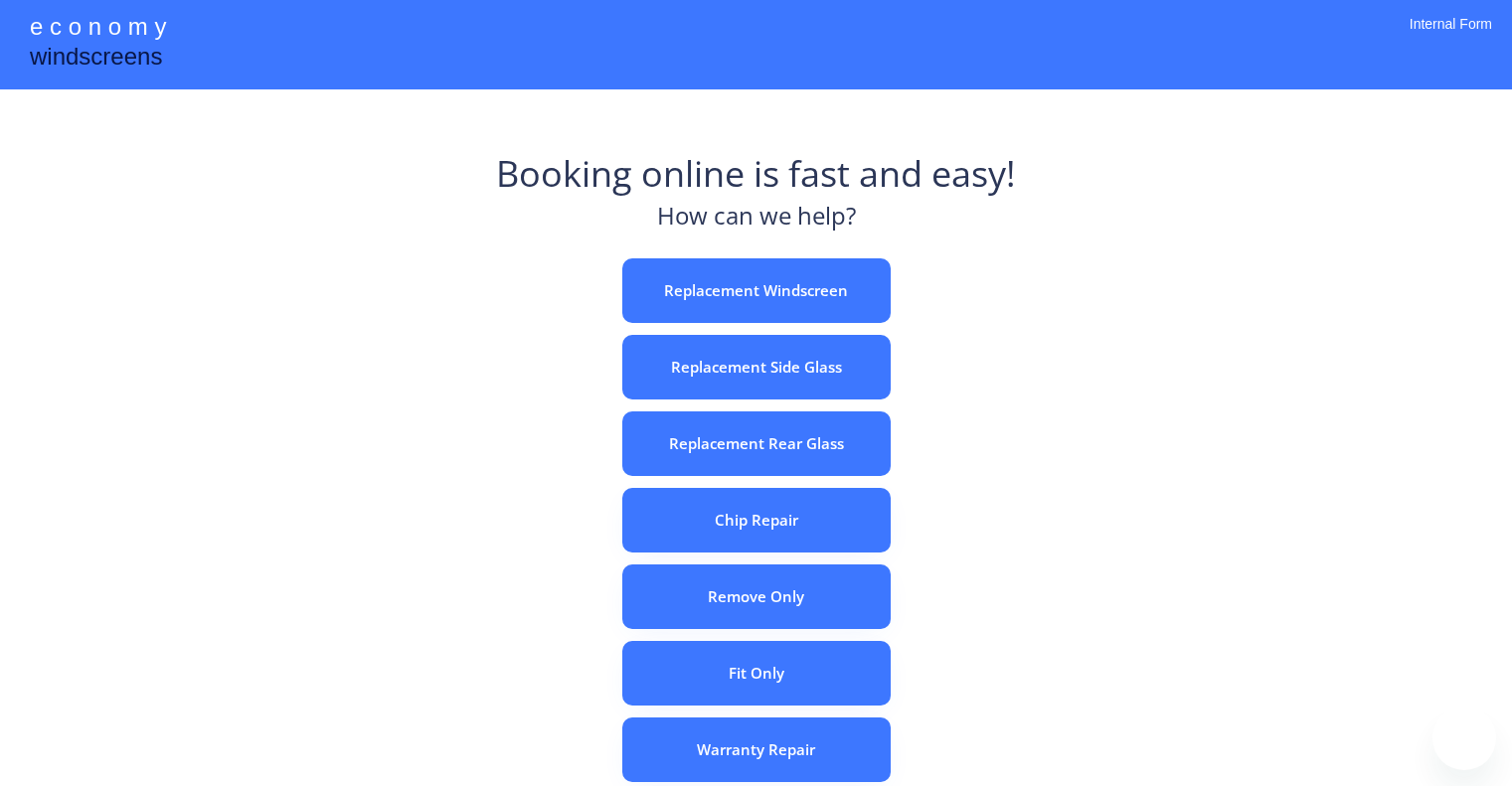 scroll, scrollTop: 0, scrollLeft: 0, axis: both 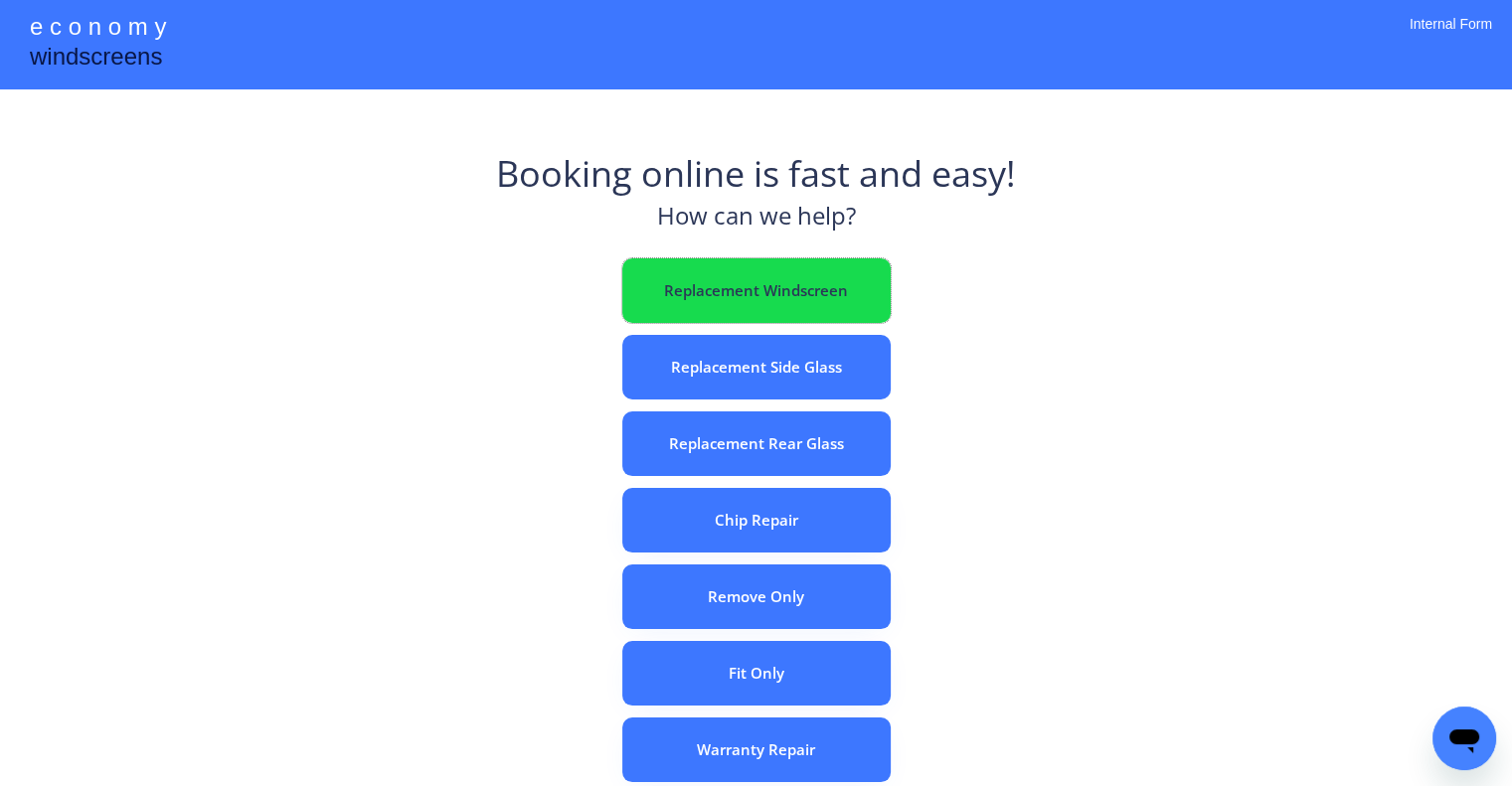 drag, startPoint x: 791, startPoint y: 305, endPoint x: 783, endPoint y: 329, distance: 25.298221 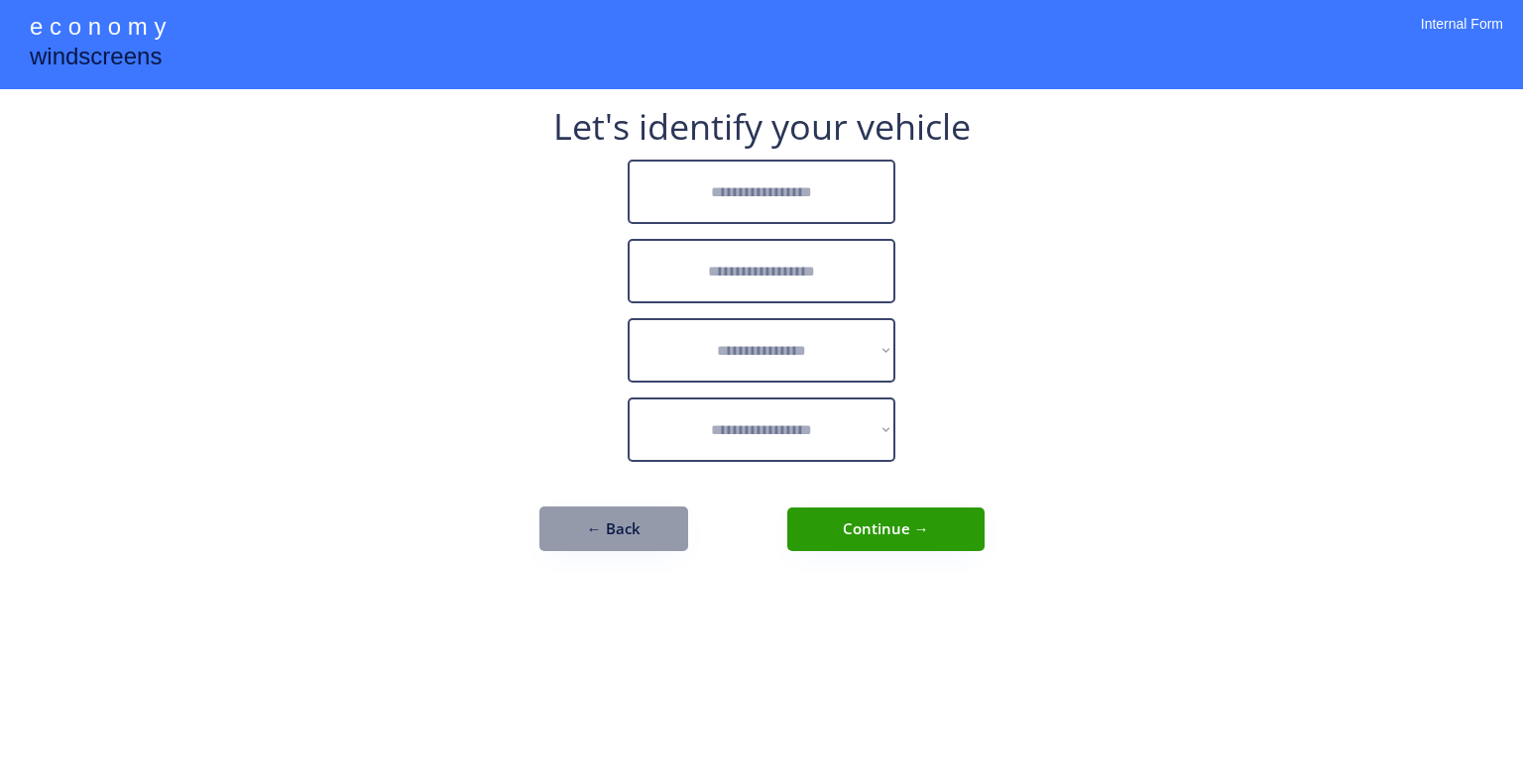 scroll, scrollTop: 0, scrollLeft: 0, axis: both 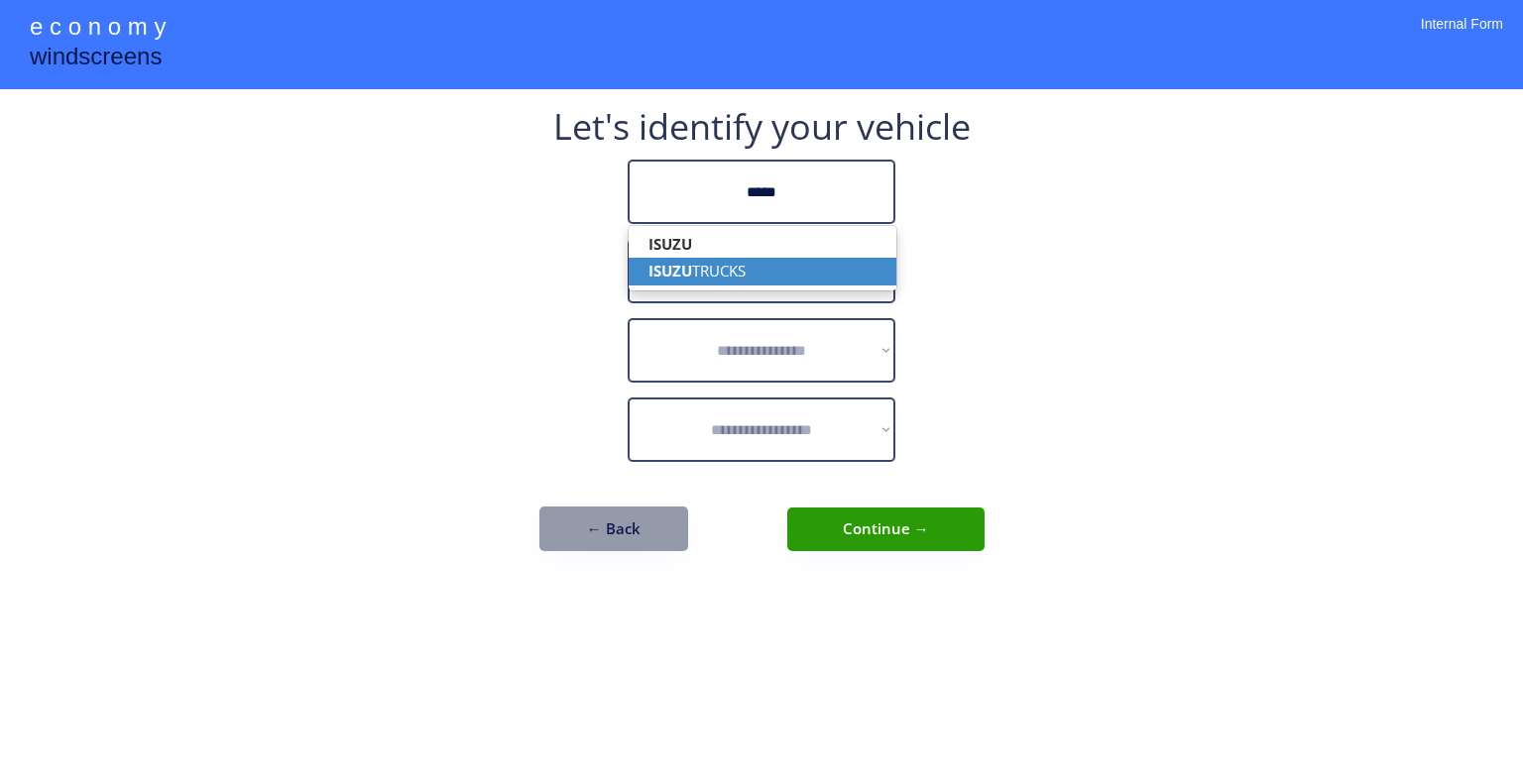 click on "ISUZU  TRUCKS" at bounding box center (762, 271) 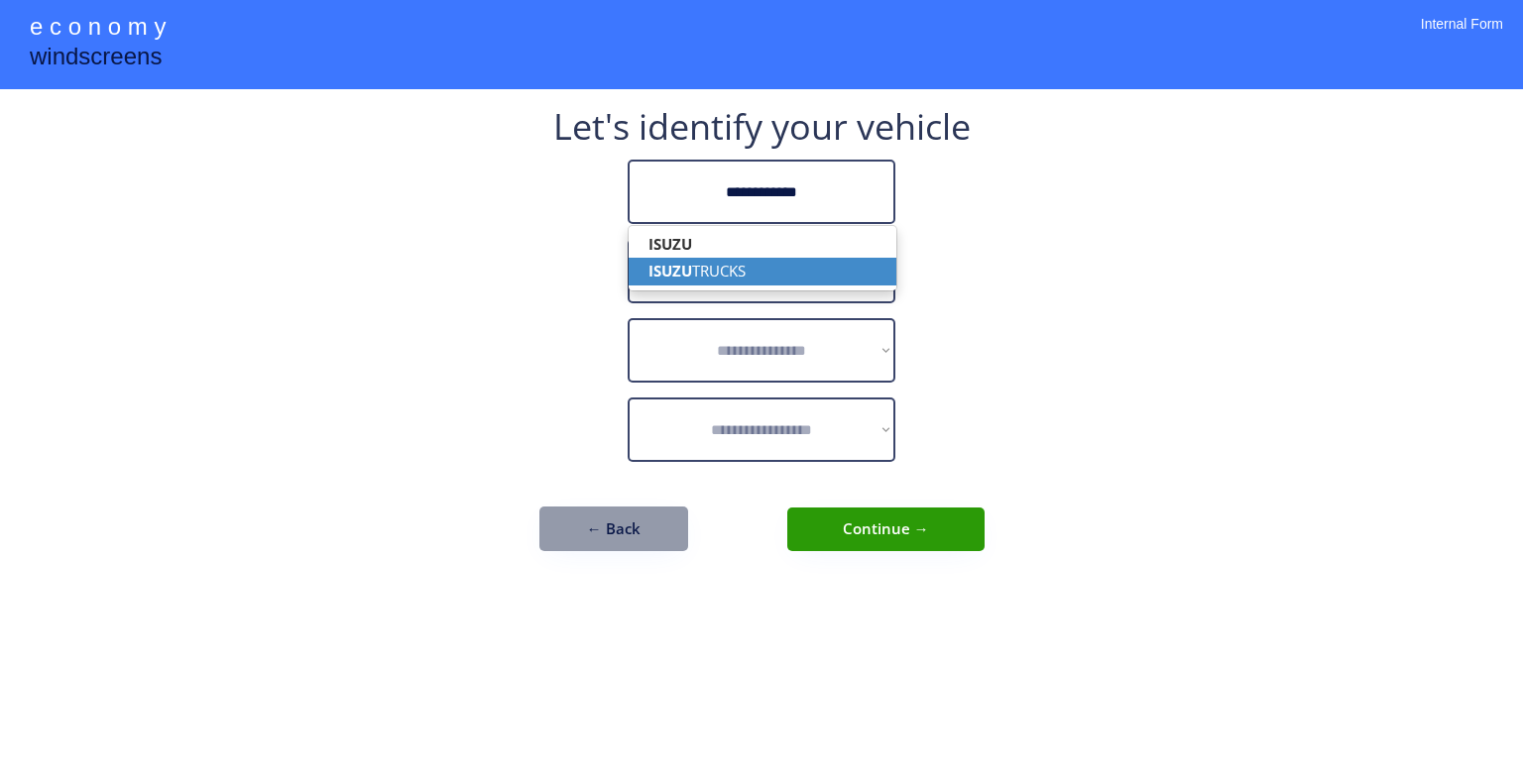 type on "**********" 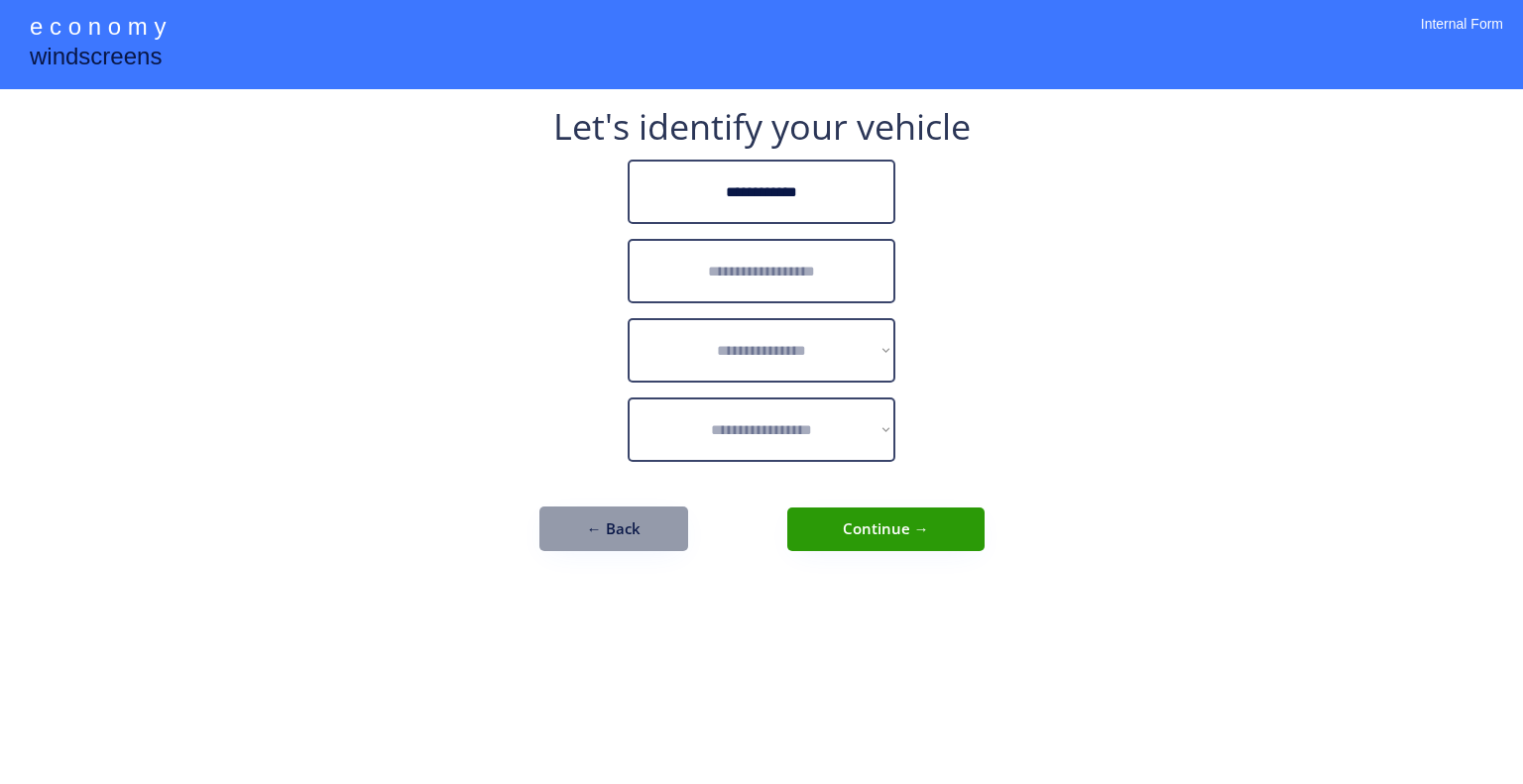 click at bounding box center (762, 271) 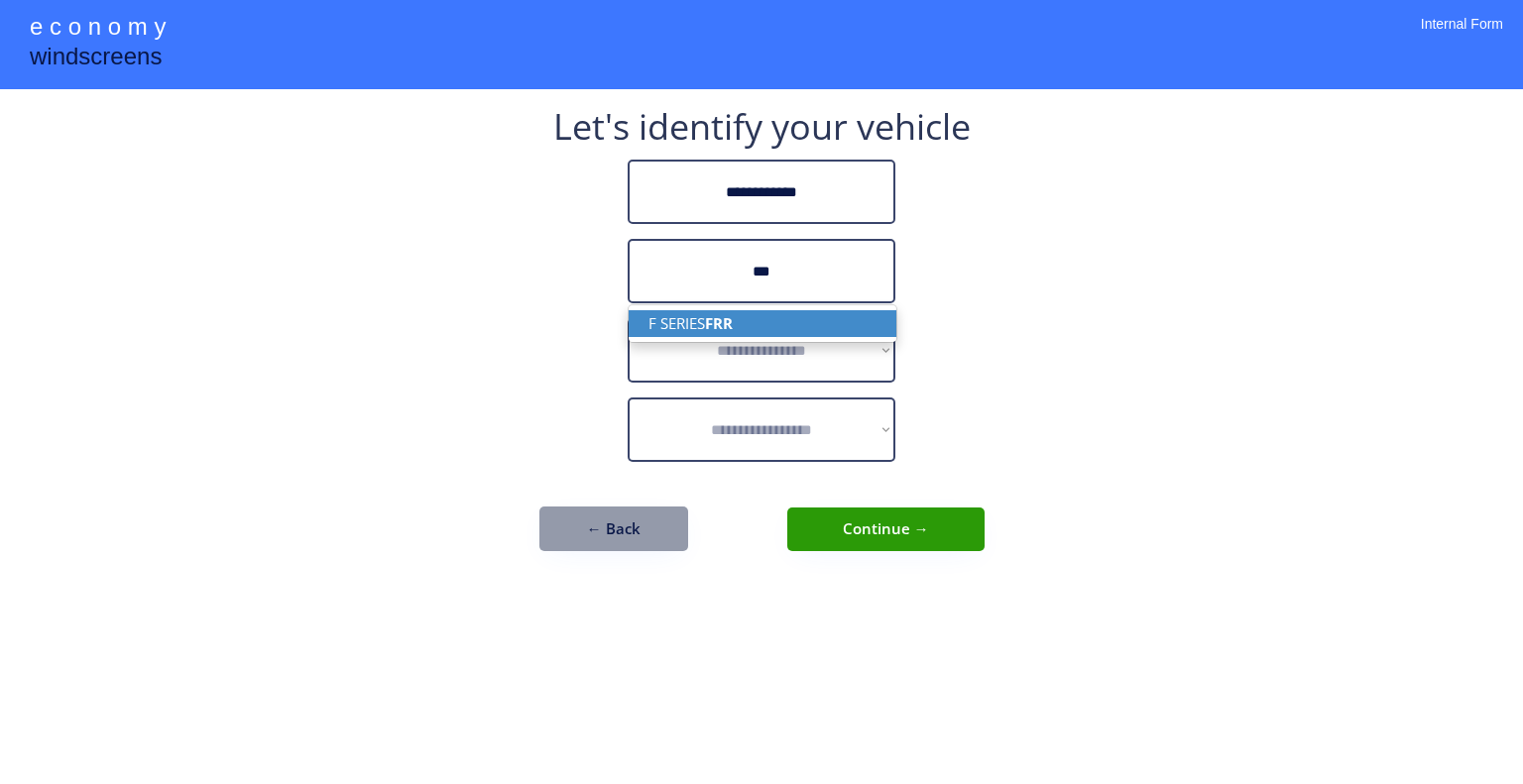 drag, startPoint x: 835, startPoint y: 308, endPoint x: 875, endPoint y: 302, distance: 40.4475 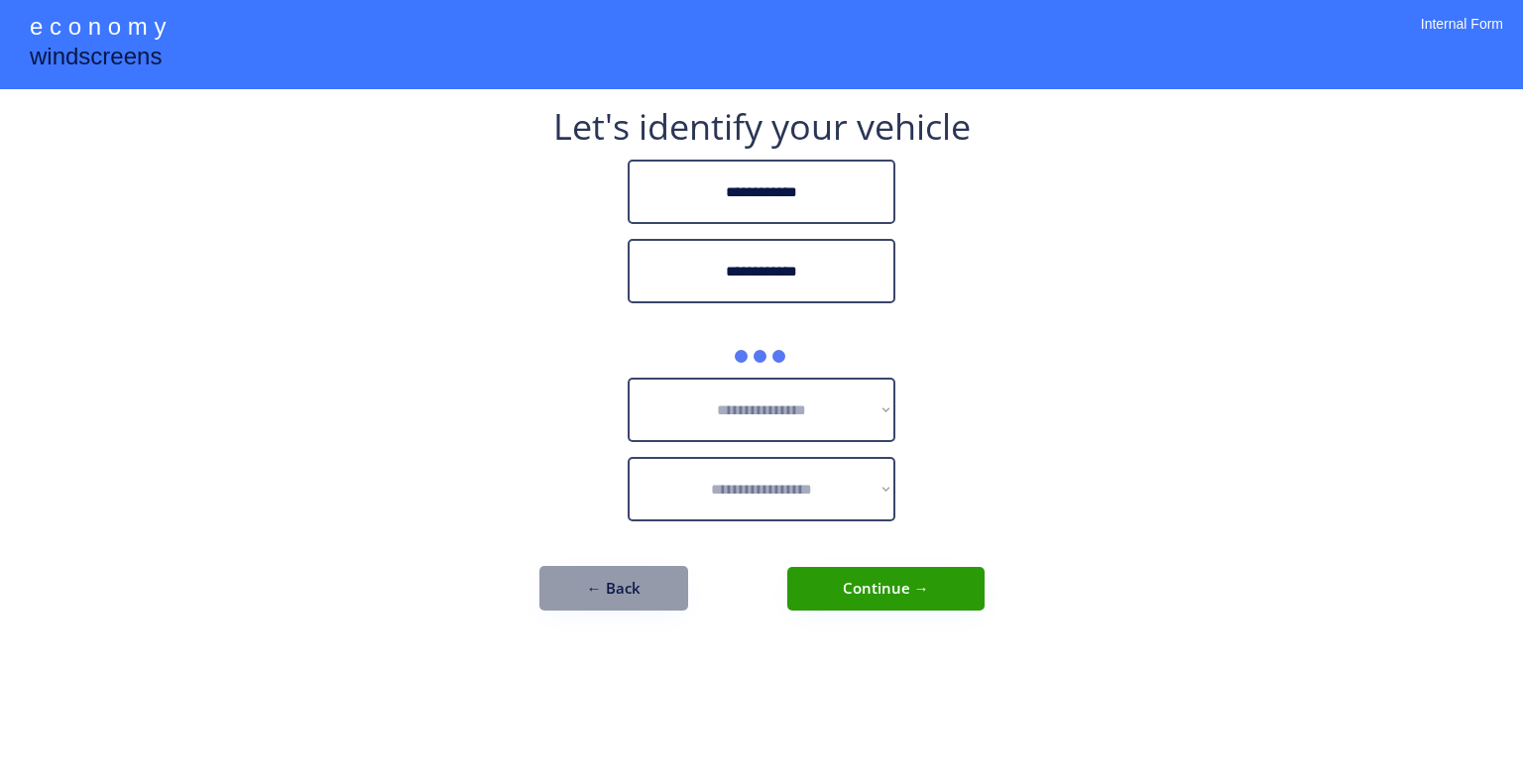 click on "**********" at bounding box center (762, 392) 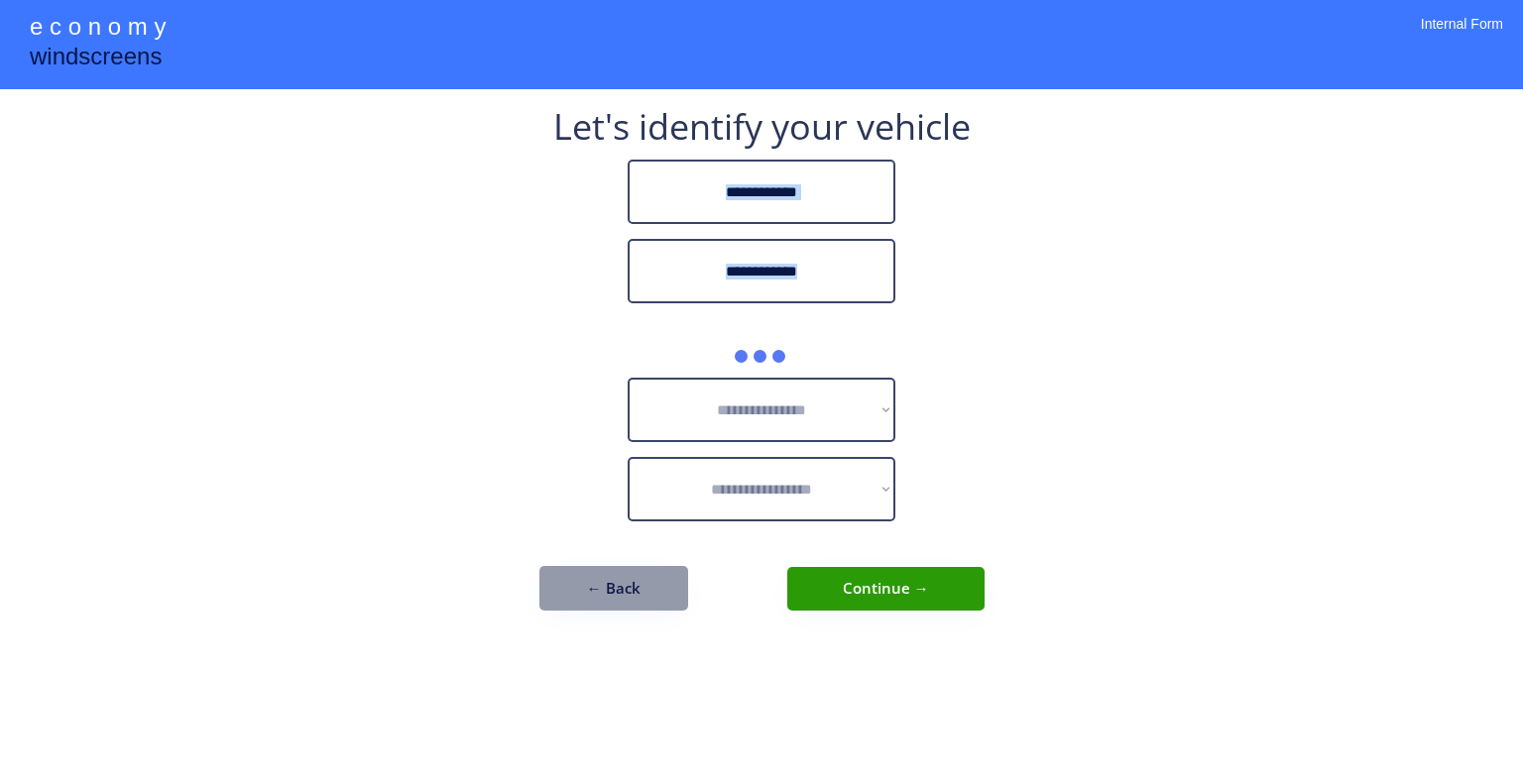 click on "**********" at bounding box center [762, 392] 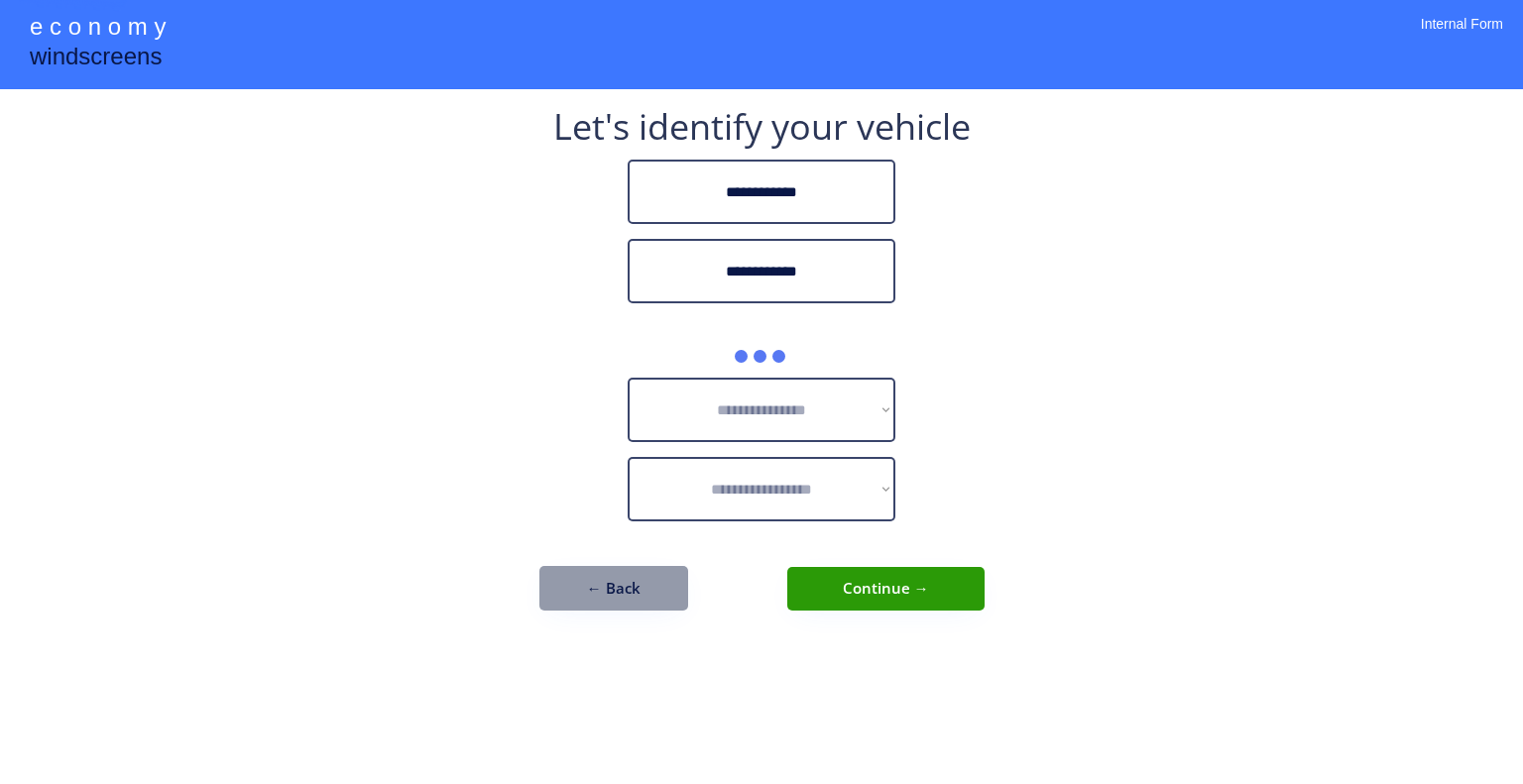 click on "**********" at bounding box center [762, 392] 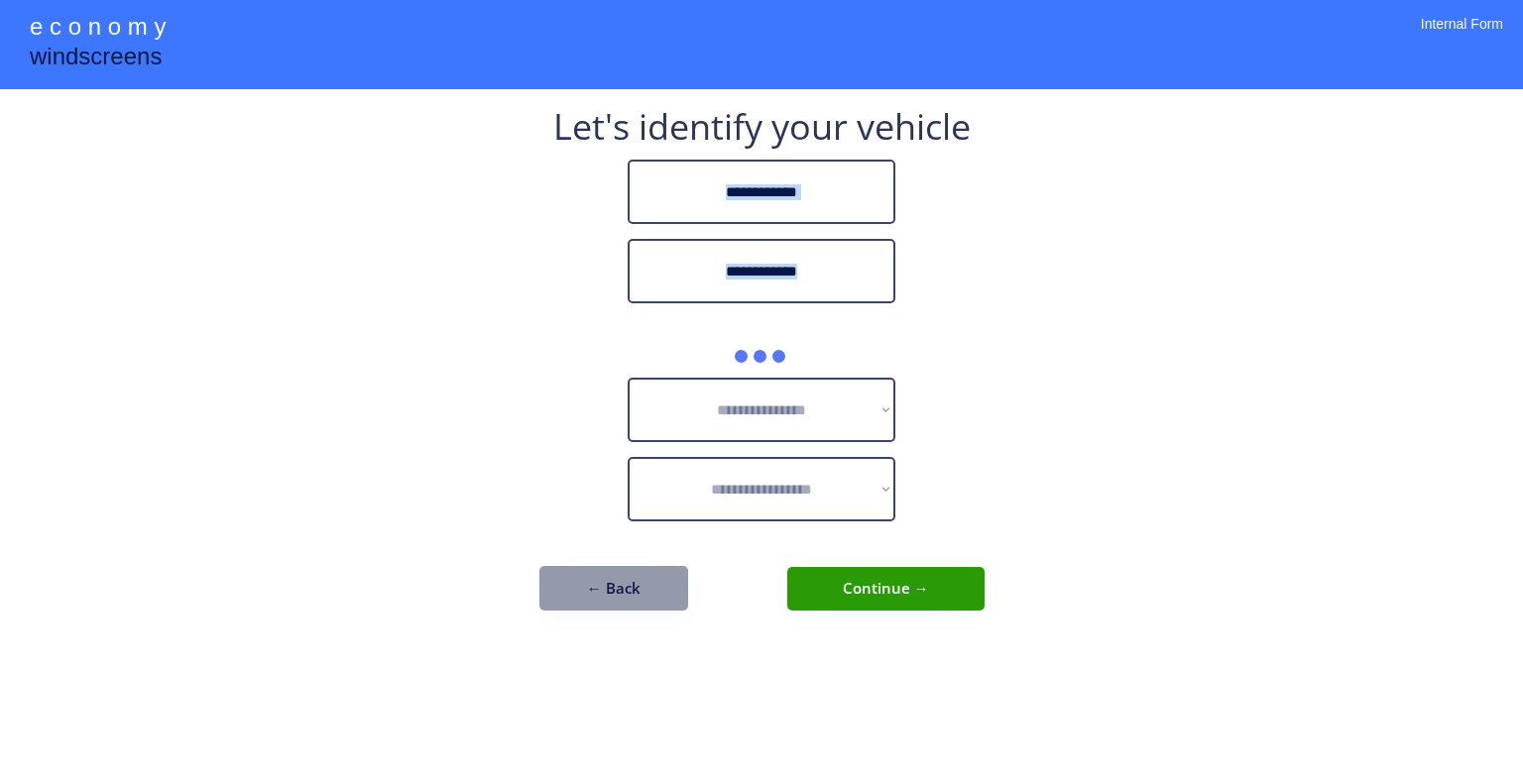 click on "**********" at bounding box center (762, 392) 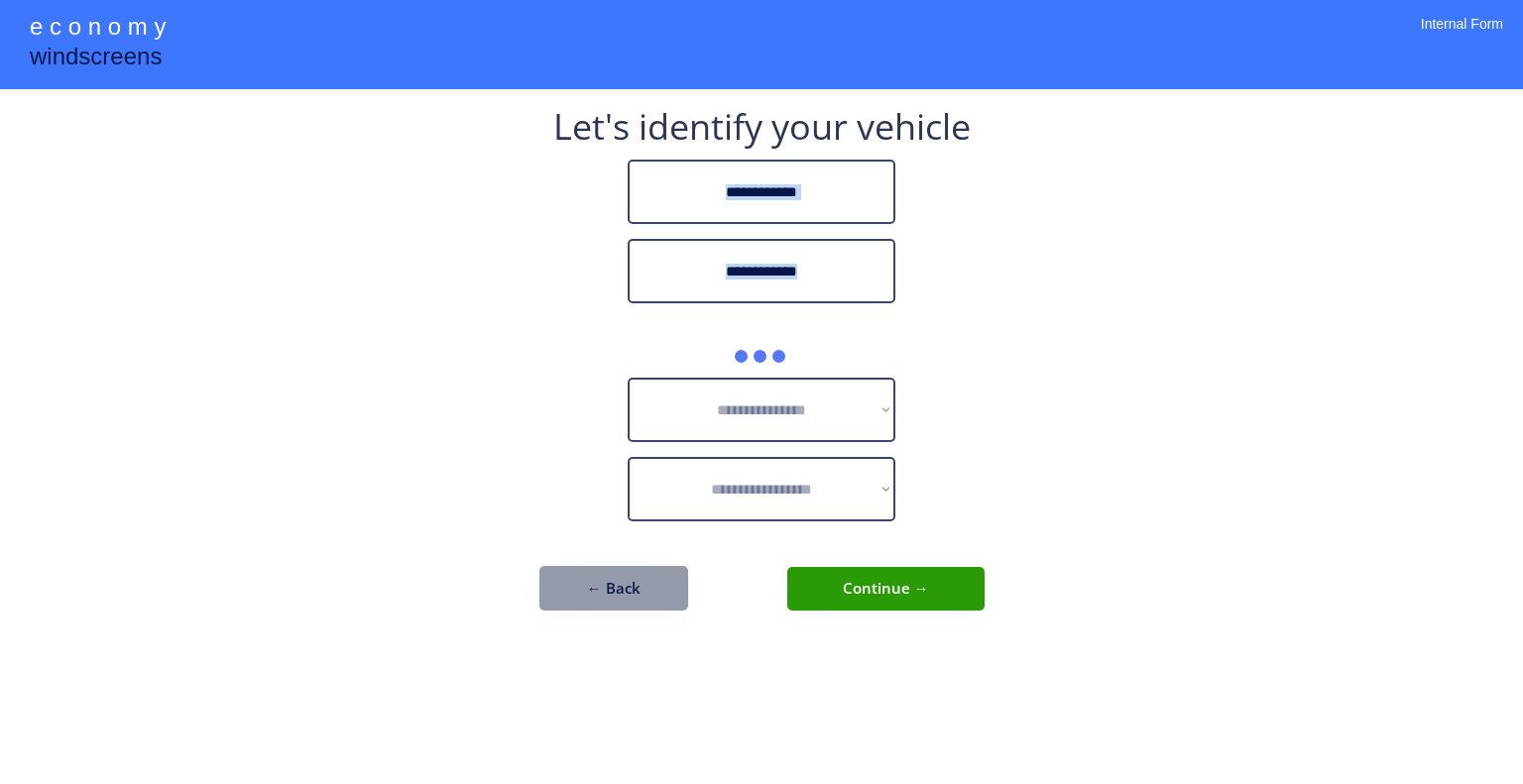 click on "**********" at bounding box center [762, 392] 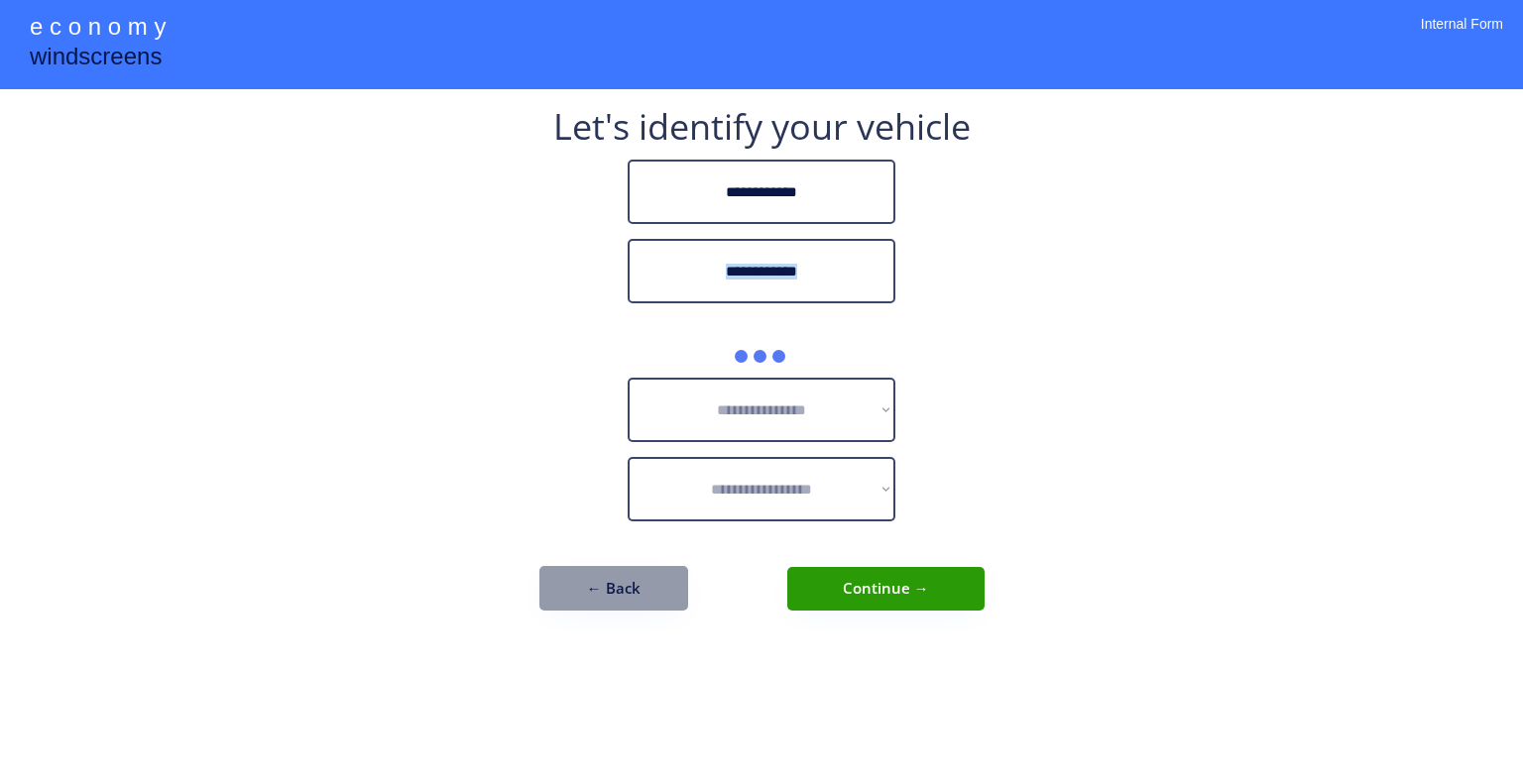 click on "**********" at bounding box center (762, 392) 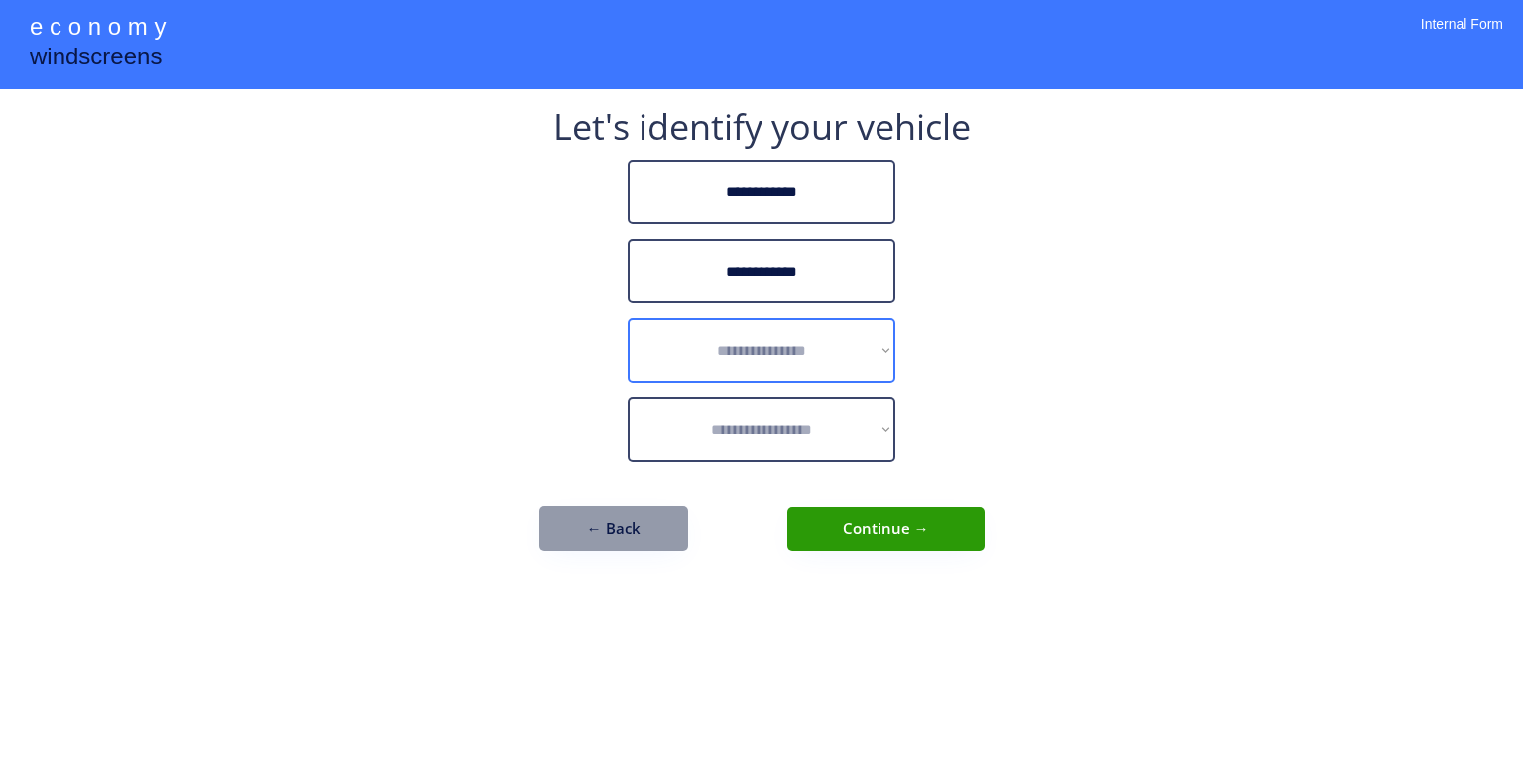 click on "**********" at bounding box center (762, 350) 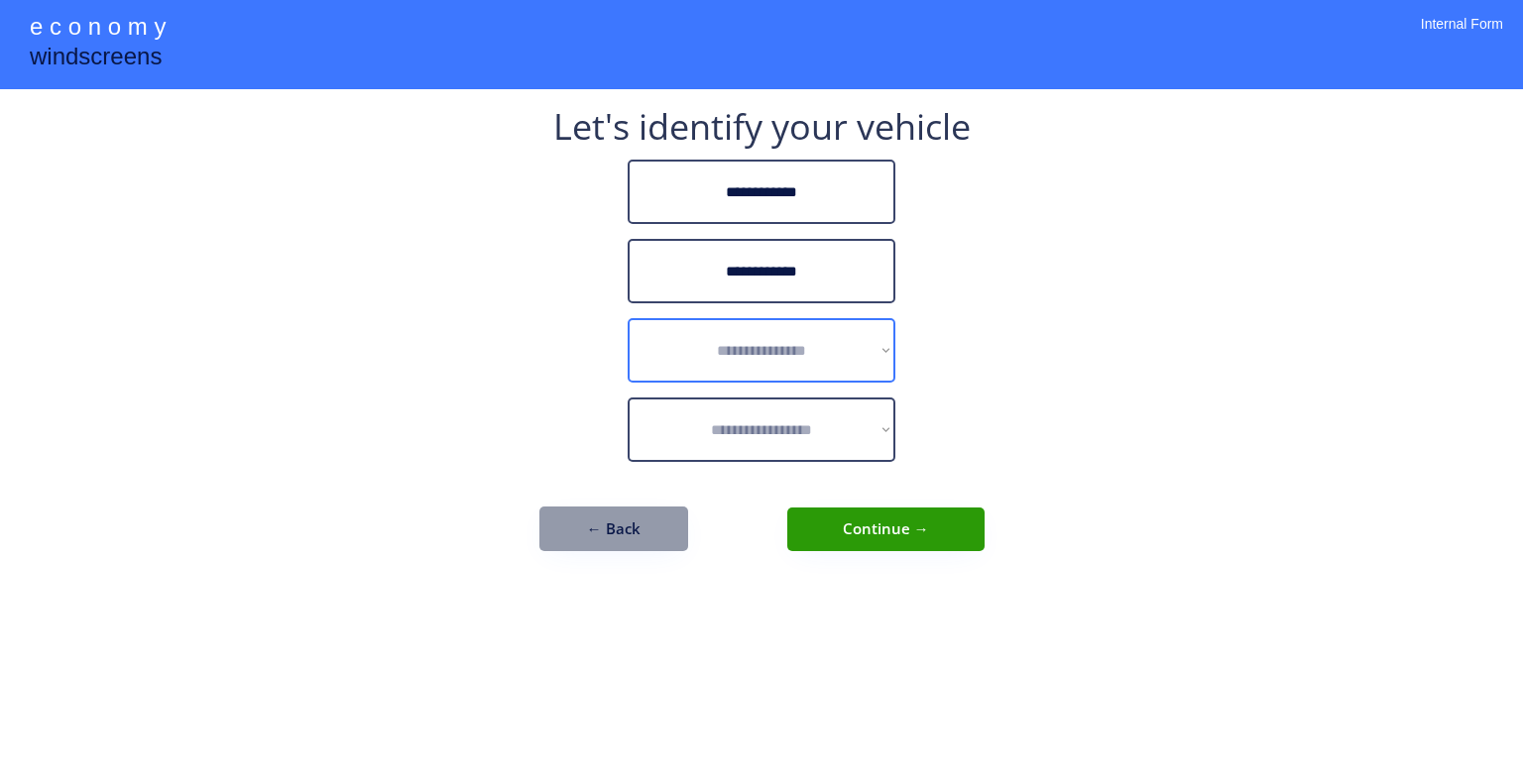 select on "******" 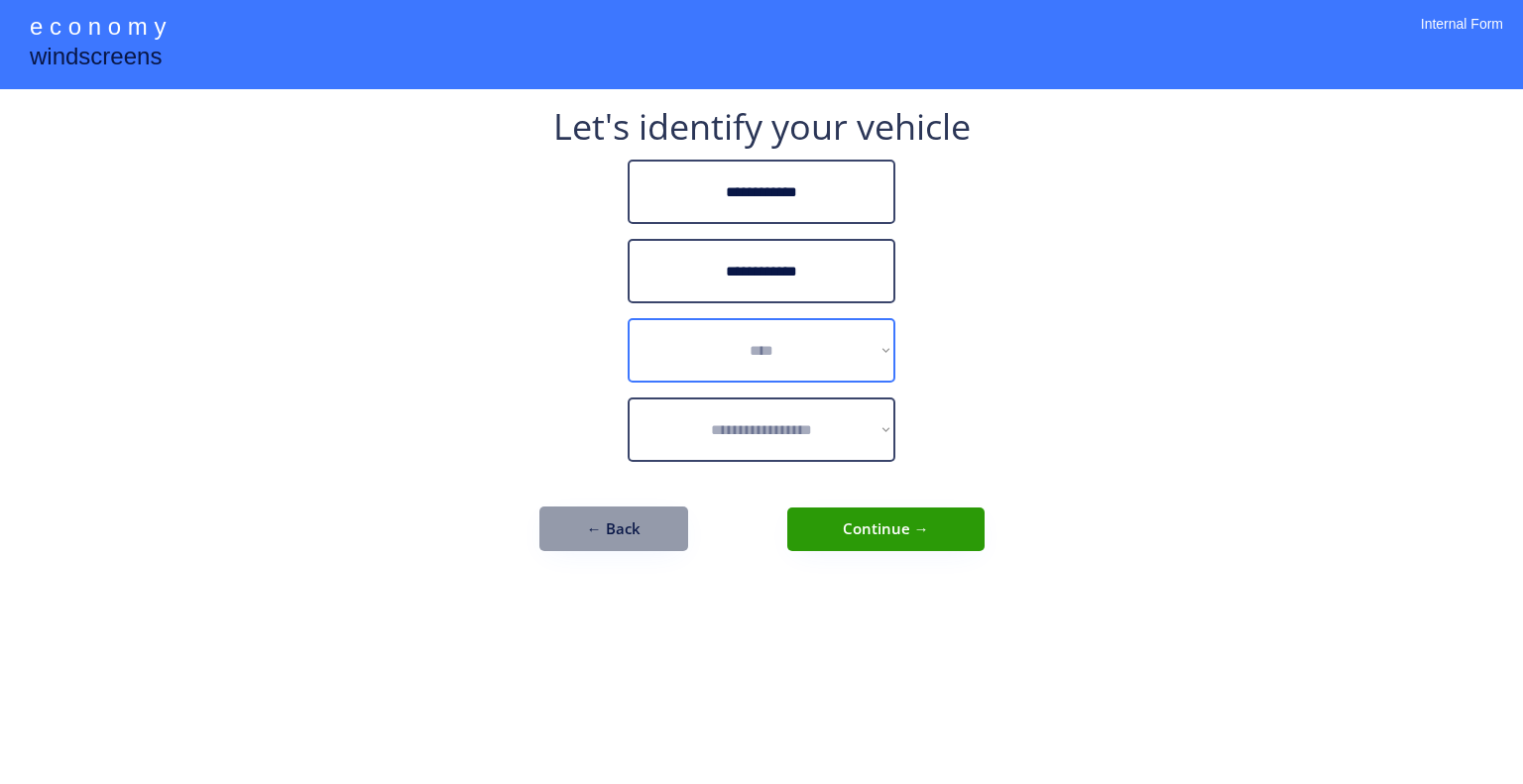 click on "**********" at bounding box center [762, 350] 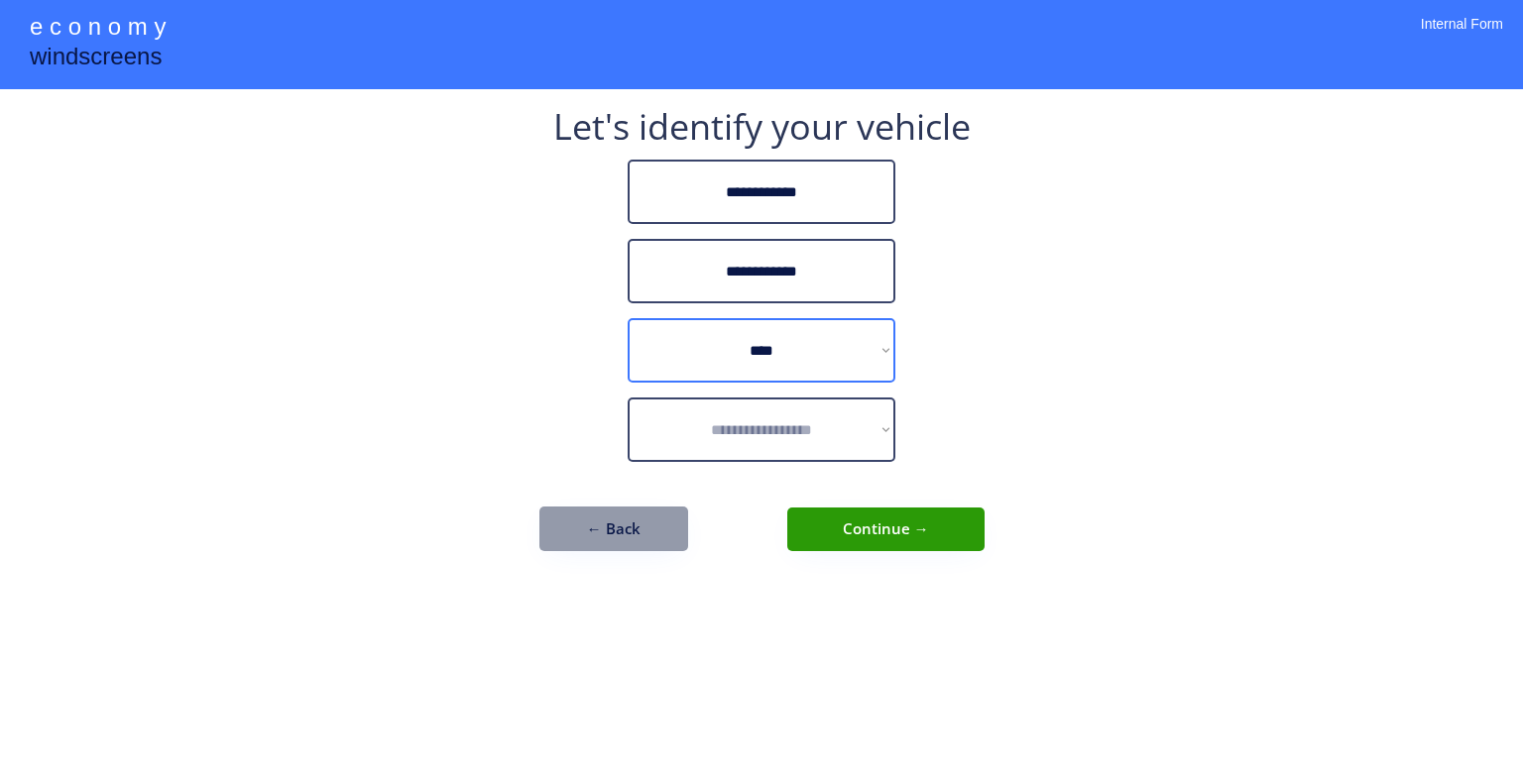 click on "**********" at bounding box center [762, 392] 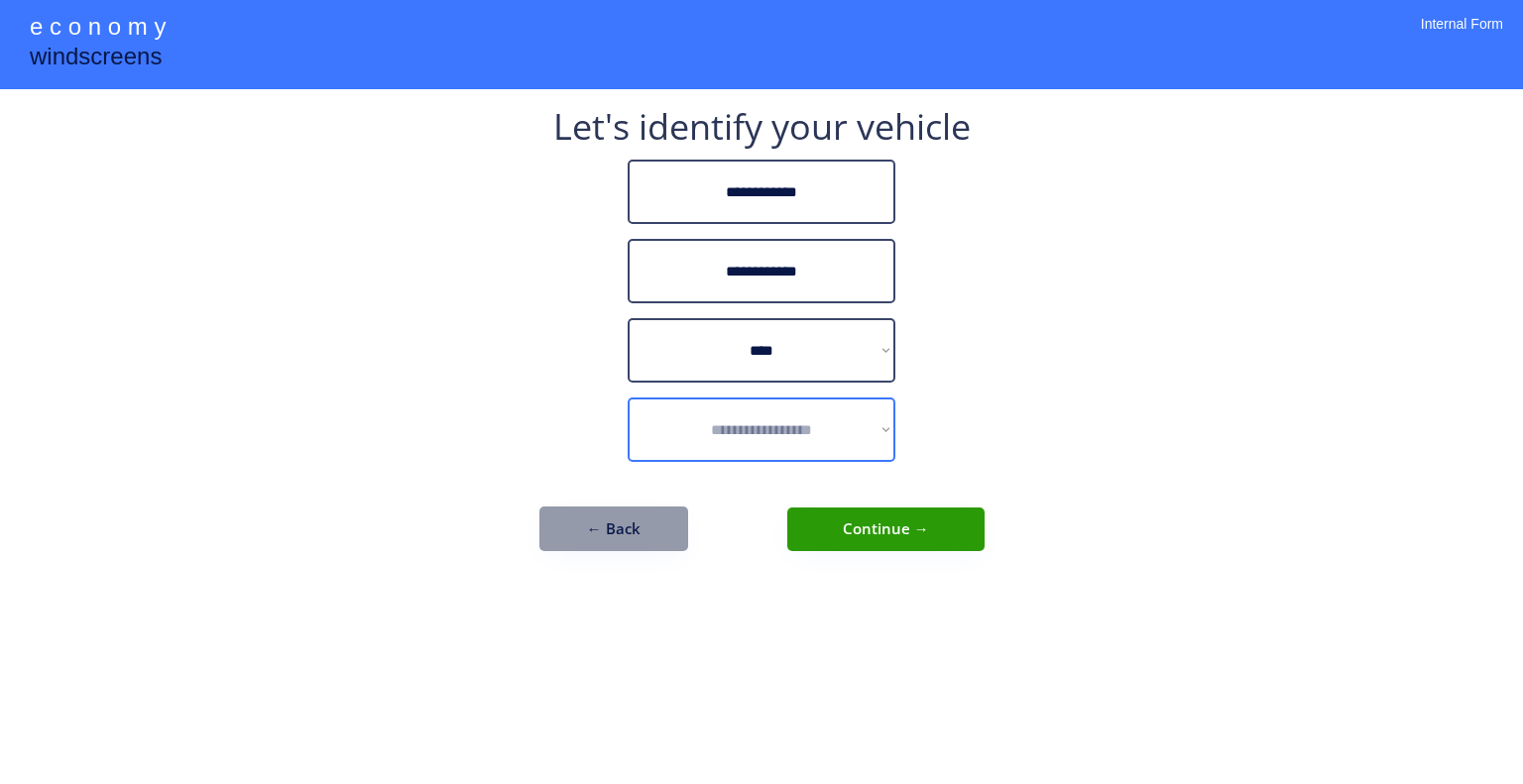 click on "**********" at bounding box center (762, 429) 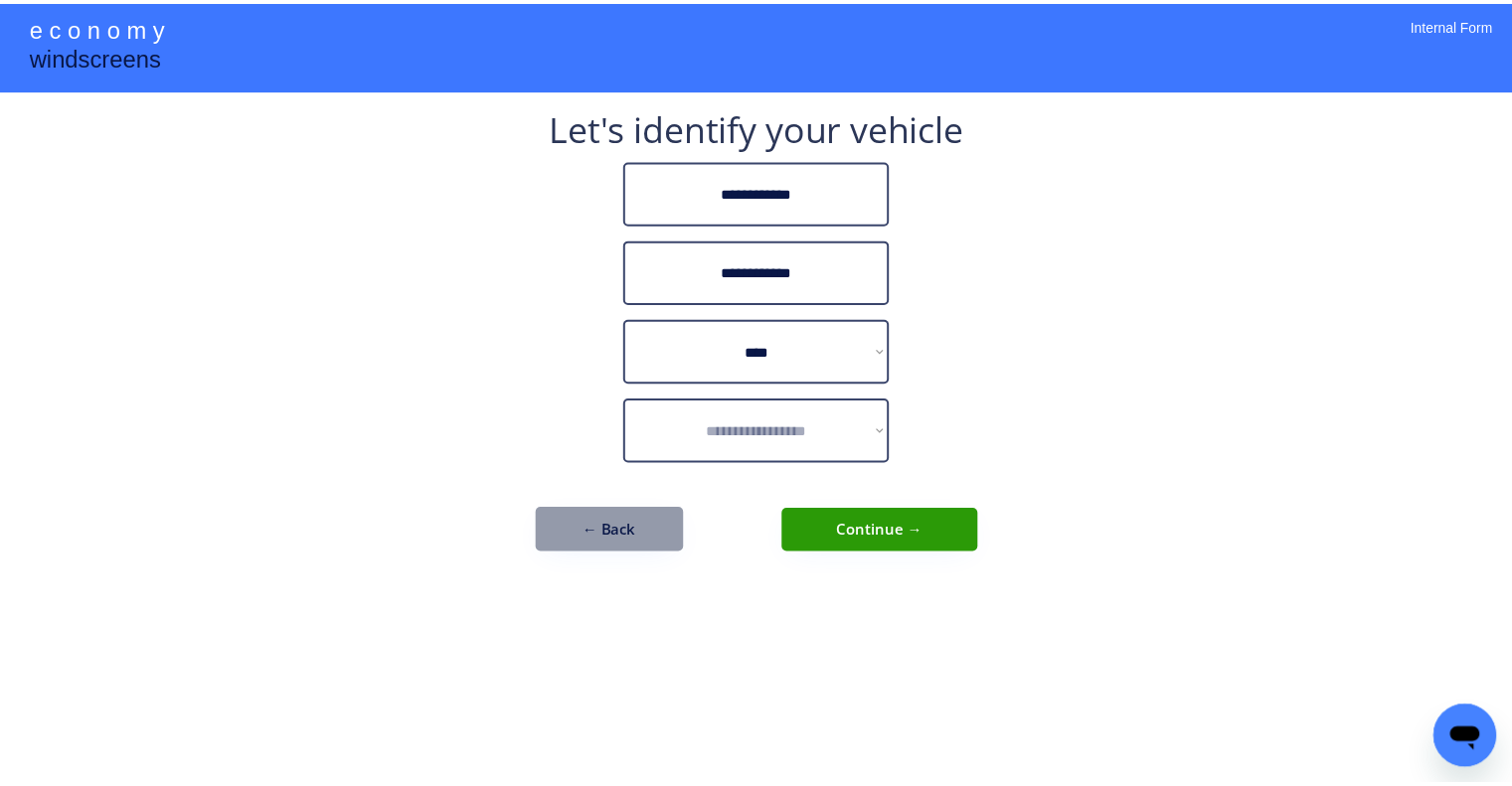 scroll, scrollTop: 0, scrollLeft: 0, axis: both 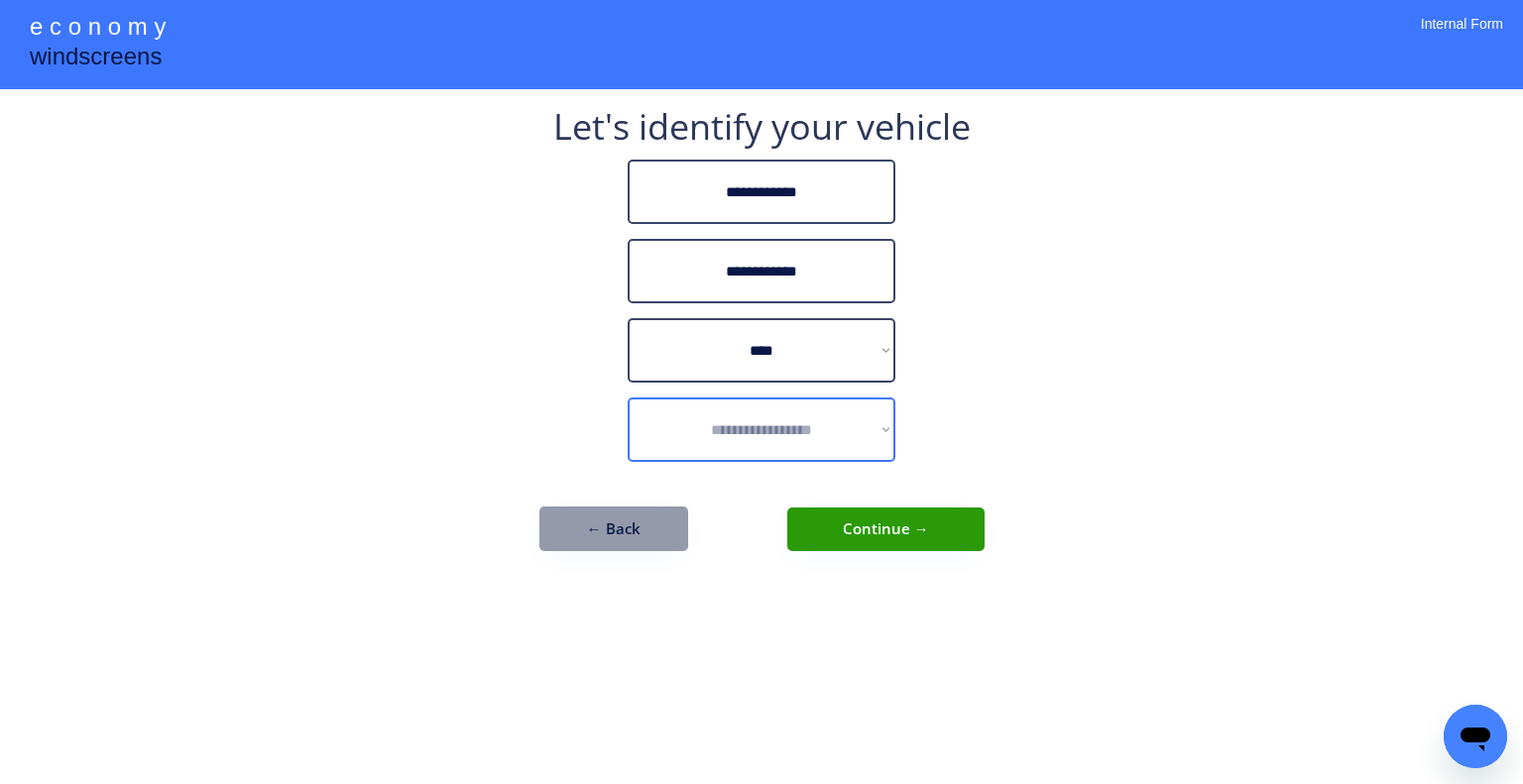 click on "**********" at bounding box center [762, 429] 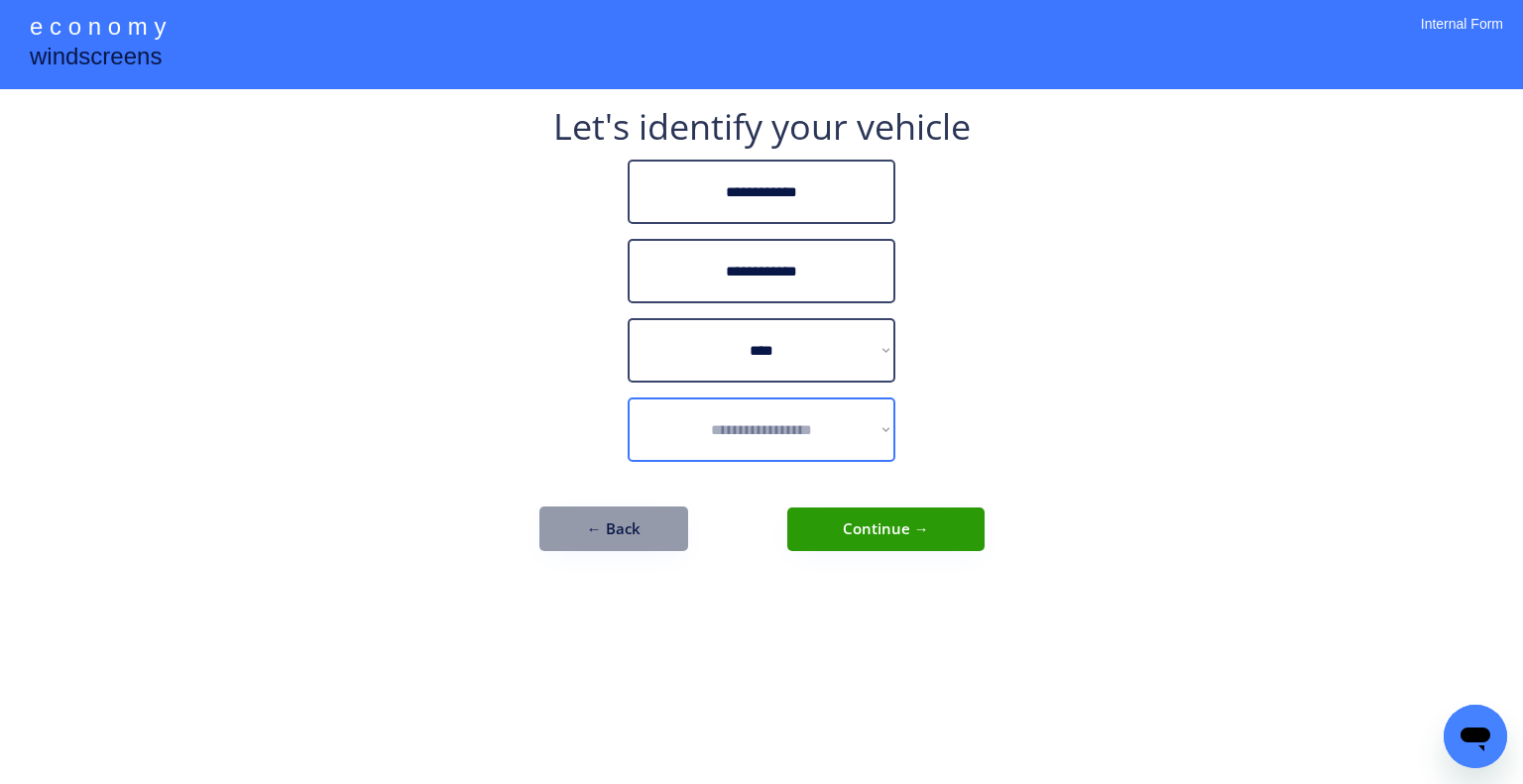 click on "**********" at bounding box center [762, 392] 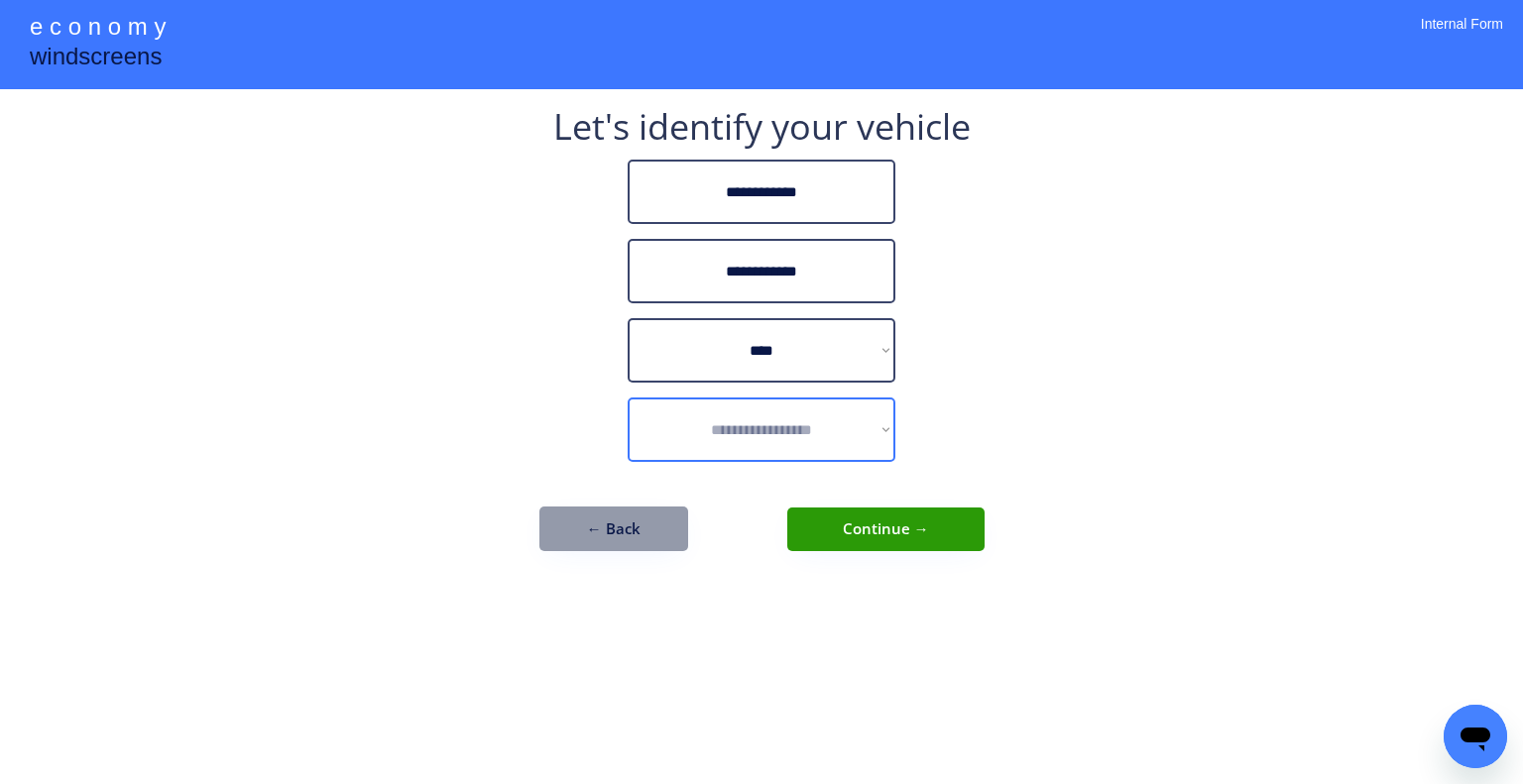 select on "**********" 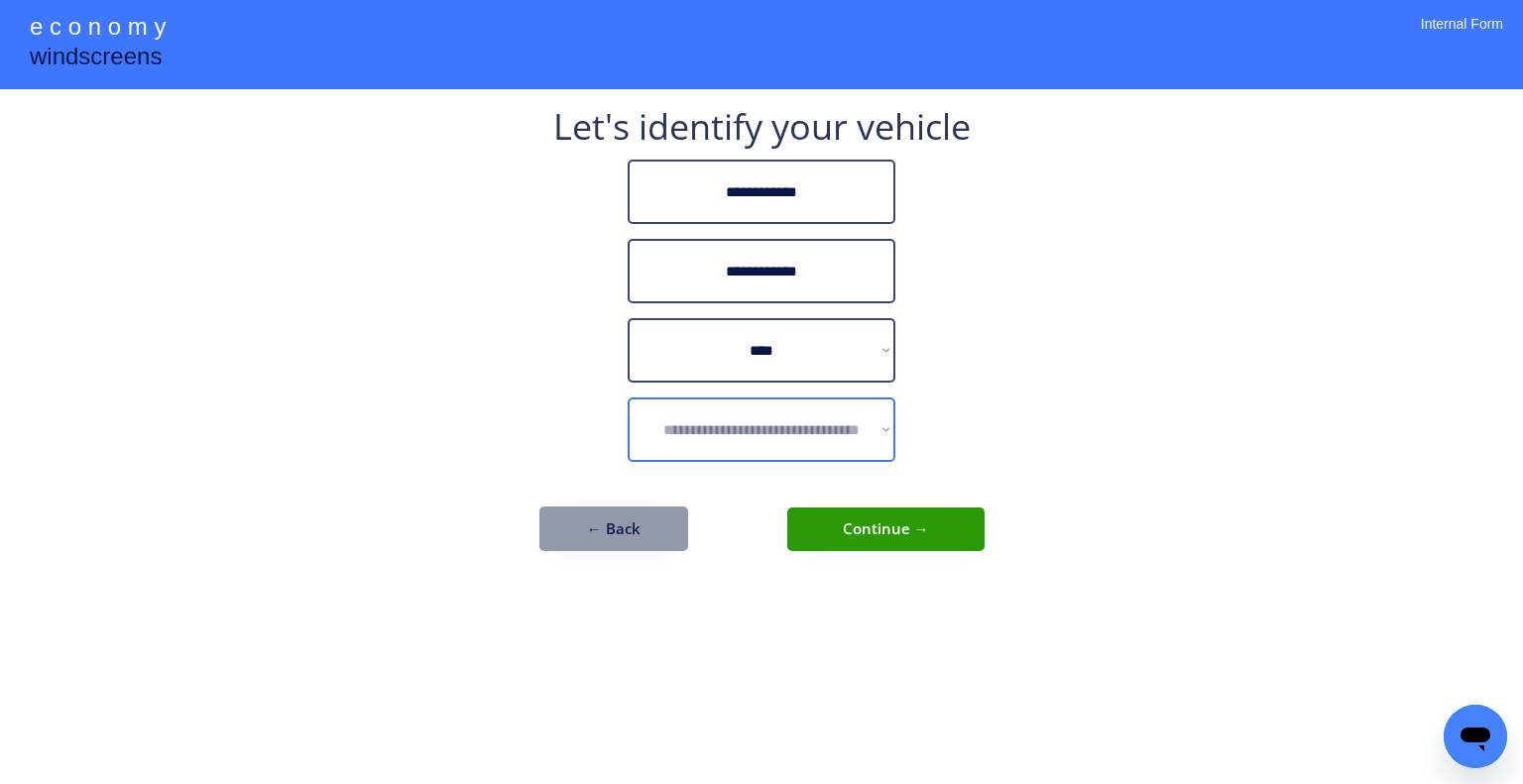 click on "**********" at bounding box center [762, 429] 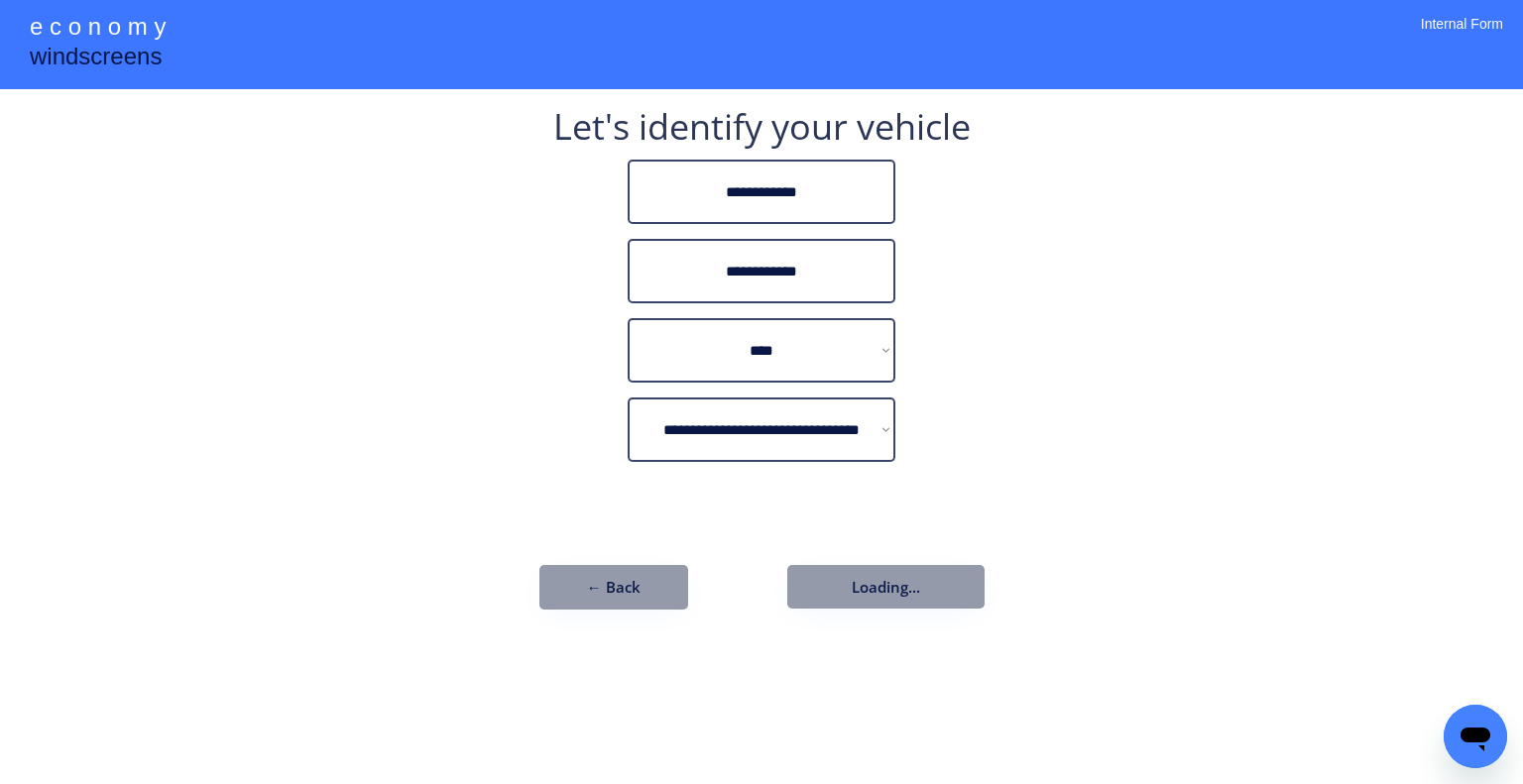 click on "**********" at bounding box center [762, 392] 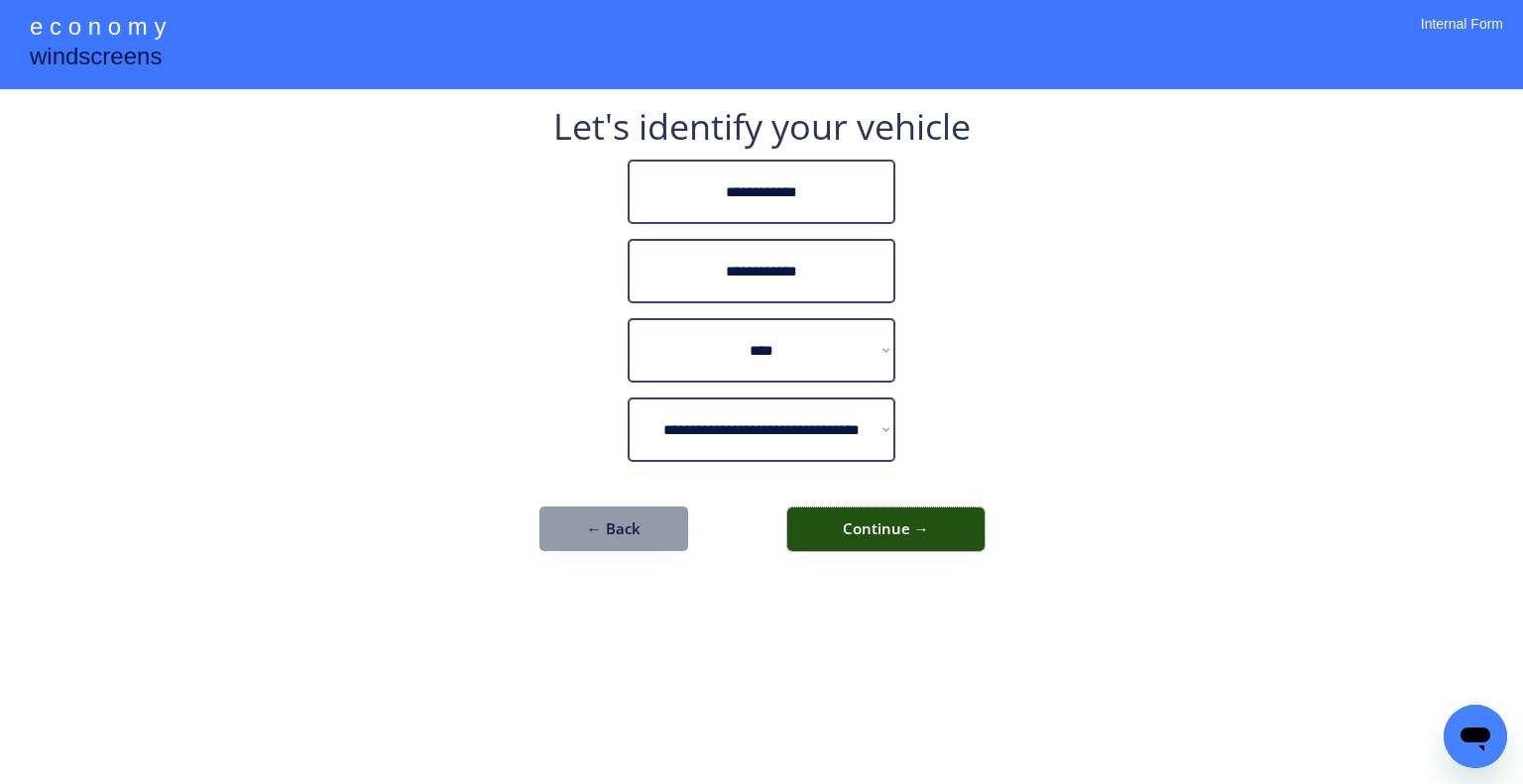 click on "Continue    →" at bounding box center [885, 529] 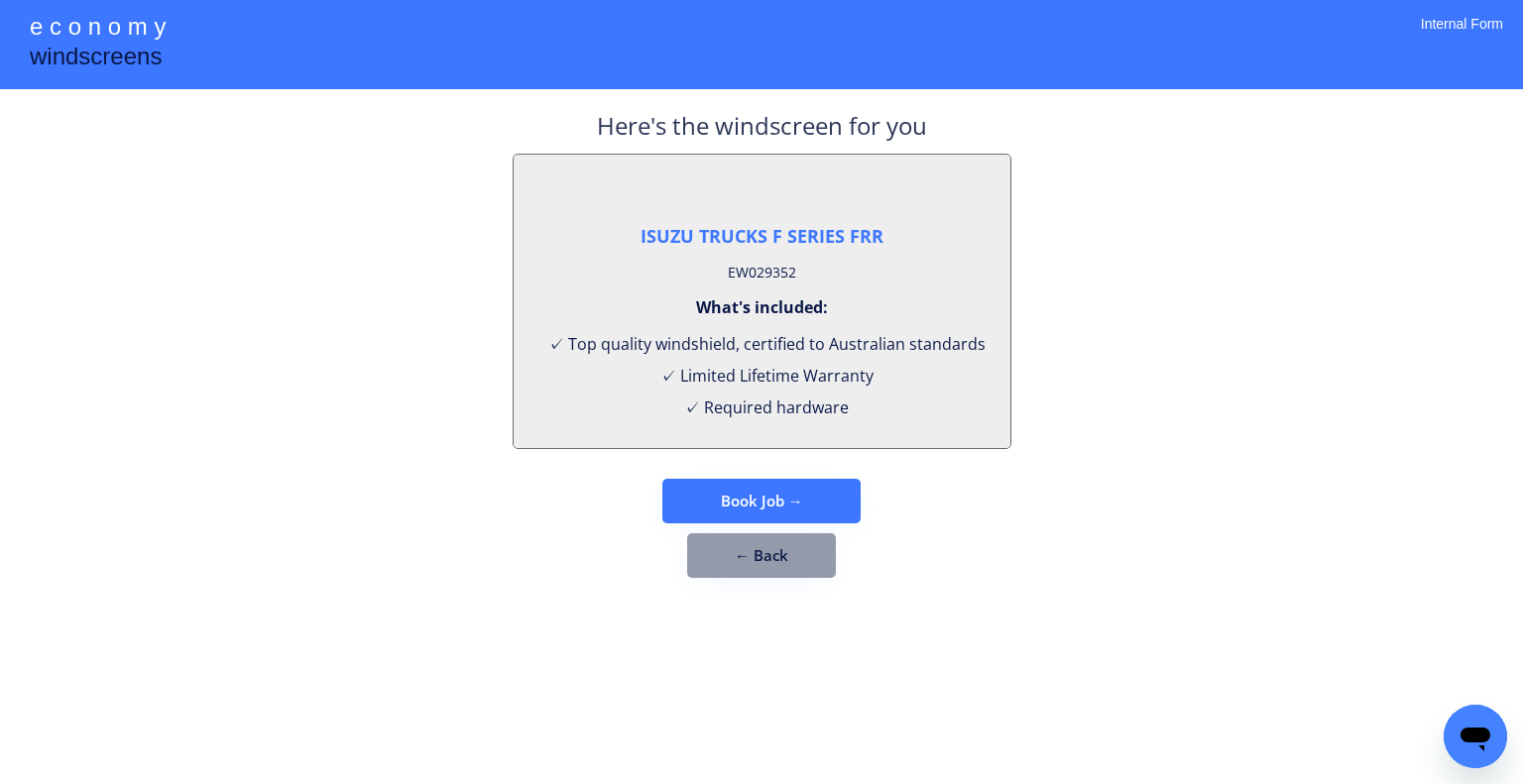 click on "EW029352" at bounding box center [762, 273] 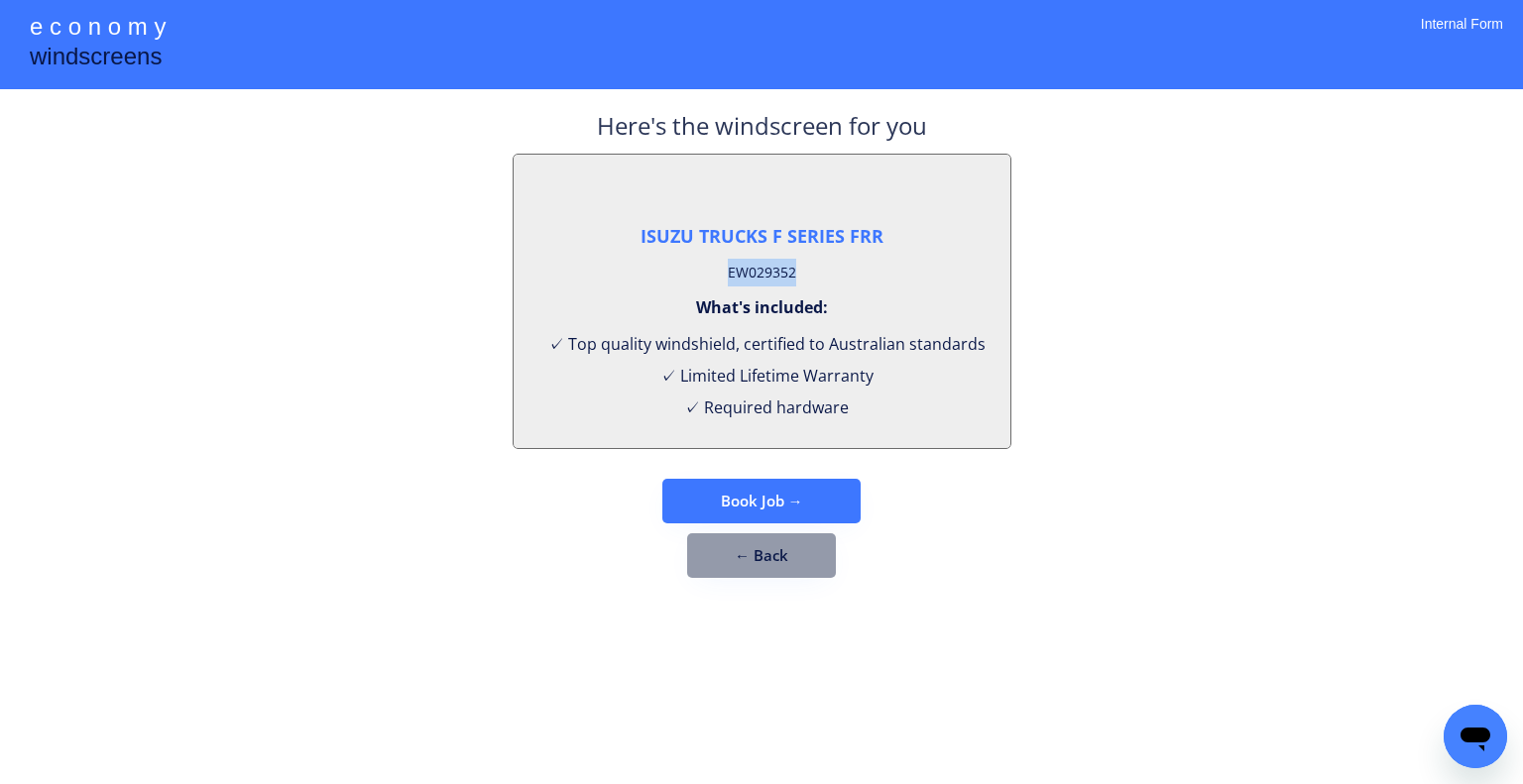 click on "EW029352" at bounding box center [762, 273] 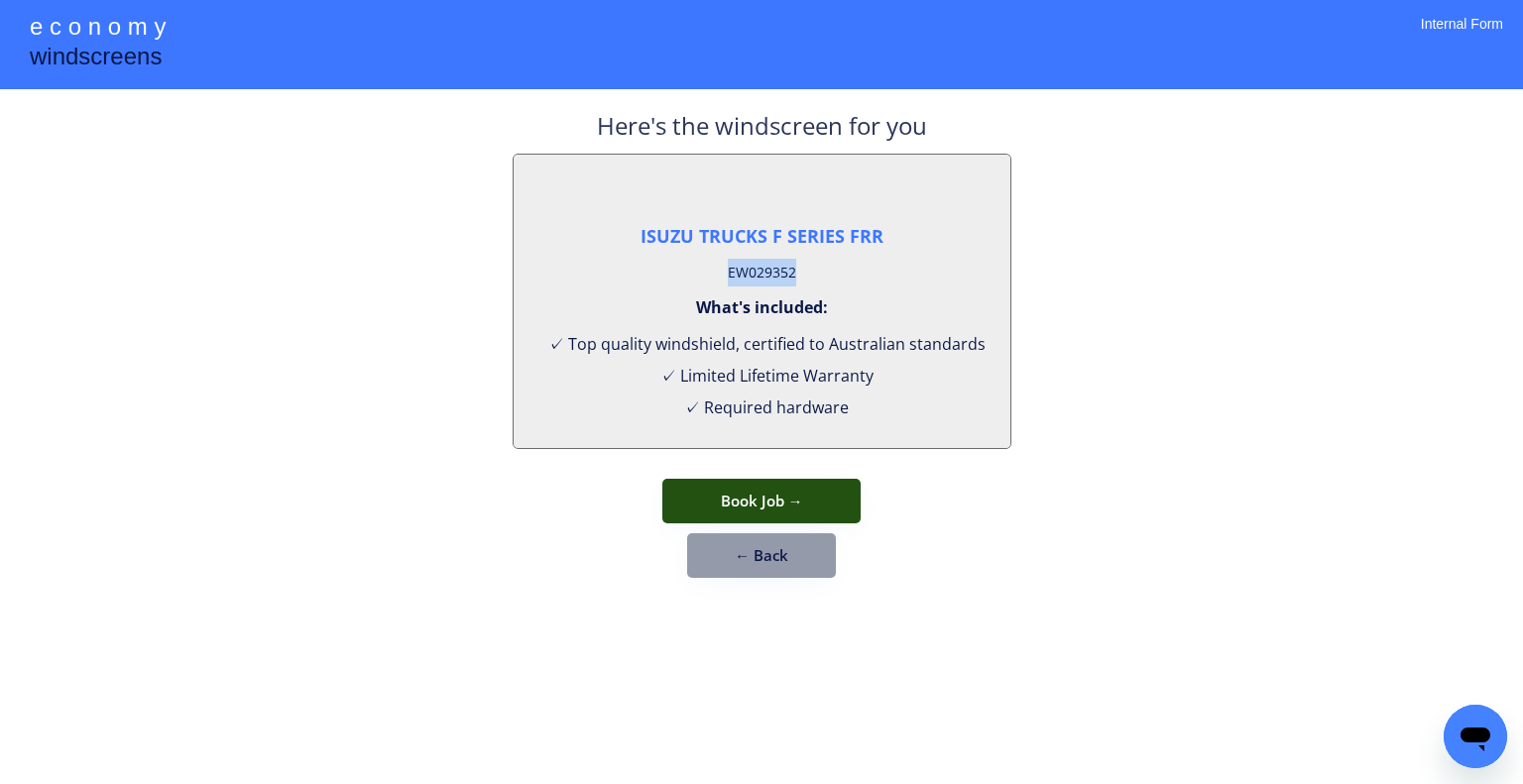 click on "Book Job    →" at bounding box center (762, 501) 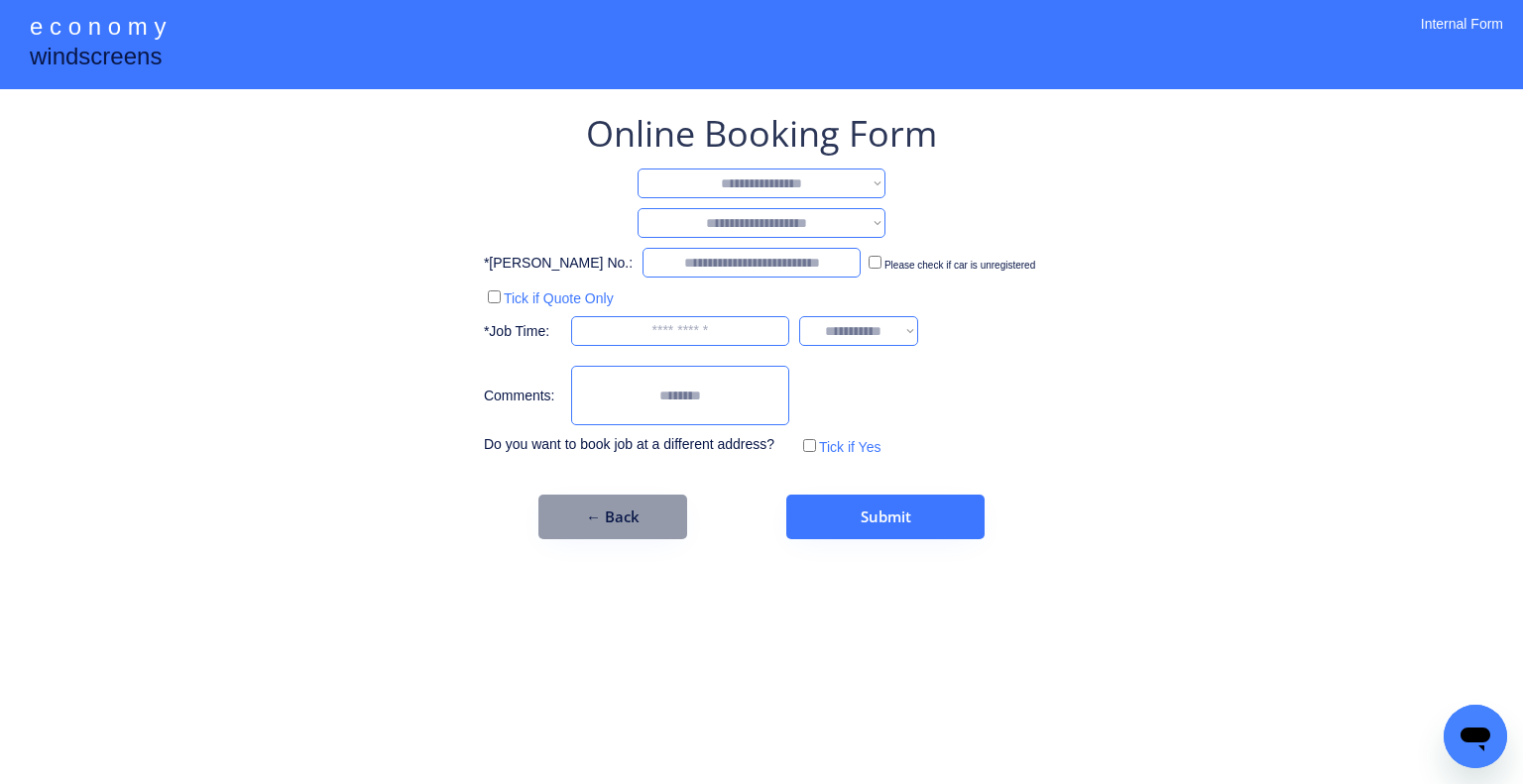 click on "**********" at bounding box center (762, 183) 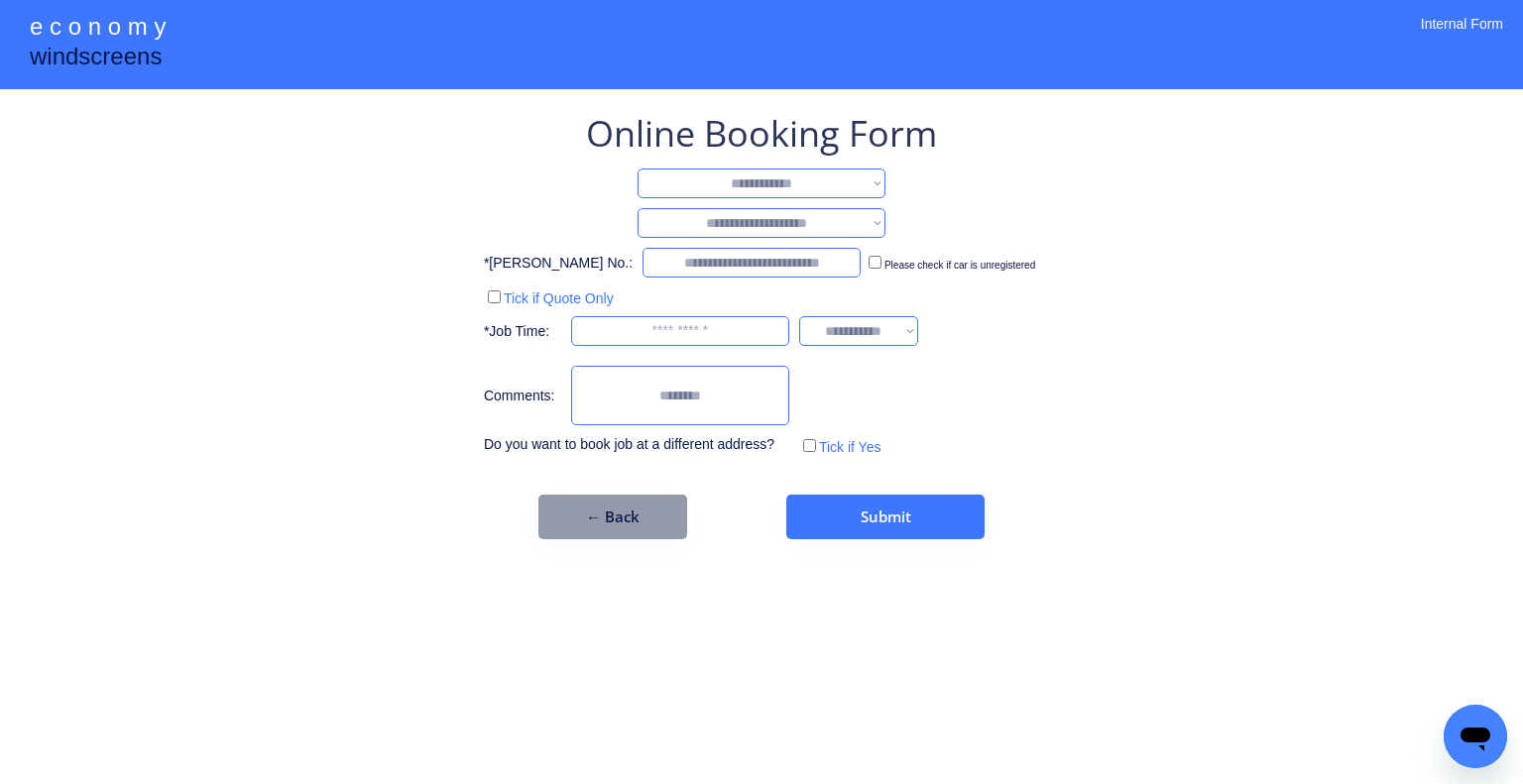 click on "**********" at bounding box center [762, 183] 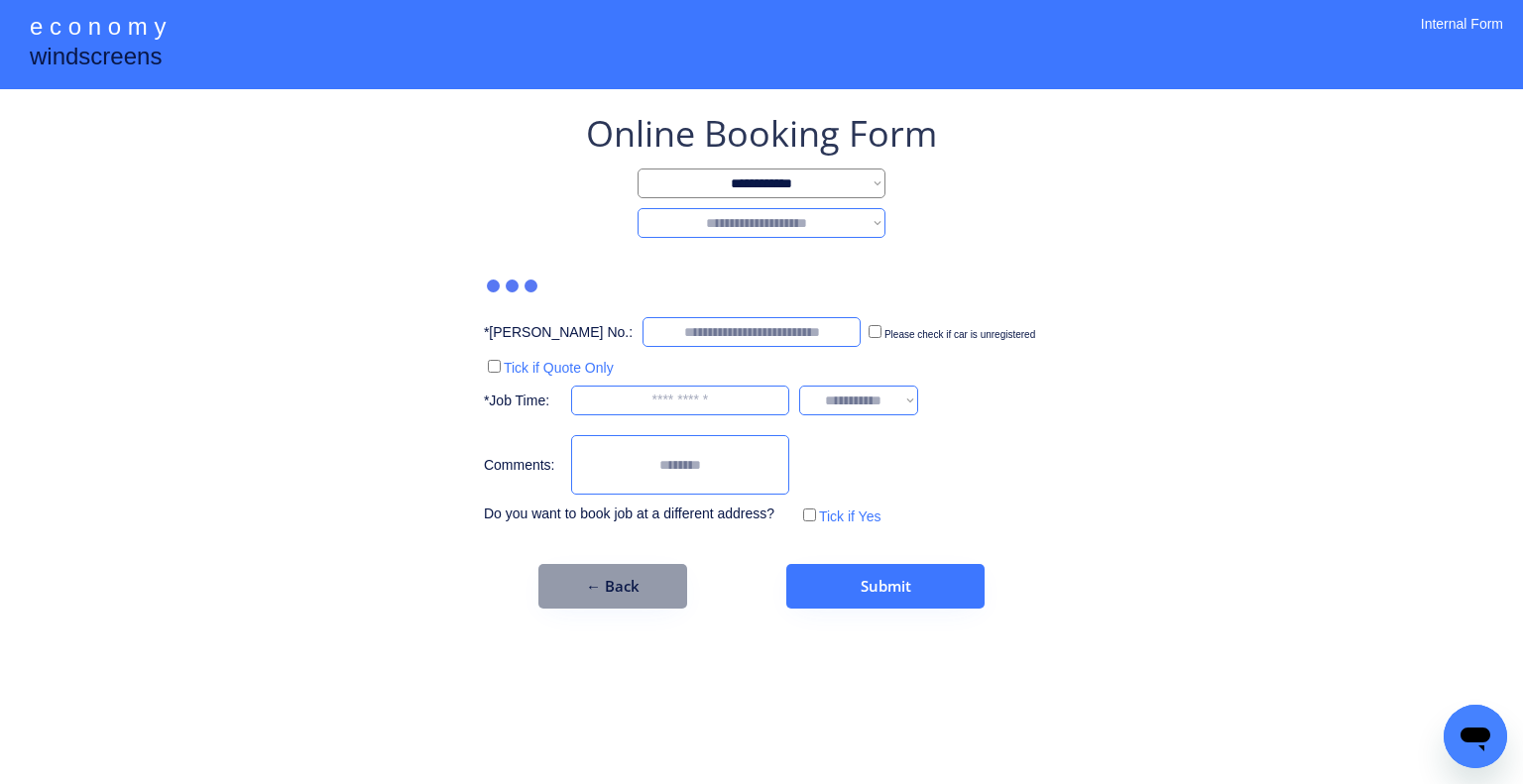 click on "**********" at bounding box center [762, 223] 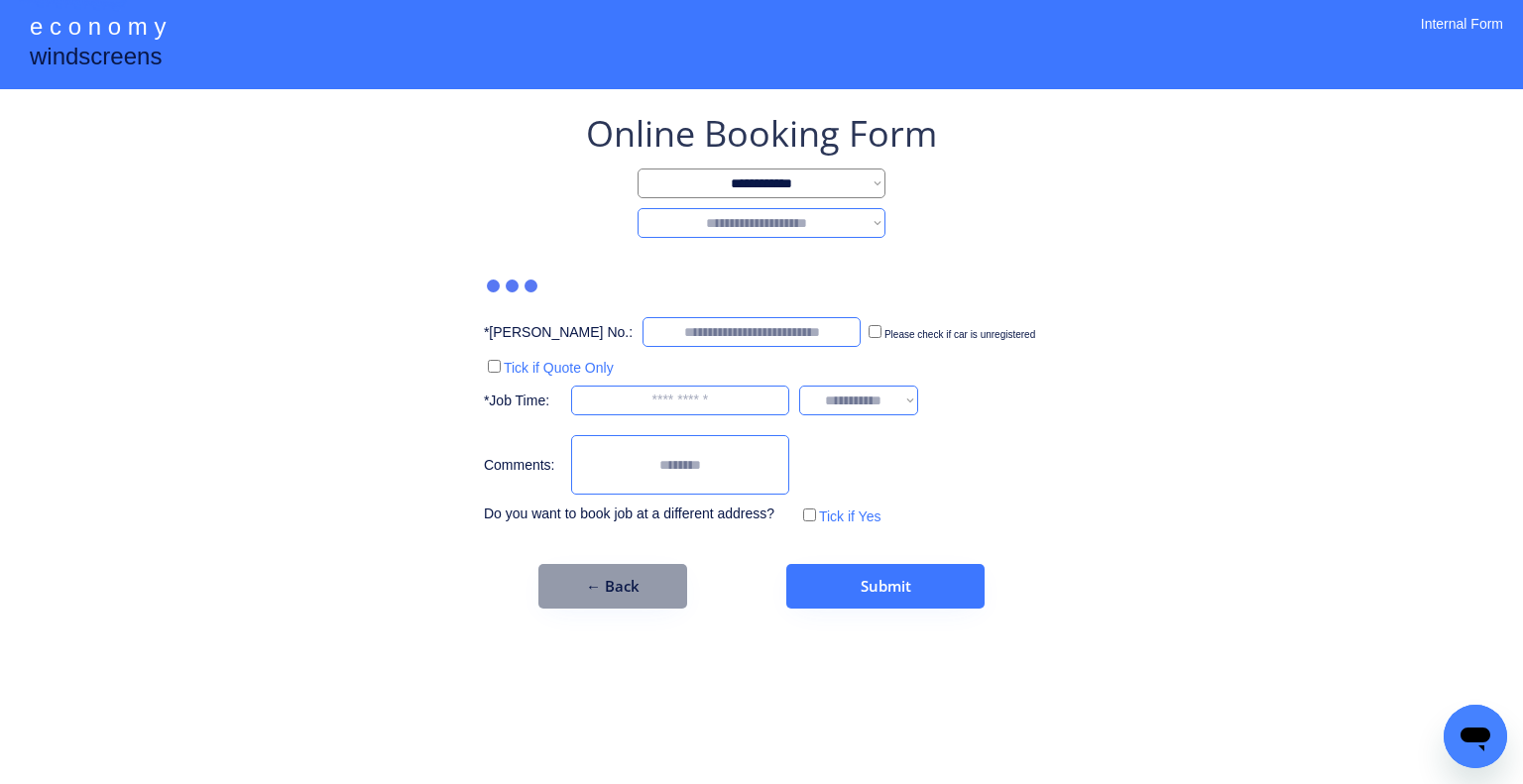 select on "*******" 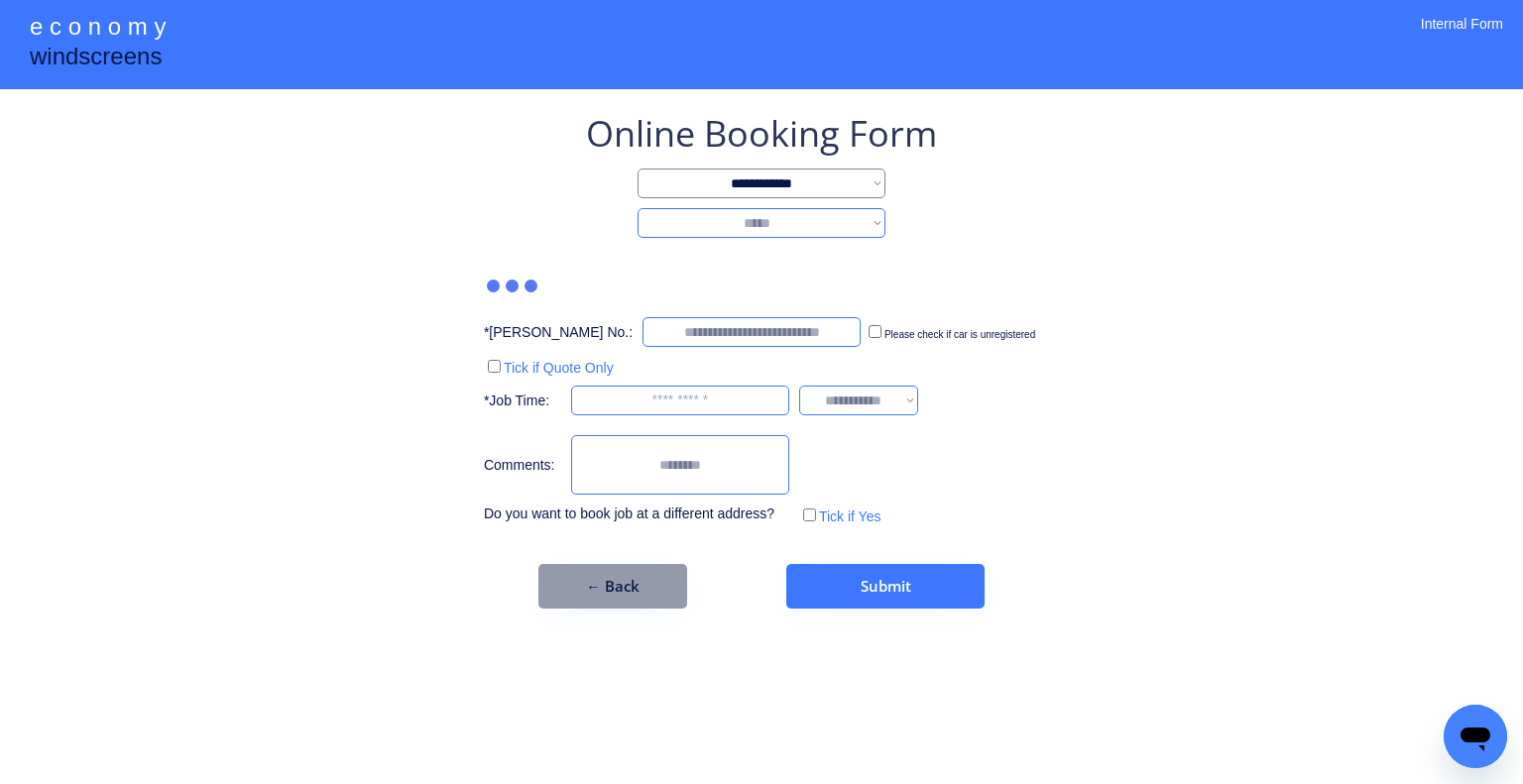 click on "**********" at bounding box center (762, 223) 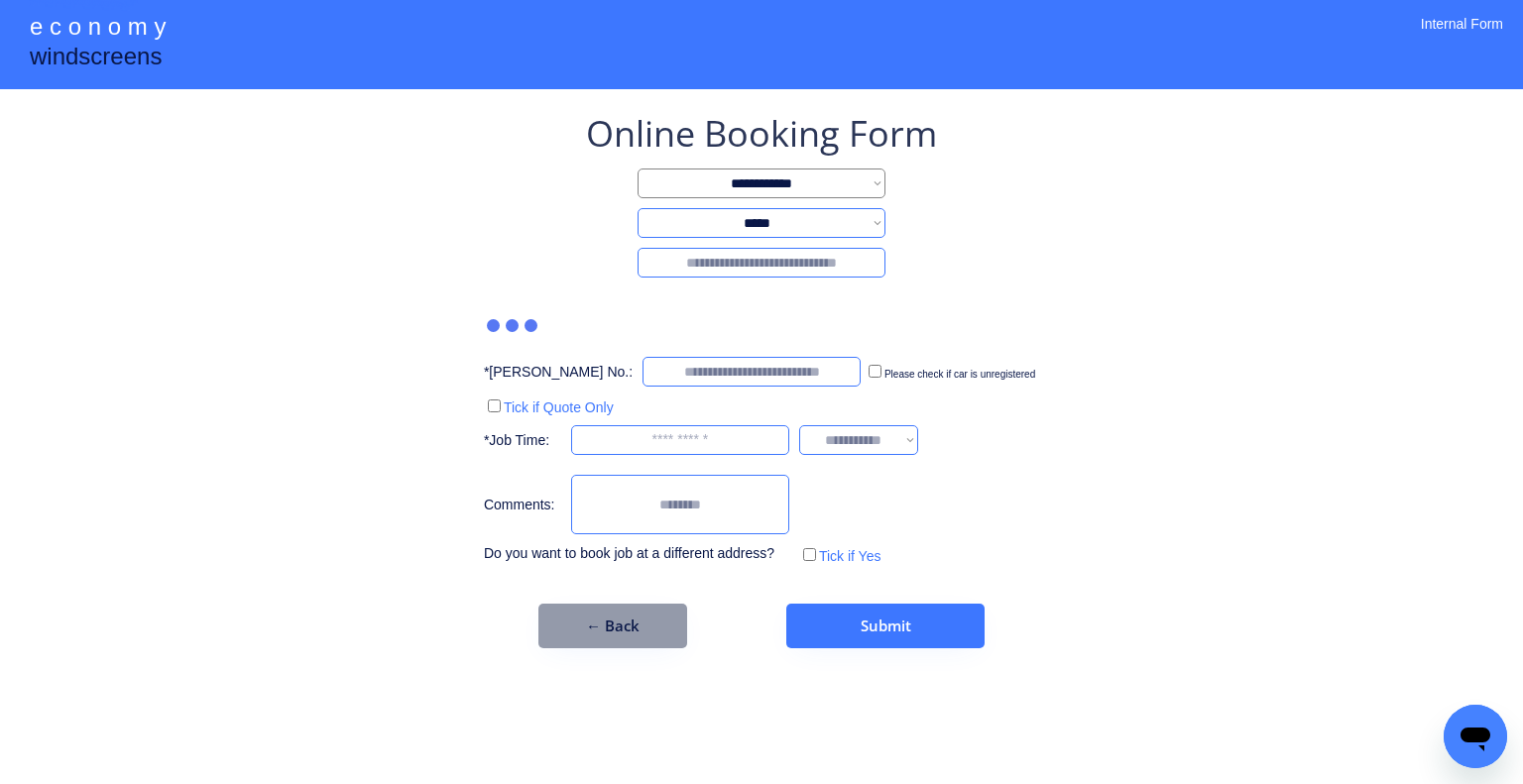 click at bounding box center (762, 263) 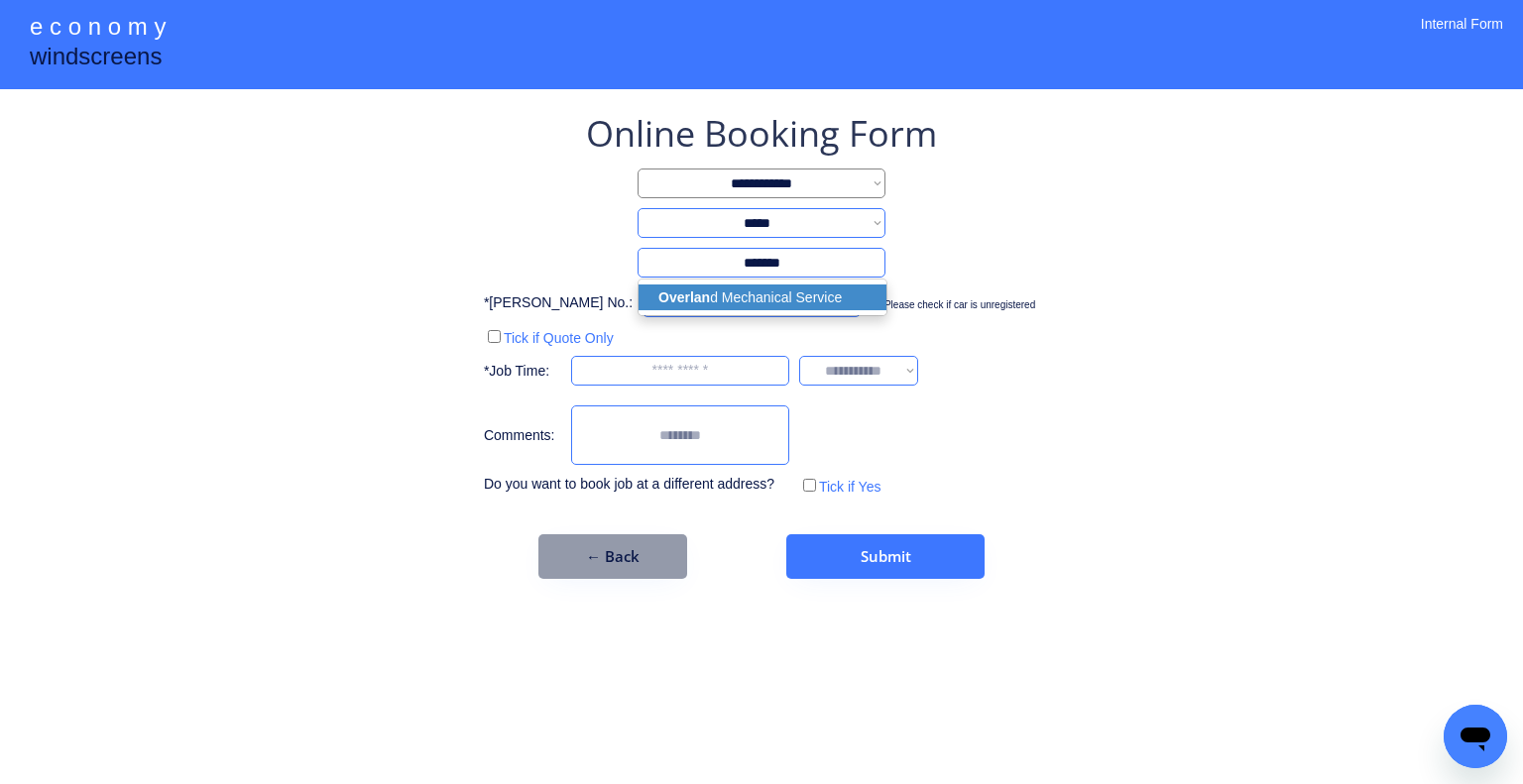 drag, startPoint x: 829, startPoint y: 294, endPoint x: 1113, endPoint y: 274, distance: 284.70335 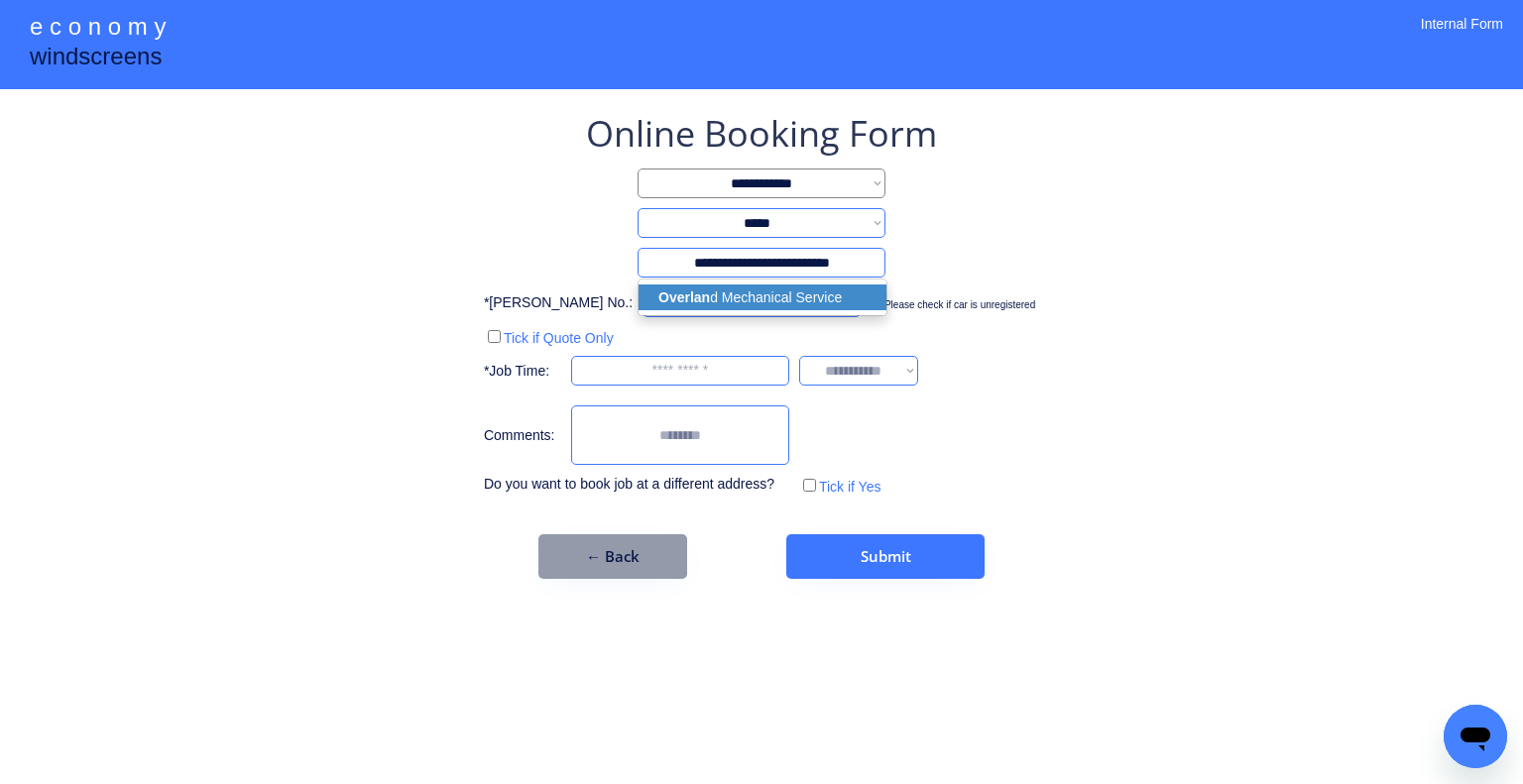type on "**********" 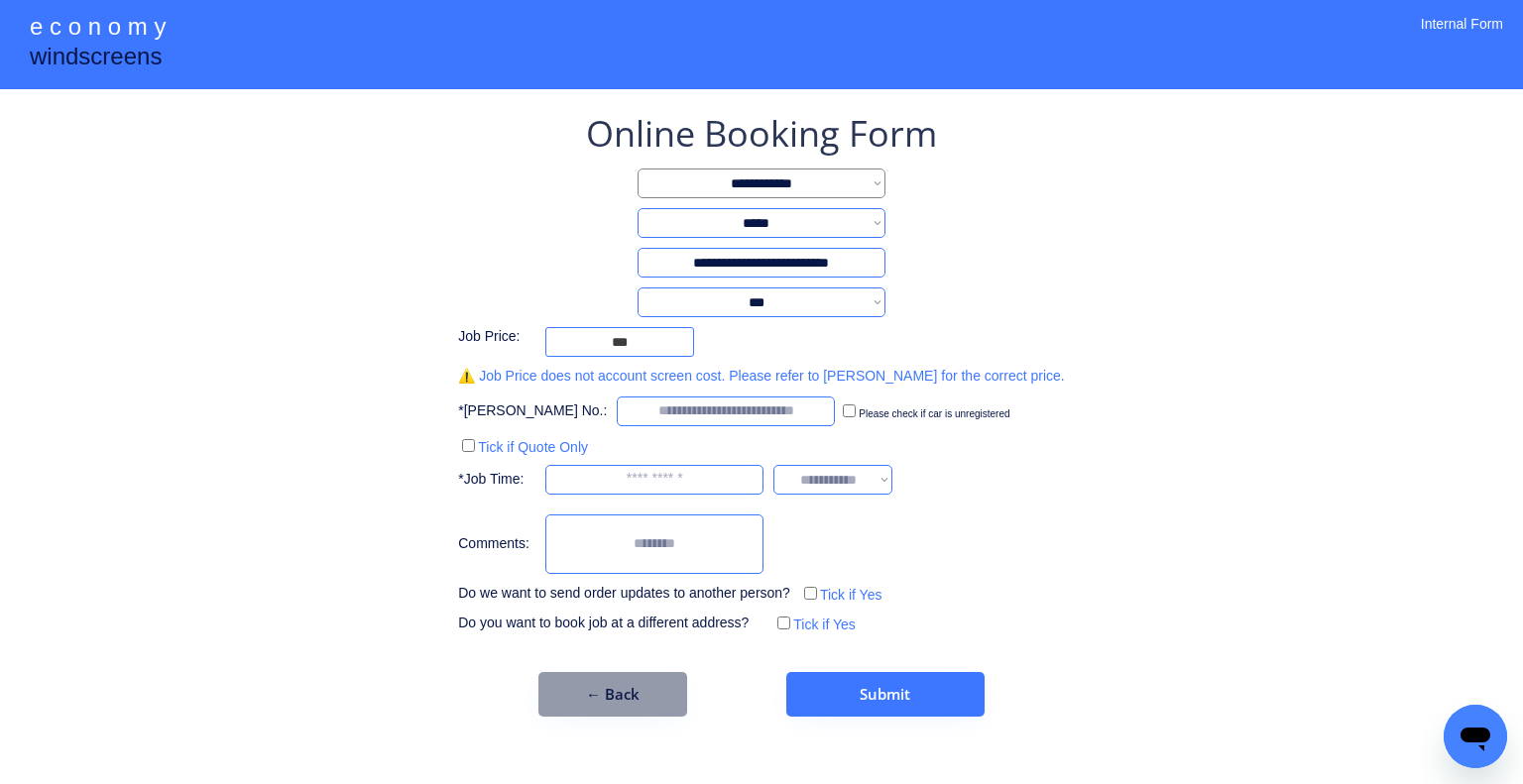 click on "**********" at bounding box center [762, 392] 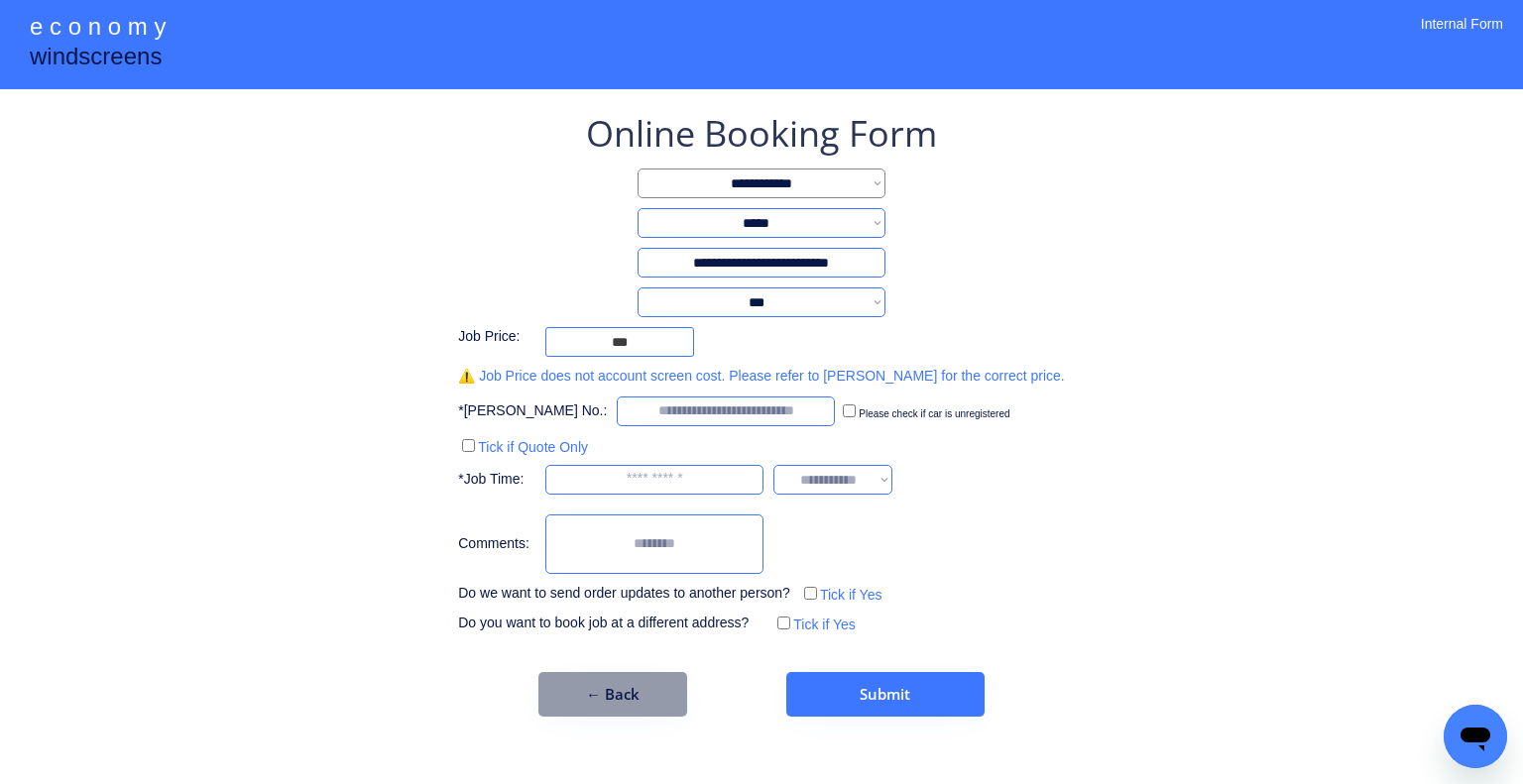 click on "**********" at bounding box center [762, 392] 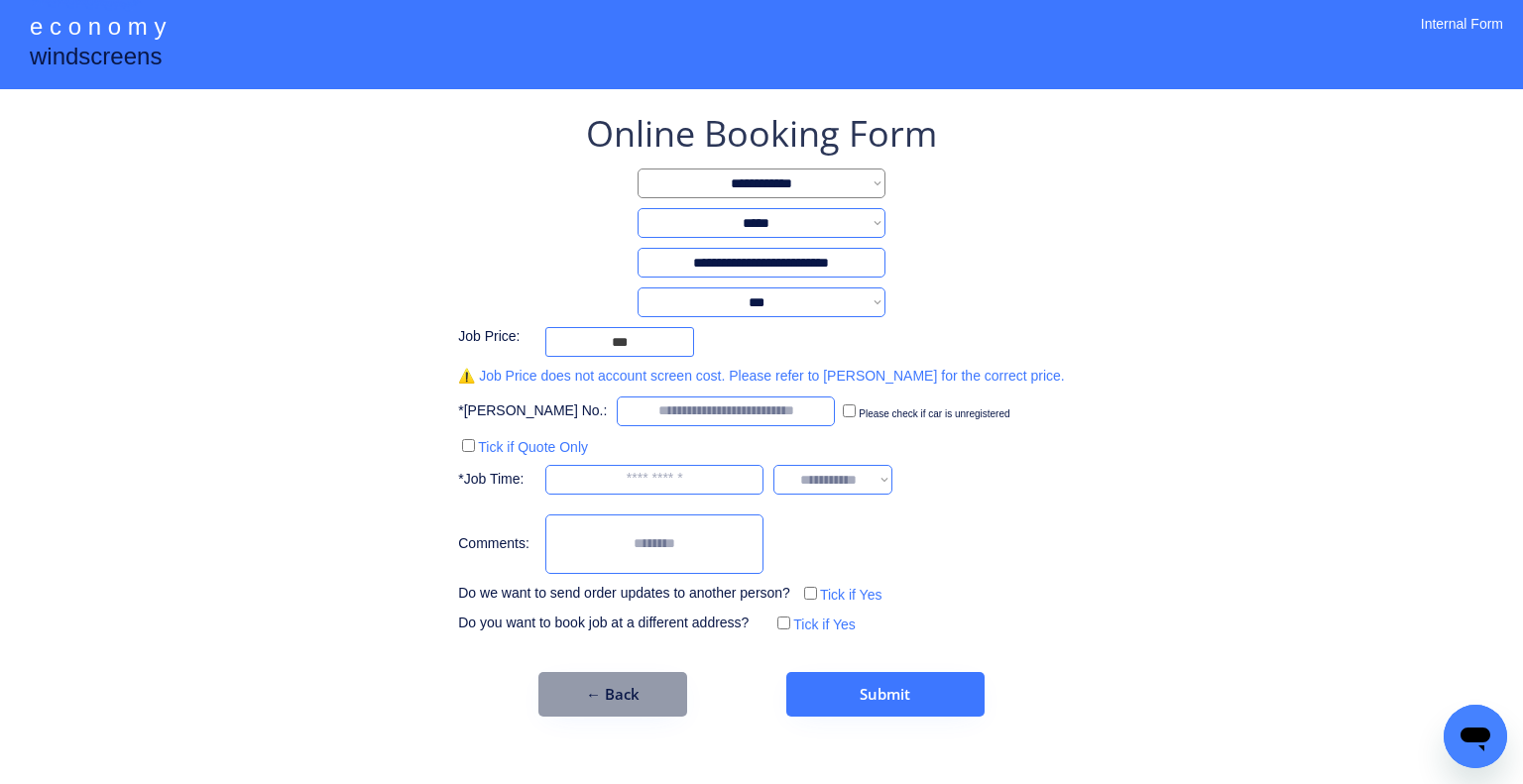 click on "**********" at bounding box center (762, 302) 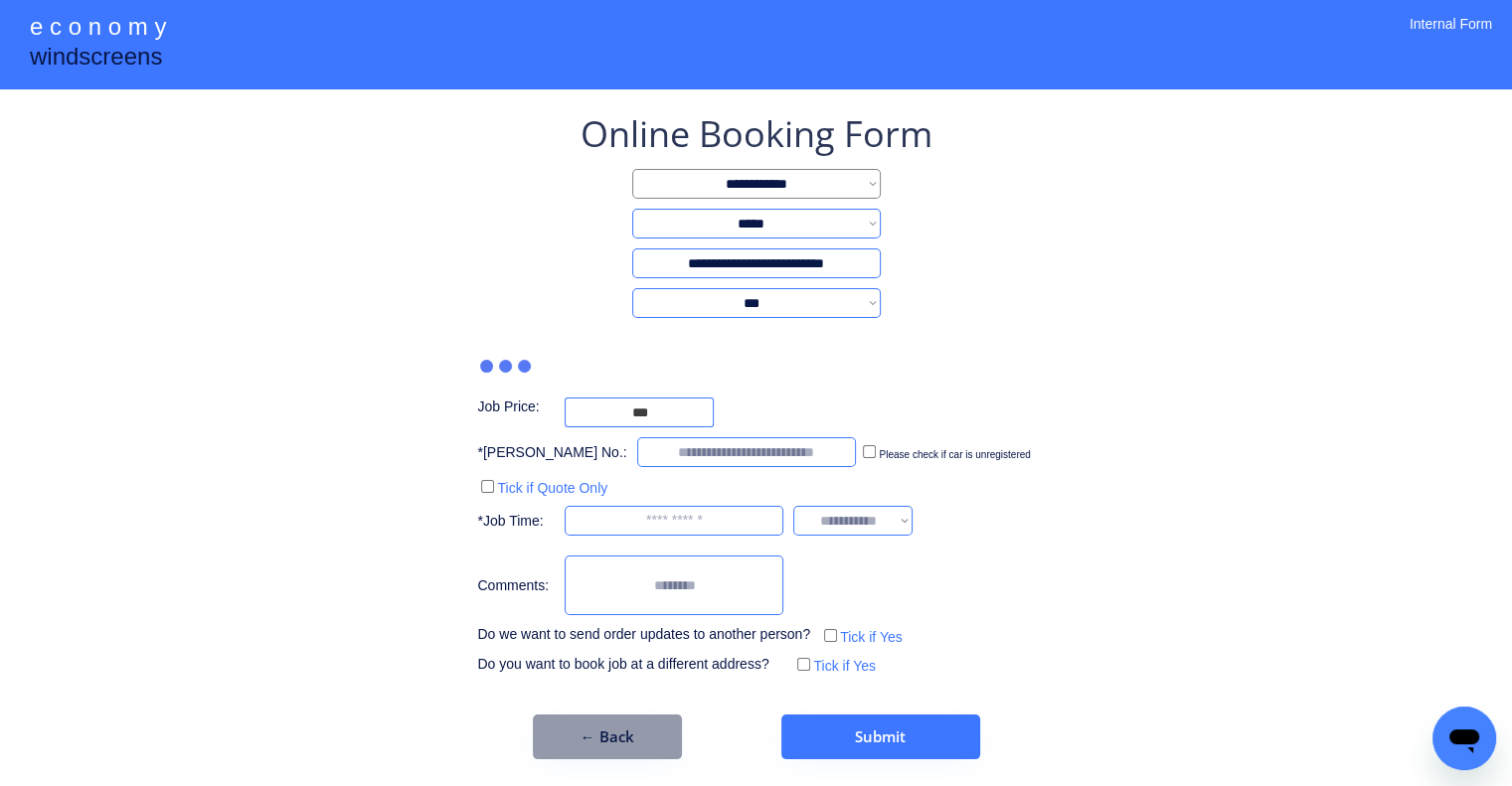 click on "**********" at bounding box center (756, 394) 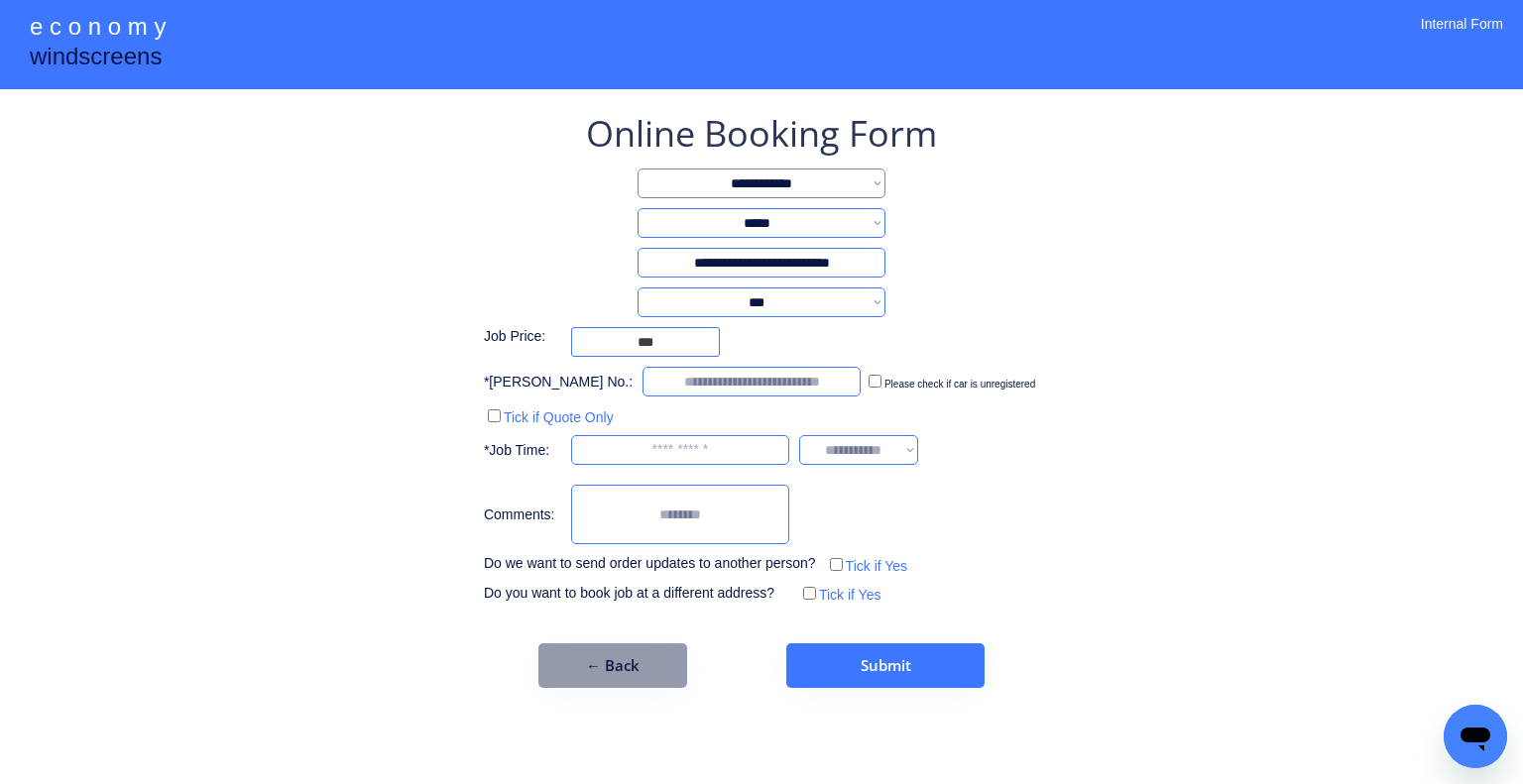 click on "**********" at bounding box center (762, 302) 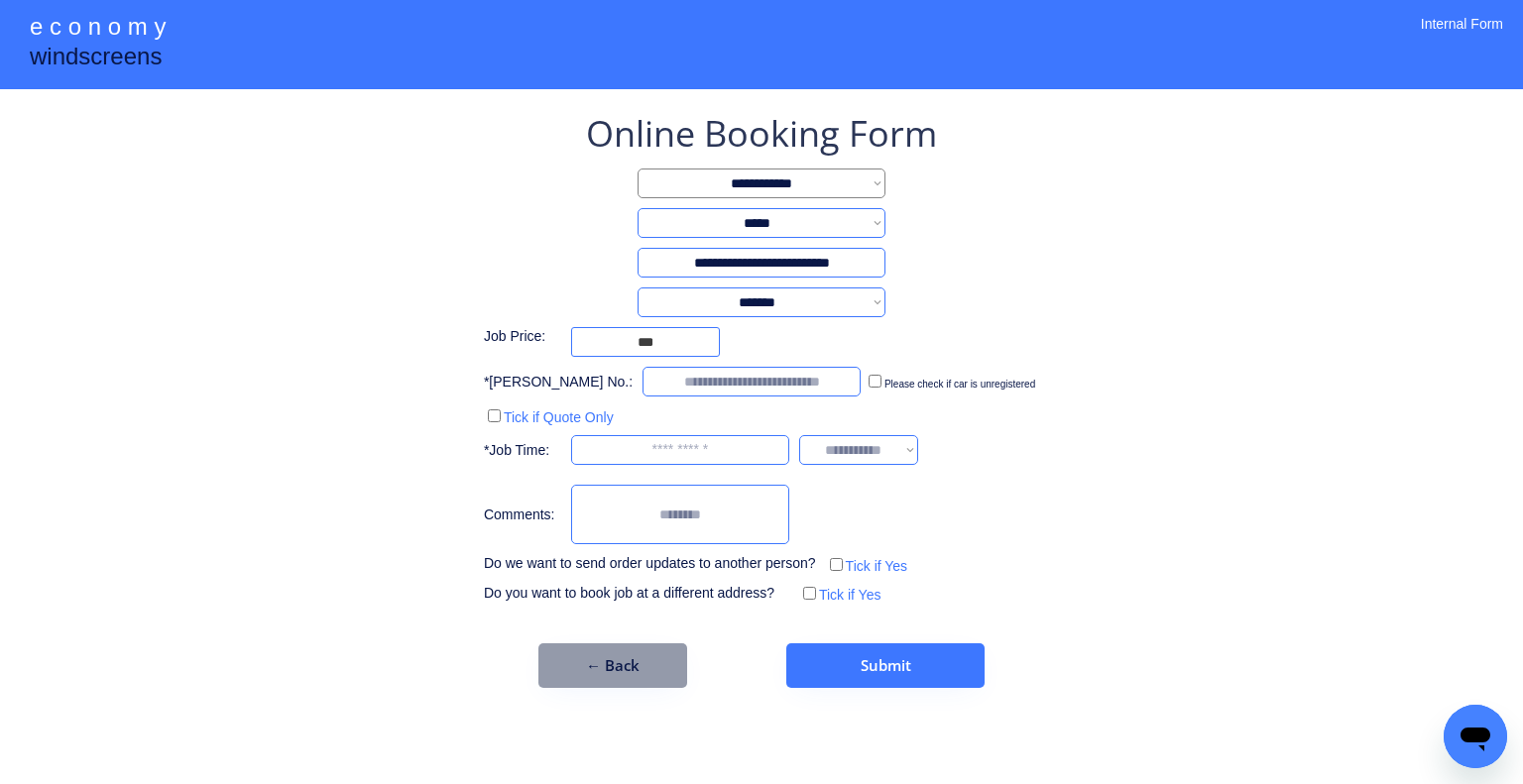 click on "**********" at bounding box center [762, 302] 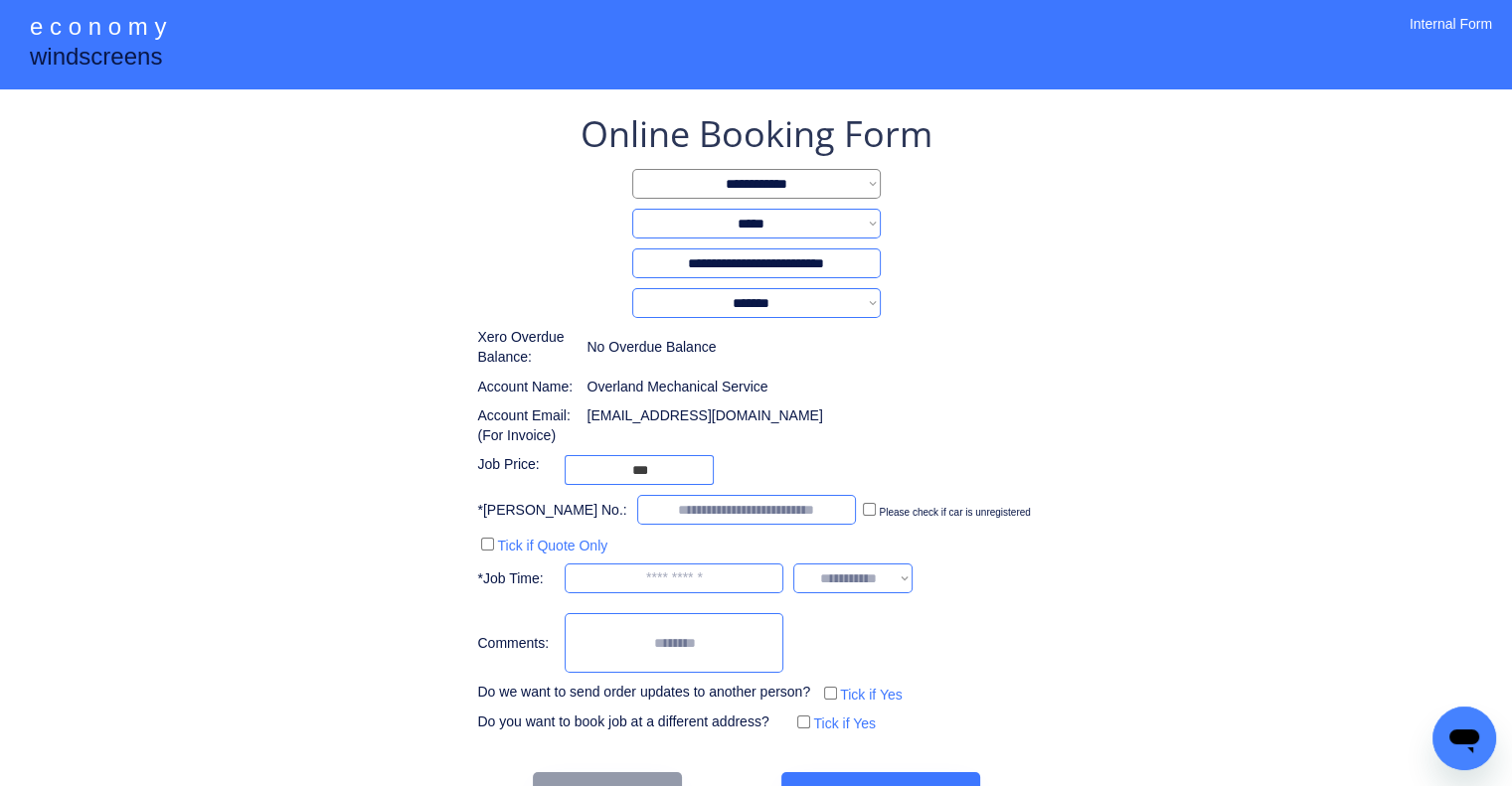 click on "**********" at bounding box center [756, 423] 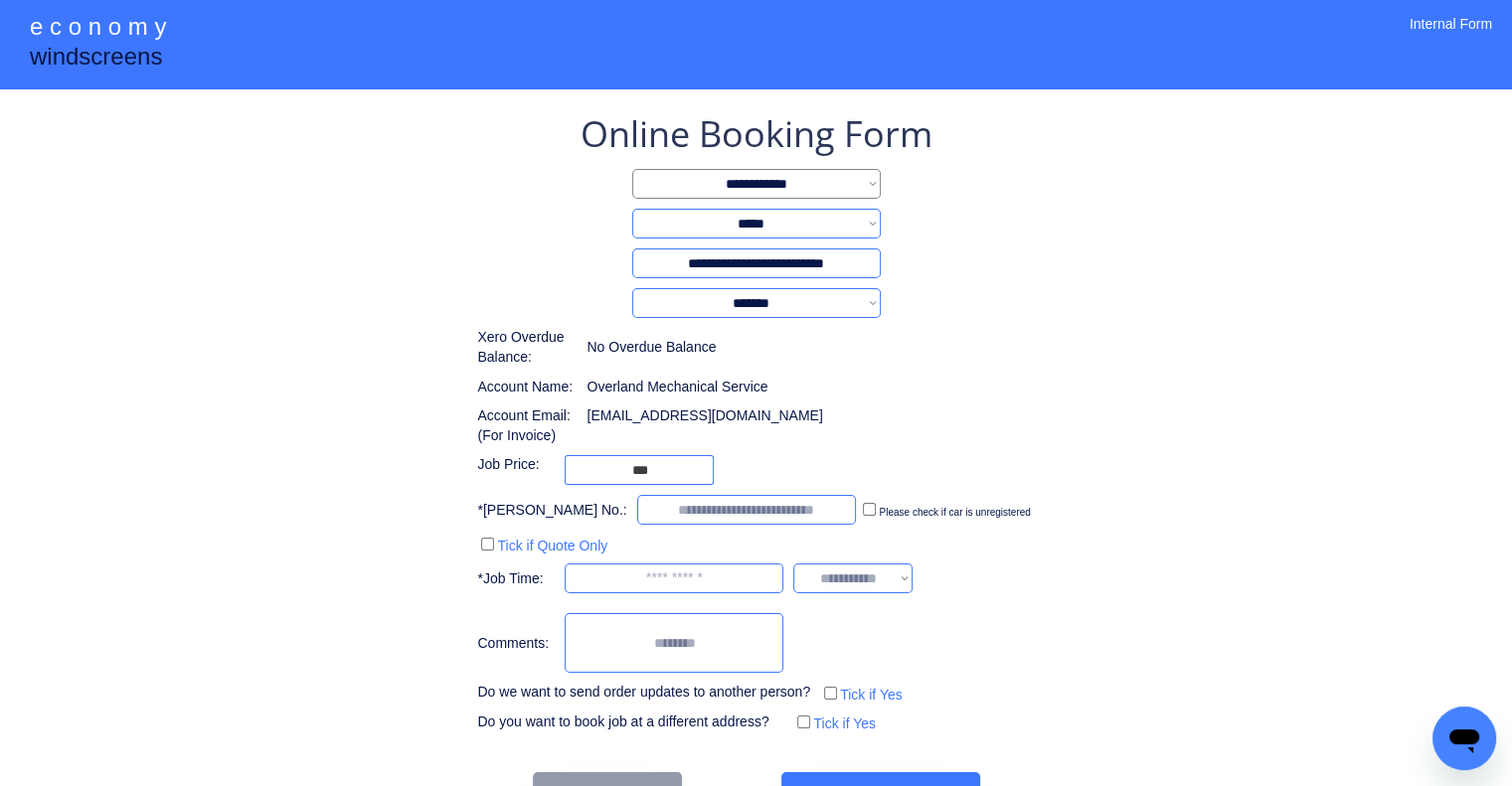 click on "Account Email: (For Invoice) accounts@overlandmechanicalservices.com.au" at bounding box center [734, 425] 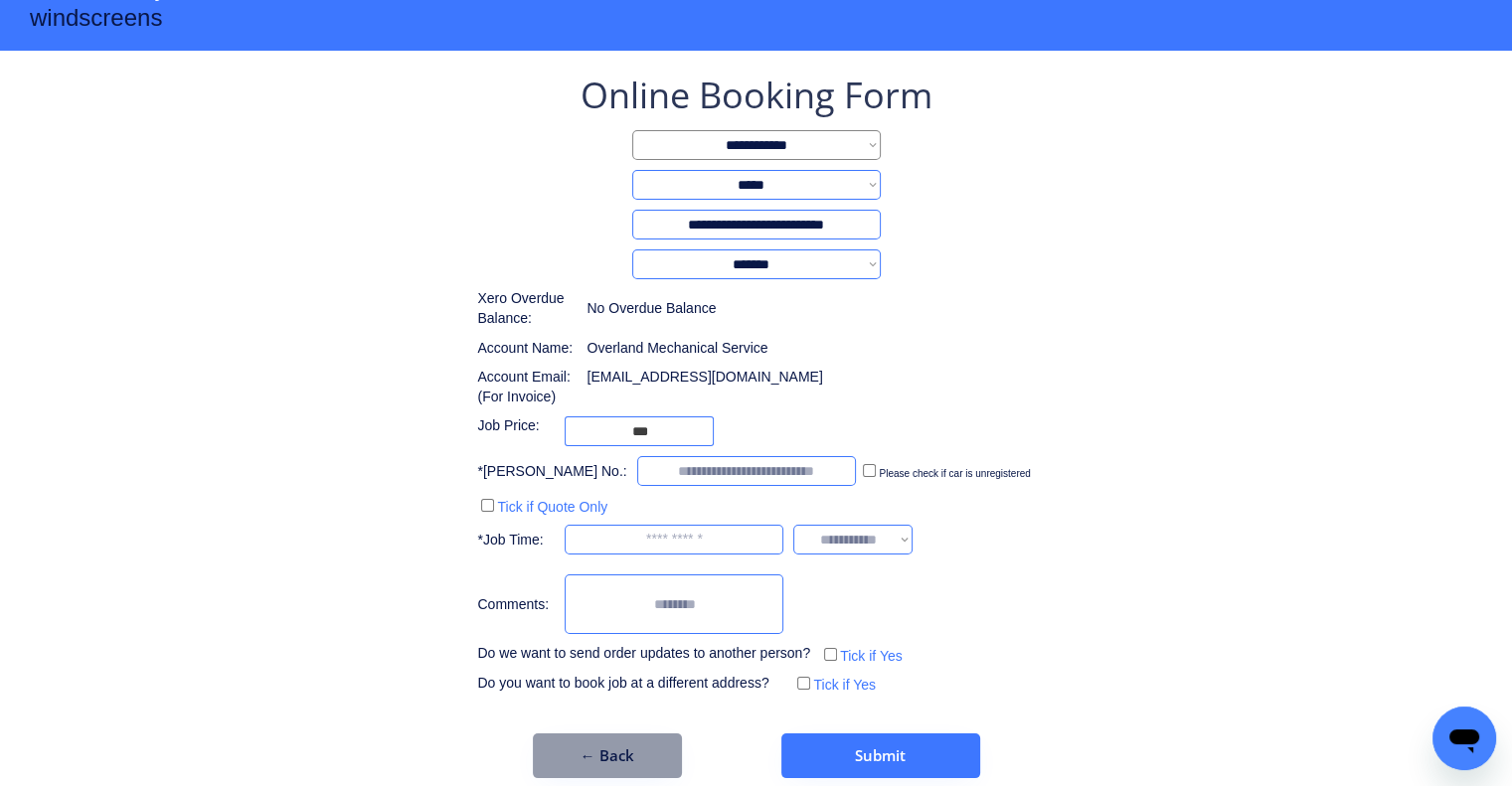 scroll, scrollTop: 60, scrollLeft: 0, axis: vertical 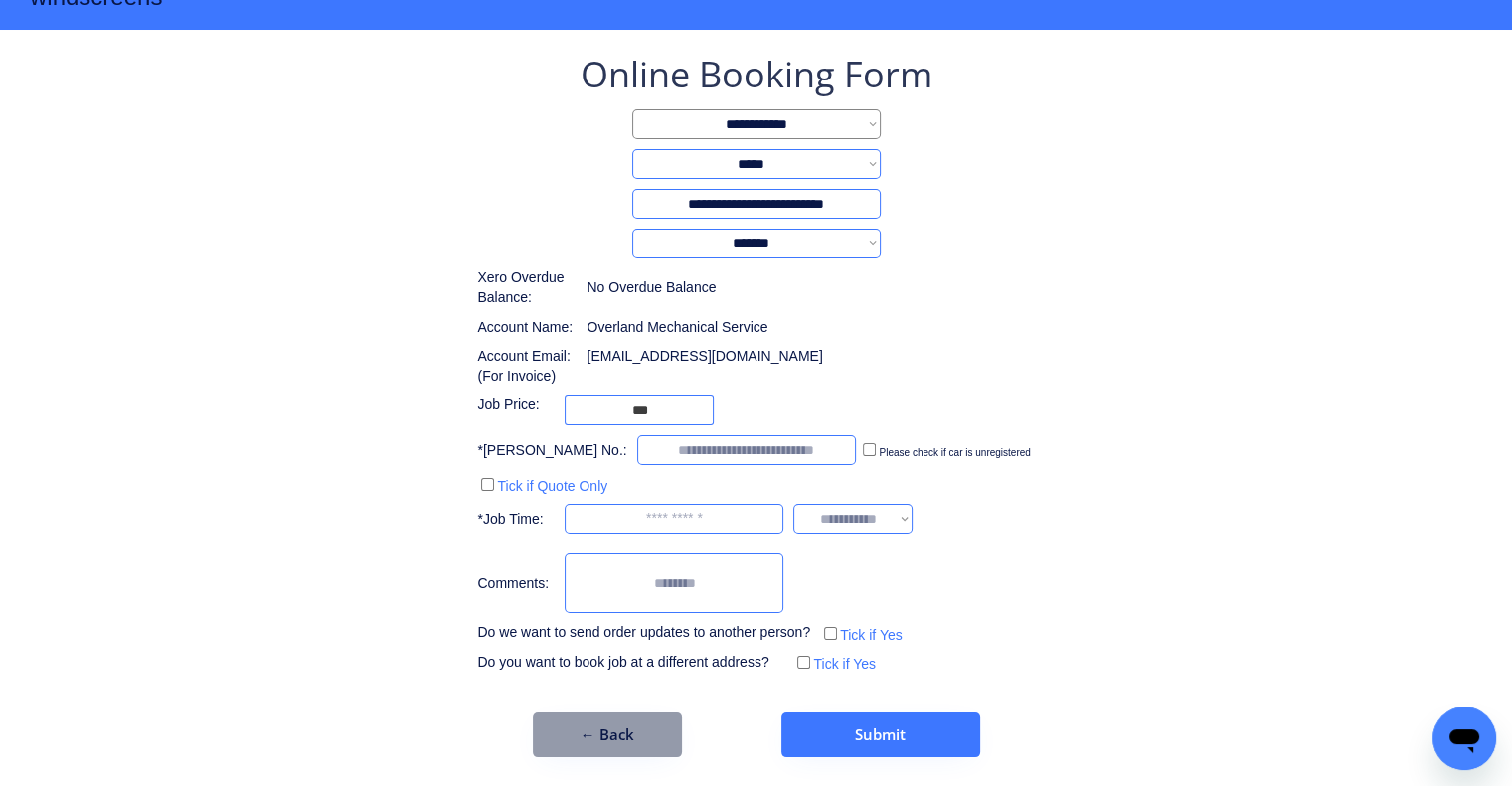 click on "**********" at bounding box center [756, 364] 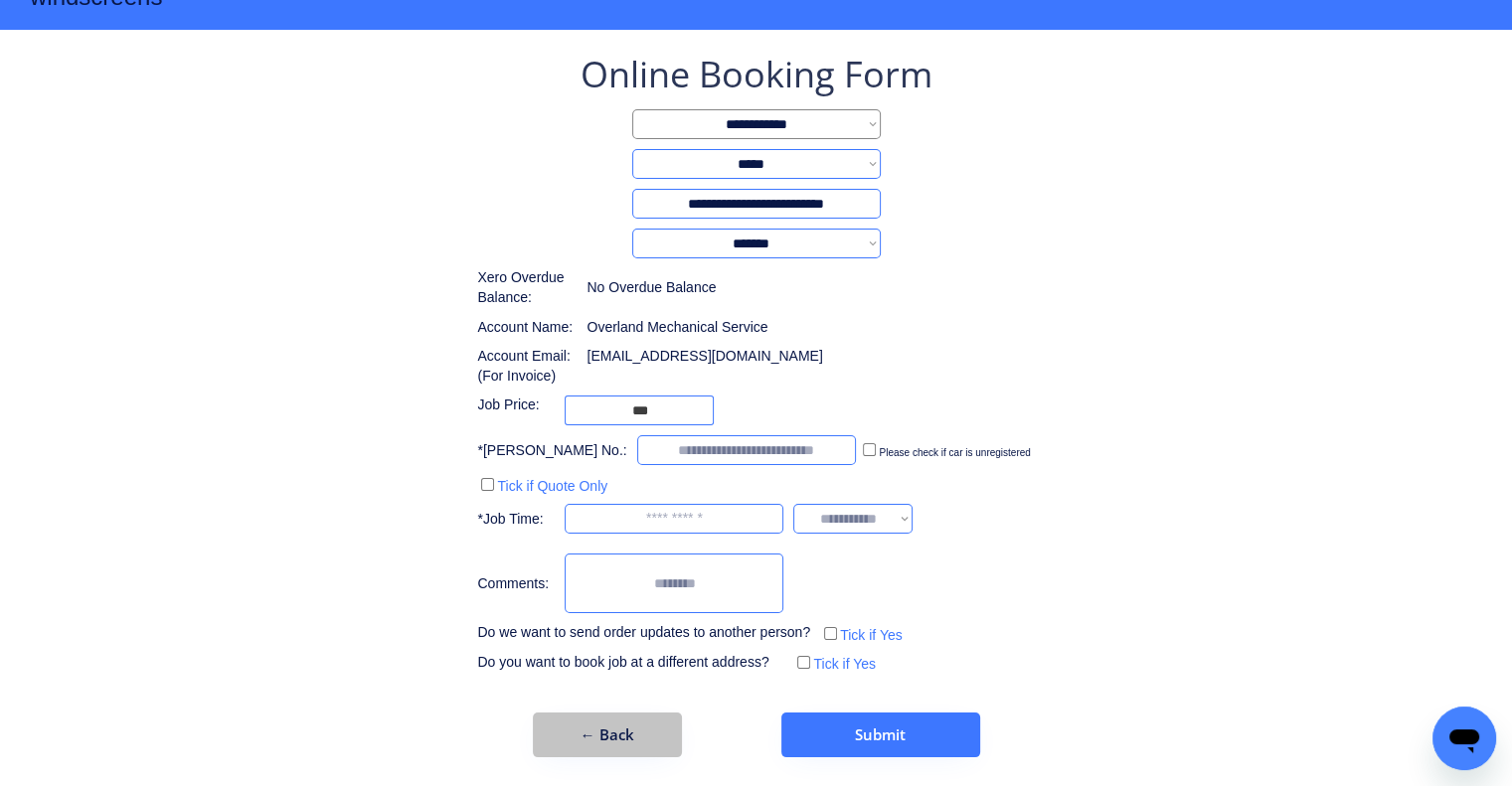 click on "←   Back" at bounding box center (607, 734) 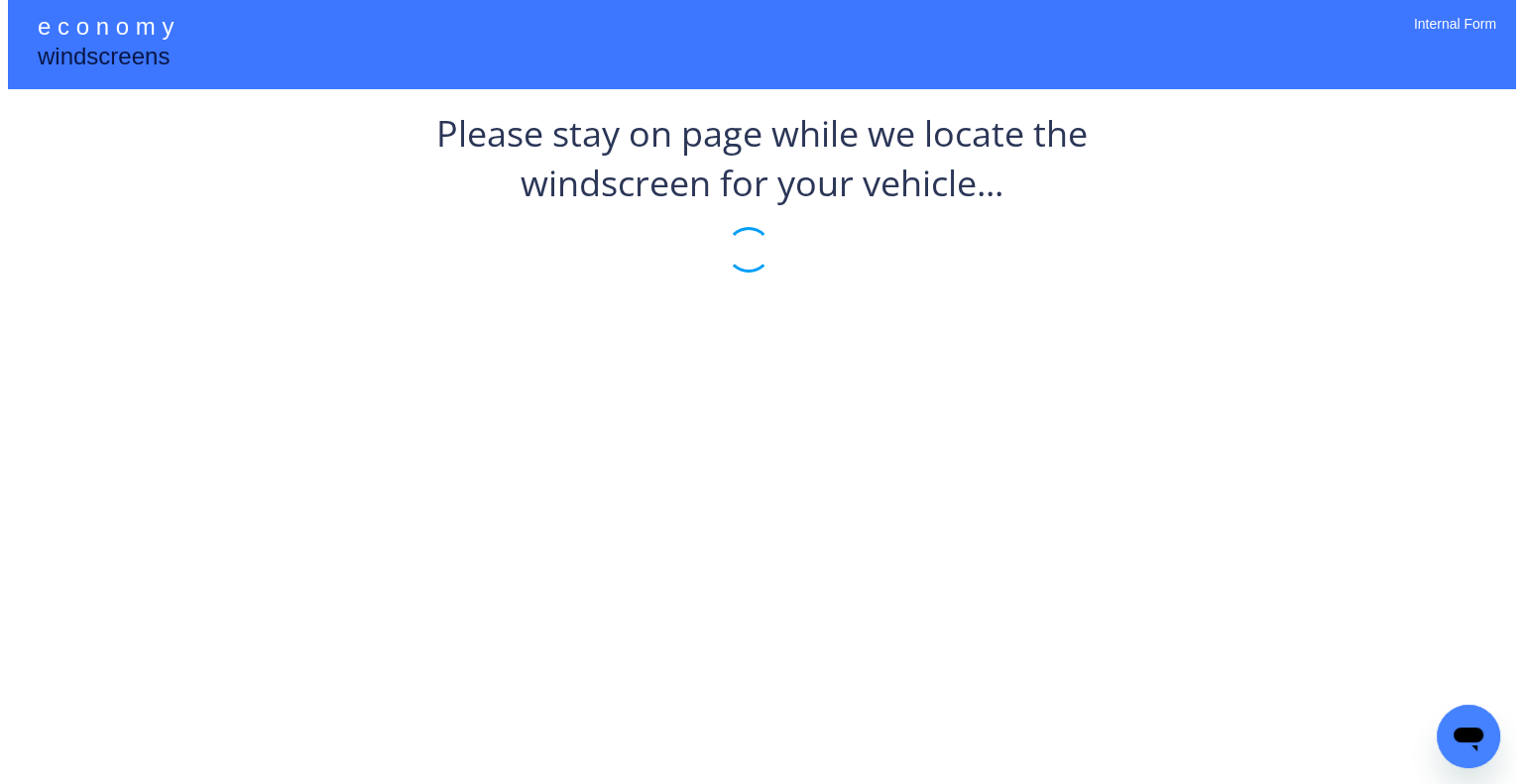 scroll, scrollTop: 0, scrollLeft: 0, axis: both 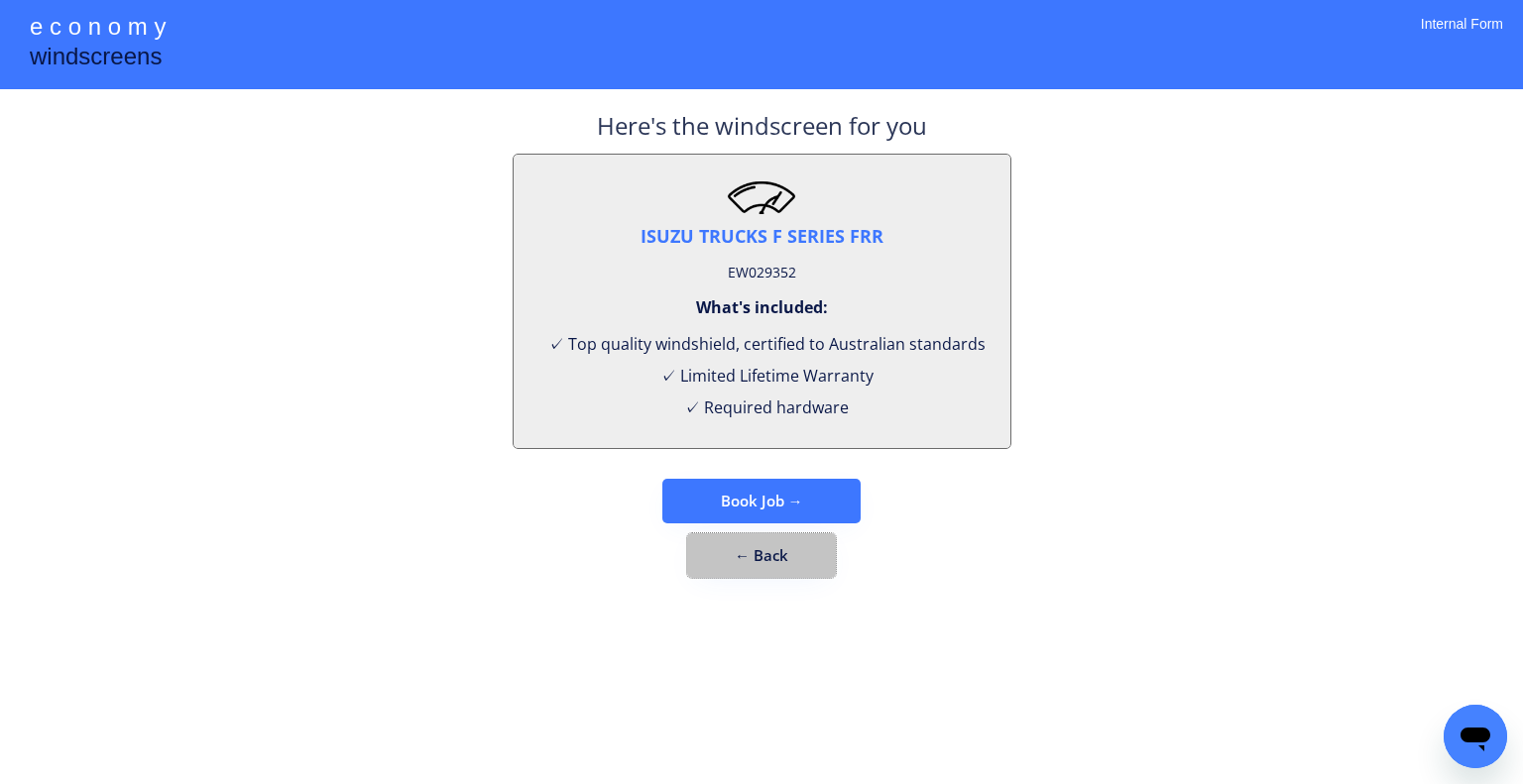 click on "←   Back" at bounding box center (762, 555) 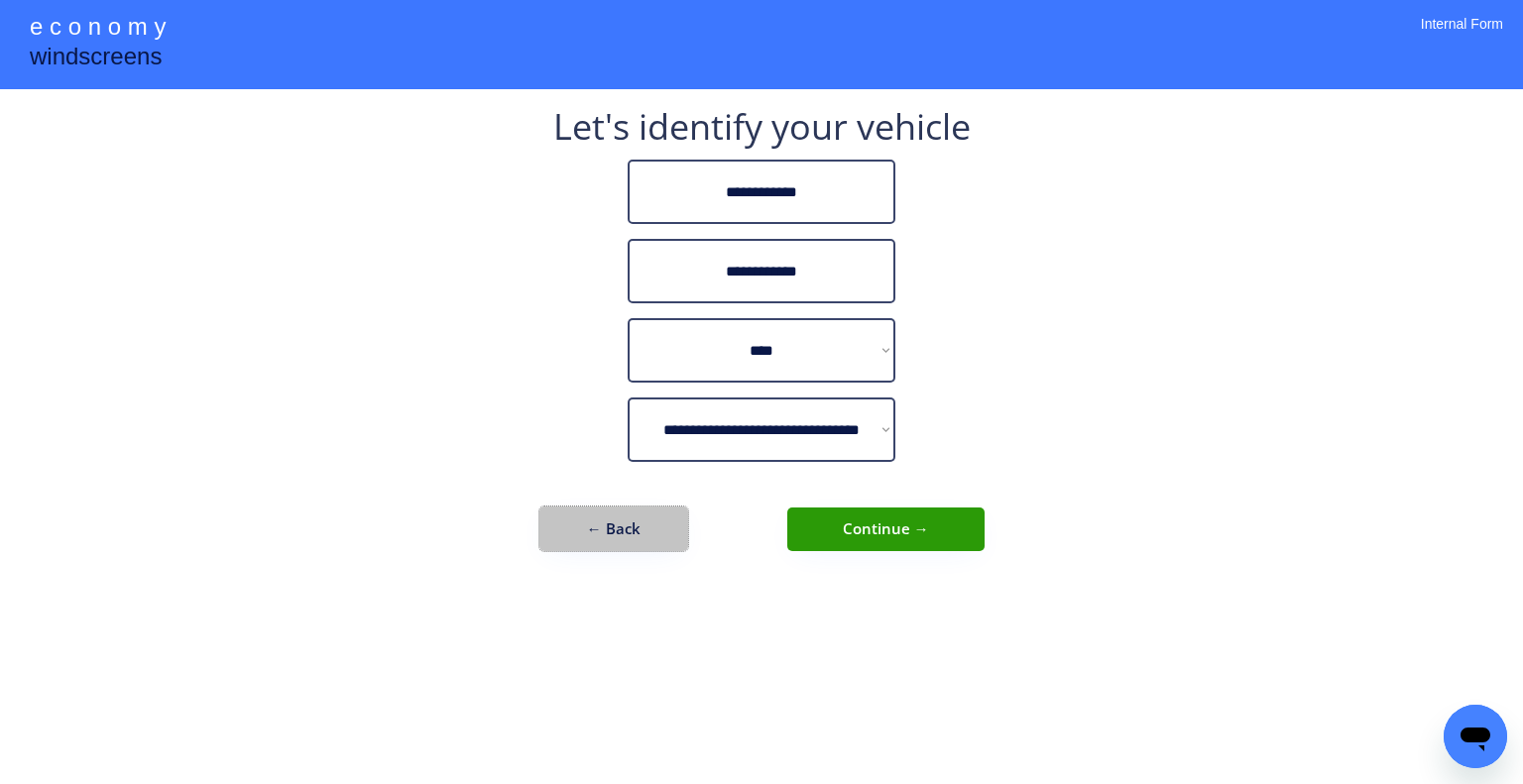 click on "←   Back" at bounding box center [614, 528] 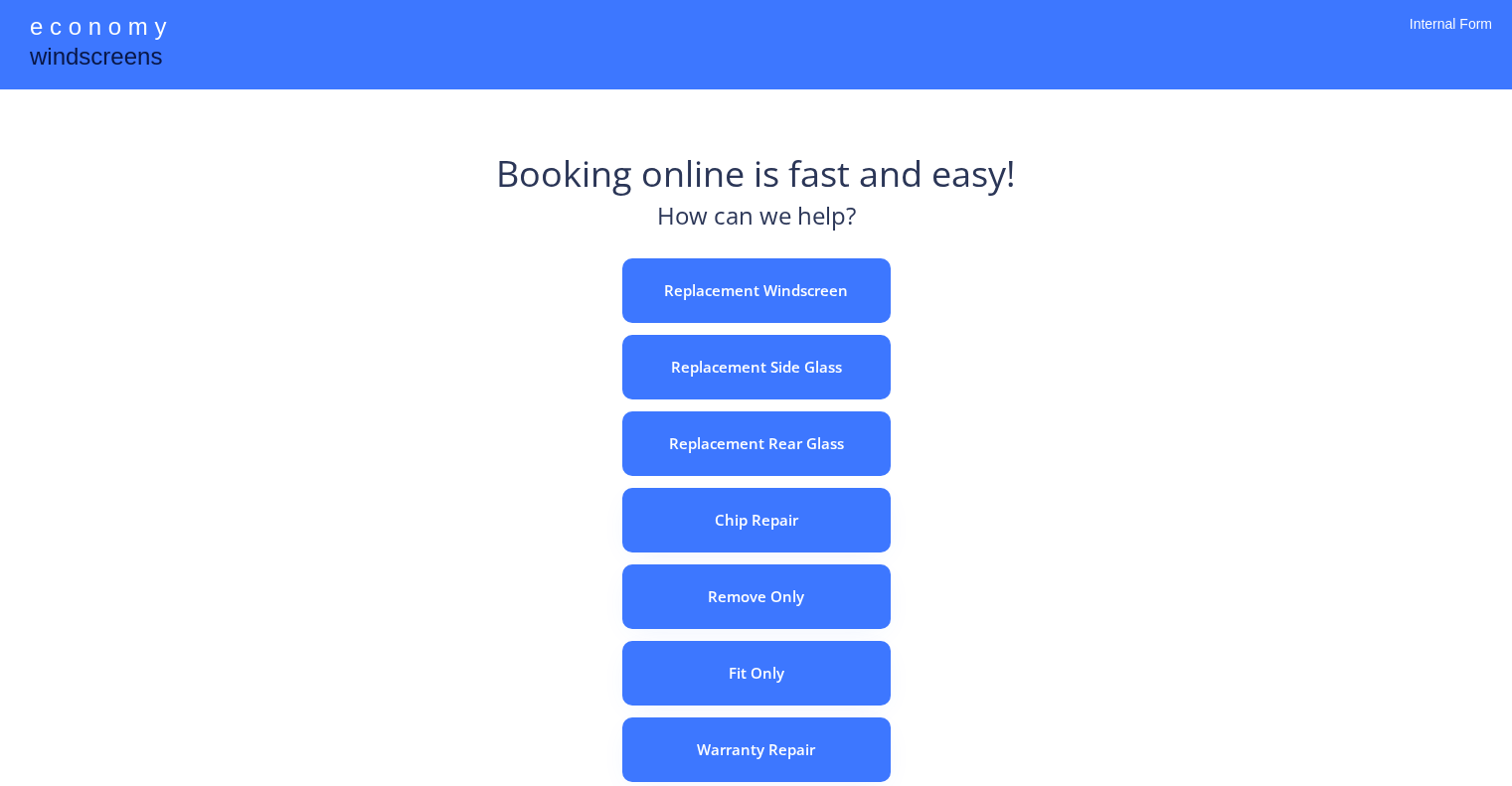 scroll, scrollTop: 0, scrollLeft: 0, axis: both 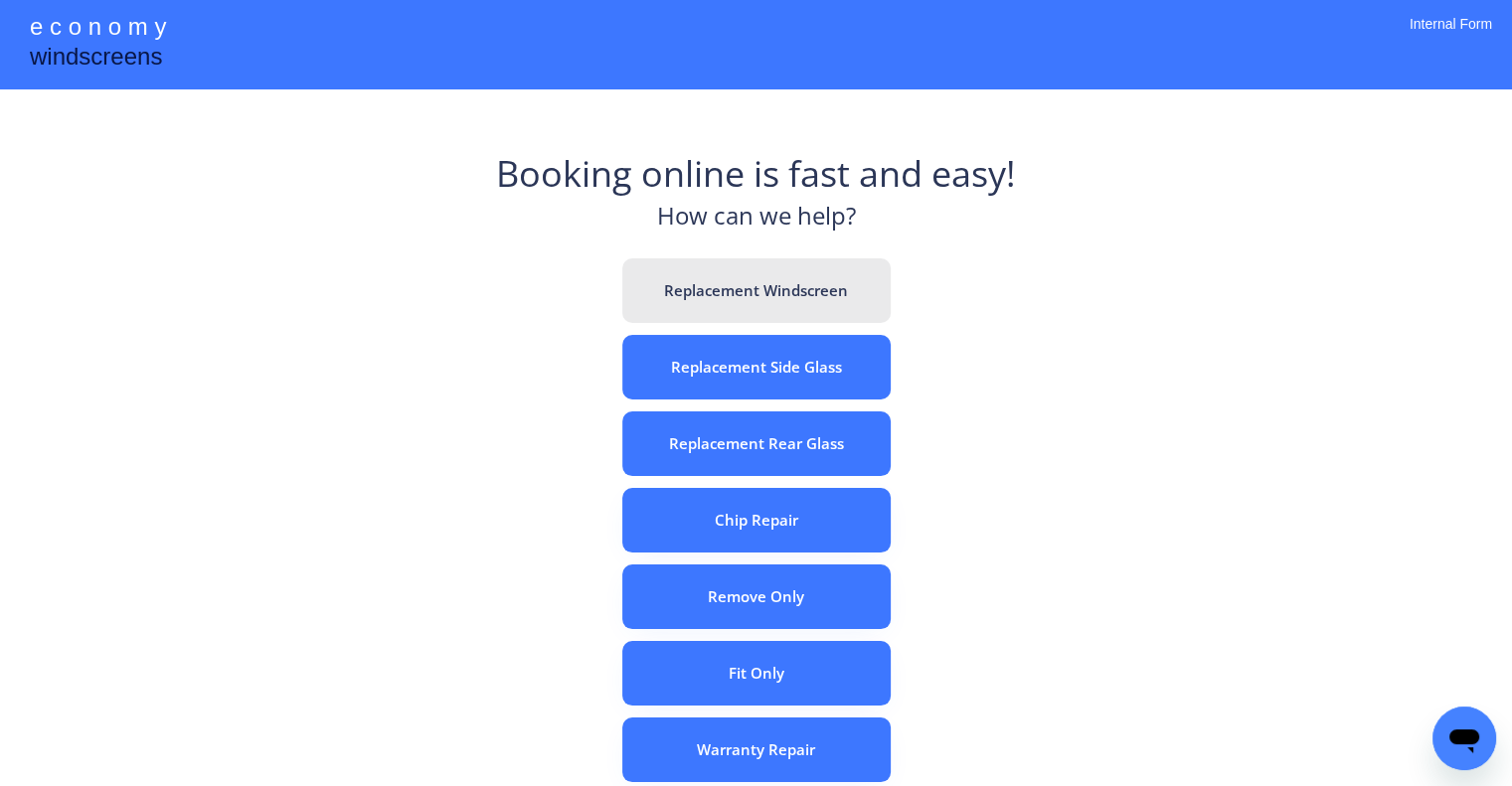 click on "Replacement Windscreen" at bounding box center (756, 290) 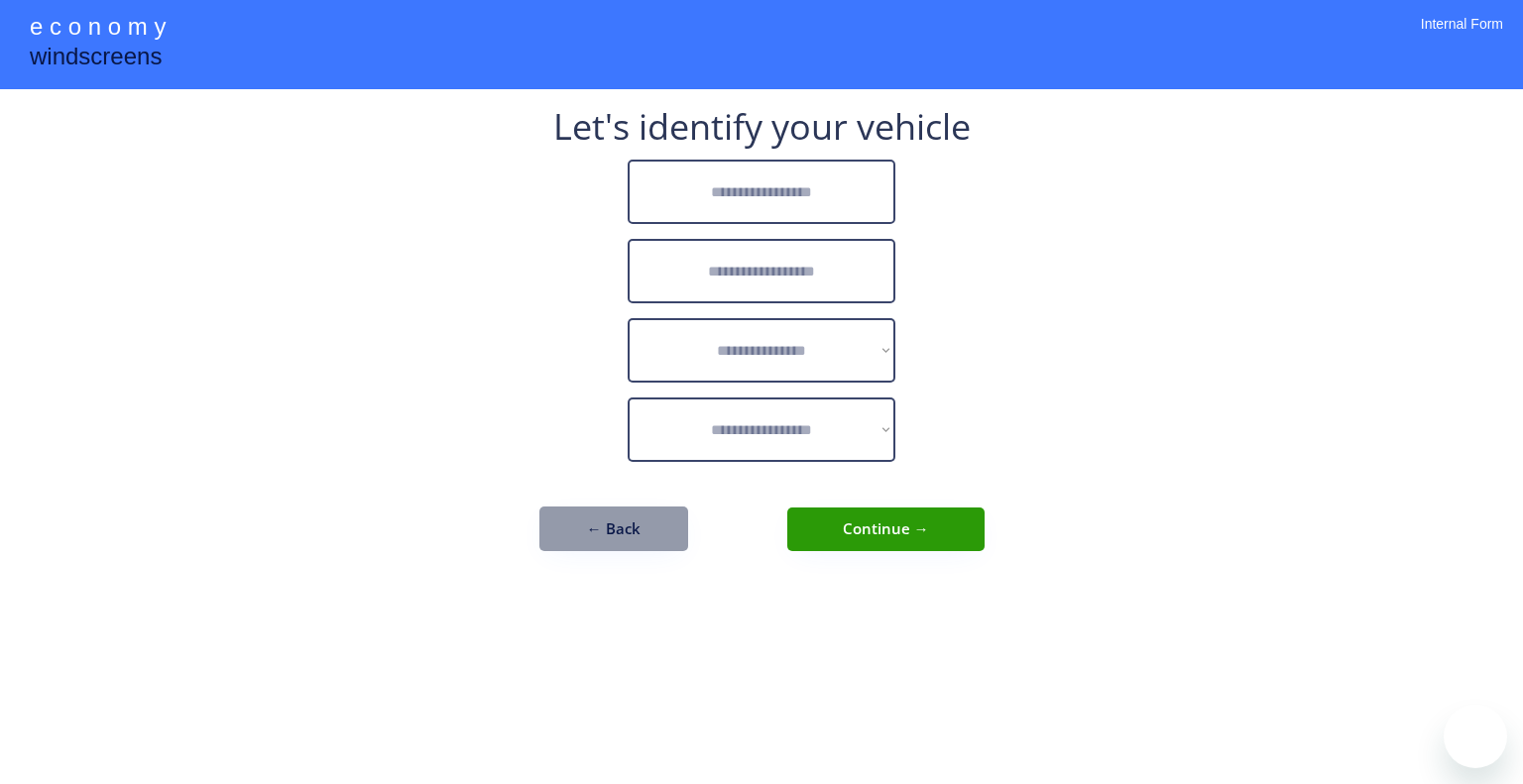 scroll, scrollTop: 0, scrollLeft: 0, axis: both 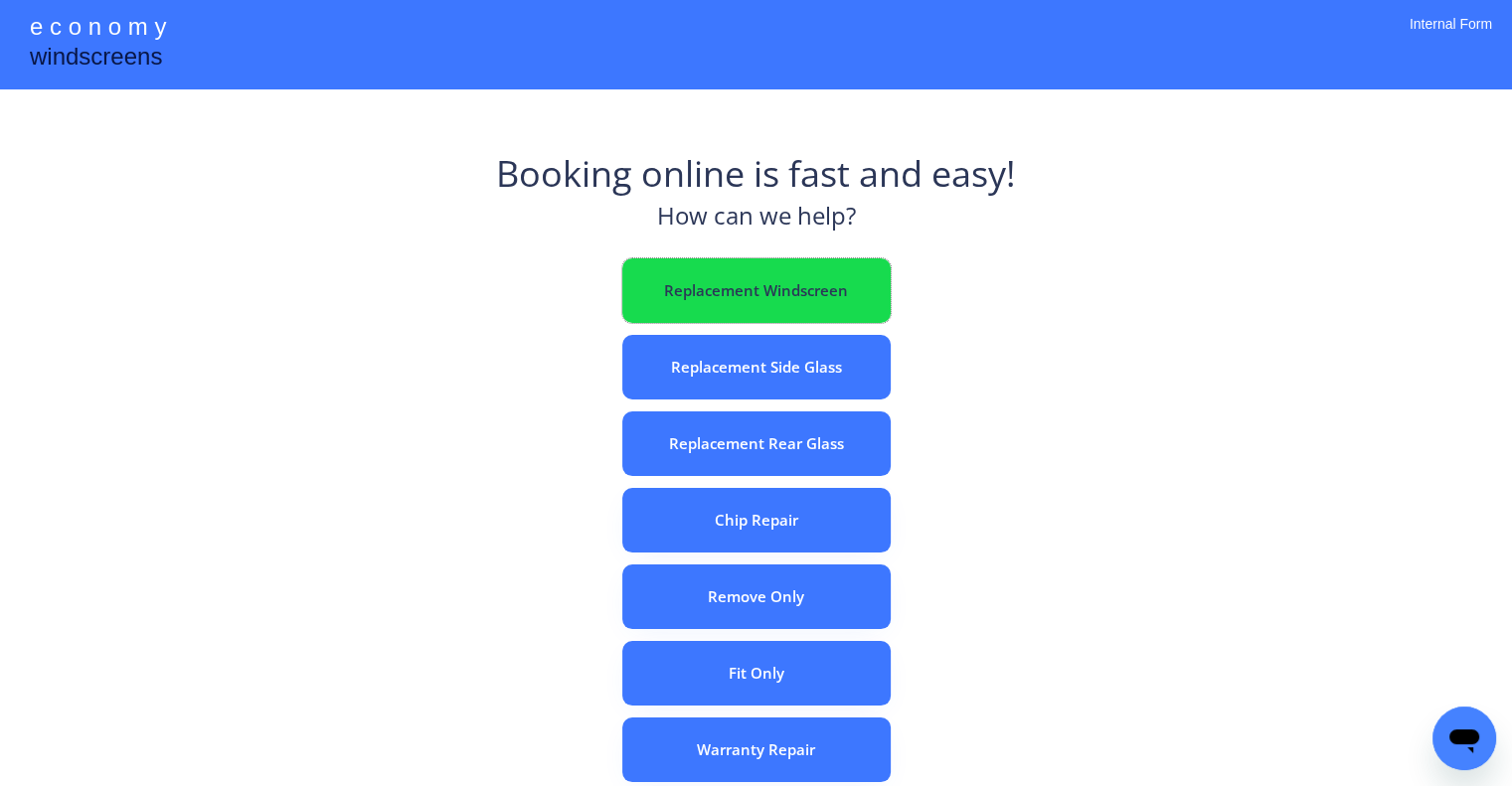 click on "Replacement Windscreen" at bounding box center (756, 290) 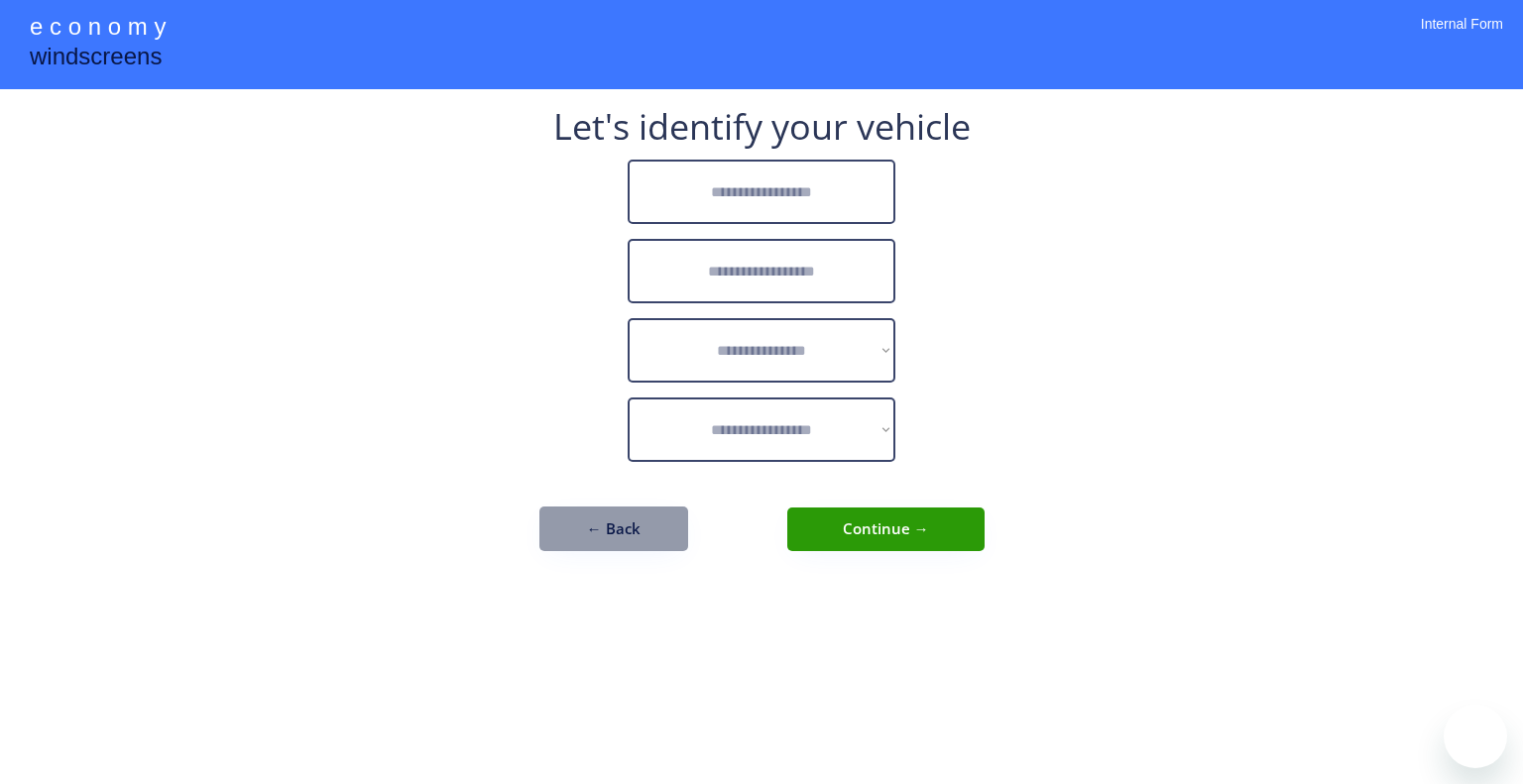 scroll, scrollTop: 0, scrollLeft: 0, axis: both 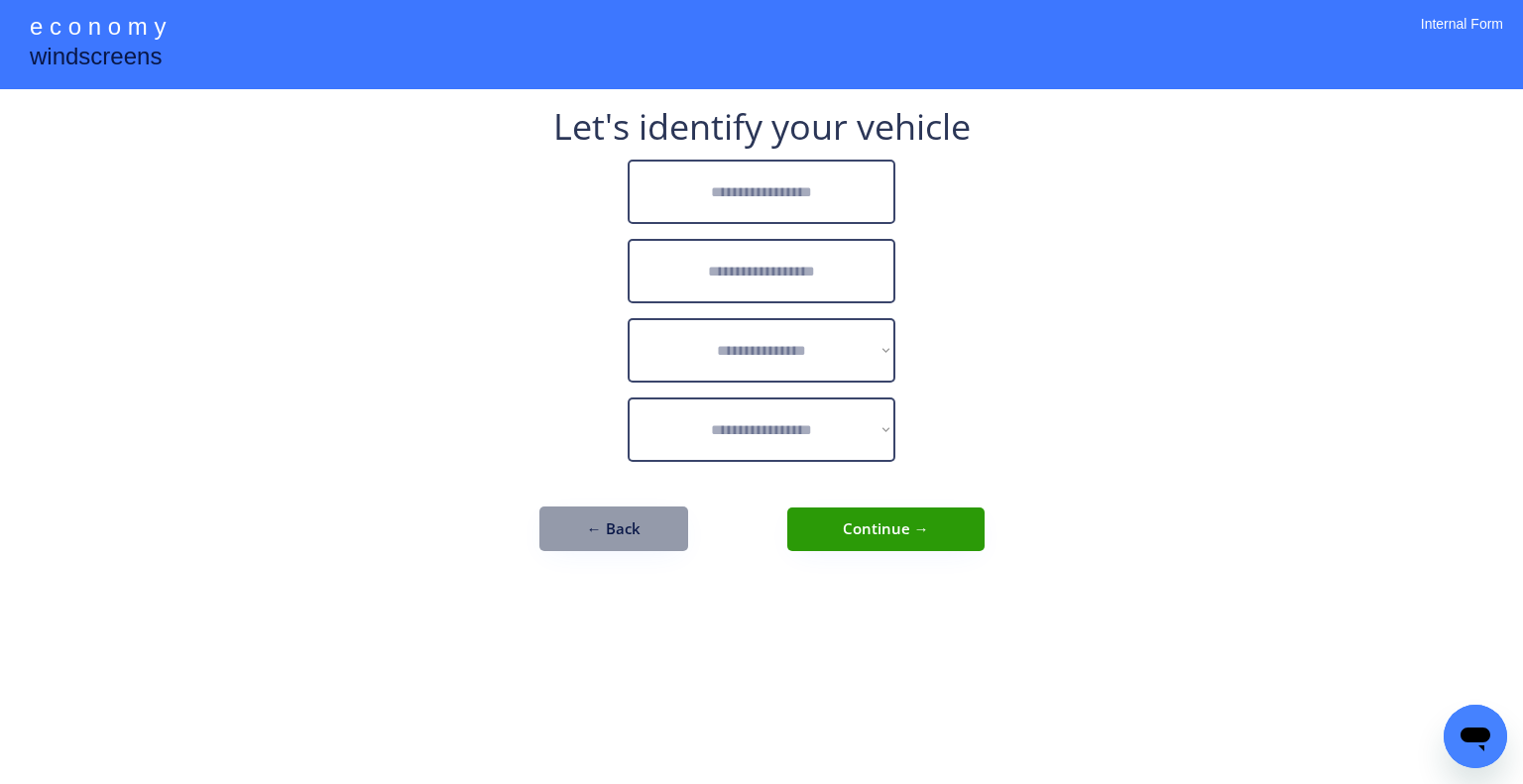 click at bounding box center (762, 191) 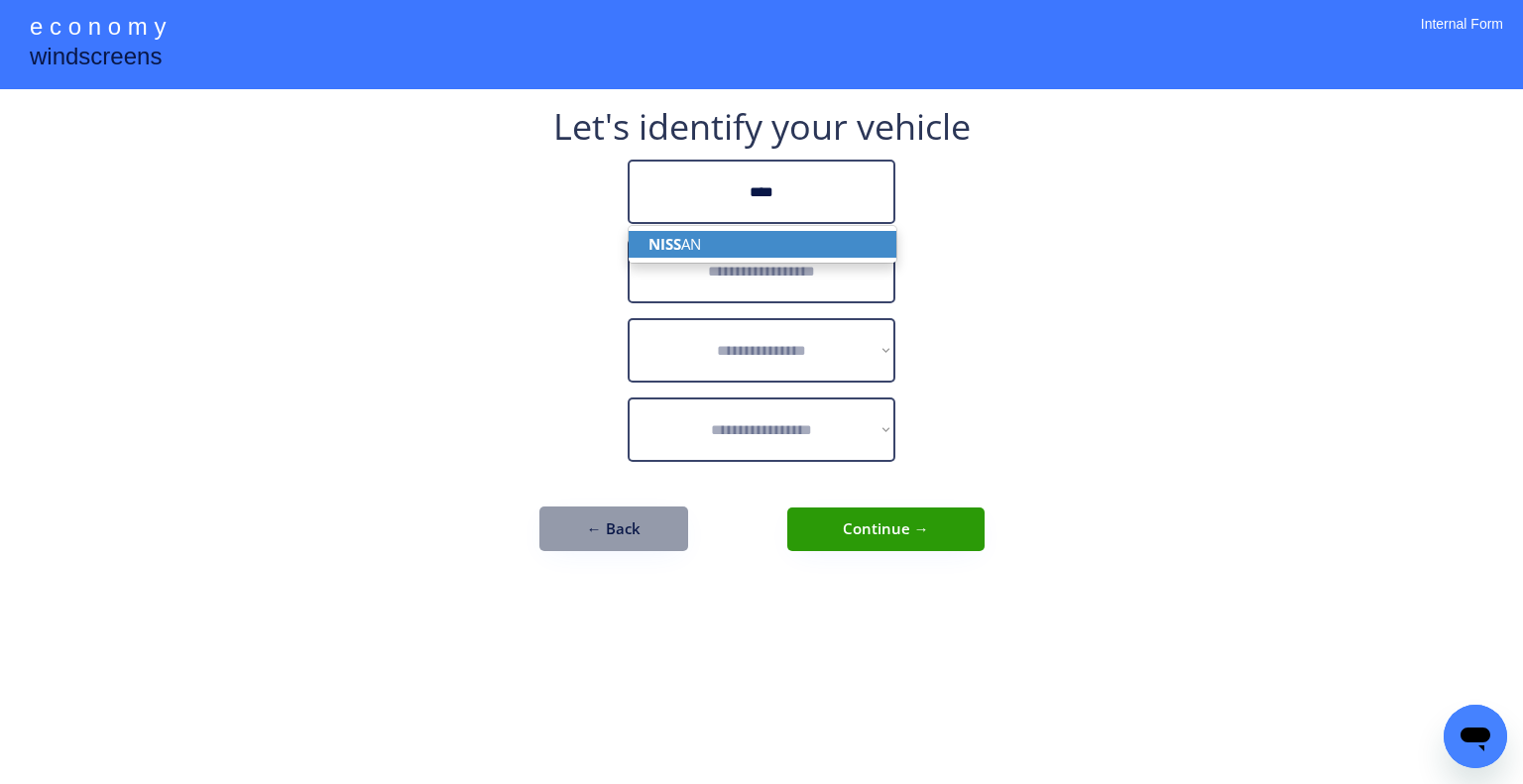 click on "NISS AN" at bounding box center (762, 244) 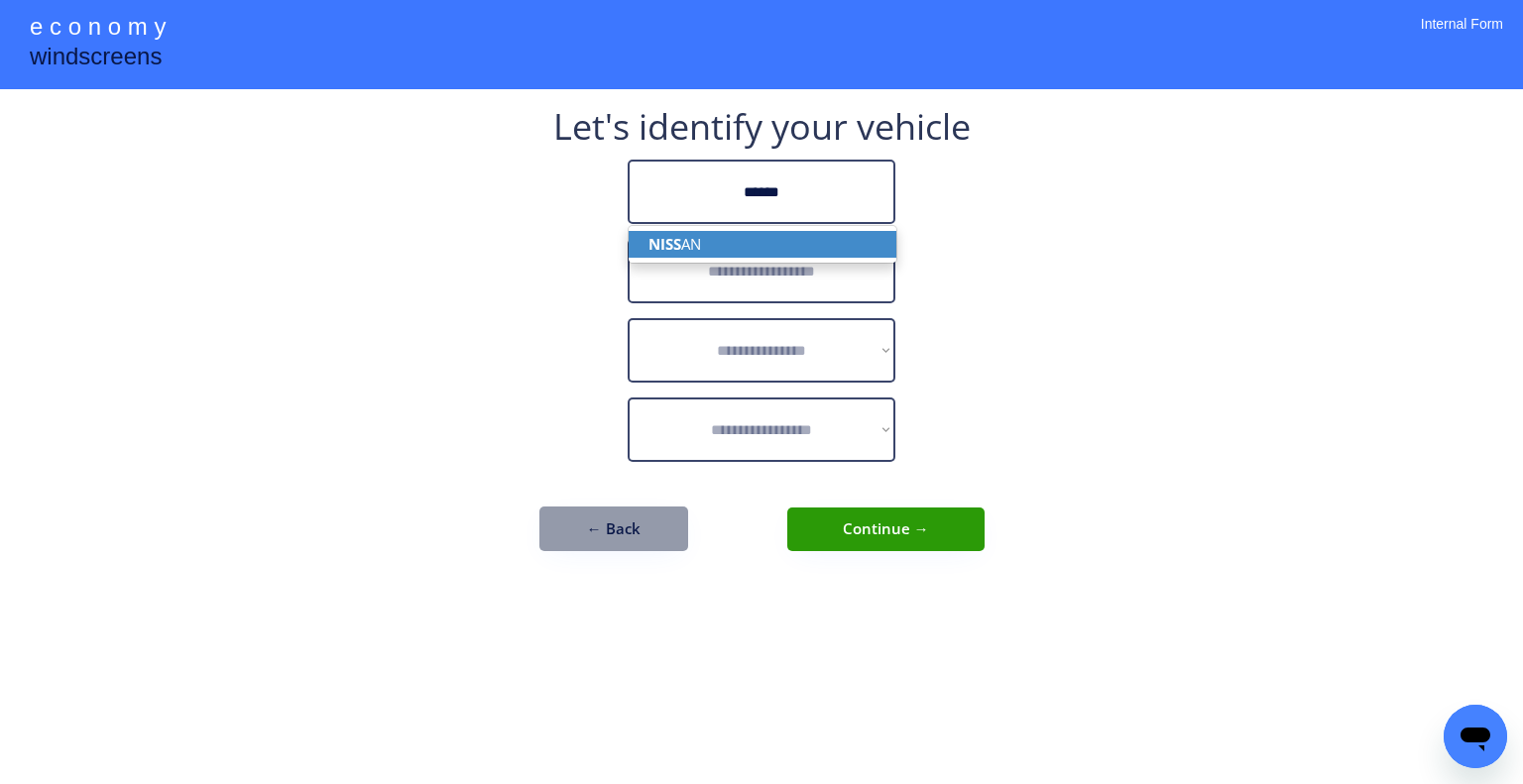 type on "******" 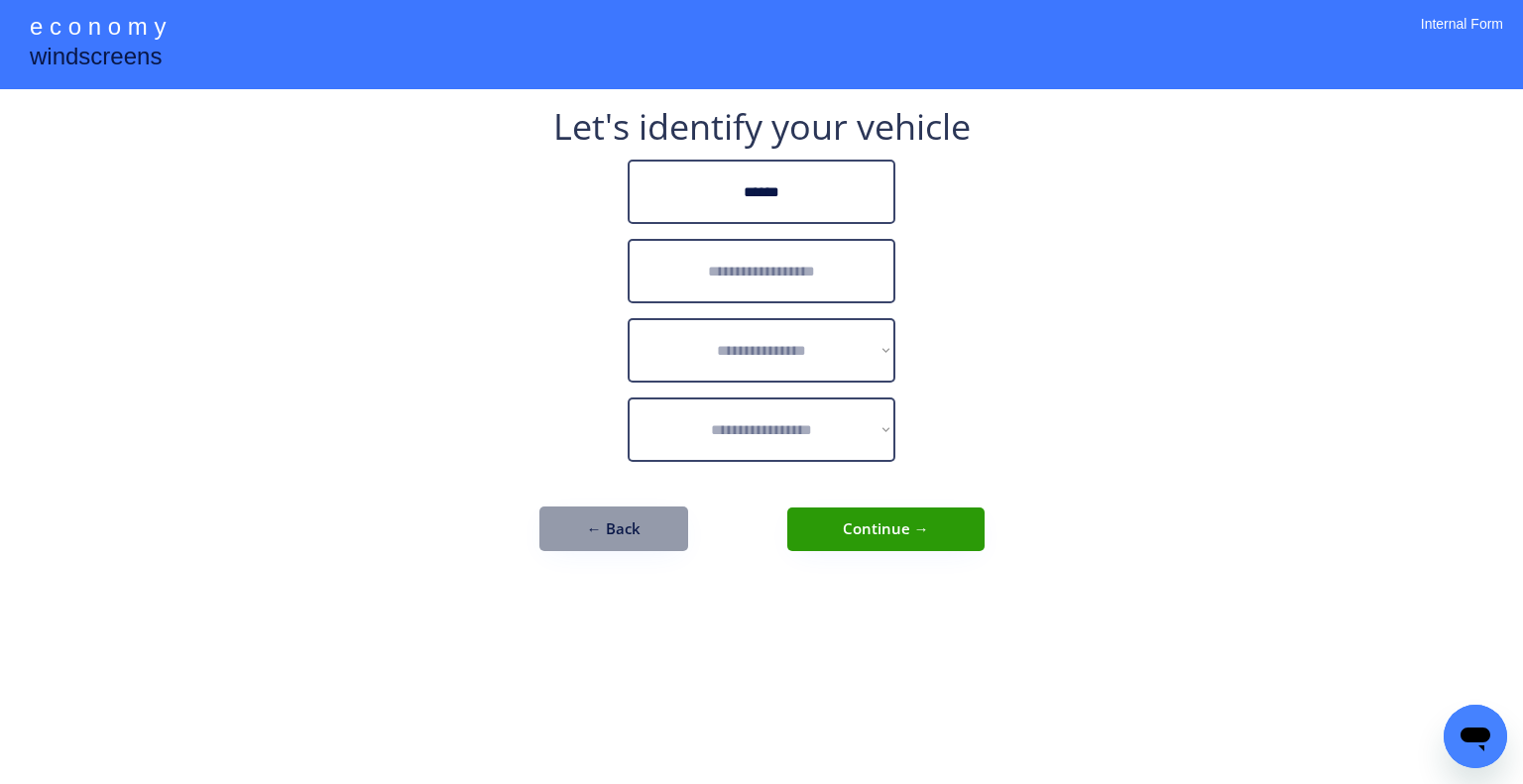 click at bounding box center [762, 271] 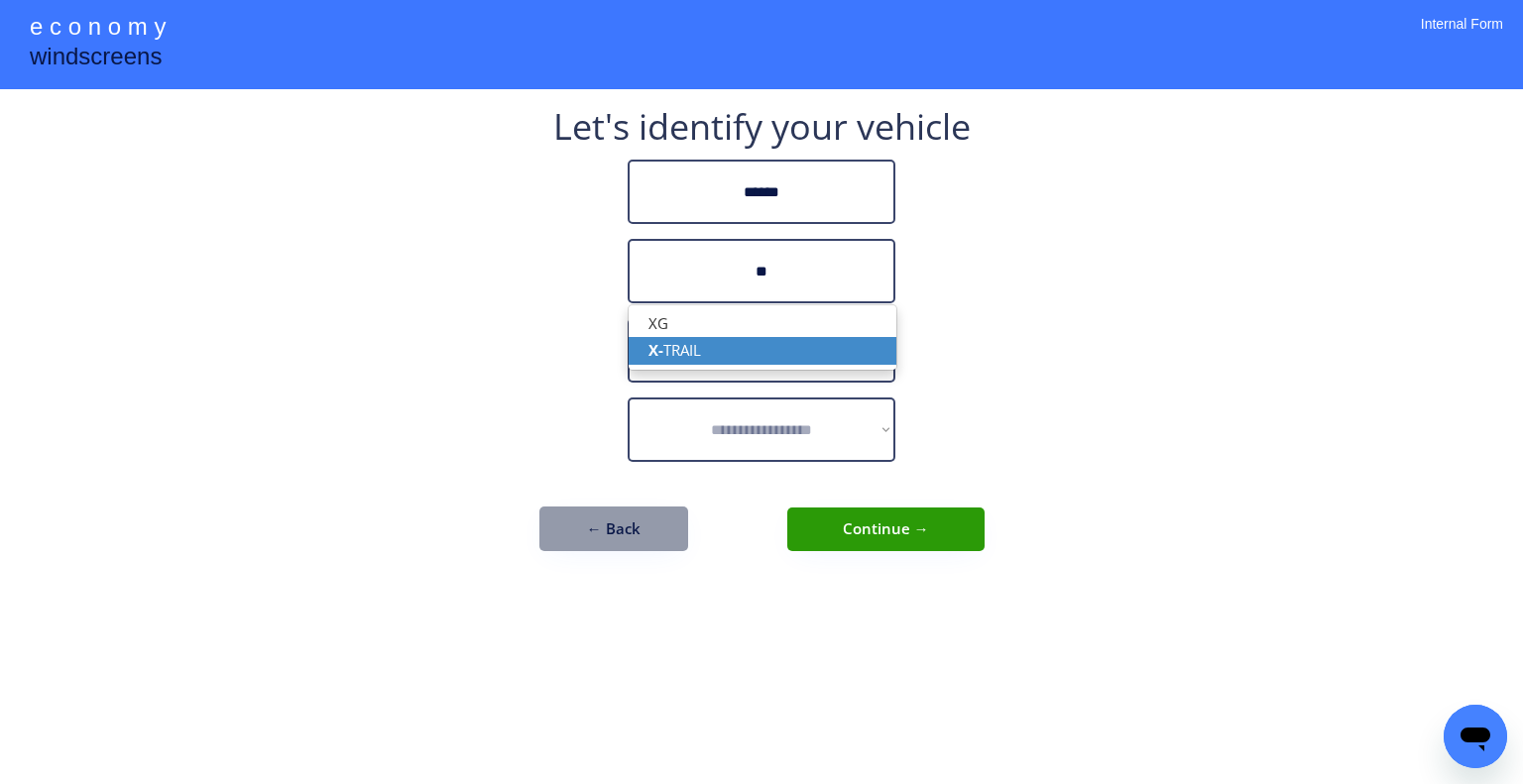 click on "X- TRAIL" at bounding box center [762, 350] 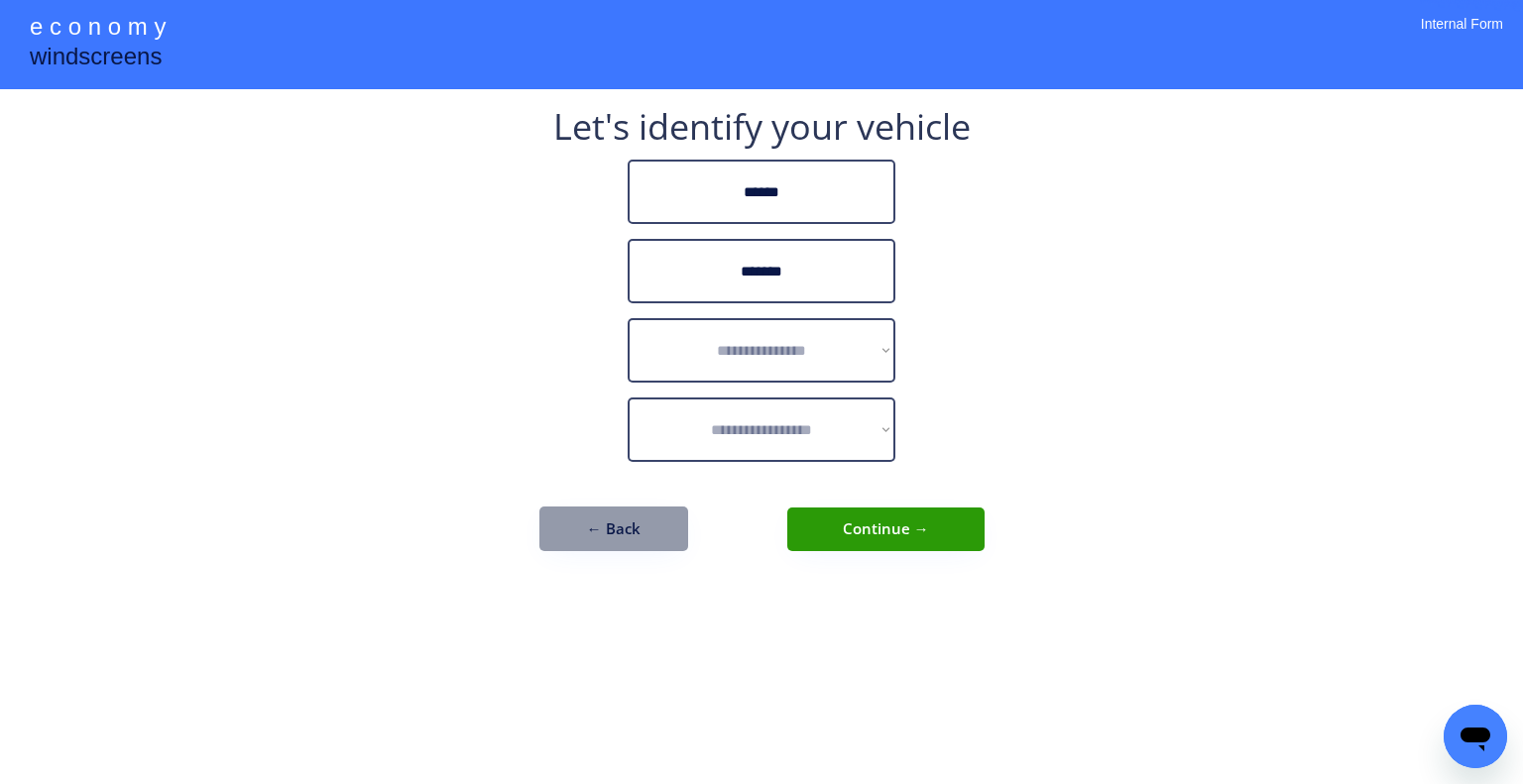 type on "*******" 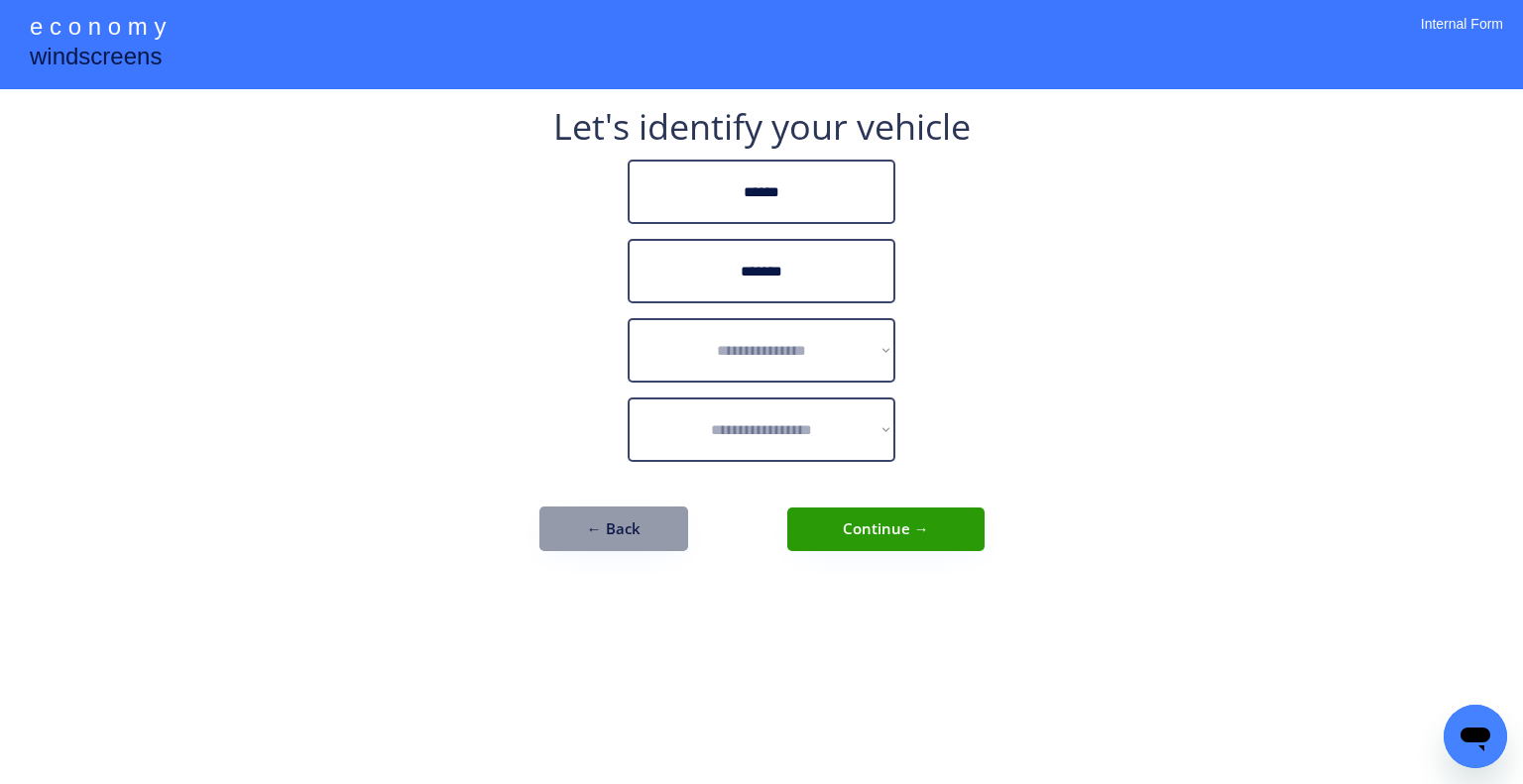 click on "**********" at bounding box center [762, 392] 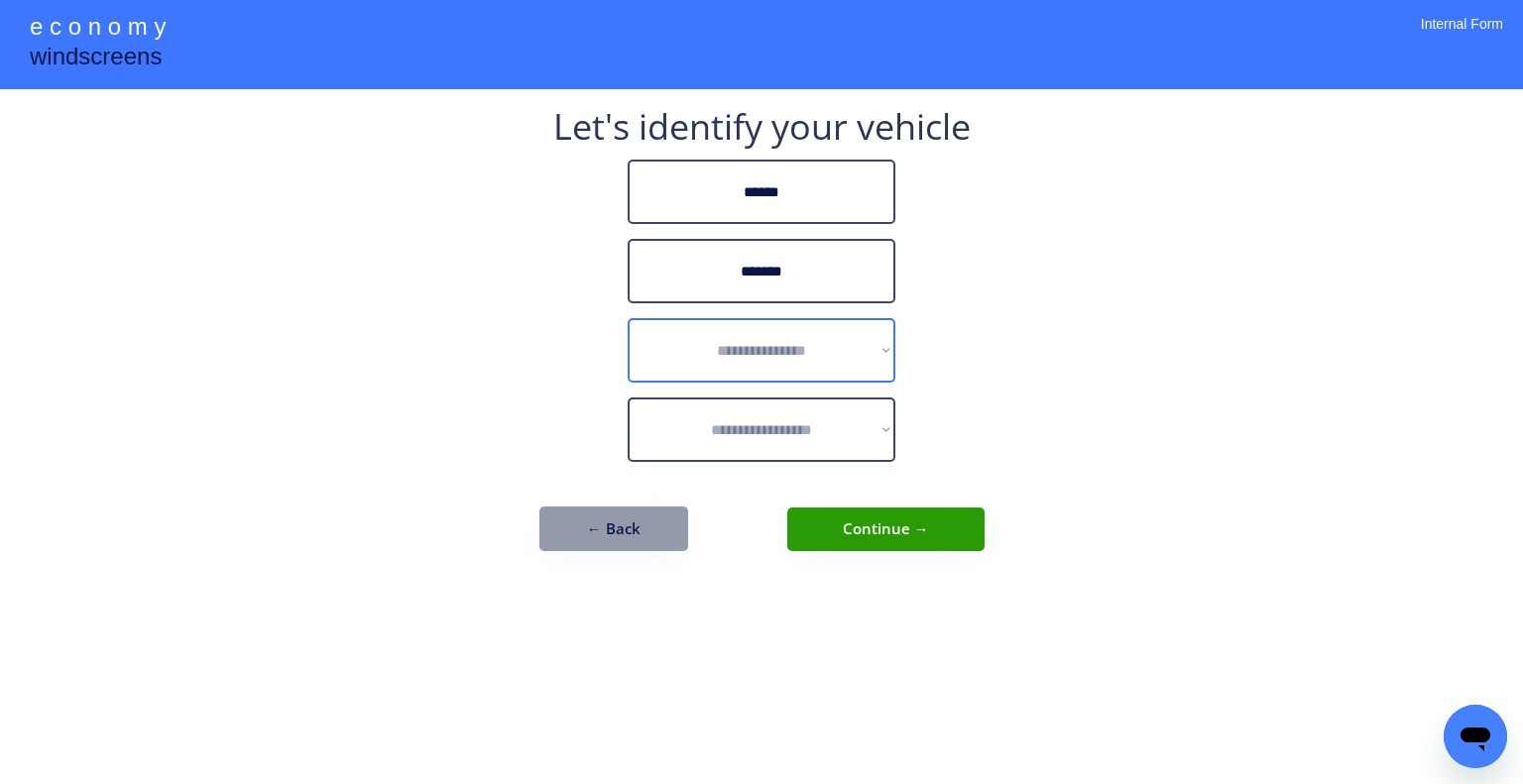 click on "**********" at bounding box center [762, 350] 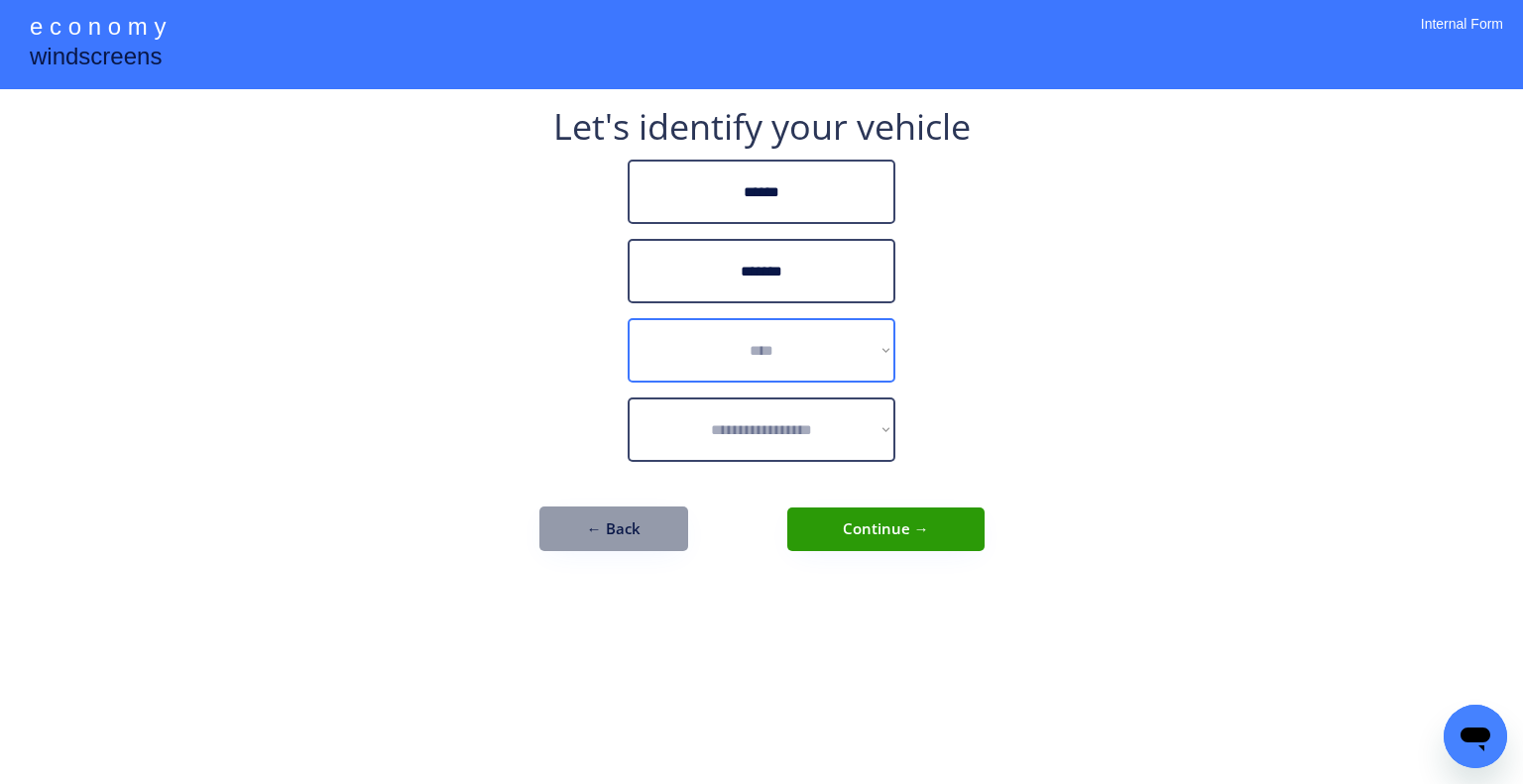 click on "**********" at bounding box center (762, 350) 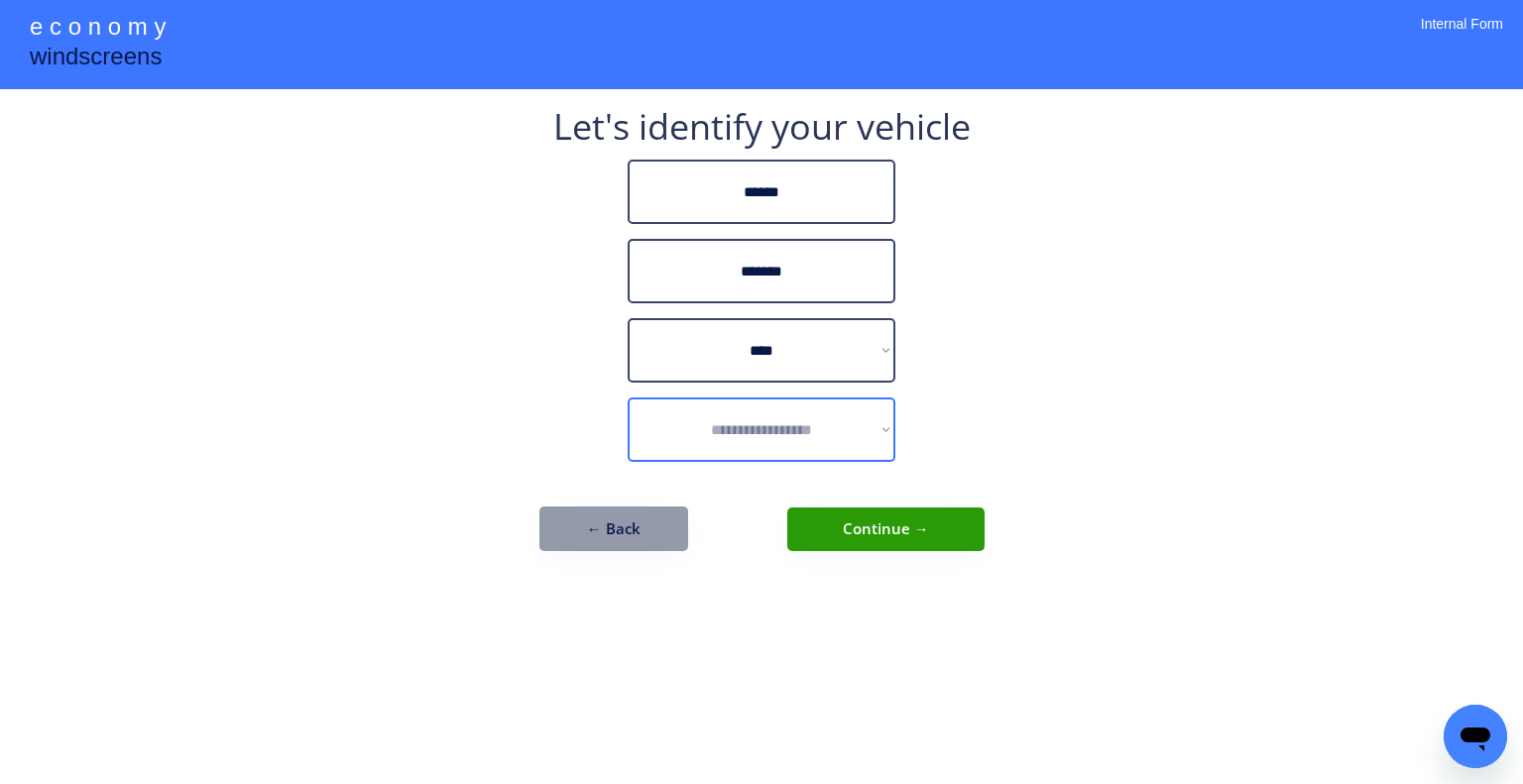 click on "**********" at bounding box center (762, 429) 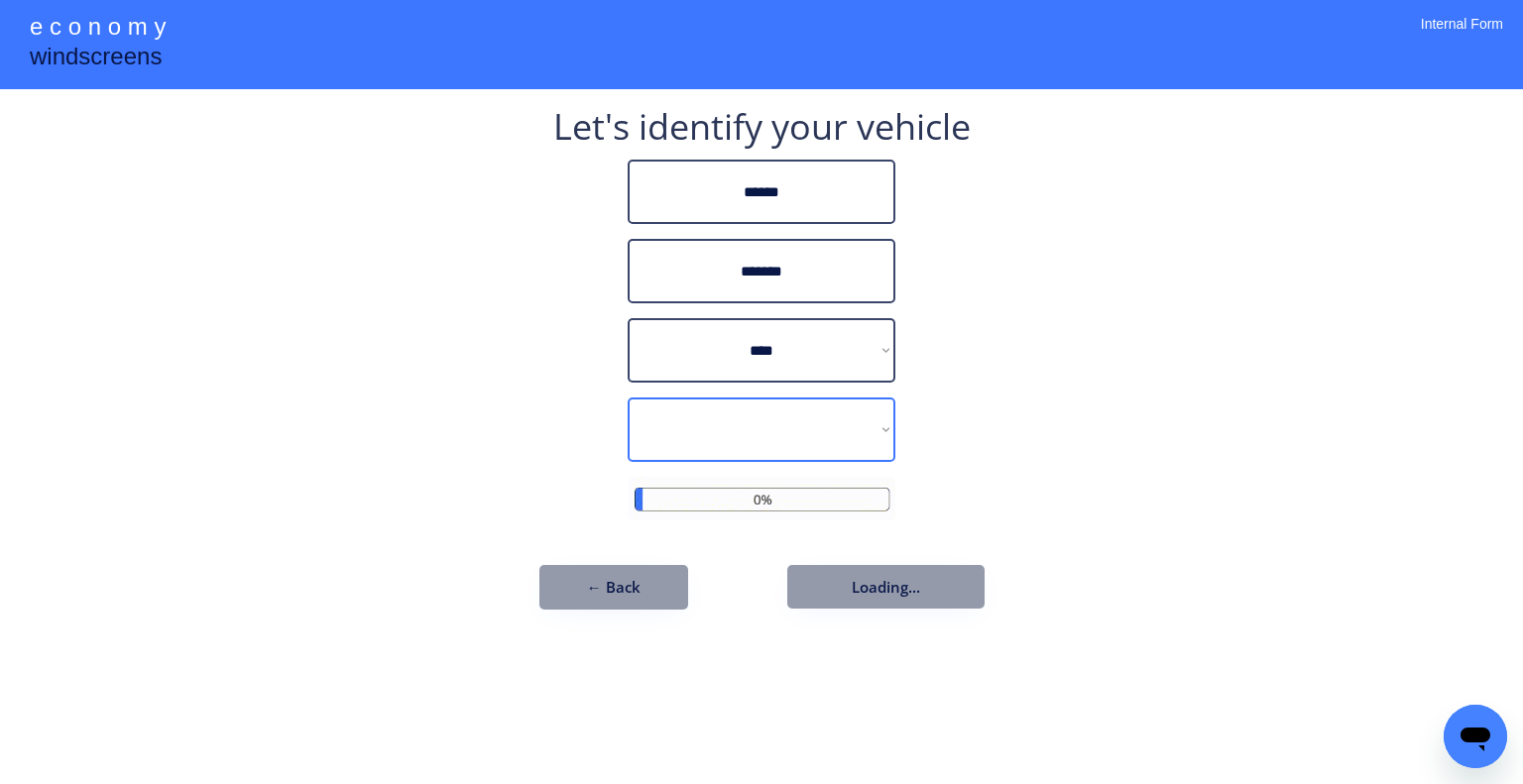 select on "*********" 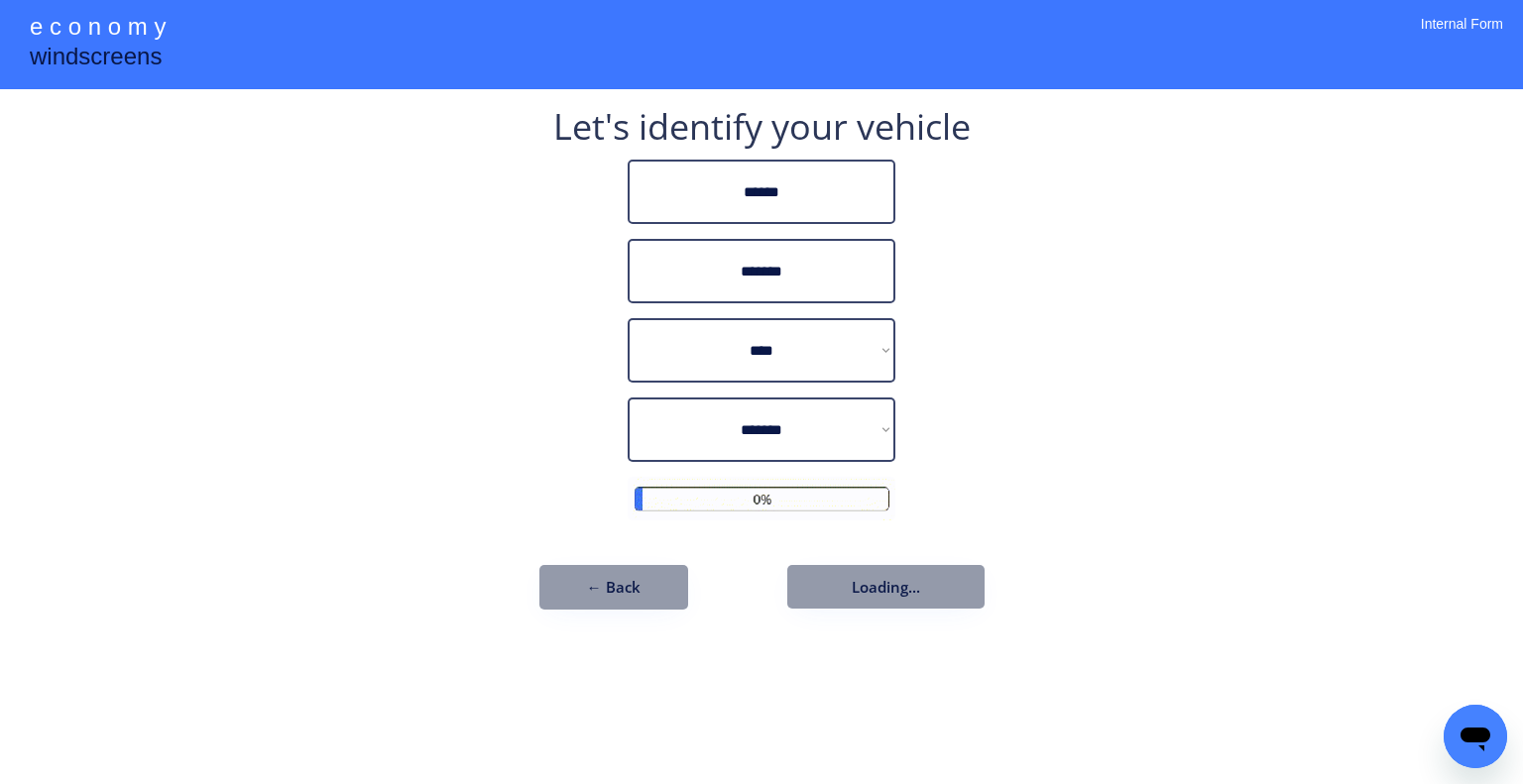 click on "**********" at bounding box center [762, 392] 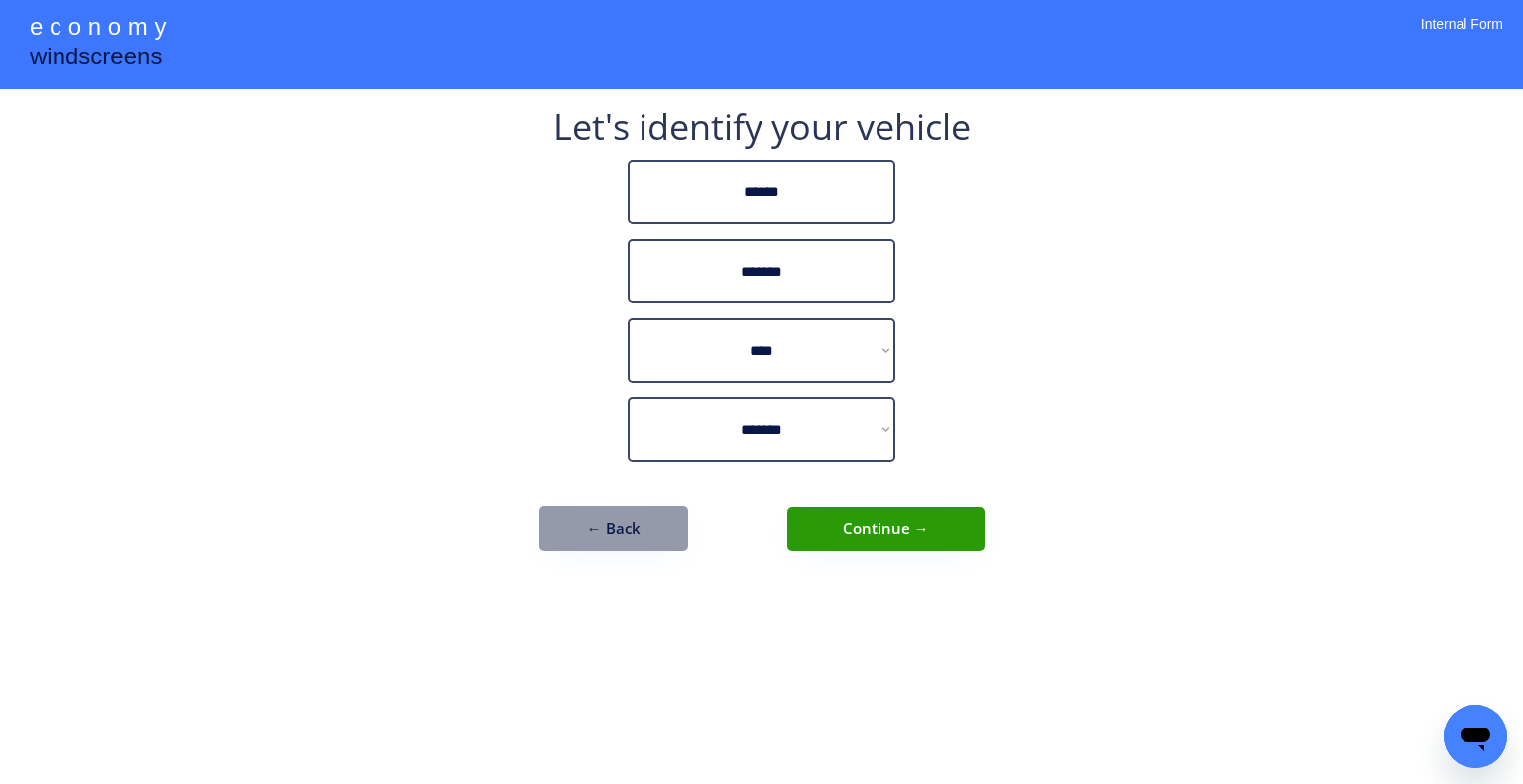 click on "Continue    →" at bounding box center [885, 529] 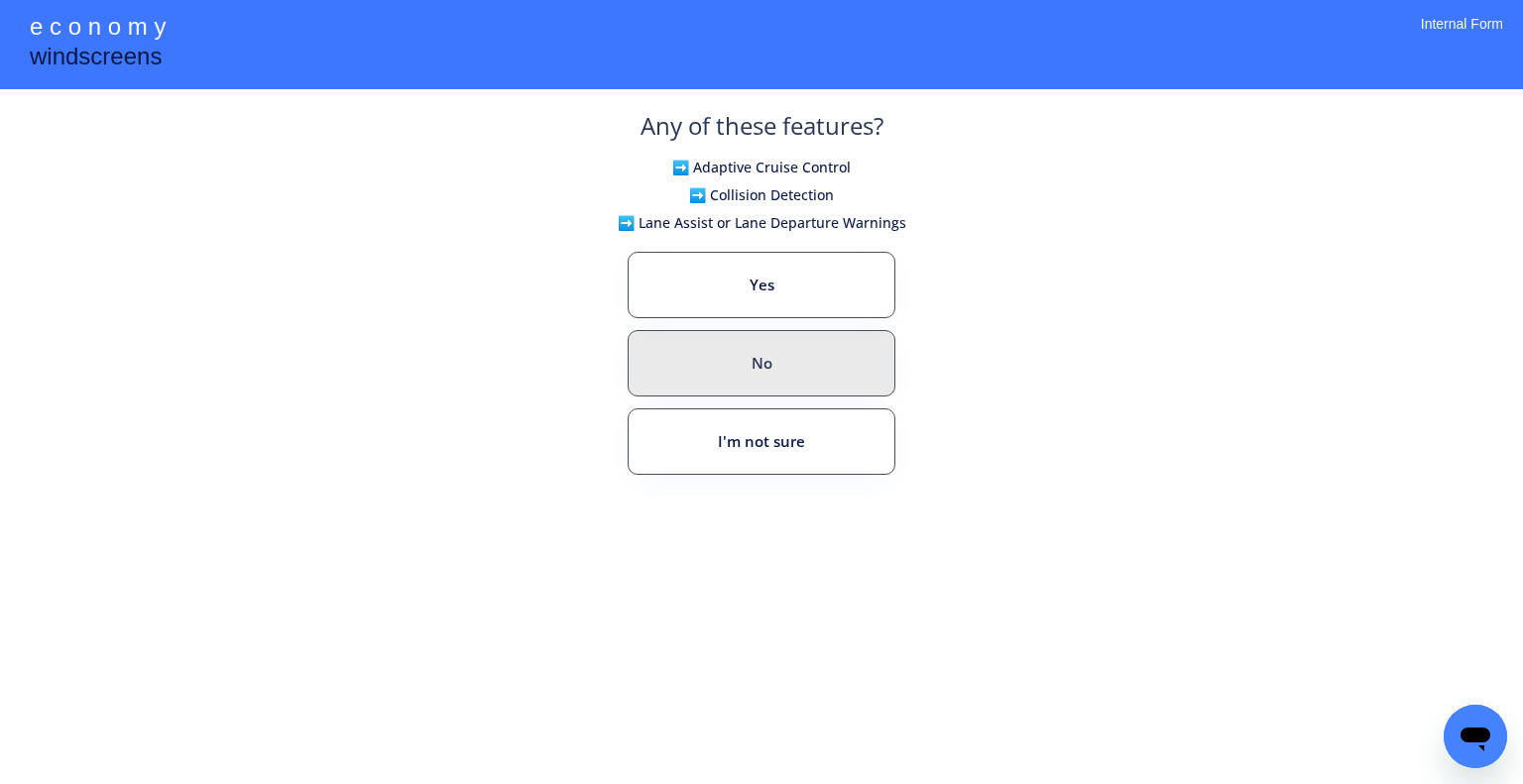 click on "No" at bounding box center (762, 363) 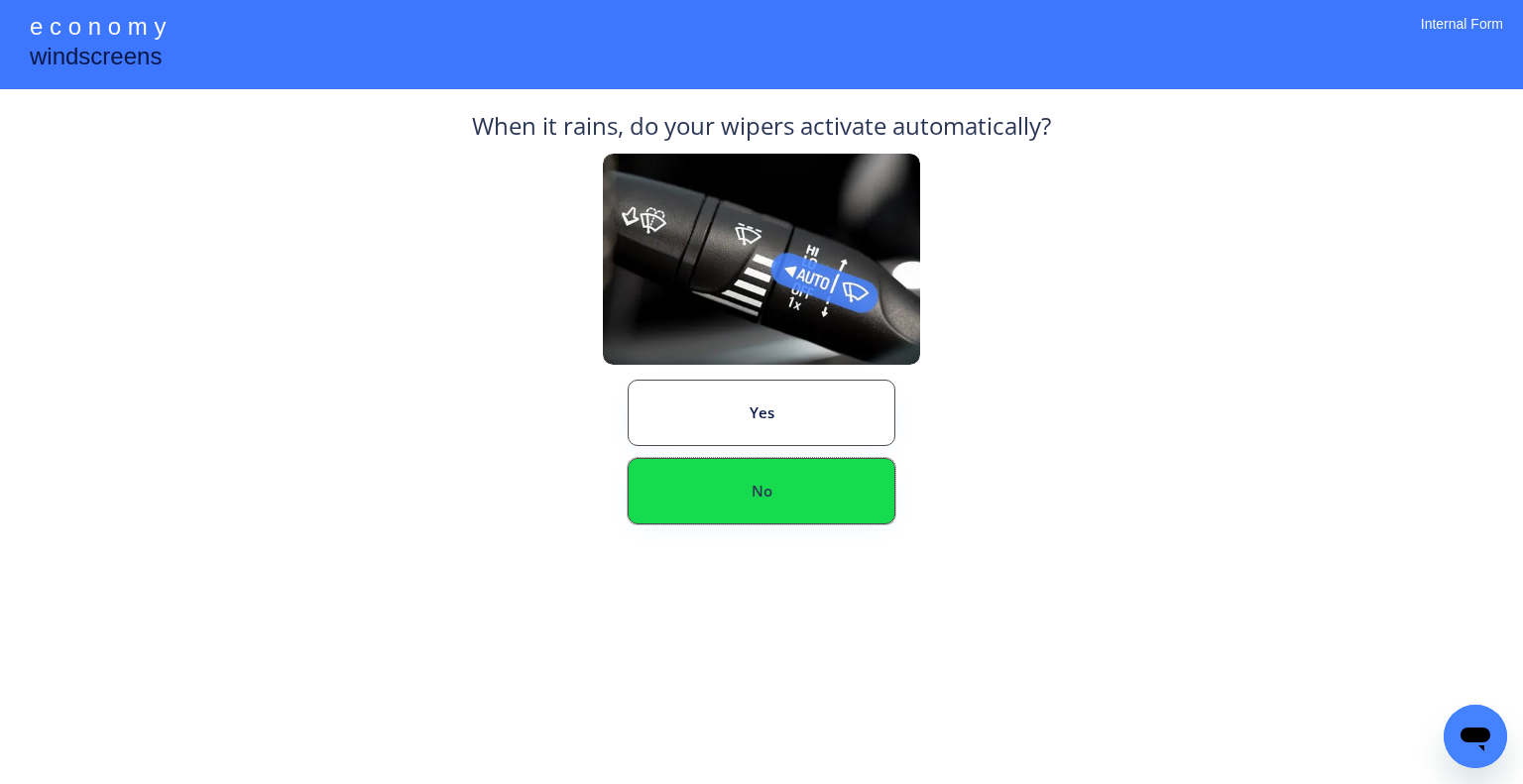 click on "No" at bounding box center [762, 491] 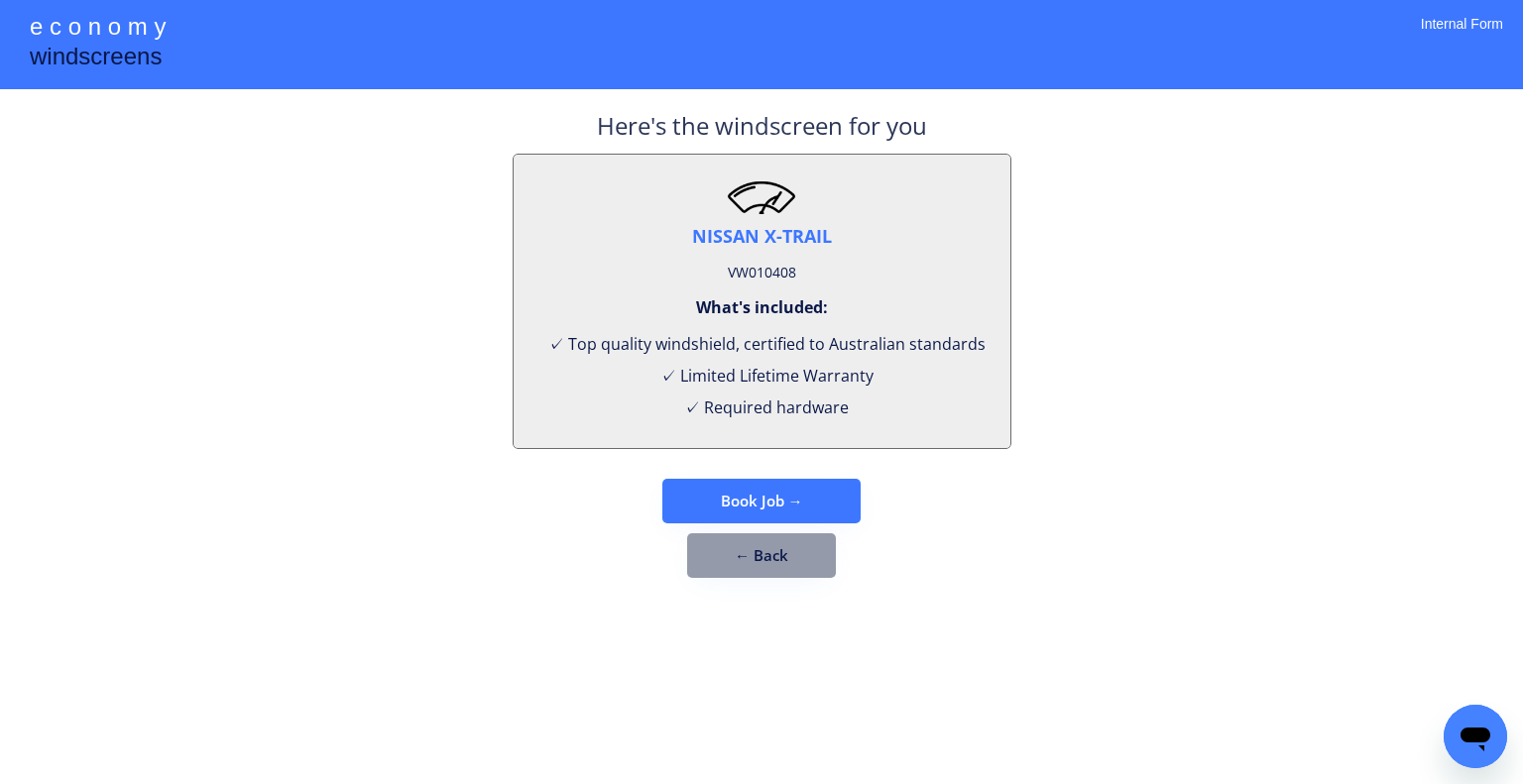 click on "VW010408" at bounding box center (762, 273) 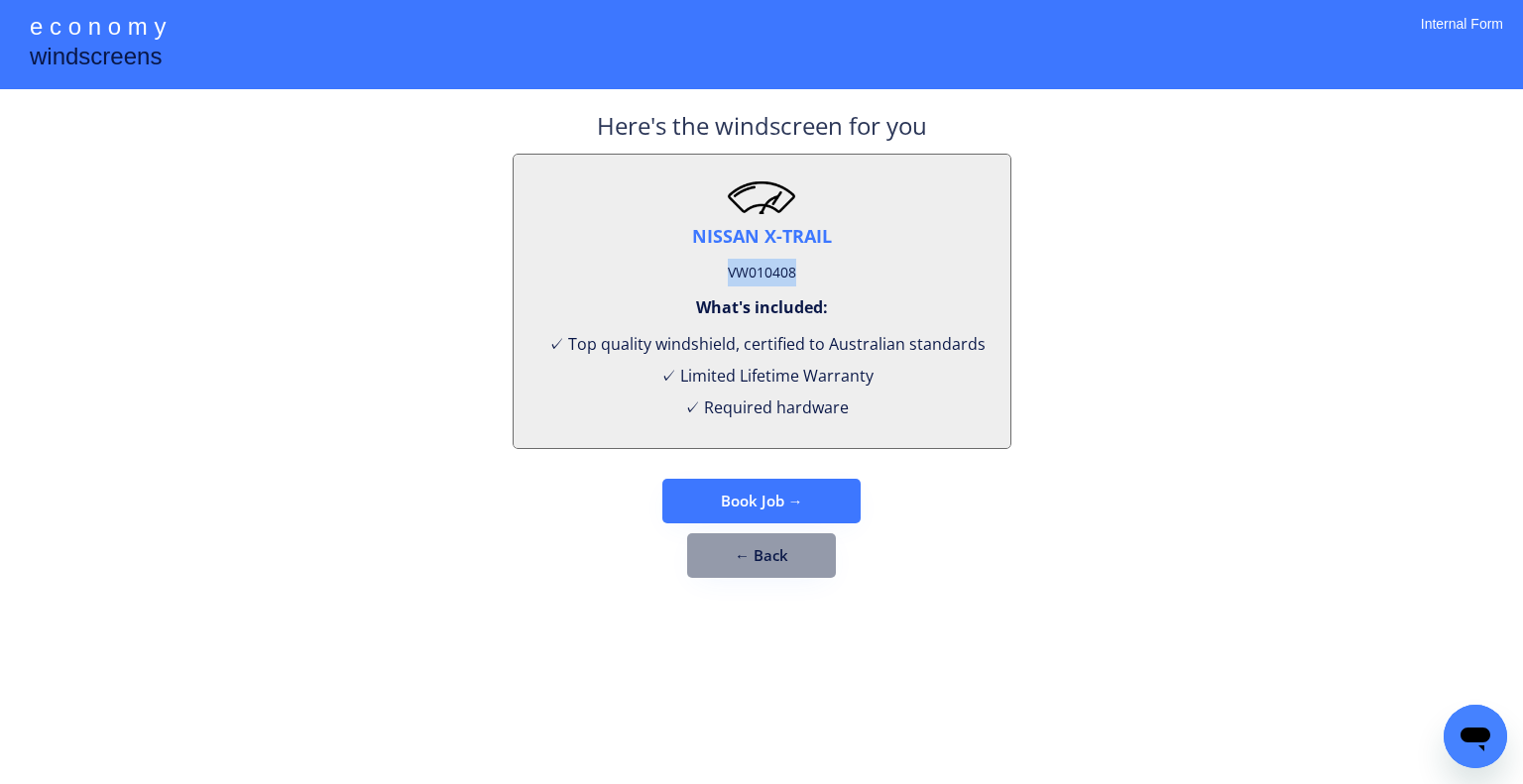 click on "VW010408" at bounding box center [762, 273] 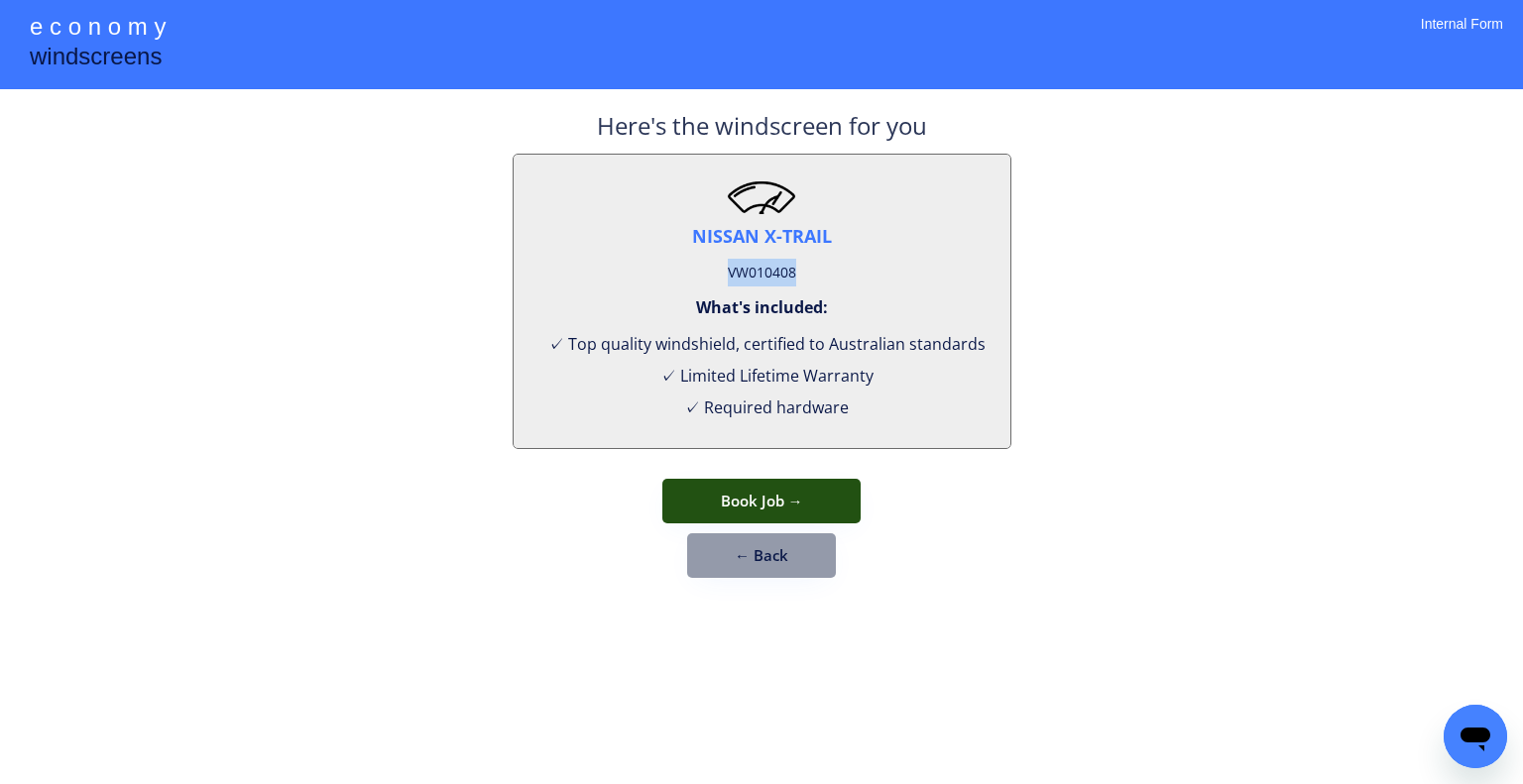 drag, startPoint x: 805, startPoint y: 497, endPoint x: 876, endPoint y: 466, distance: 77.47258 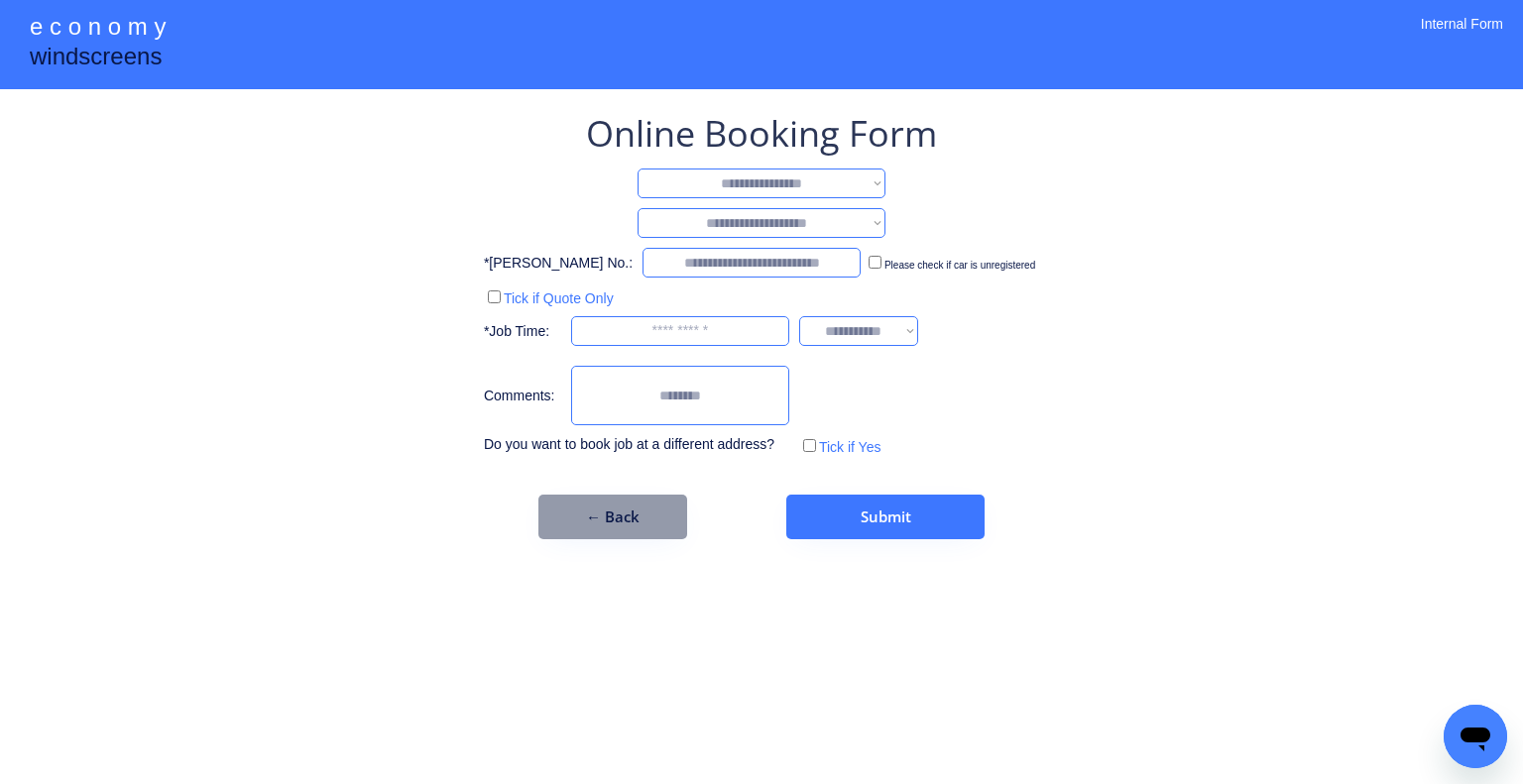 click on "**********" at bounding box center (762, 183) 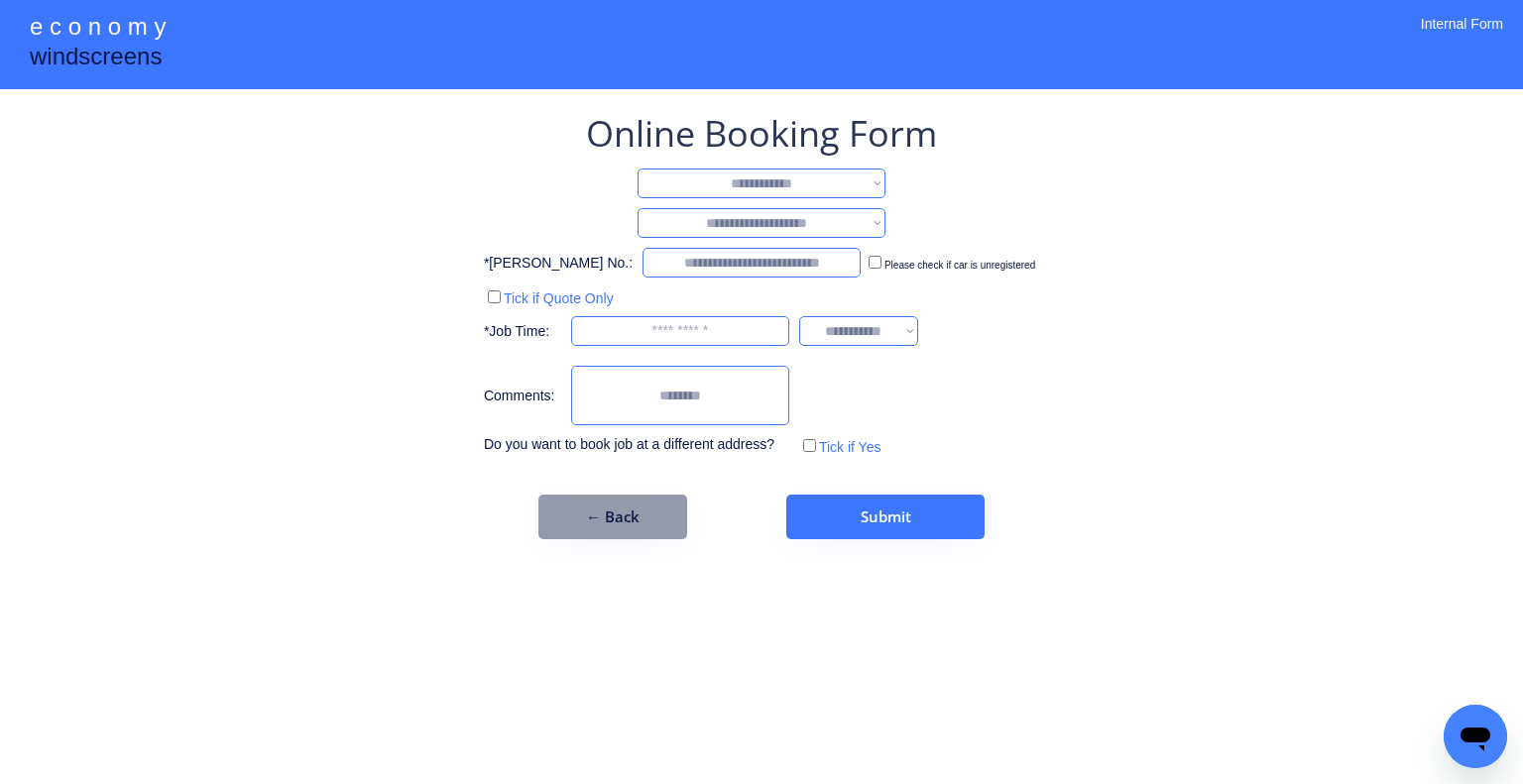 click on "**********" at bounding box center (762, 183) 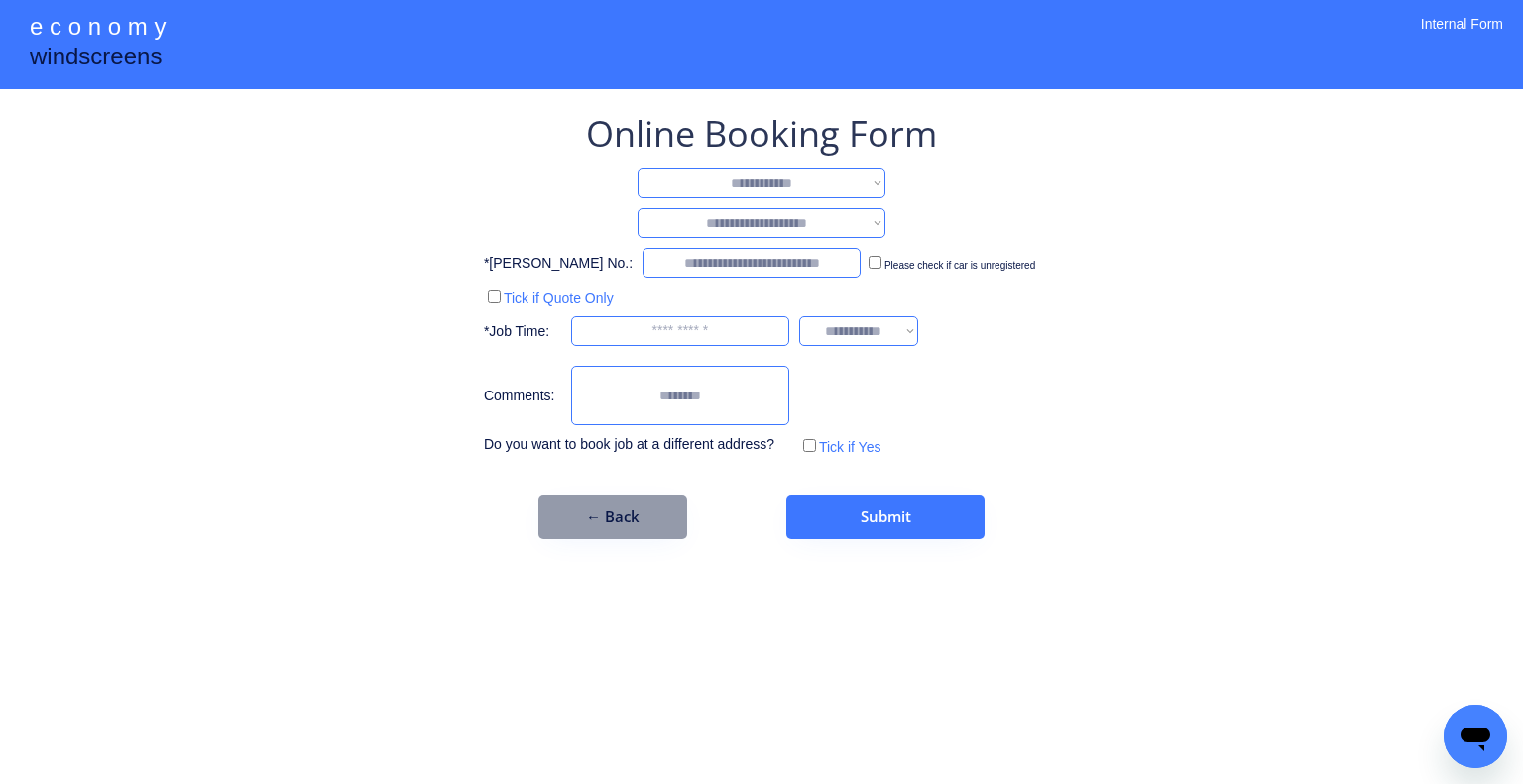 click on "**********" at bounding box center (762, 223) 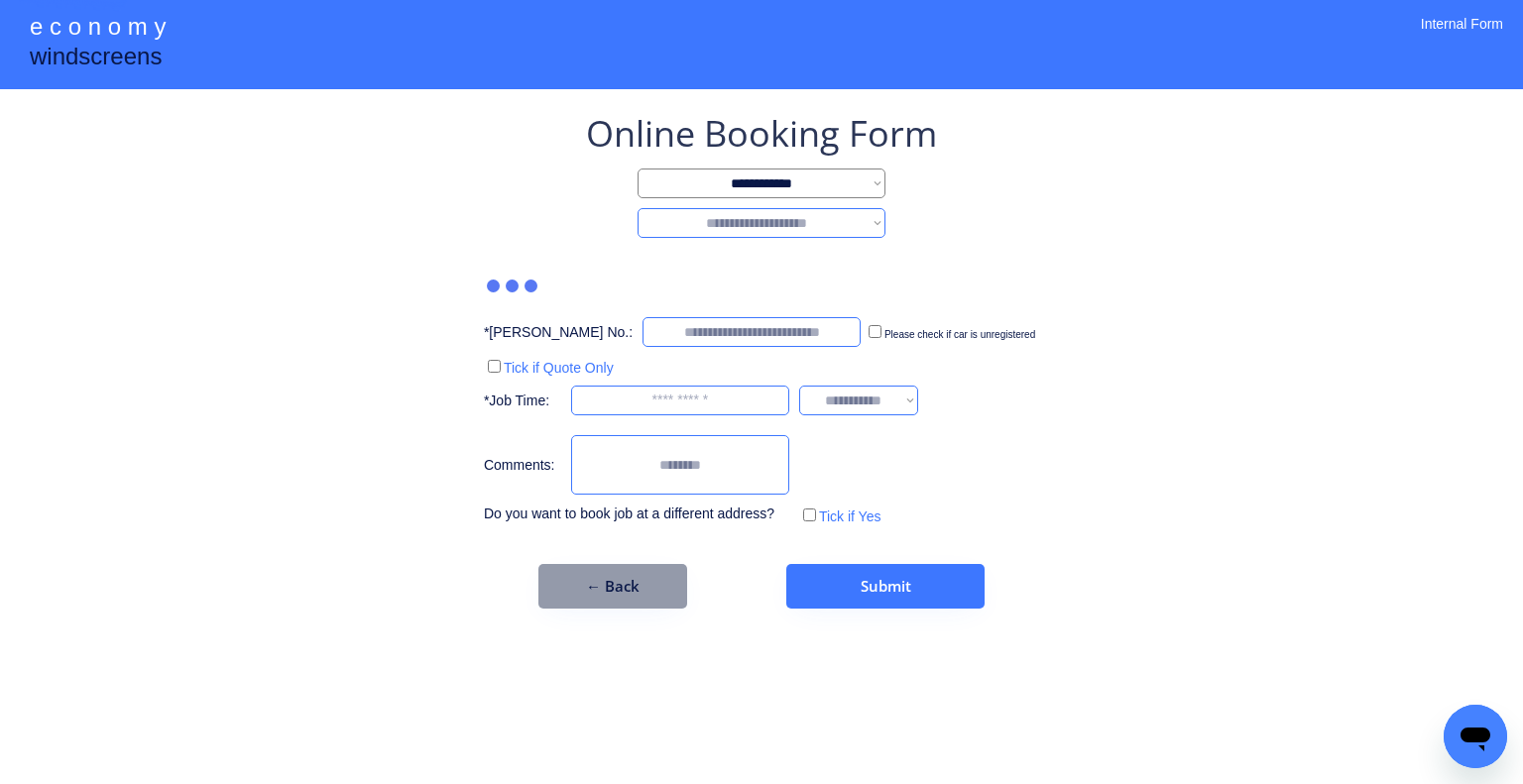 select on "********" 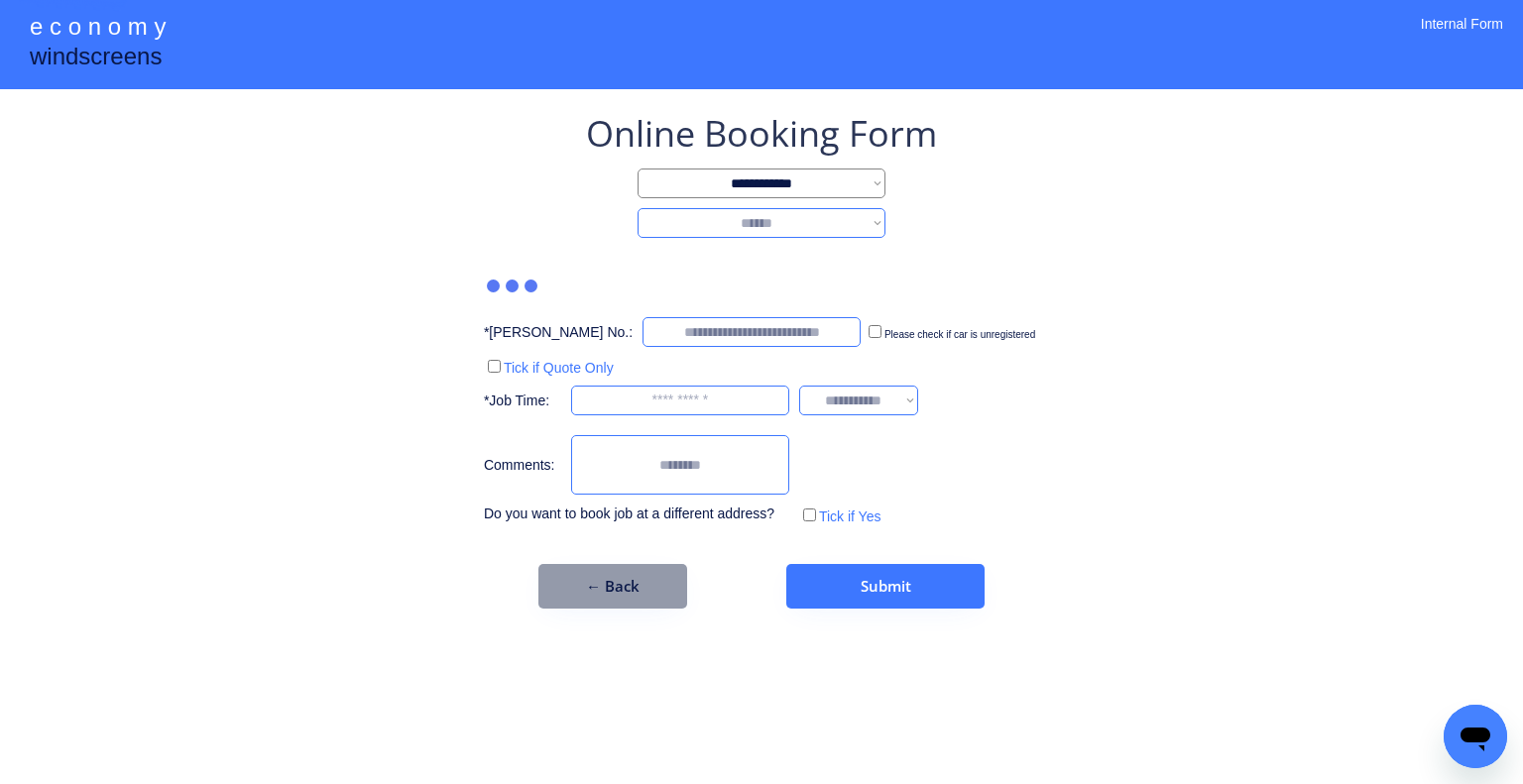 click on "**********" at bounding box center [762, 223] 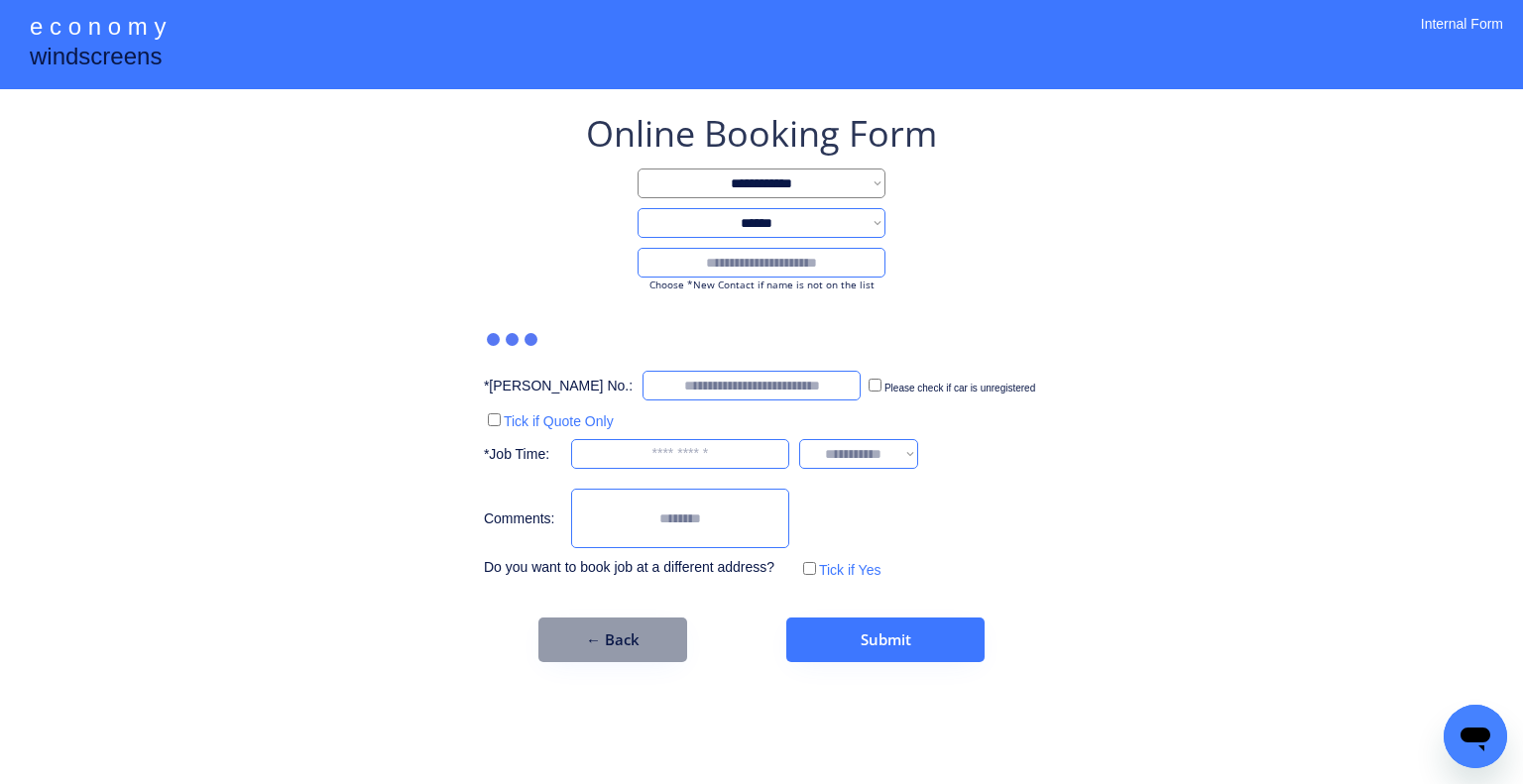 click at bounding box center [762, 263] 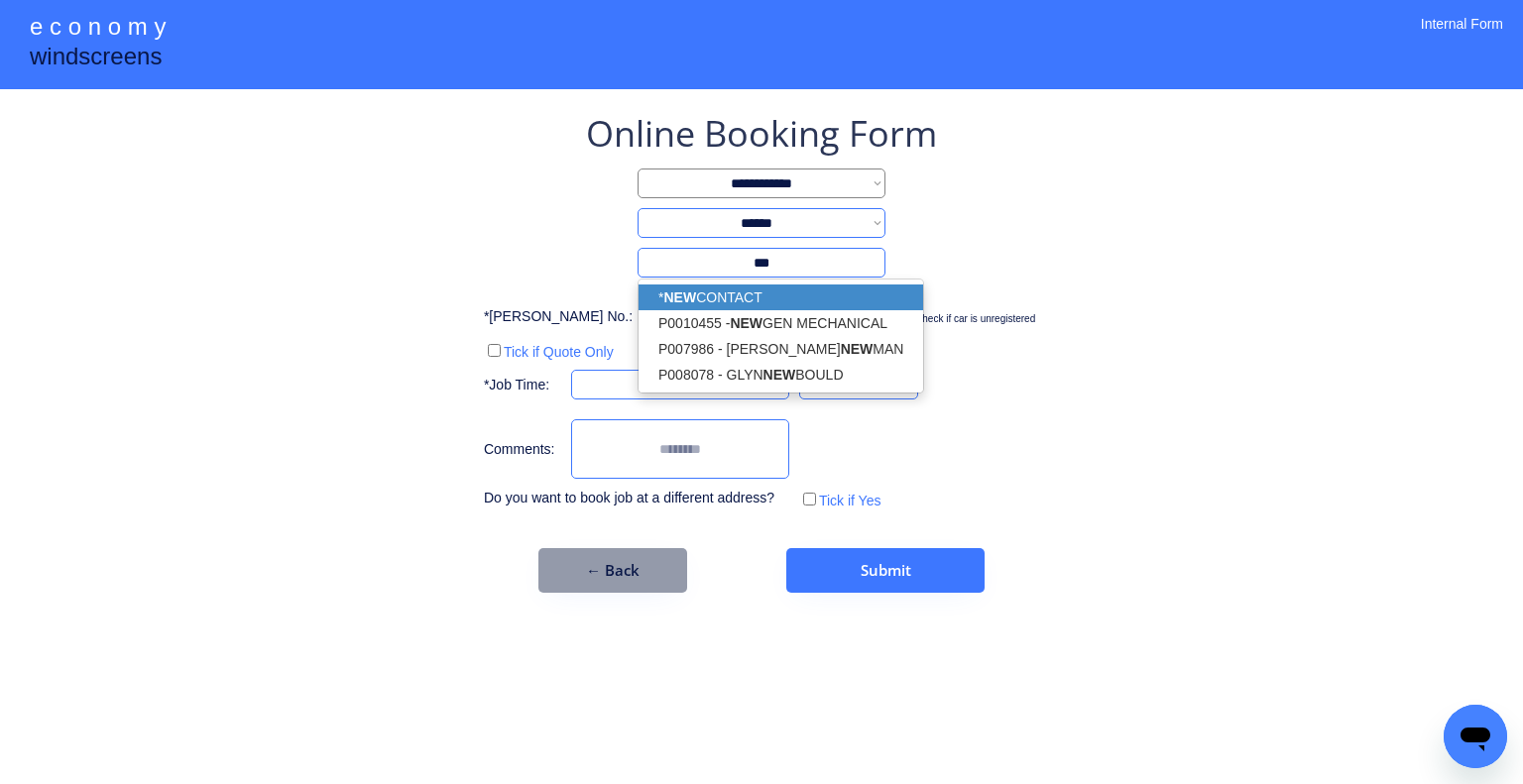 click on "* NEW  CONTACT" at bounding box center (780, 297) 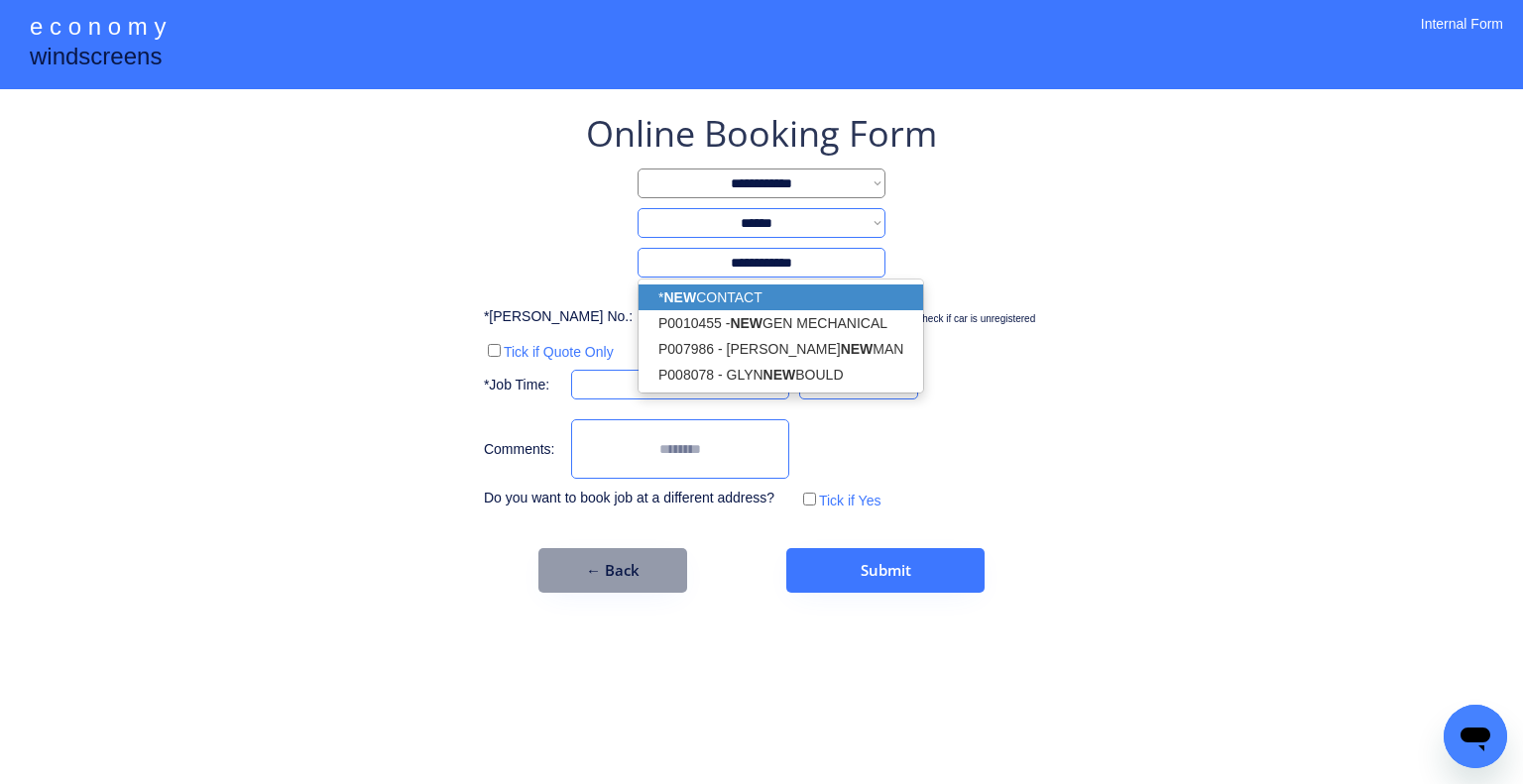 click on "**********" at bounding box center [762, 351] 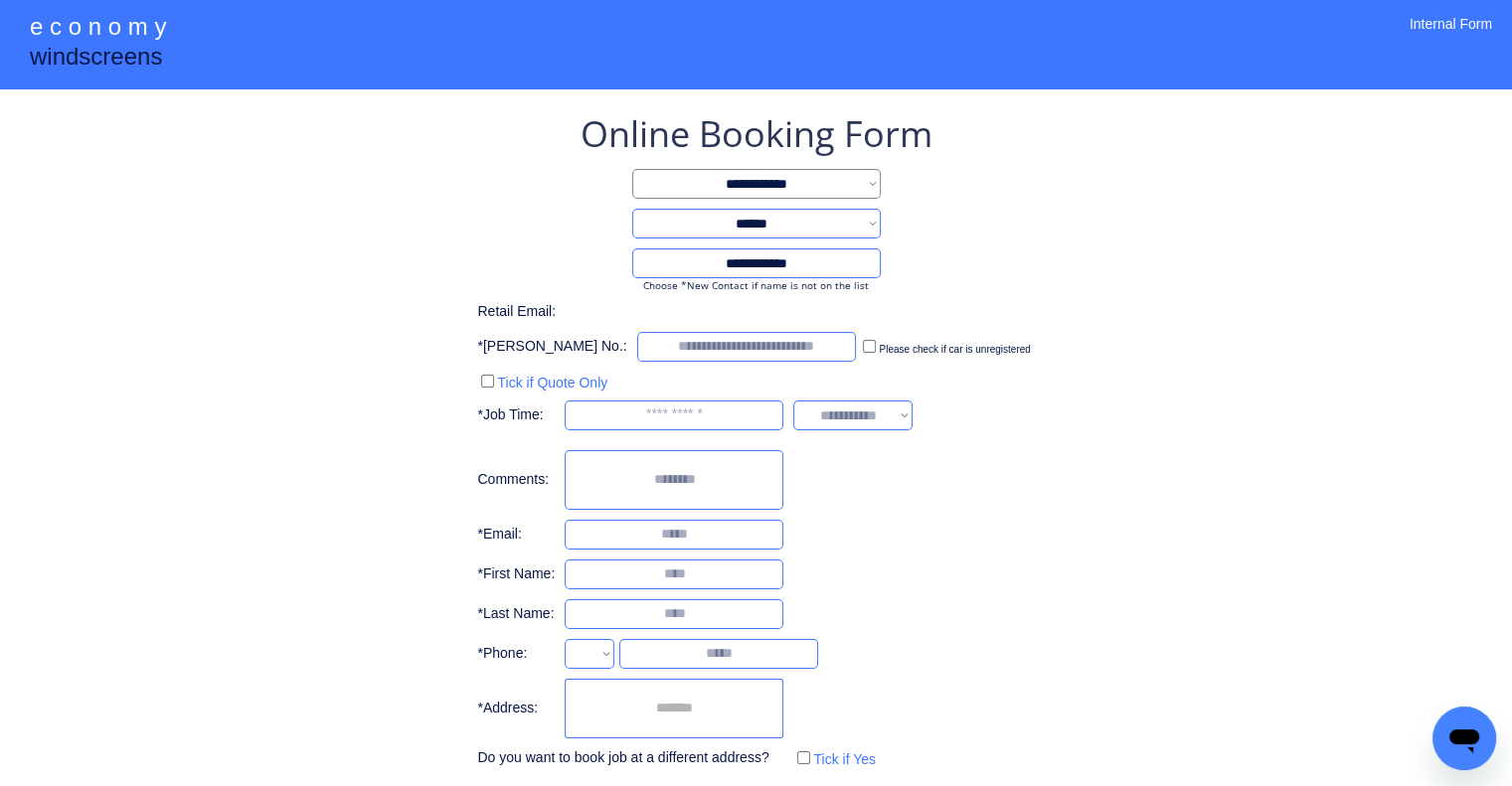 select on "**********" 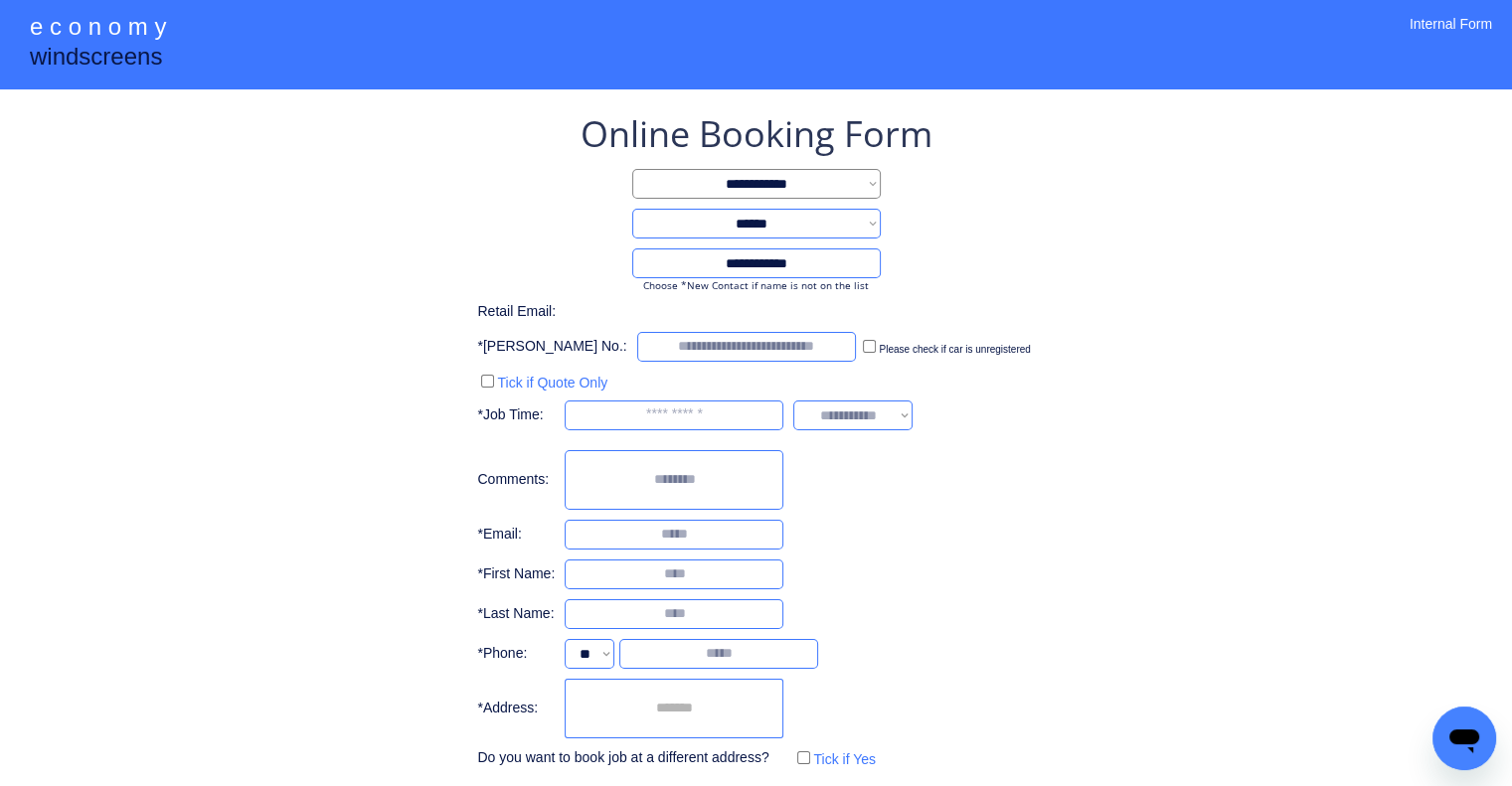 click on "**********" at bounding box center (756, 481) 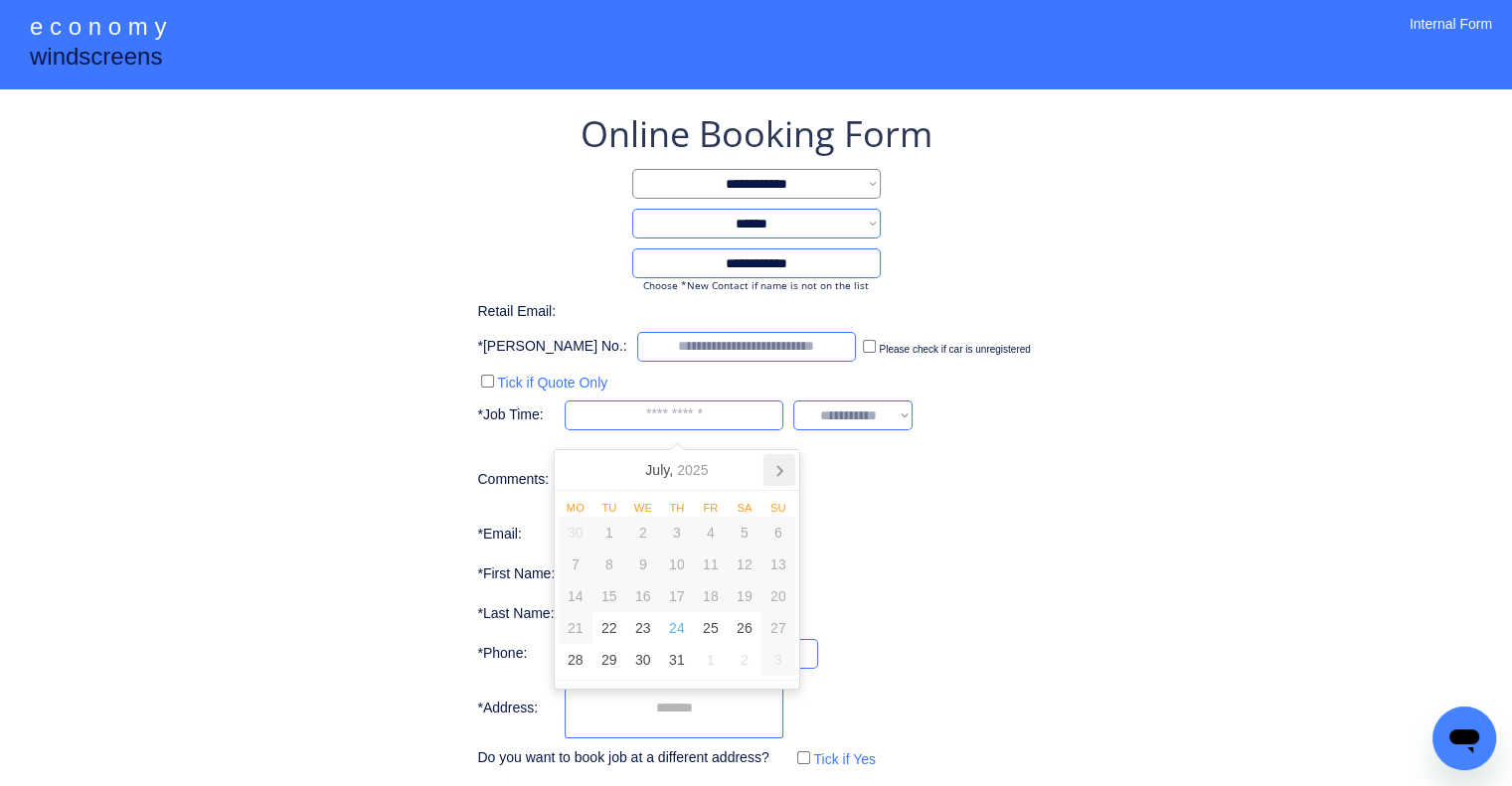 click 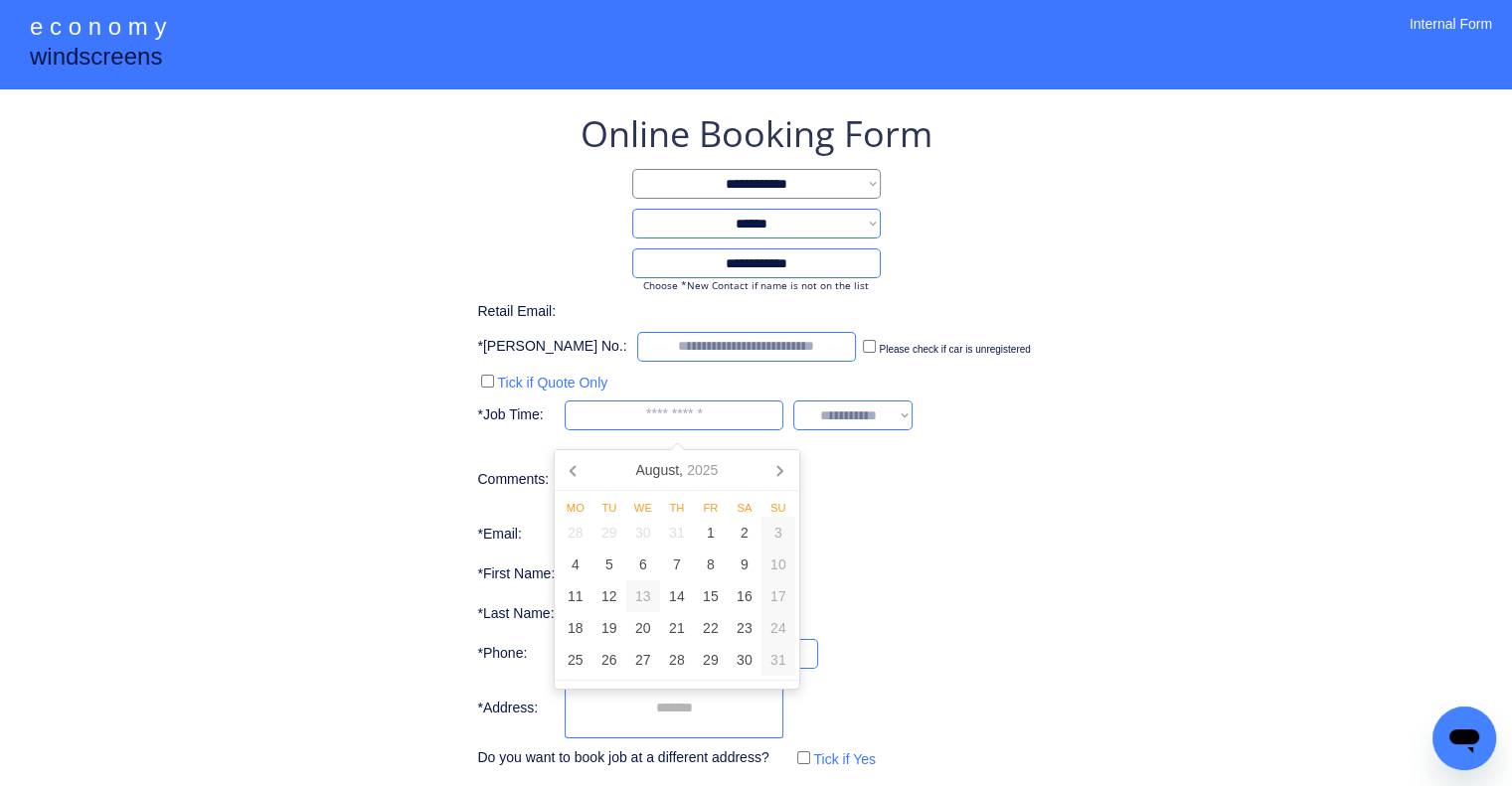 click on "13" at bounding box center (643, 596) 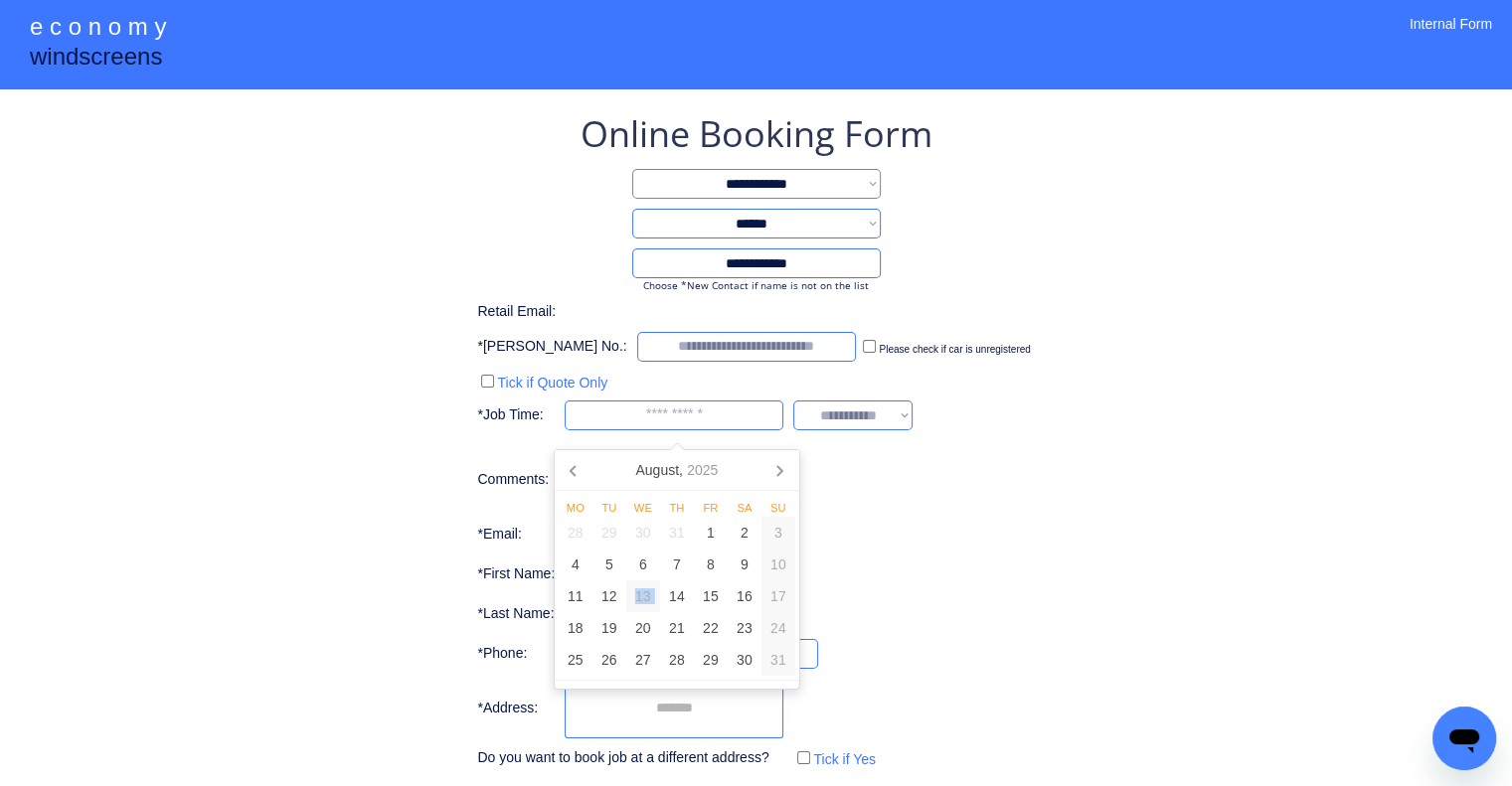 click on "13" at bounding box center [643, 596] 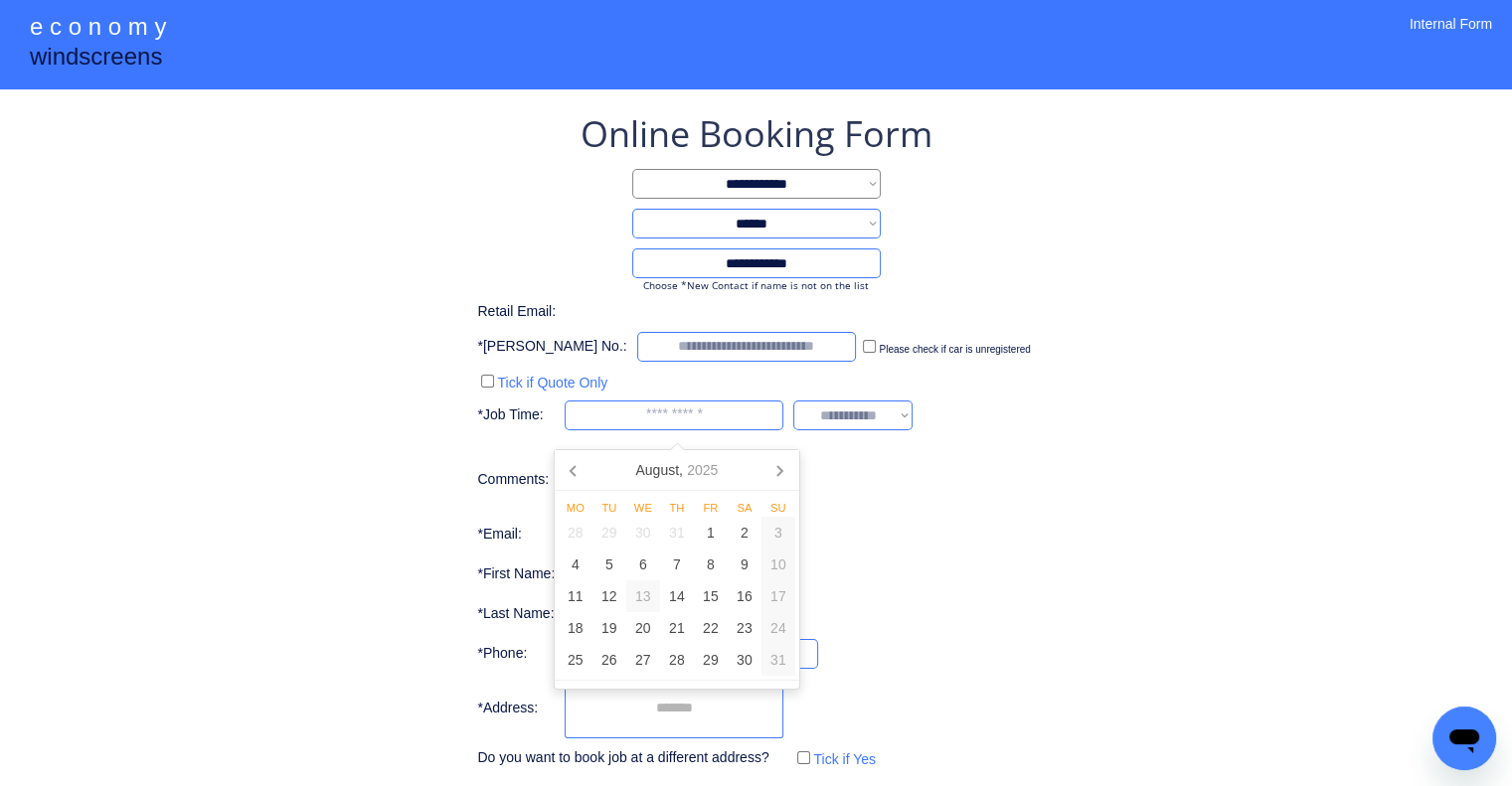 click at bounding box center [674, 415] 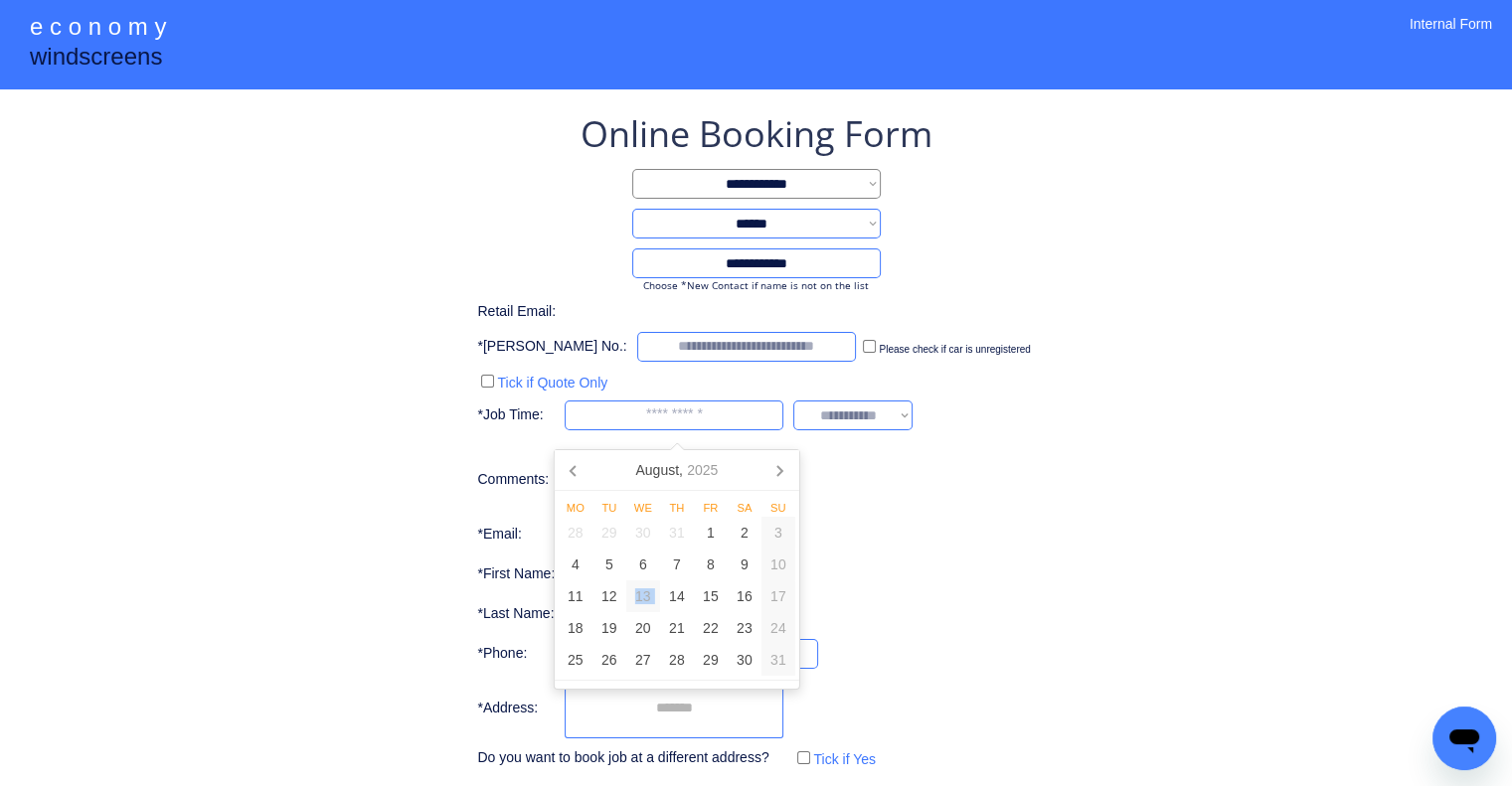 click on "13" at bounding box center (643, 596) 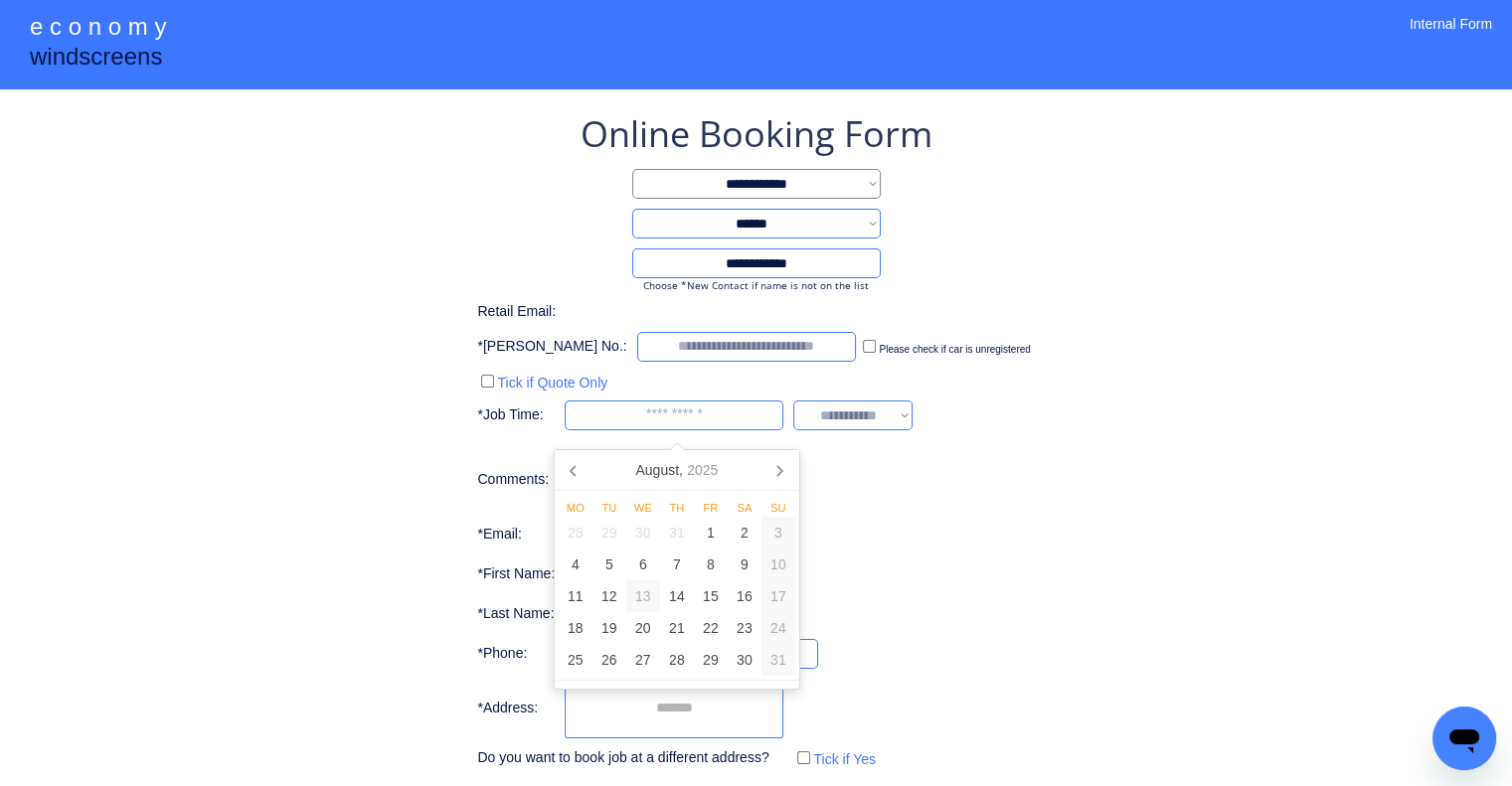 click on "13" at bounding box center (643, 596) 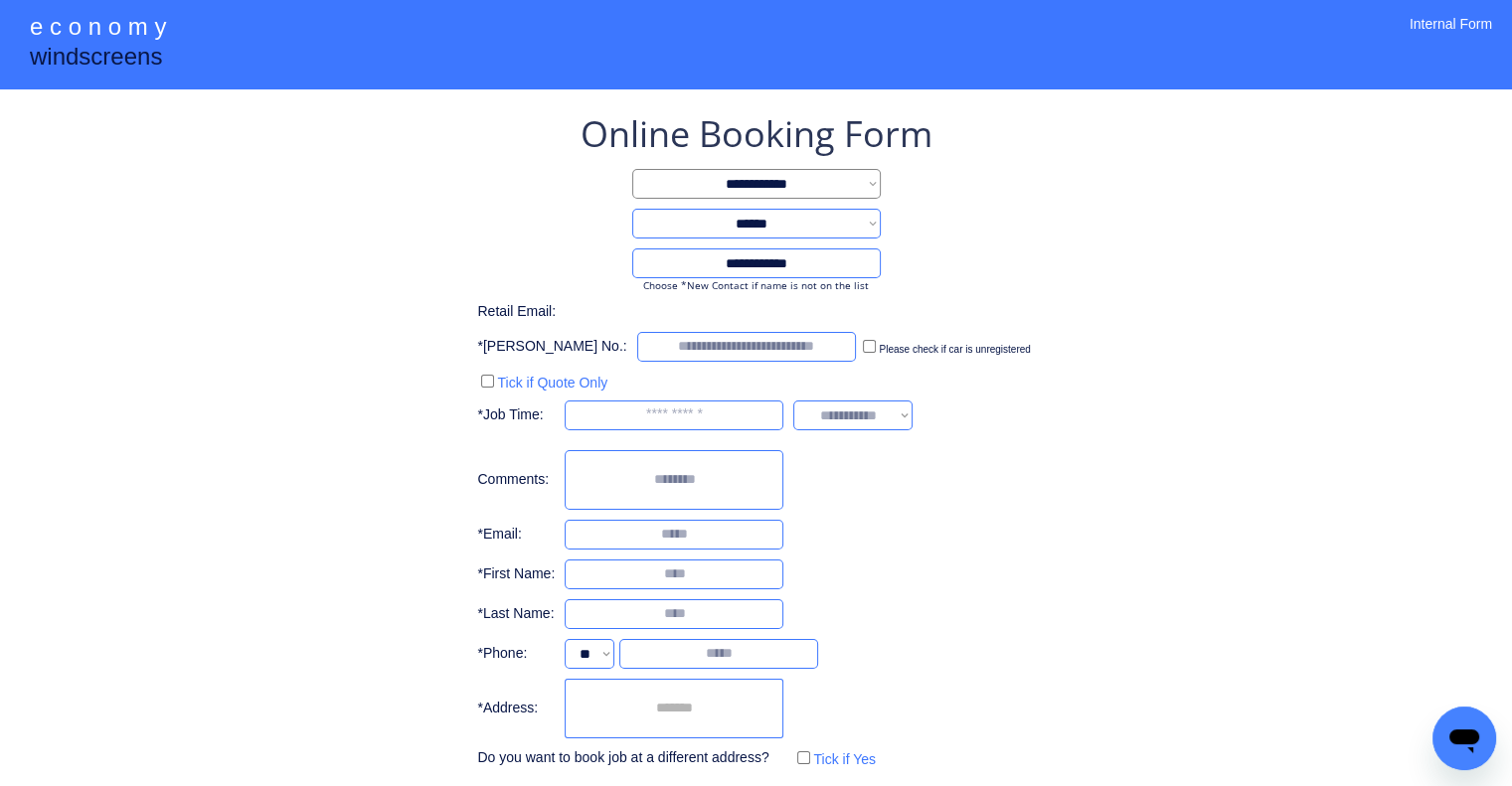 click at bounding box center [674, 415] 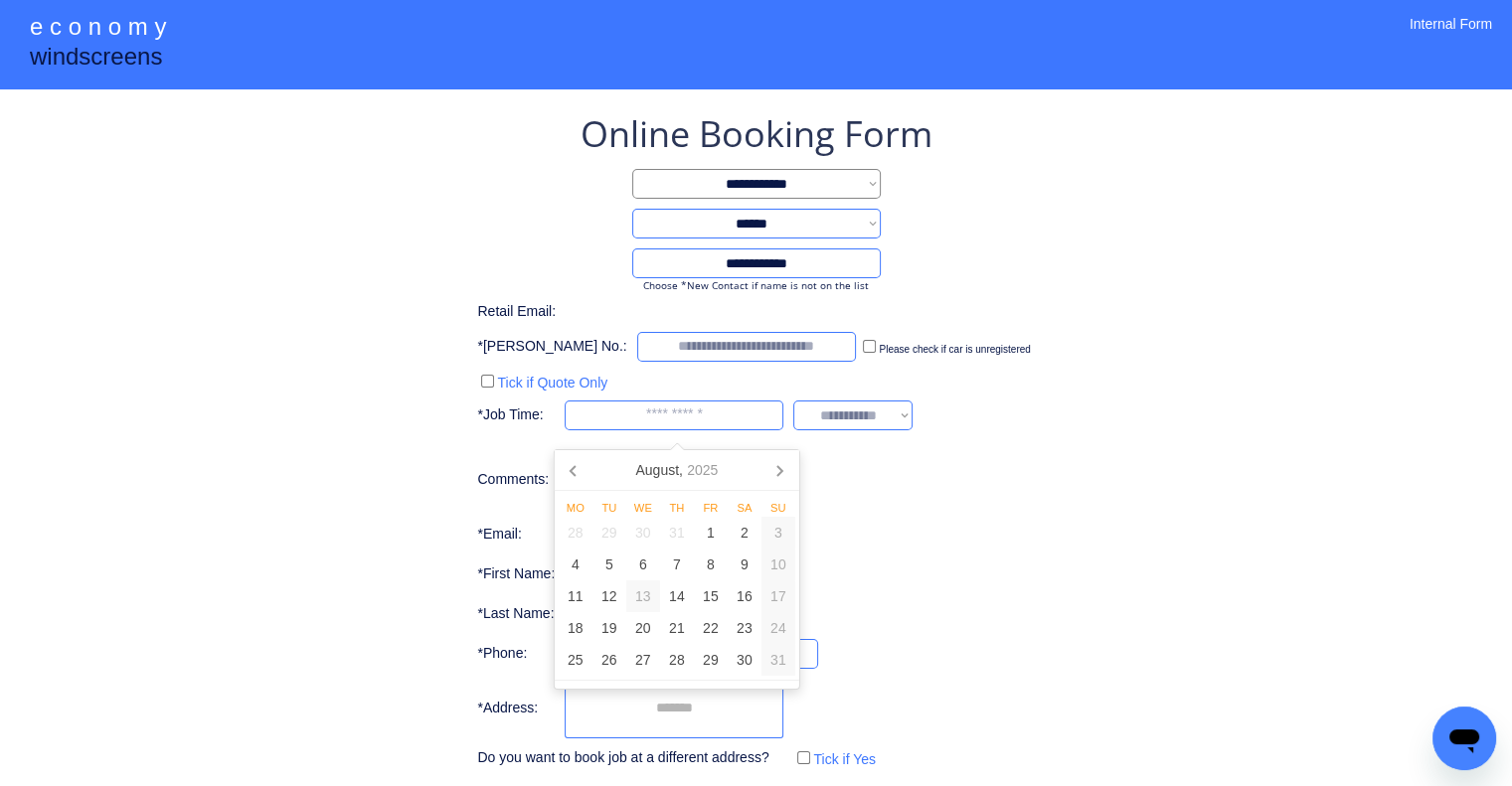 click on "**********" at bounding box center [756, 441] 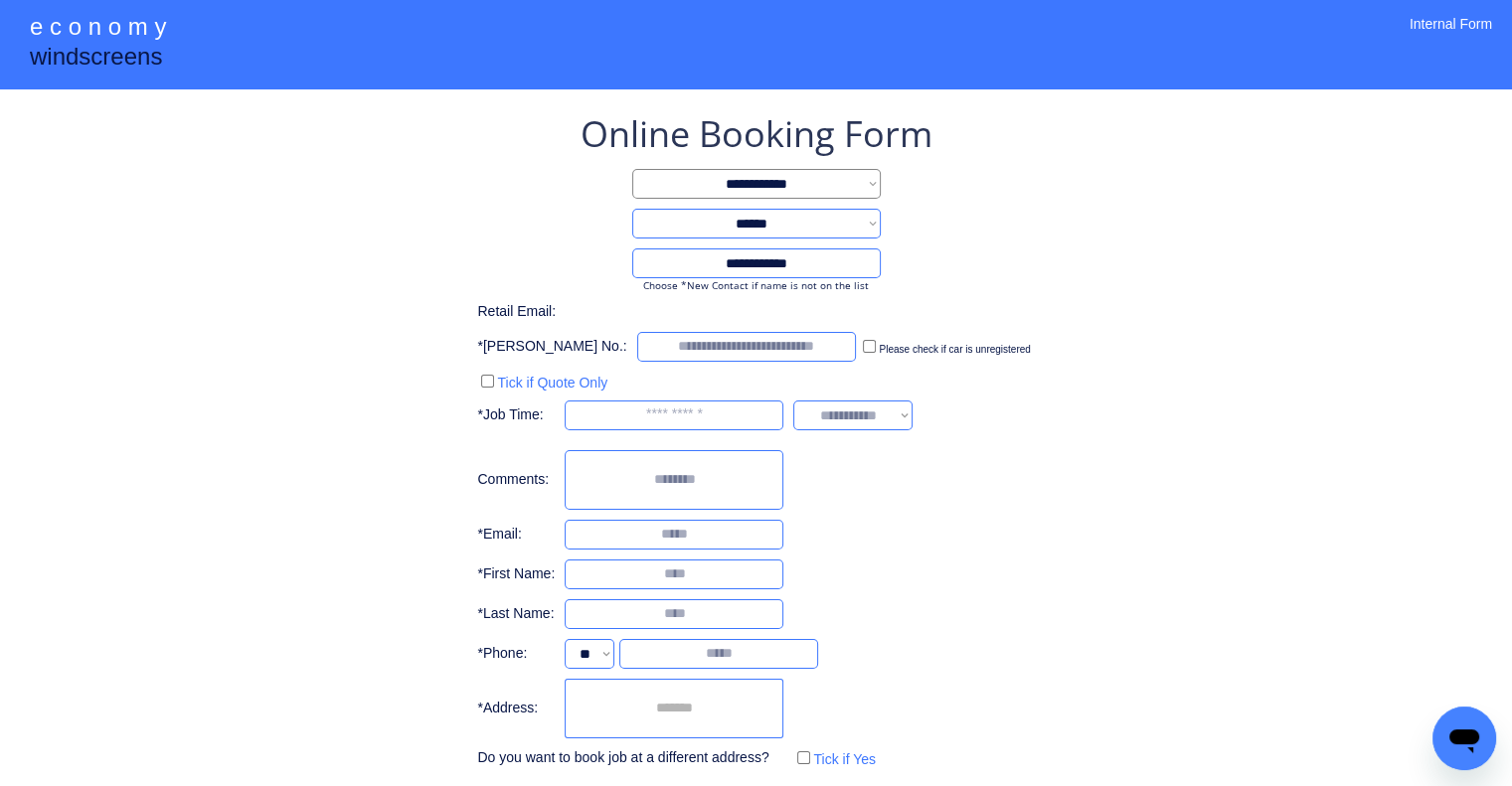 click at bounding box center (674, 415) 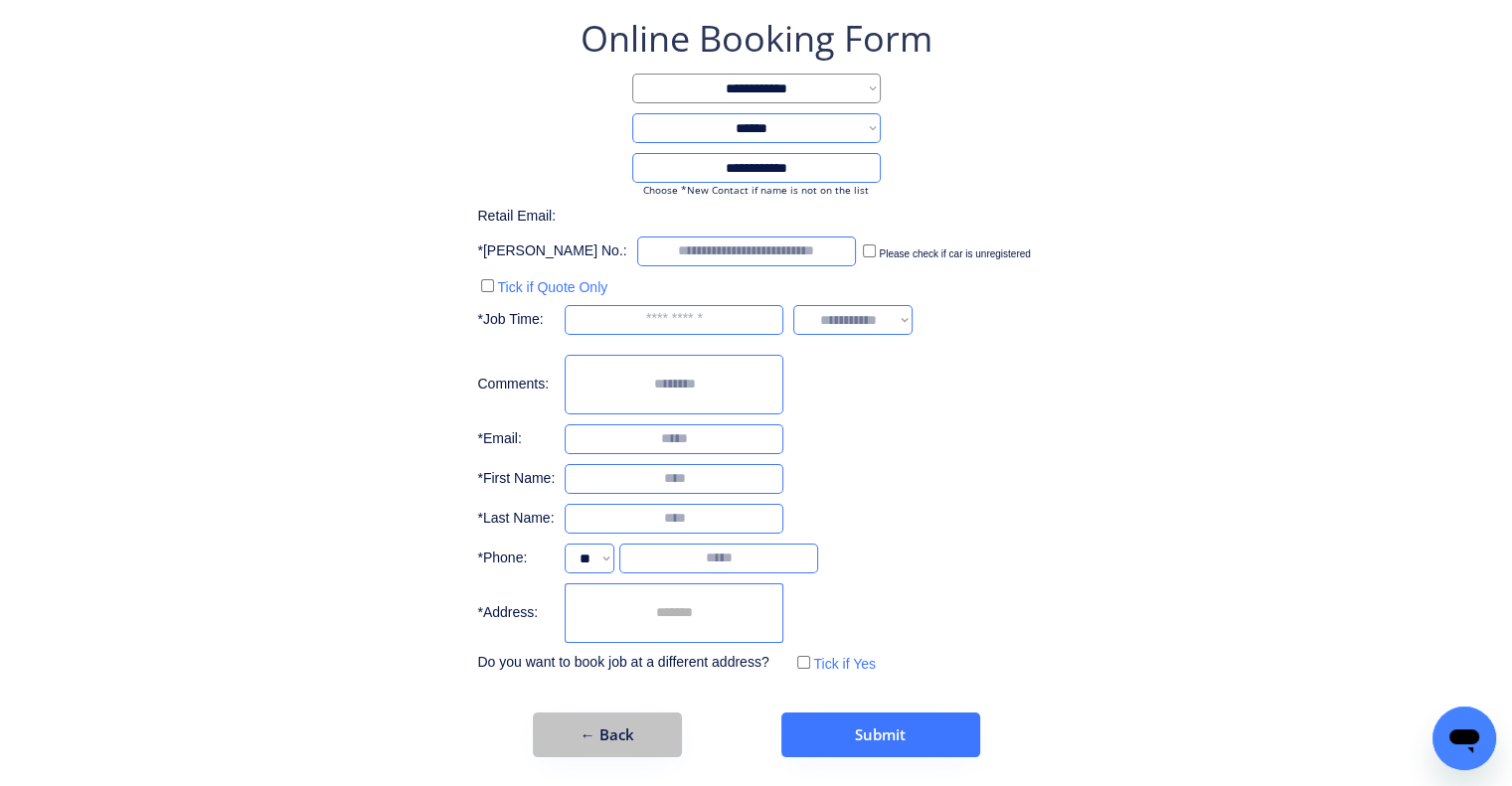 click on "←   Back" at bounding box center [607, 734] 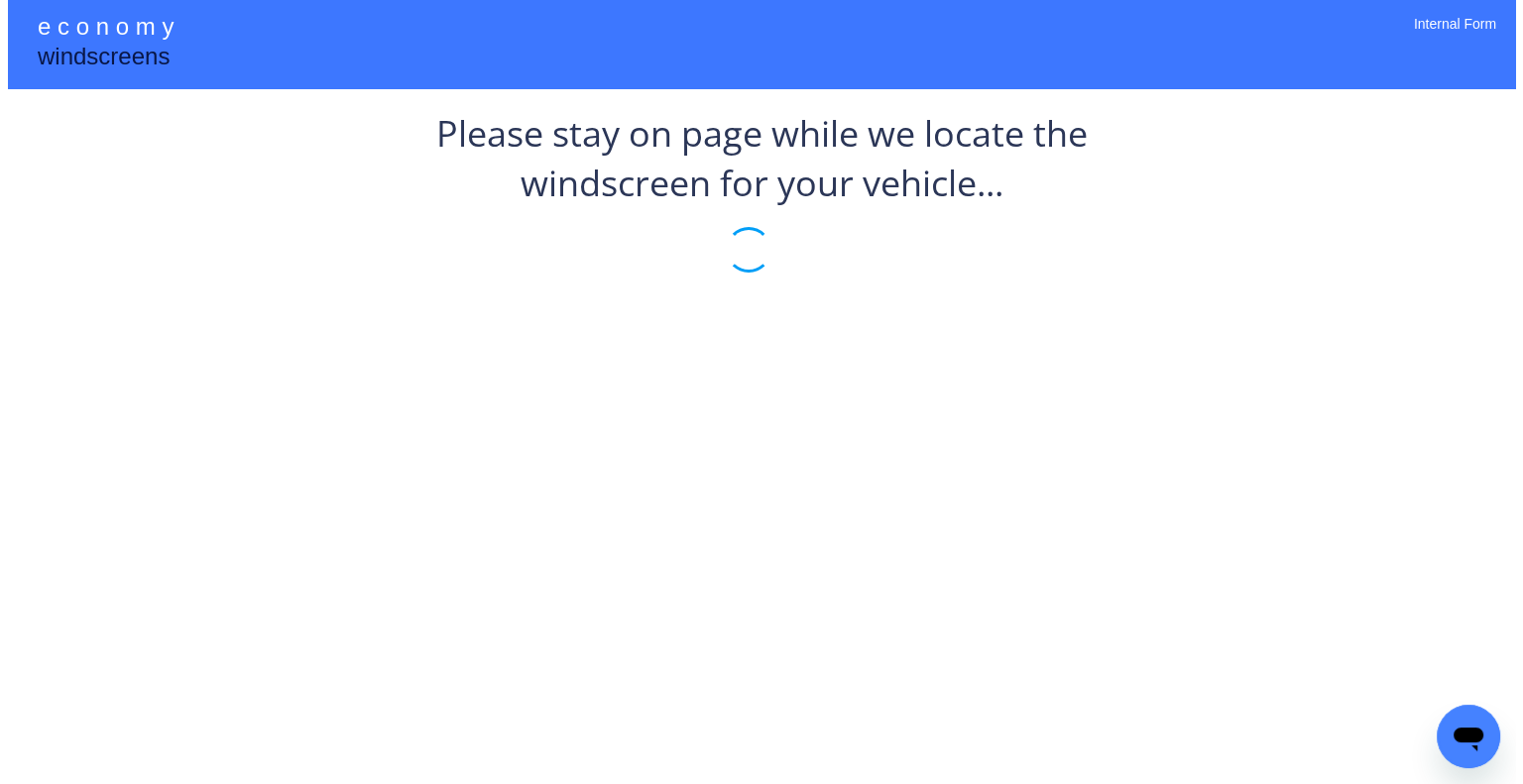 scroll, scrollTop: 0, scrollLeft: 0, axis: both 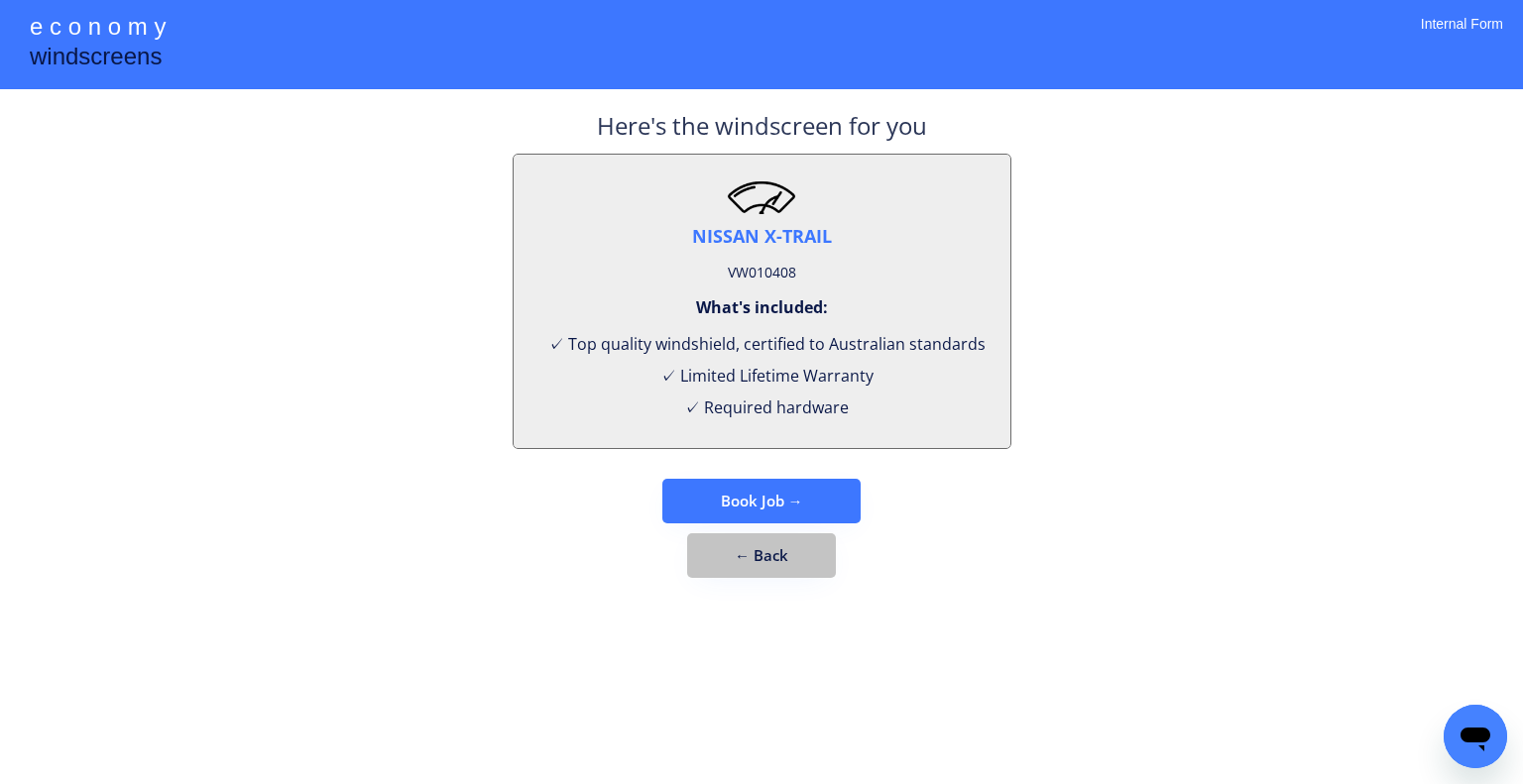 click on "←   Back" at bounding box center (762, 555) 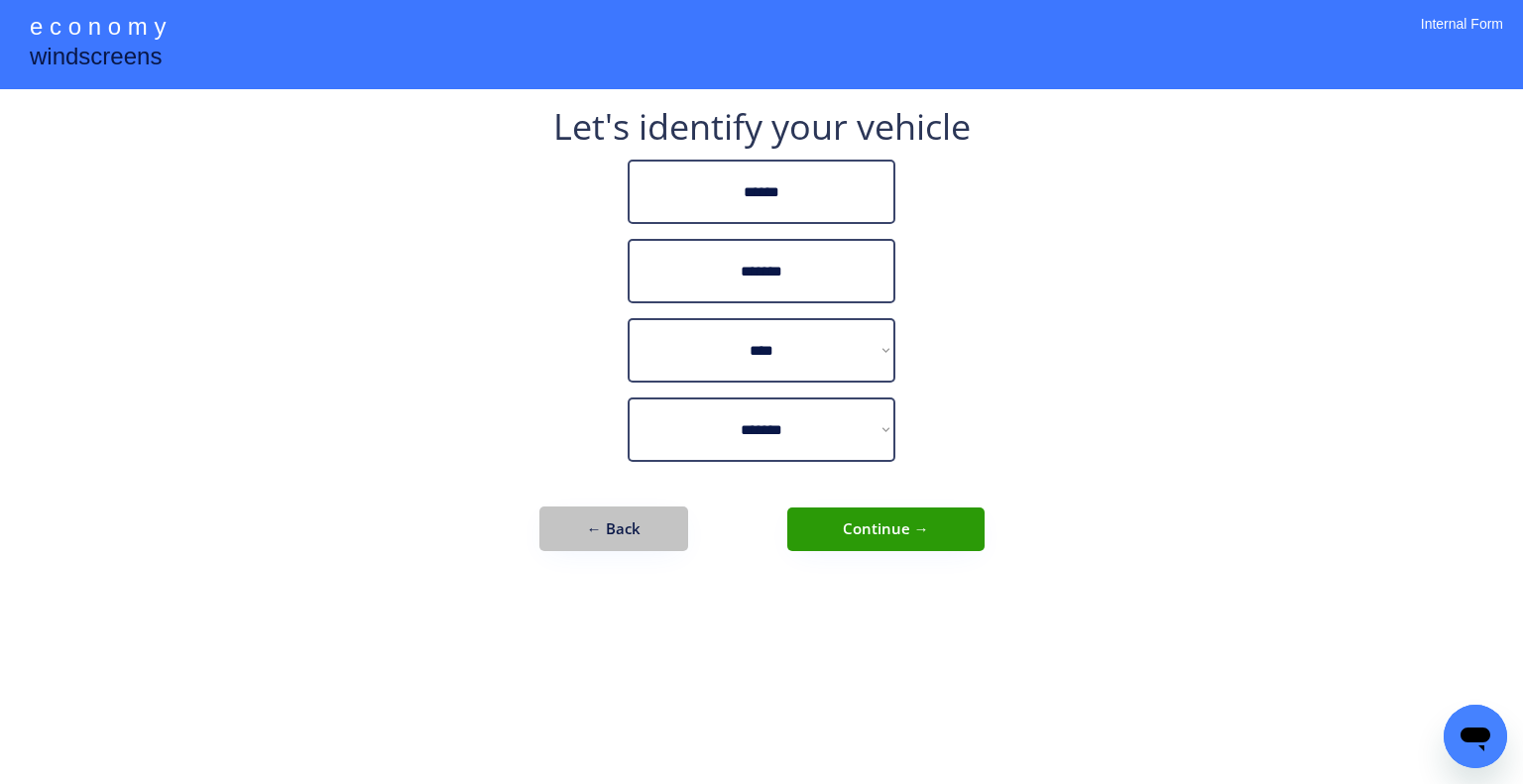 click on "←   Back" at bounding box center (614, 528) 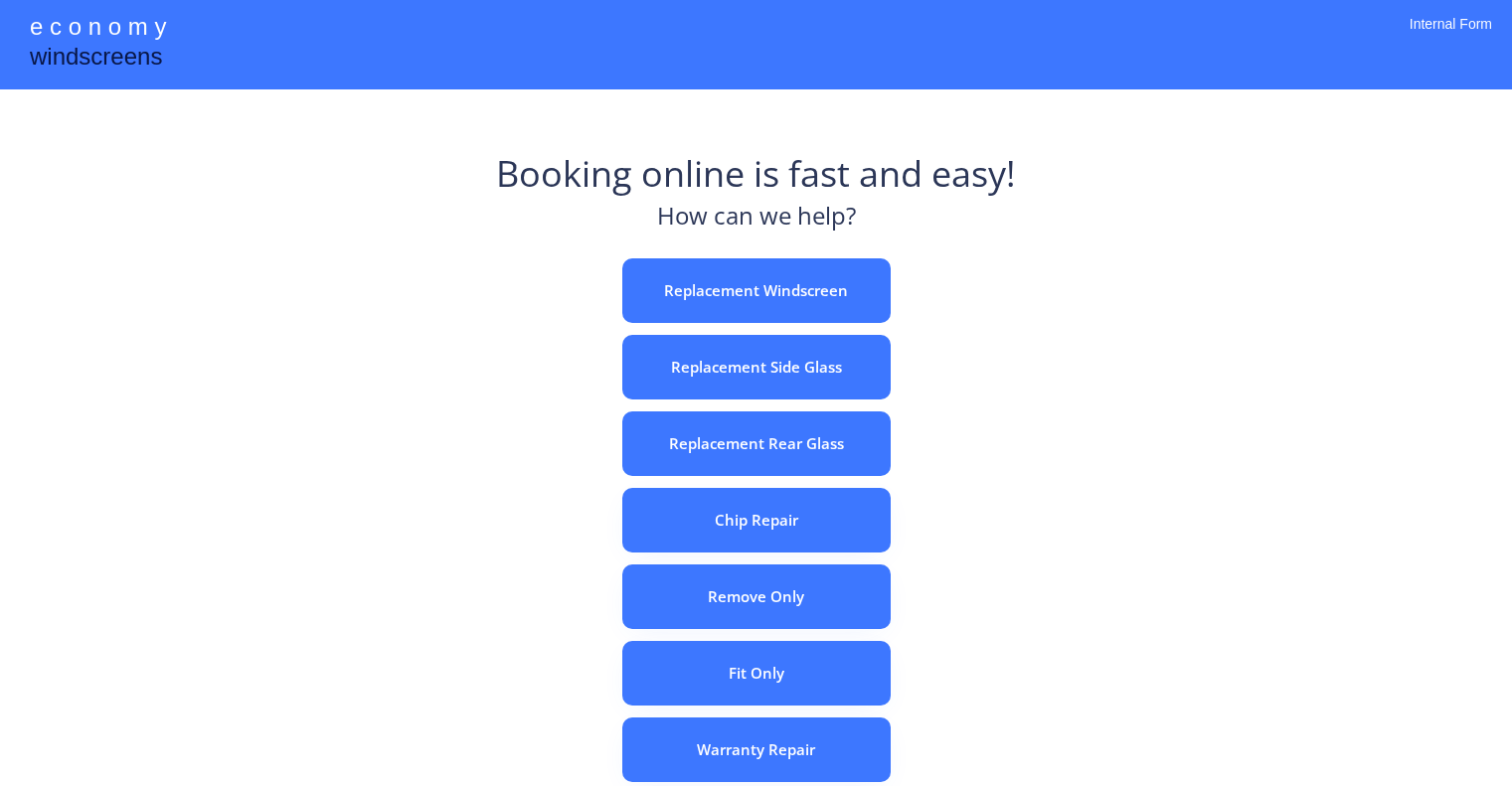 scroll, scrollTop: 0, scrollLeft: 0, axis: both 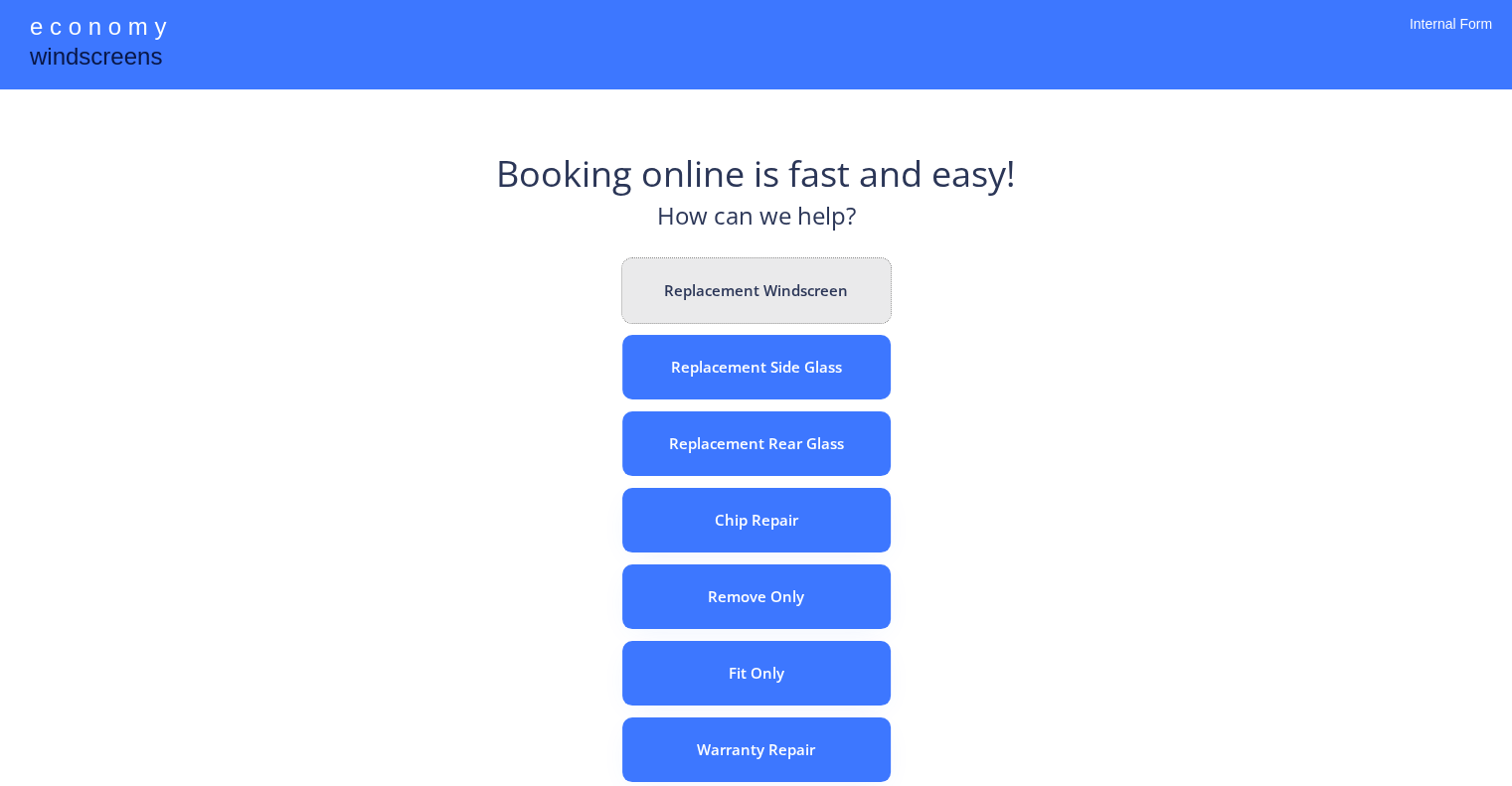 click on "Replacement Windscreen" at bounding box center (756, 290) 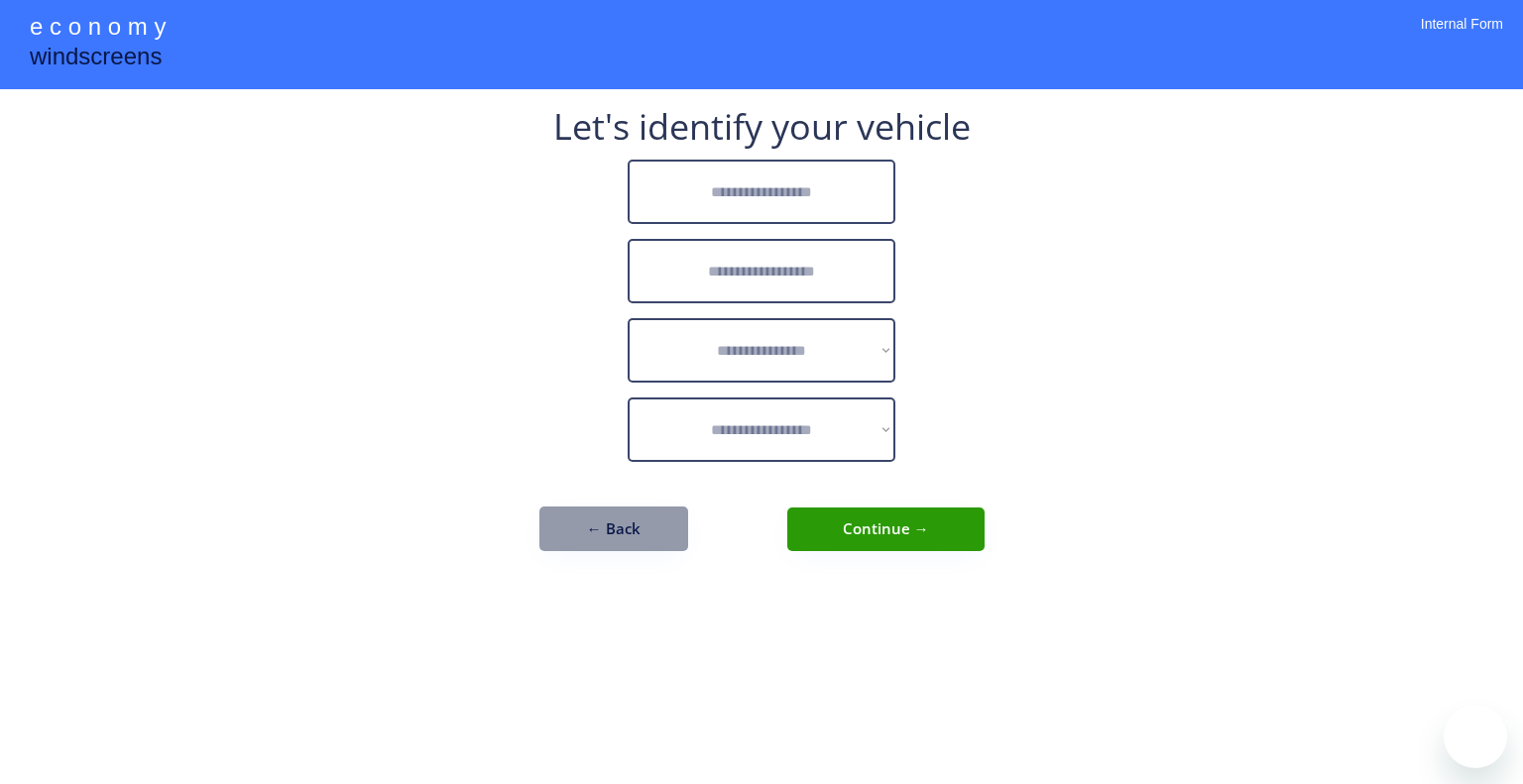 scroll, scrollTop: 0, scrollLeft: 0, axis: both 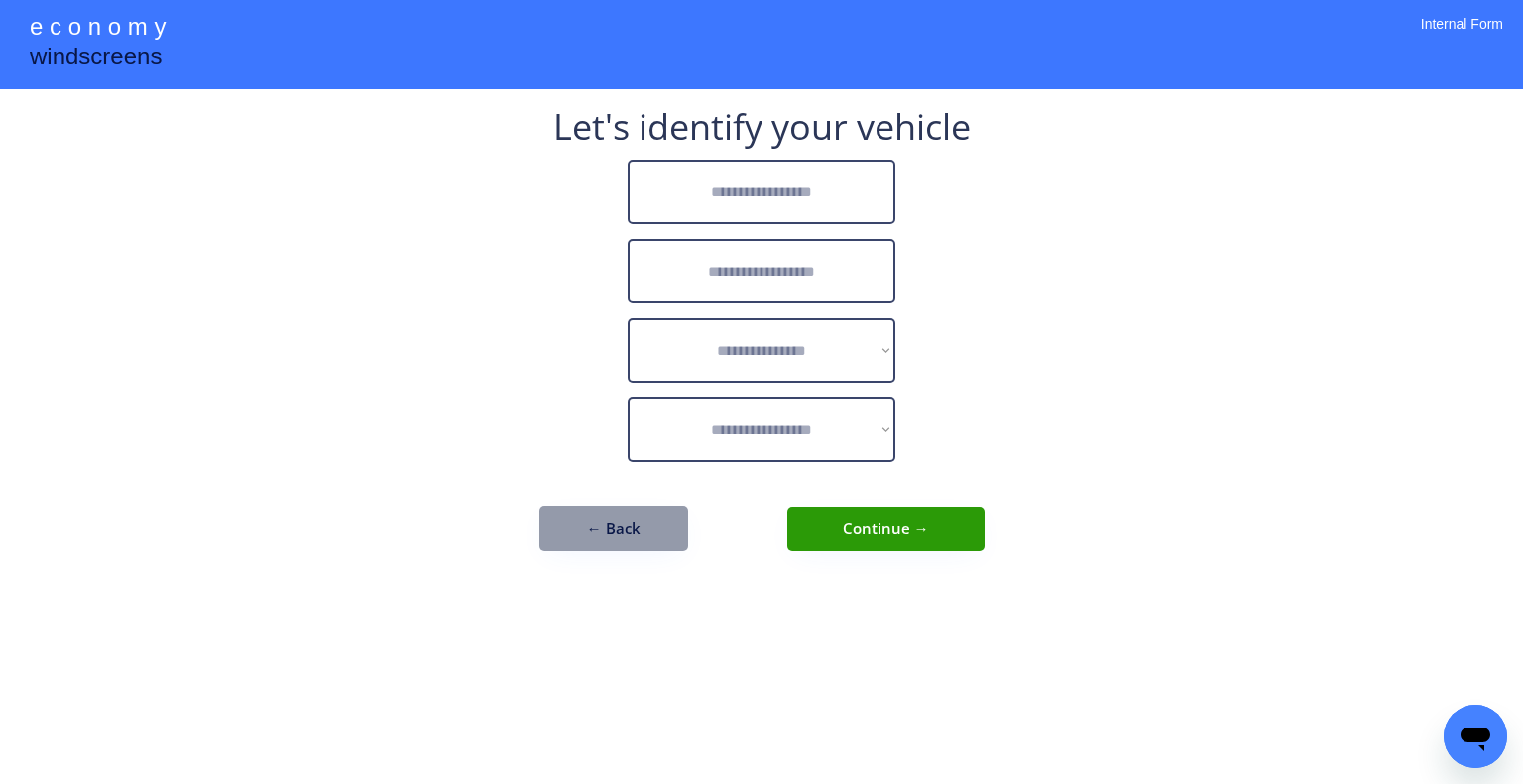 click at bounding box center (762, 191) 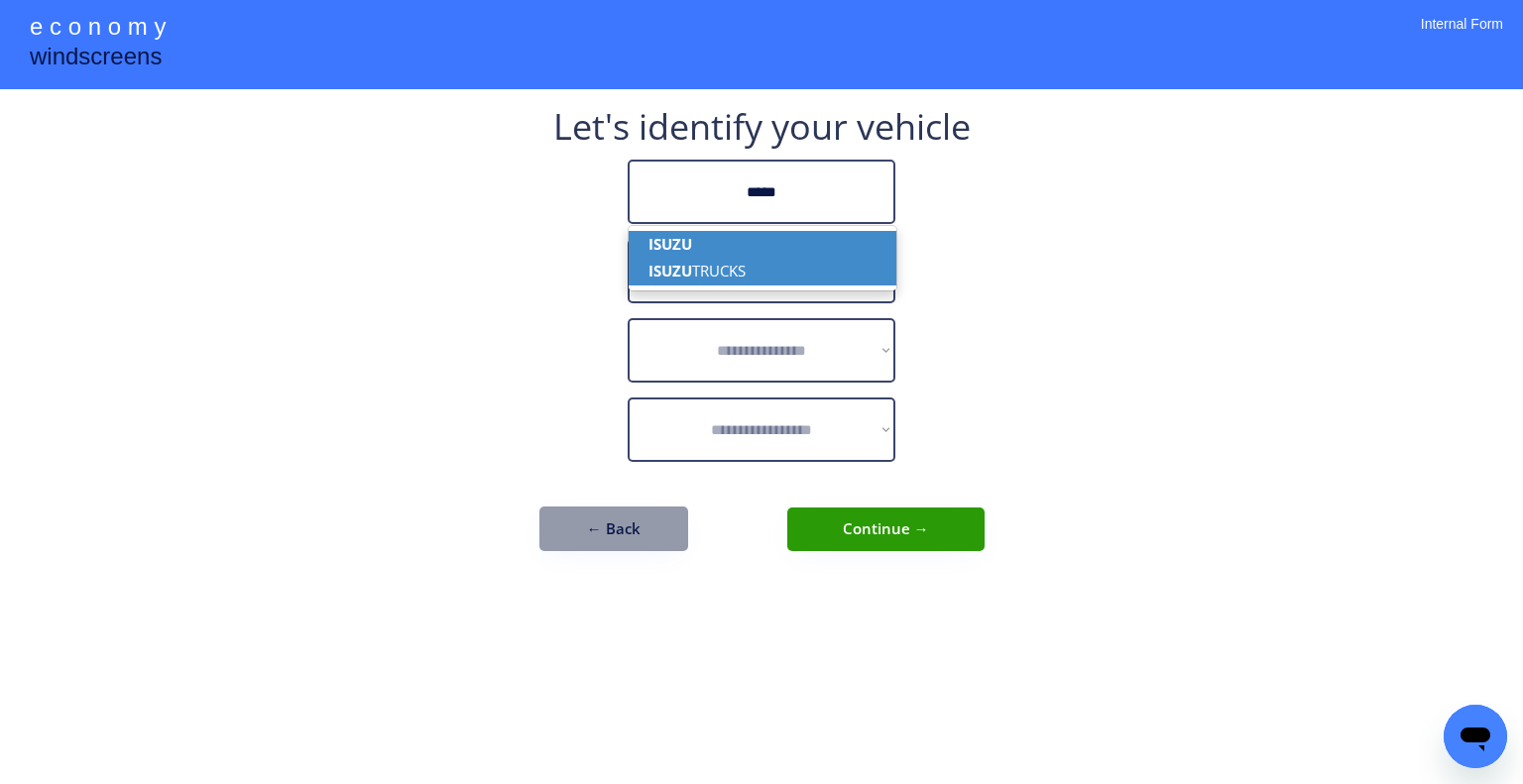click on "ISUZU  TRUCKS" at bounding box center [762, 271] 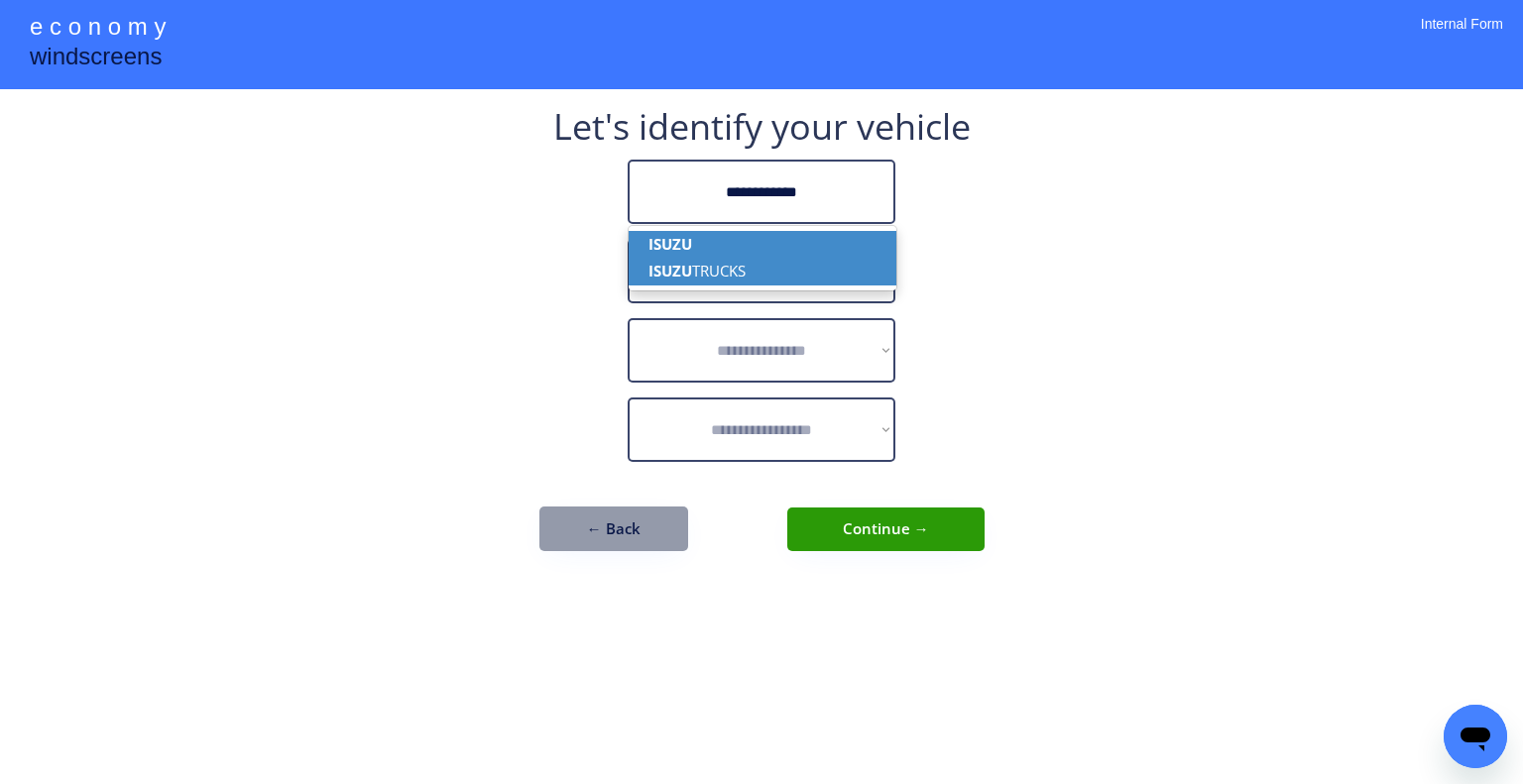 type on "**********" 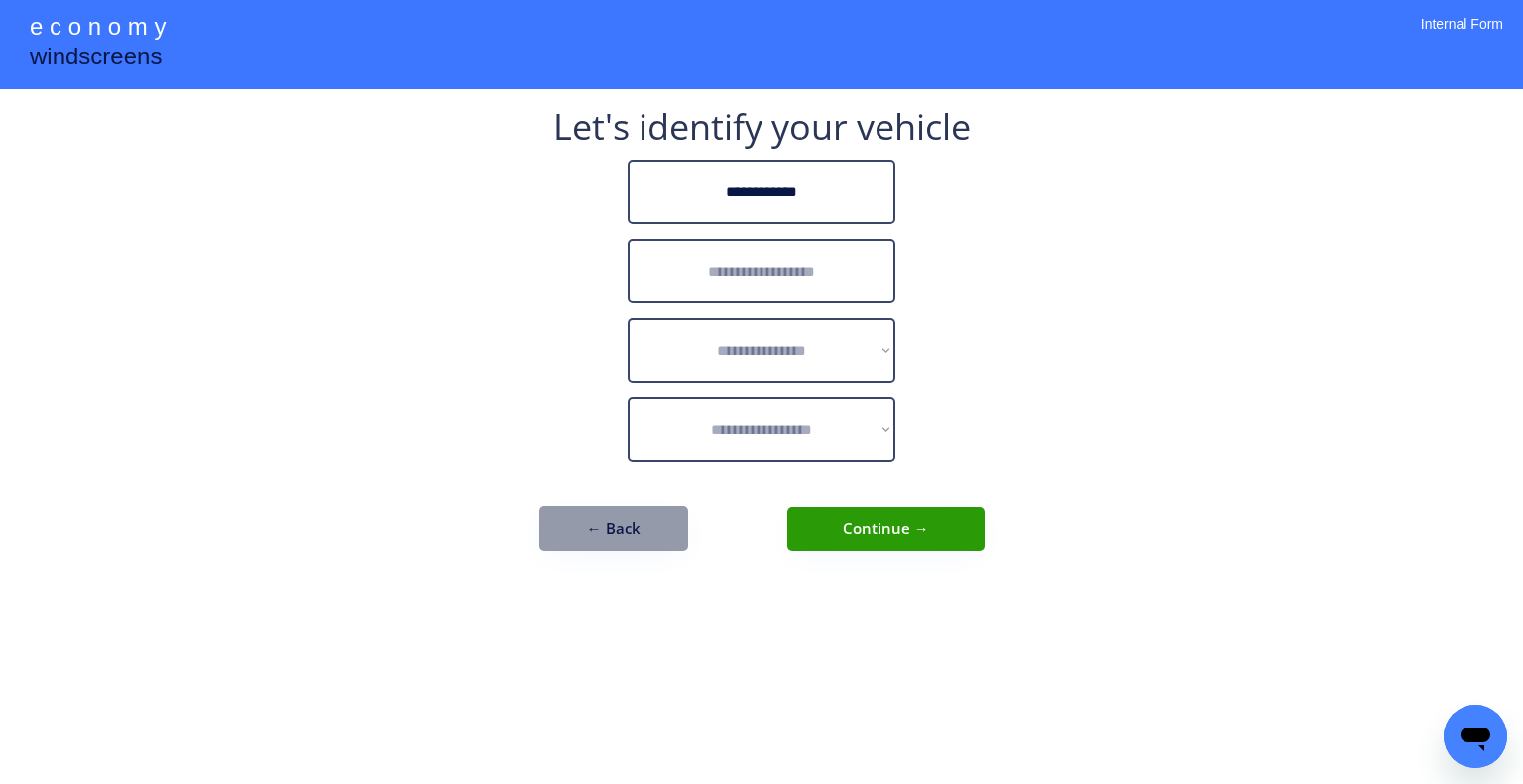 click at bounding box center (762, 271) 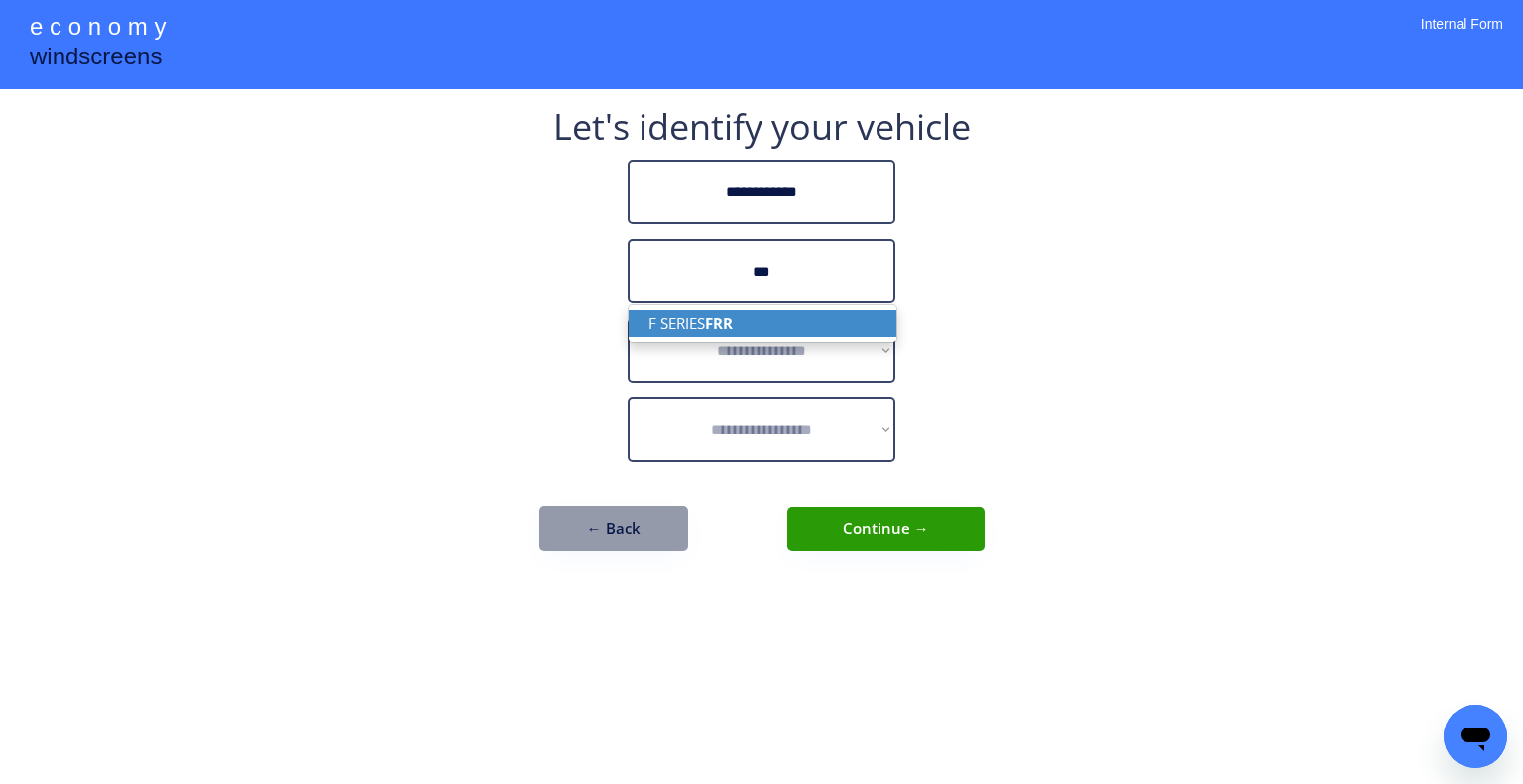 click on "F SERIES  FRR" at bounding box center (762, 323) 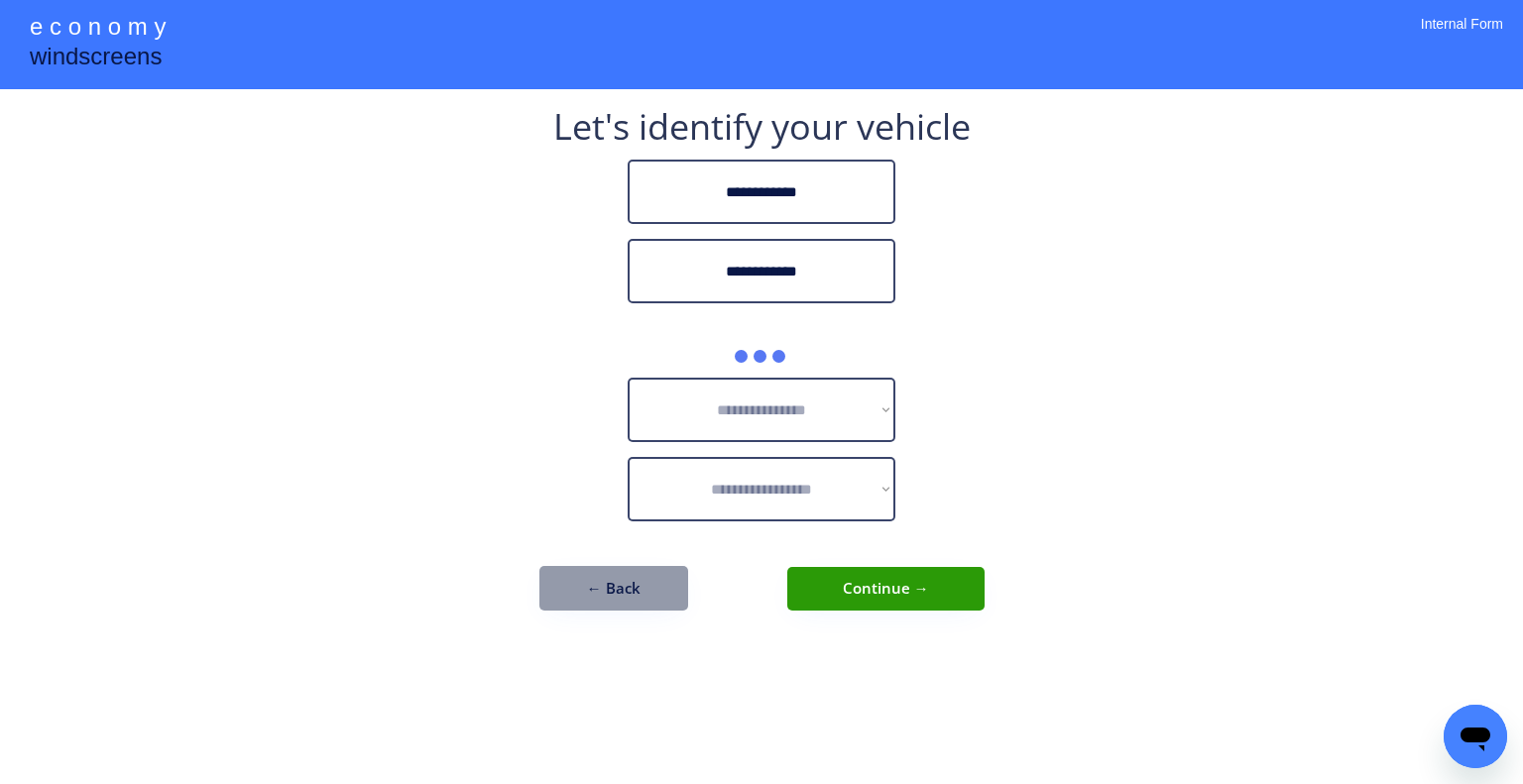 type on "**********" 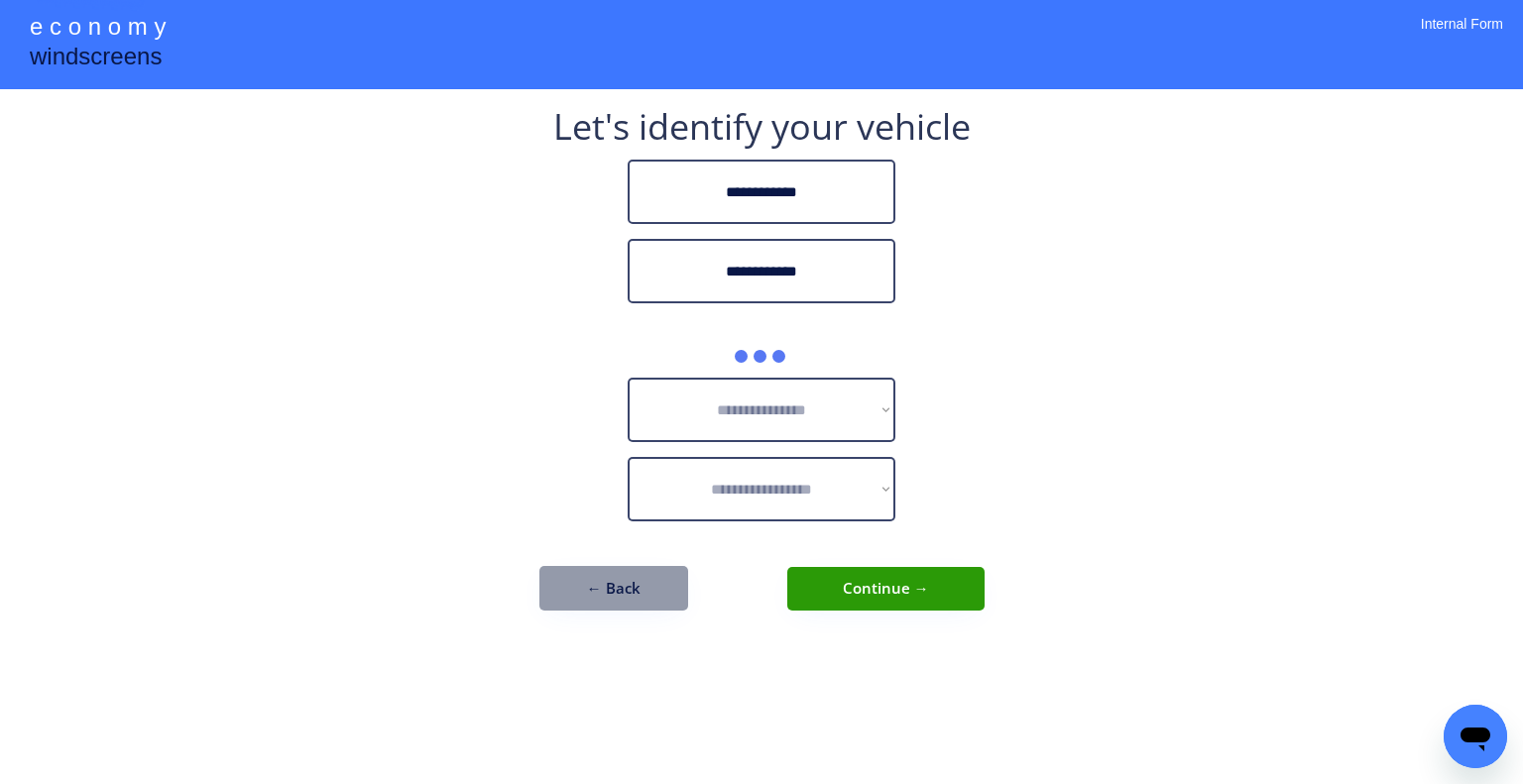 click on "**********" at bounding box center [762, 392] 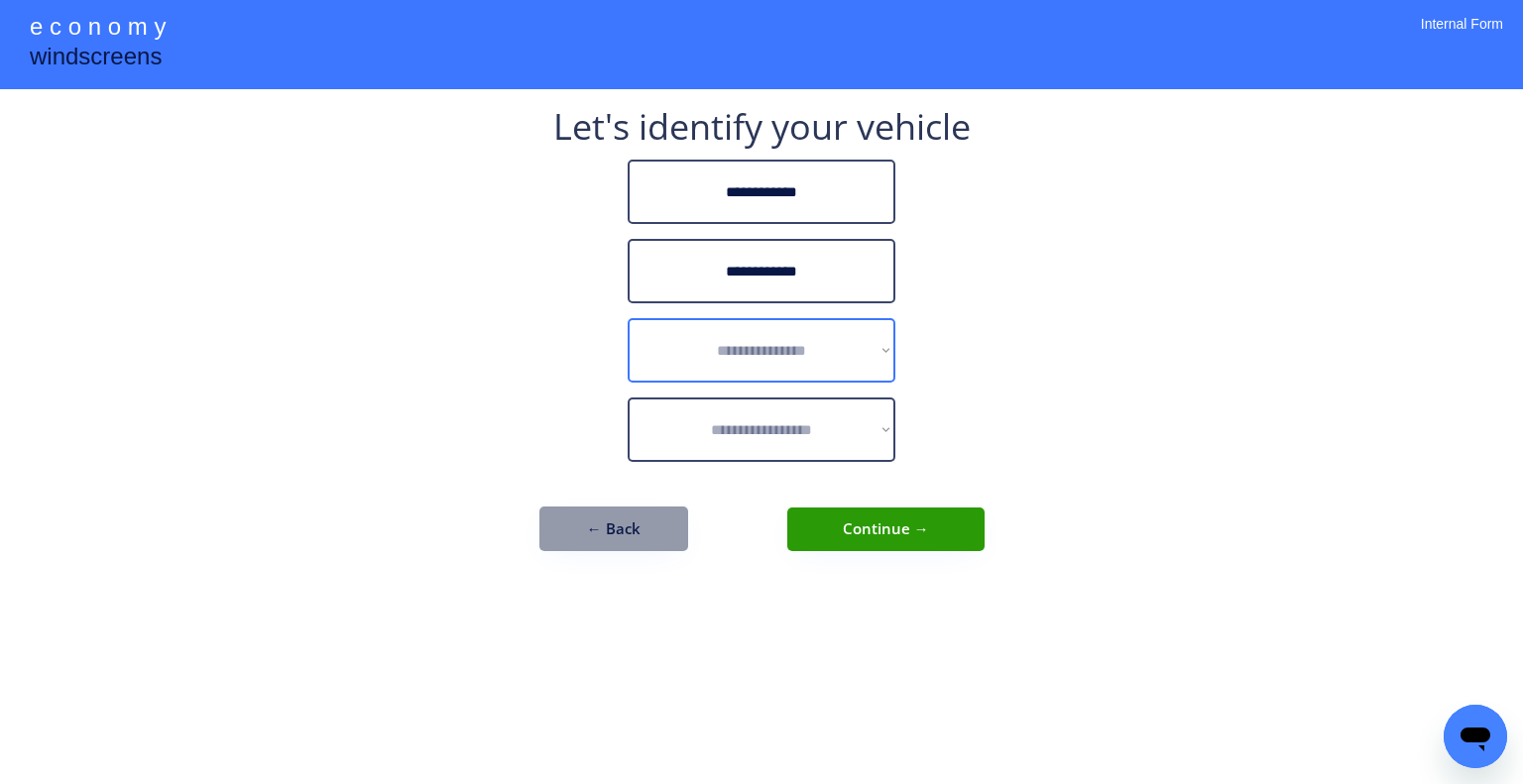 click on "**********" at bounding box center (762, 350) 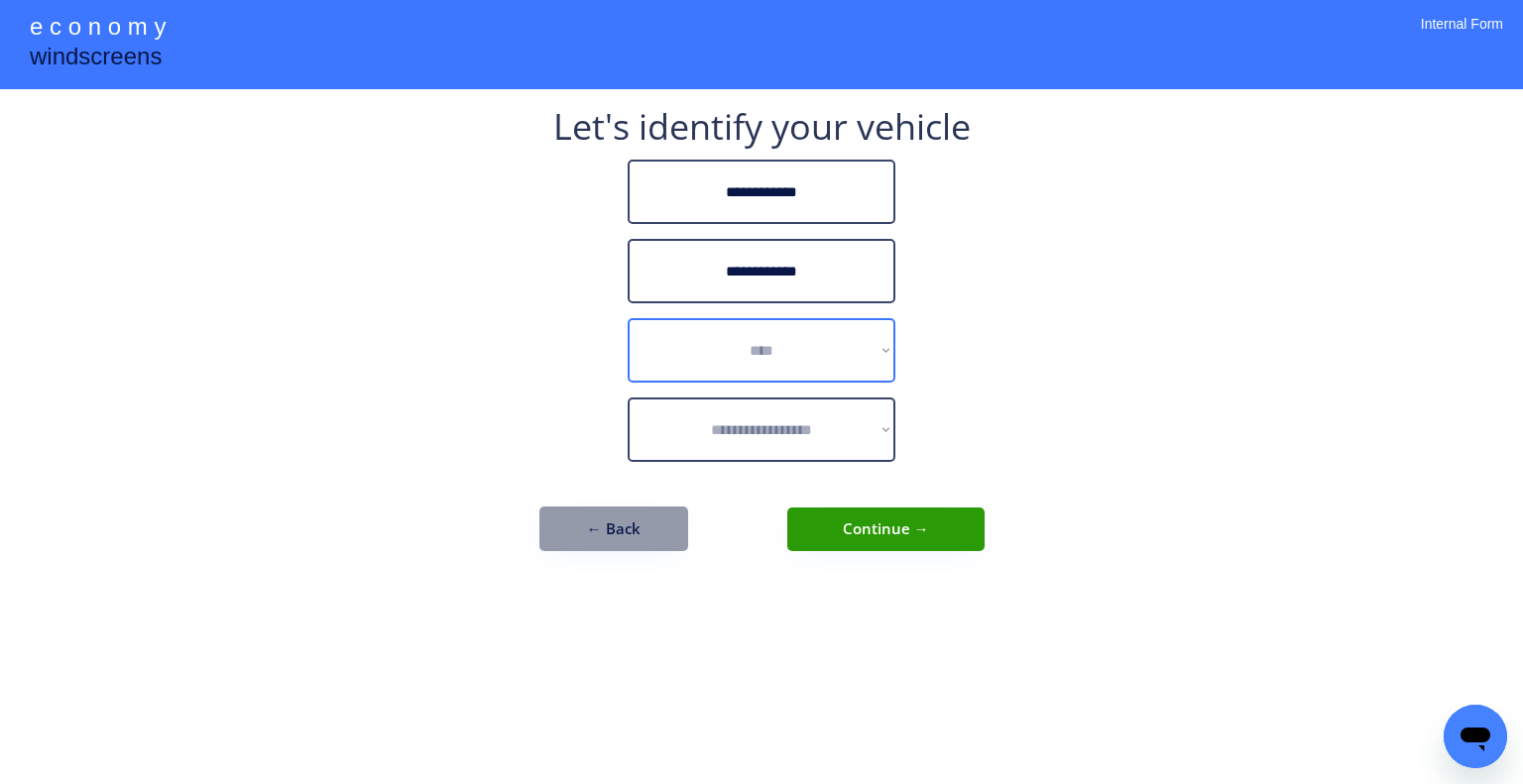 click on "**********" at bounding box center [762, 350] 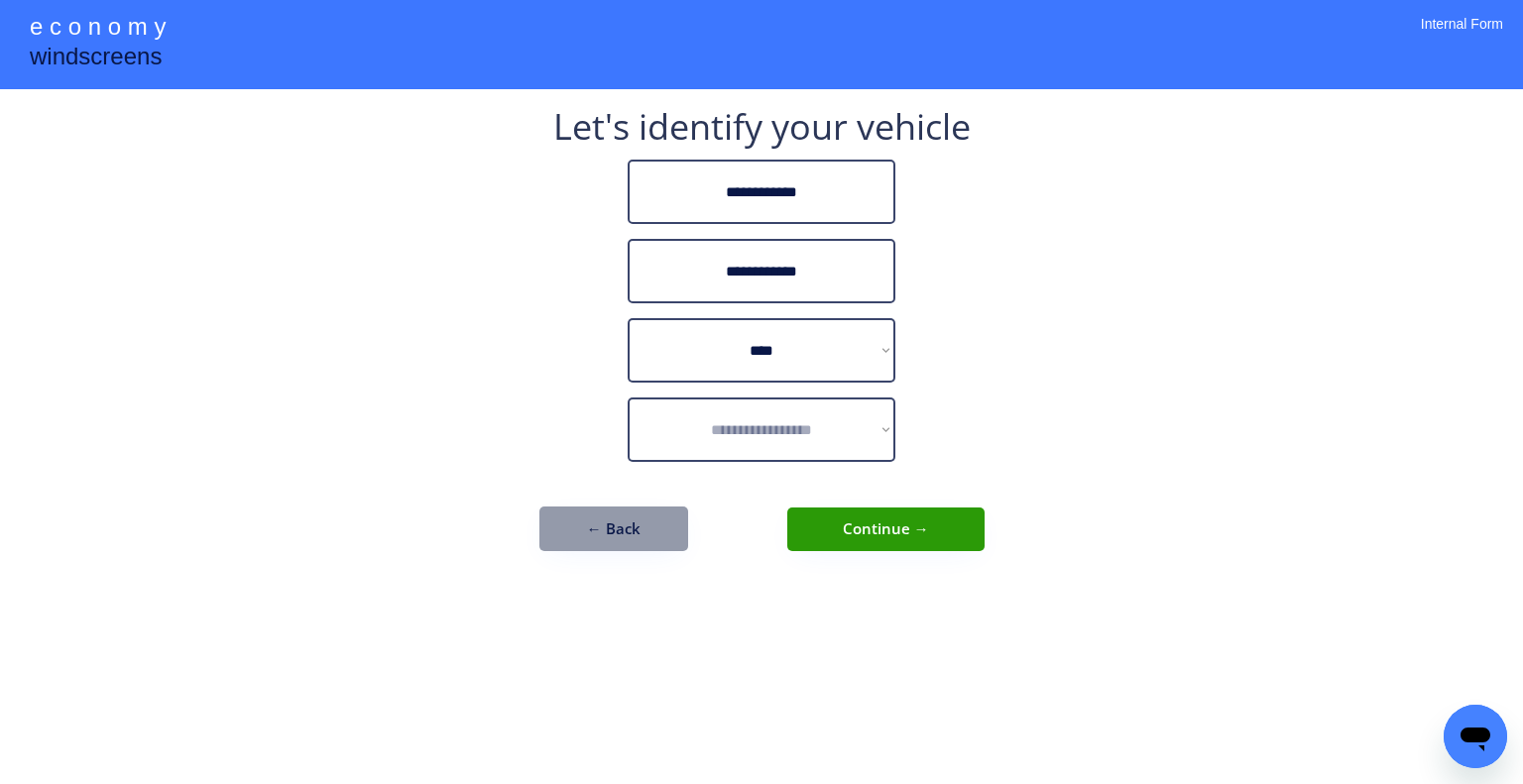 click on "**********" at bounding box center [762, 392] 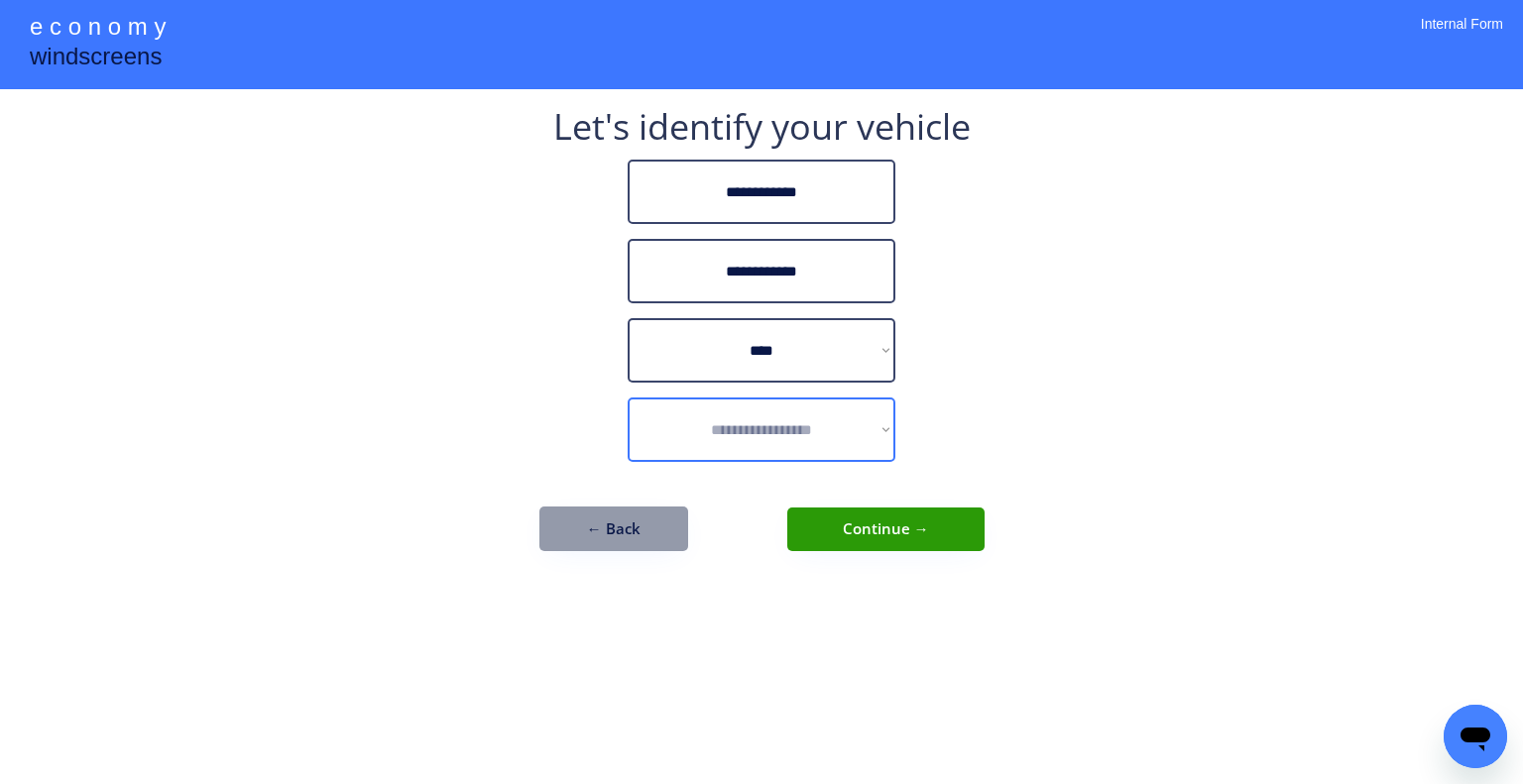 click on "**********" at bounding box center (762, 429) 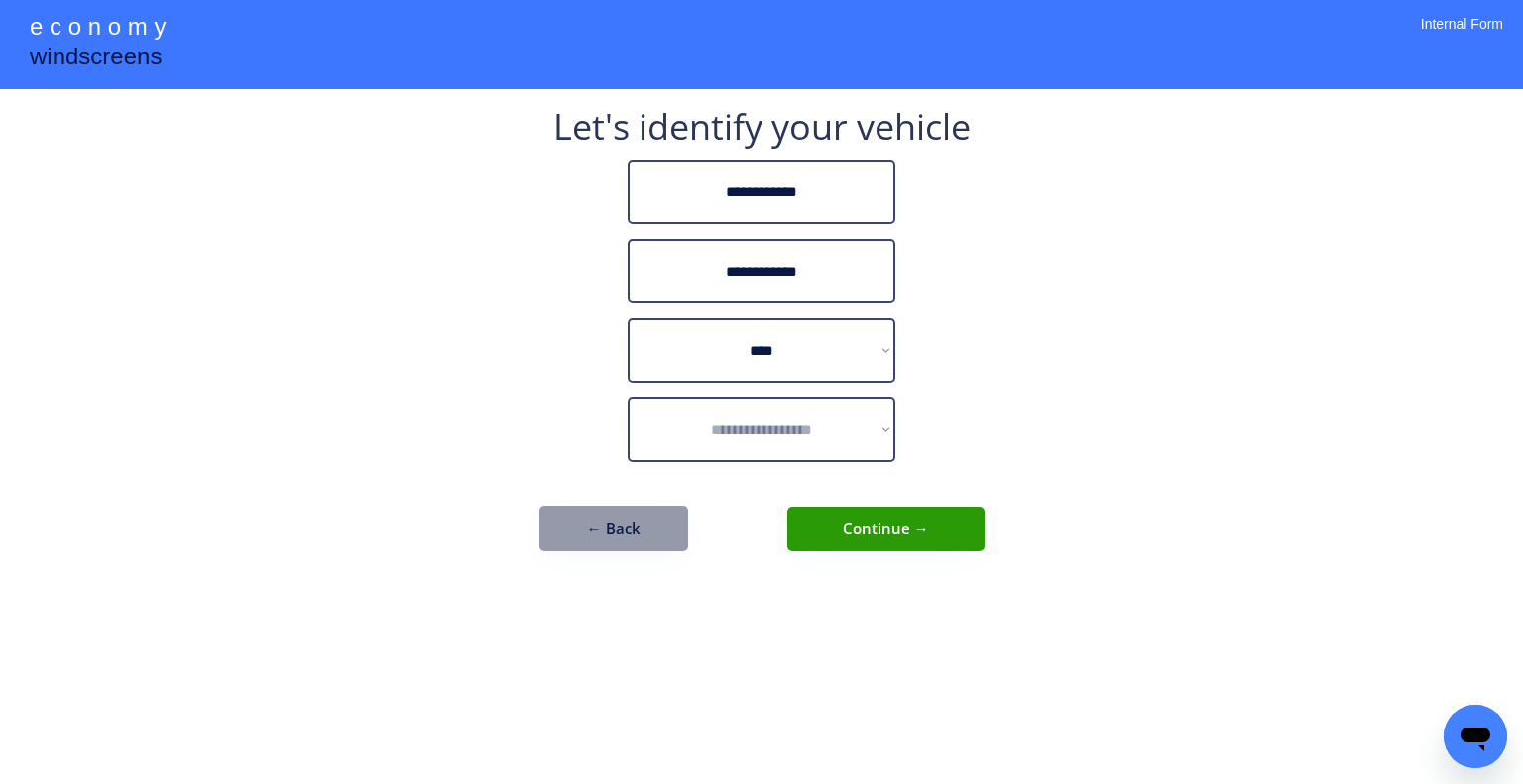 click on "**********" at bounding box center (762, 340) 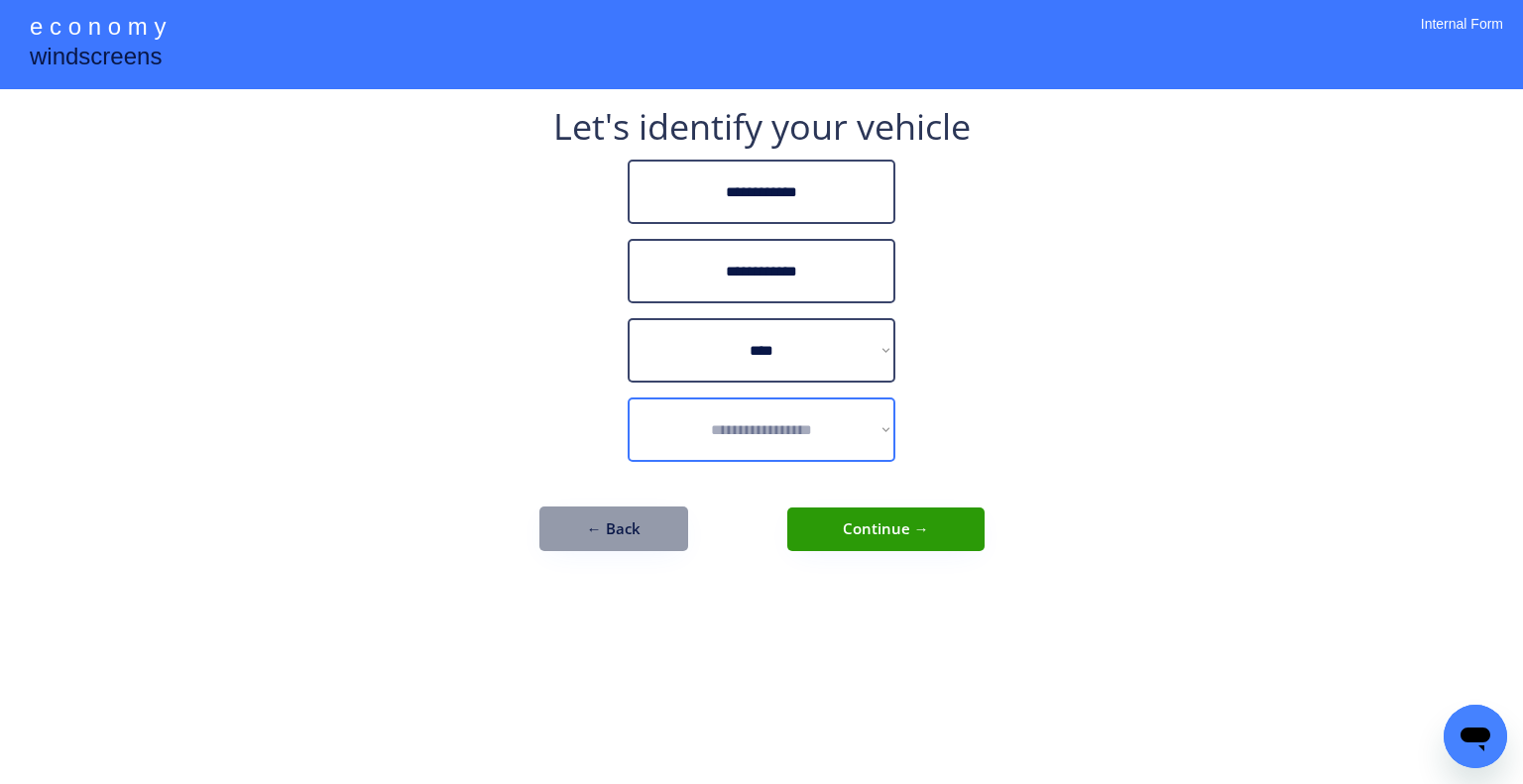 click on "**********" at bounding box center [762, 429] 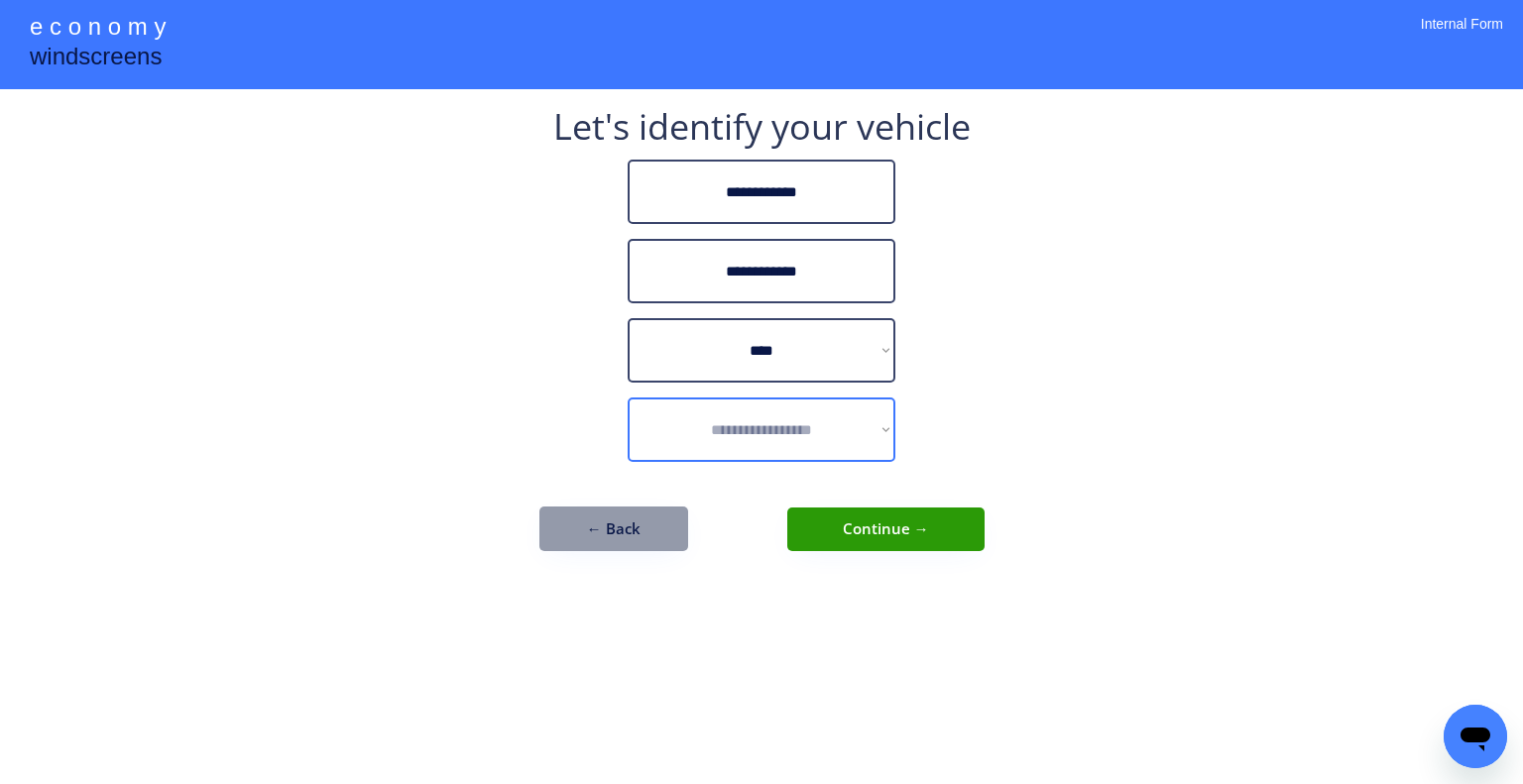 select on "**********" 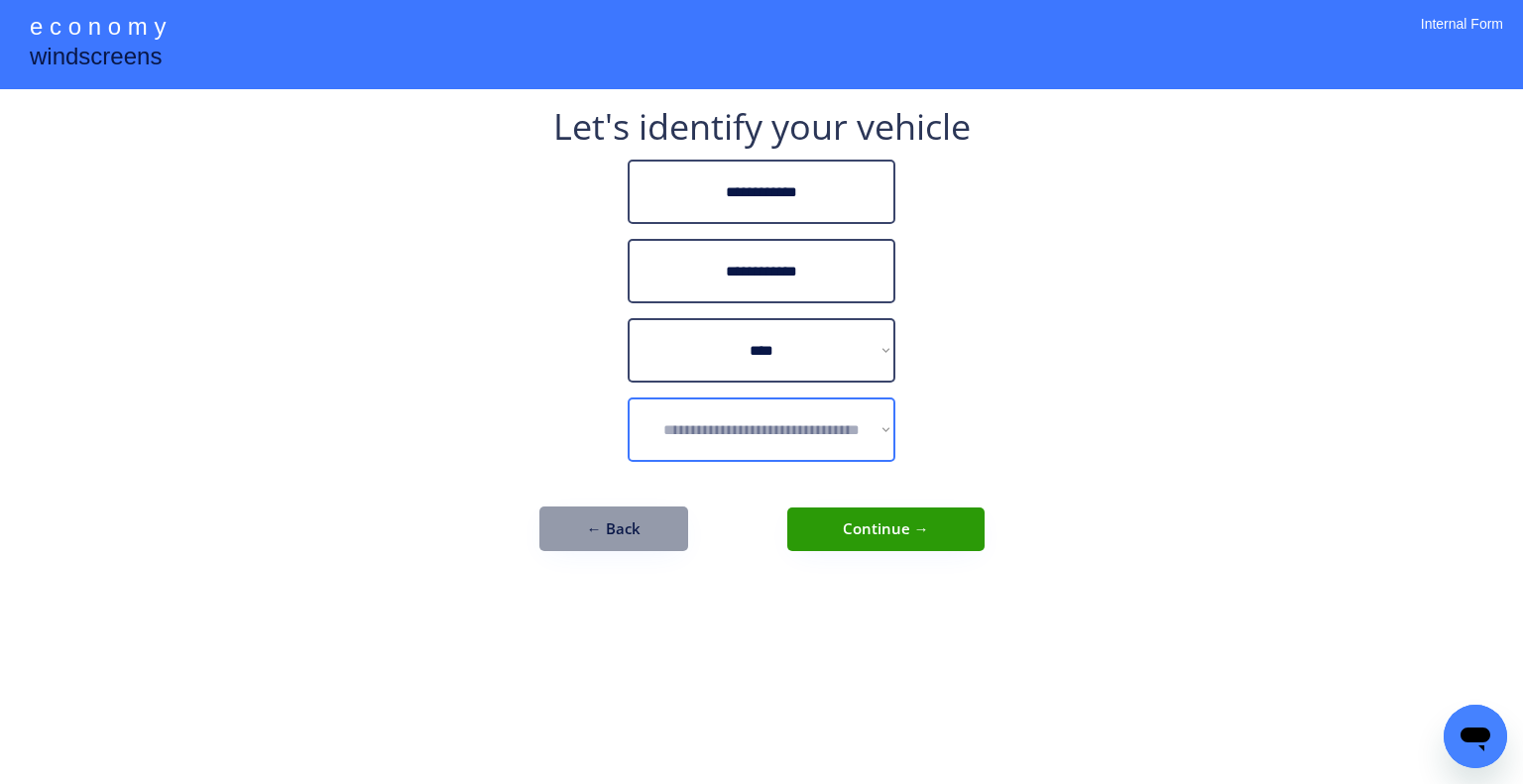 click on "**********" at bounding box center [762, 429] 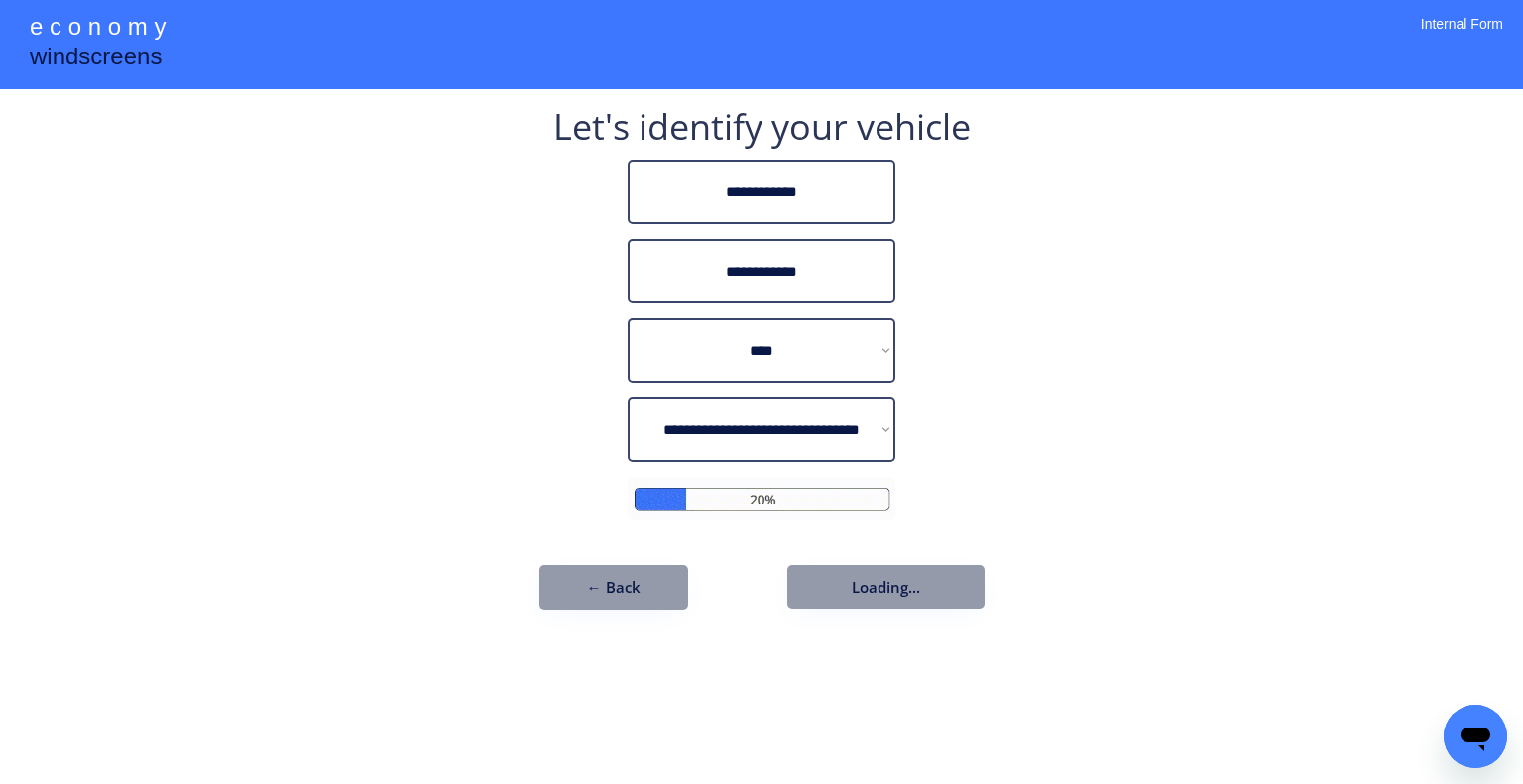 click on "**********" at bounding box center [762, 369] 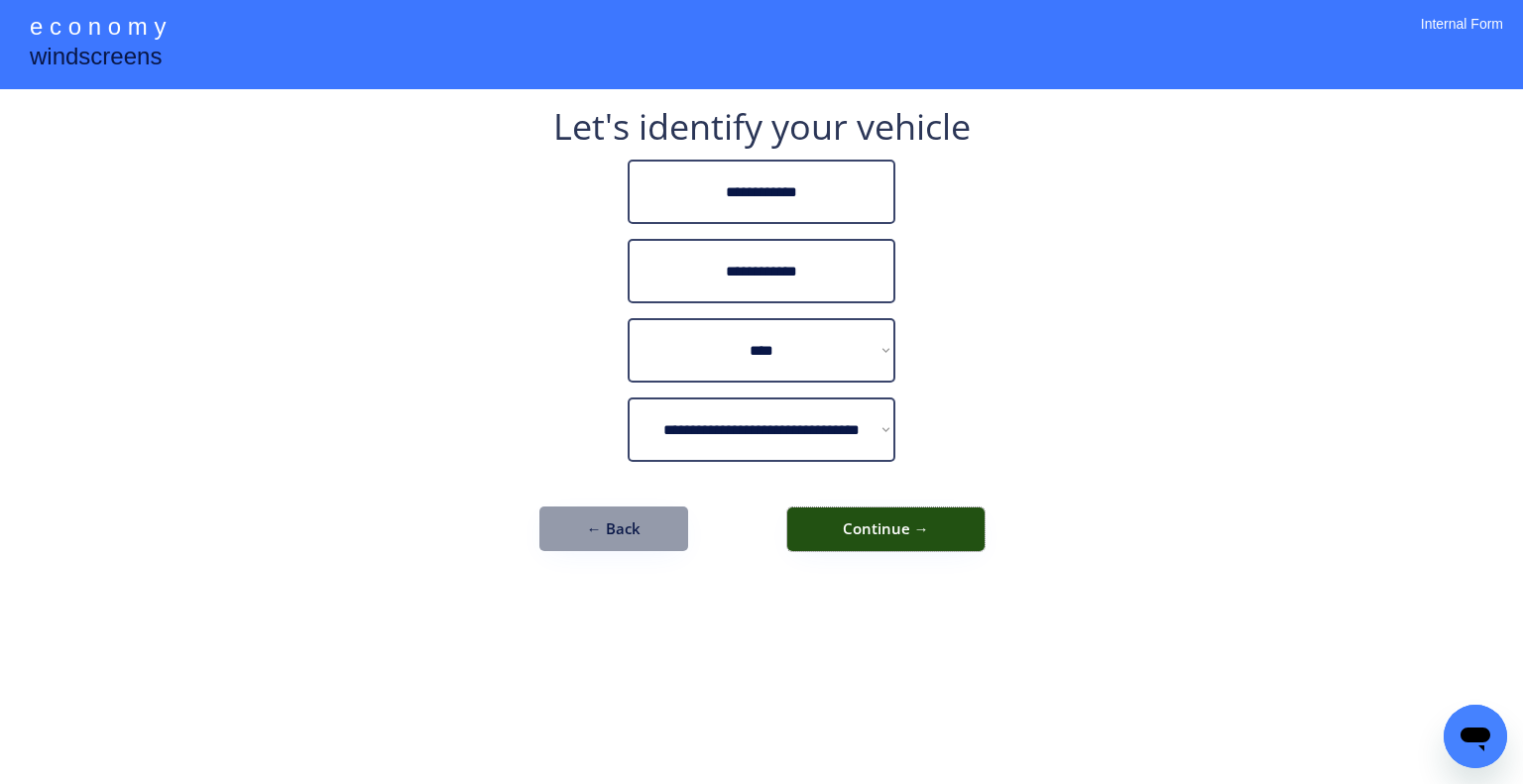 click on "Continue    →" at bounding box center [885, 529] 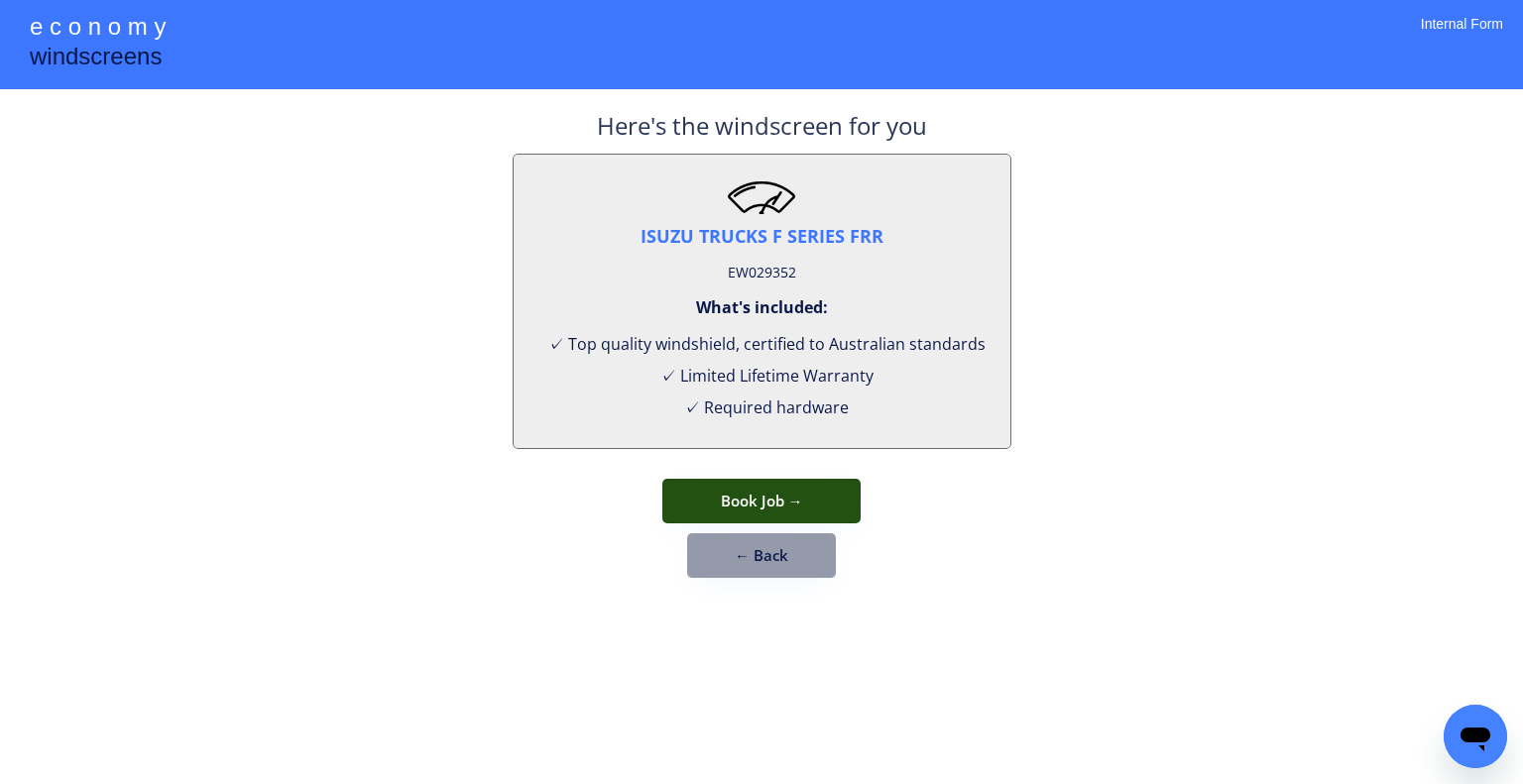 click on "Book Job    →" at bounding box center [762, 501] 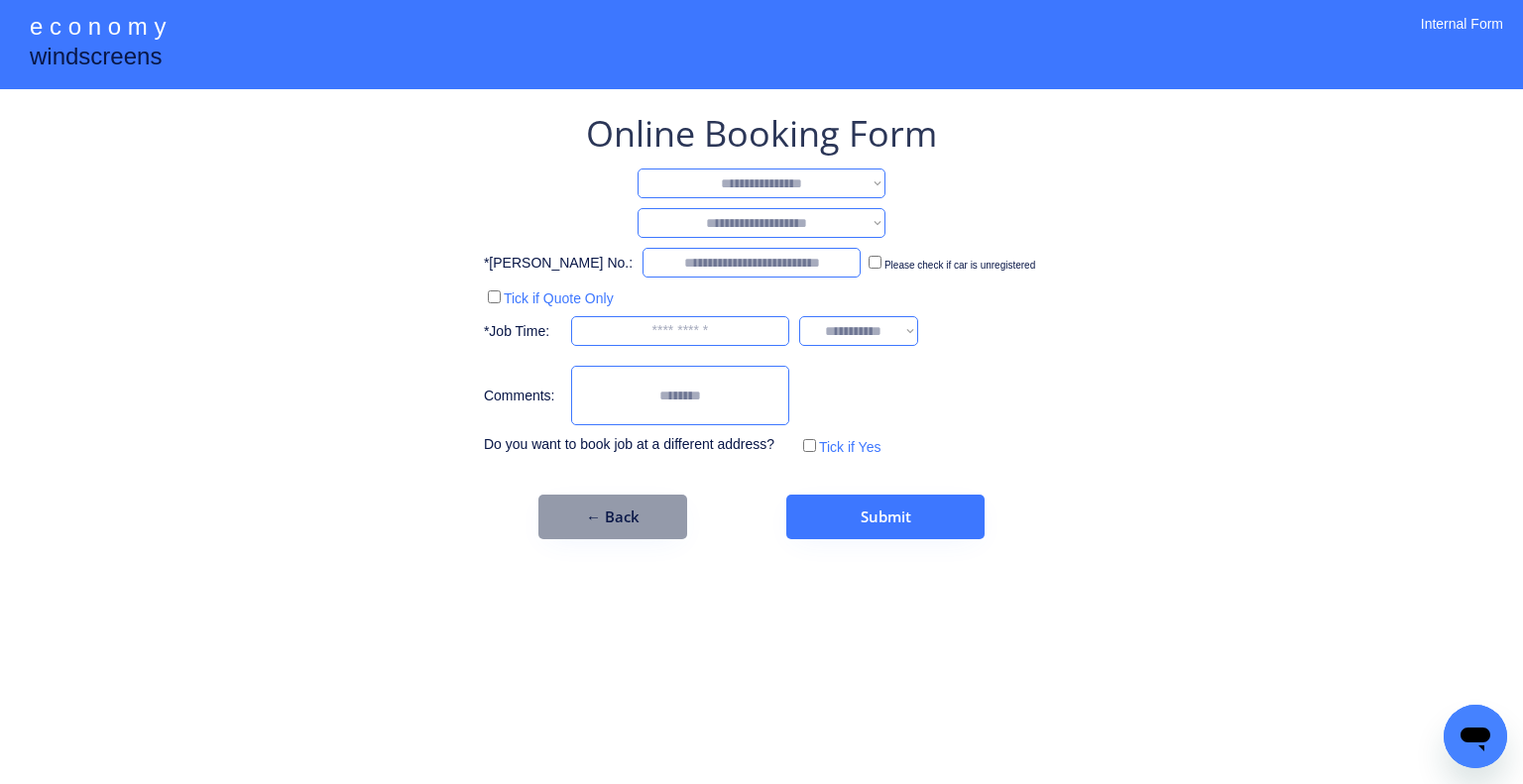 drag, startPoint x: 809, startPoint y: 187, endPoint x: 833, endPoint y: 187, distance: 24 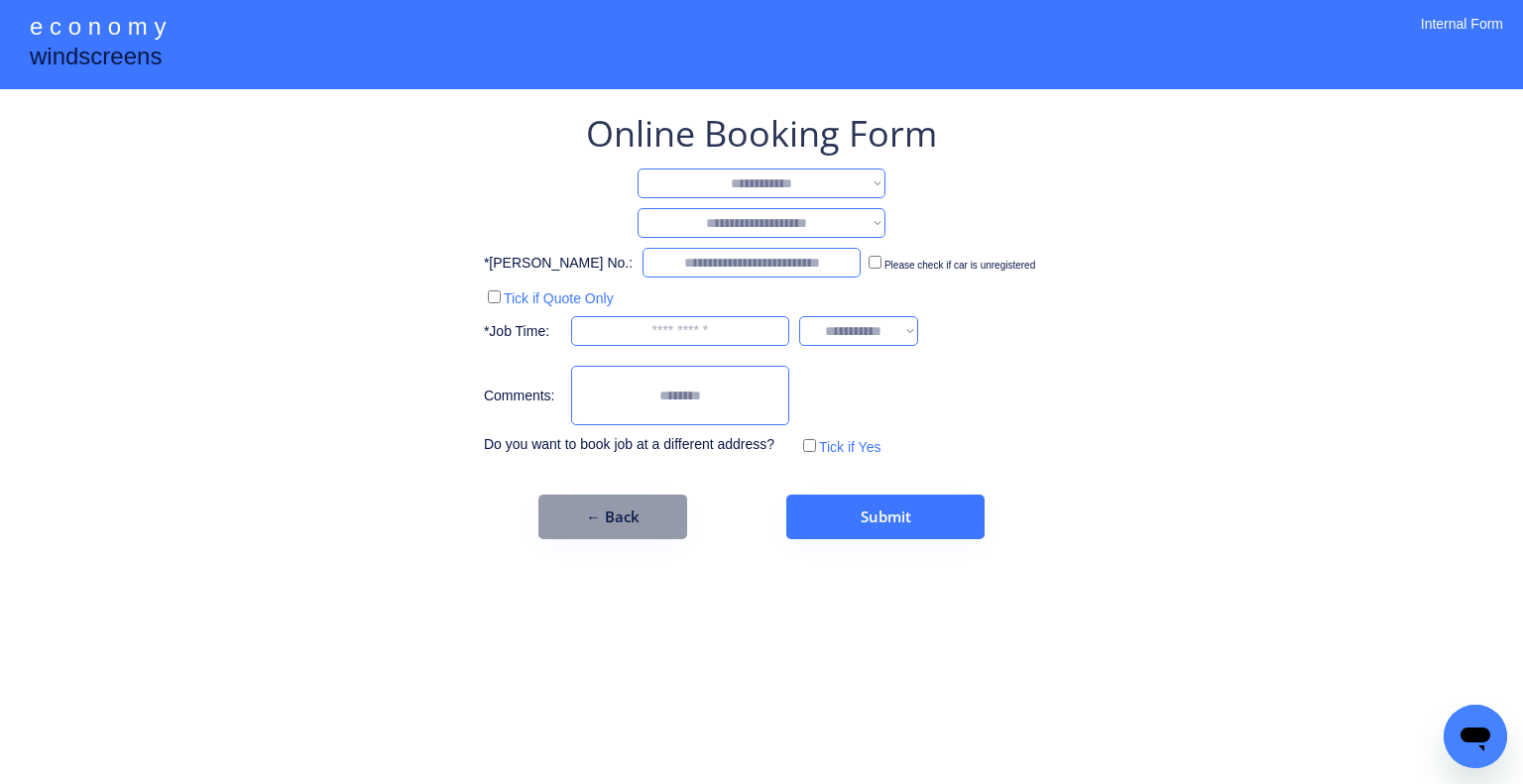 click on "**********" at bounding box center (762, 183) 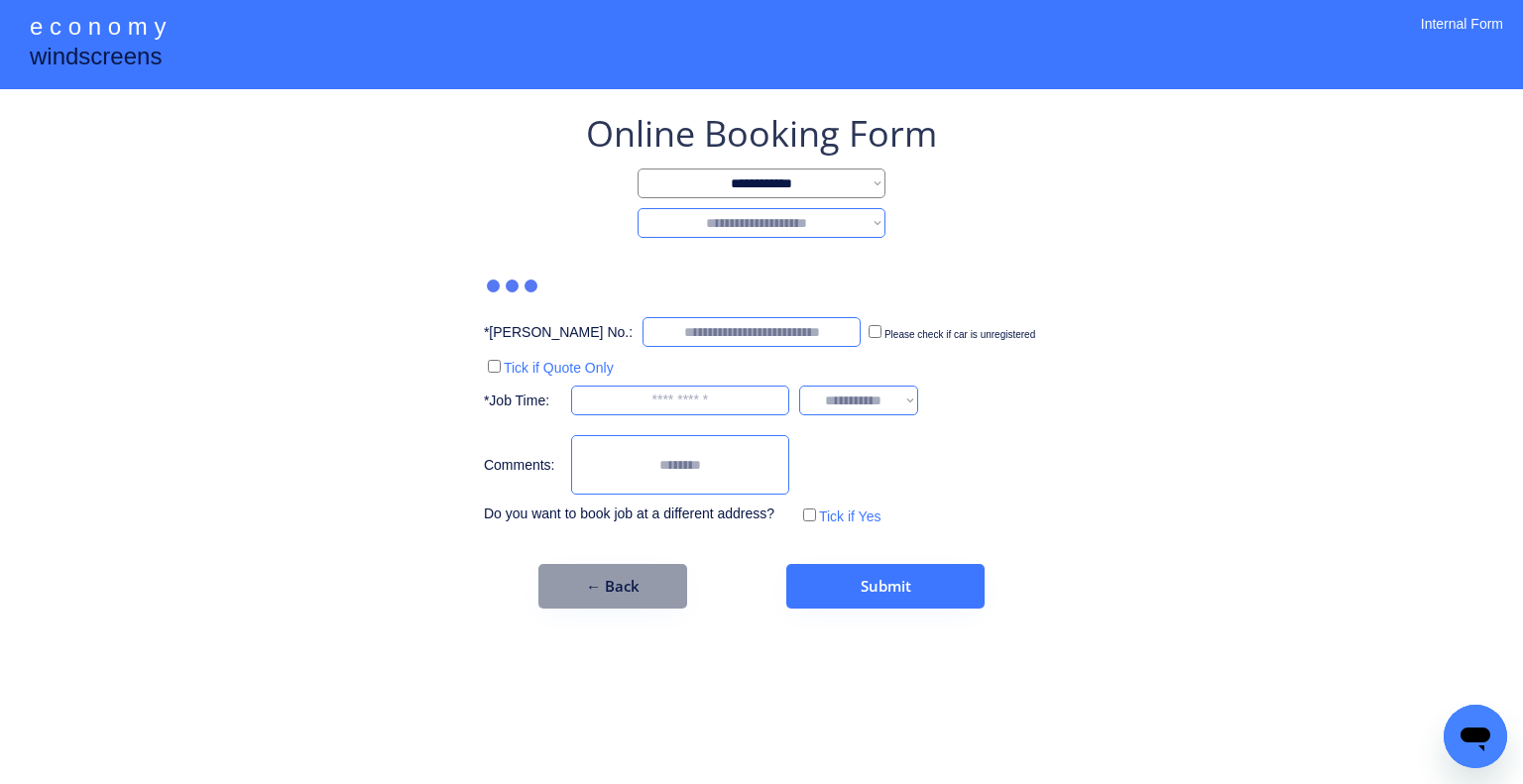 click on "**********" at bounding box center (762, 223) 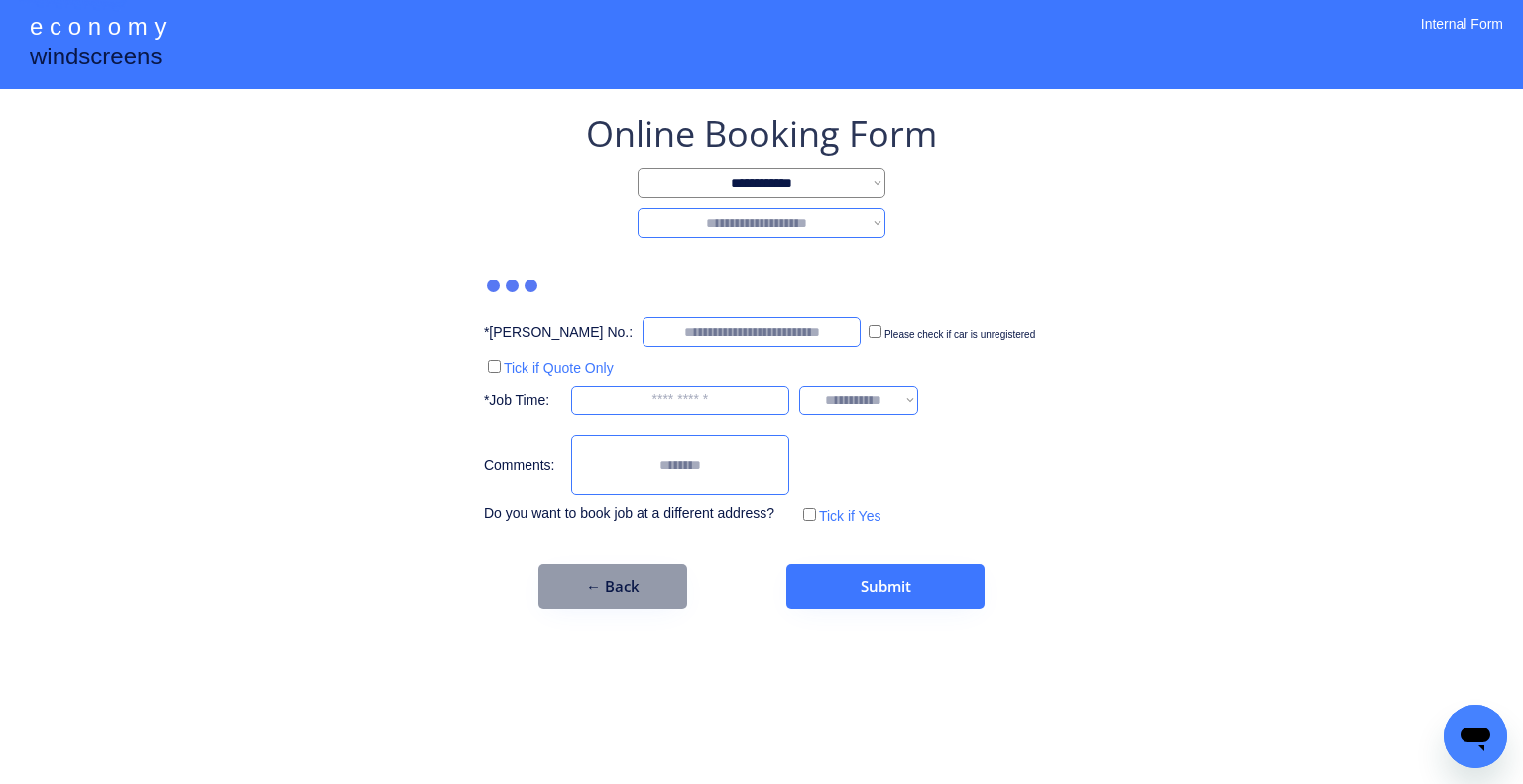select on "********" 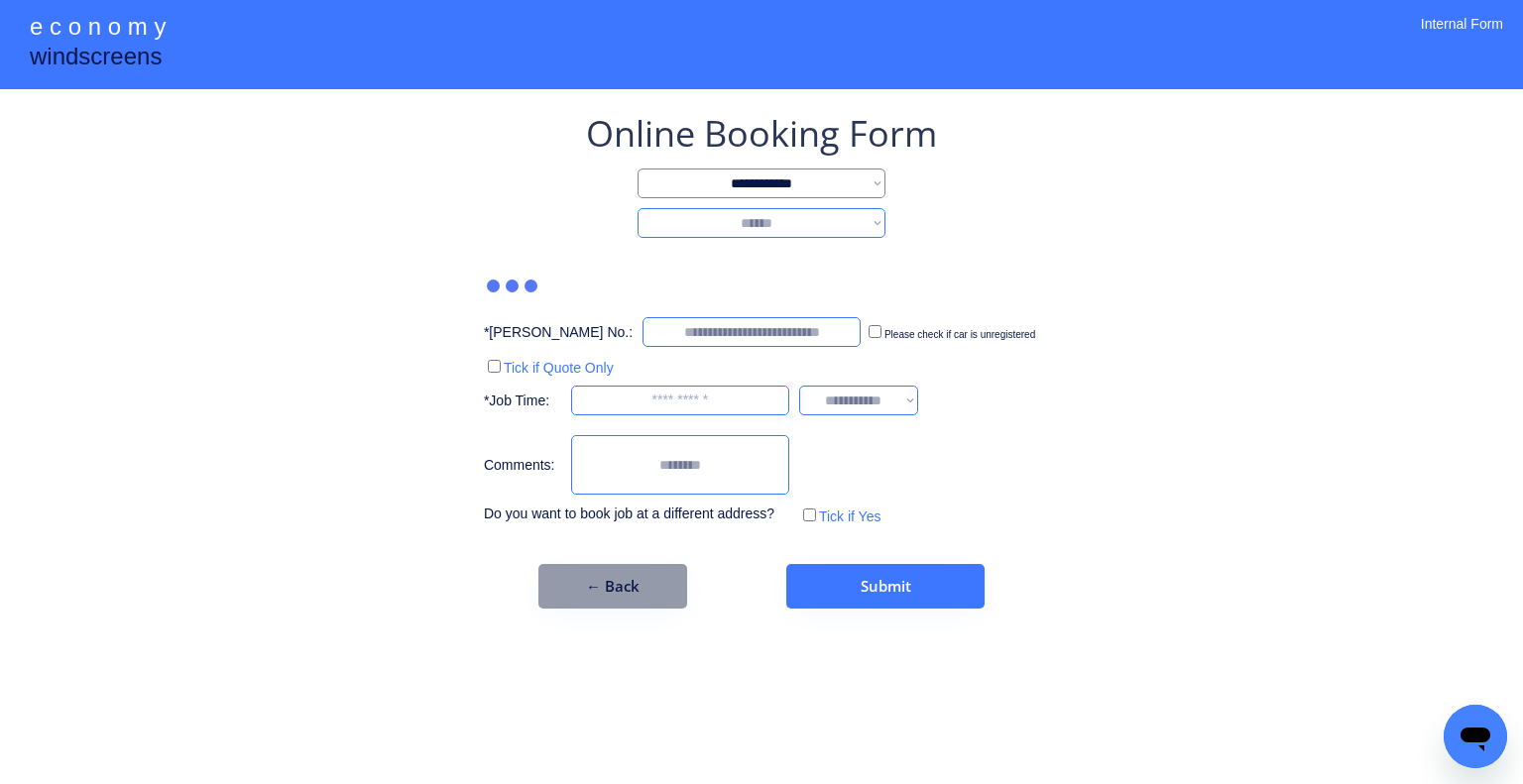 click on "**********" at bounding box center (762, 223) 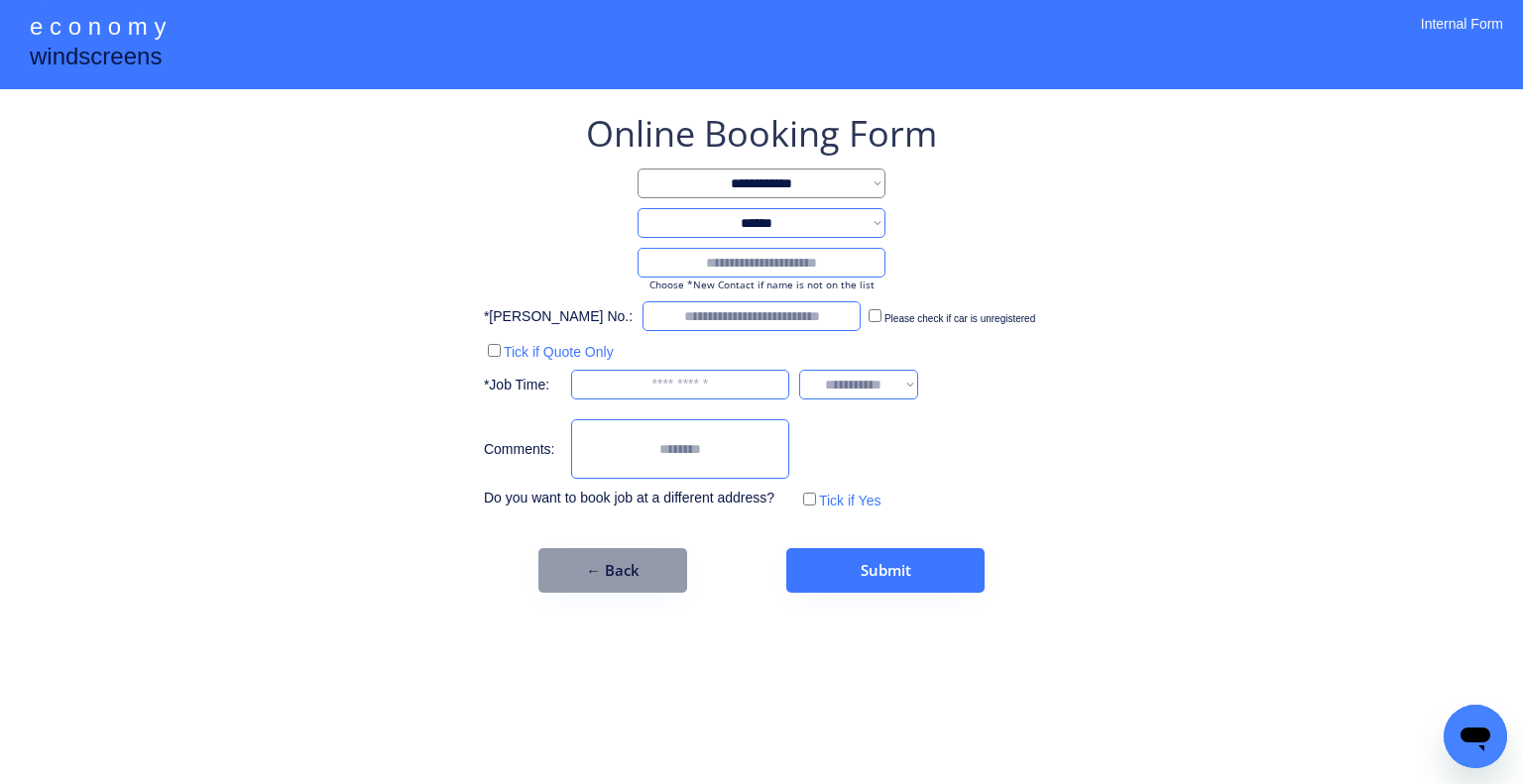 click on "Choose *New Contact if name is not on the list" at bounding box center (762, 284) 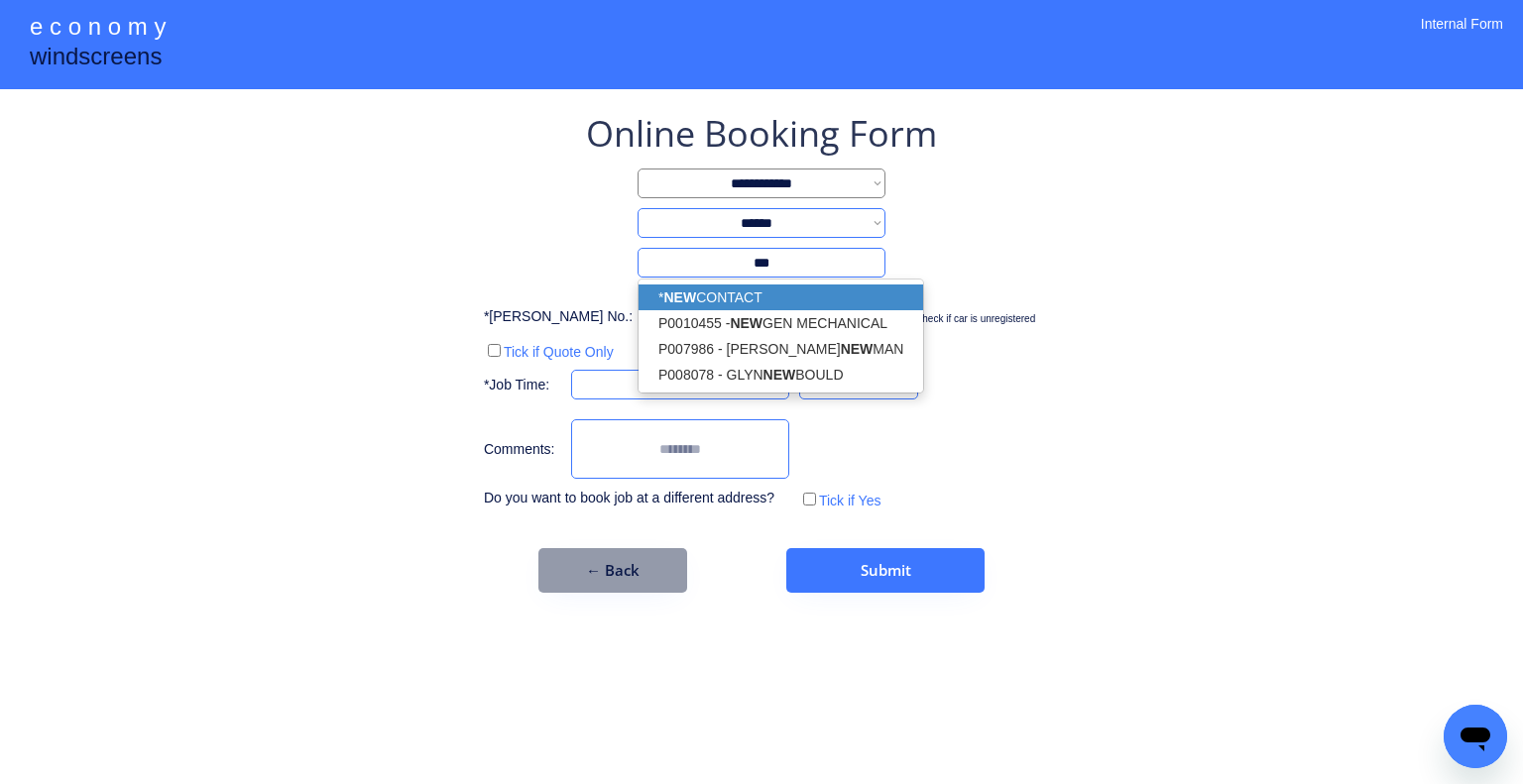click on "* NEW  CONTACT" at bounding box center [780, 297] 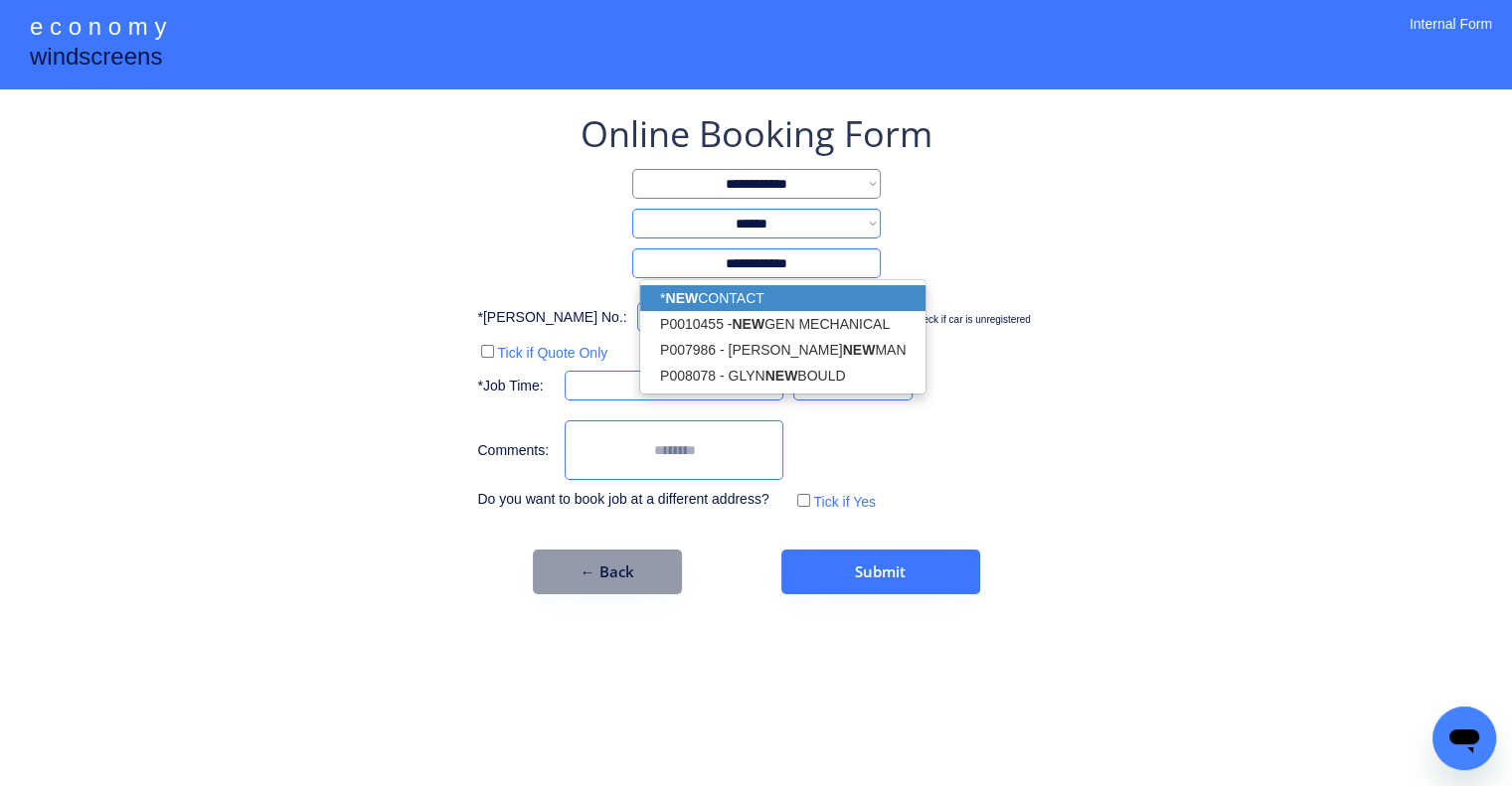 type on "**********" 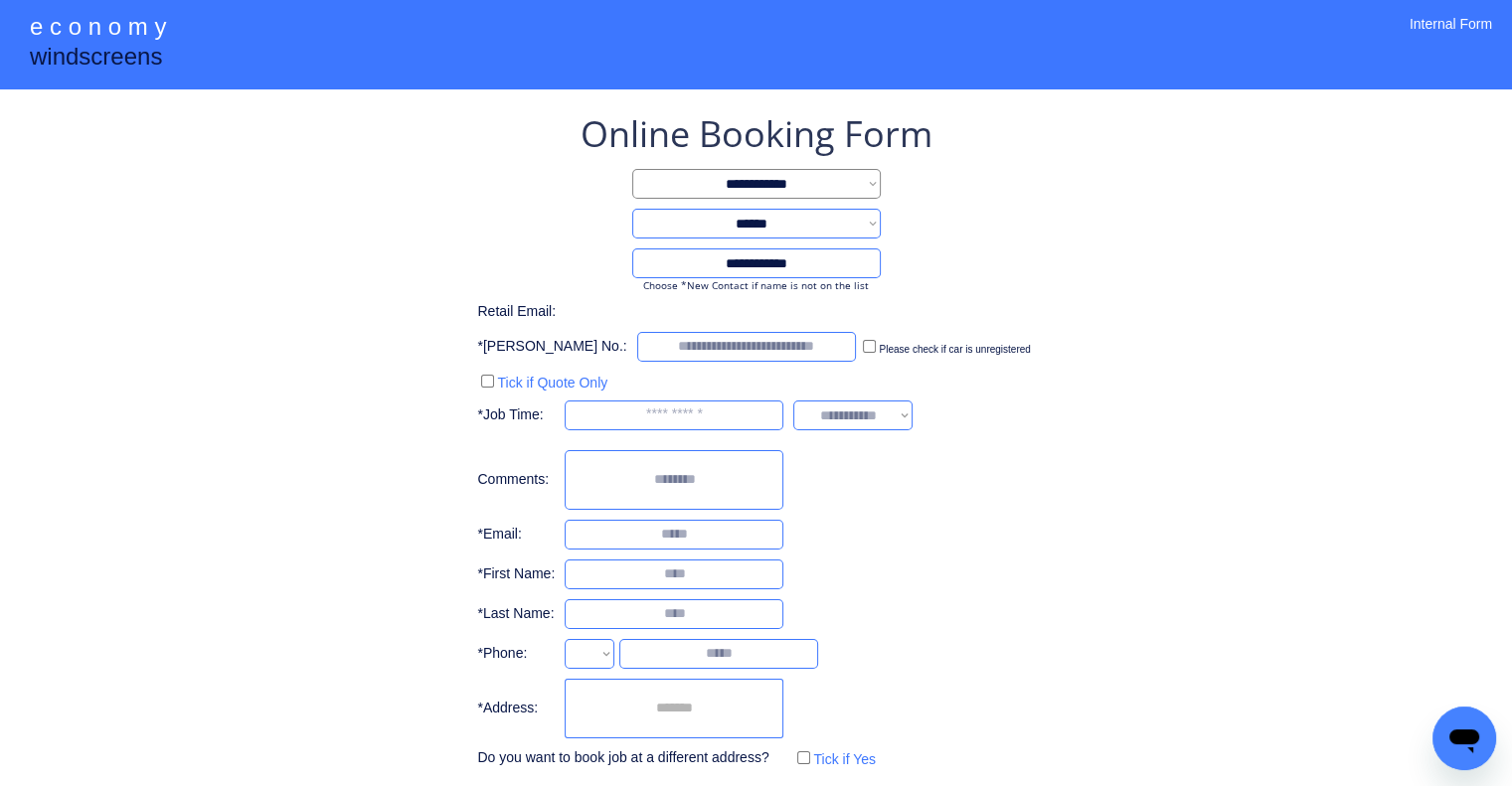 select on "**********" 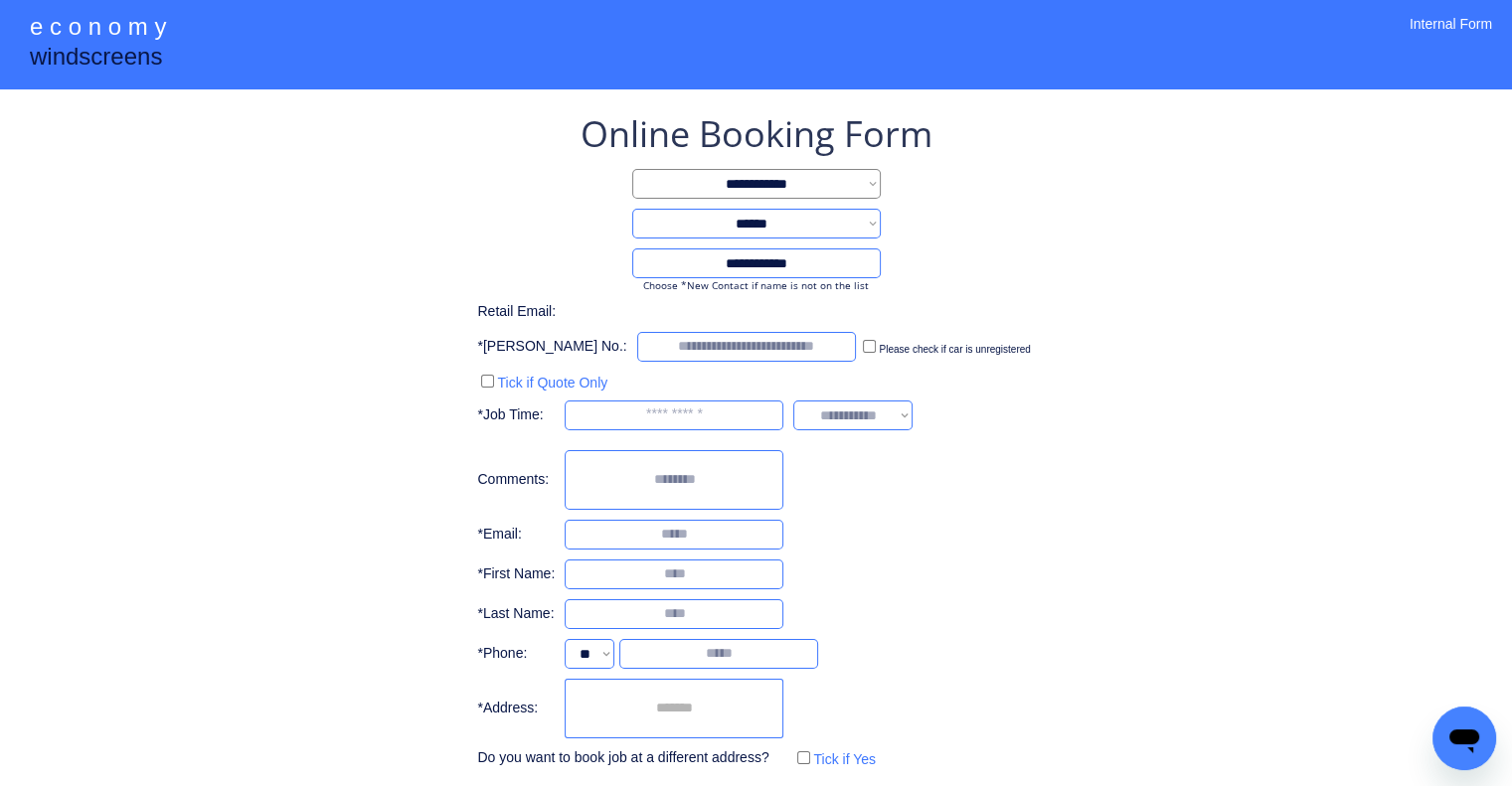 drag, startPoint x: 832, startPoint y: 226, endPoint x: 801, endPoint y: 222, distance: 31.257 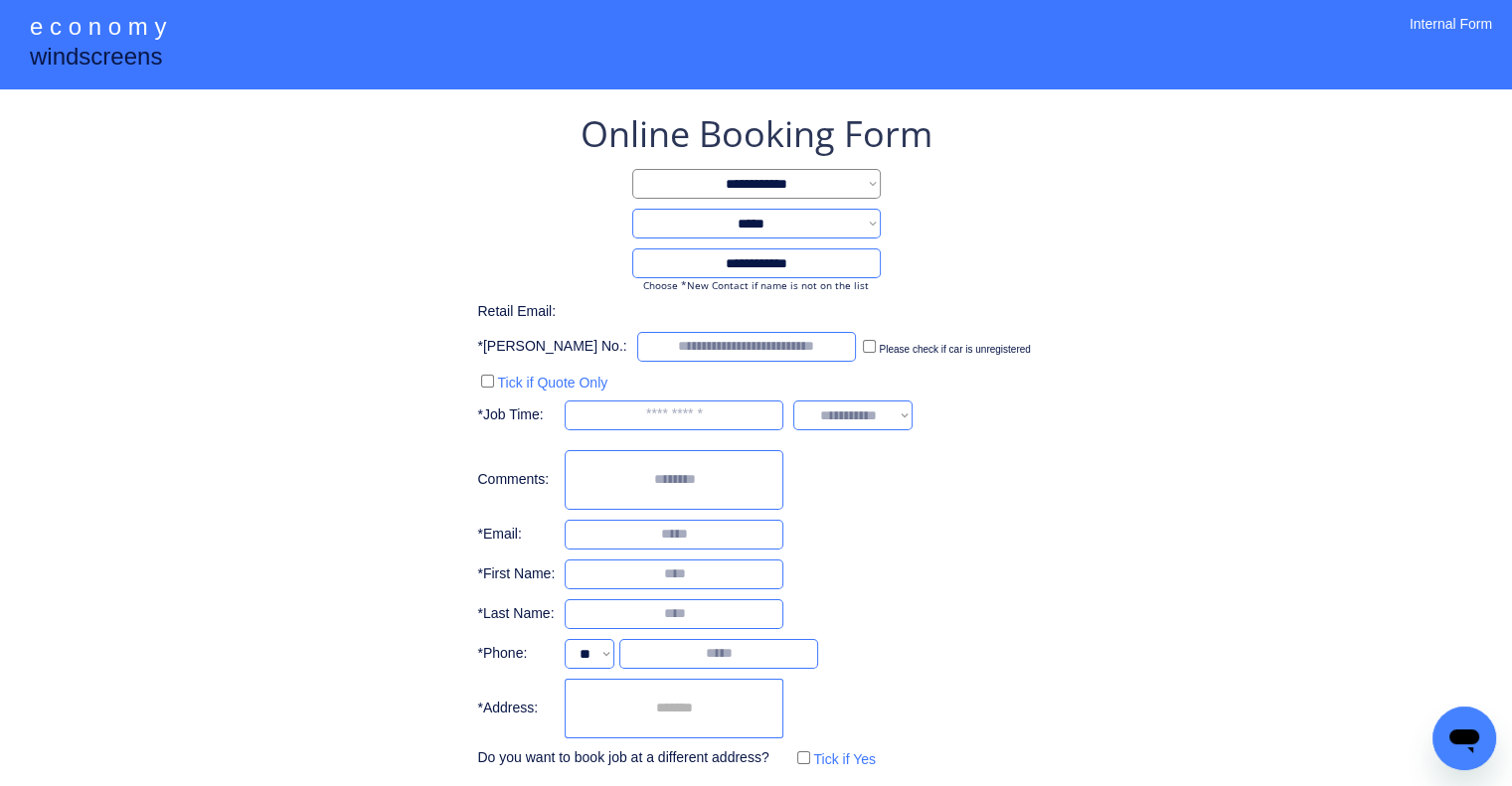 click on "**********" at bounding box center [756, 224] 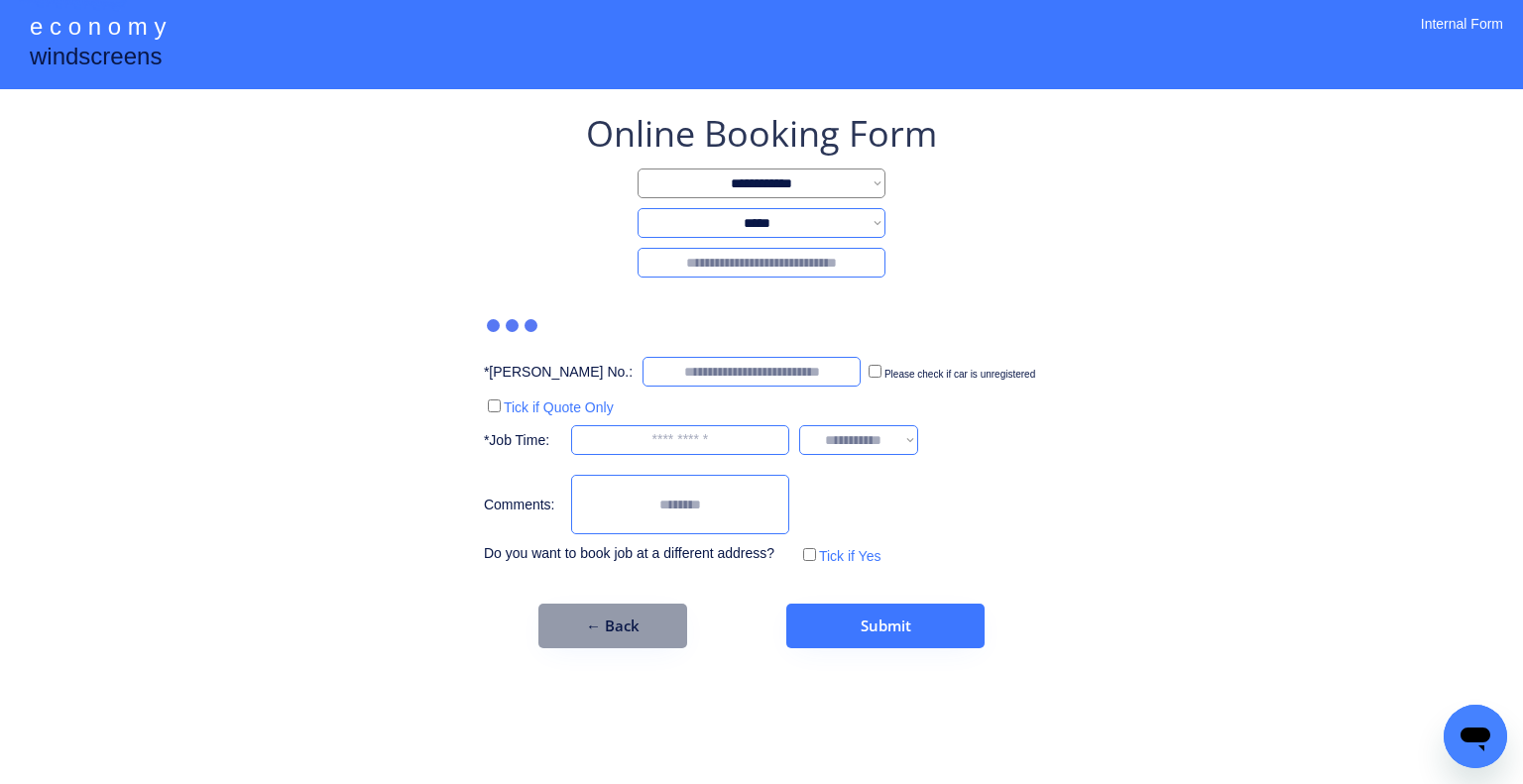 click at bounding box center [762, 263] 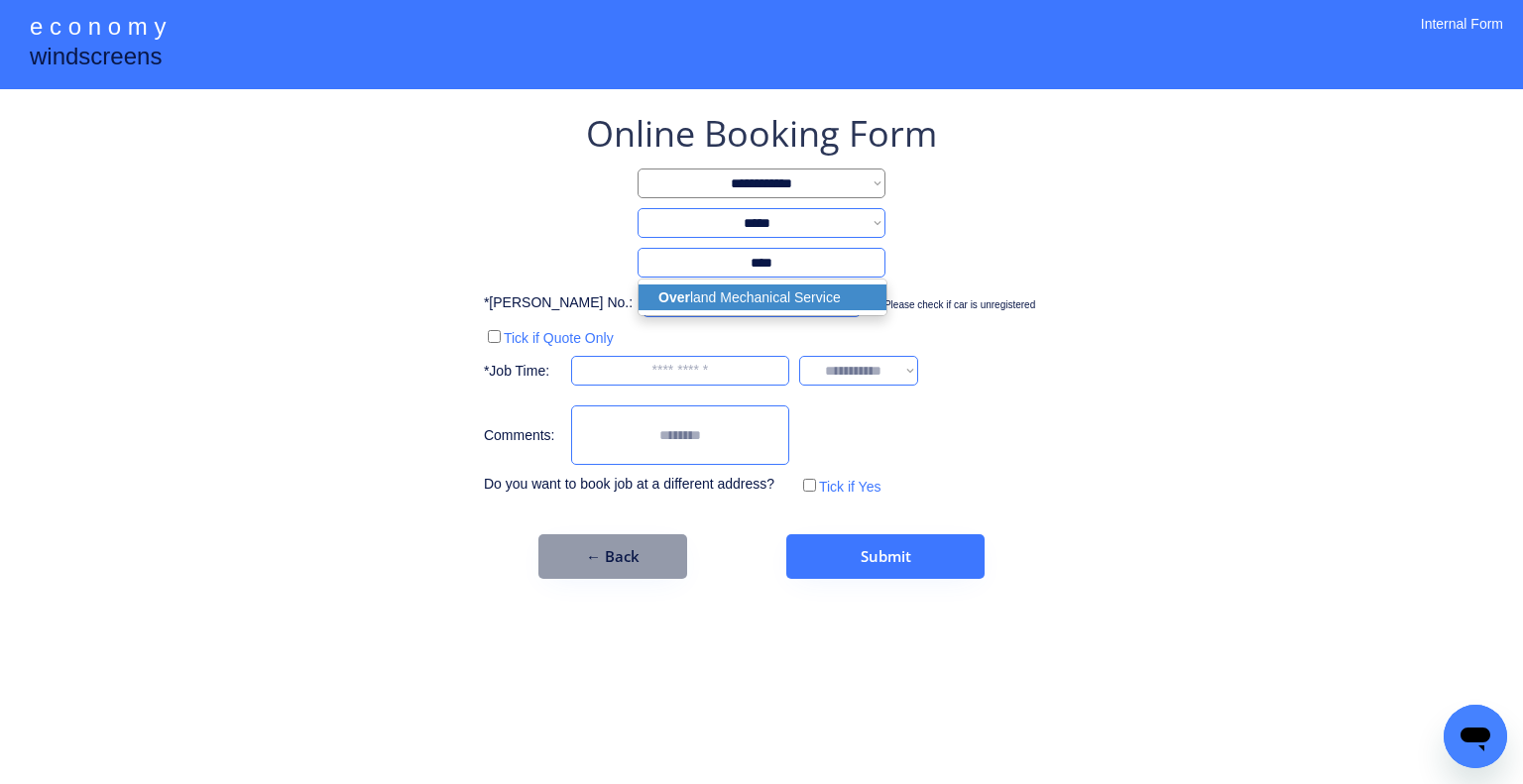 click on "Over land Mechanical Service" at bounding box center (762, 297) 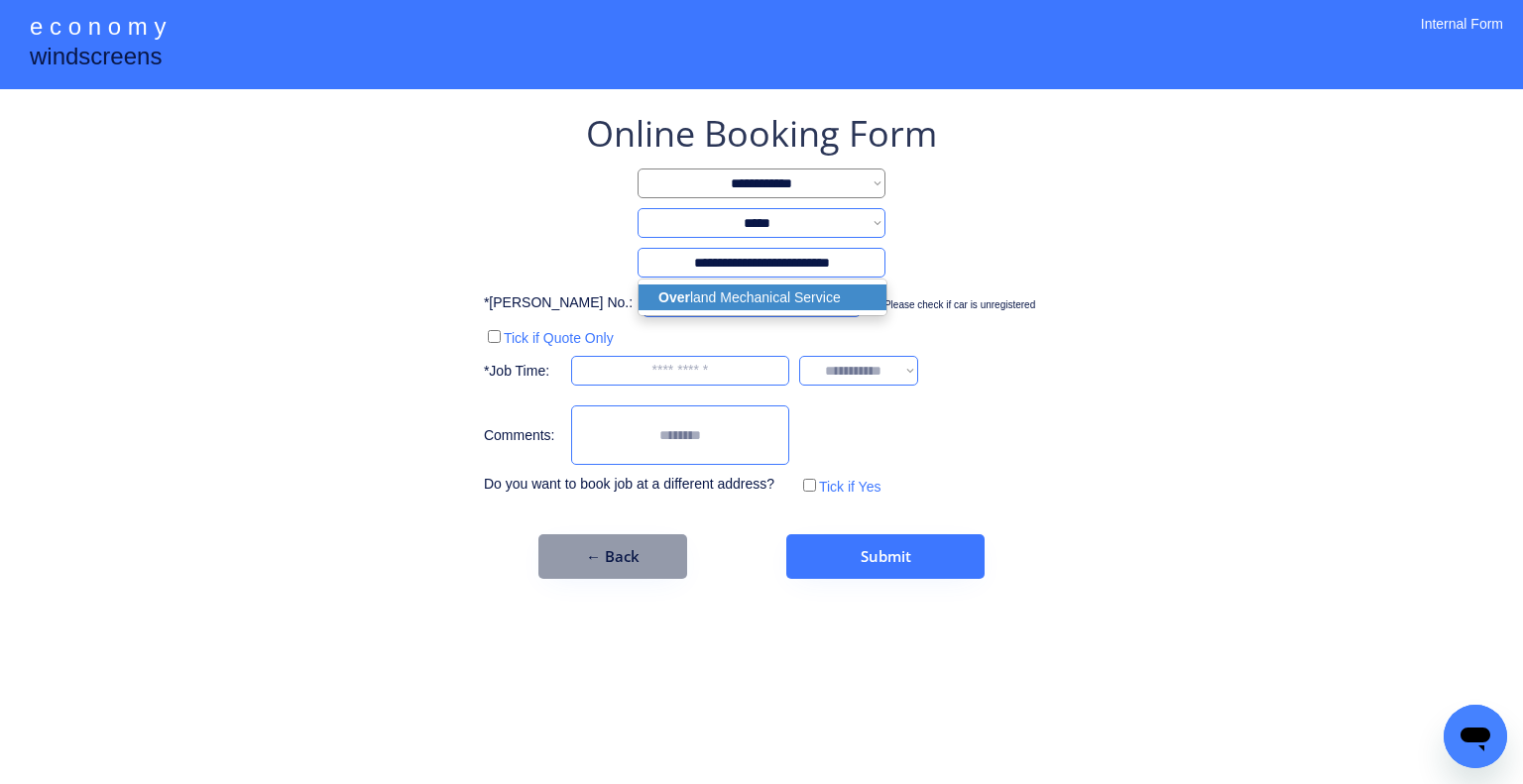 select on "*****" 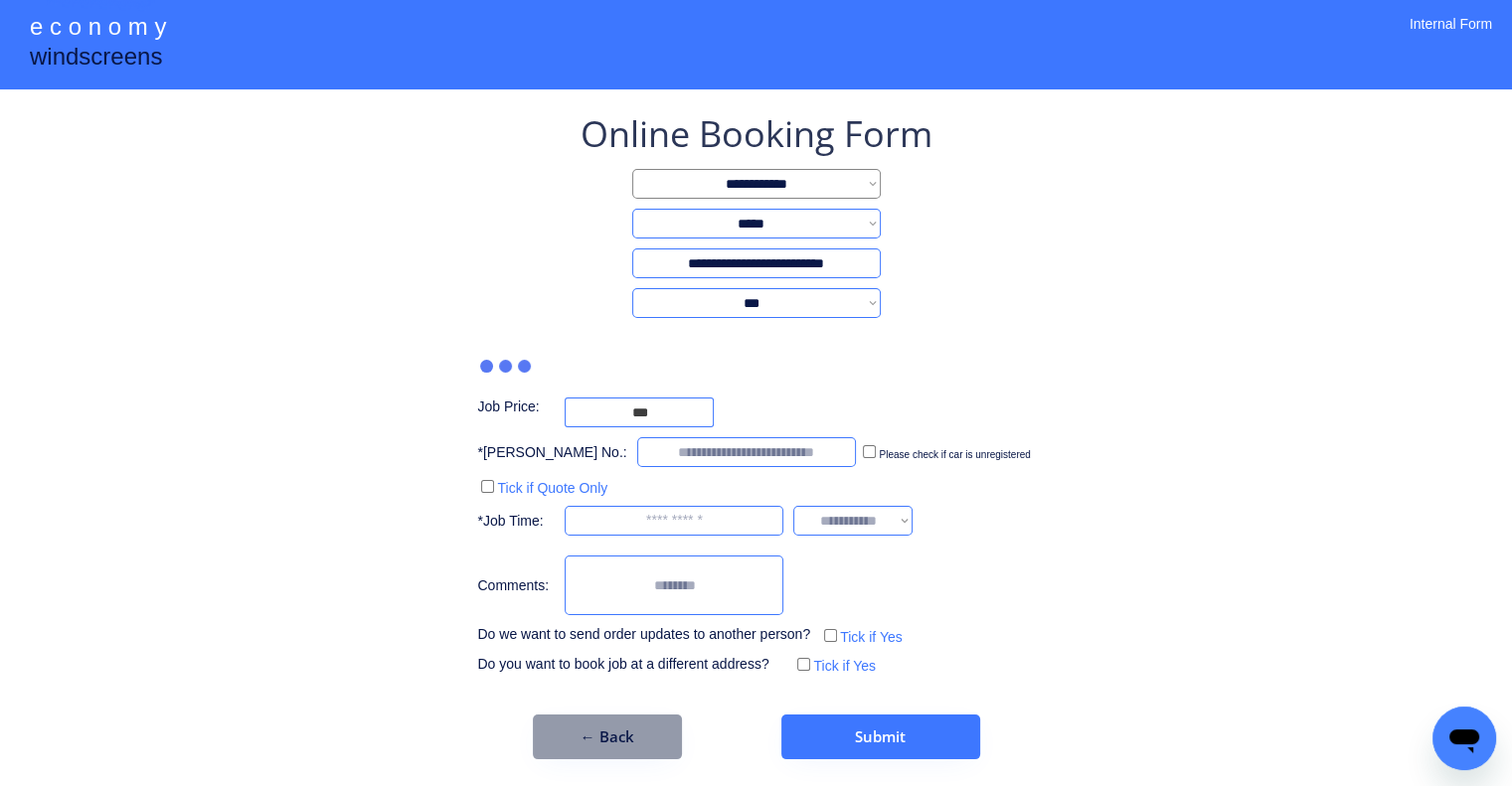 type on "**********" 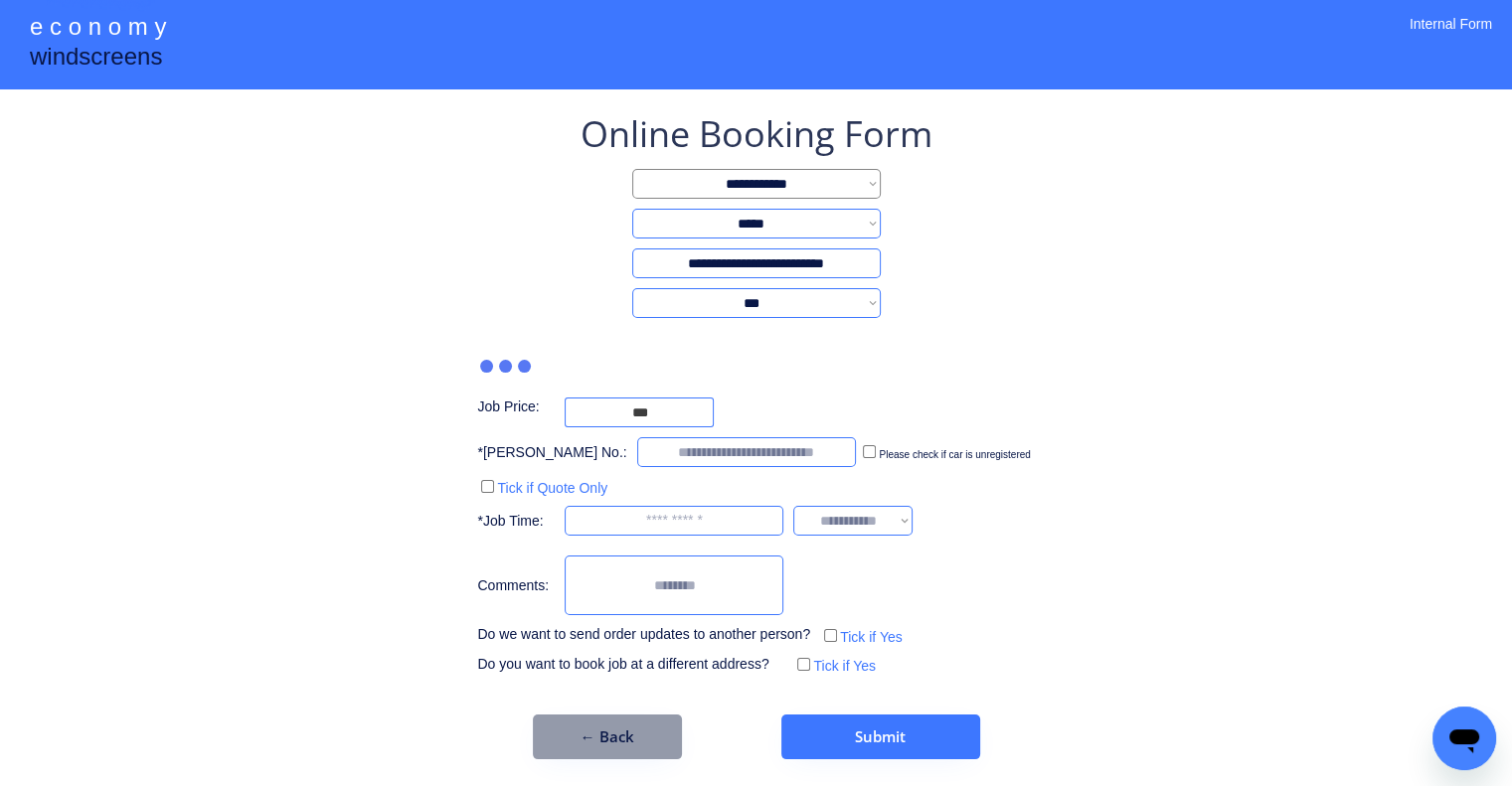 click on "**********" at bounding box center [756, 303] 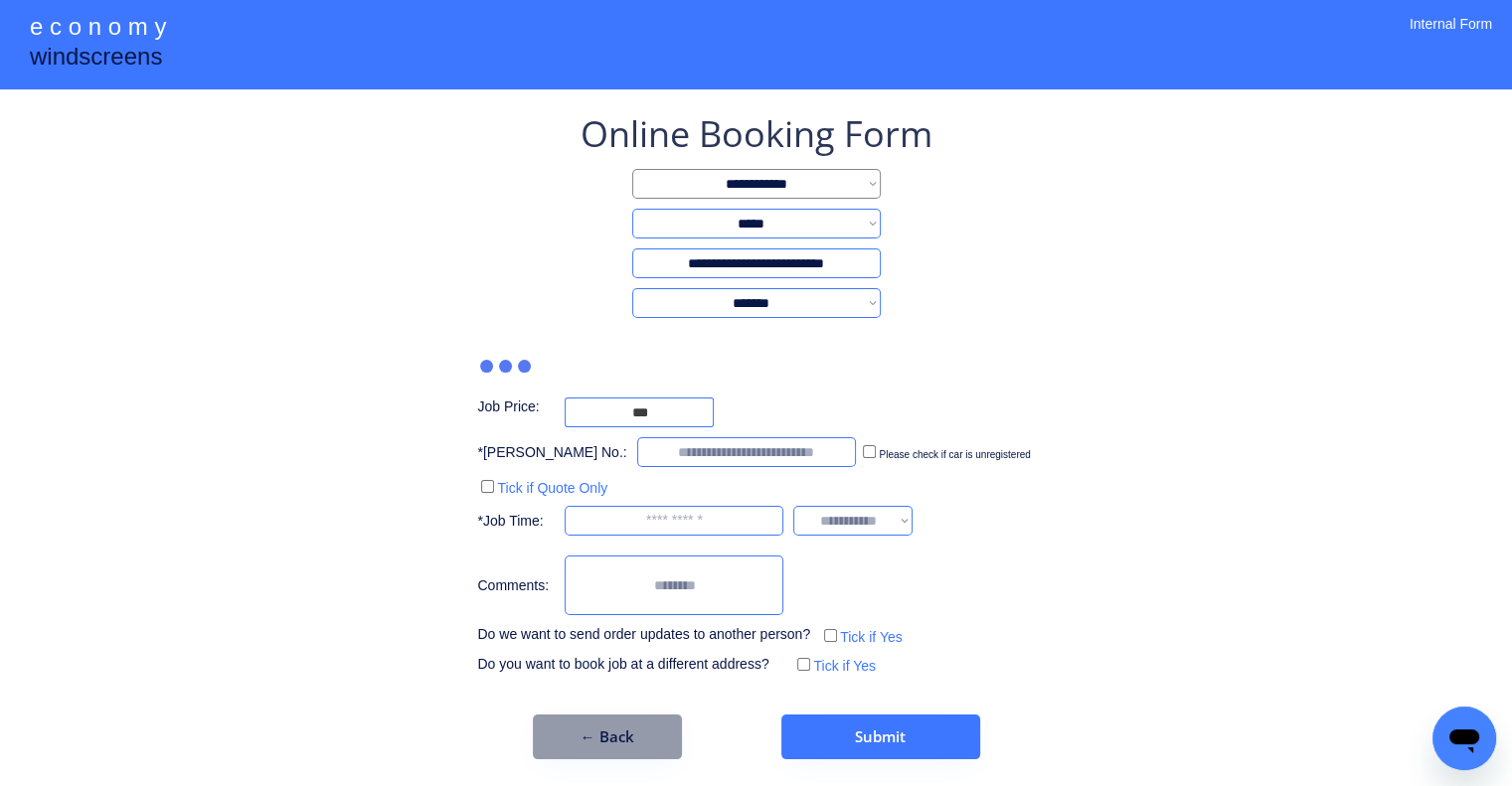 click on "**********" at bounding box center [756, 303] 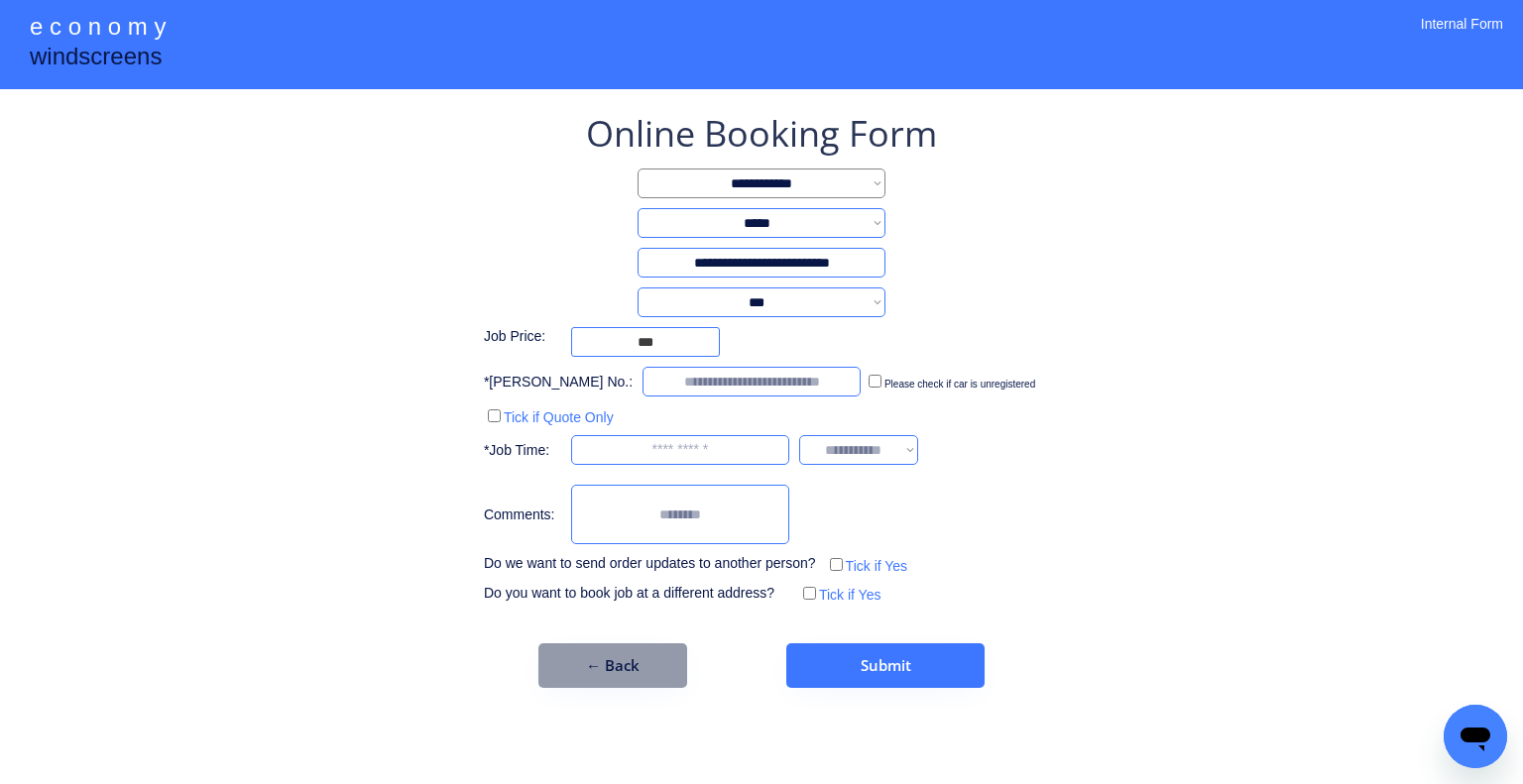 click on "**********" at bounding box center (762, 398) 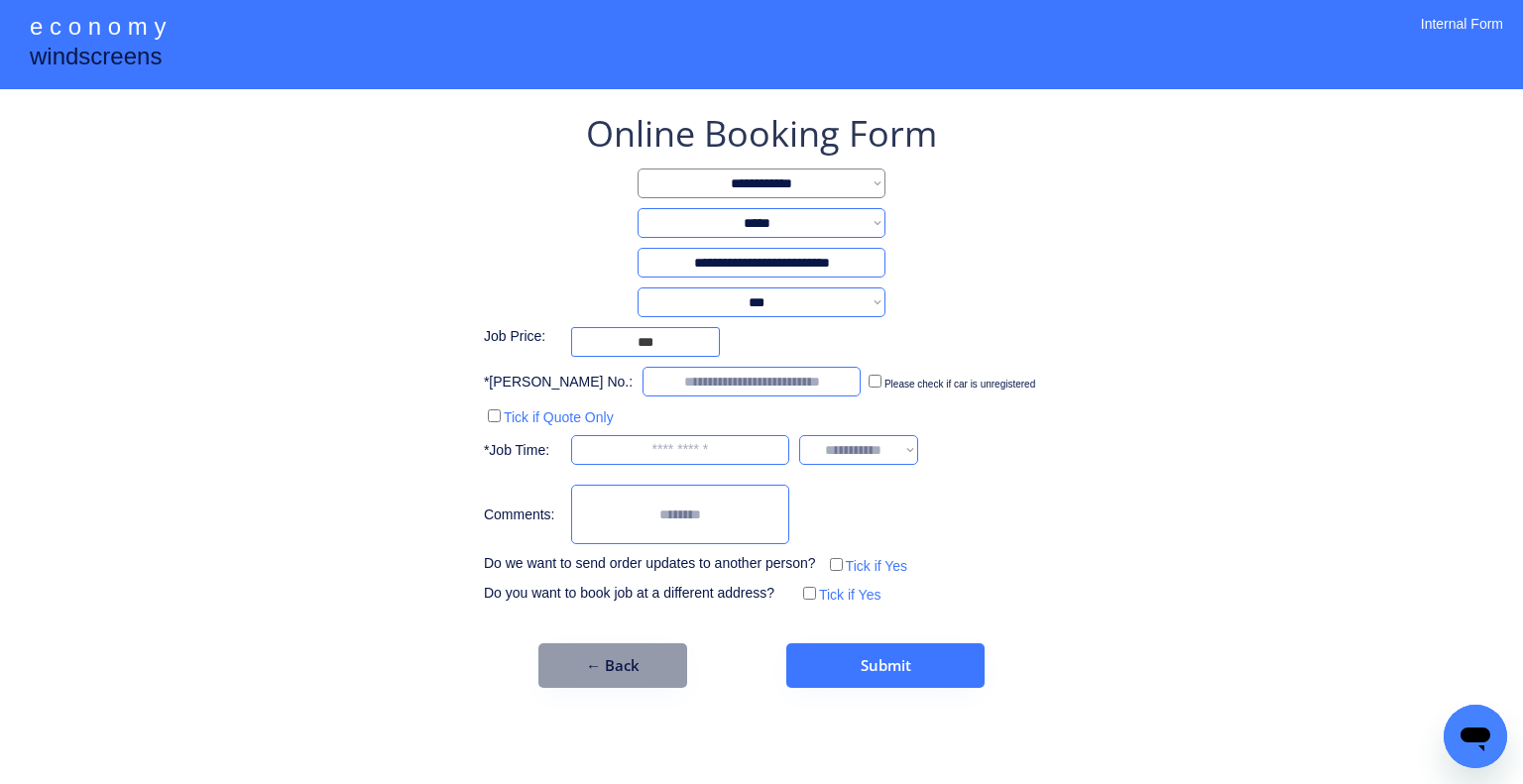 click on "**********" at bounding box center [762, 302] 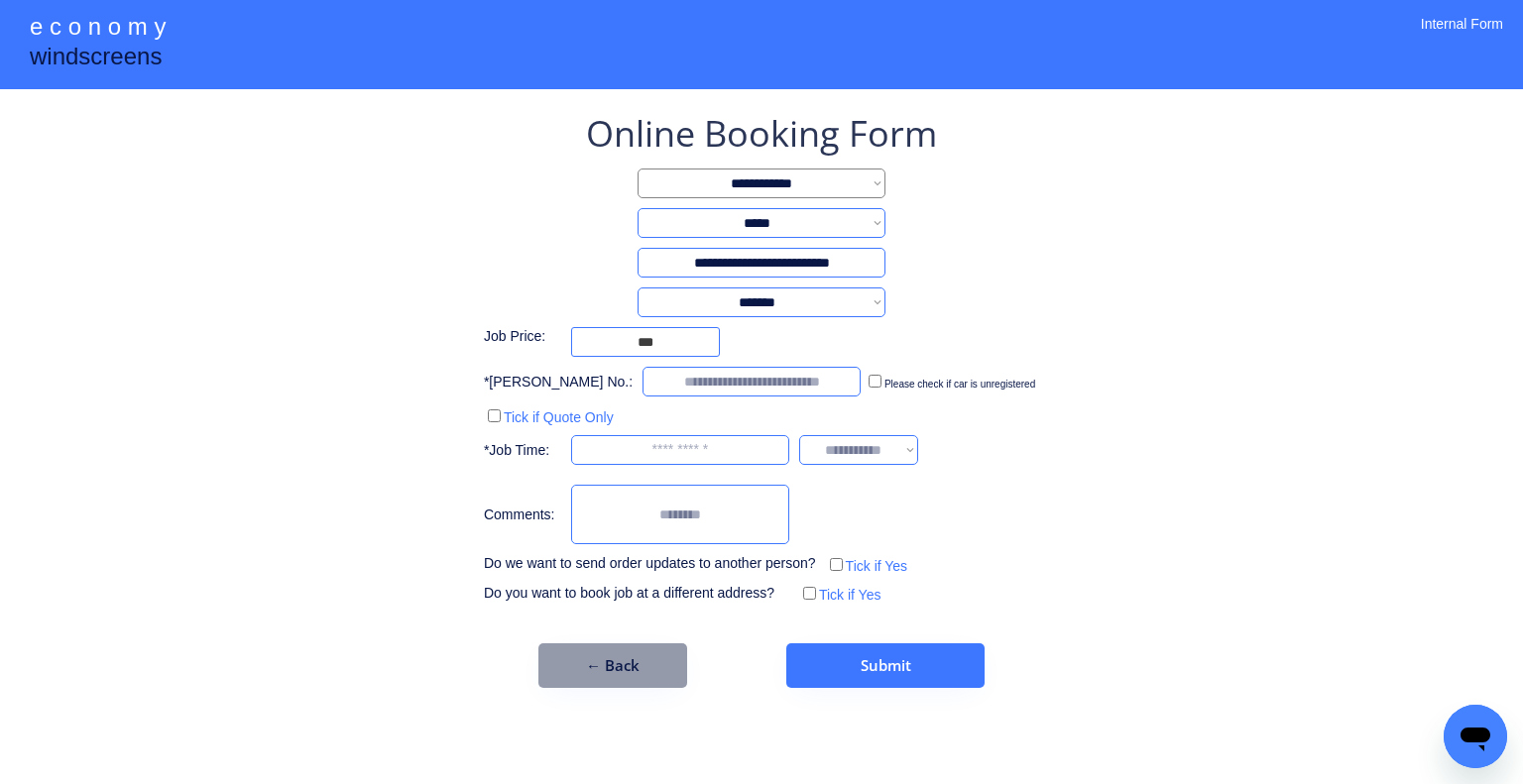 click on "**********" at bounding box center [762, 302] 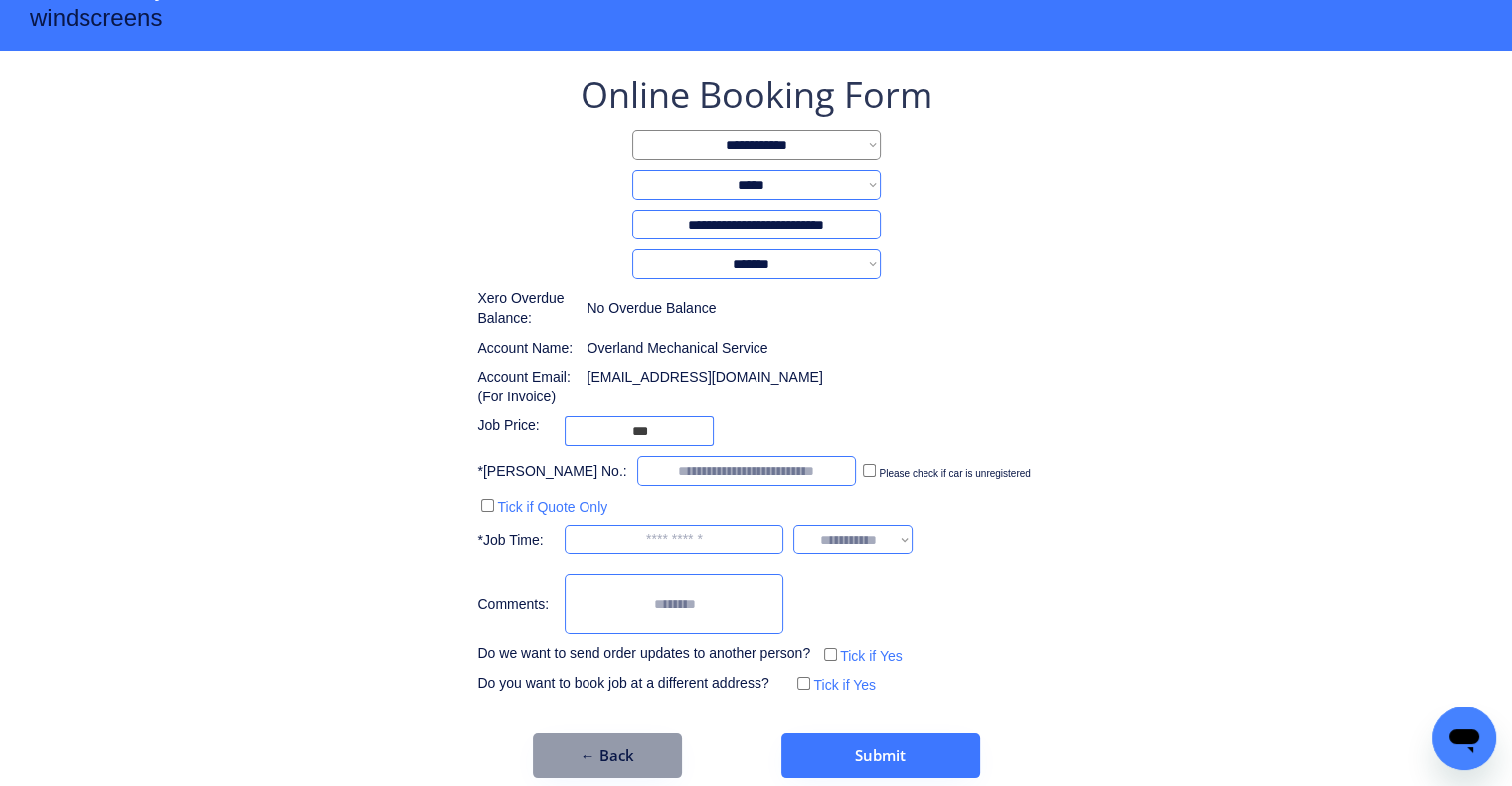 scroll, scrollTop: 60, scrollLeft: 0, axis: vertical 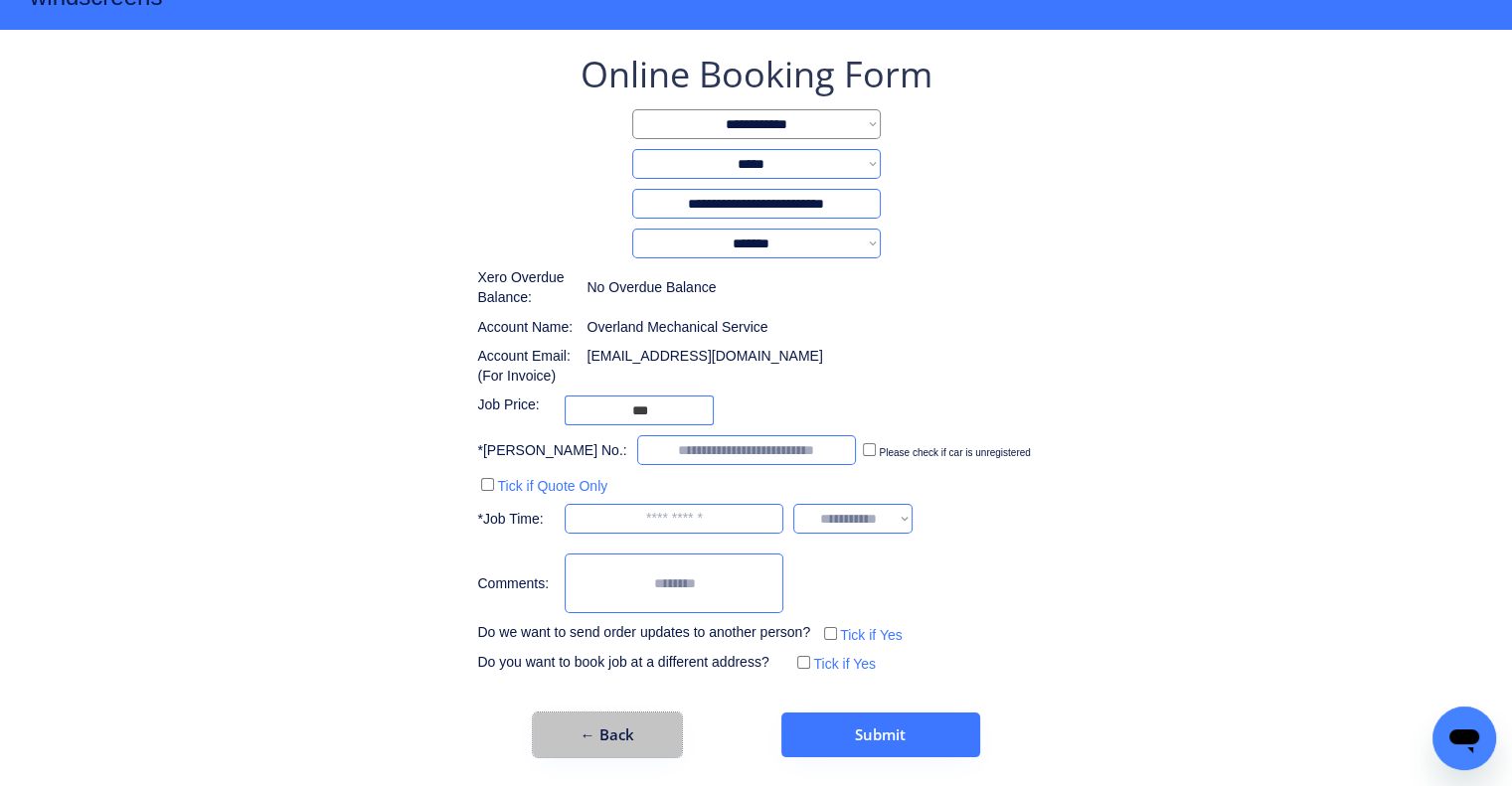 click on "←   Back" at bounding box center [607, 734] 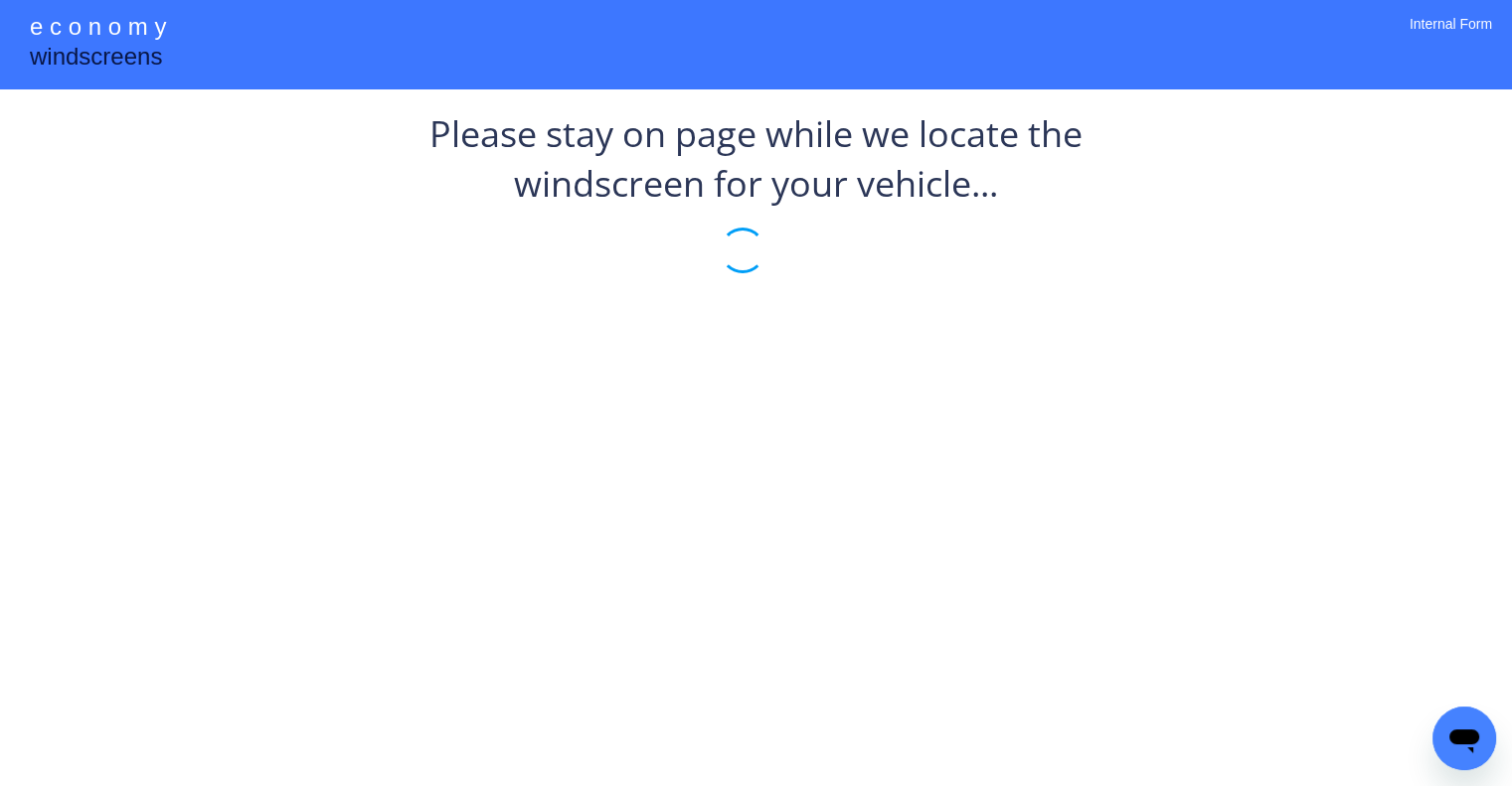 scroll, scrollTop: 0, scrollLeft: 0, axis: both 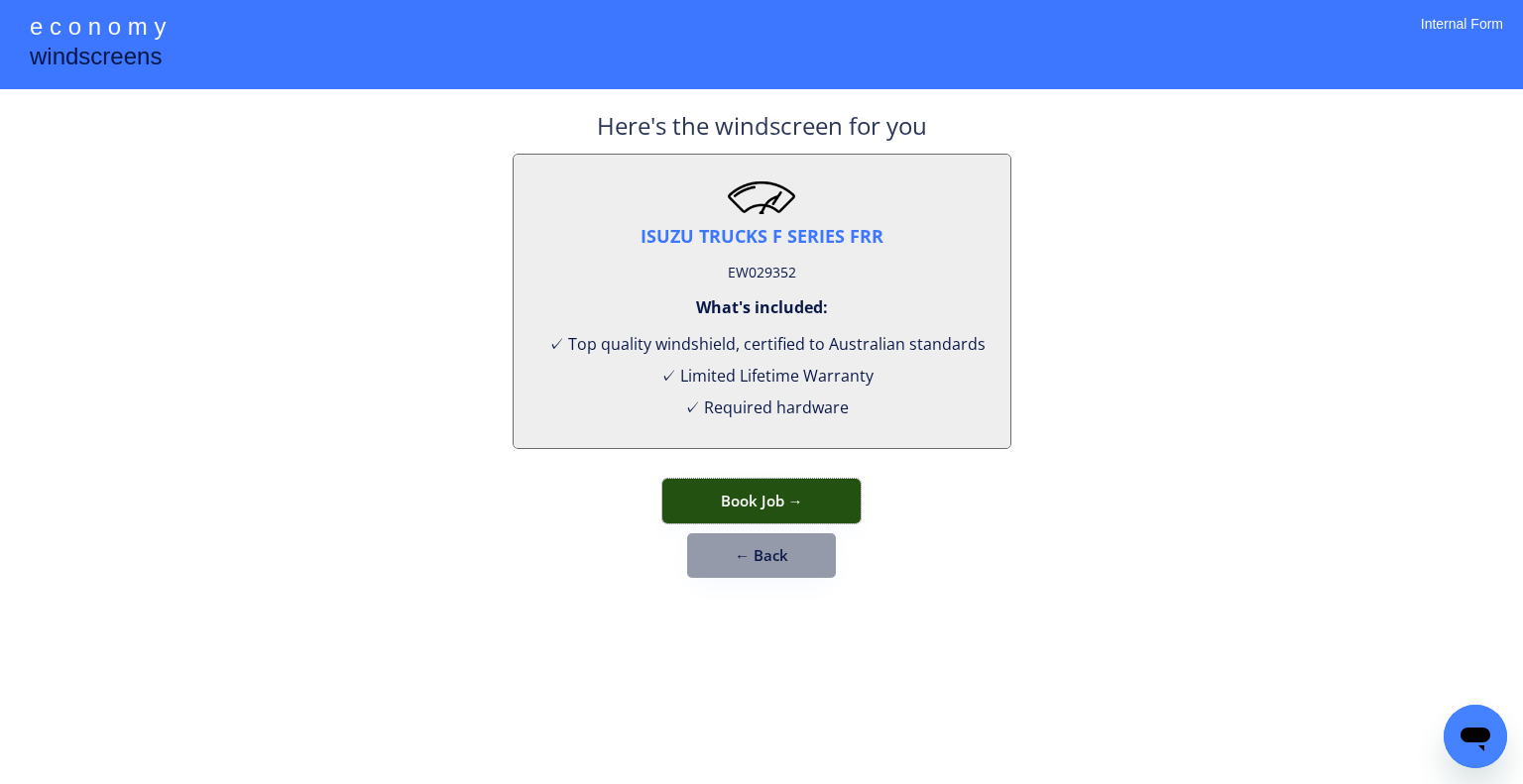 click on "Book Job    →" at bounding box center (762, 501) 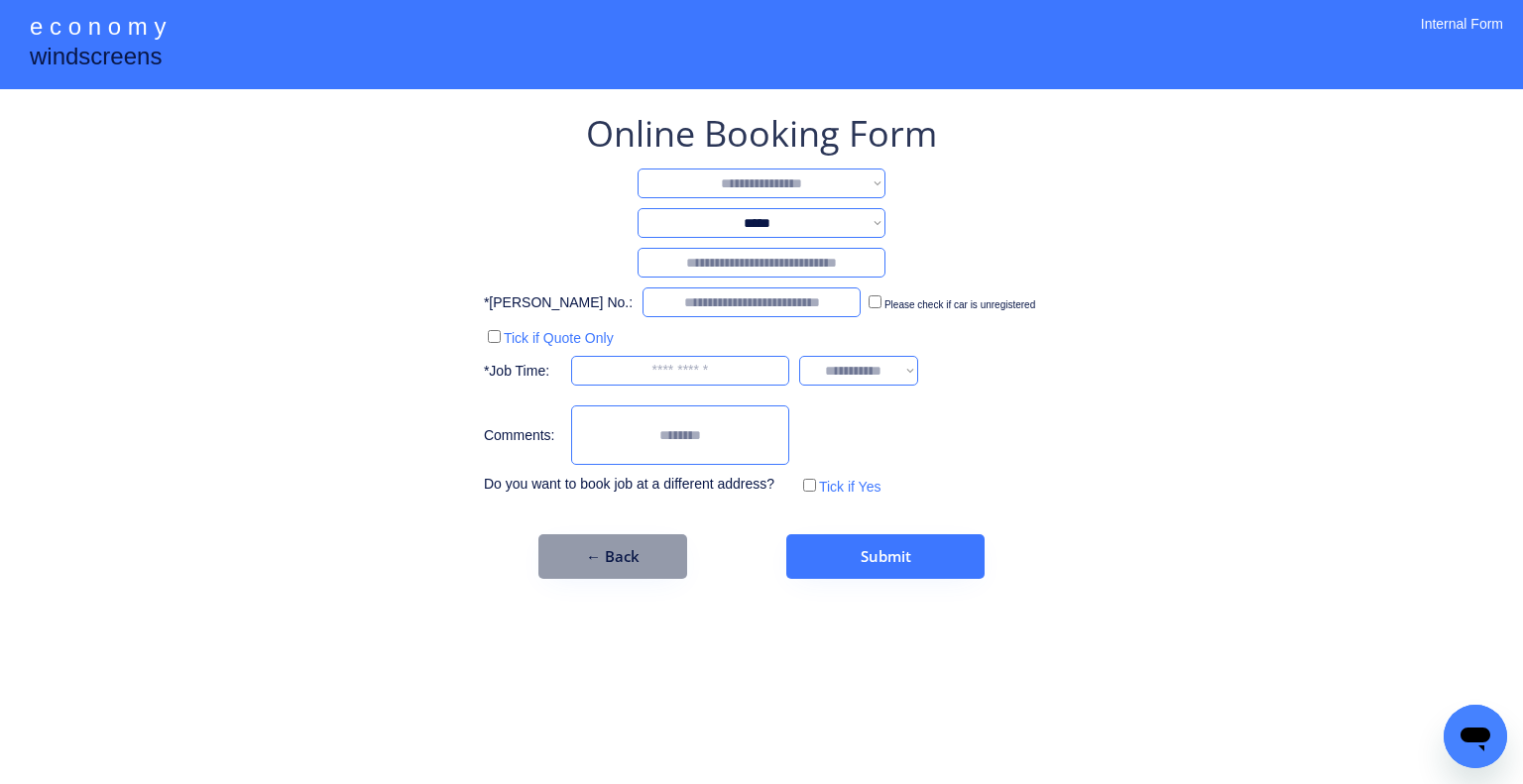 click on "**********" at bounding box center [762, 183] 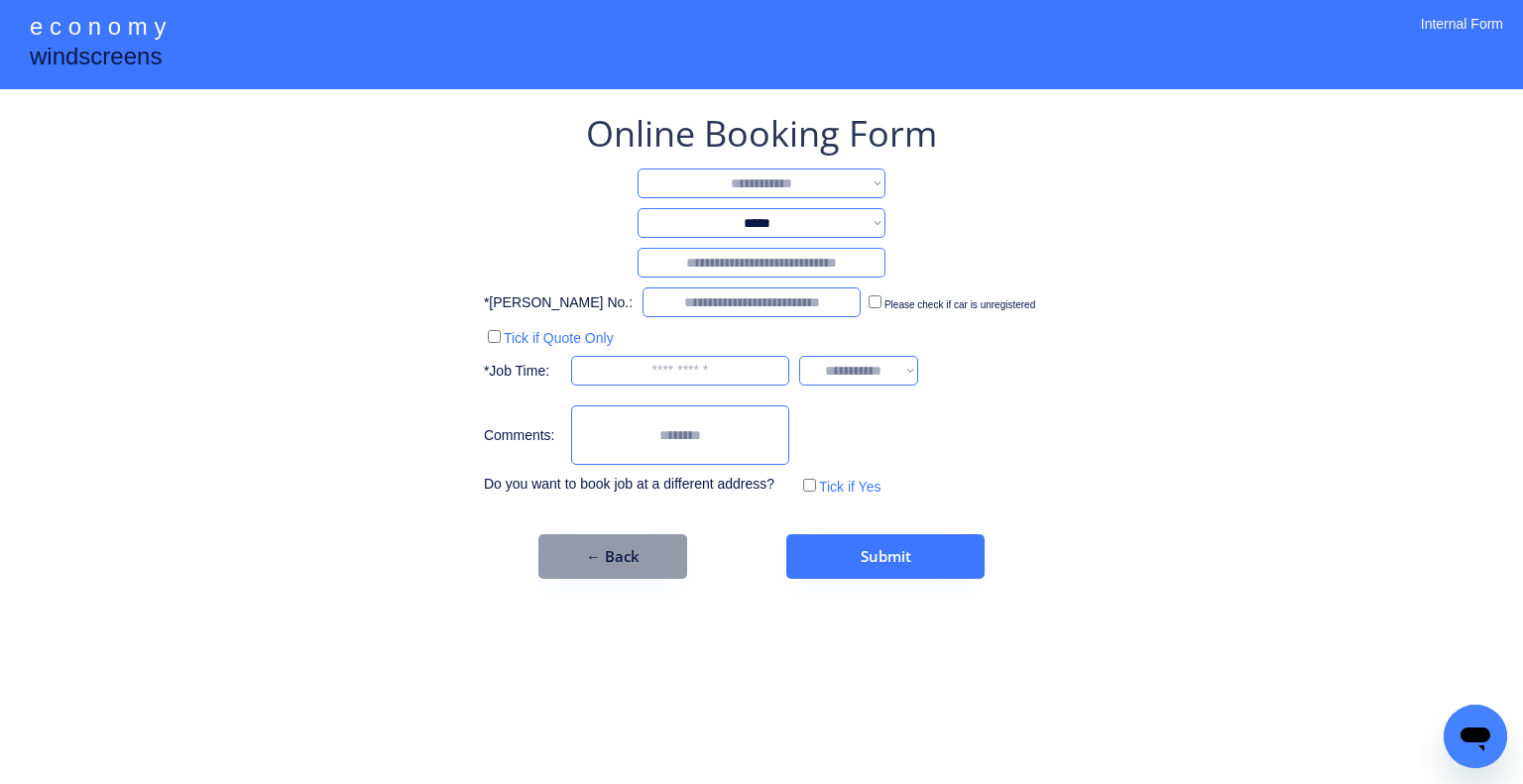 click on "**********" at bounding box center (762, 183) 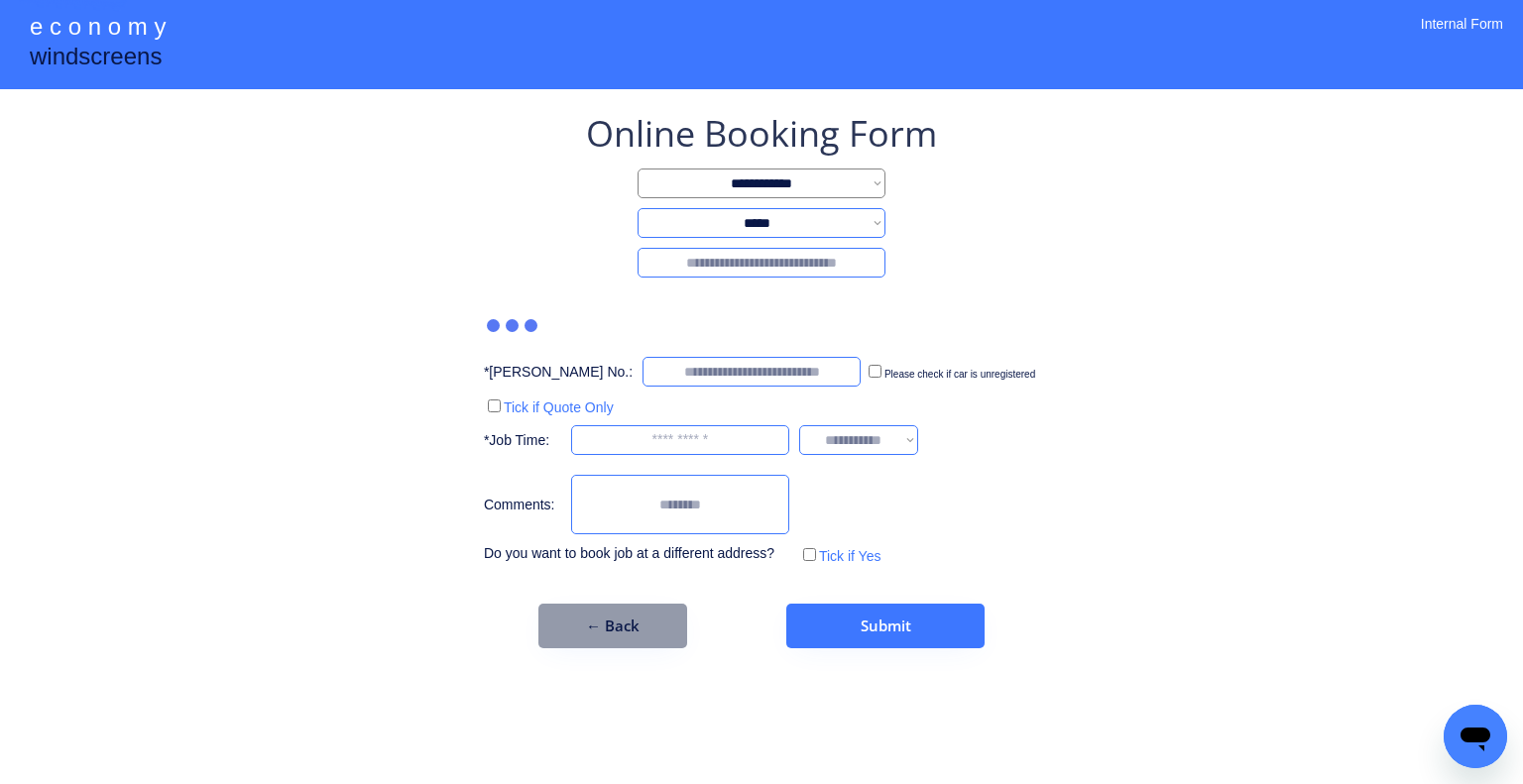 click at bounding box center [762, 263] 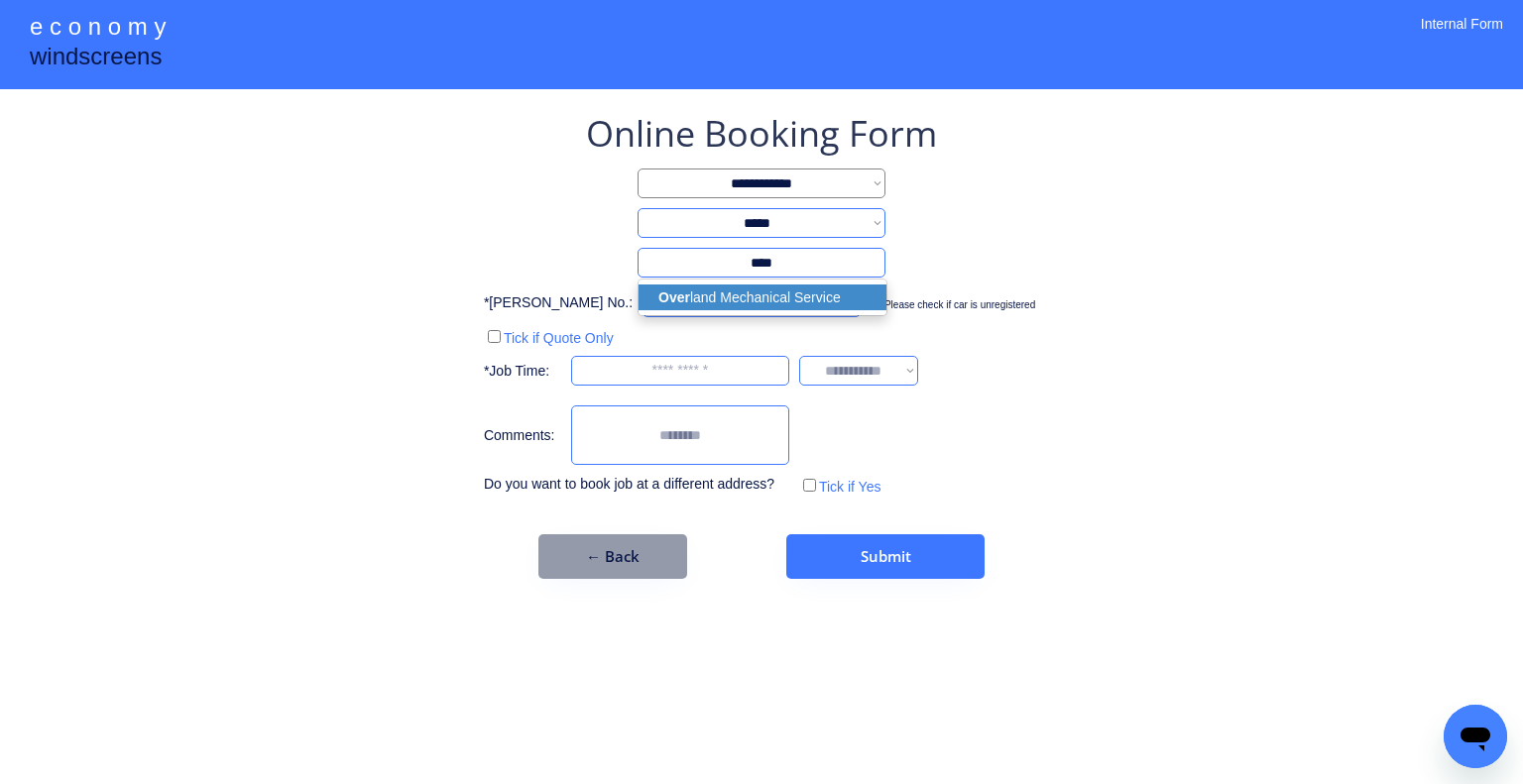 click on "Over land Mechanical Service" at bounding box center [762, 297] 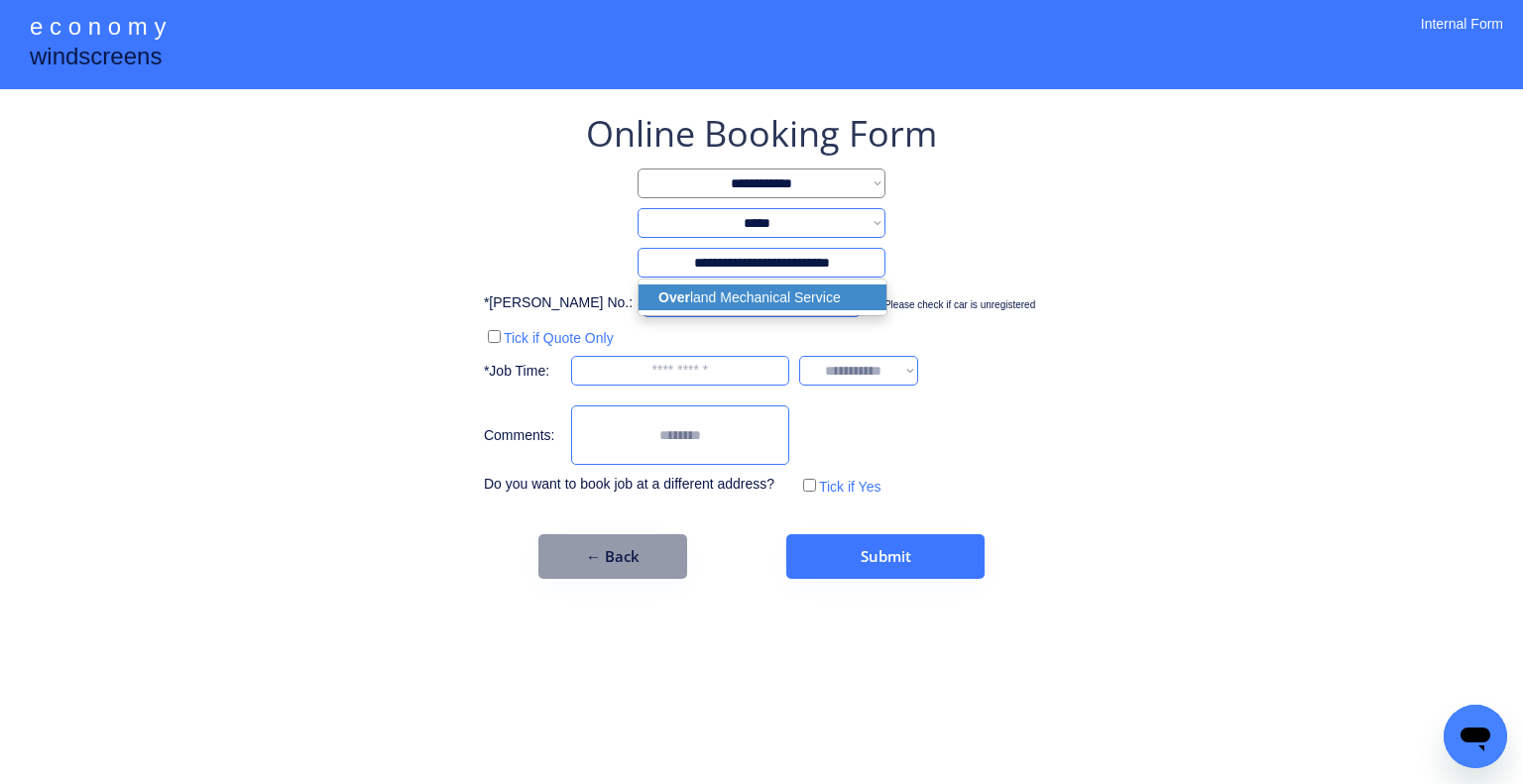 type on "***" 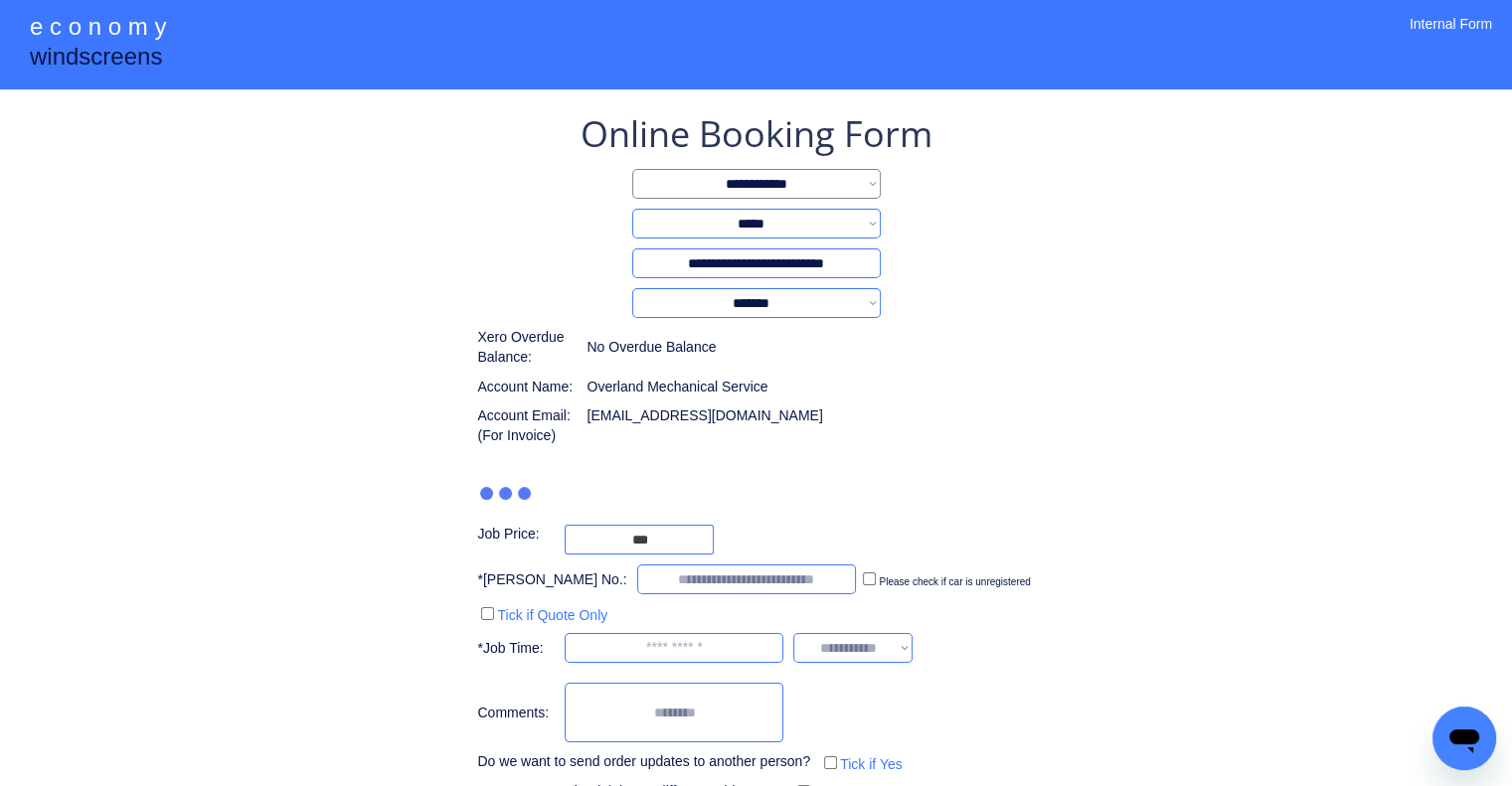 type on "**********" 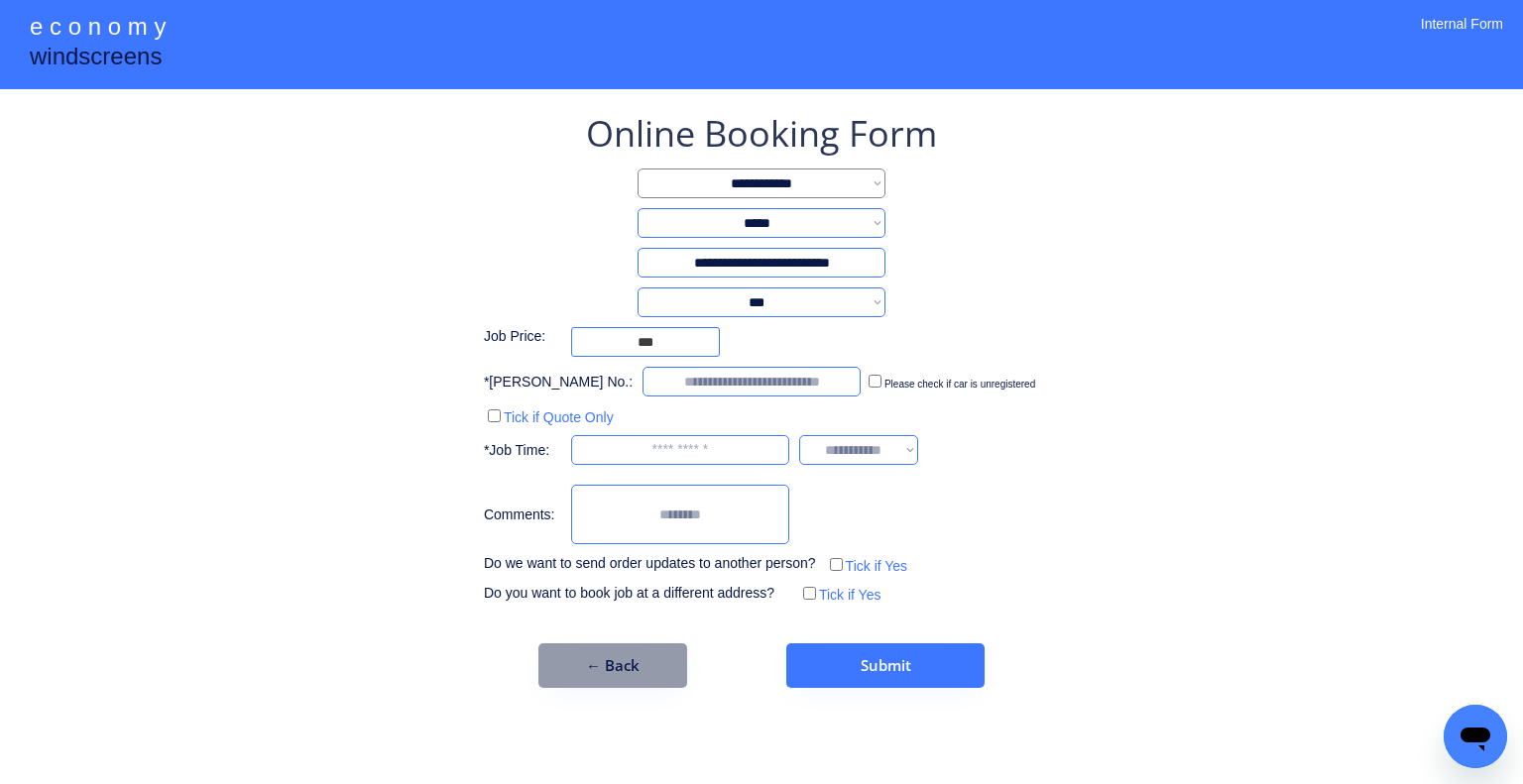 click on "**********" at bounding box center [762, 302] 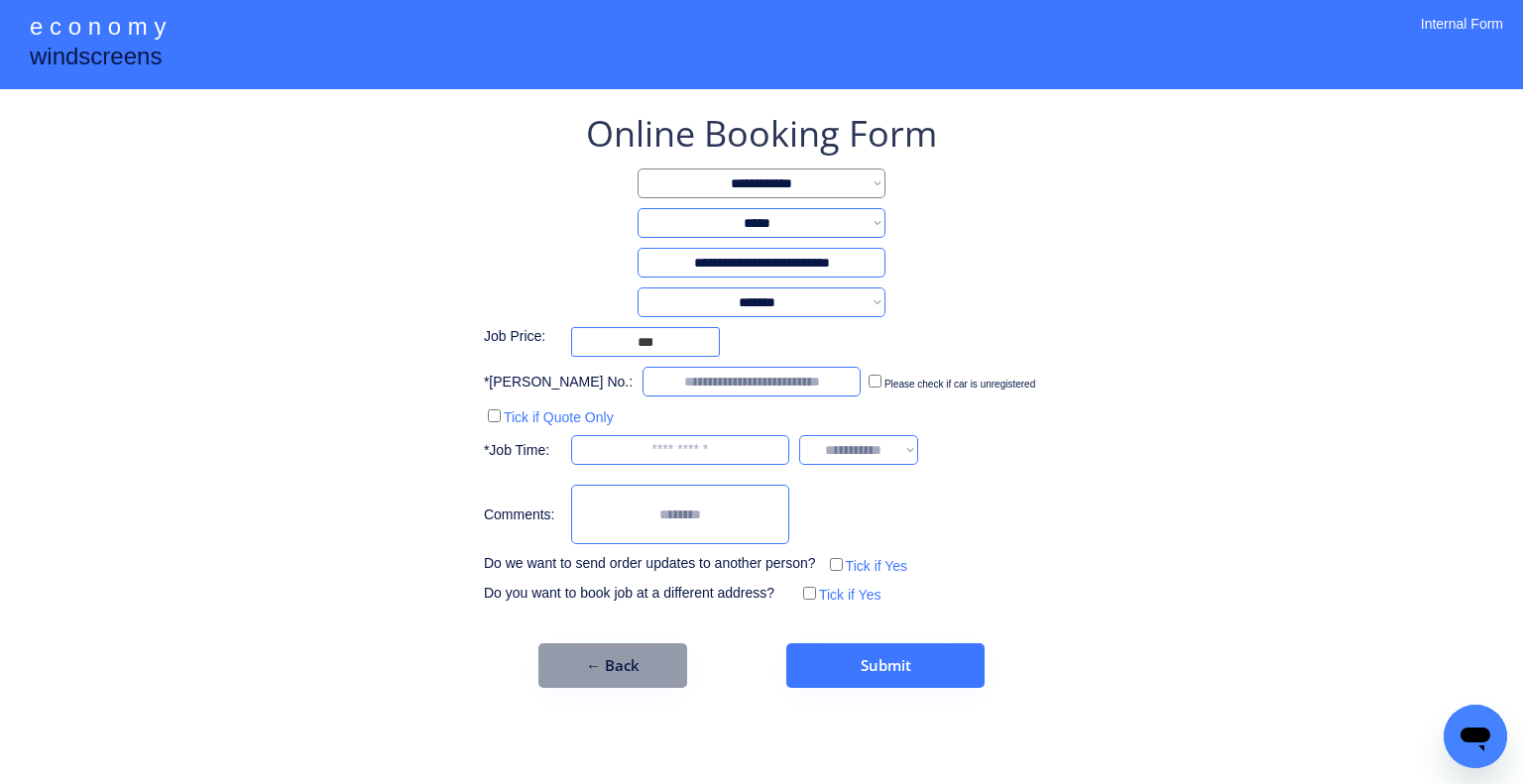 click on "**********" at bounding box center (762, 302) 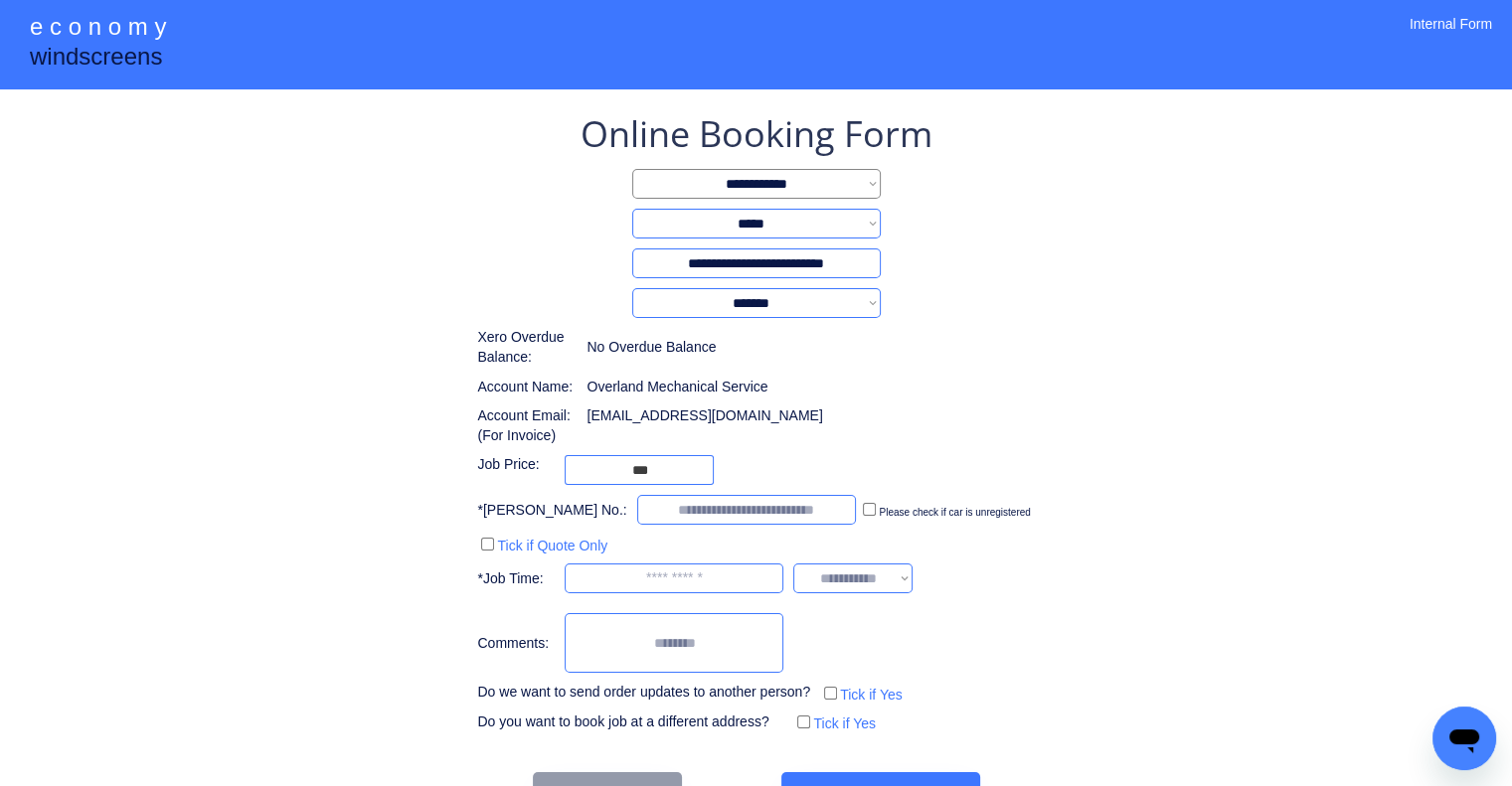click on "**********" at bounding box center [756, 463] 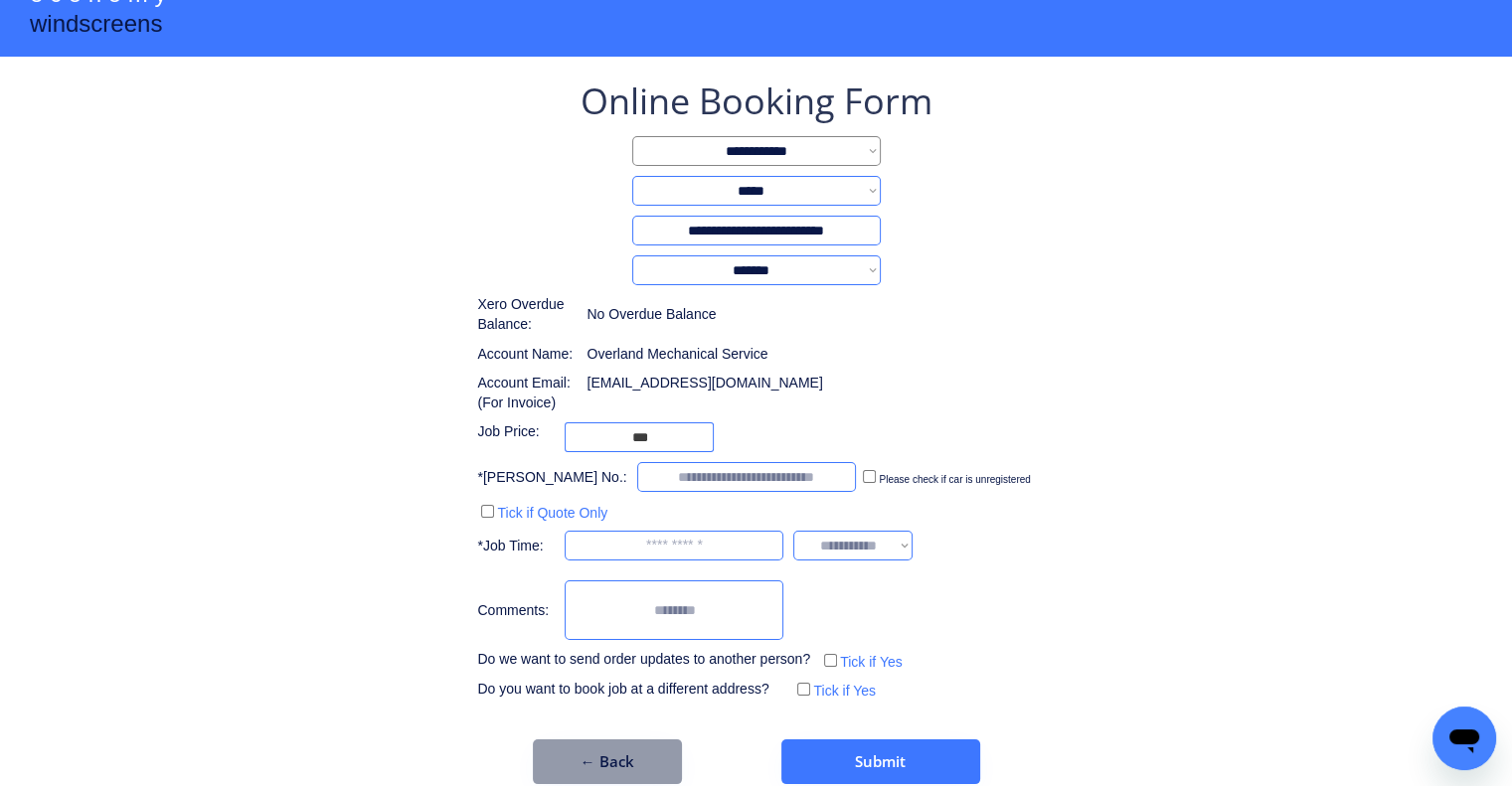 scroll, scrollTop: 60, scrollLeft: 0, axis: vertical 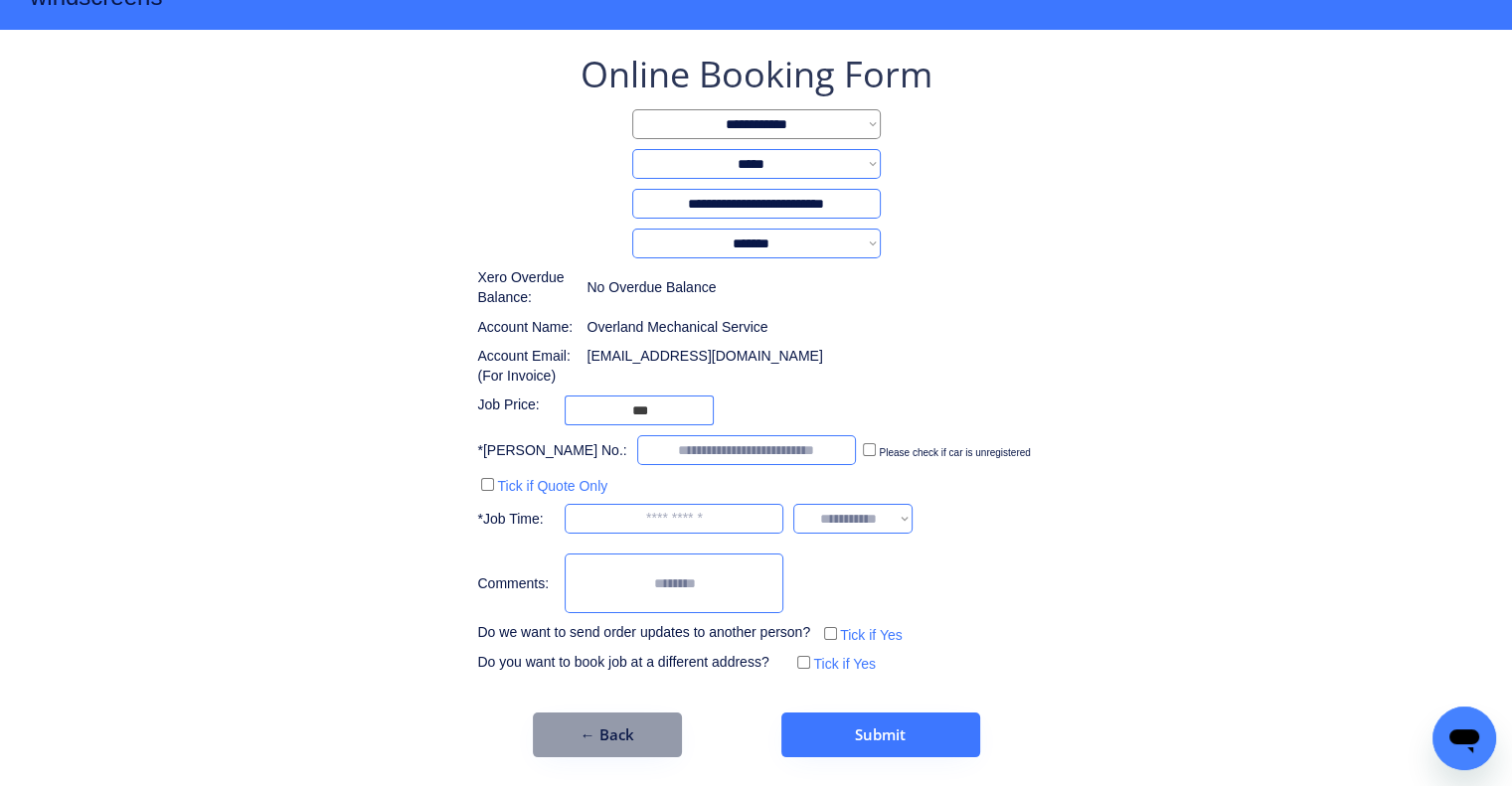 click at bounding box center [747, 450] 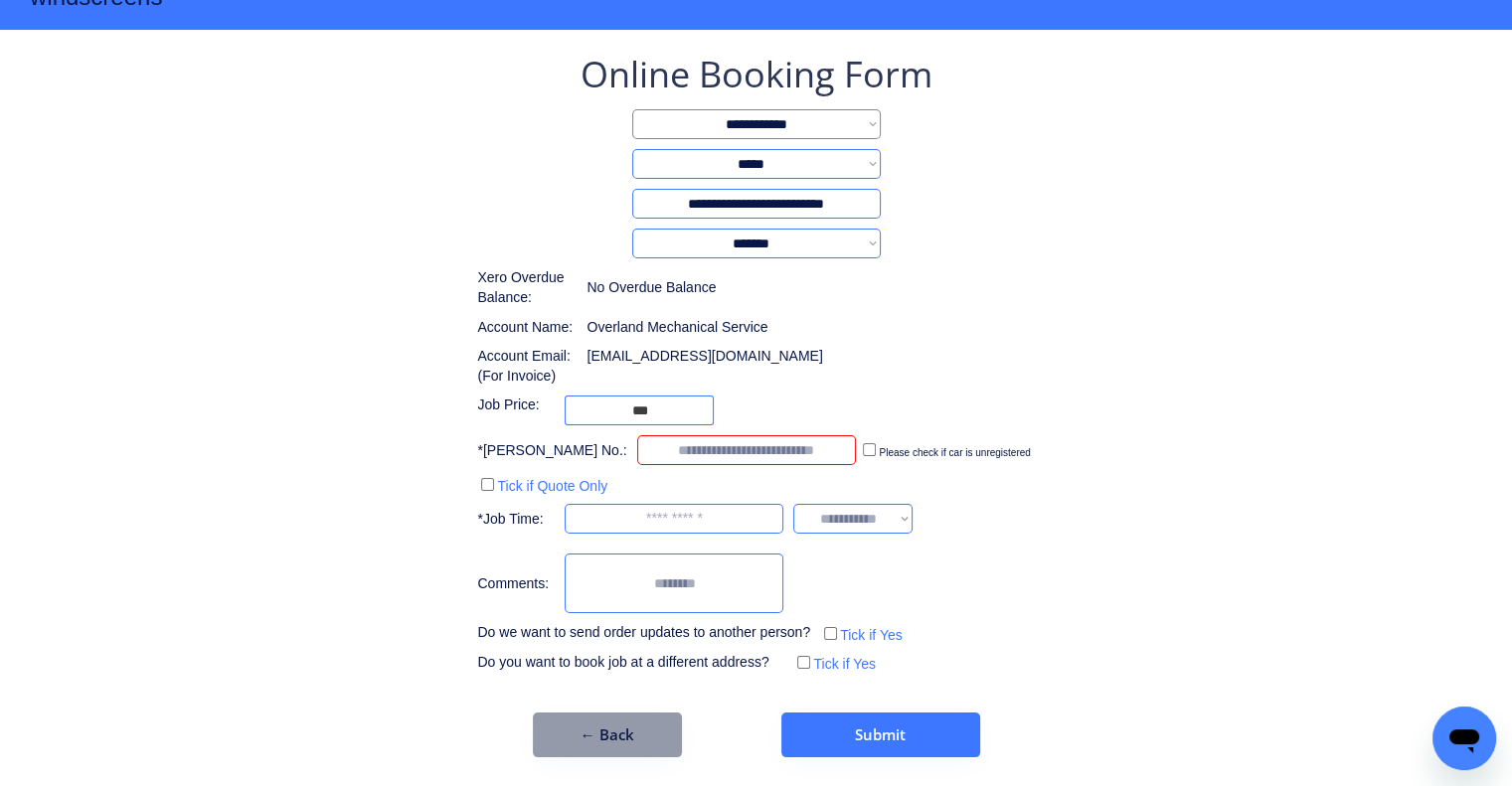 paste on "******" 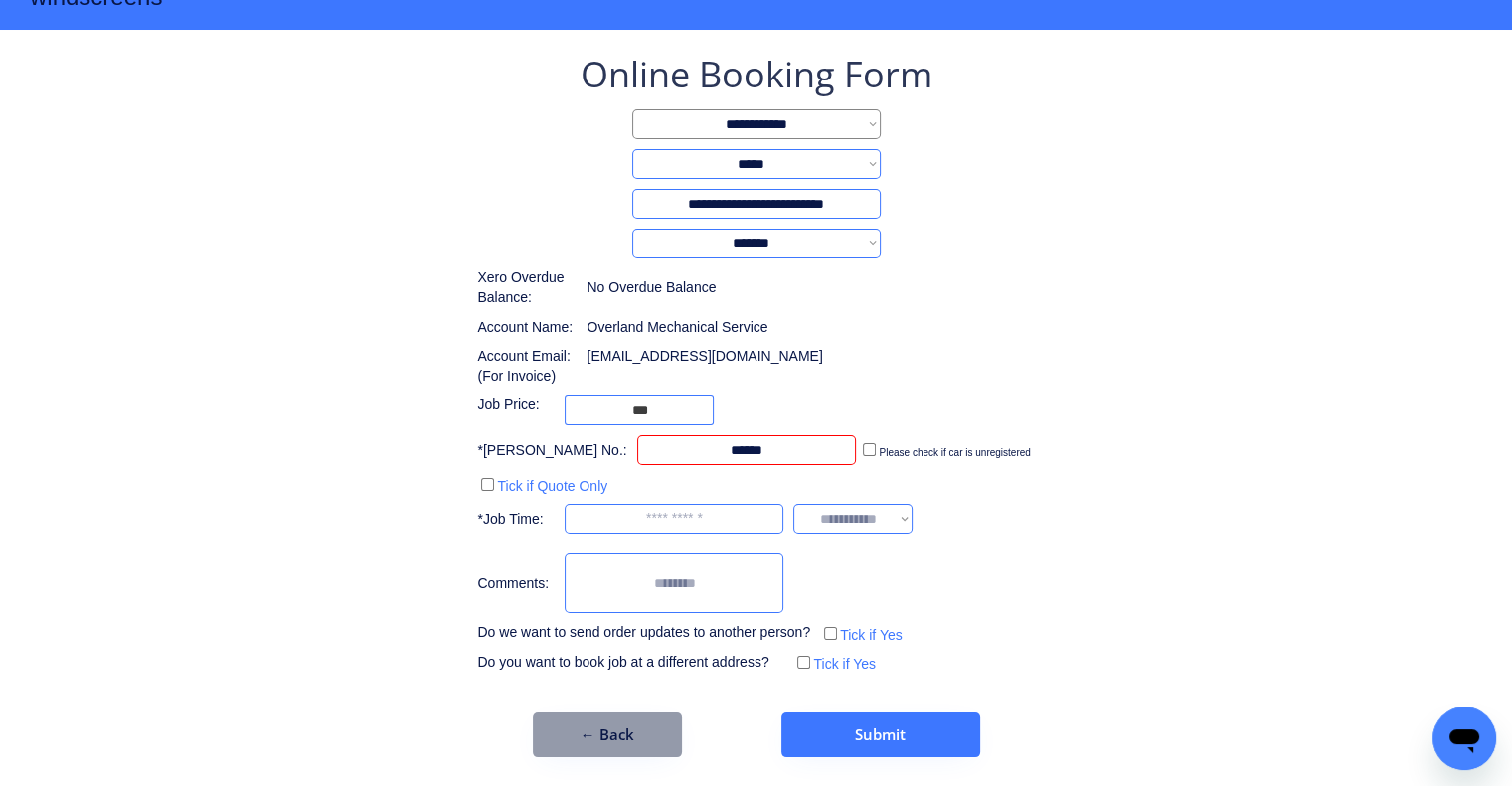 type on "******" 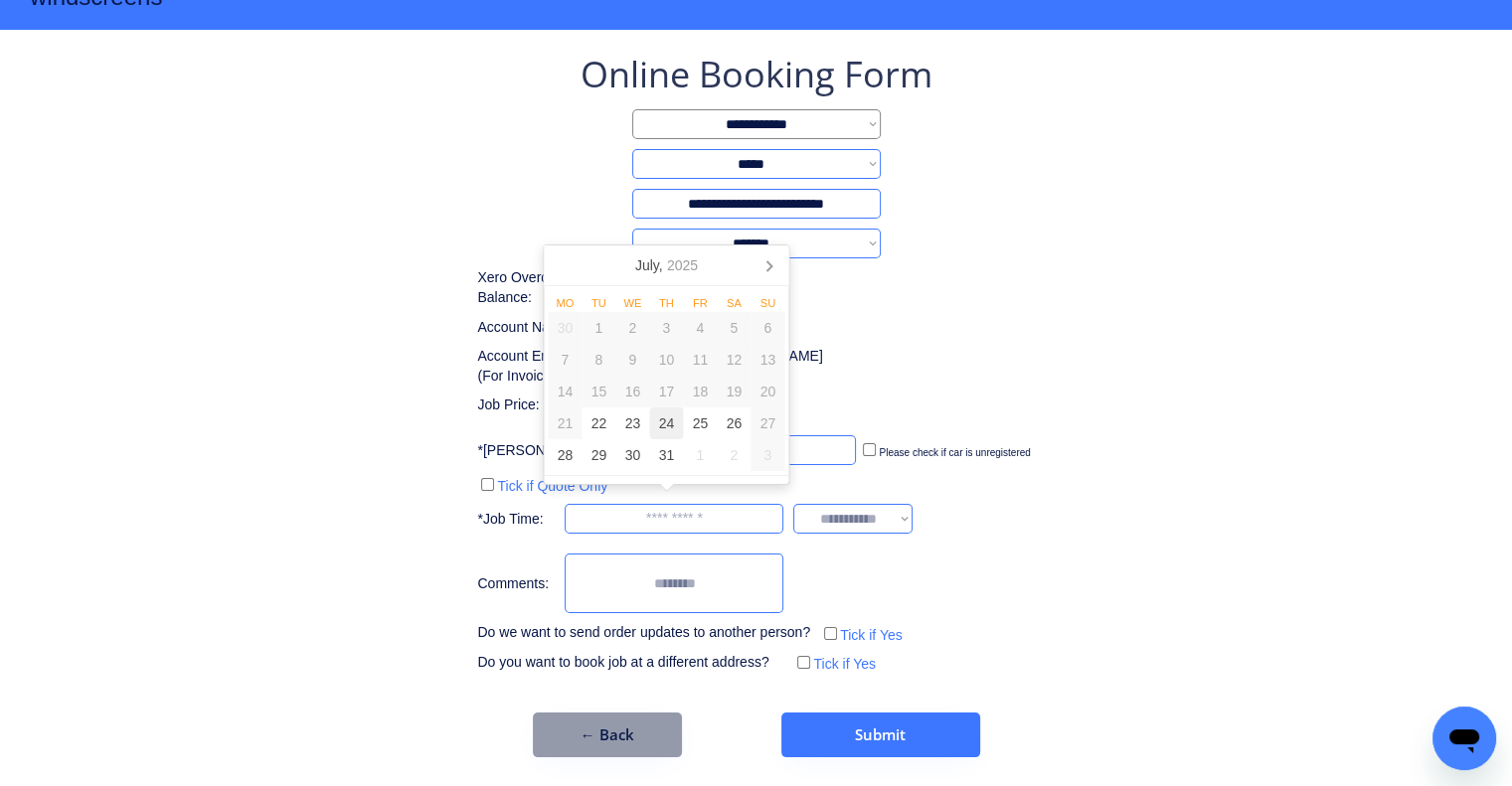 click on "24" at bounding box center (666, 423) 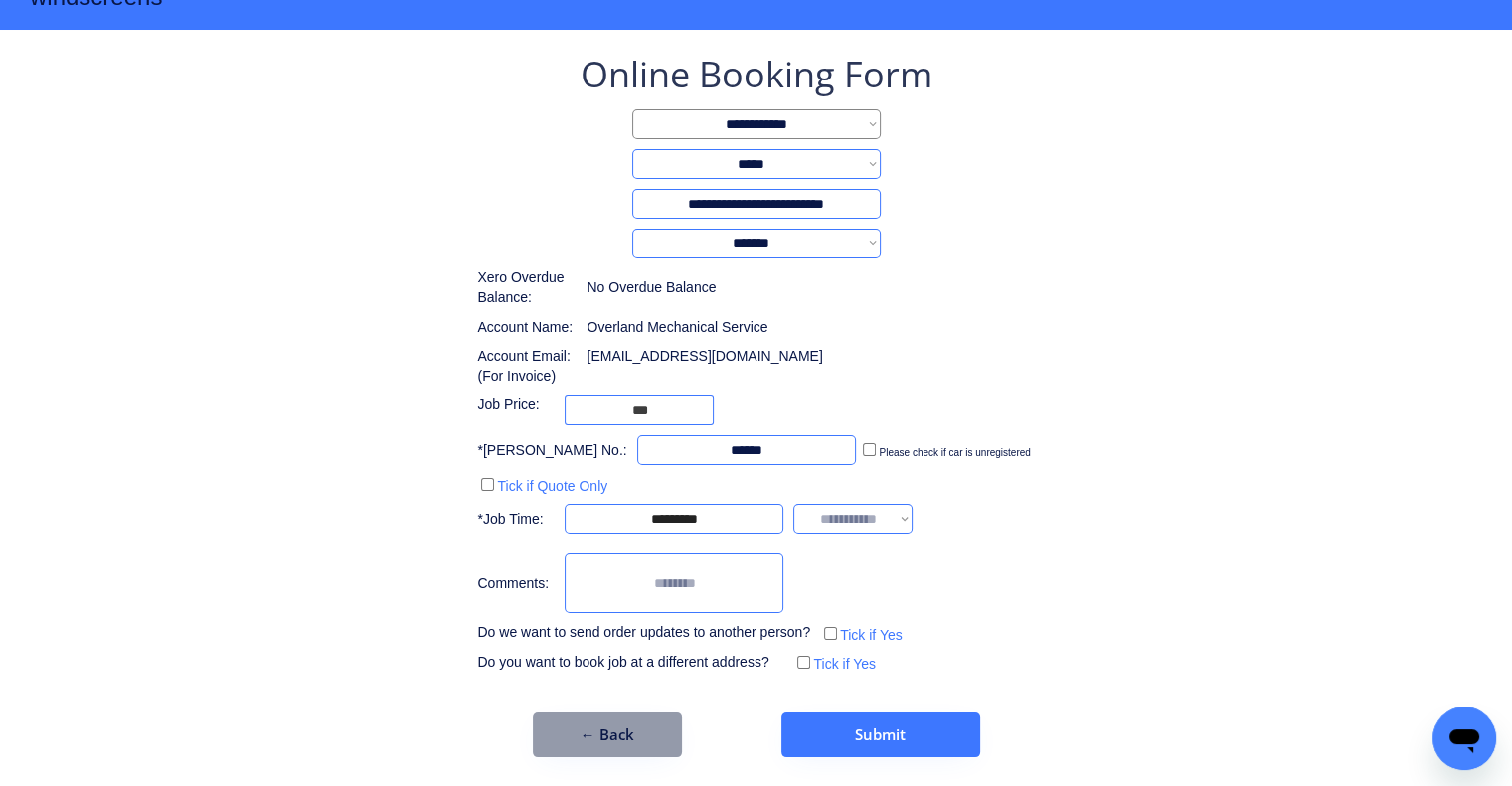 click on "**********" at bounding box center (756, 364) 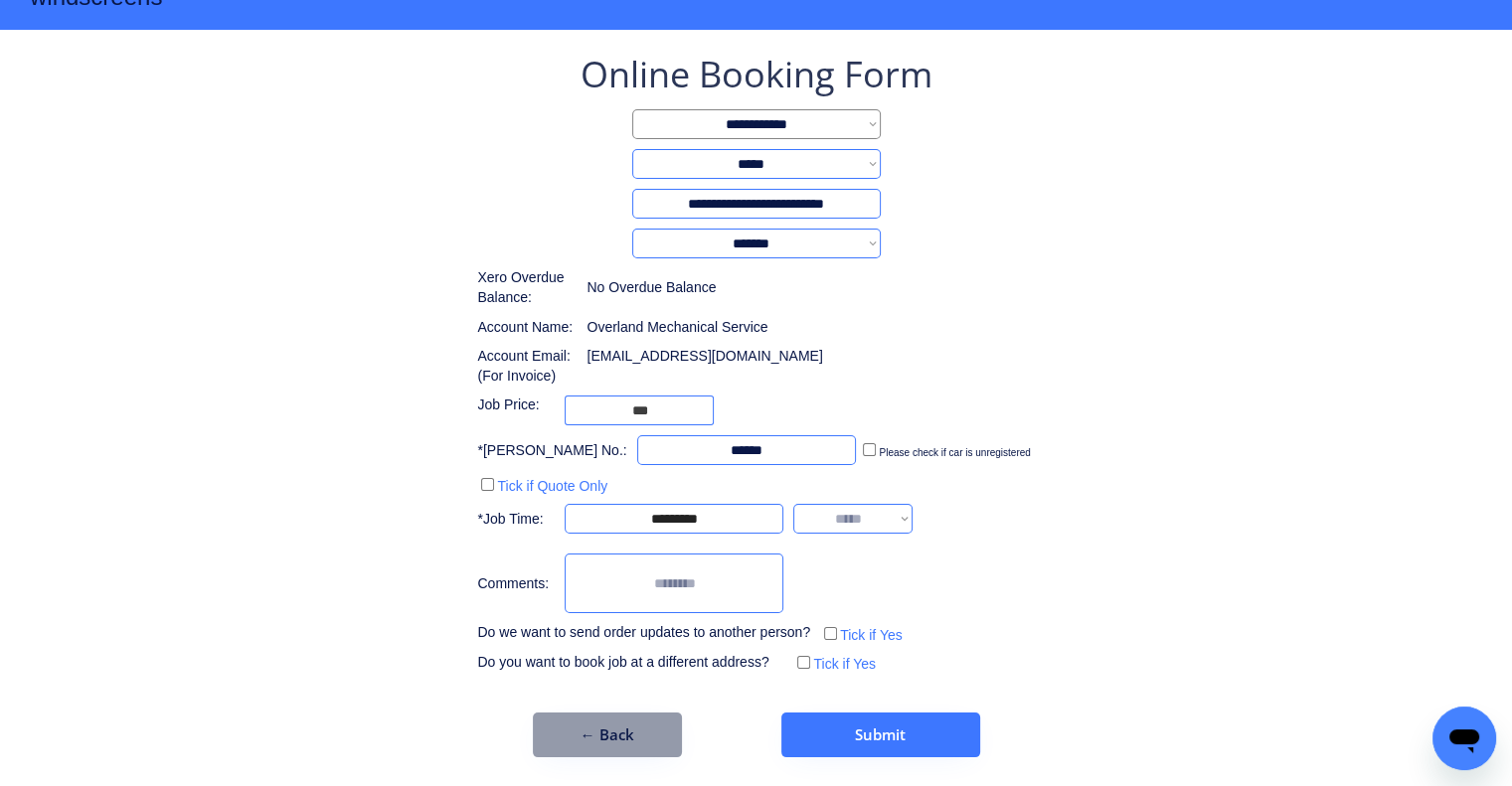 click on "**********" at bounding box center [853, 519] 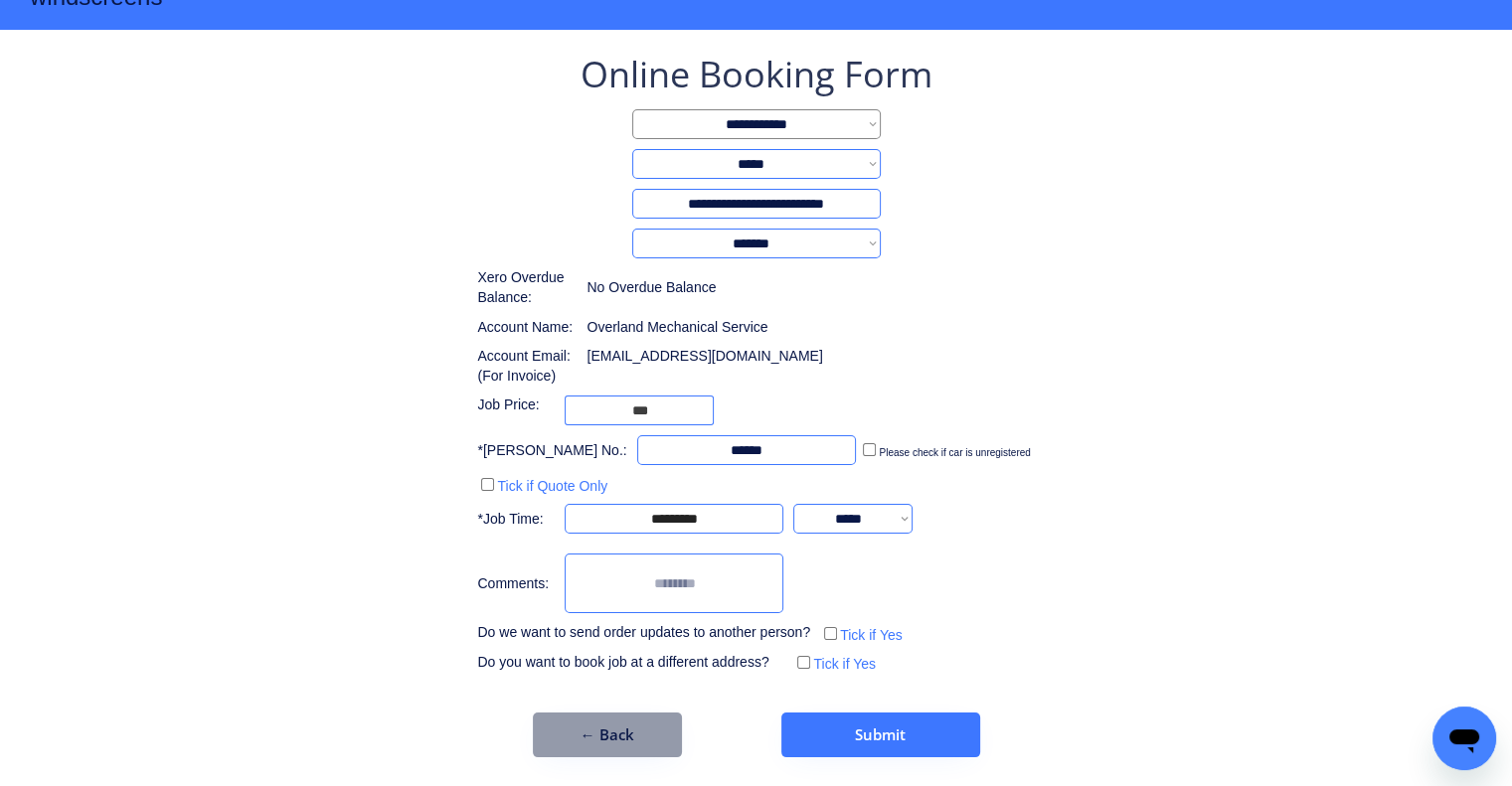 click on "**********" at bounding box center (756, 403) 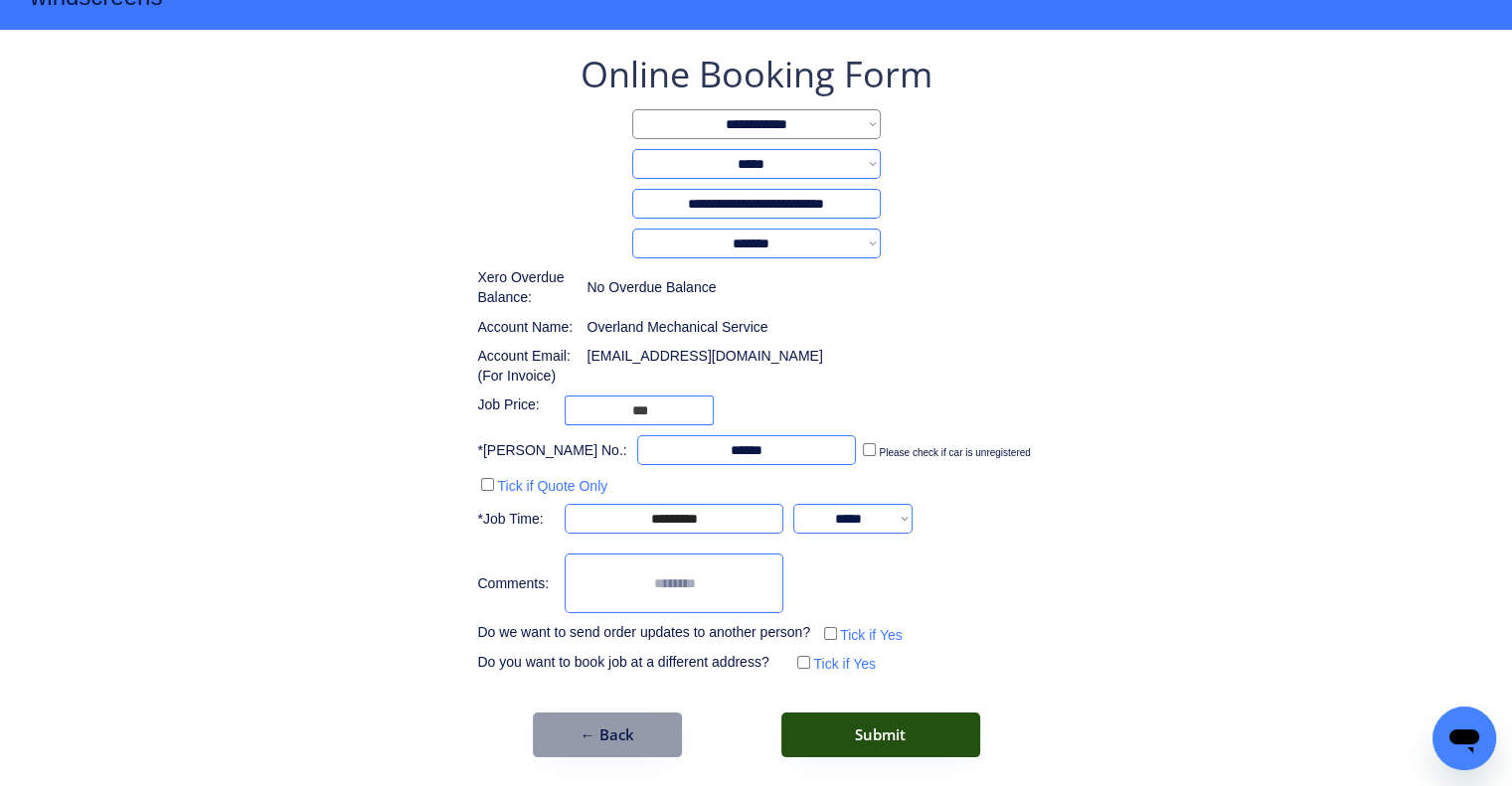 click on "Submit" at bounding box center (881, 734) 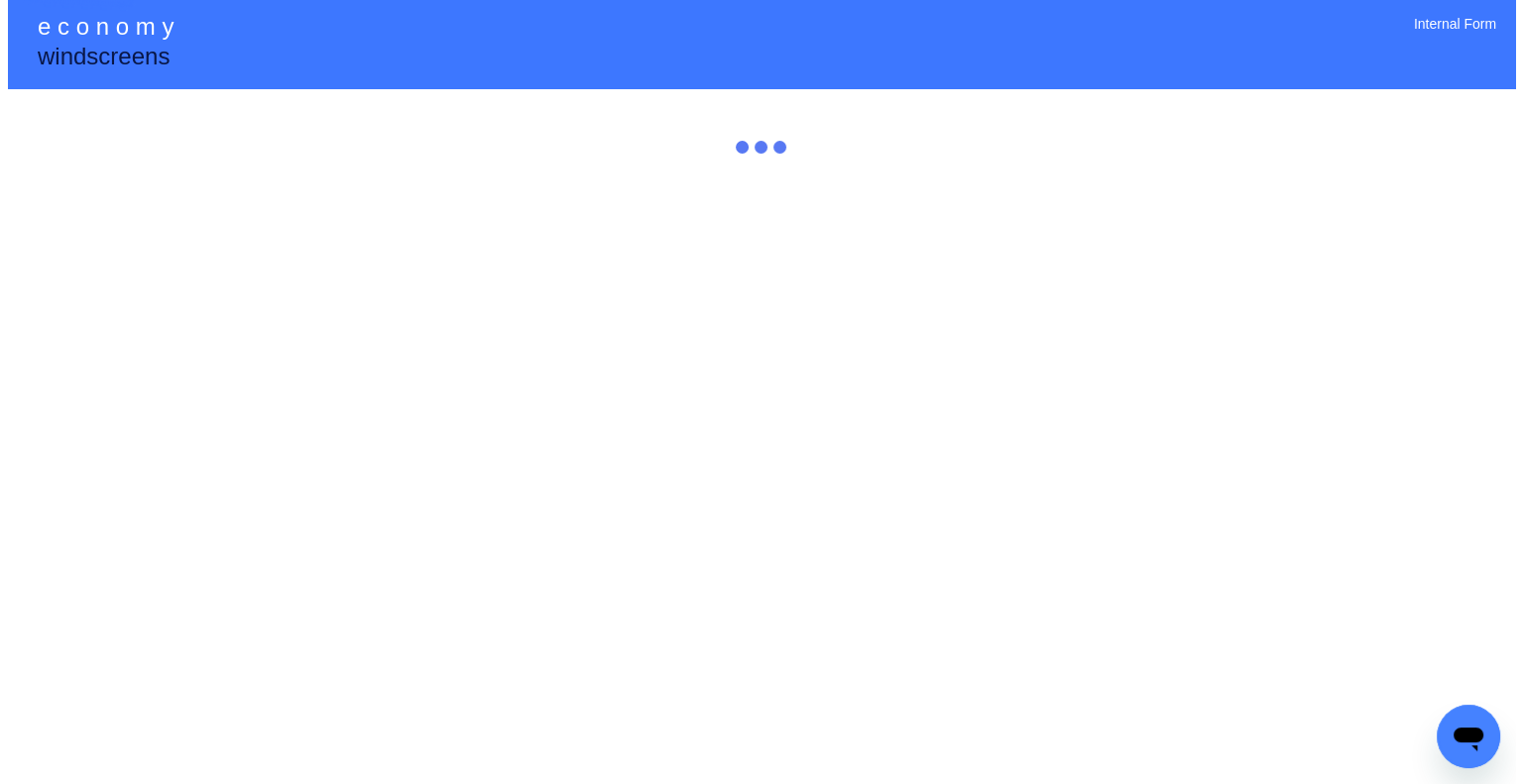 scroll, scrollTop: 0, scrollLeft: 0, axis: both 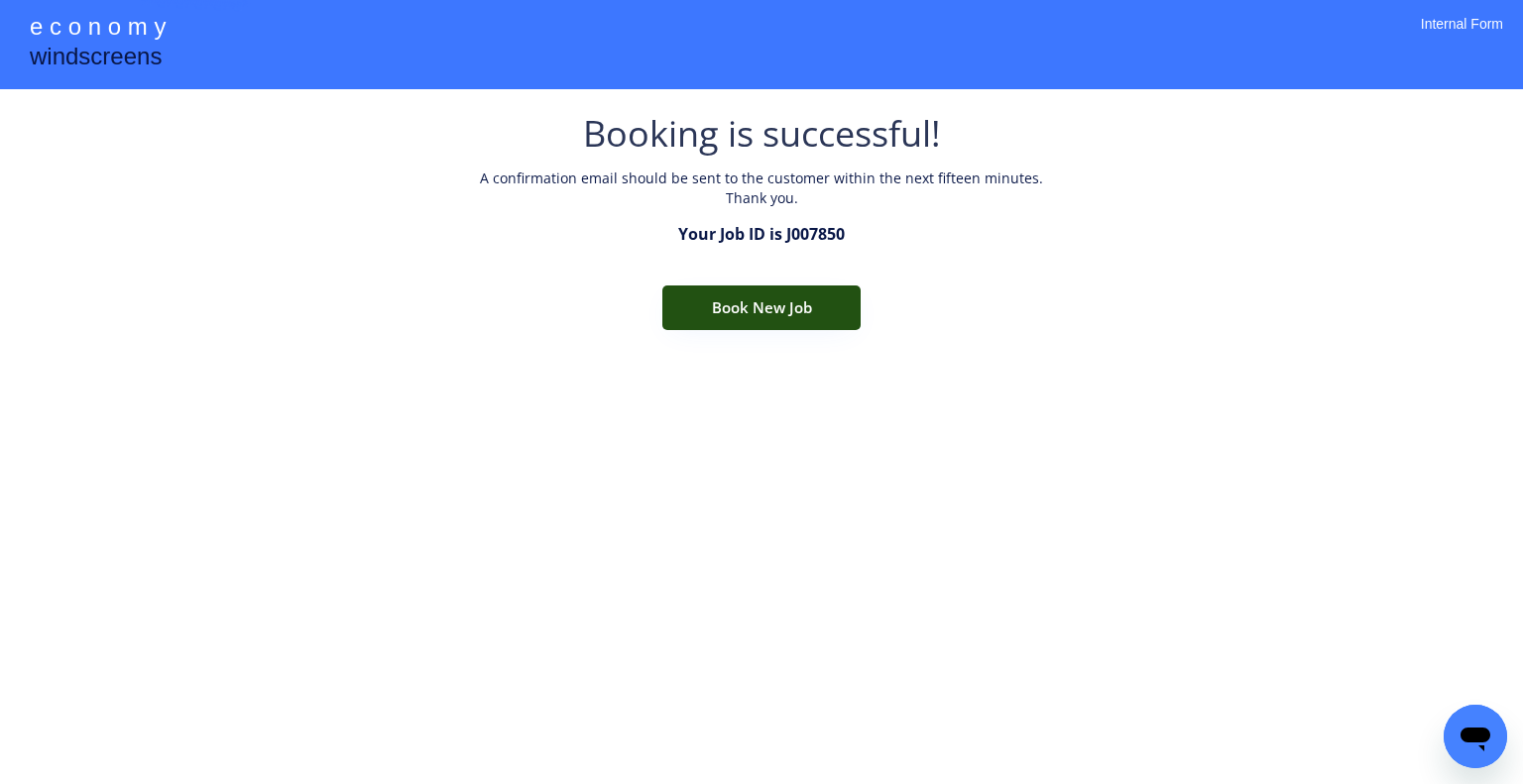 click on "Book New Job" at bounding box center (762, 307) 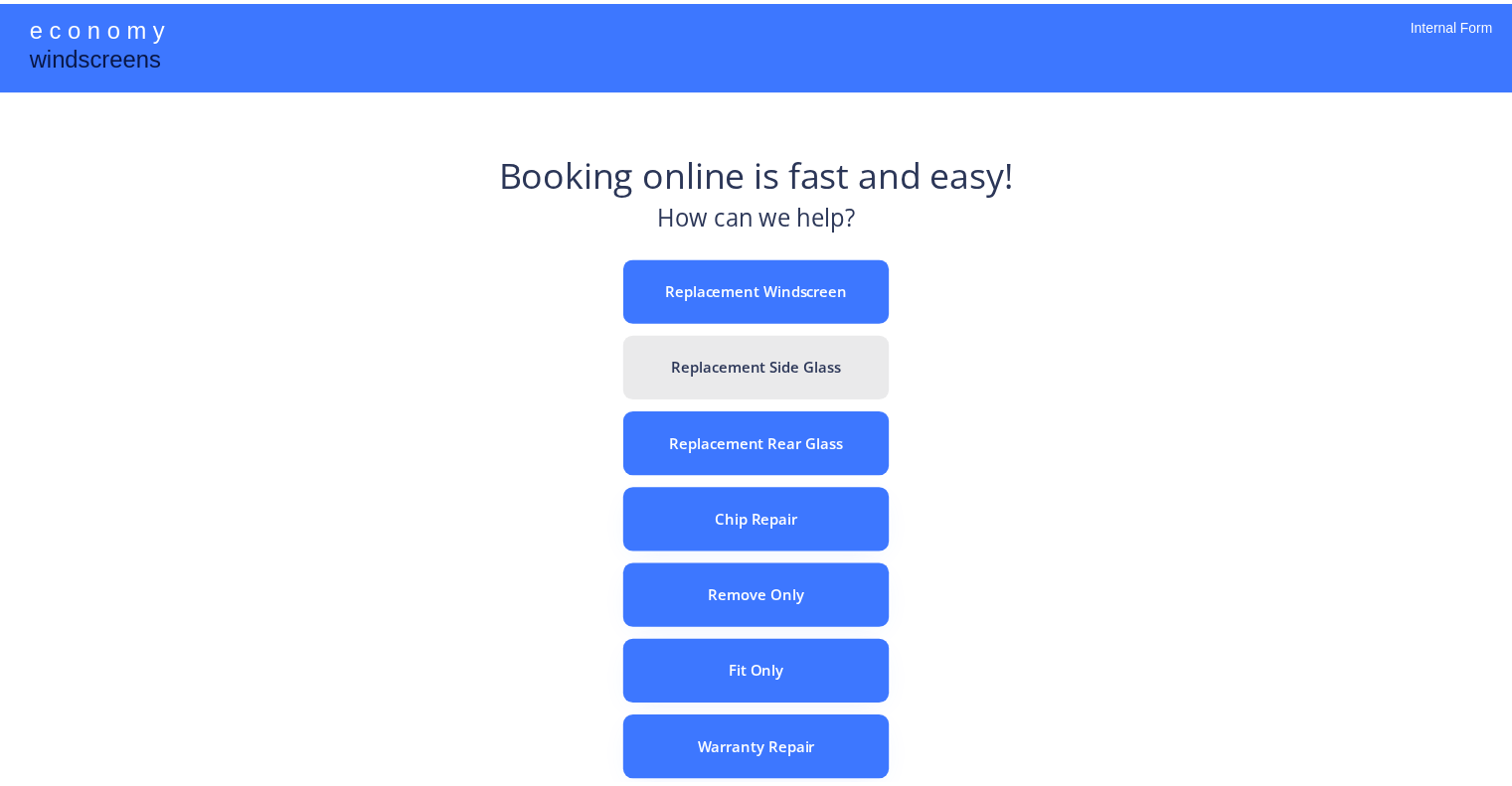 scroll, scrollTop: 0, scrollLeft: 0, axis: both 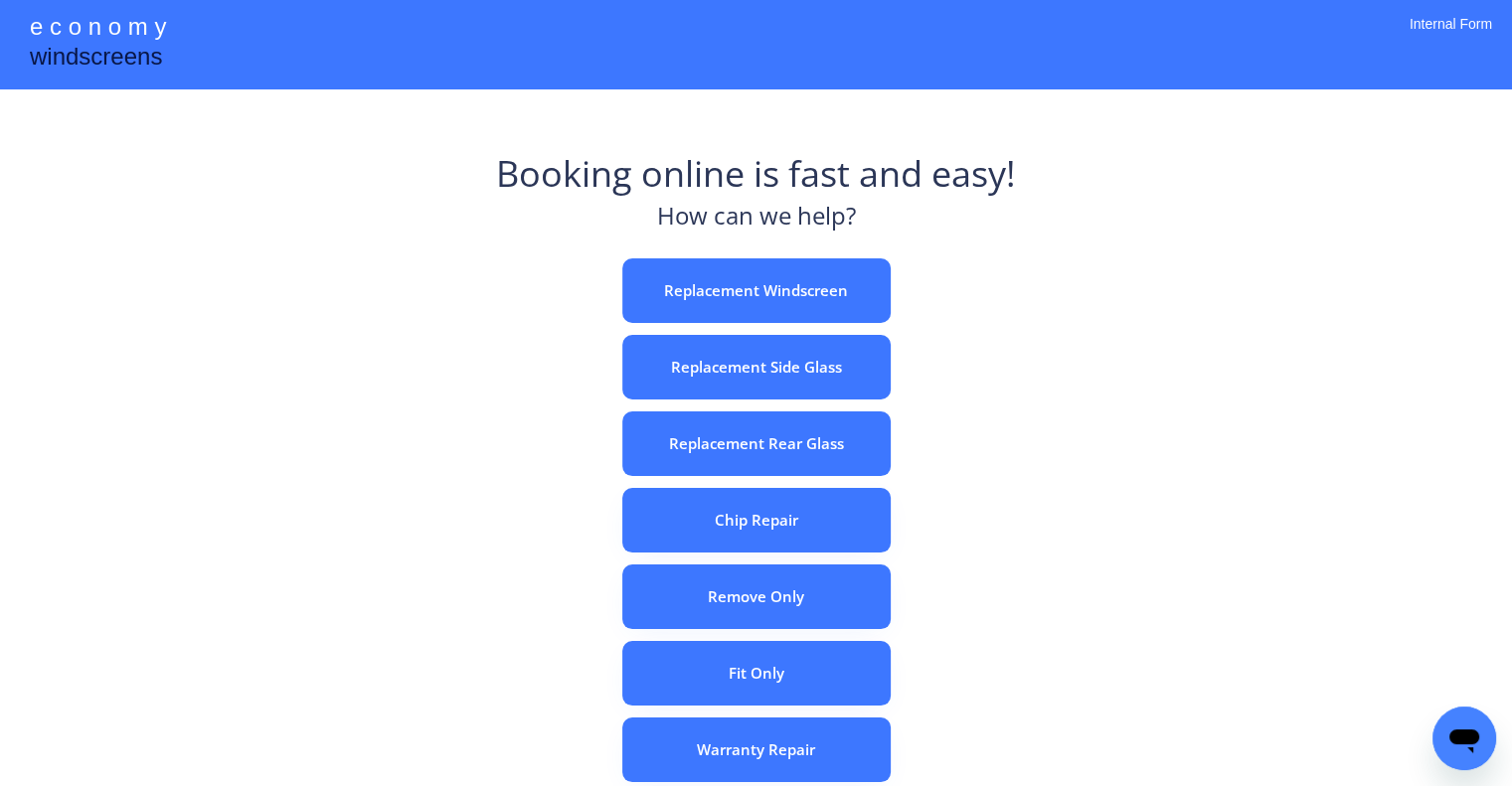 click on "Booking online is fast and easy! How can we help? Replacement Windscreen Replacement Side Glass Replacement Rear Glass Chip Repair Remove Only Fit Only Warranty Repair ADAS Recalibration Only Rebook a Job Confirm Quotes Manual Booking" at bounding box center (756, 618) 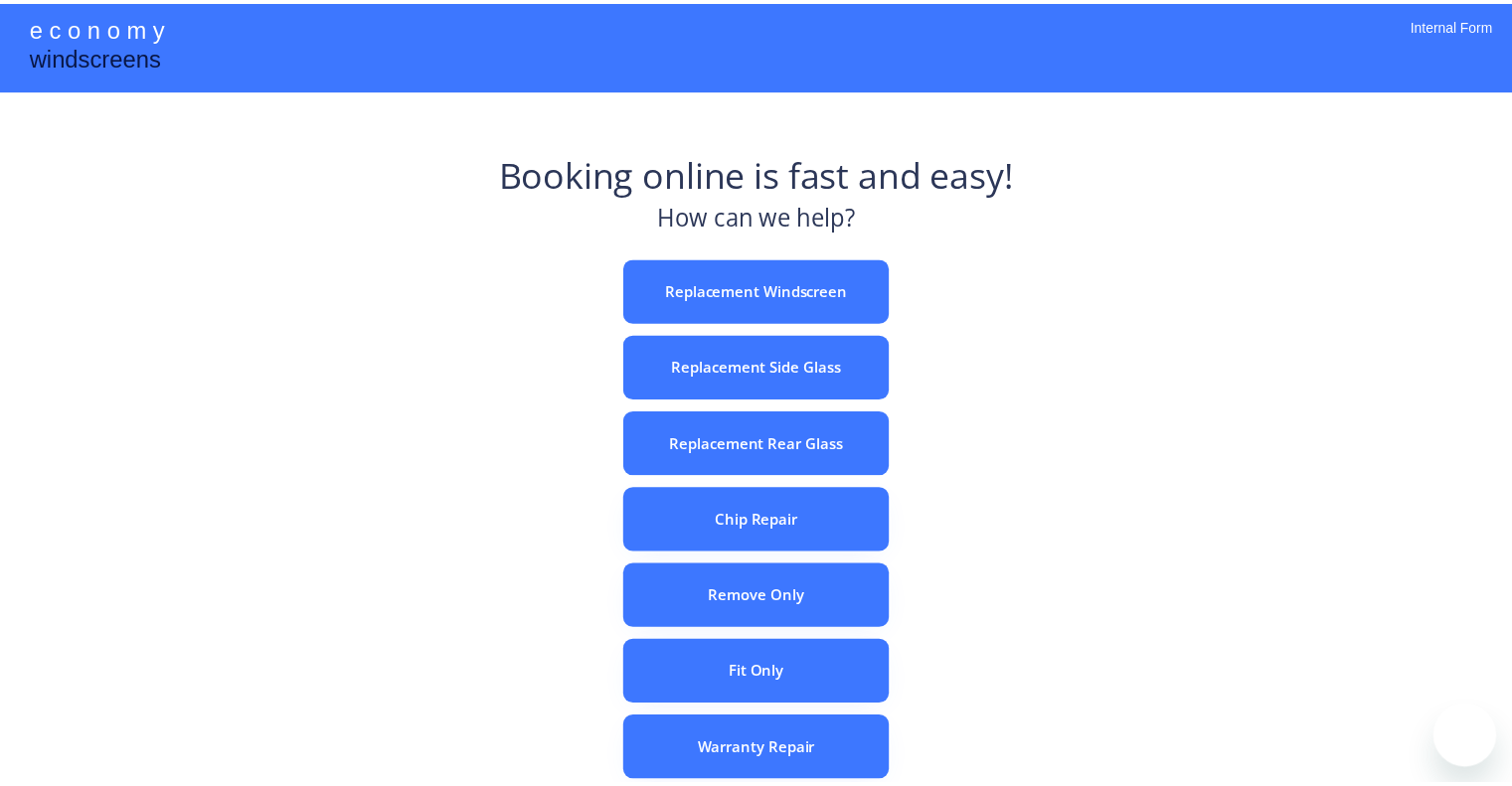 scroll, scrollTop: 0, scrollLeft: 0, axis: both 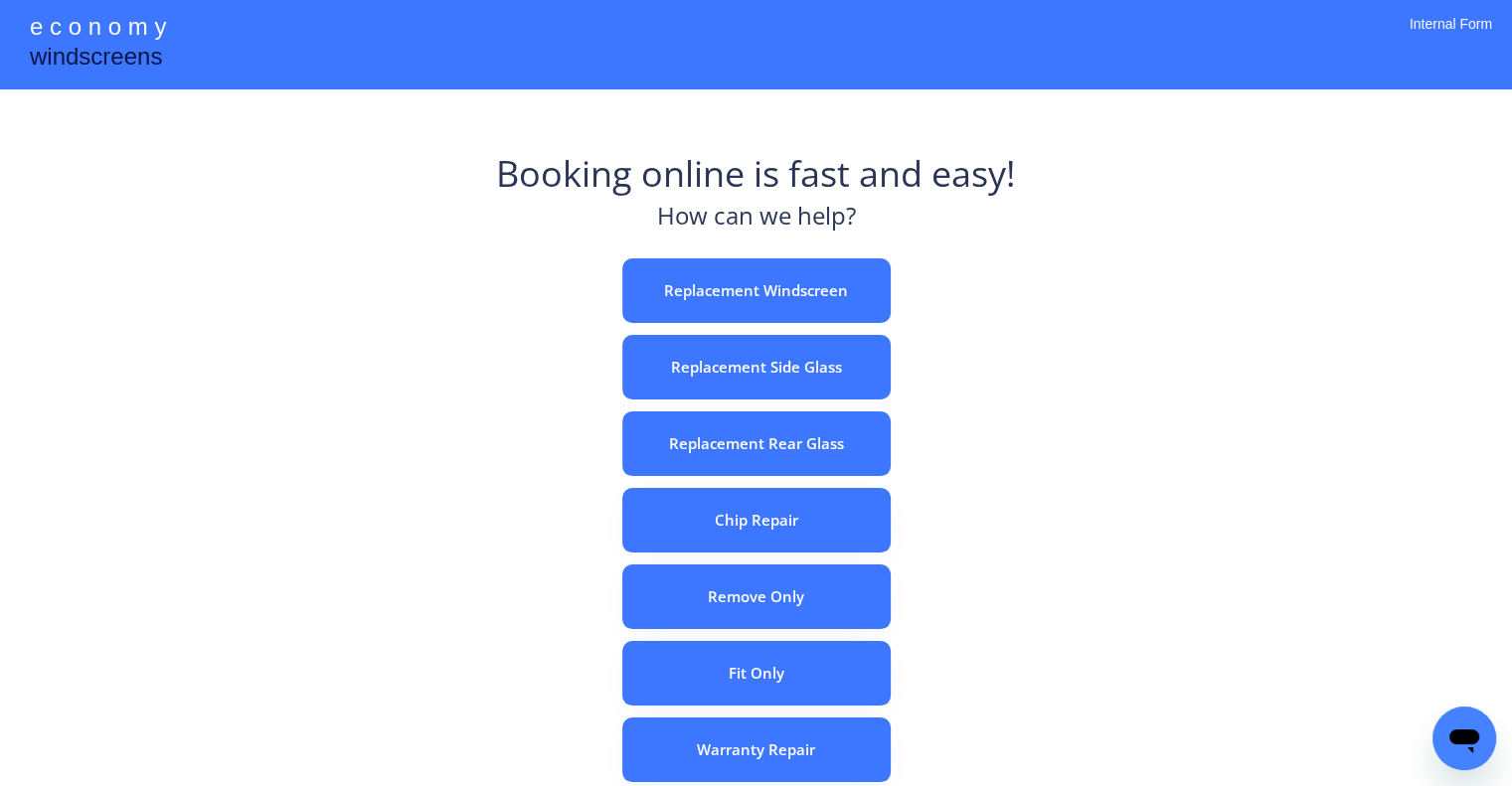 click at bounding box center (756, 45) 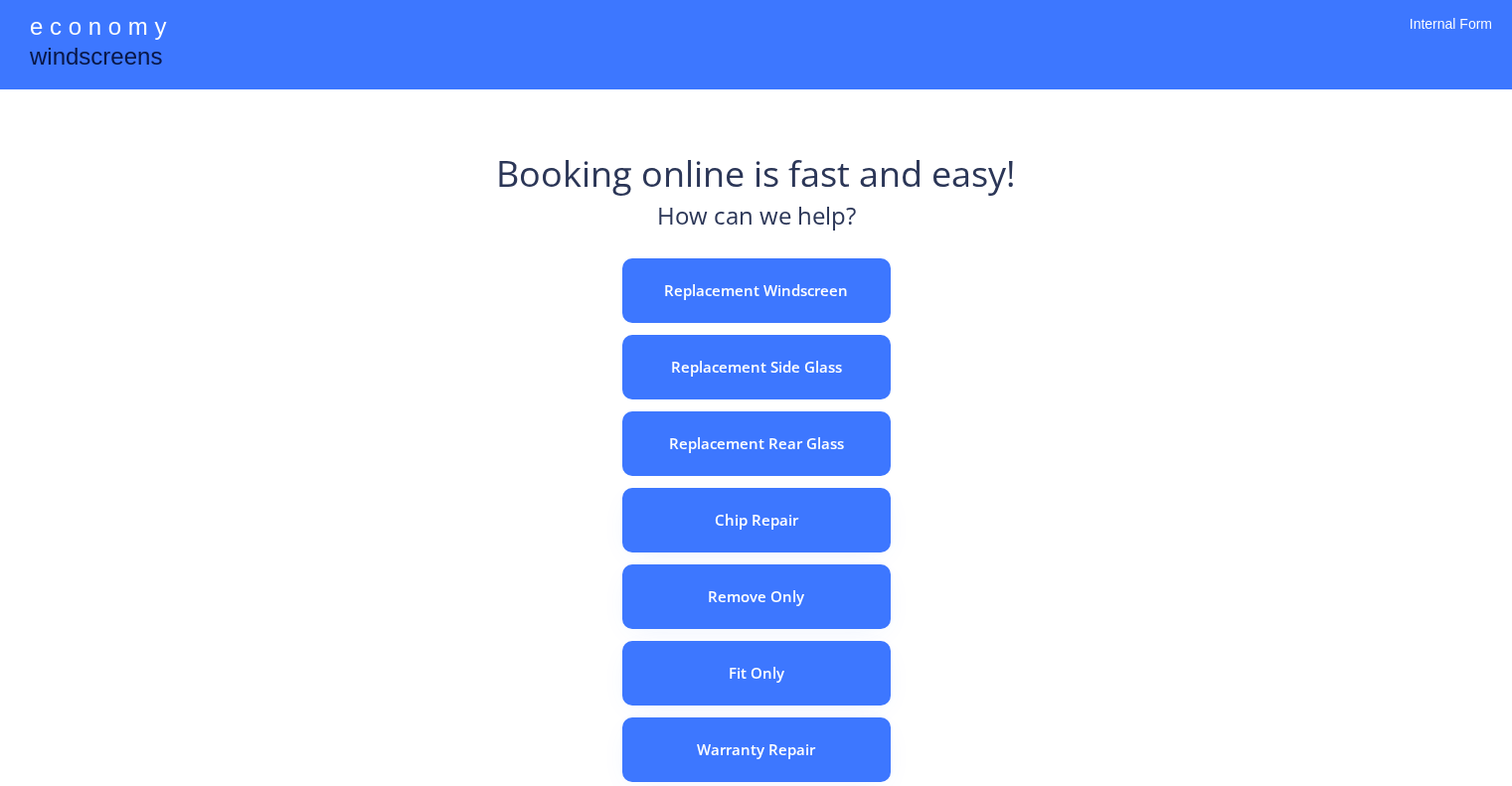 scroll, scrollTop: 0, scrollLeft: 0, axis: both 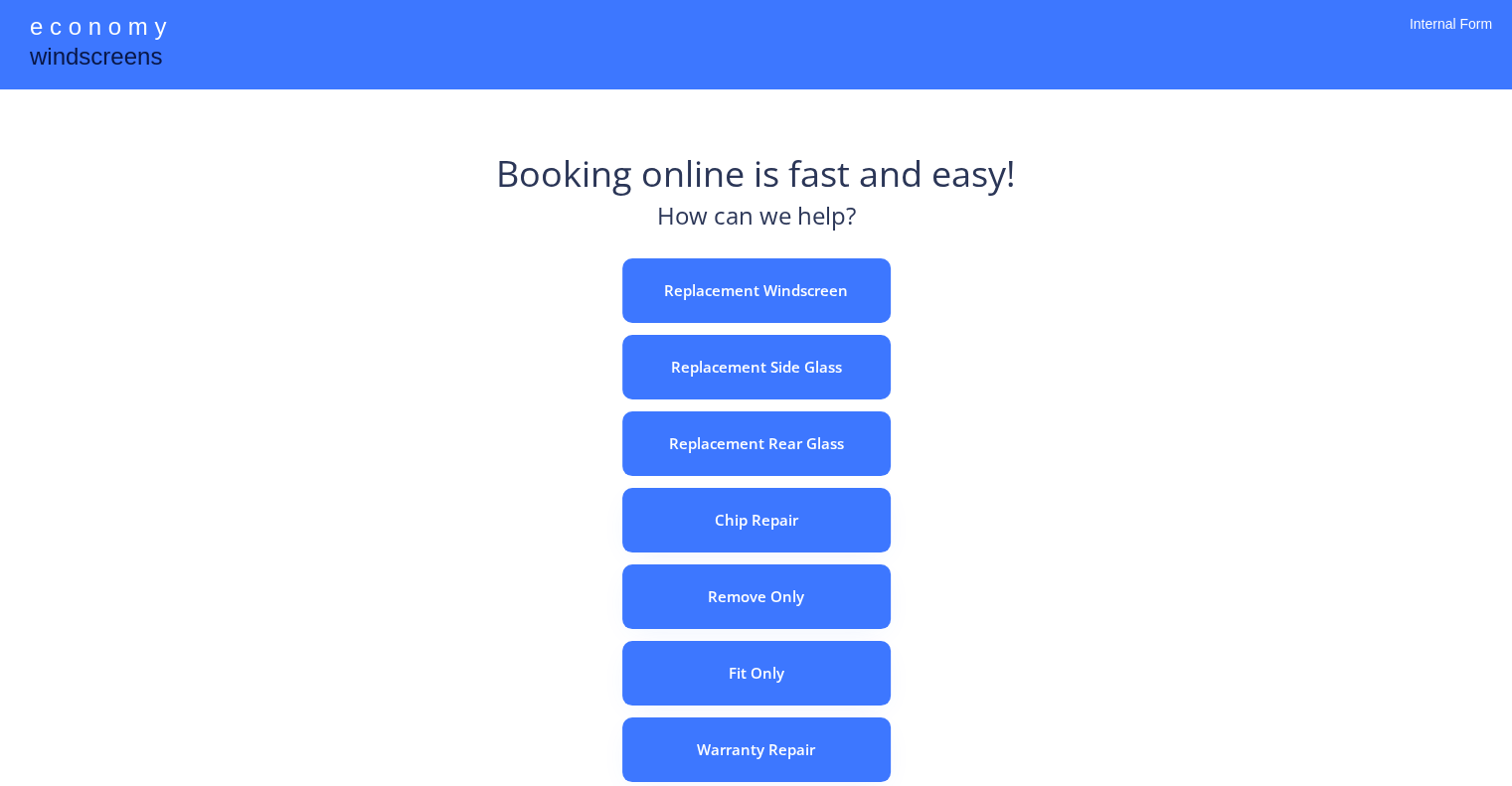click on "e c o n o m y windscreens Booking online is fast and easy! How can we help? Replacement Windscreen Replacement Side Glass Replacement Rear Glass Chip Repair Remove Only Fit Only Warranty Repair ADAS Recalibration Only Rebook a Job Confirm Quotes Manual Booking Internal Form" at bounding box center [756, 553] 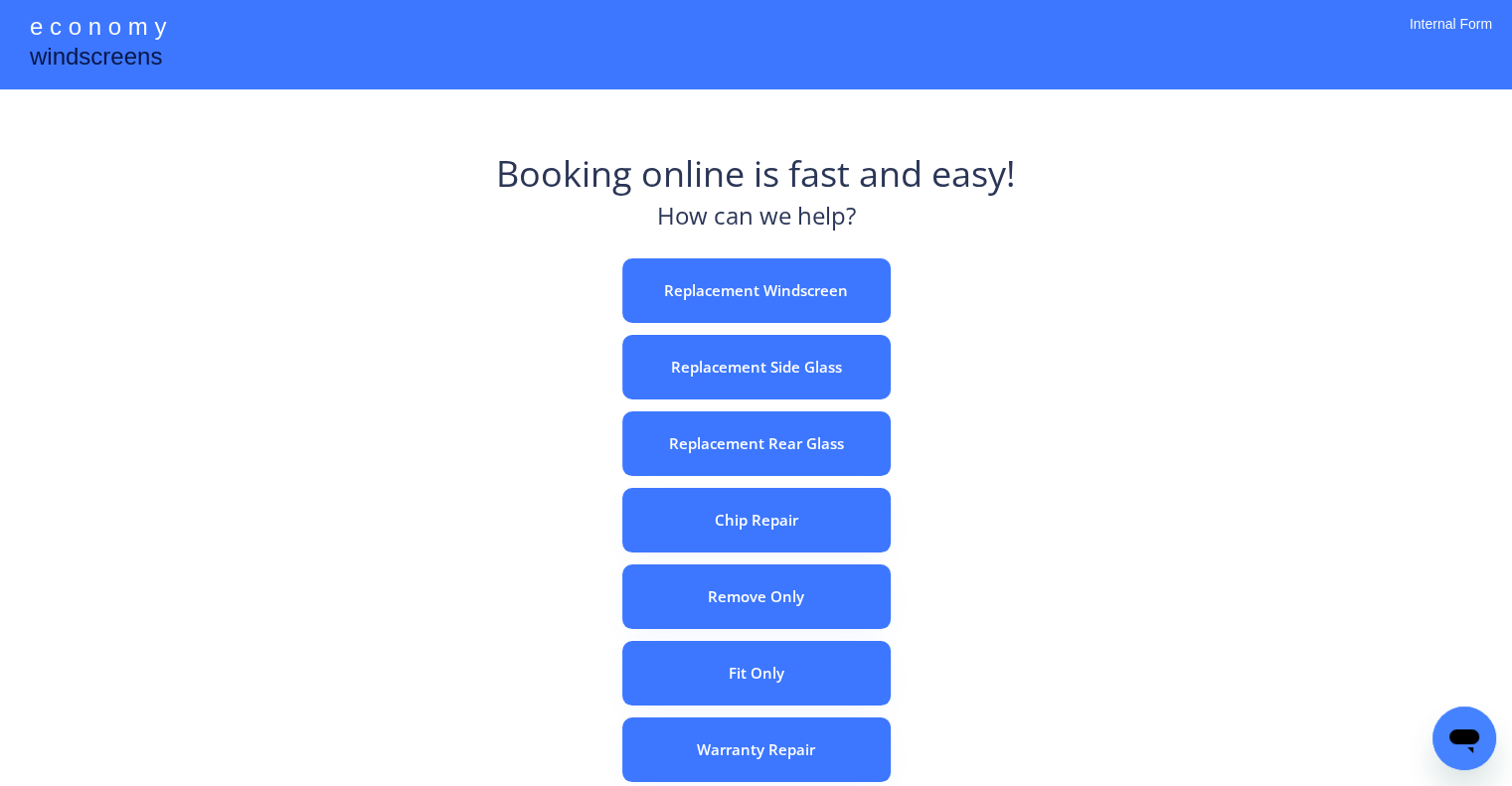 scroll, scrollTop: 0, scrollLeft: 0, axis: both 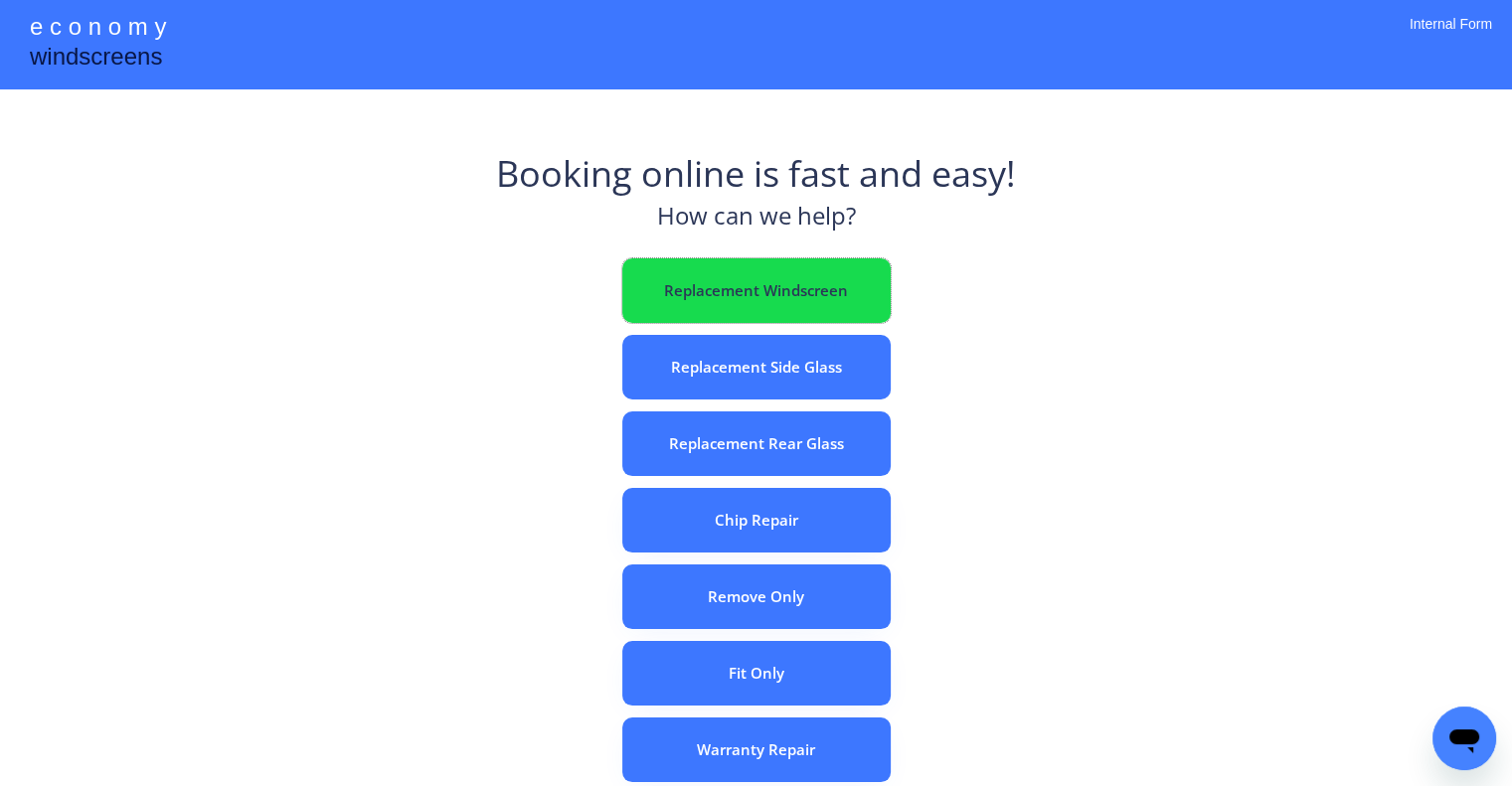 click on "Replacement Windscreen" at bounding box center (756, 290) 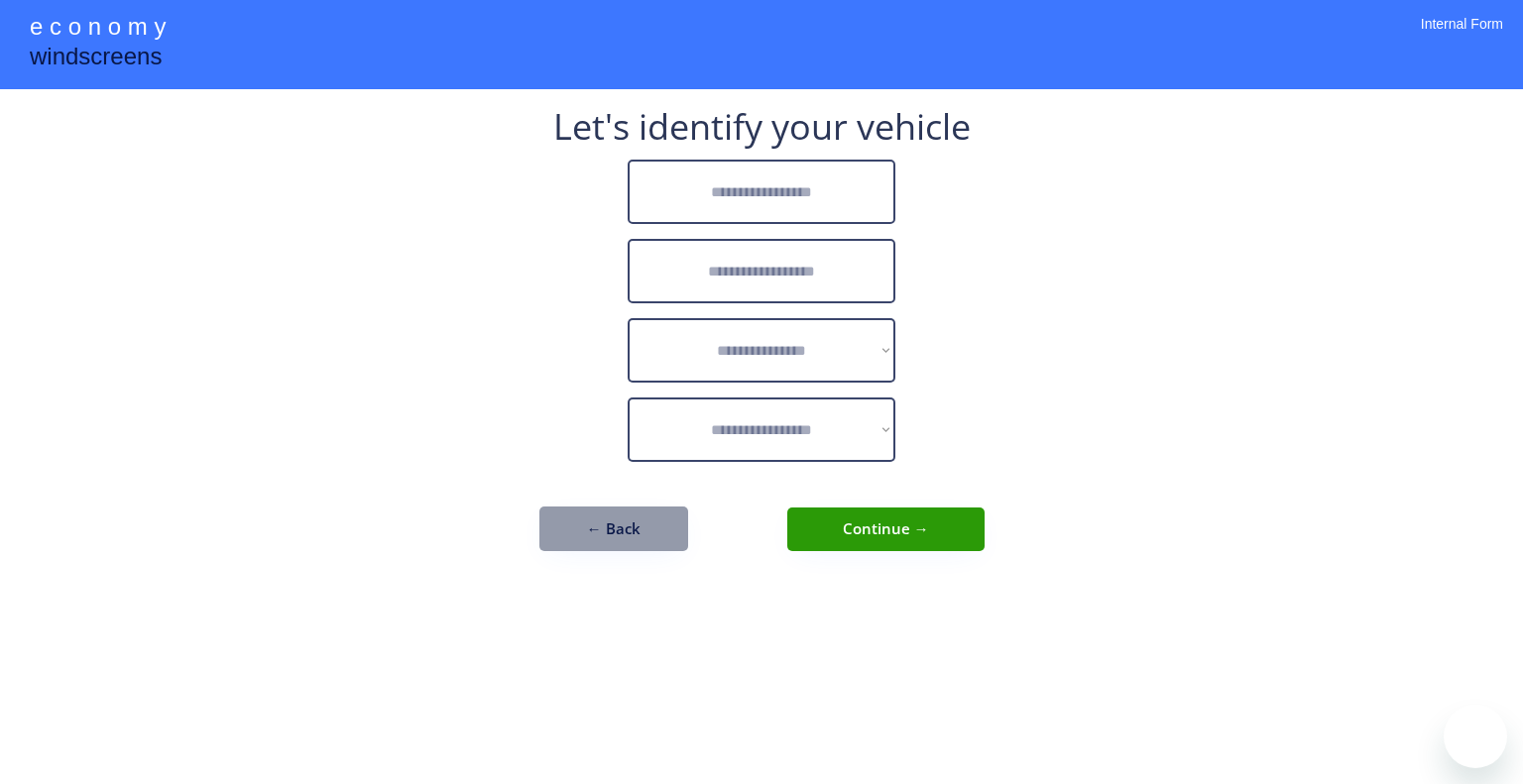 scroll, scrollTop: 0, scrollLeft: 0, axis: both 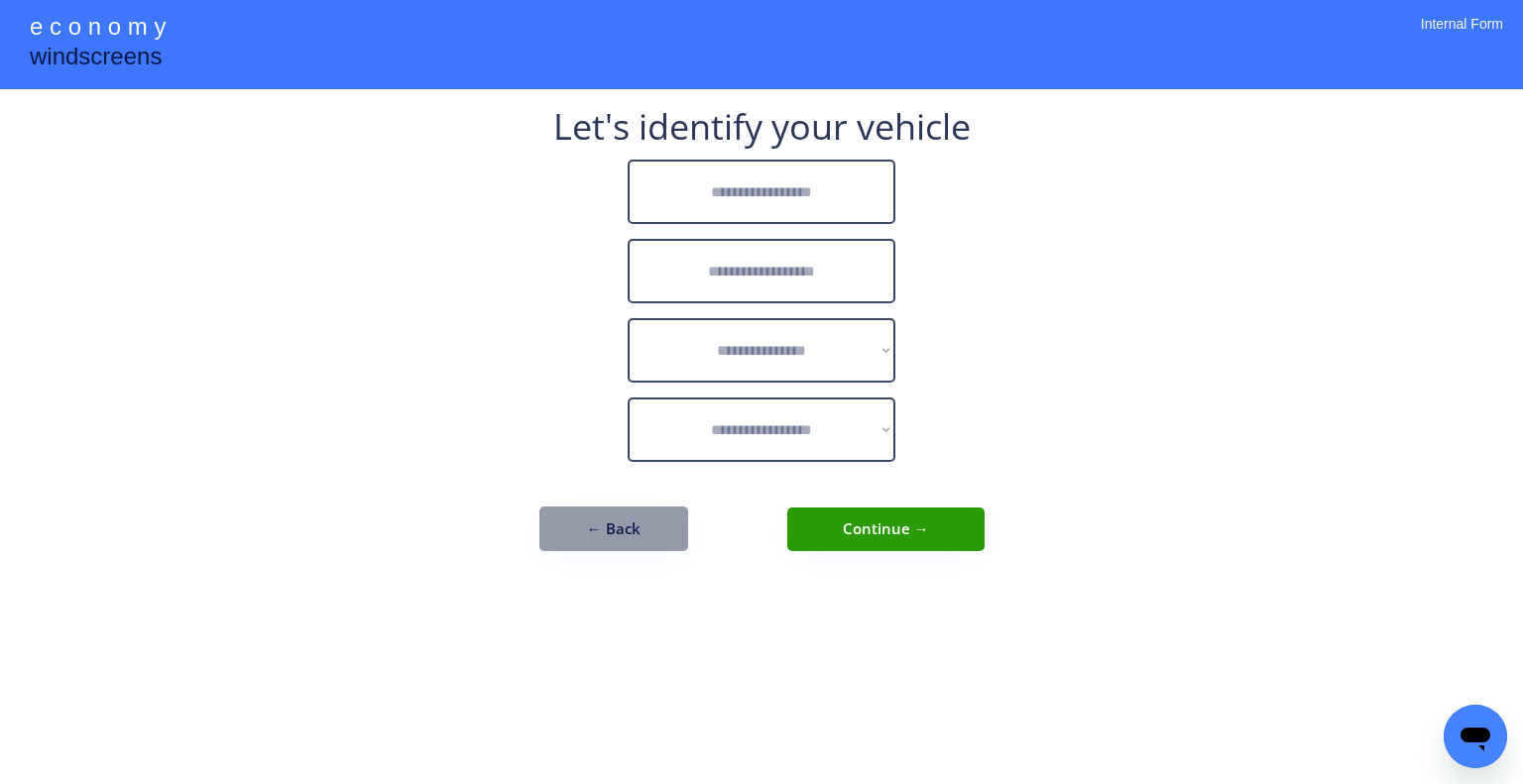 click at bounding box center [762, 191] 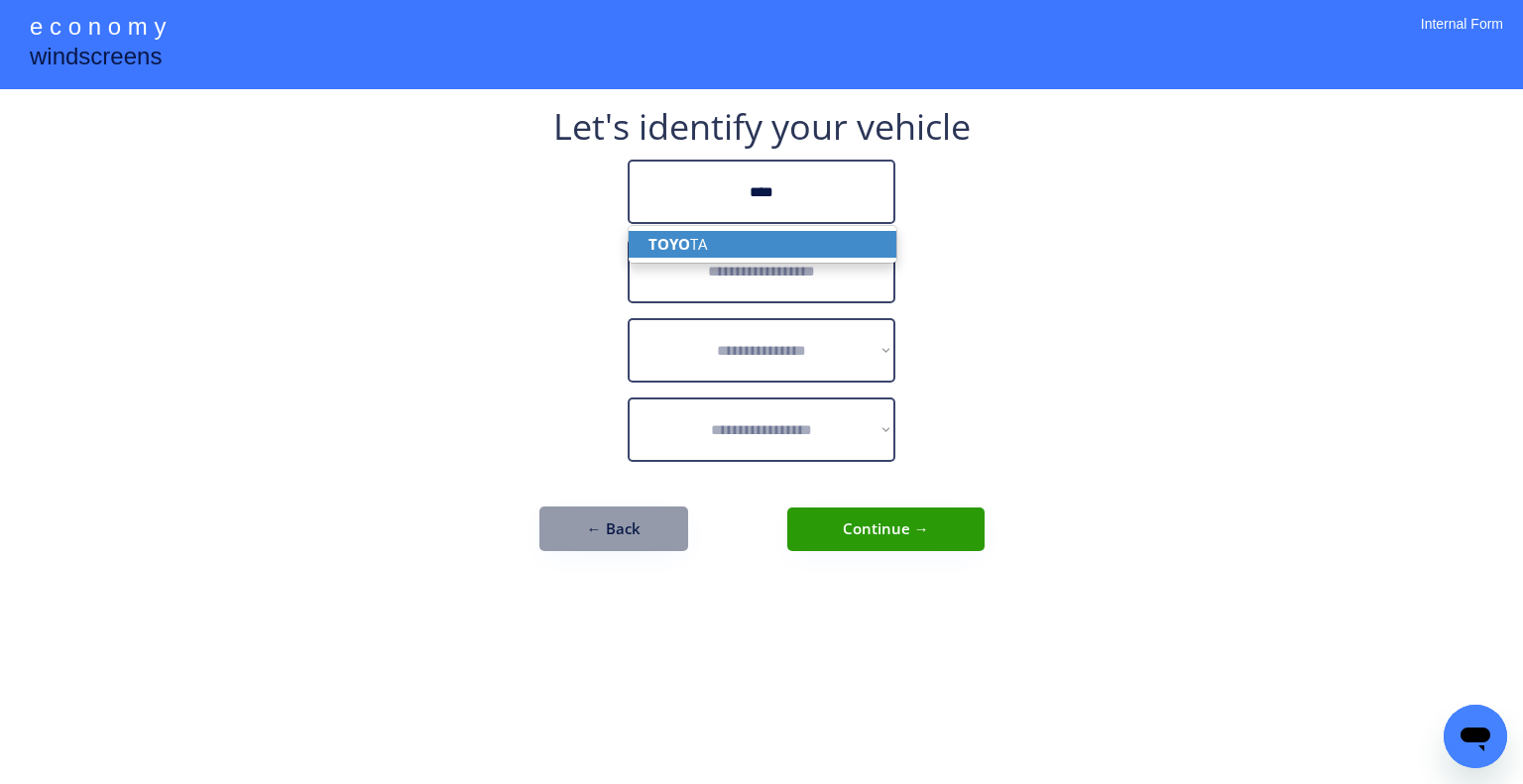 click on "TOYO TA" at bounding box center (762, 244) 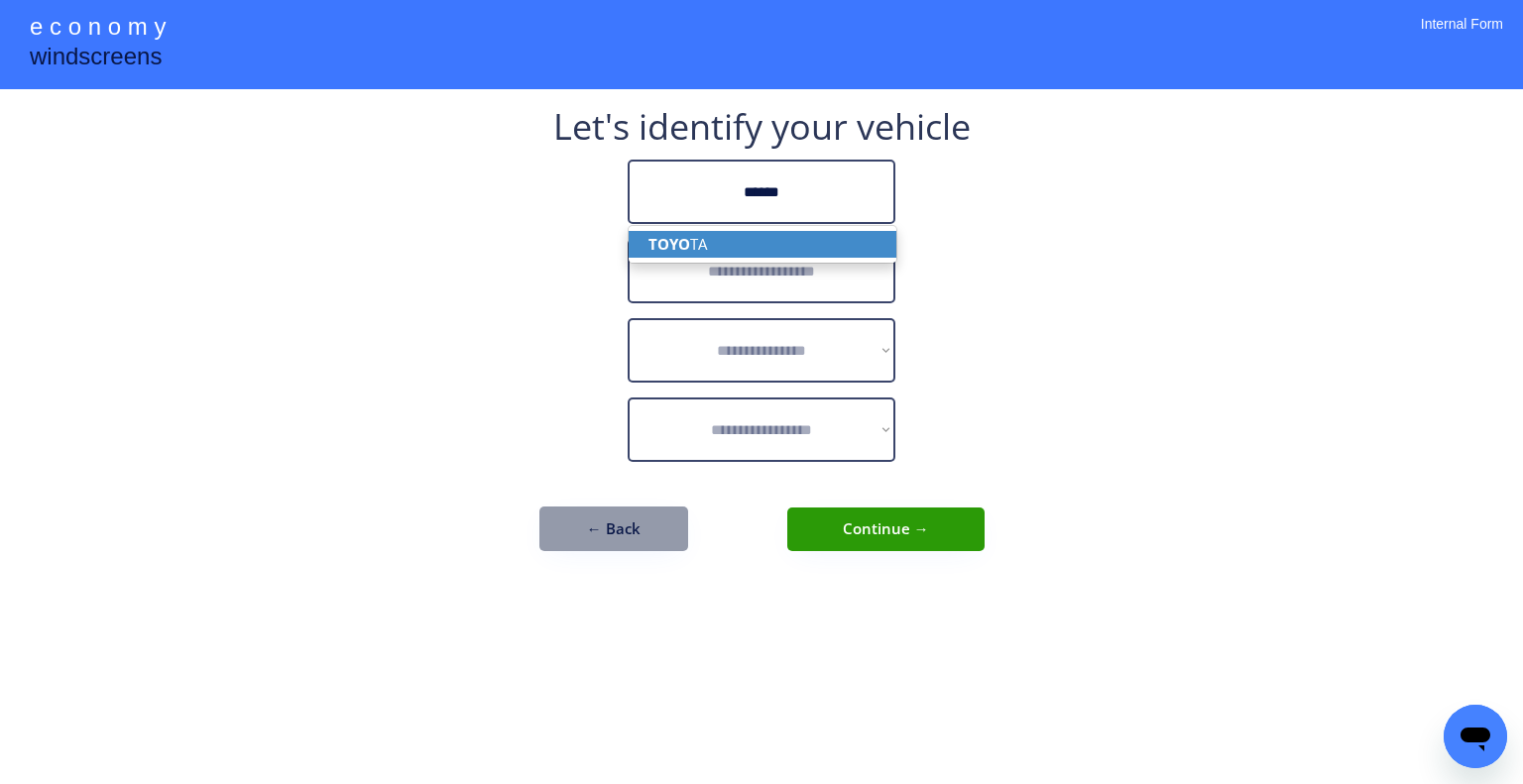 type on "******" 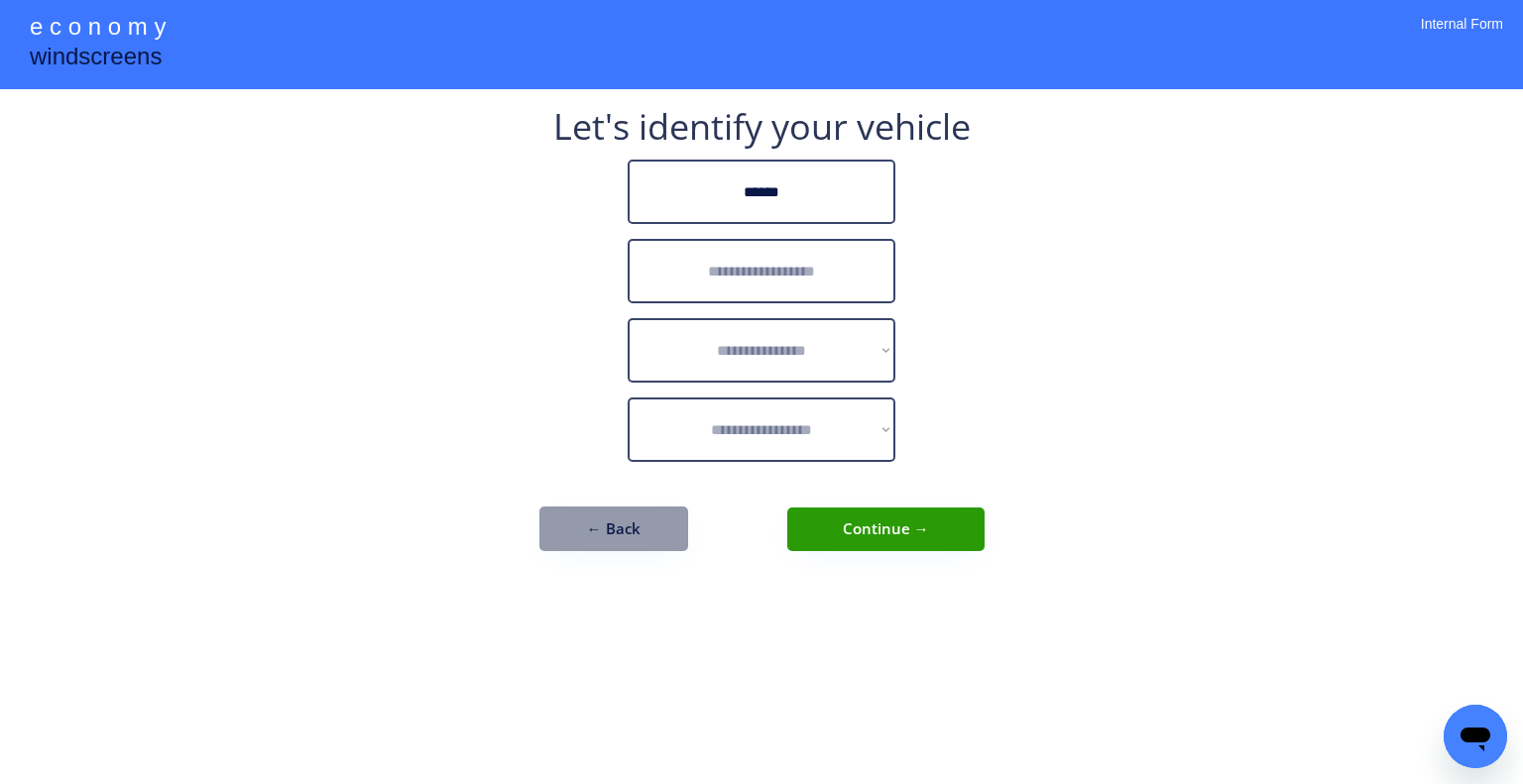 click at bounding box center [762, 271] 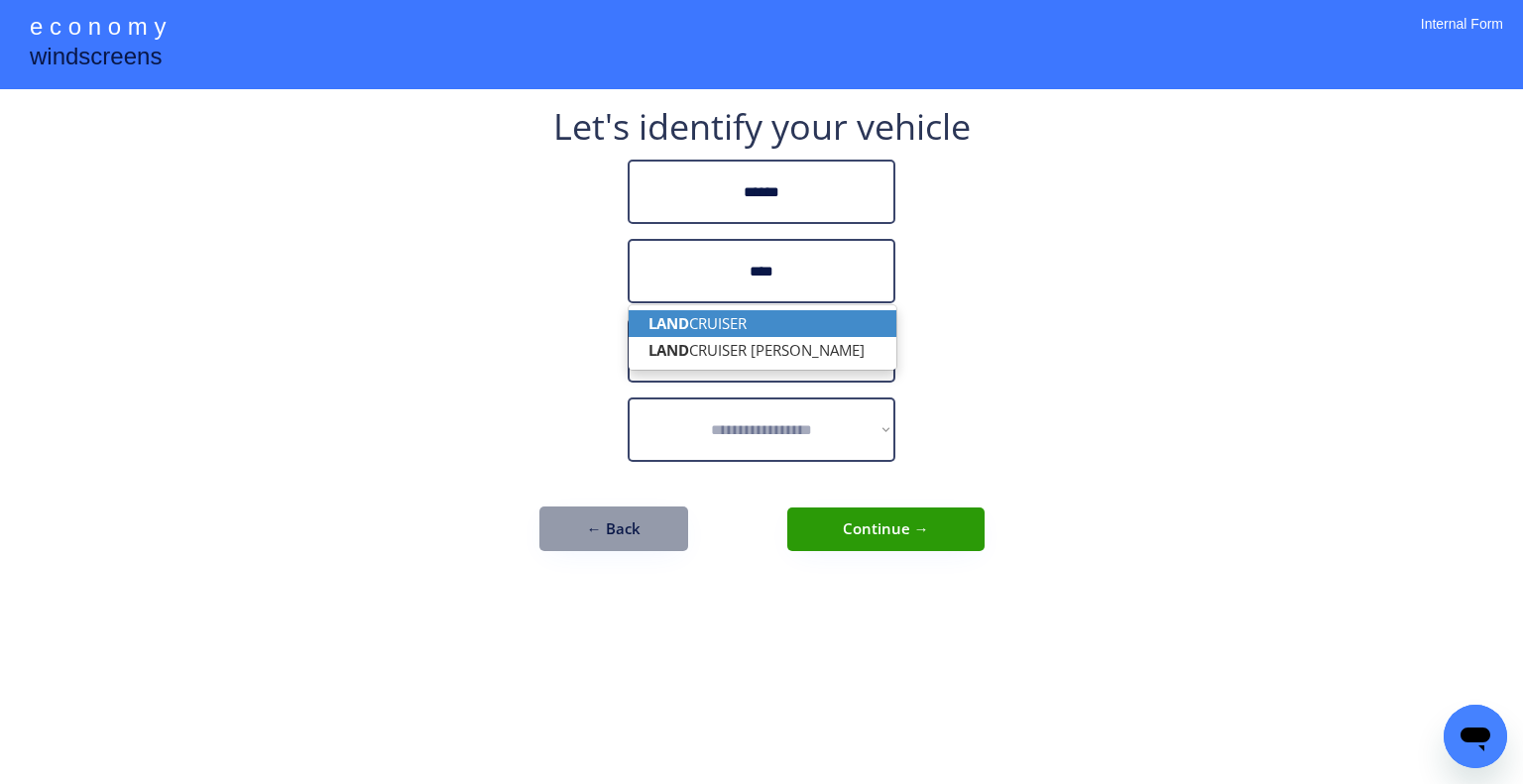click on "LAND CRUISER" at bounding box center [762, 323] 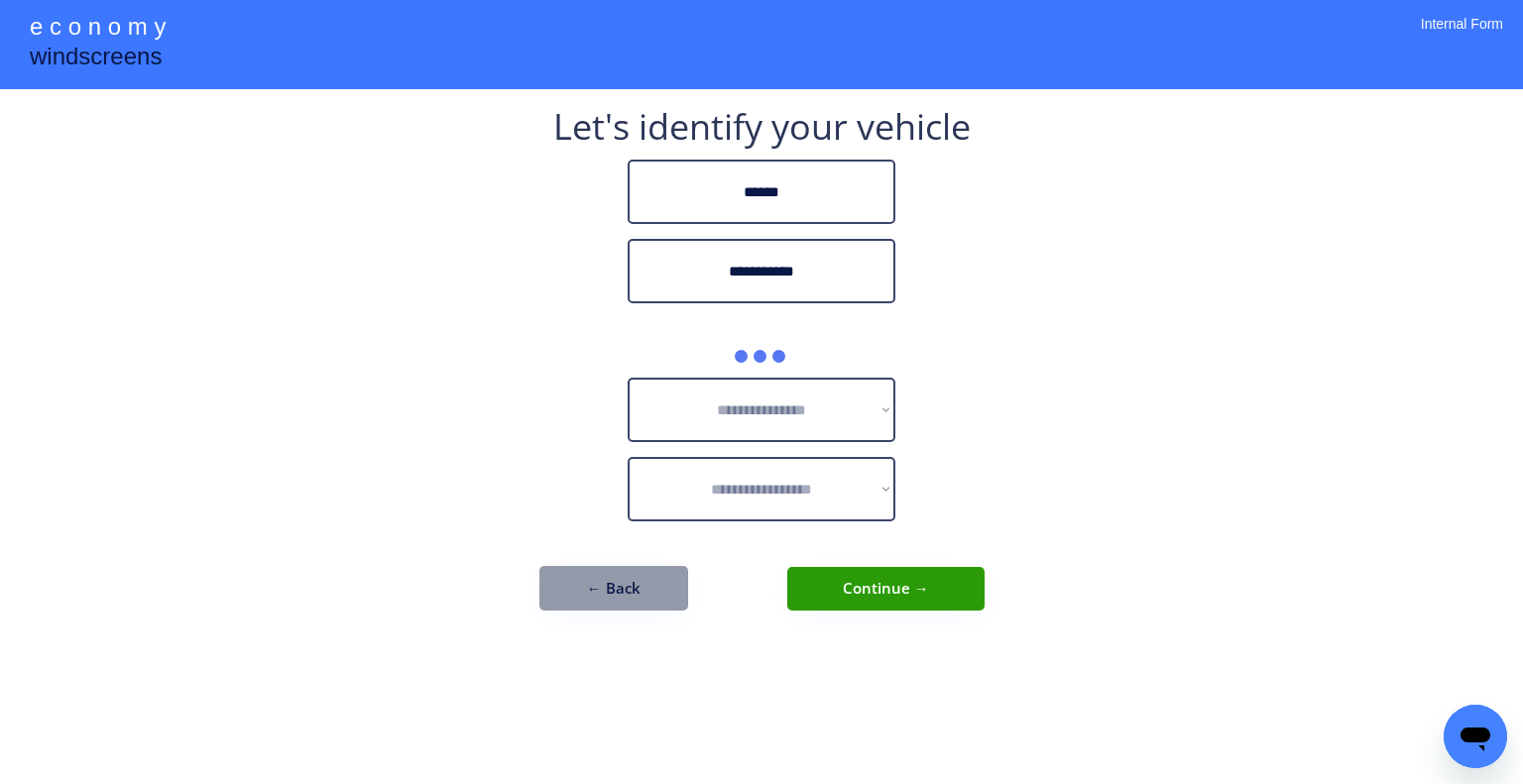 type on "**********" 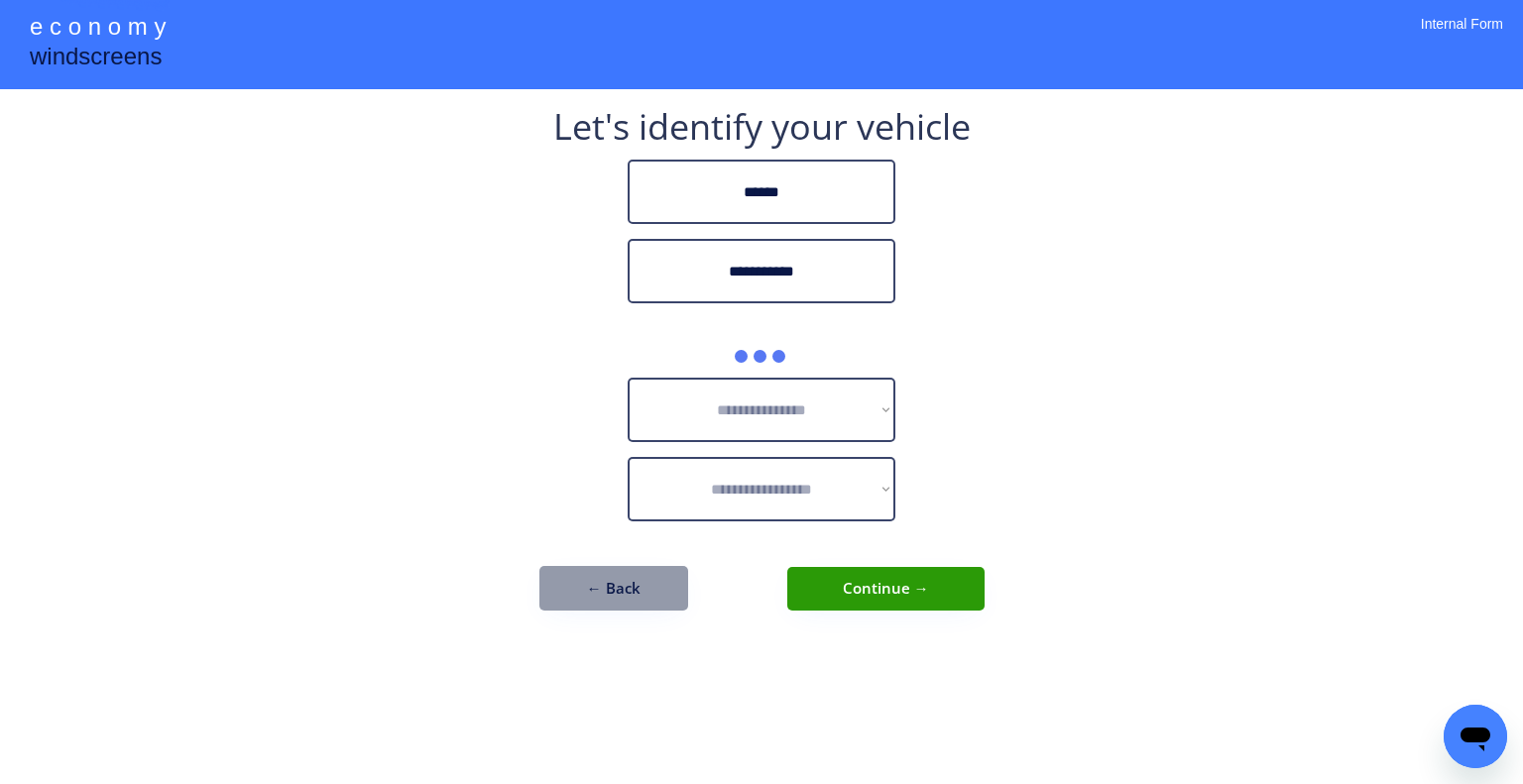 click on "**********" at bounding box center (762, 392) 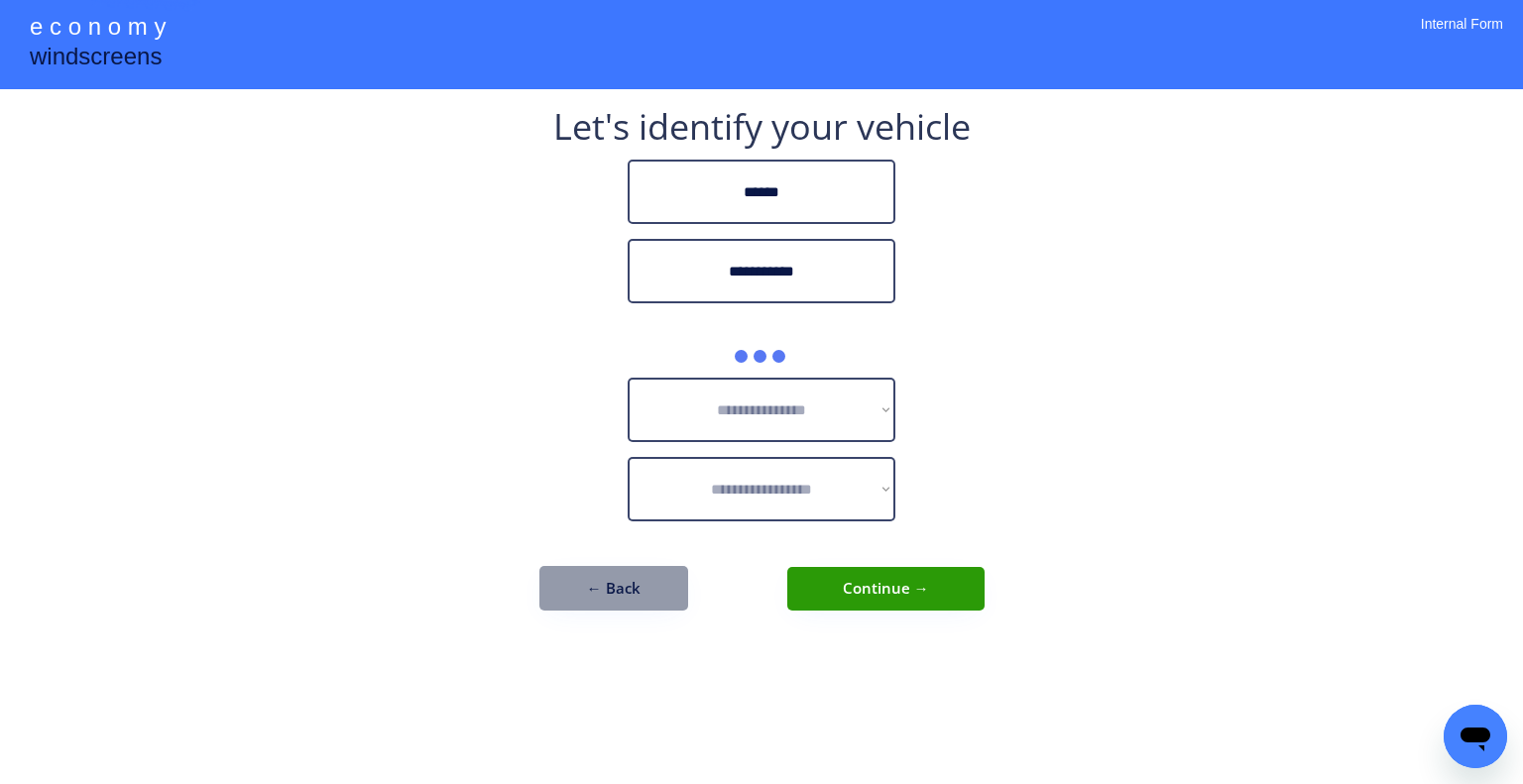 click on "**********" at bounding box center (762, 392) 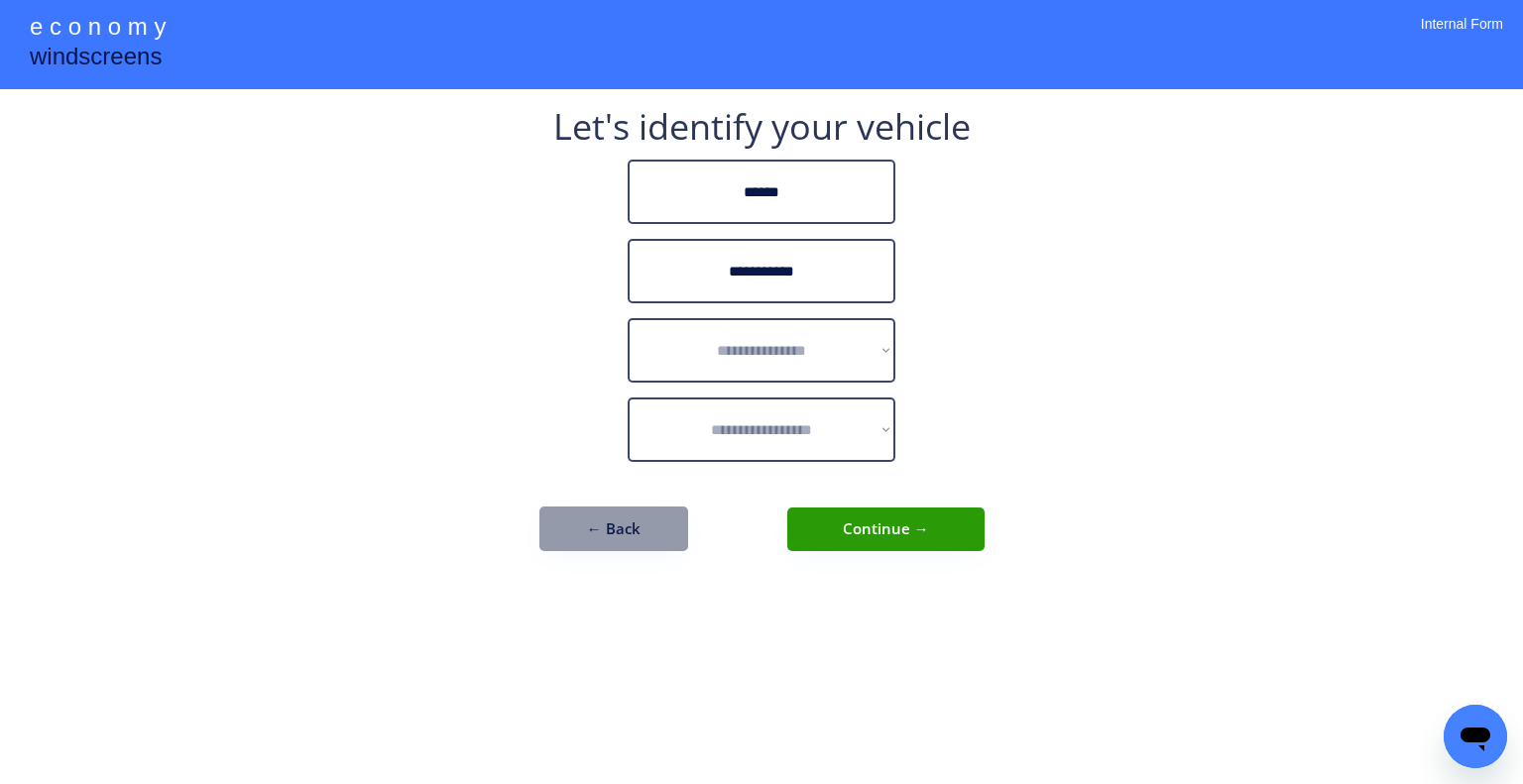 click on "**********" at bounding box center [762, 340] 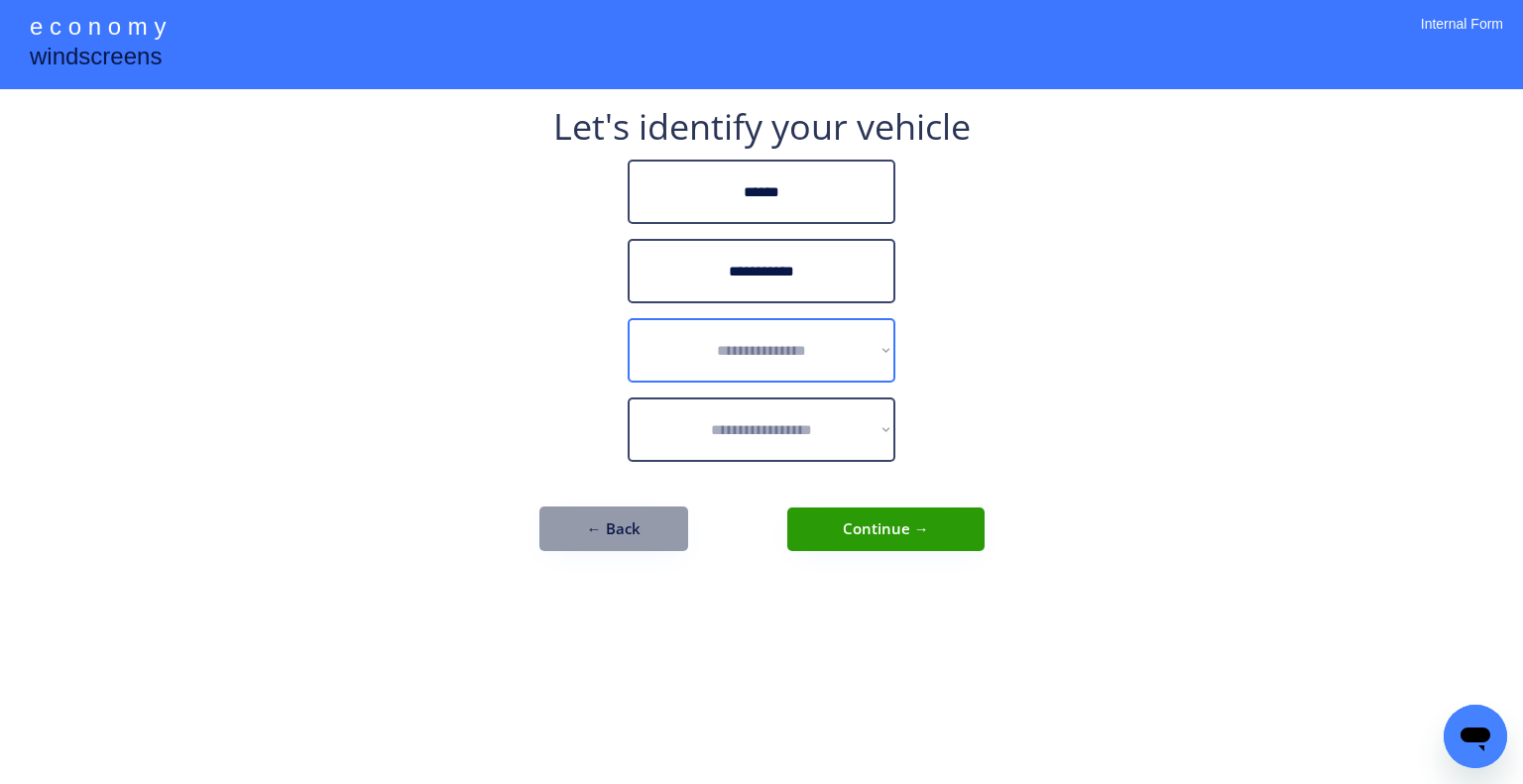 click on "**********" at bounding box center [762, 350] 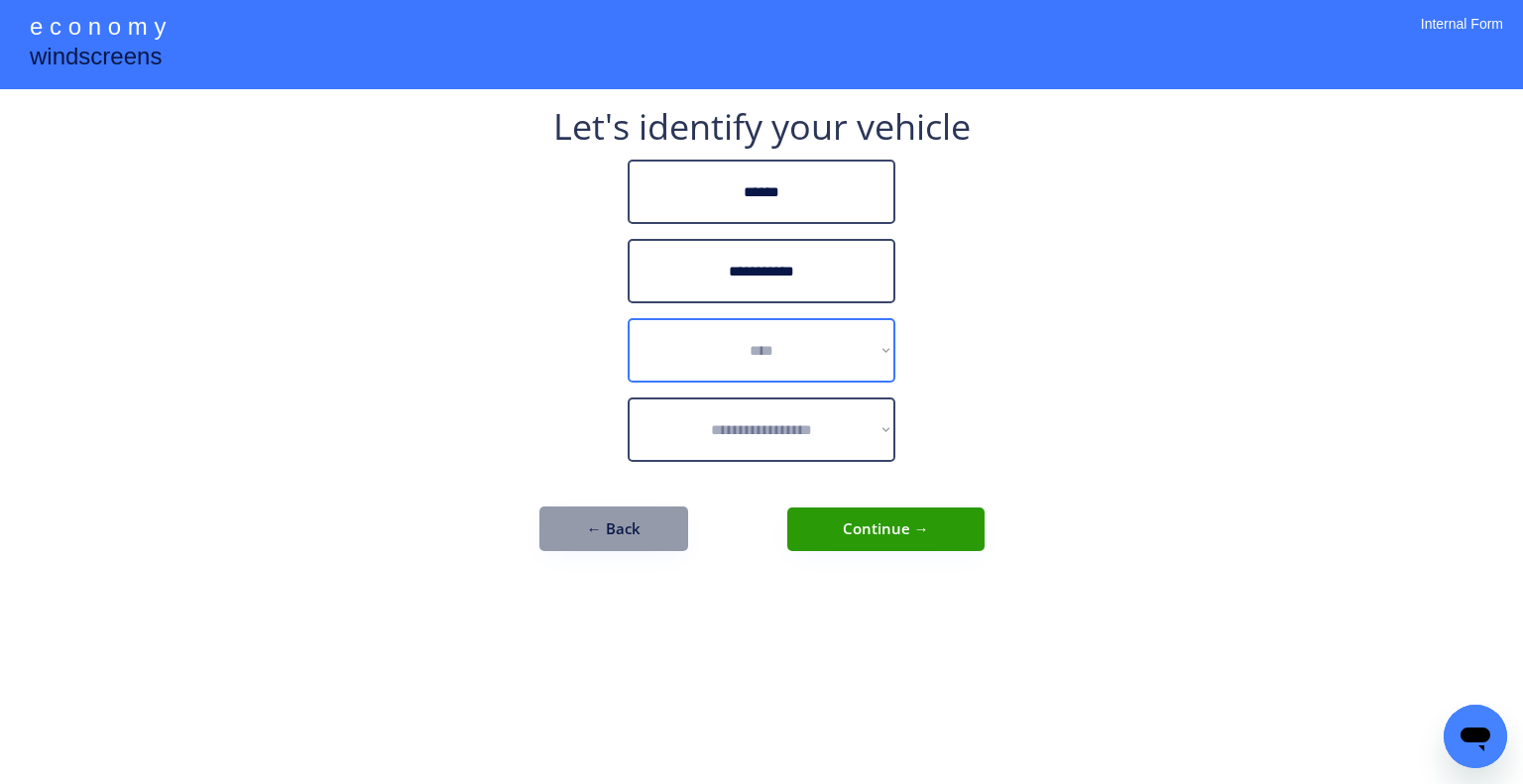 click on "**********" at bounding box center [762, 350] 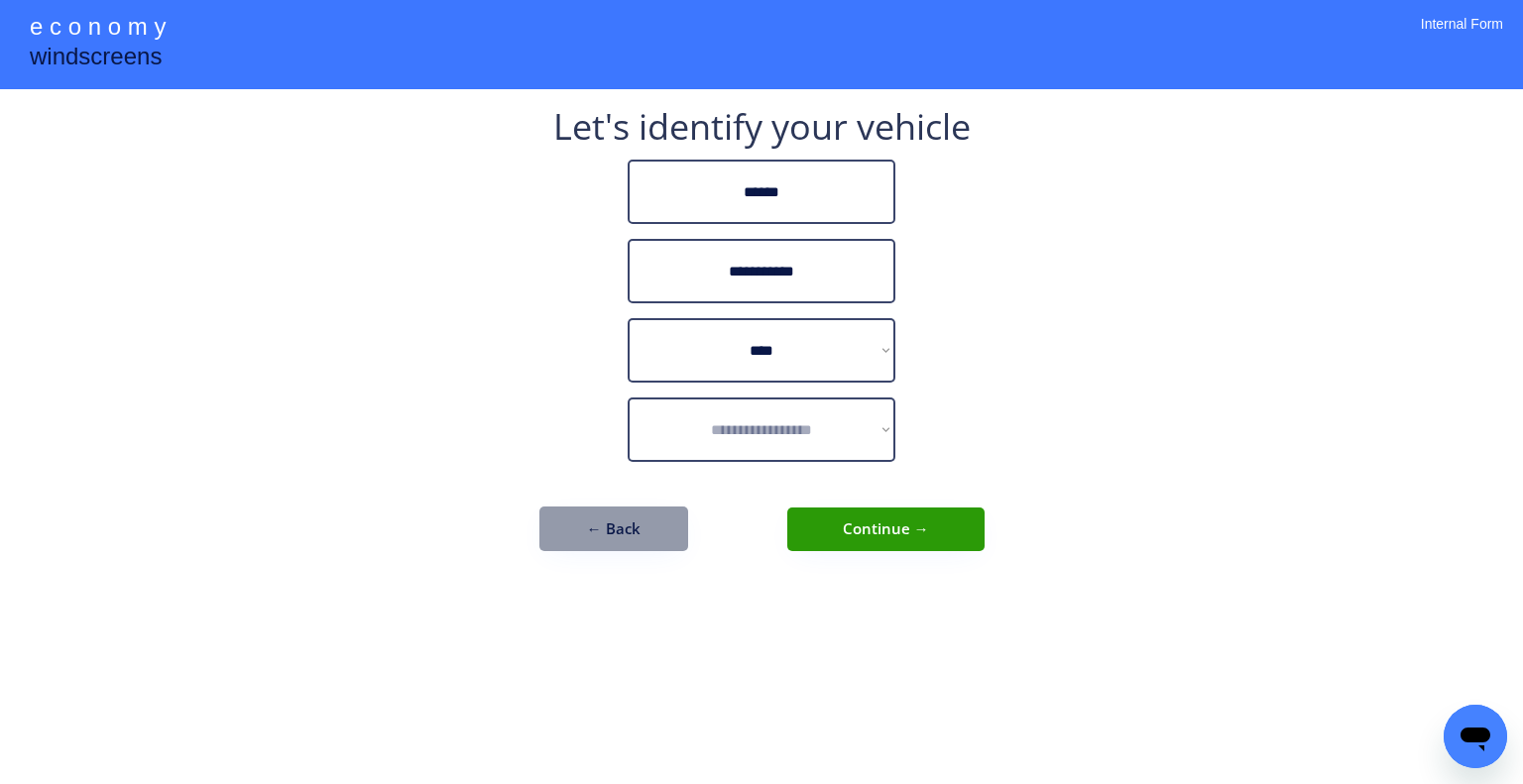 click on "**********" at bounding box center [762, 392] 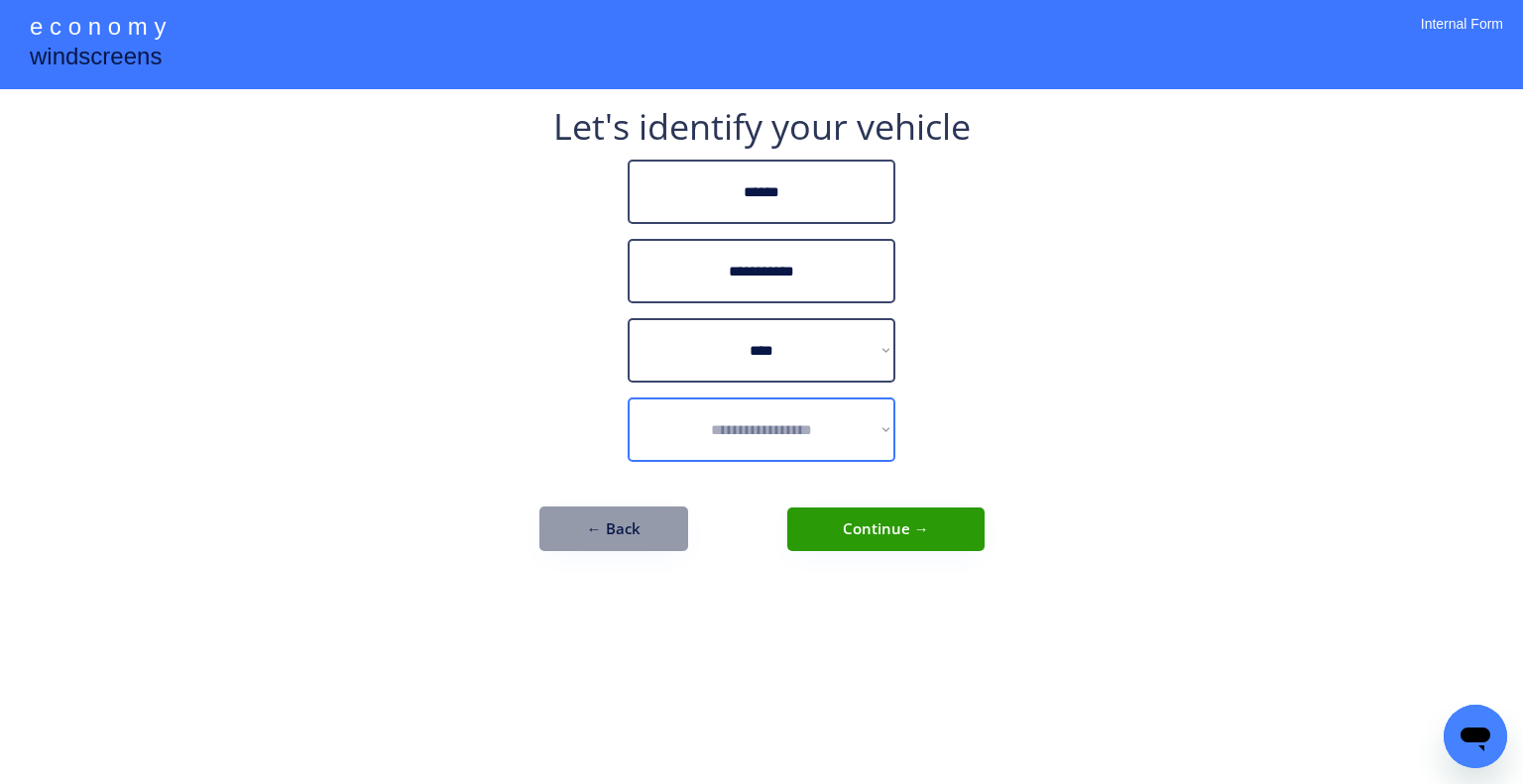 click on "**********" at bounding box center [762, 429] 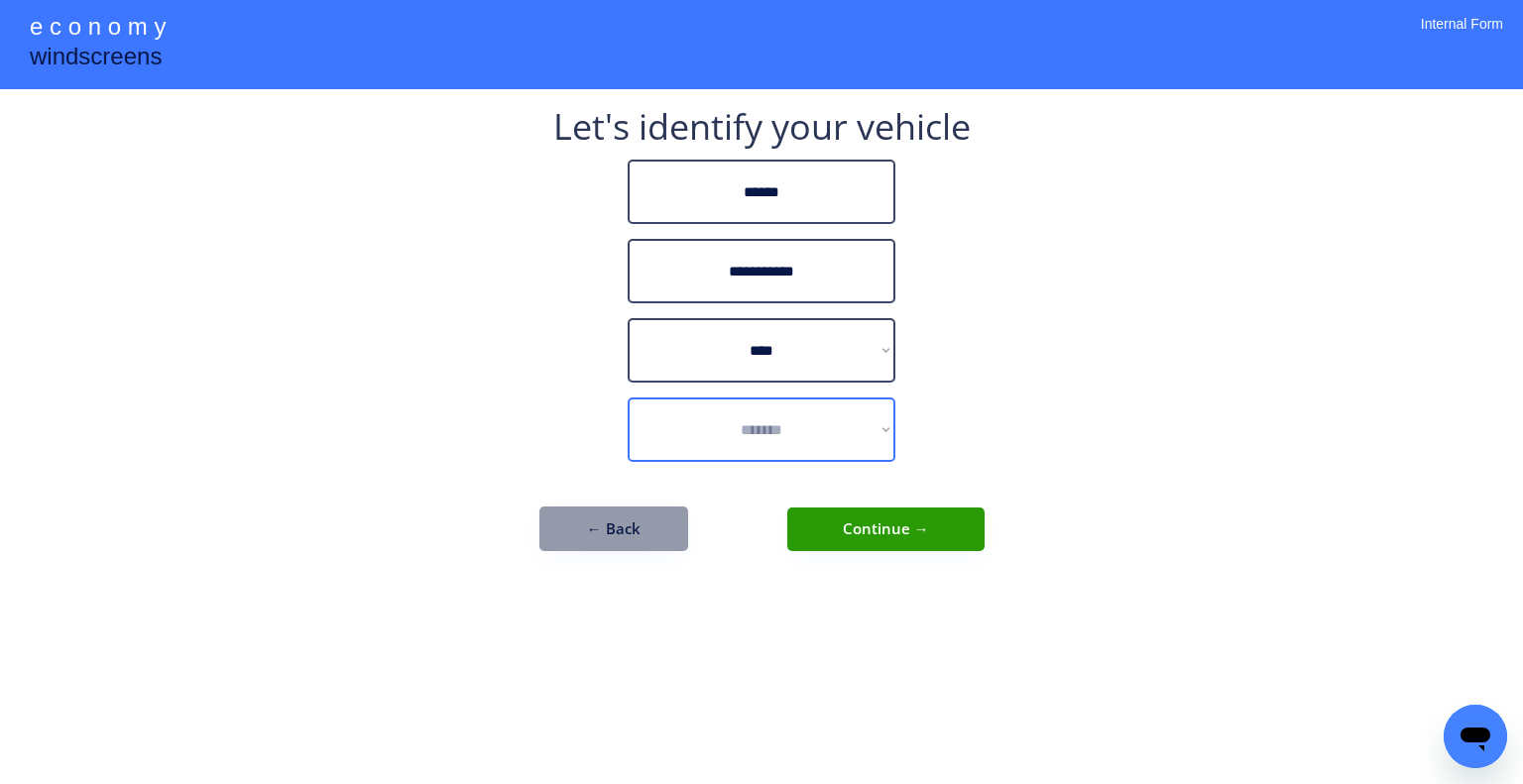 click on "**********" at bounding box center (762, 429) 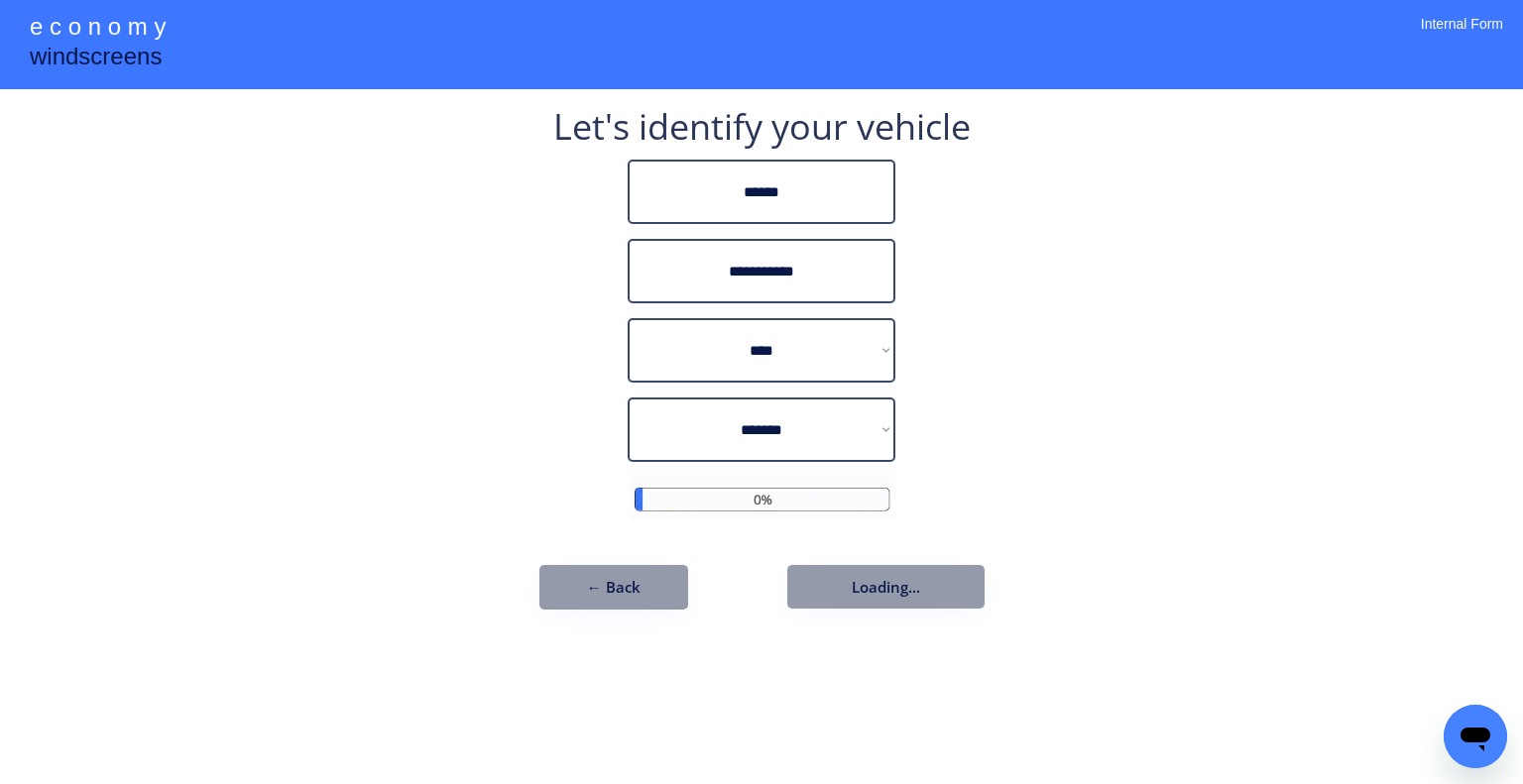 drag, startPoint x: 991, startPoint y: 343, endPoint x: 810, endPoint y: 63, distance: 333.40816 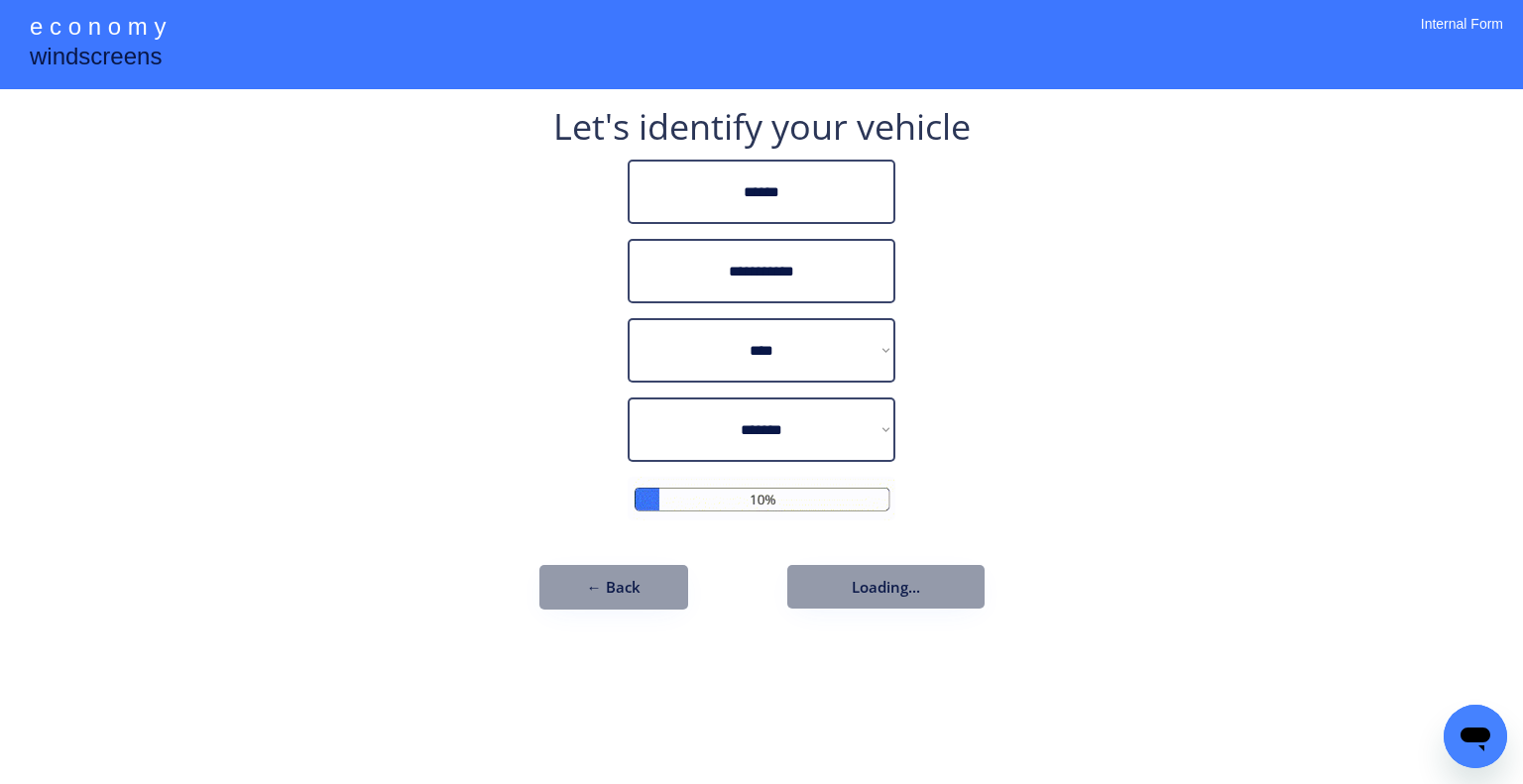 click on "**********" at bounding box center [762, 392] 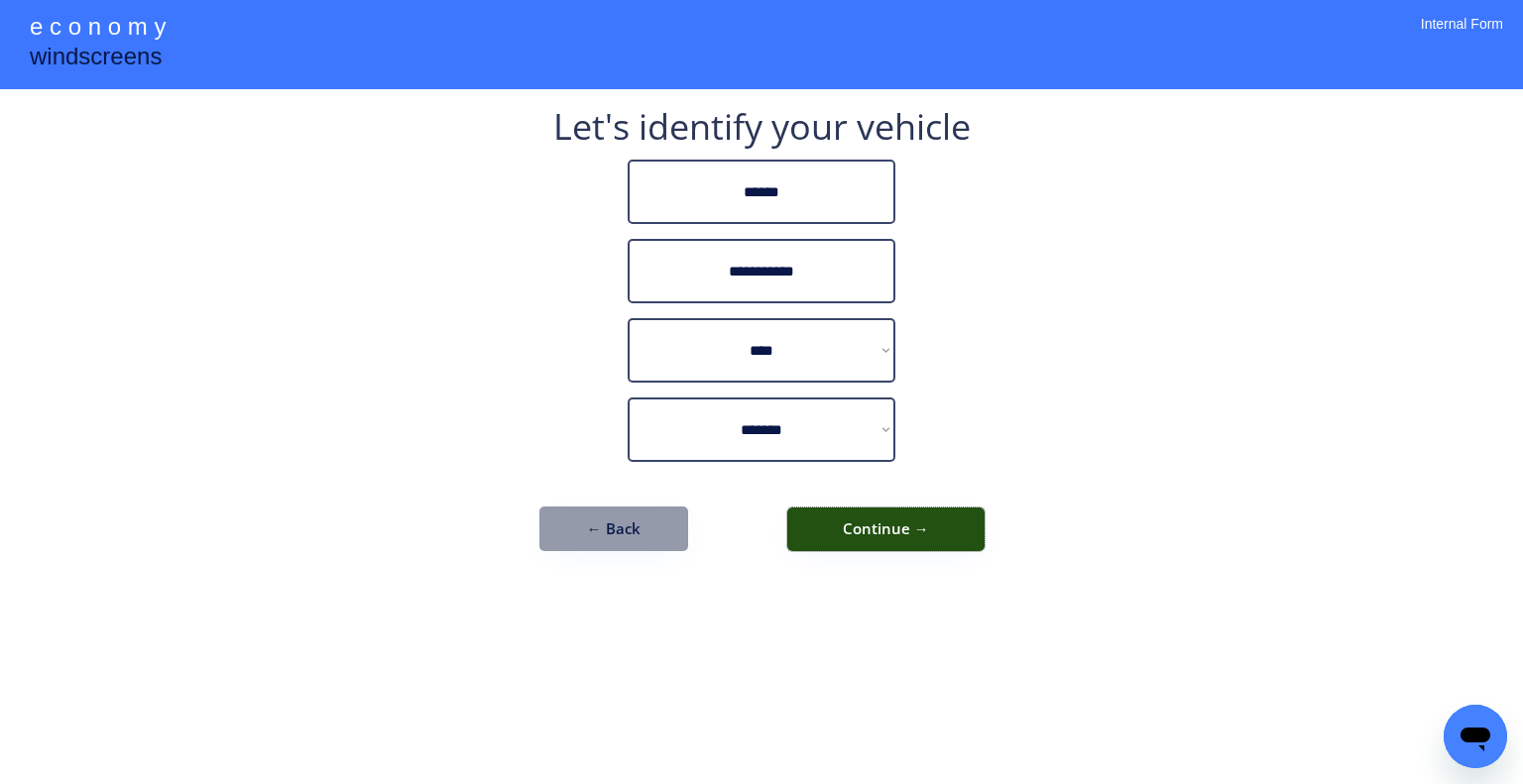 click on "Continue    →" at bounding box center (885, 529) 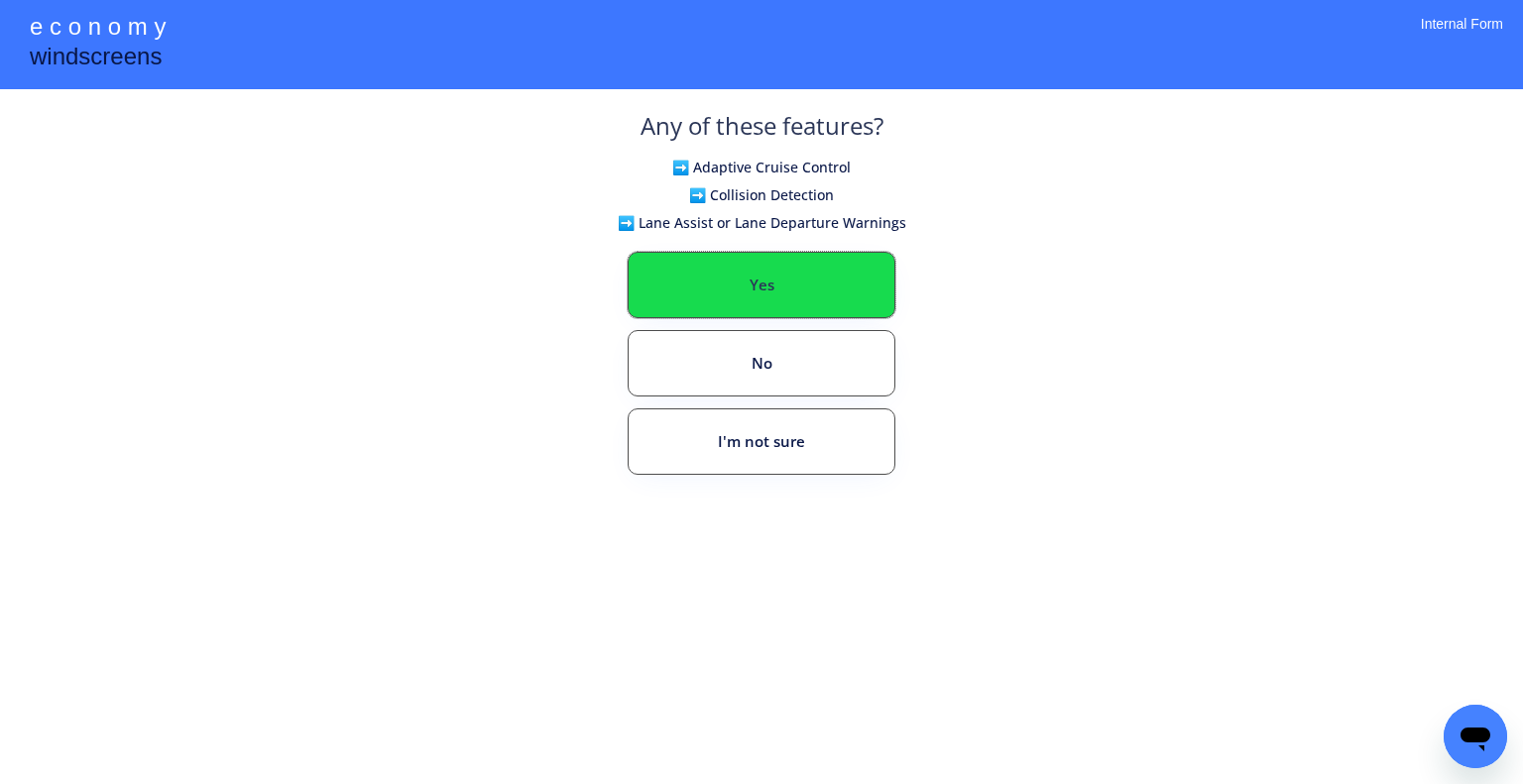 click on "Yes" at bounding box center [762, 284] 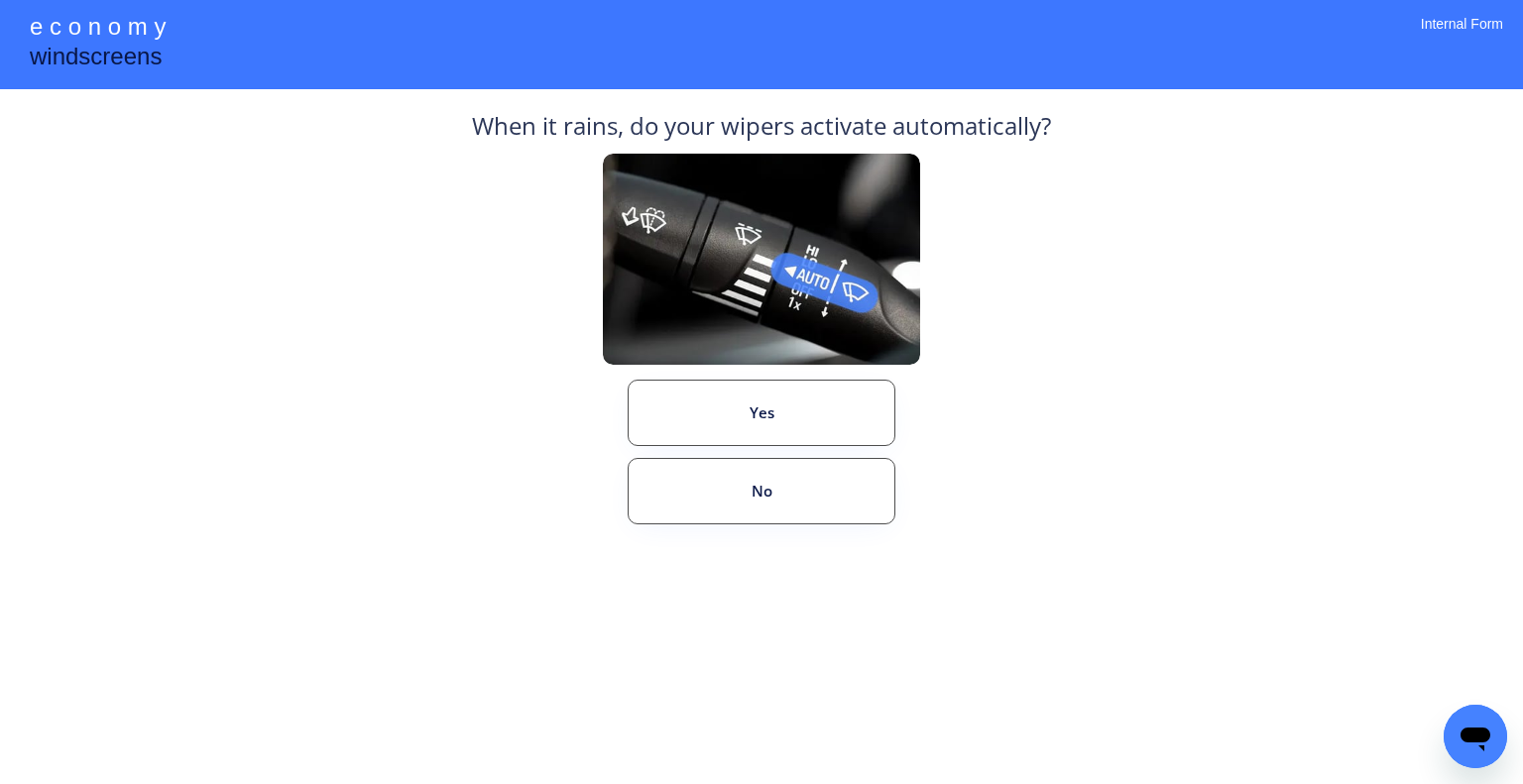 click on "**********" at bounding box center [762, 392] 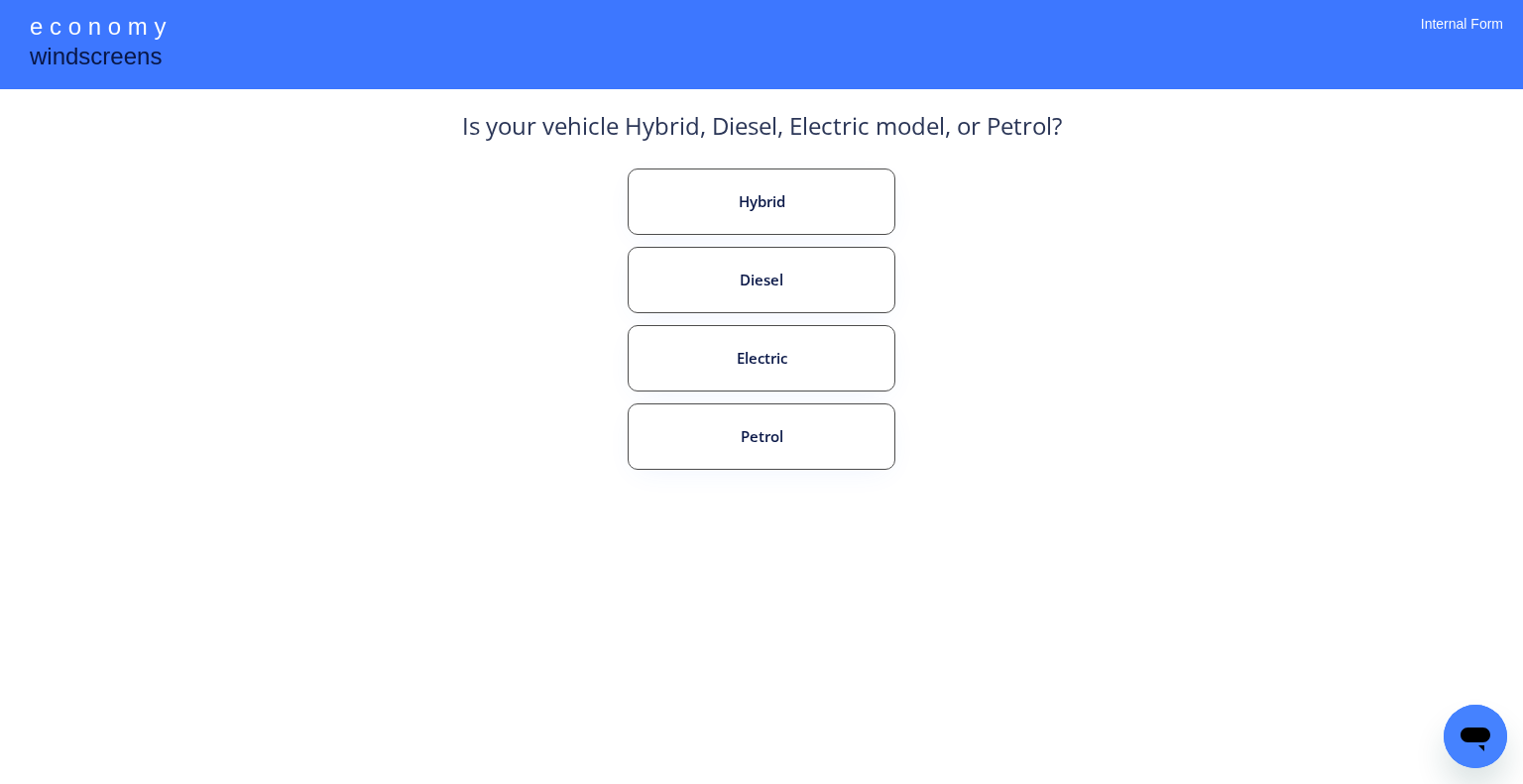 click on "**********" at bounding box center [762, 392] 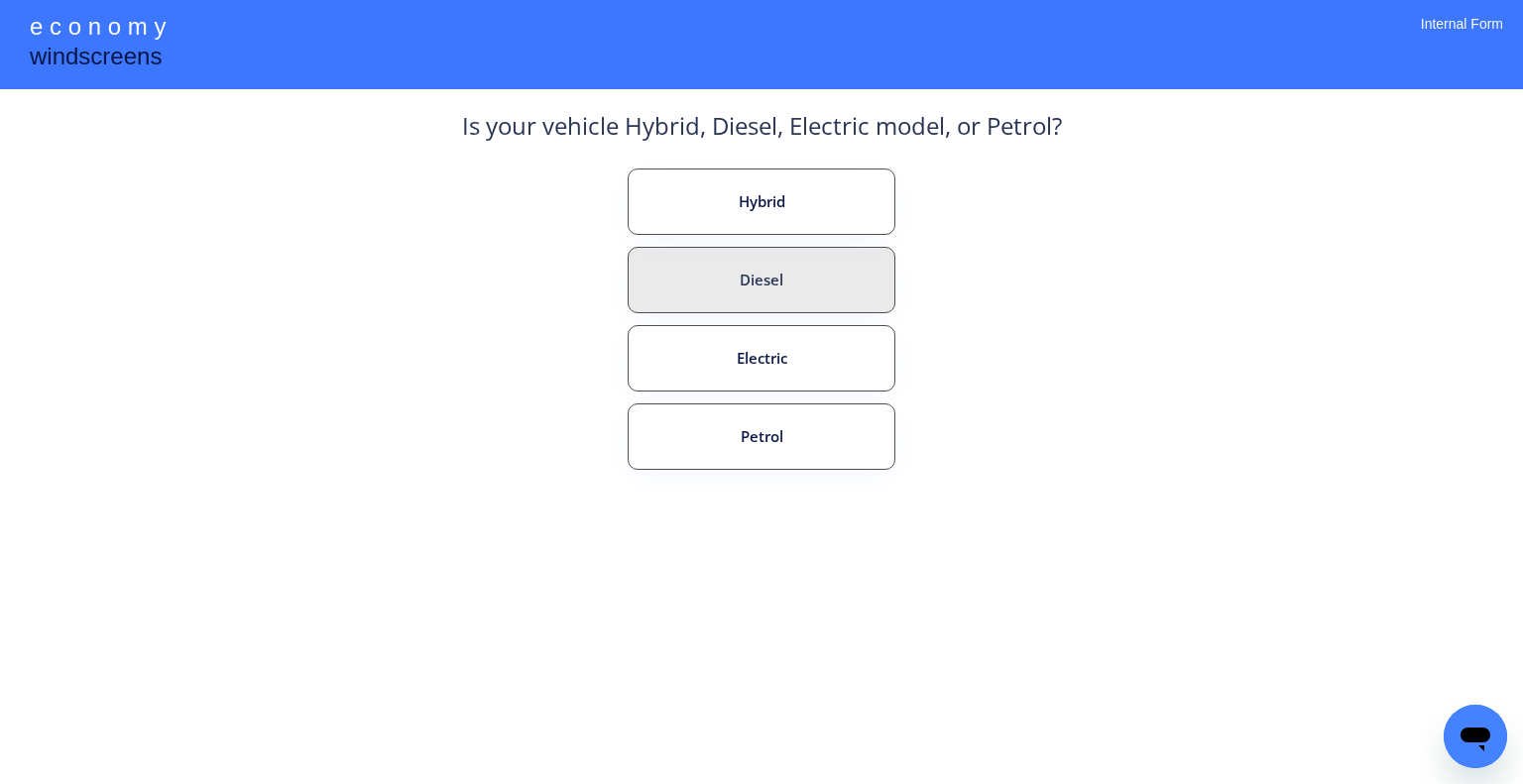 click on "Diesel" at bounding box center (762, 280) 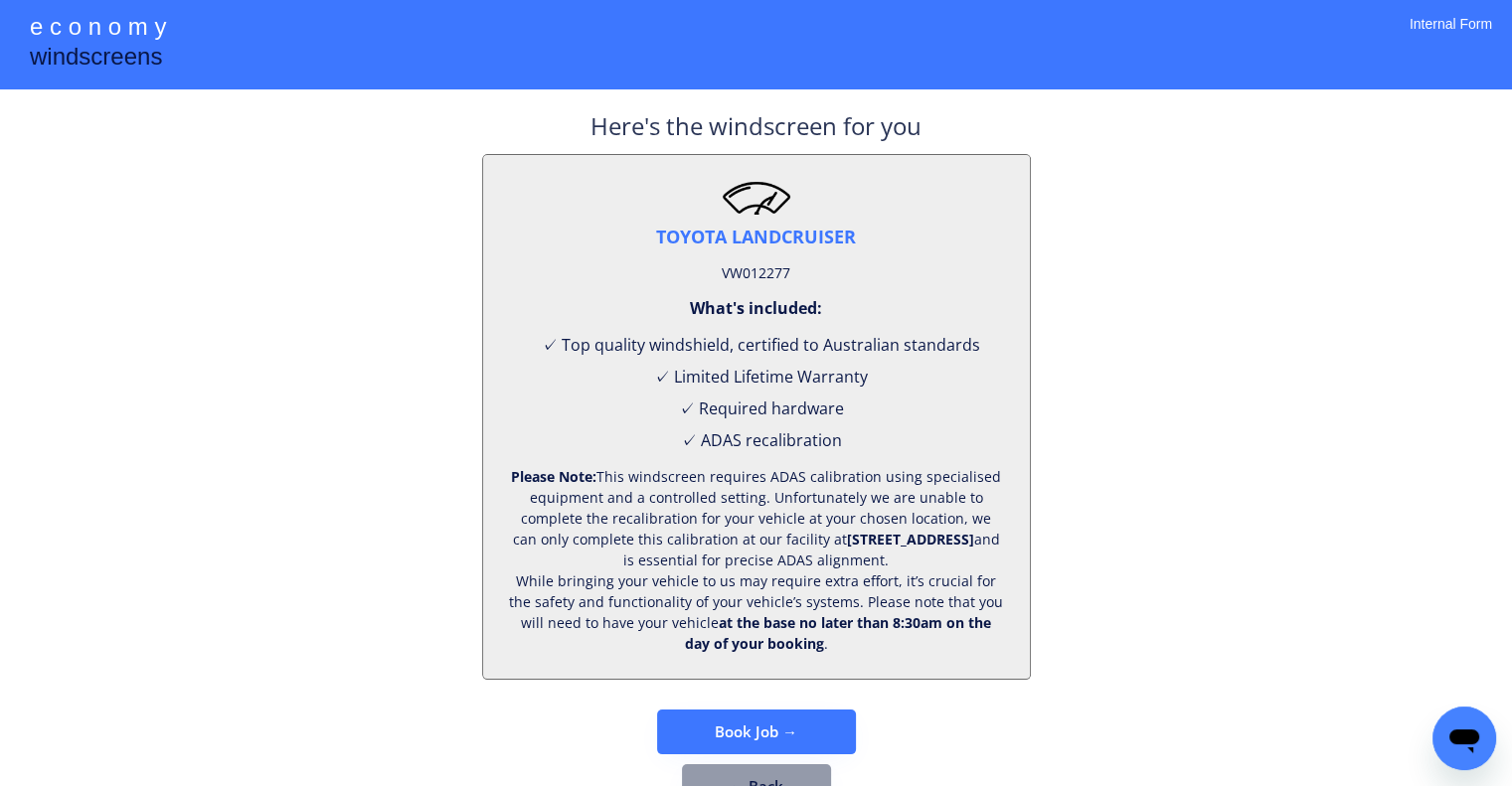 click on "VW012277" at bounding box center [756, 273] 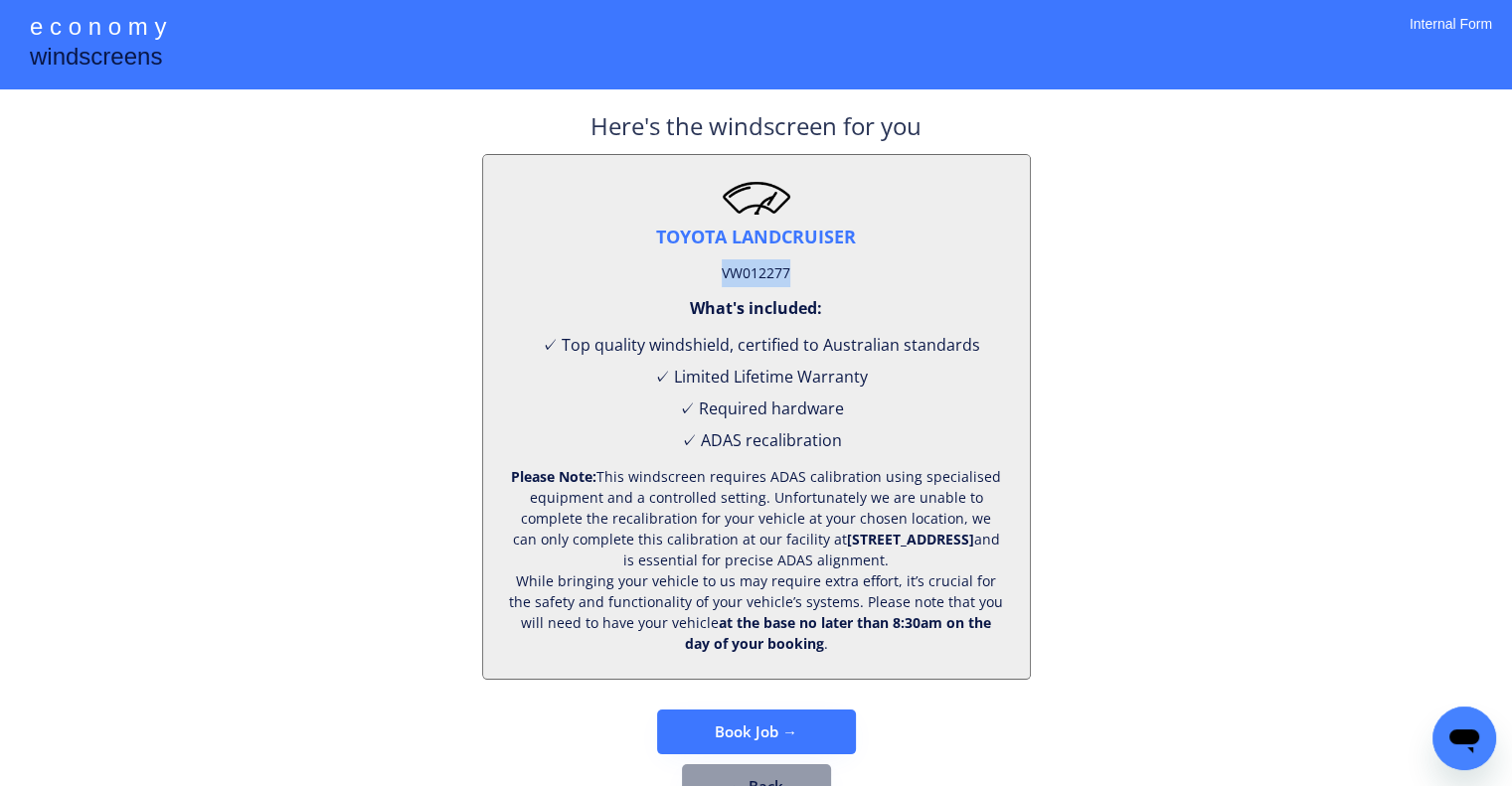 click on "VW012277" at bounding box center [756, 273] 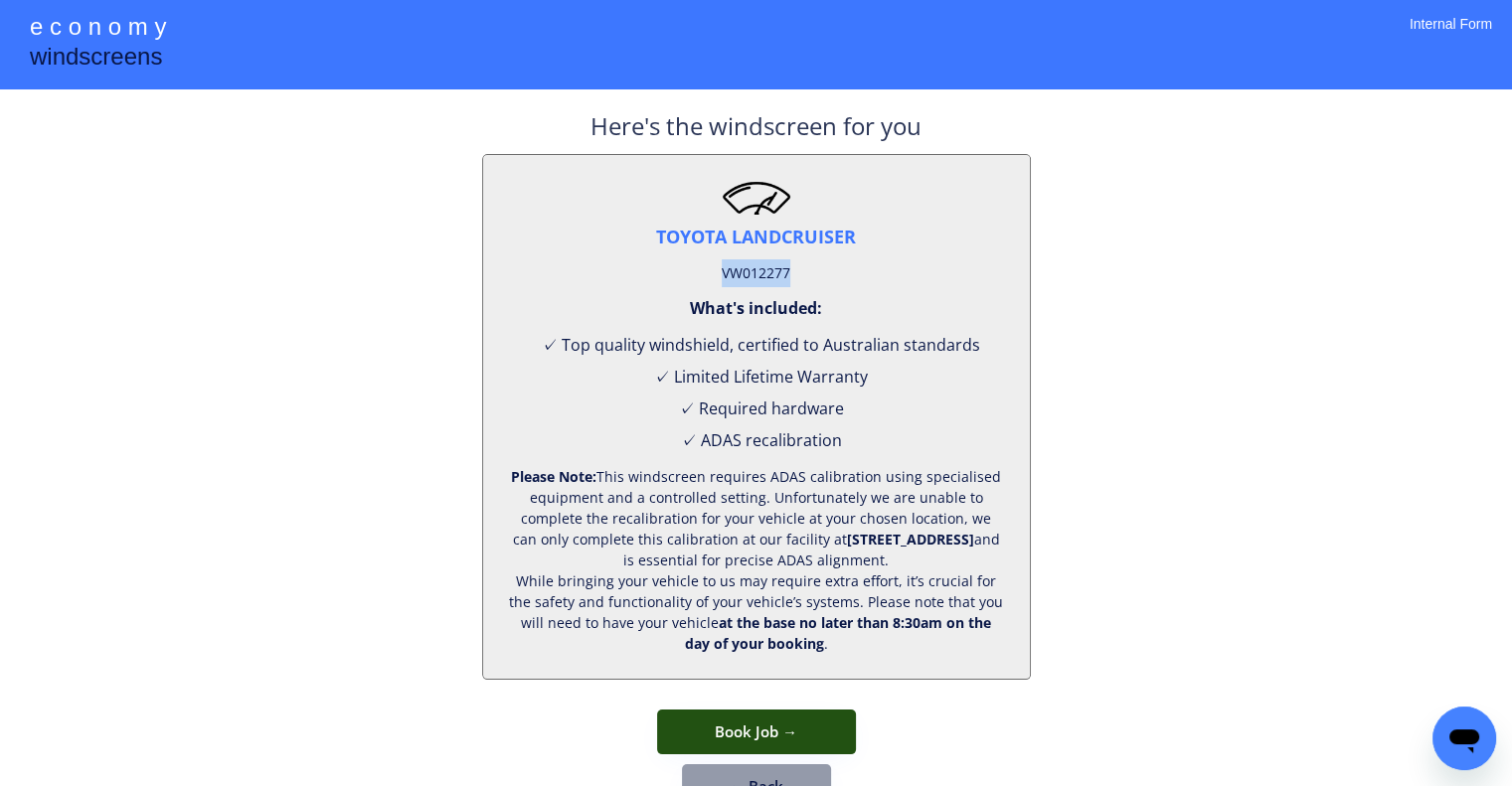 drag, startPoint x: 832, startPoint y: 737, endPoint x: 841, endPoint y: 683, distance: 54.7449 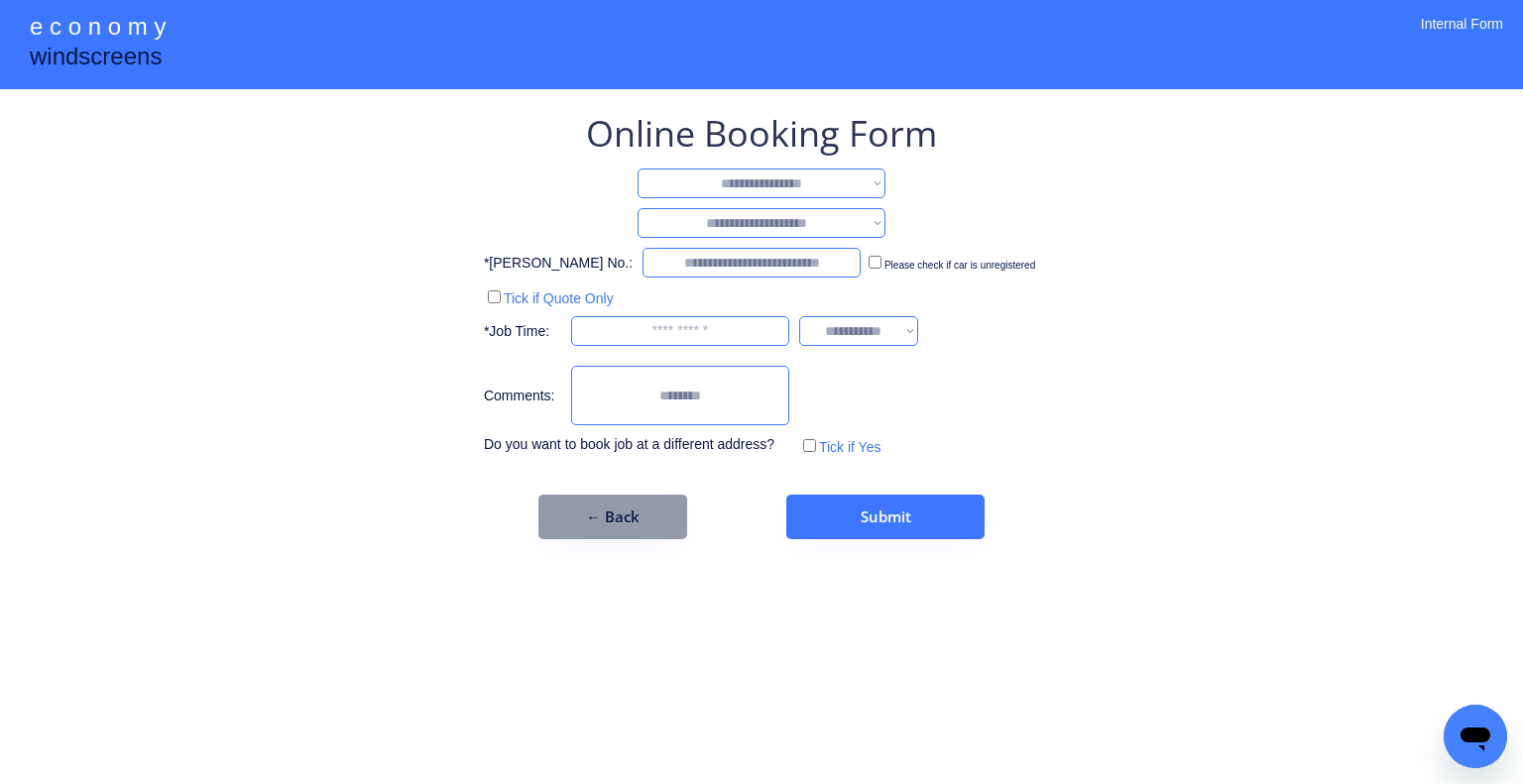 click on "**********" at bounding box center (762, 183) 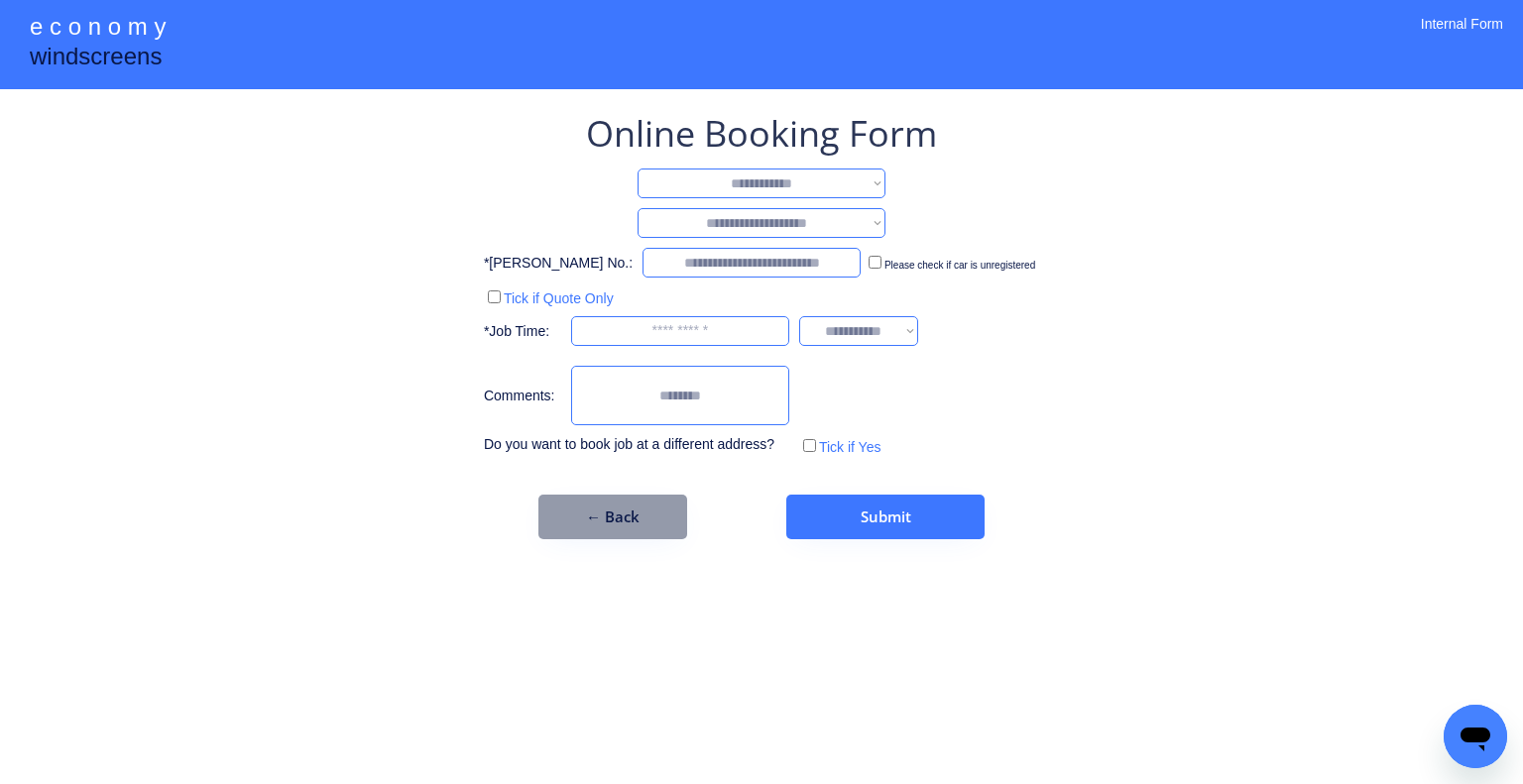 click on "**********" at bounding box center [762, 183] 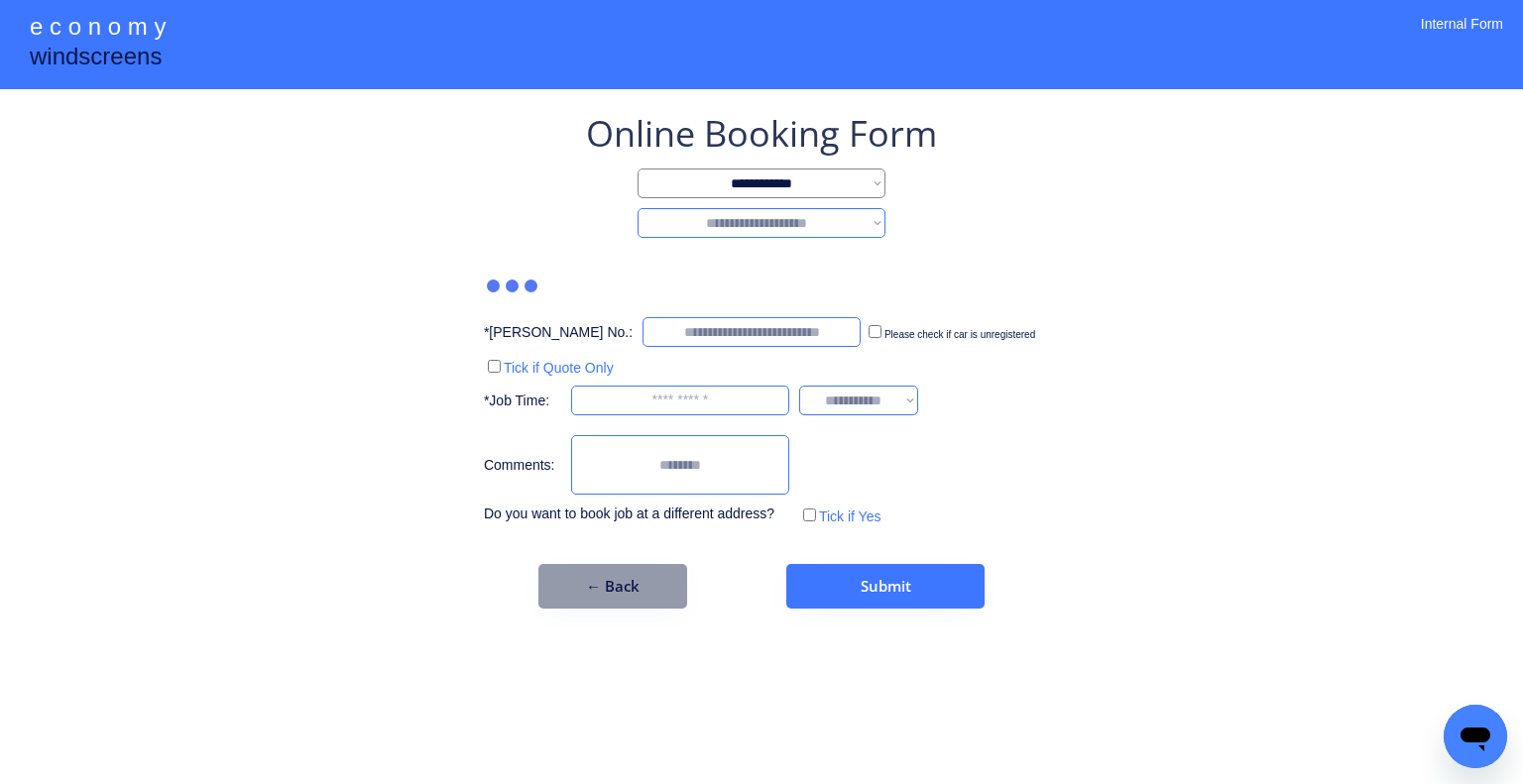 click on "**********" at bounding box center (762, 223) 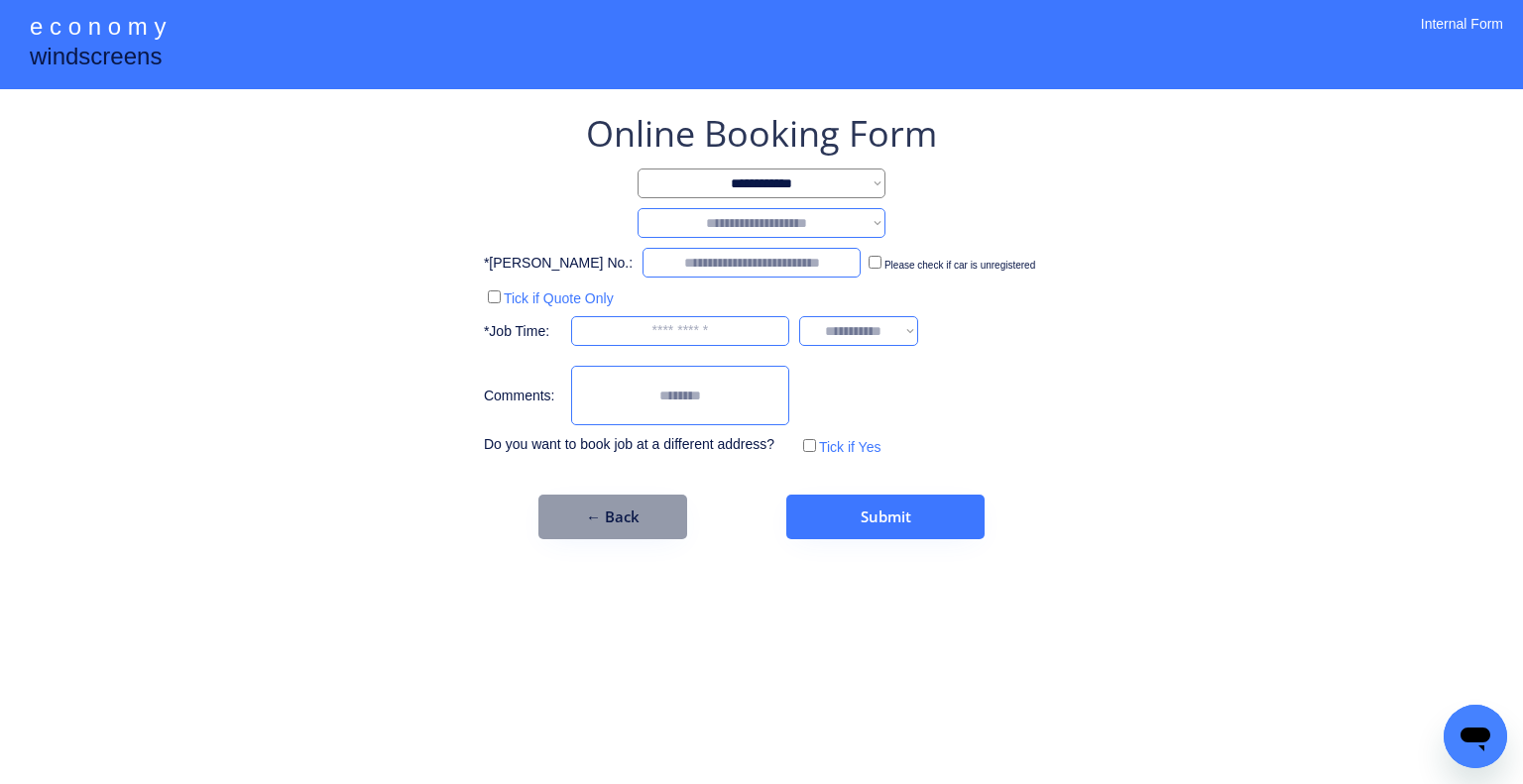 click on "**********" at bounding box center [762, 324] 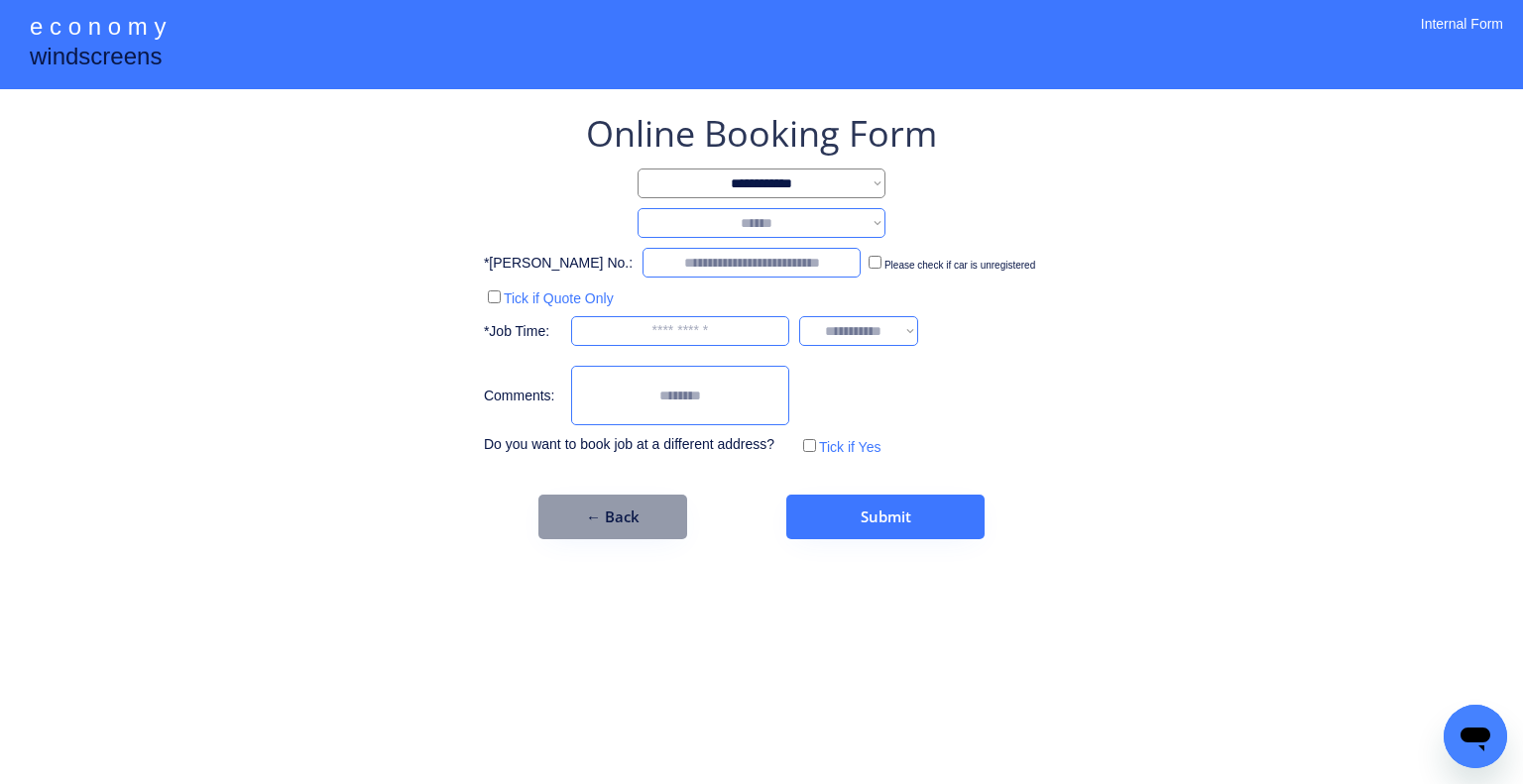 click on "**********" at bounding box center (762, 223) 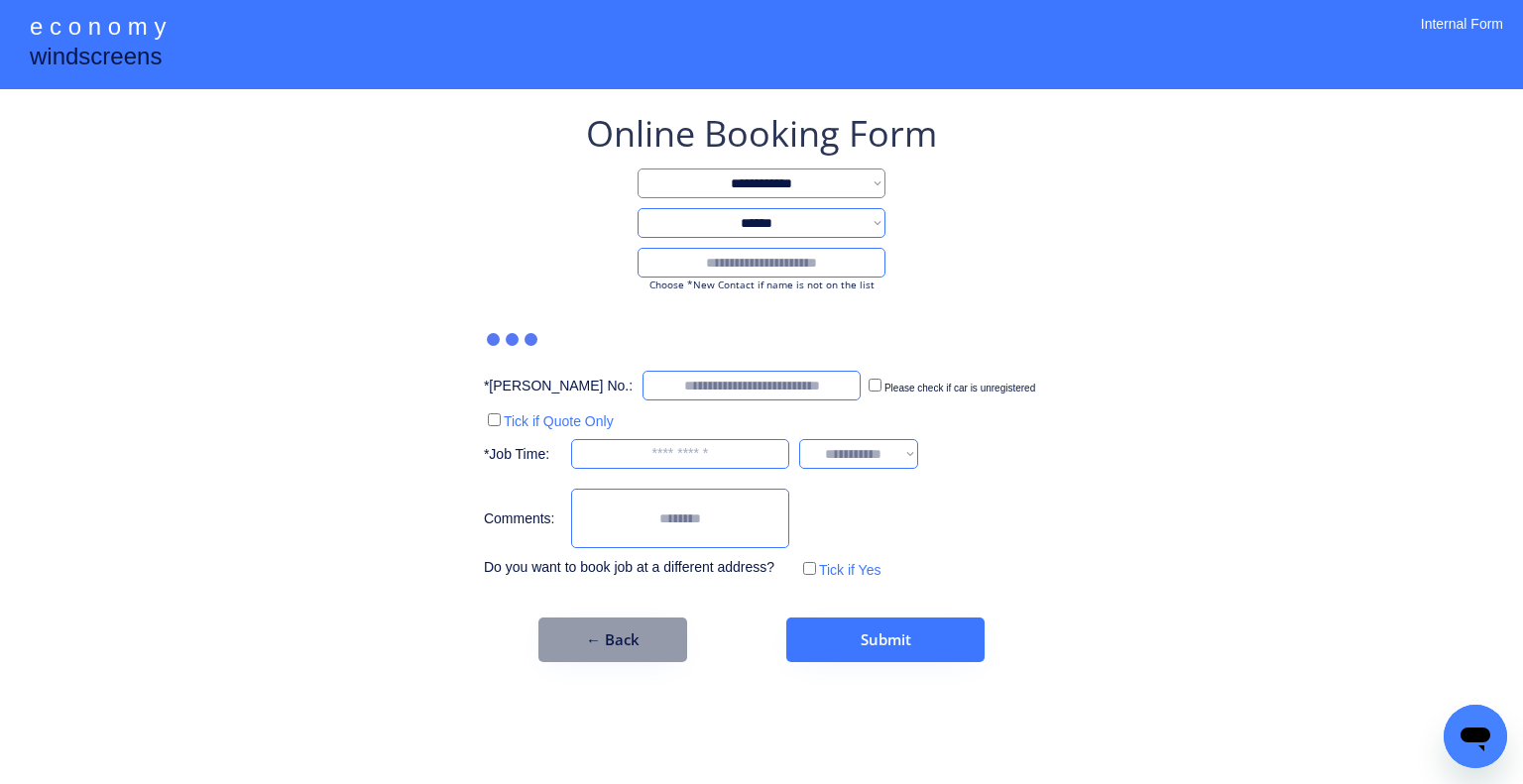 click at bounding box center [762, 263] 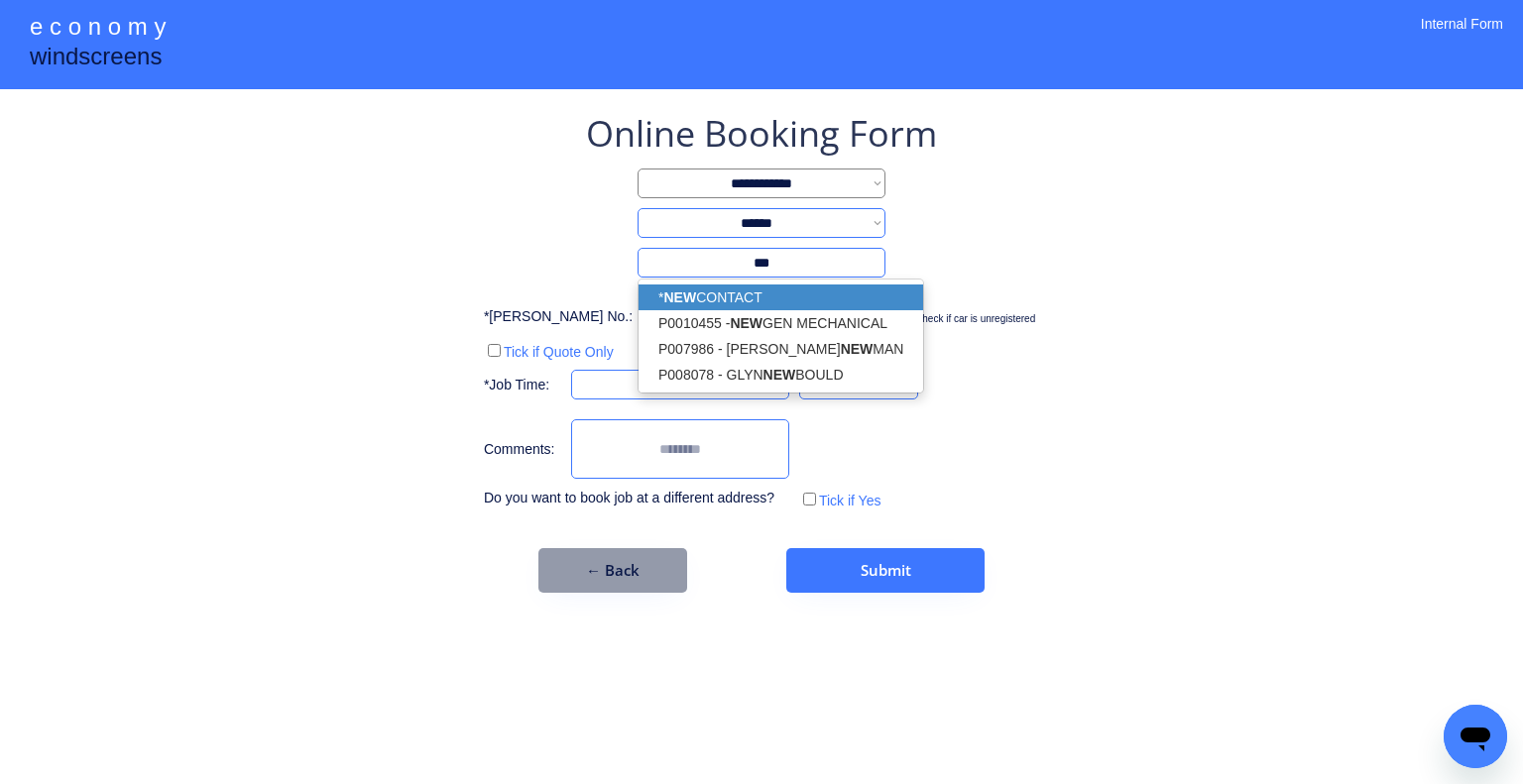 click on "* NEW  CONTACT" at bounding box center [780, 297] 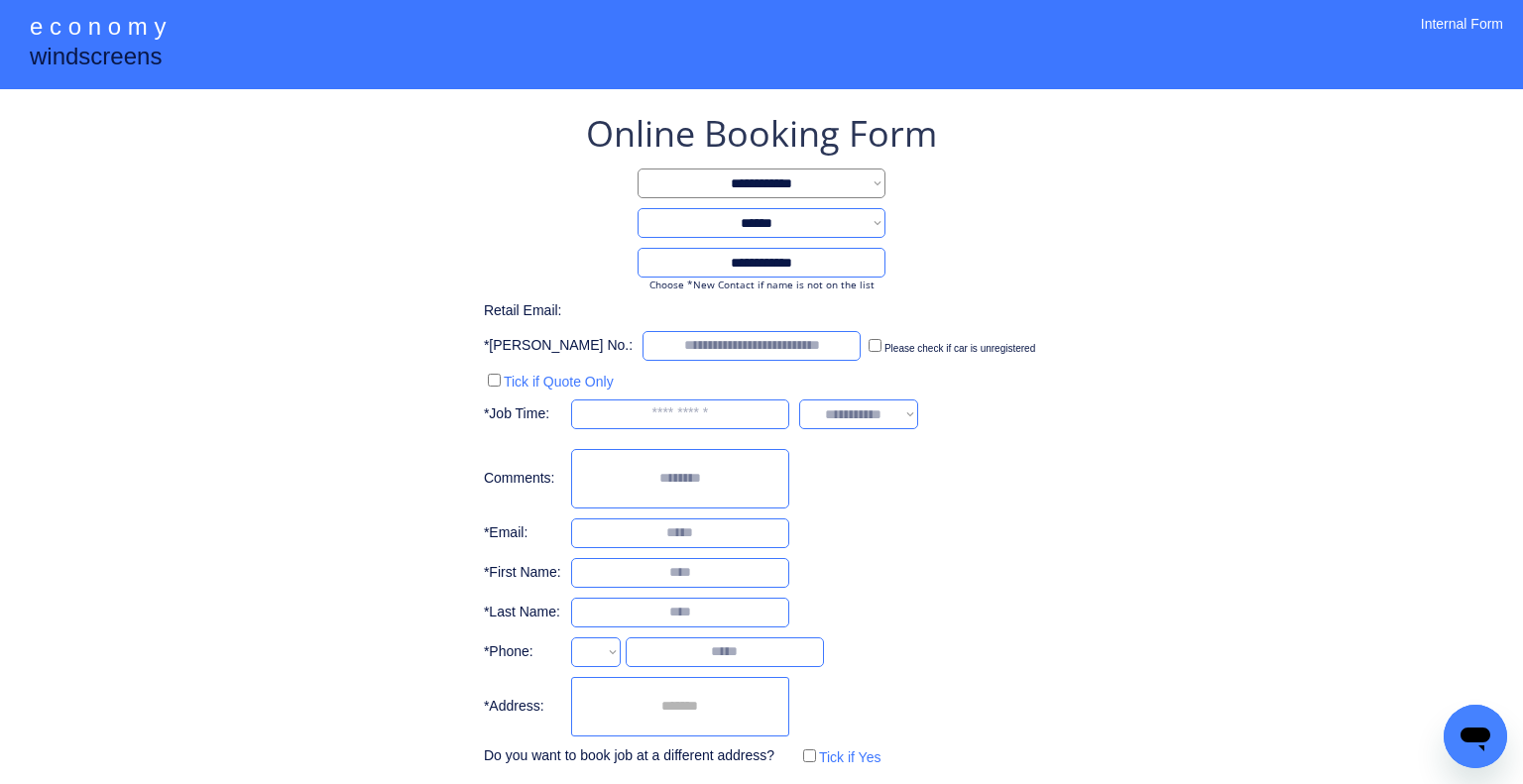 type on "**********" 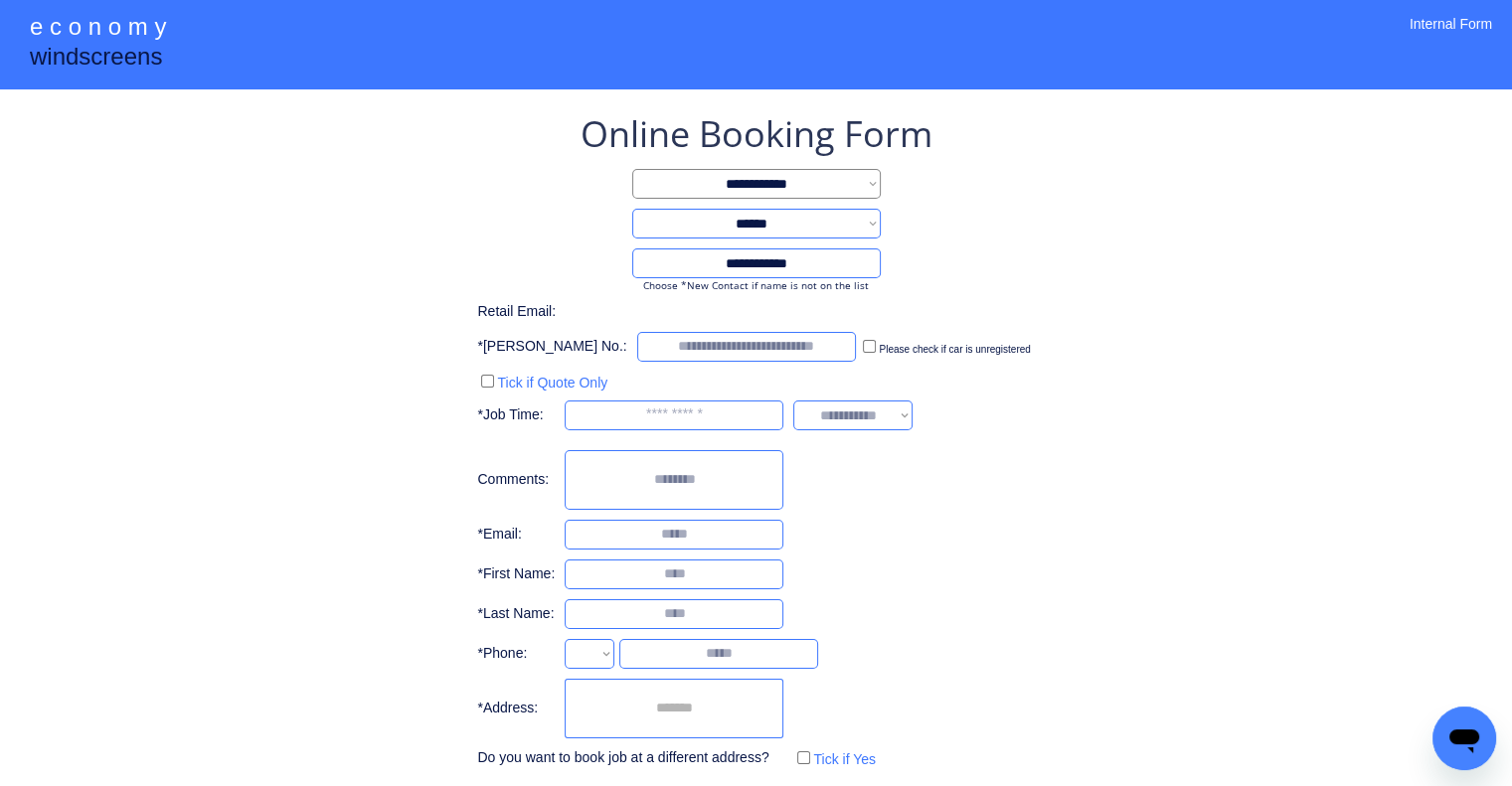 click on "**********" at bounding box center [756, 441] 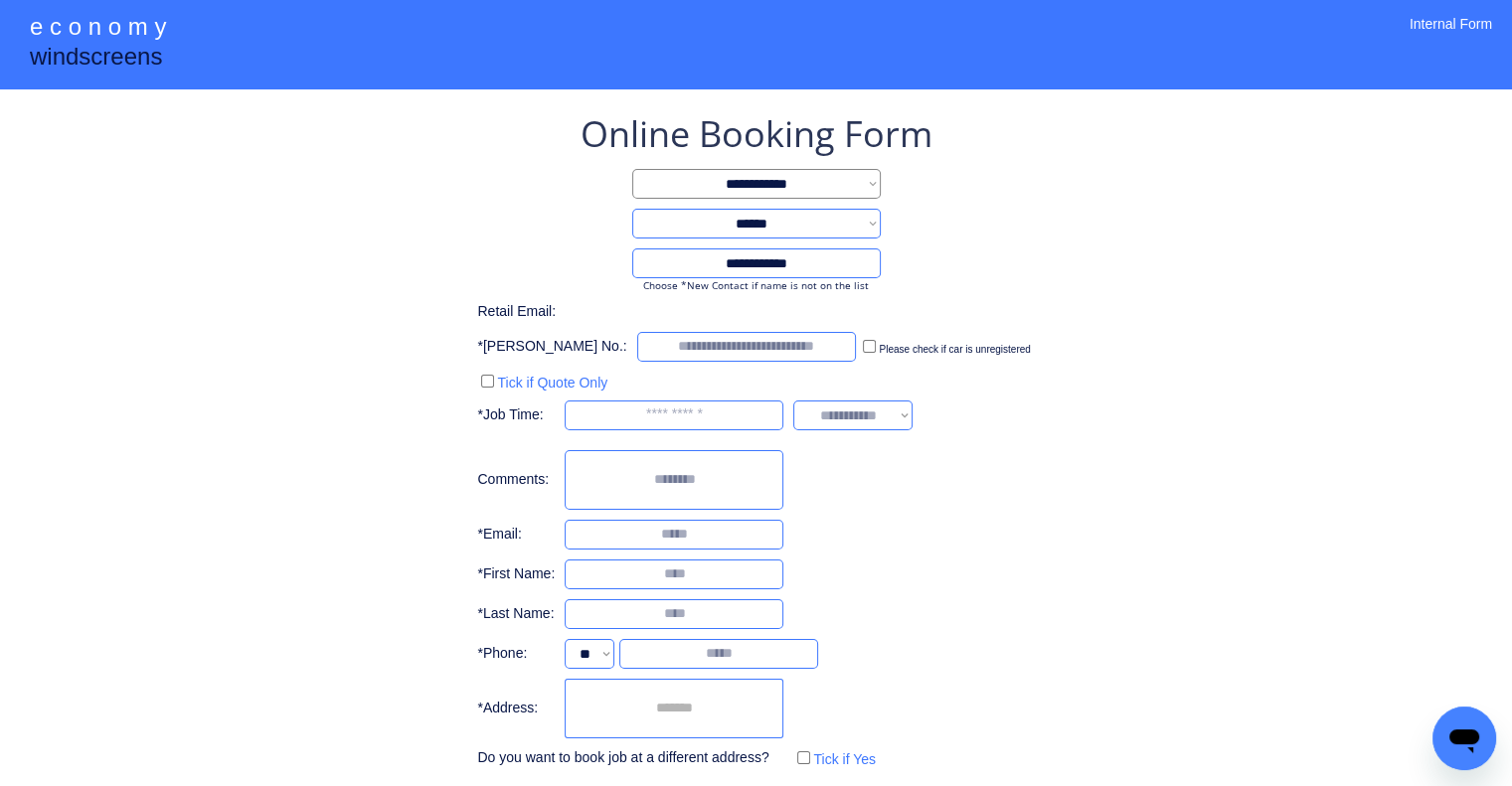 scroll, scrollTop: 95, scrollLeft: 0, axis: vertical 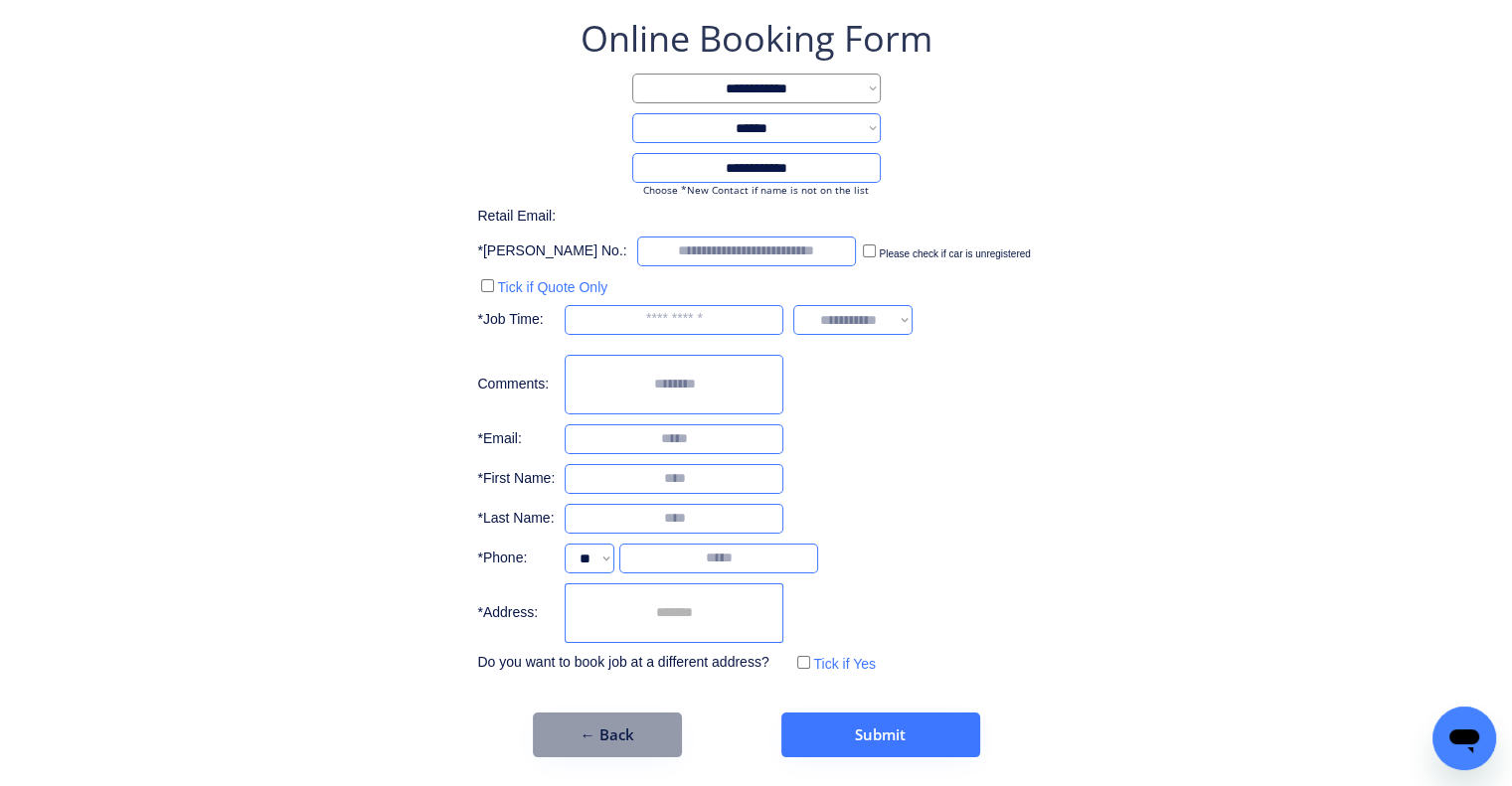 click on "**********" at bounding box center [756, 346] 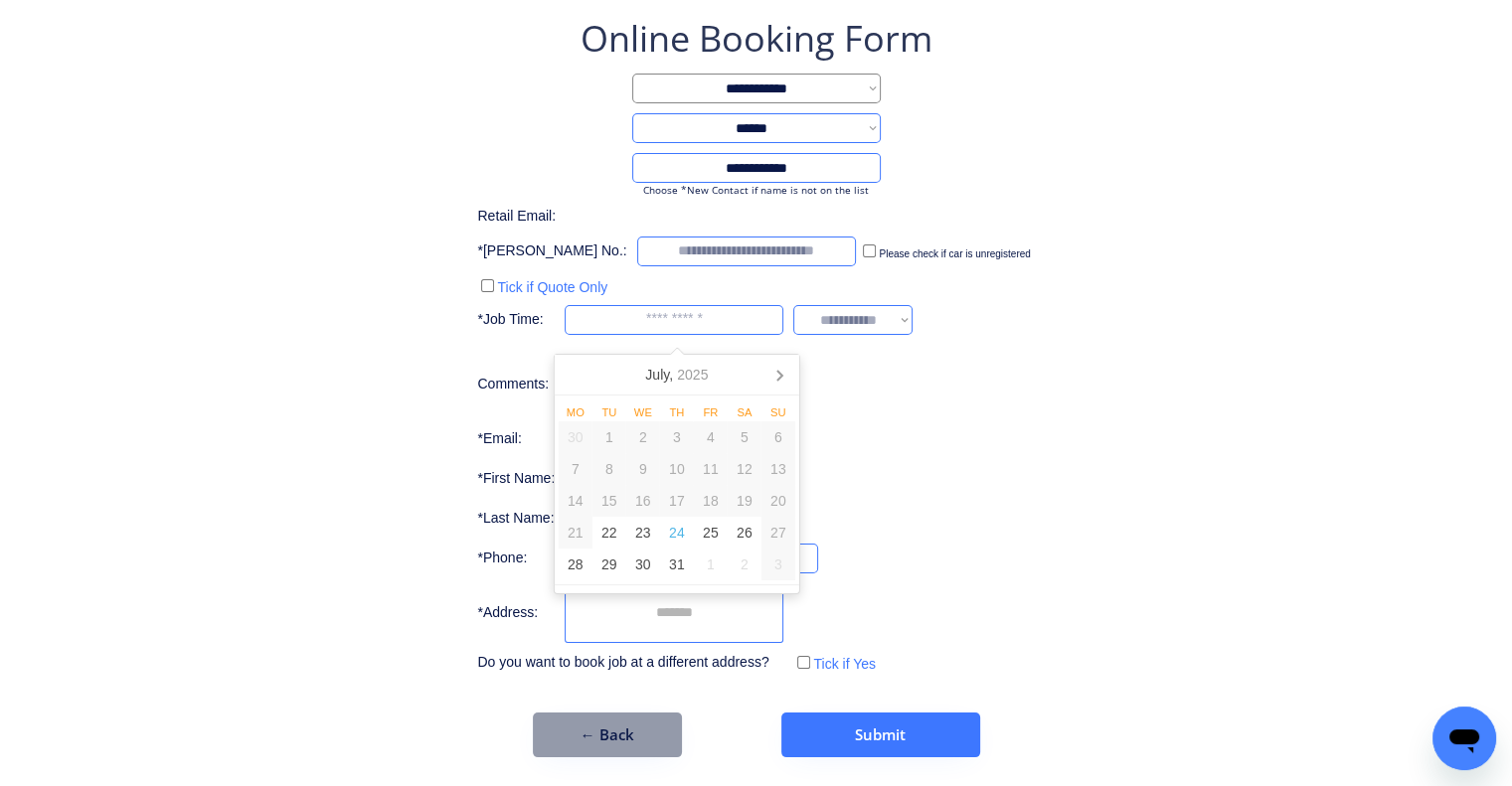 click on "**********" at bounding box center (756, 346) 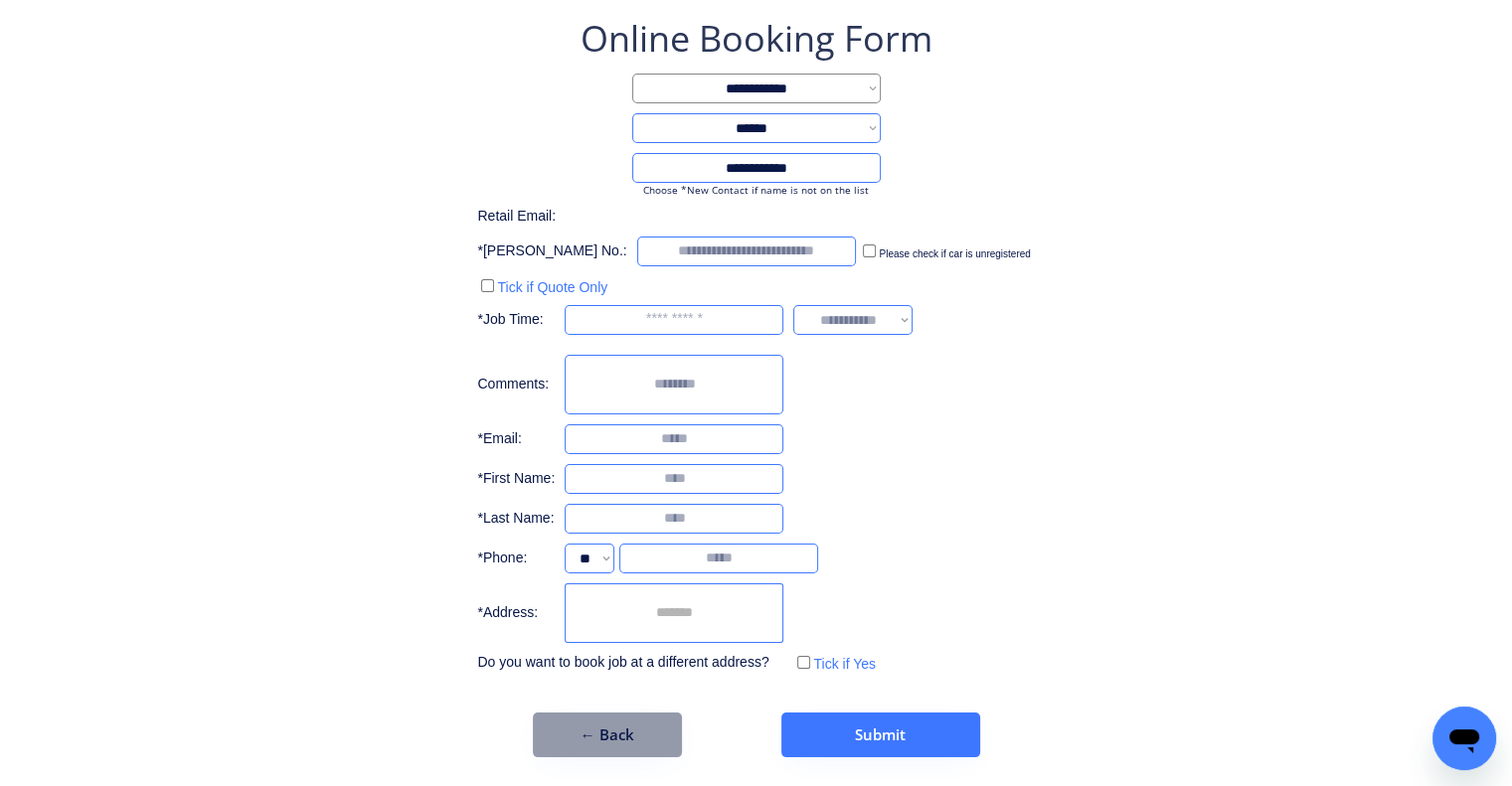 click on "**********" at bounding box center [756, 386] 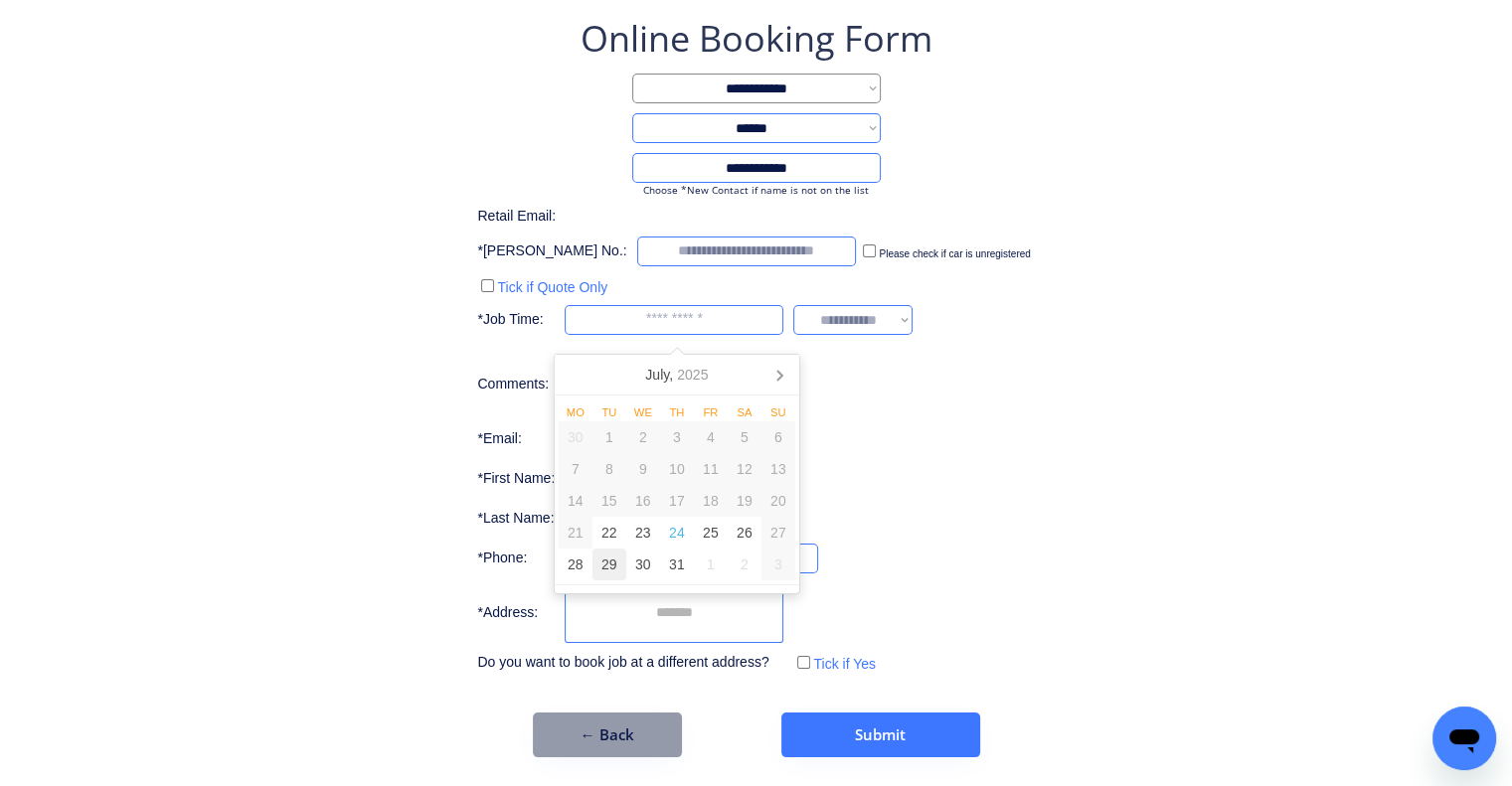 click on "29" at bounding box center [609, 564] 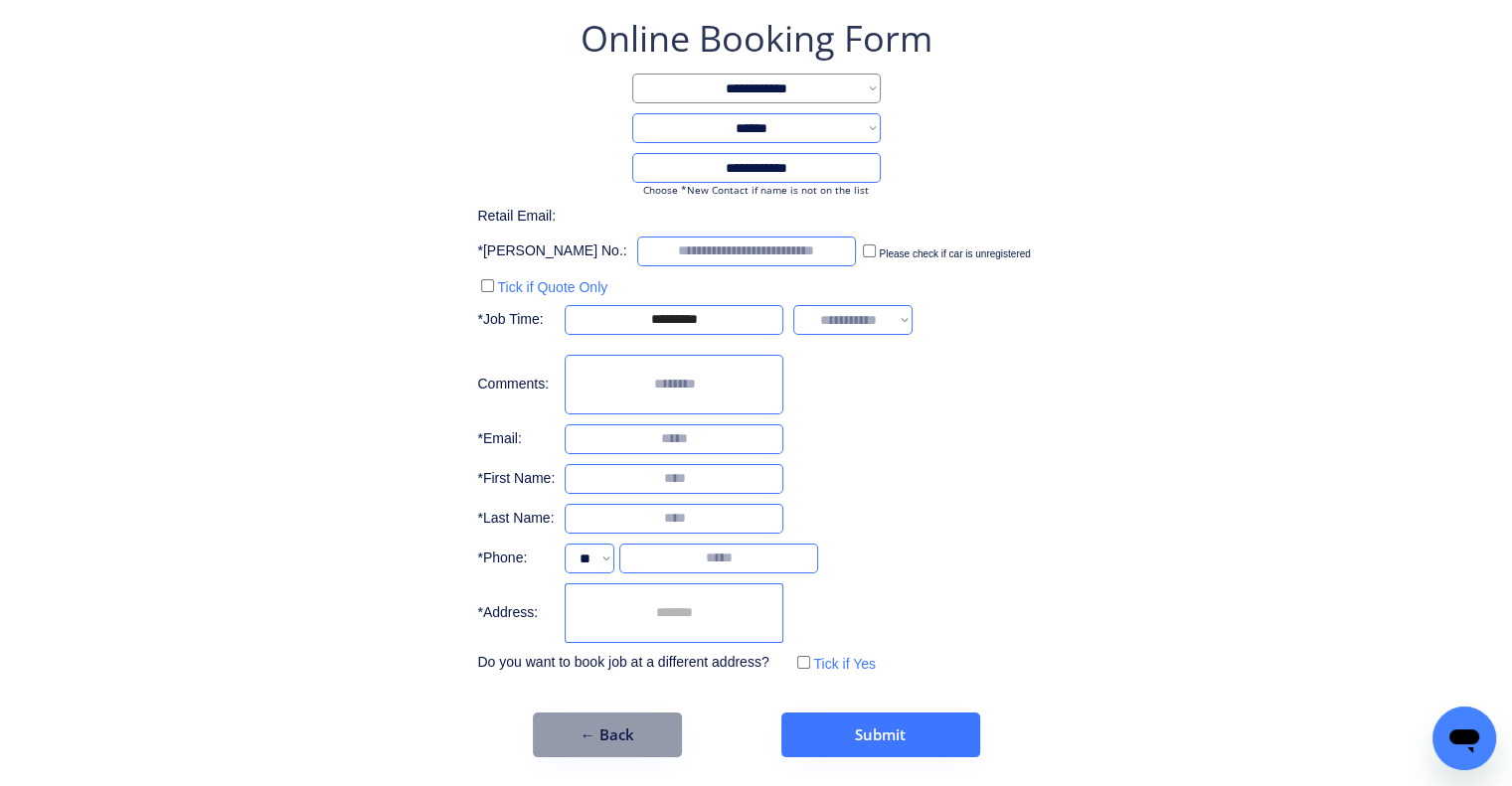 click on "**********" at bounding box center (756, 386) 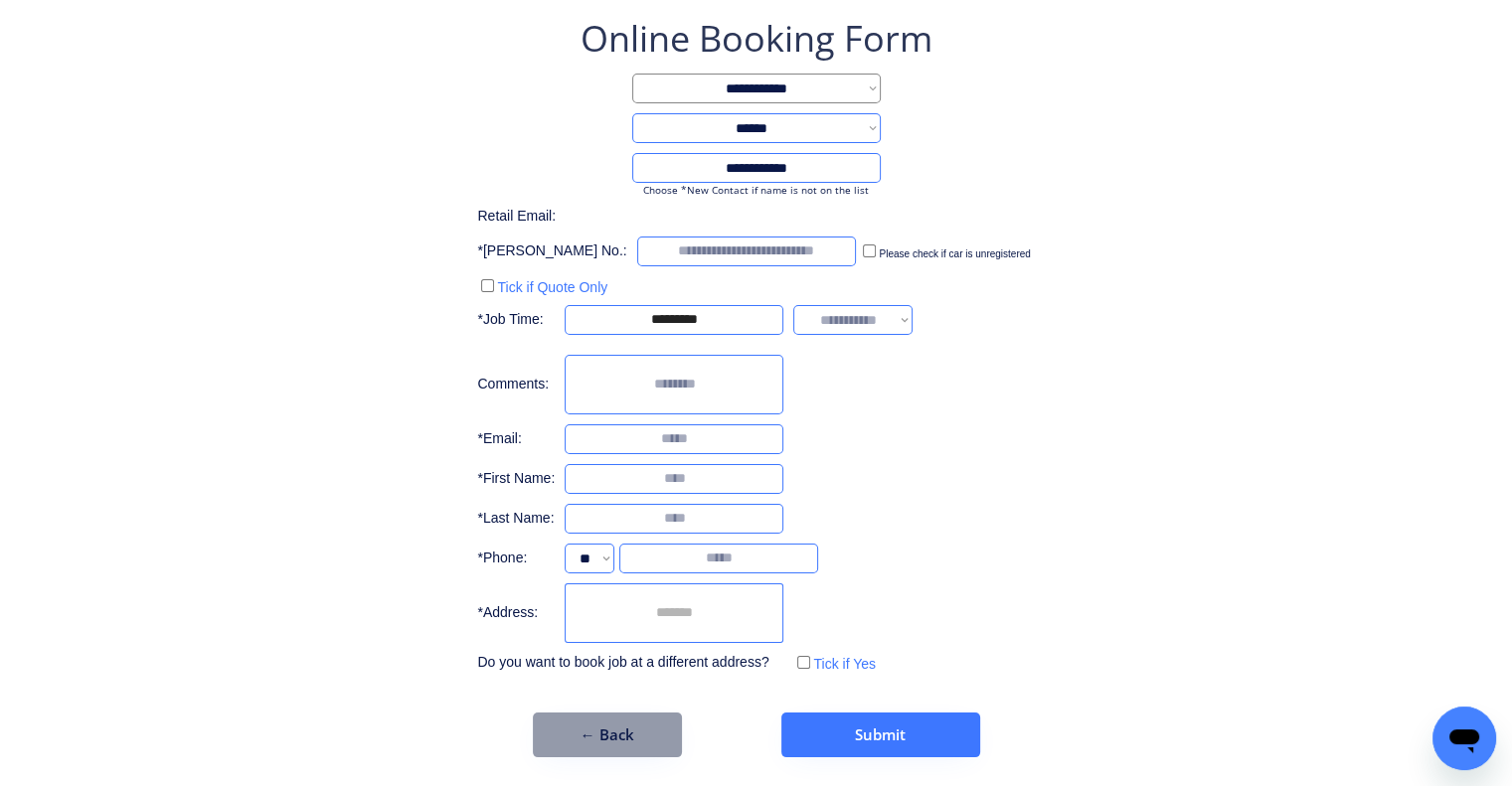 click on "**********" at bounding box center (853, 320) 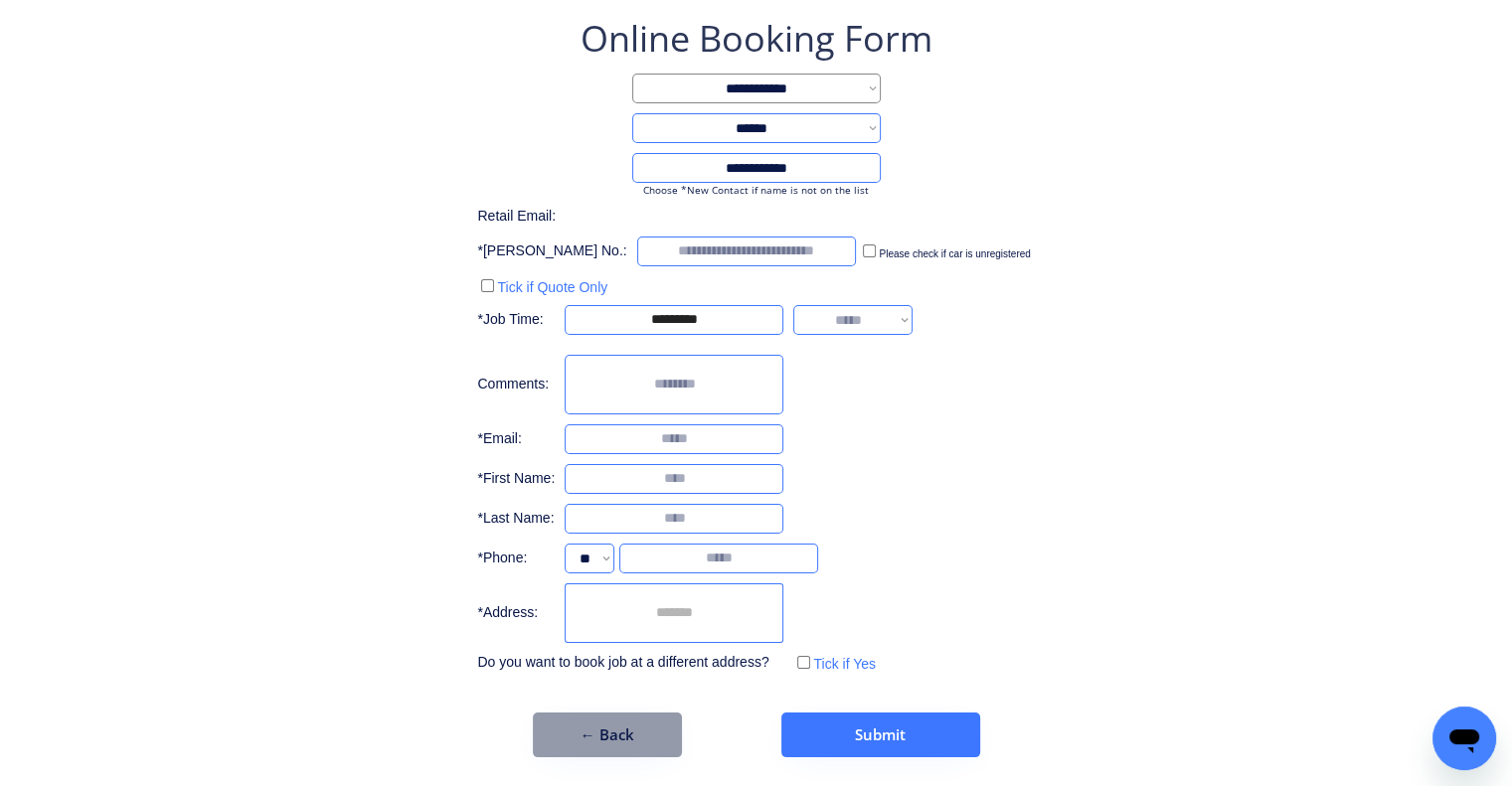 click on "**********" at bounding box center [853, 320] 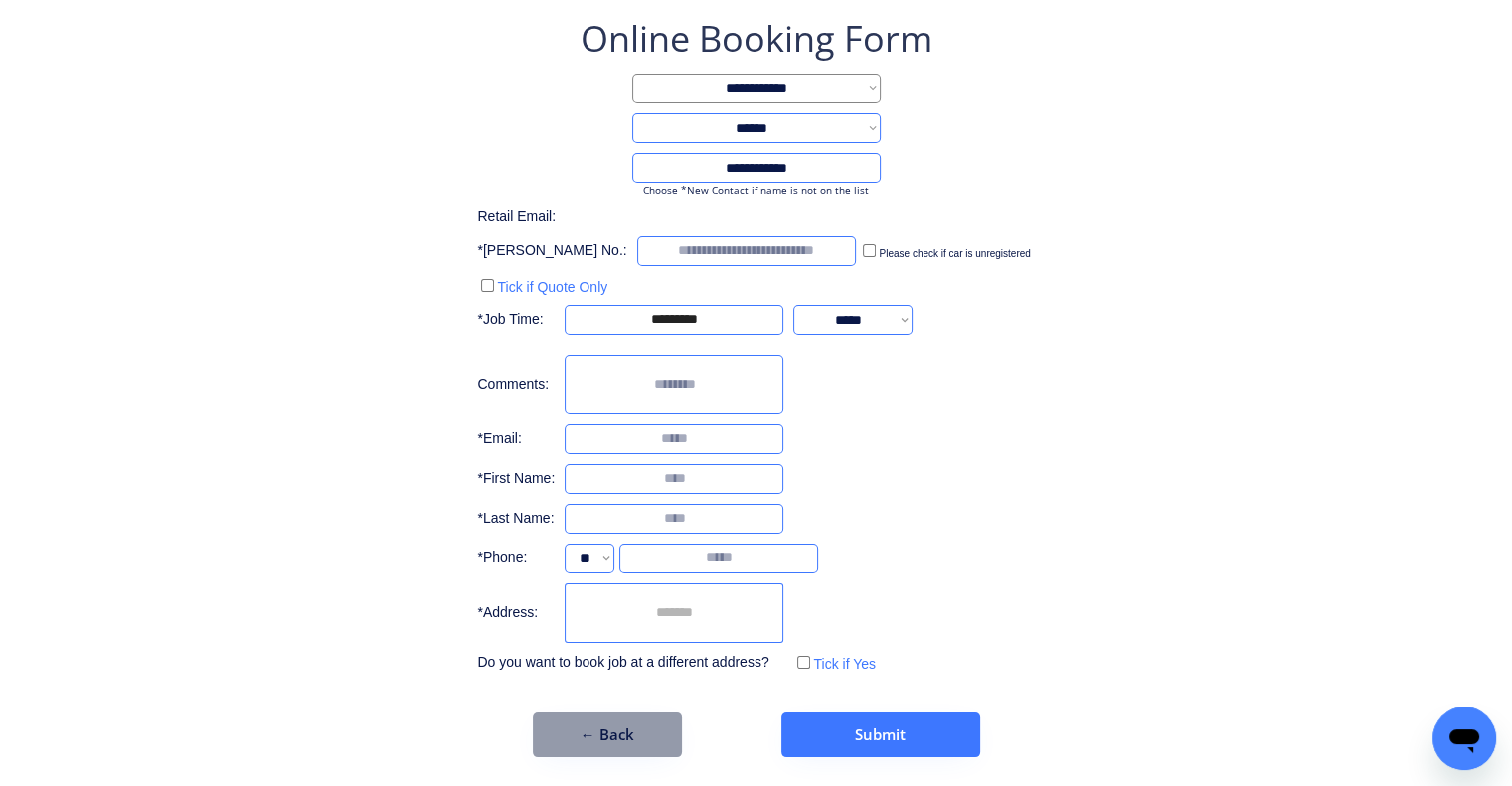 click on "**********" at bounding box center [853, 320] 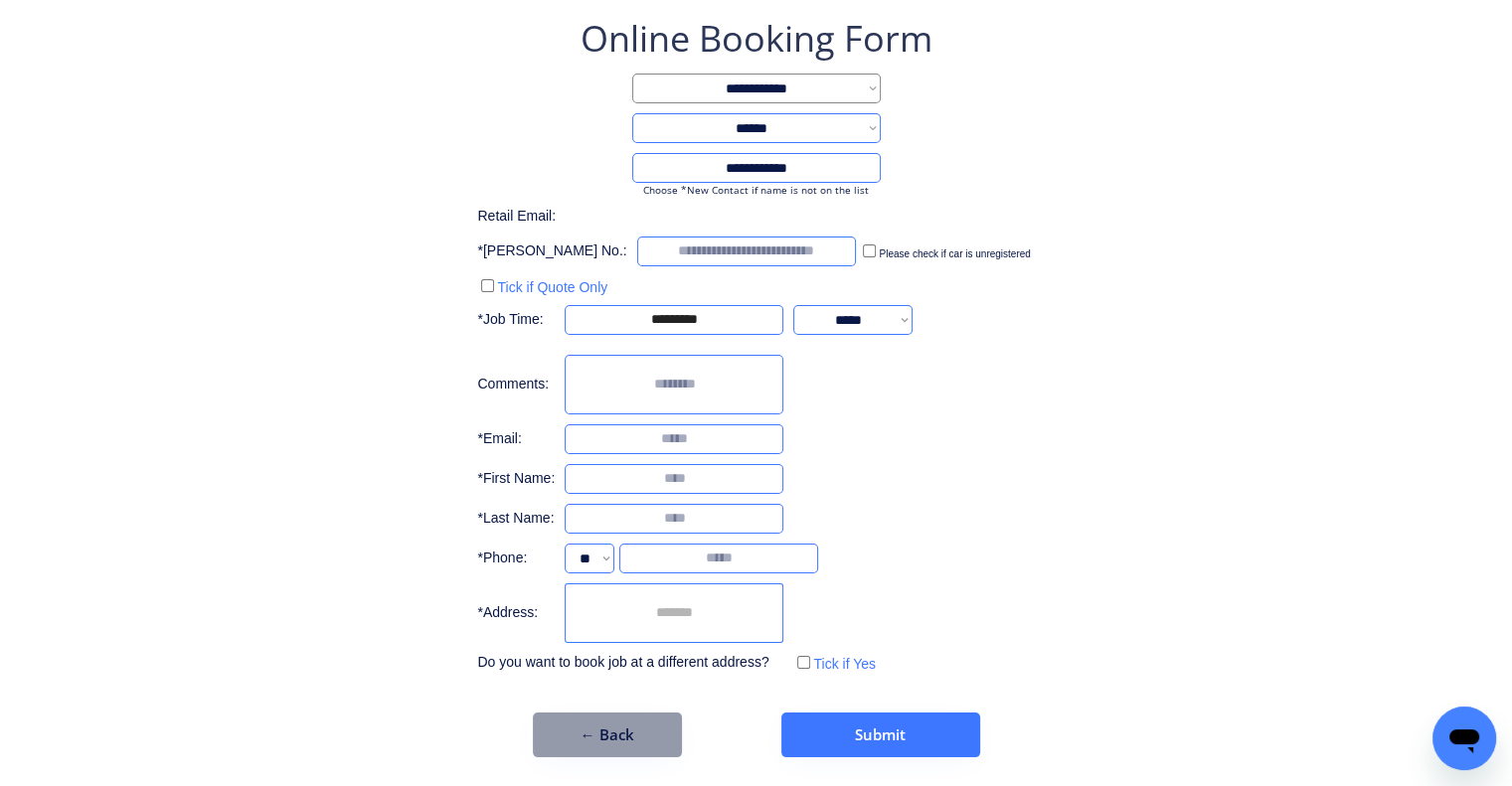 click on "**********" at bounding box center [756, 386] 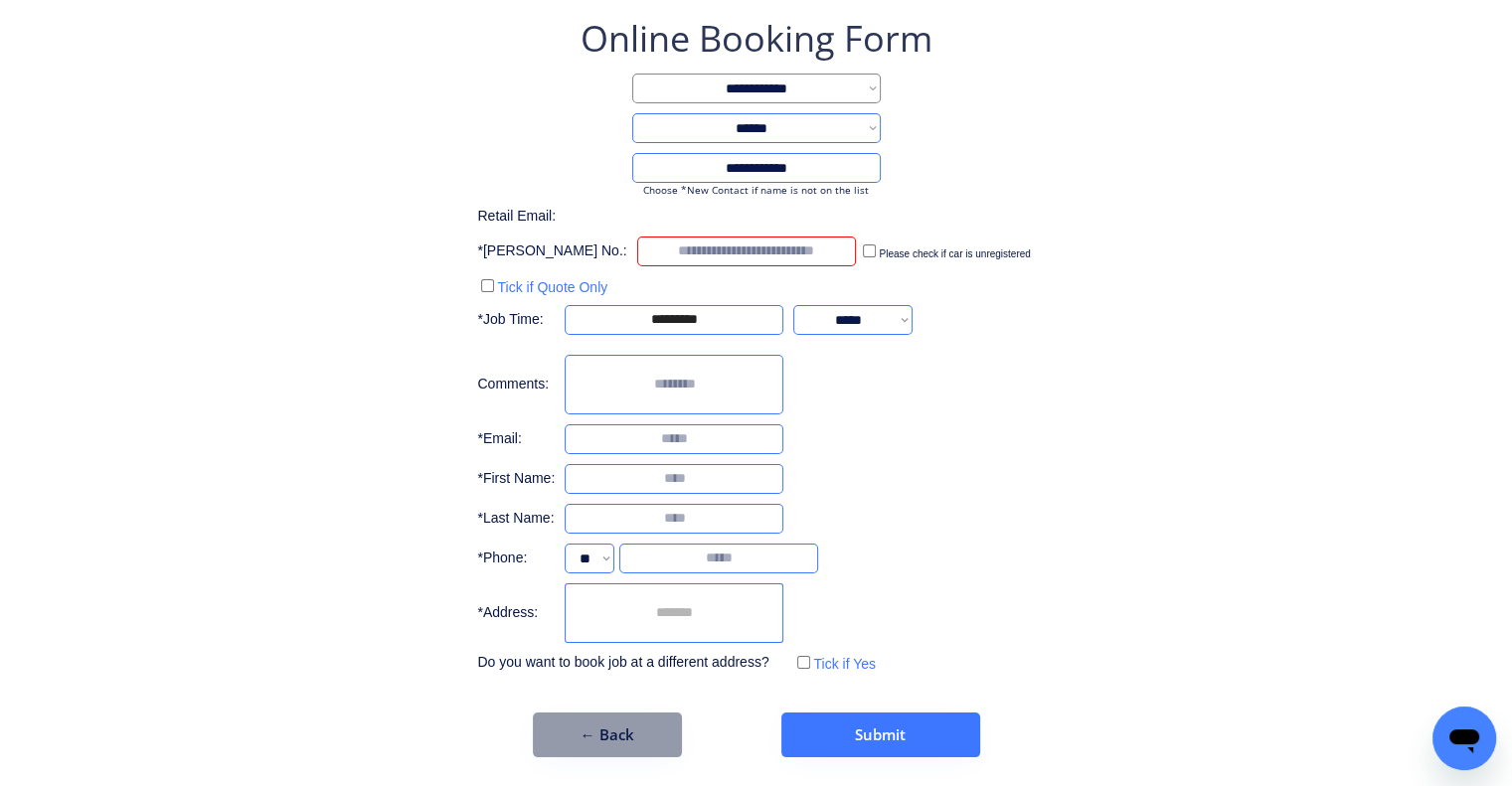 paste on "******" 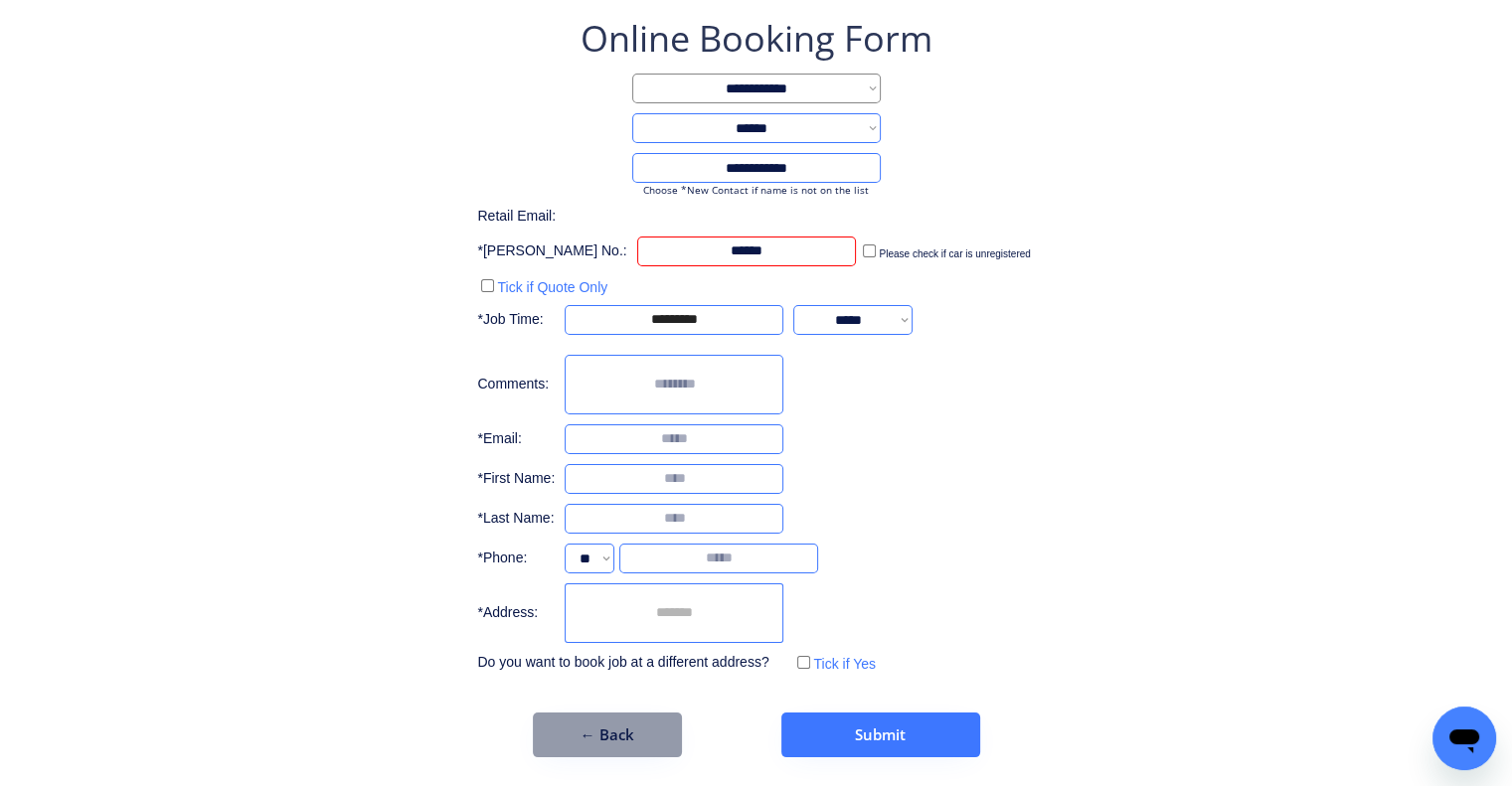 type on "******" 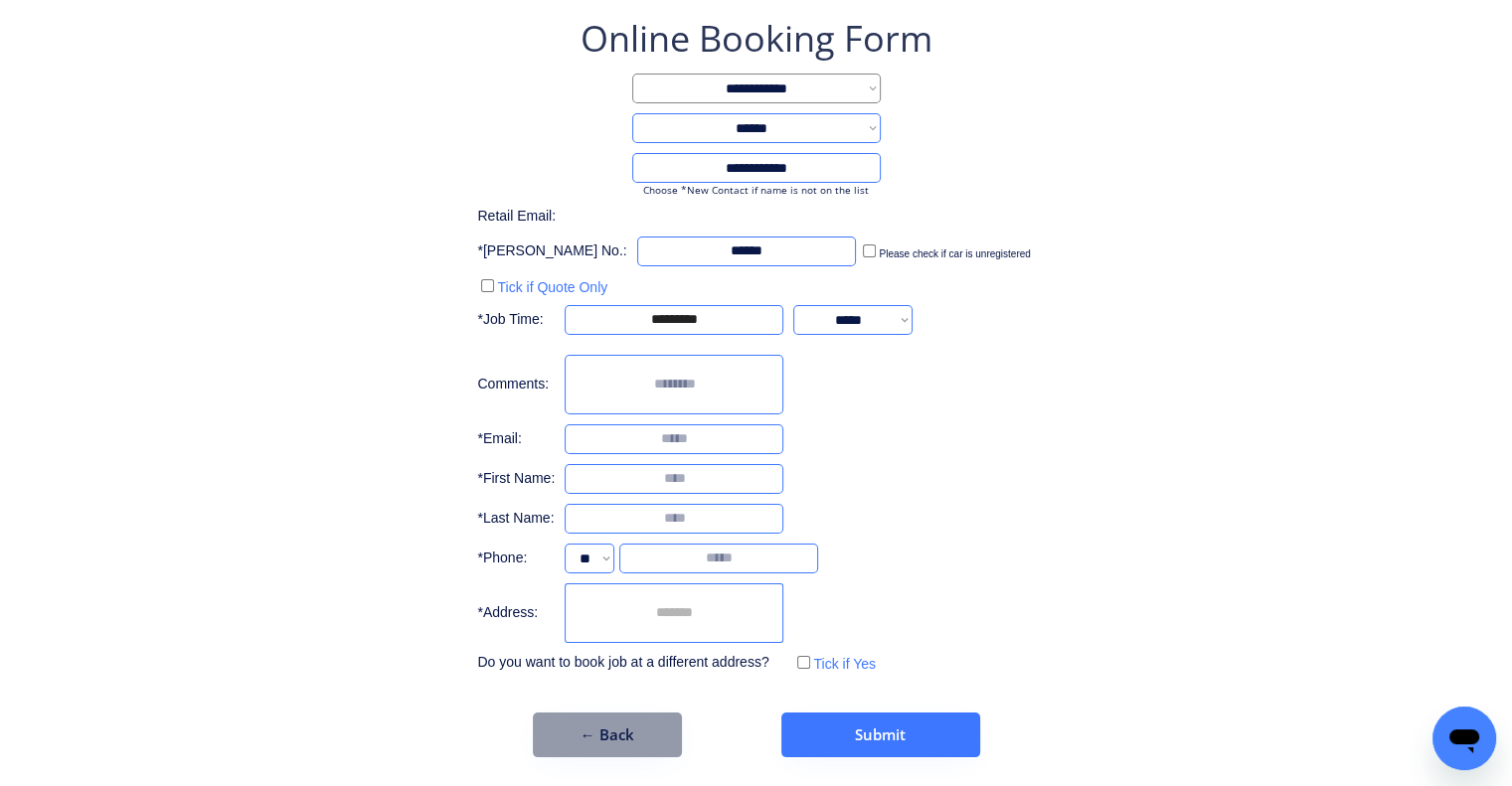click on "**********" at bounding box center [756, 386] 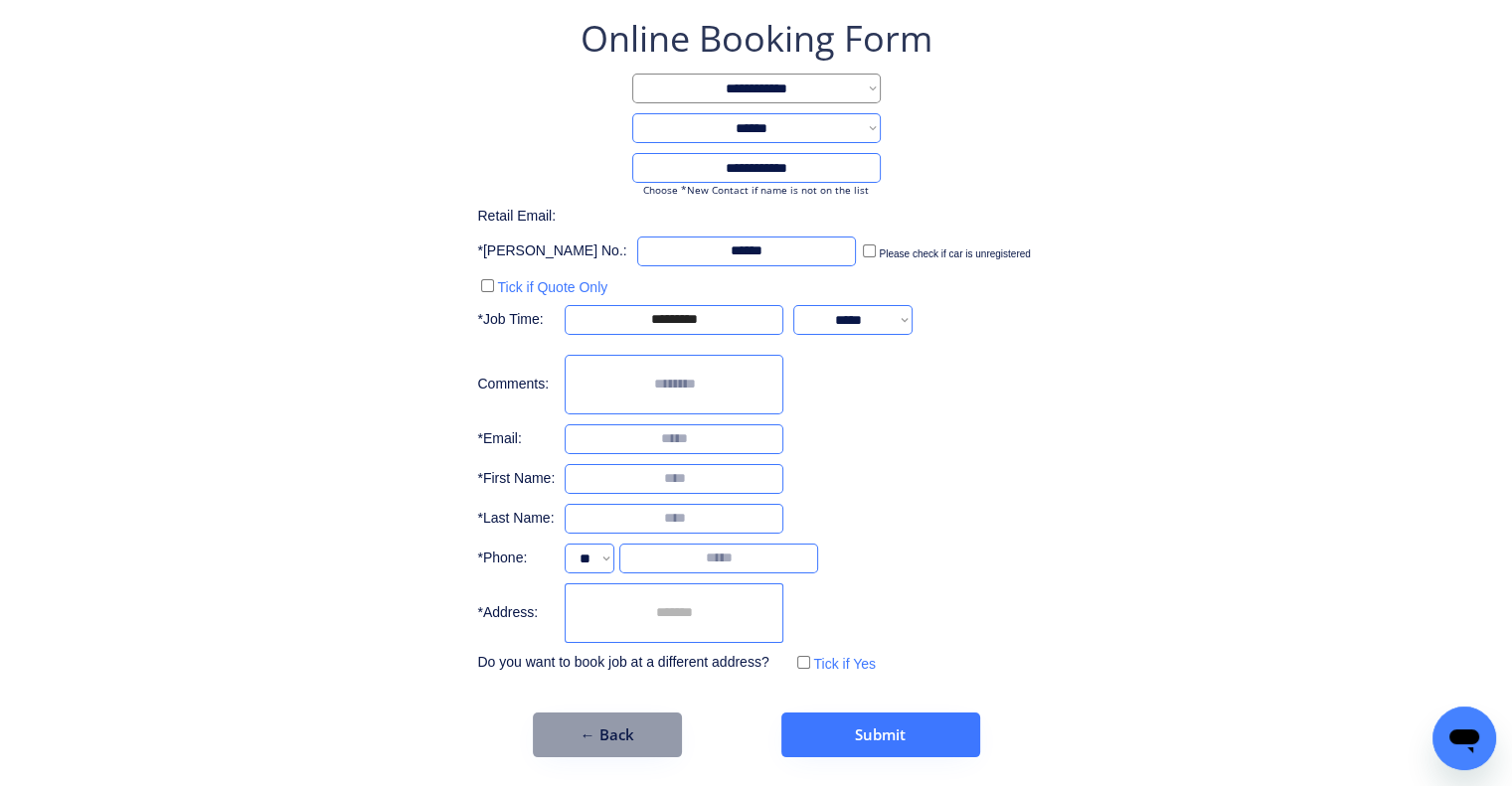 click at bounding box center [674, 439] 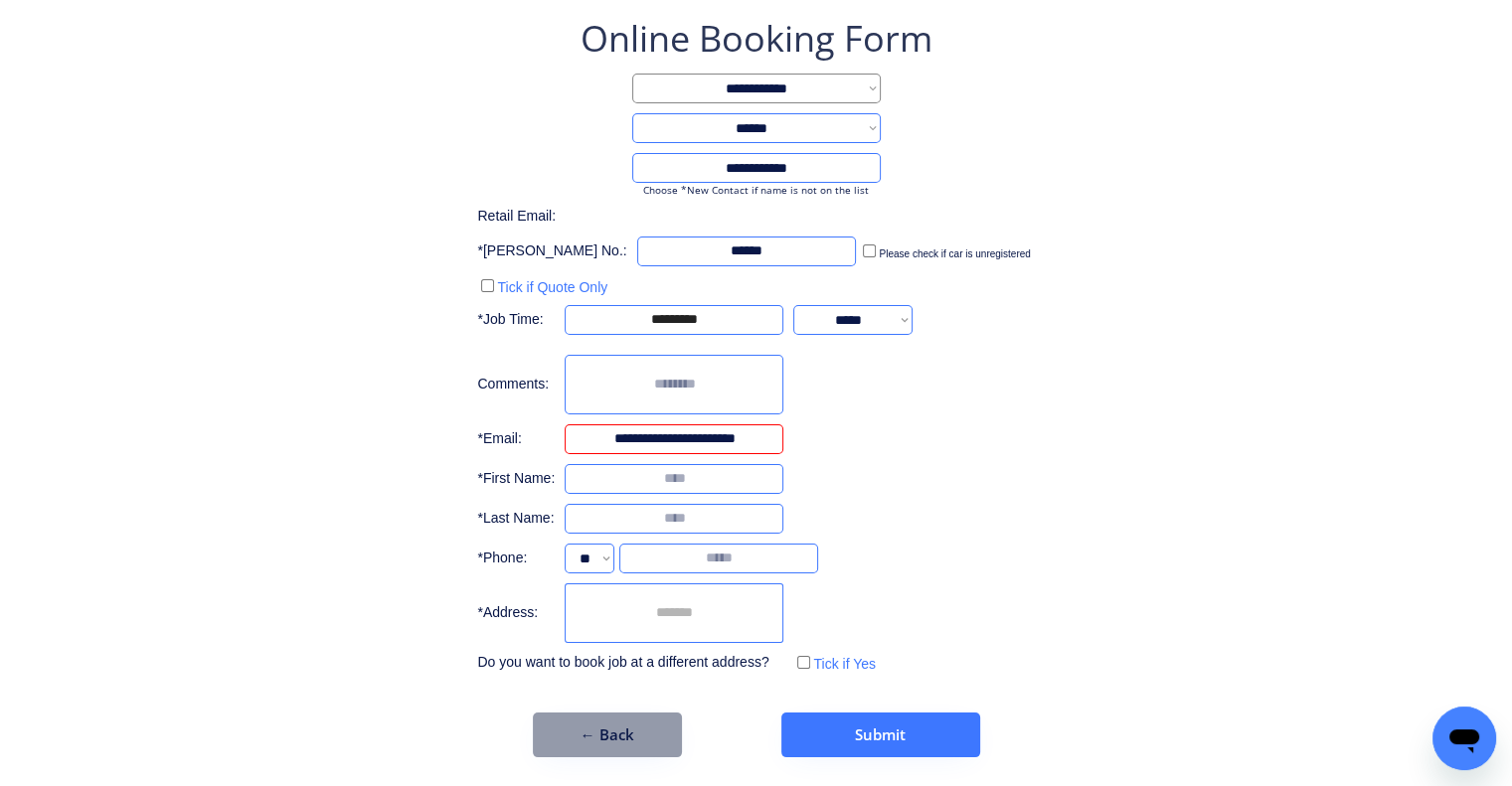 type on "**********" 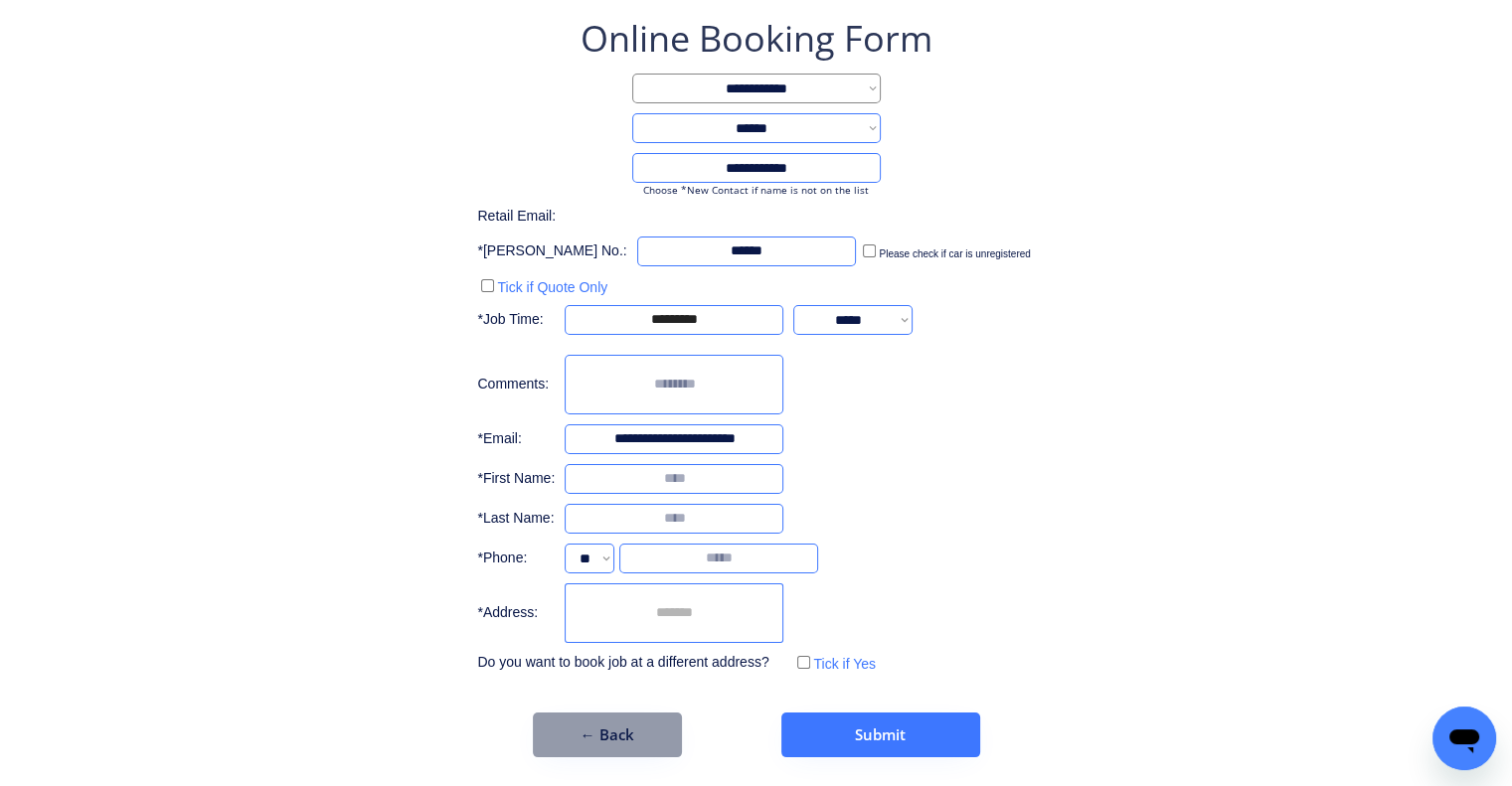 click at bounding box center (674, 479) 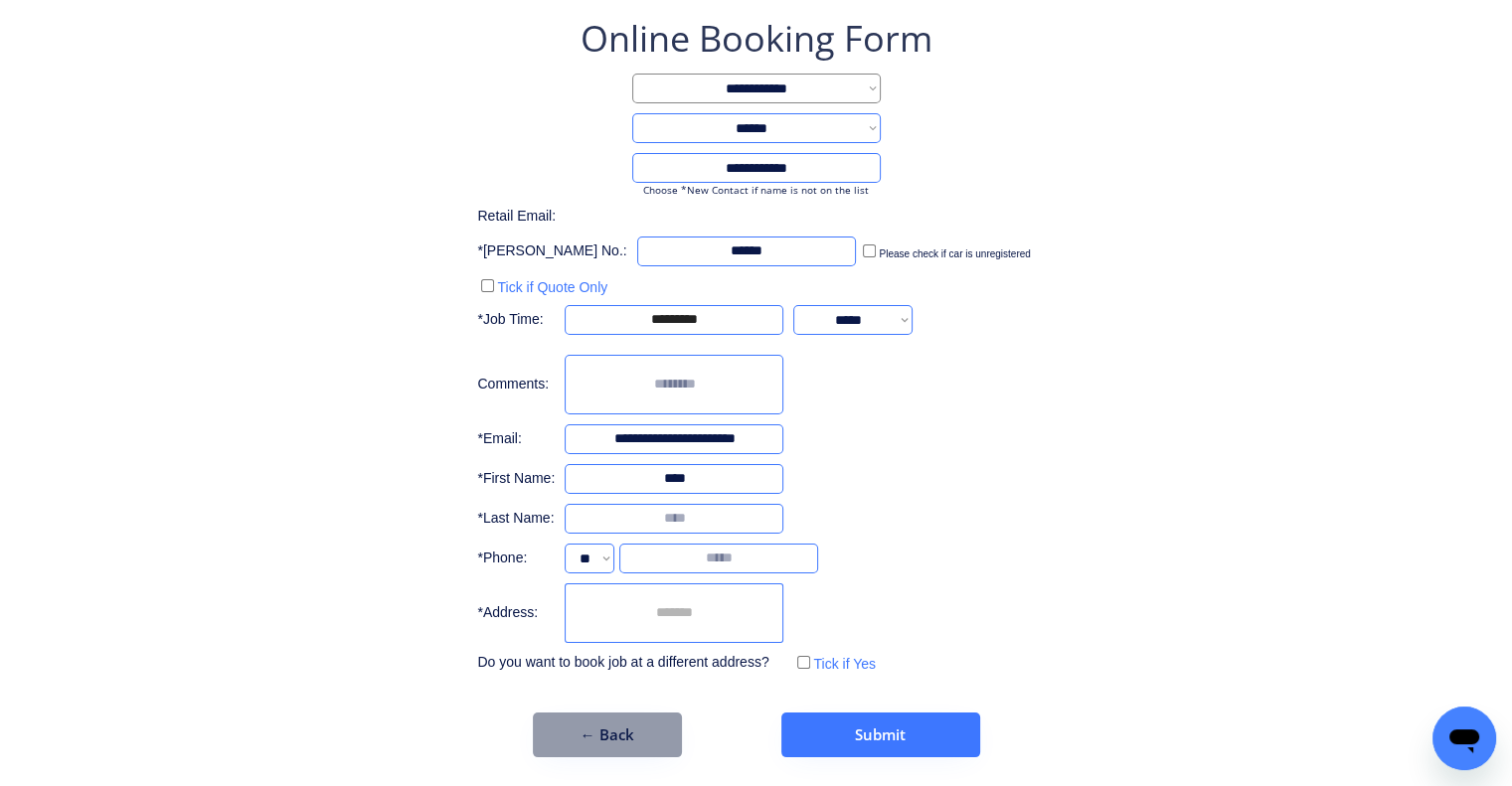 type on "****" 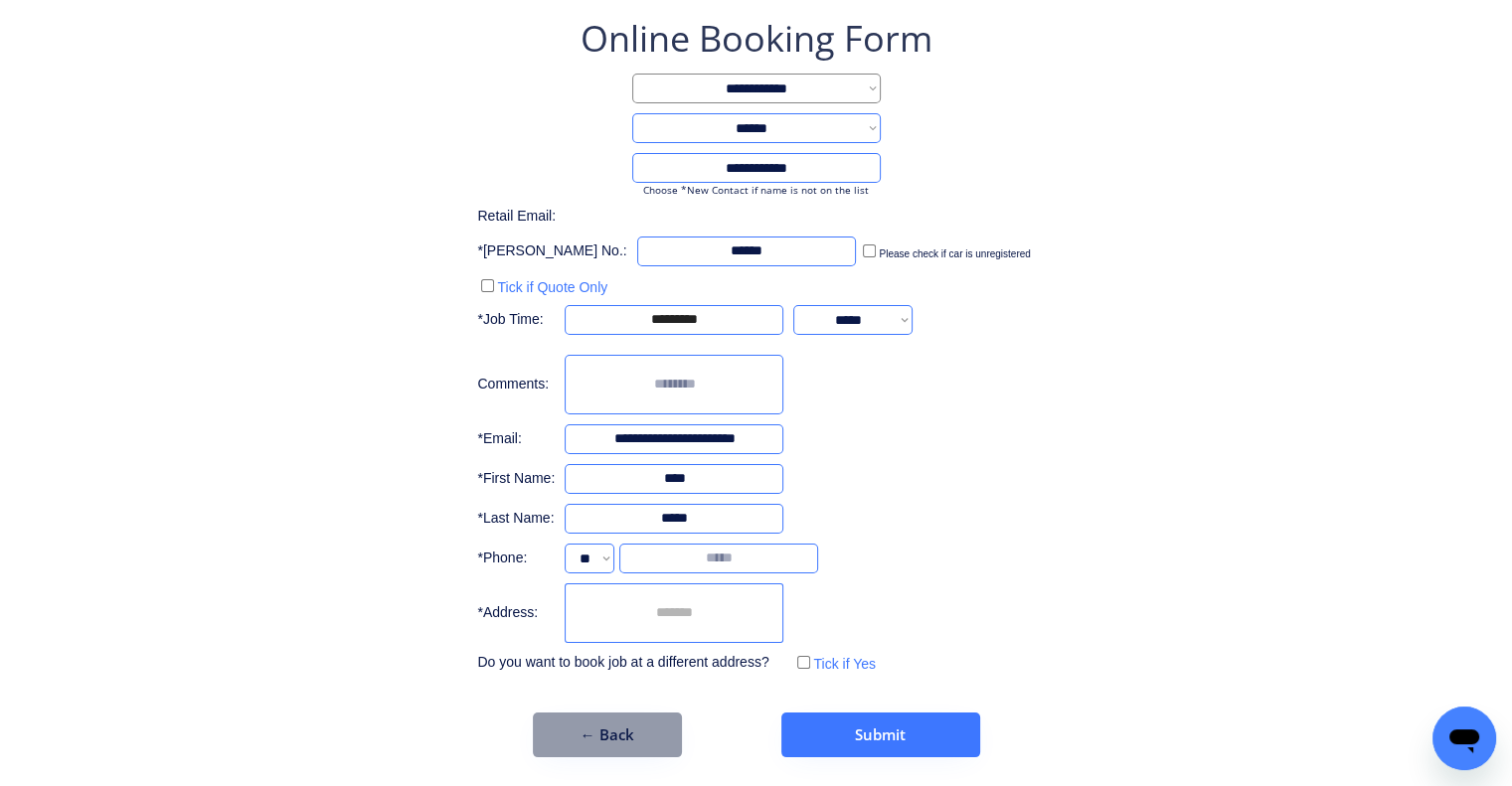 type on "*****" 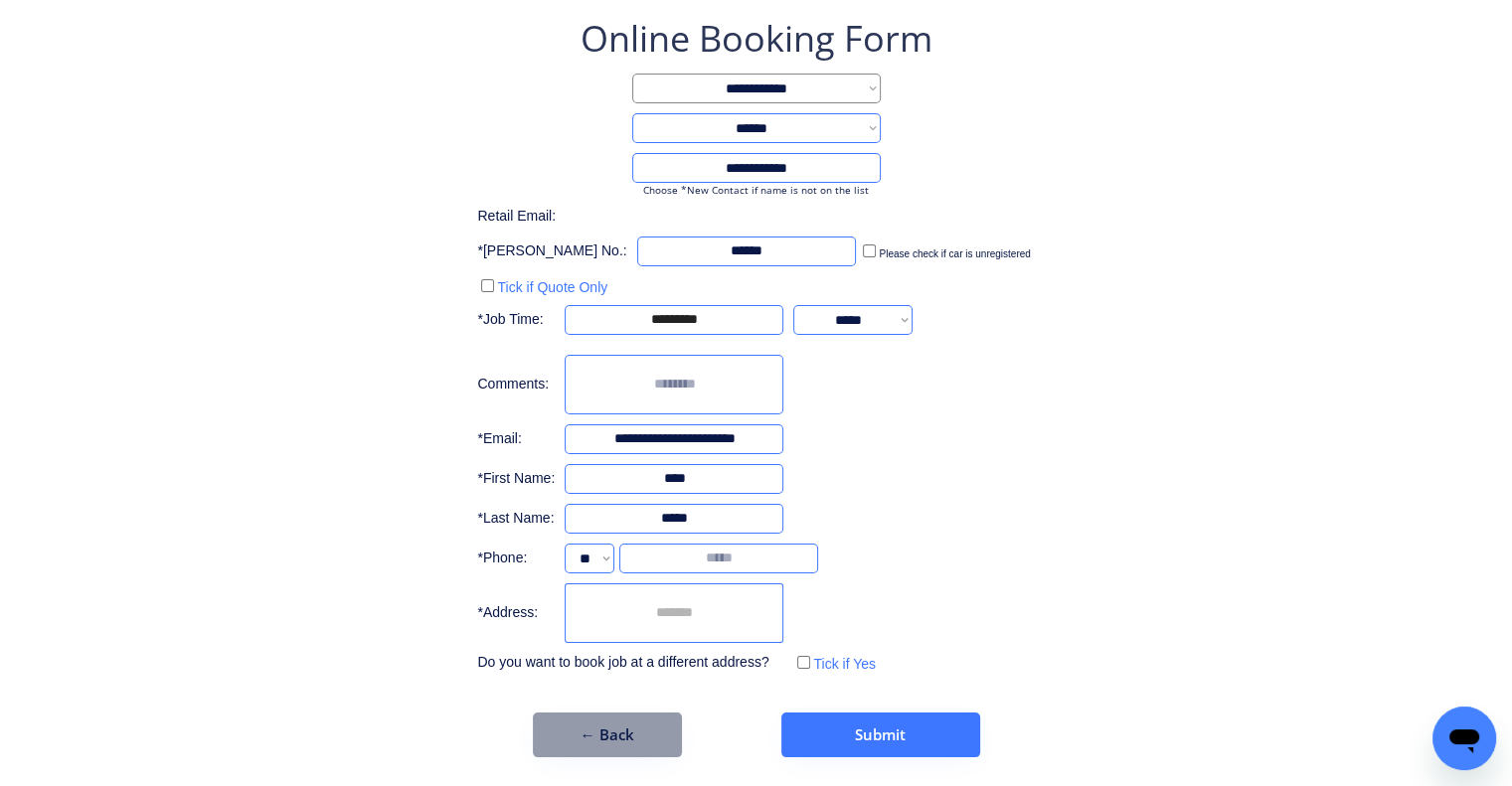 click at bounding box center (719, 558) 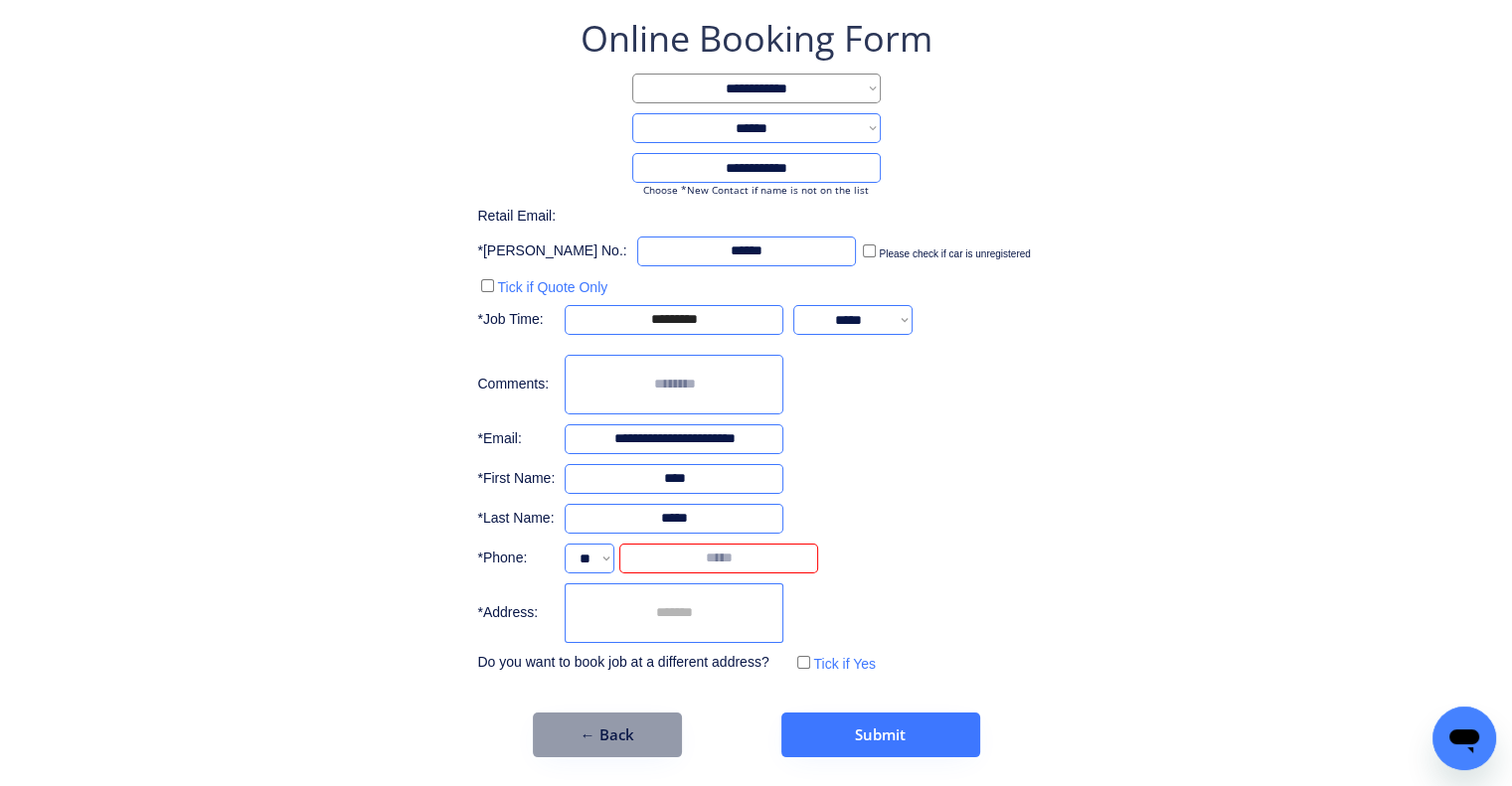 paste on "********" 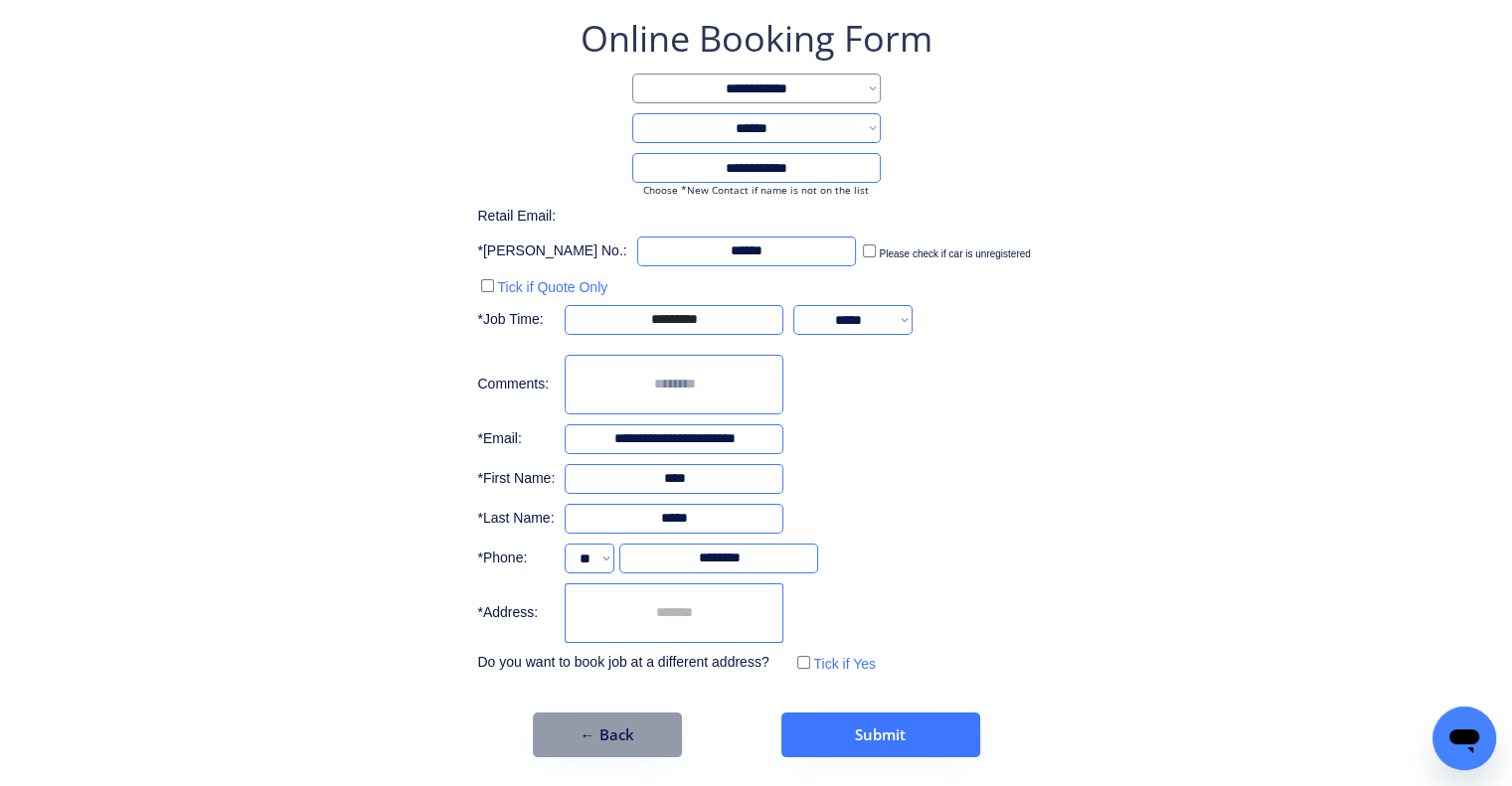 click at bounding box center [674, 613] 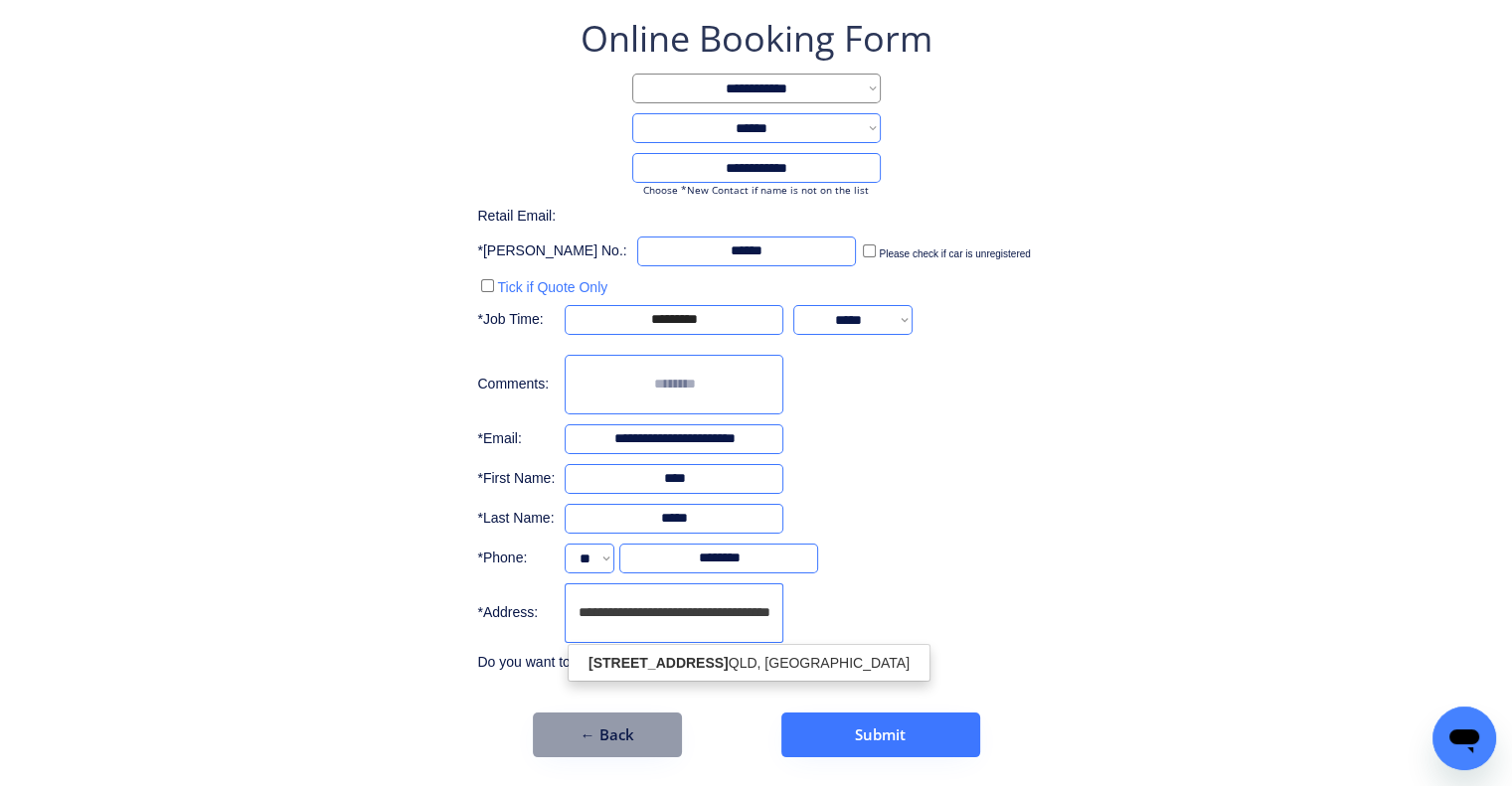 scroll, scrollTop: 0, scrollLeft: 17, axis: horizontal 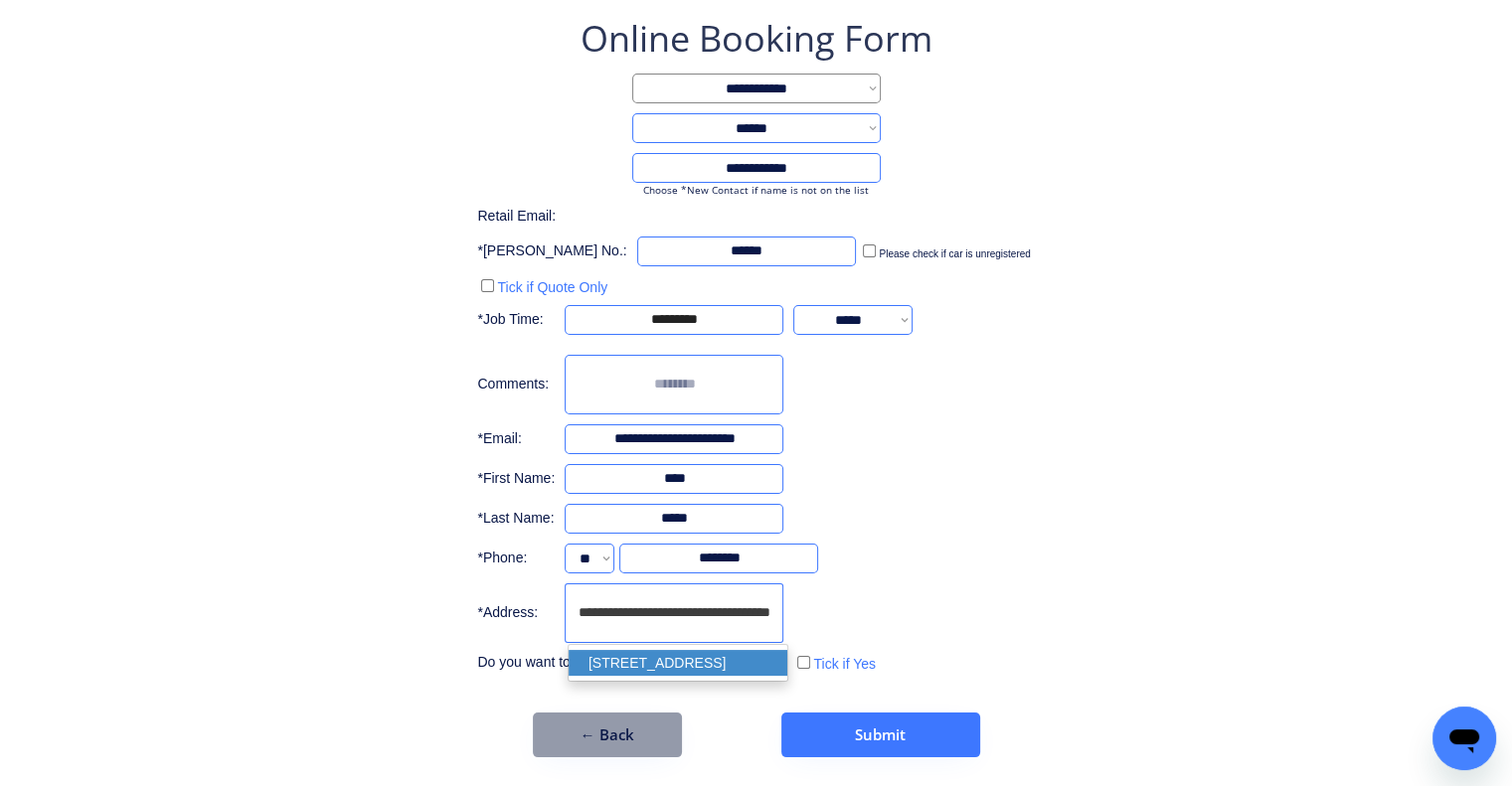 click on "unit 2/37 Ada Street, Coopers Plains QLD 4108, Australia" at bounding box center (678, 663) 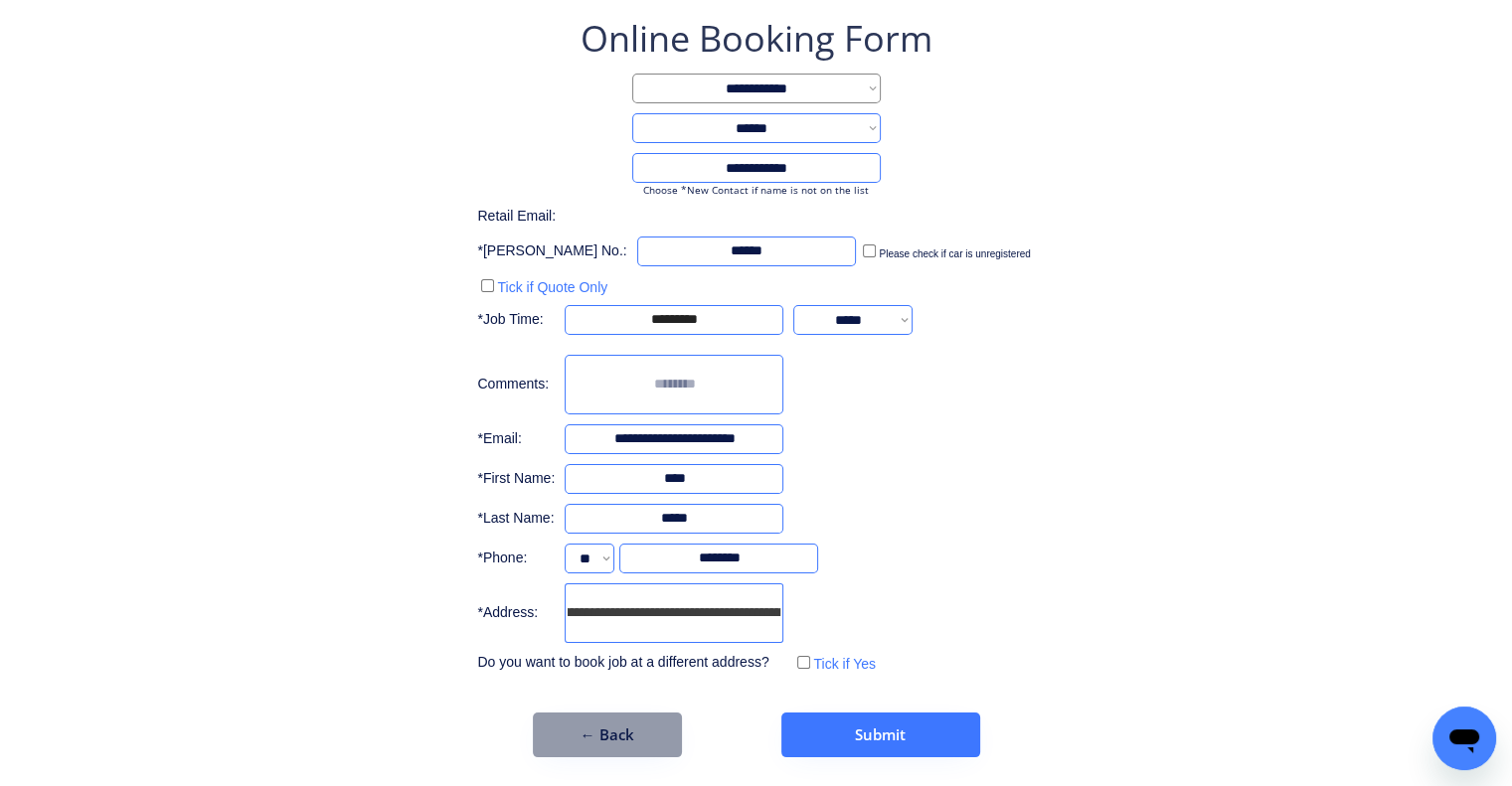 type on "**********" 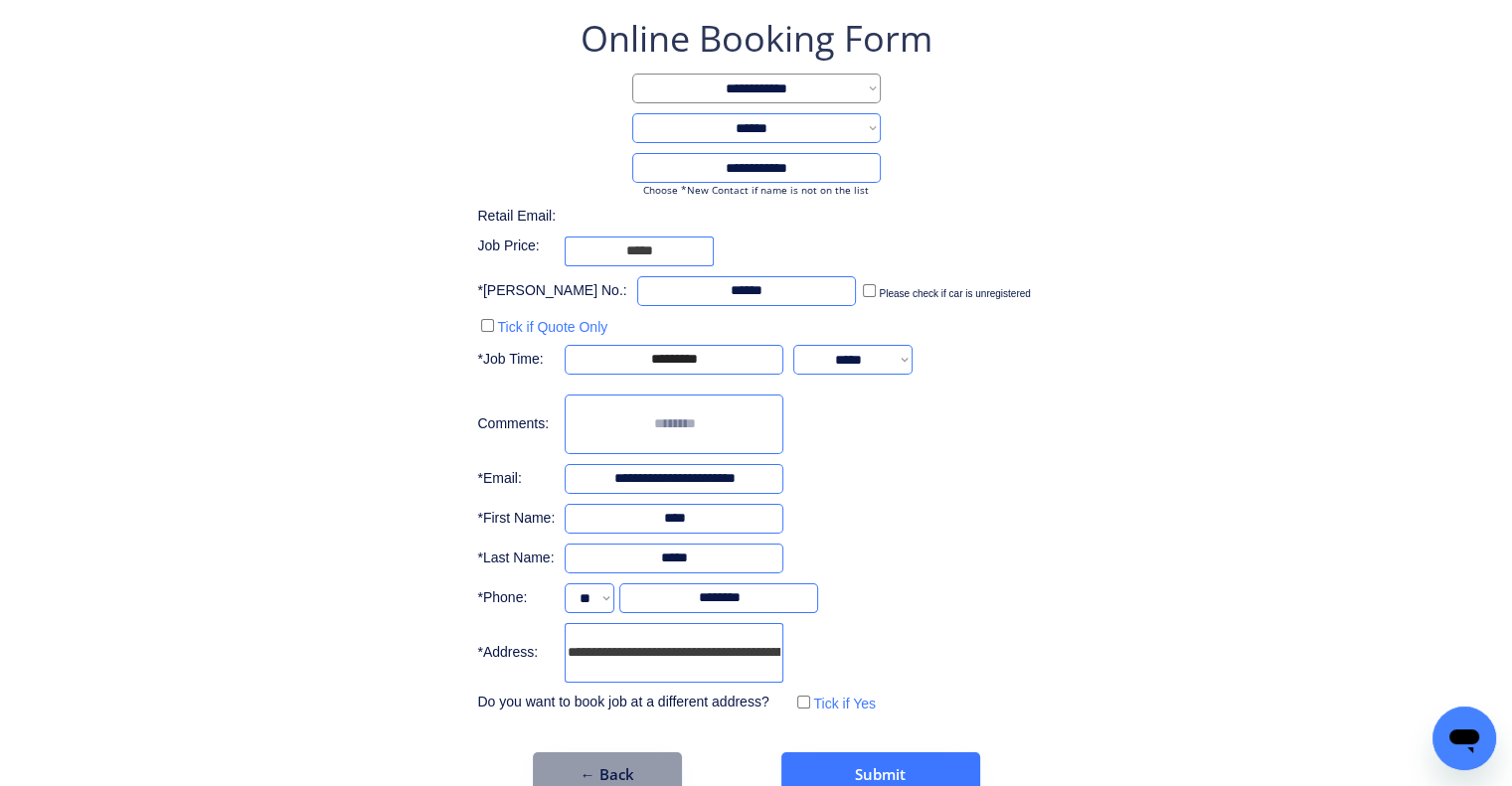 scroll, scrollTop: 135, scrollLeft: 0, axis: vertical 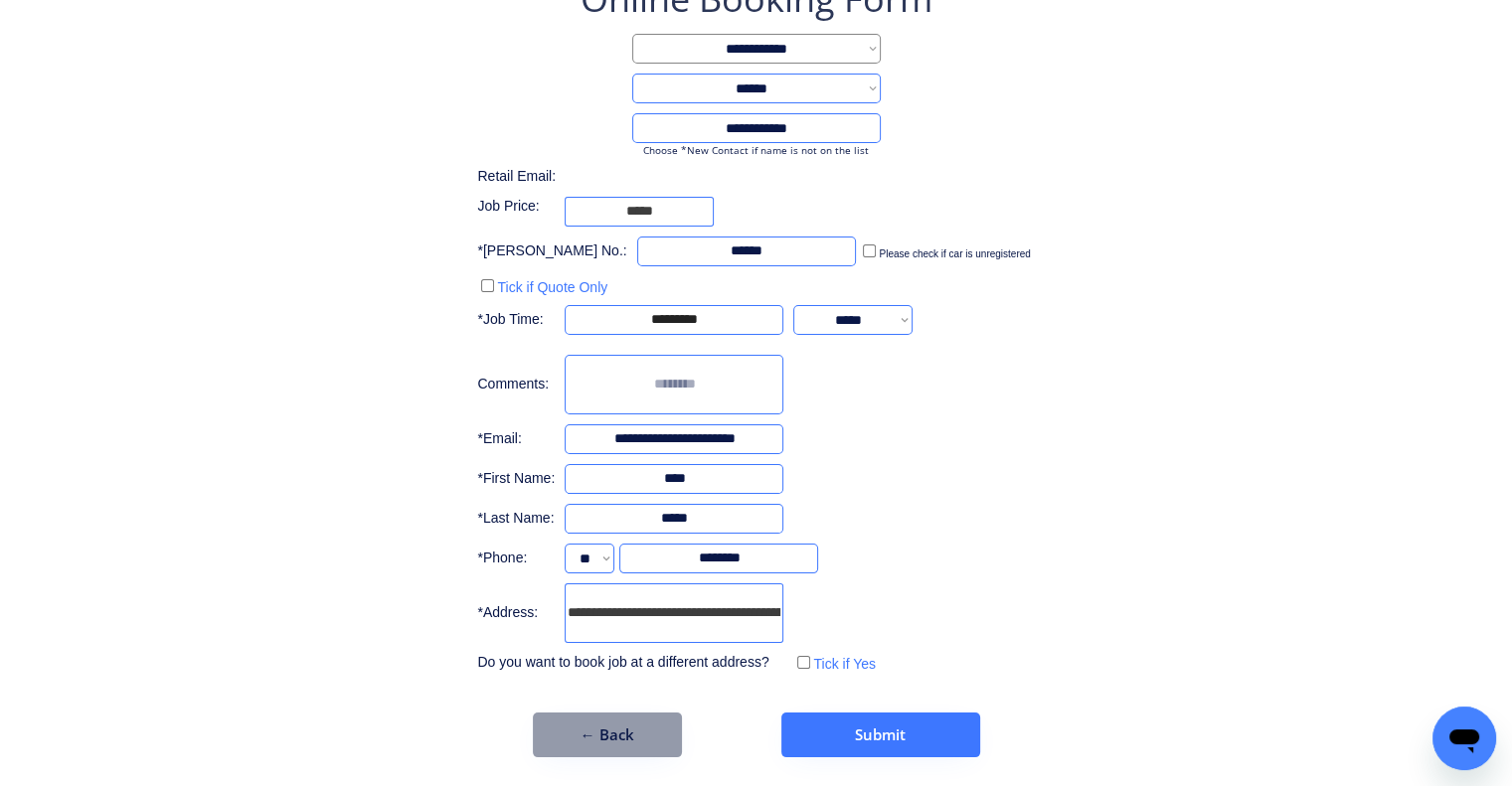 click on "**********" at bounding box center [756, 326] 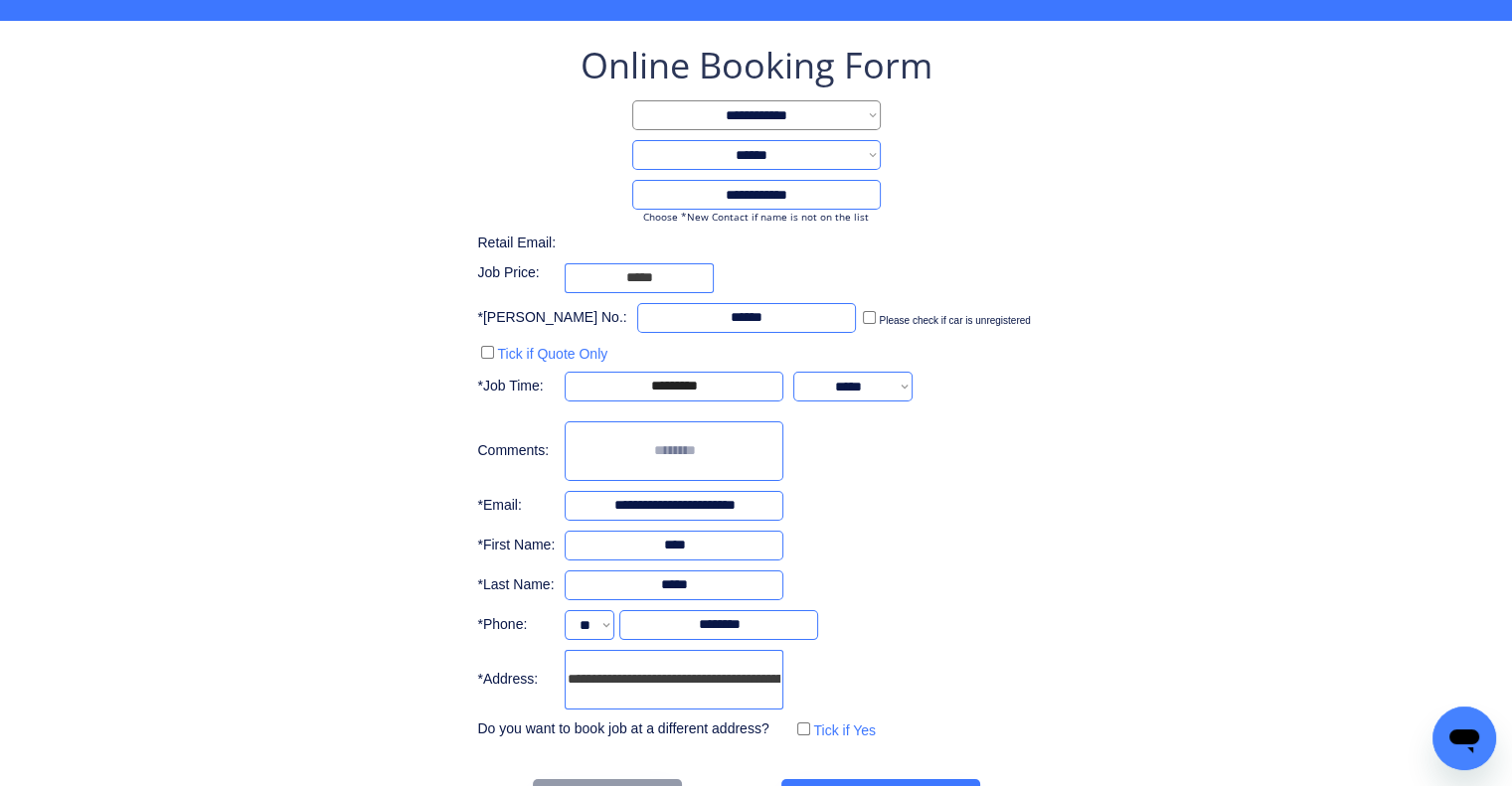 scroll, scrollTop: 135, scrollLeft: 0, axis: vertical 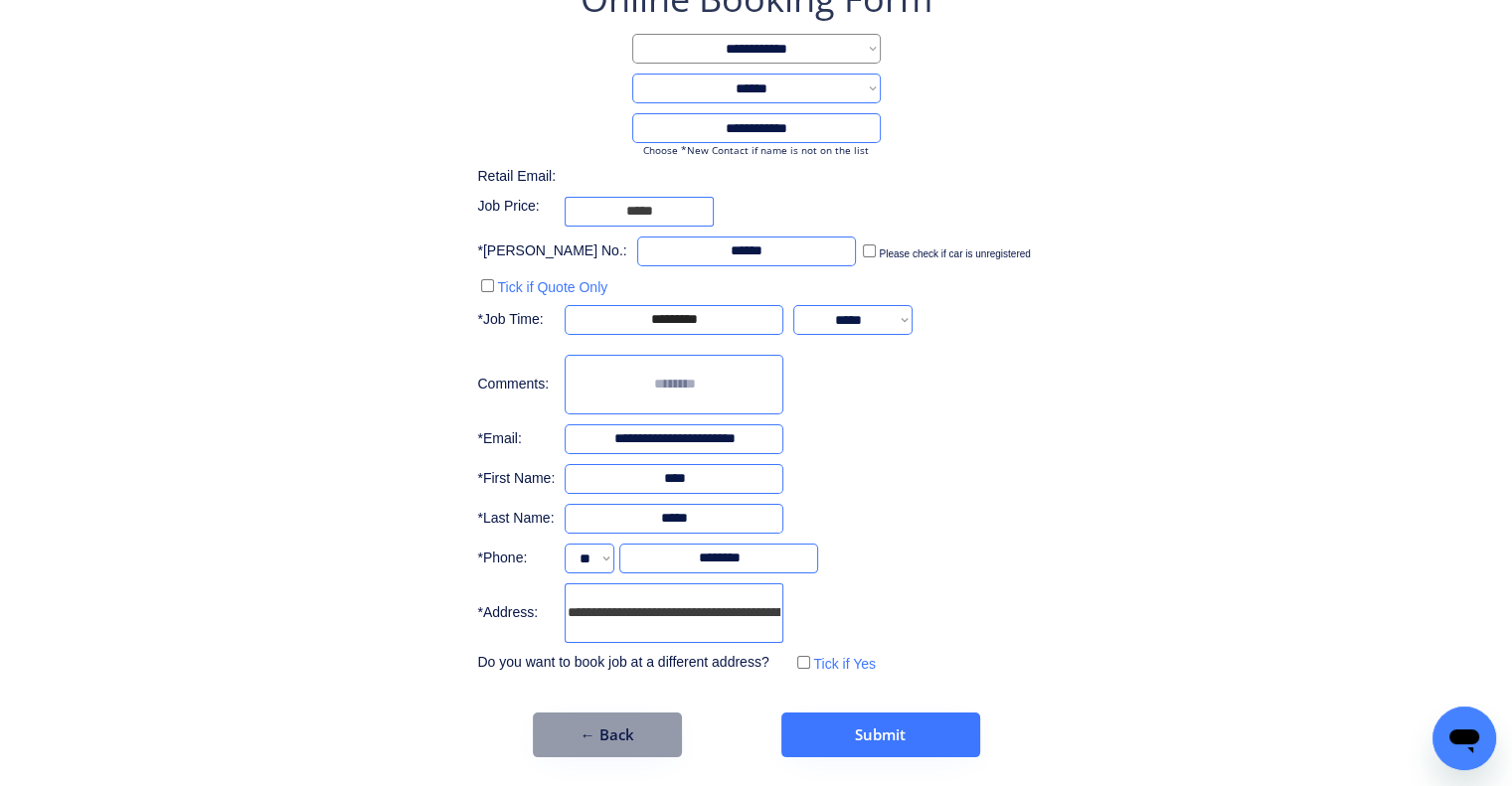 click on "**********" at bounding box center (756, 366) 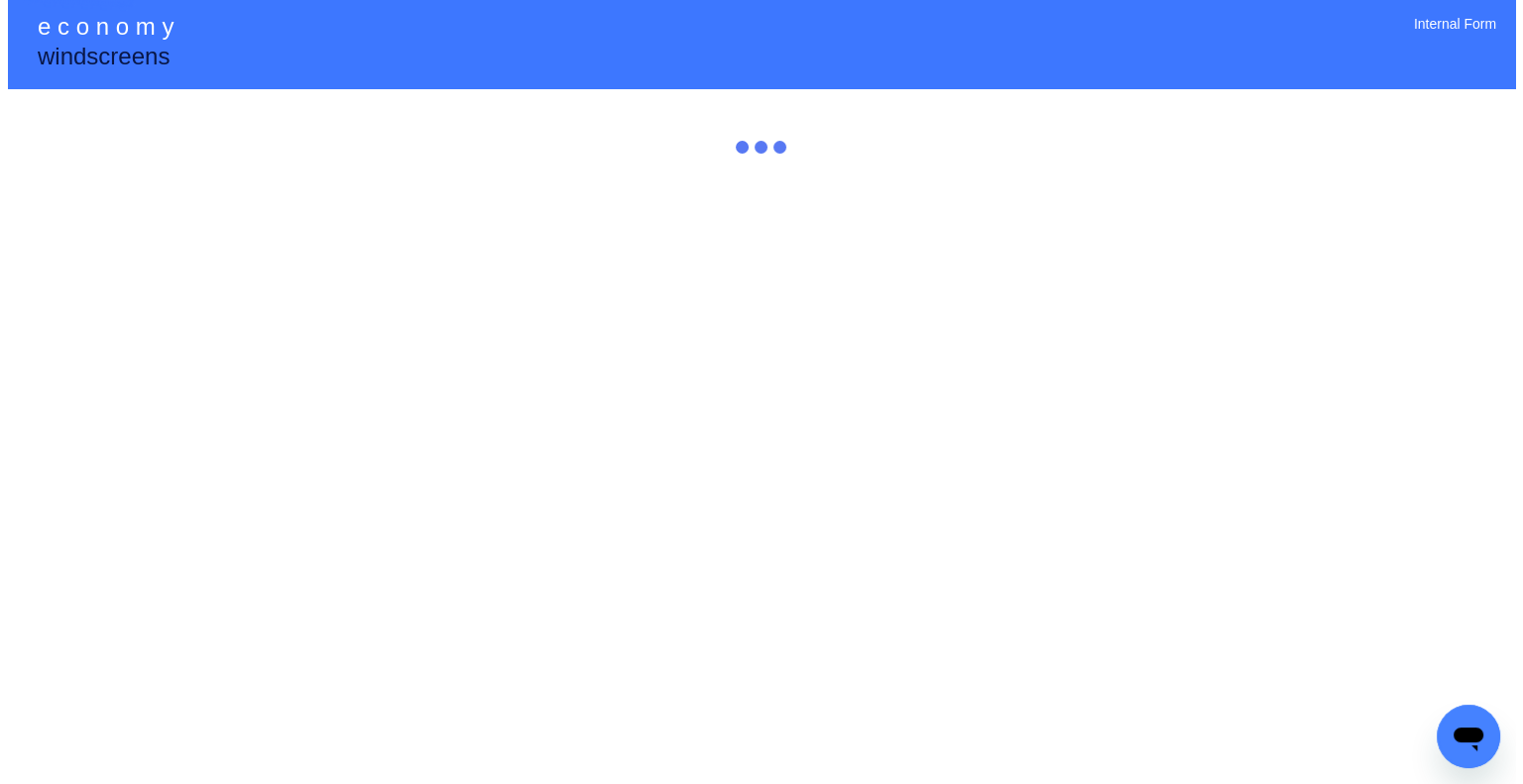 scroll, scrollTop: 0, scrollLeft: 0, axis: both 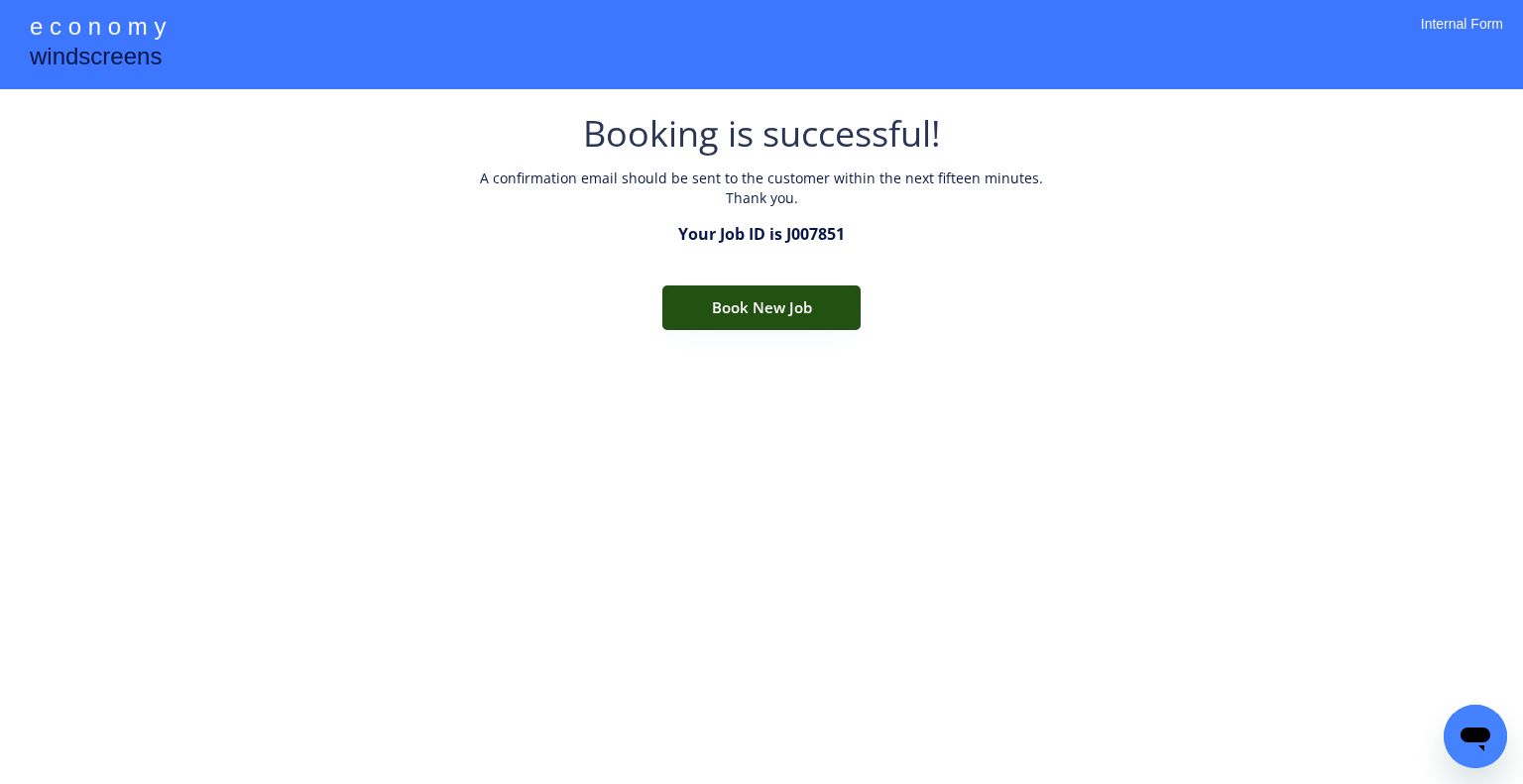 click on "Book New Job" at bounding box center (762, 307) 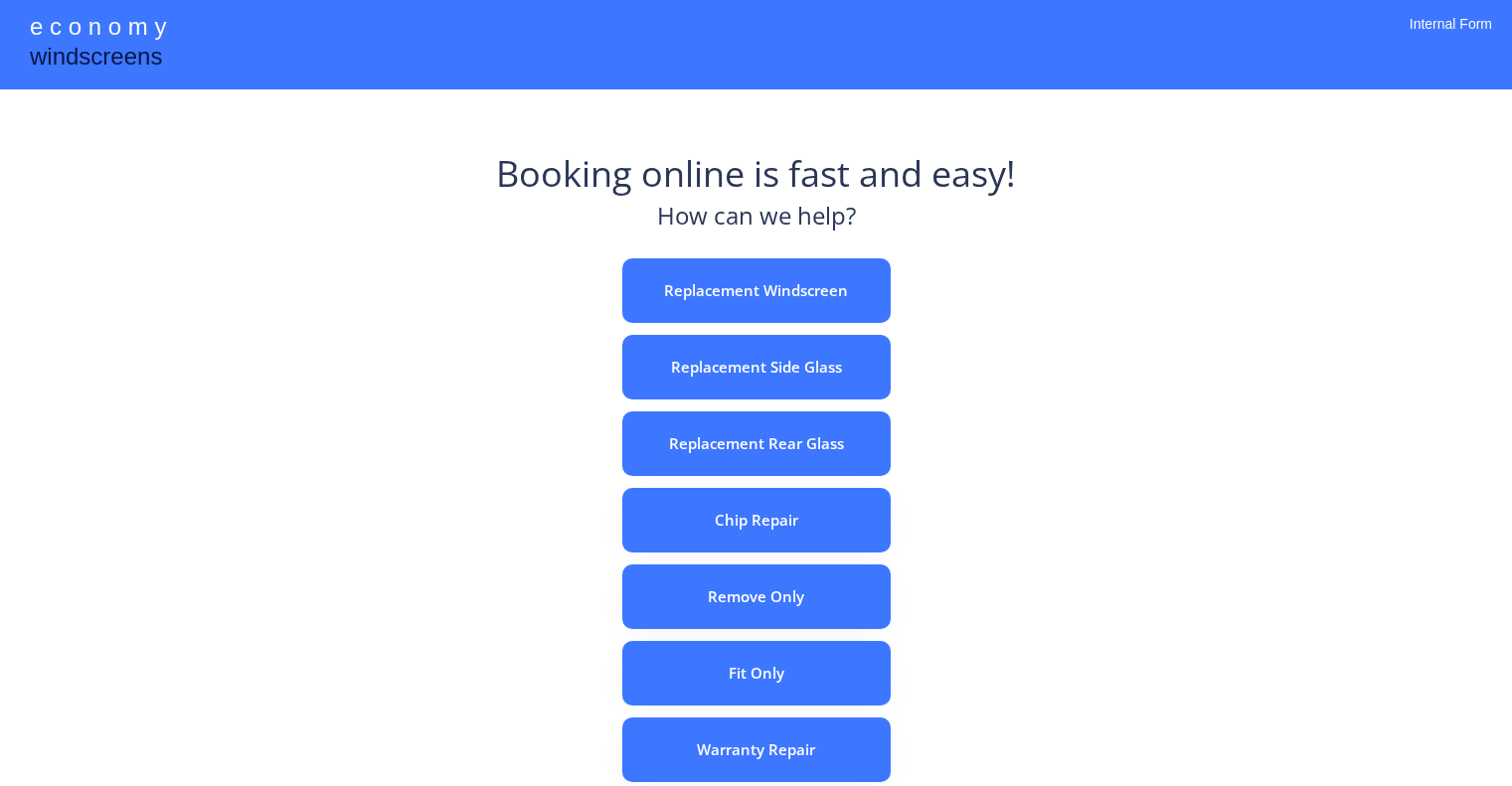 scroll, scrollTop: 0, scrollLeft: 0, axis: both 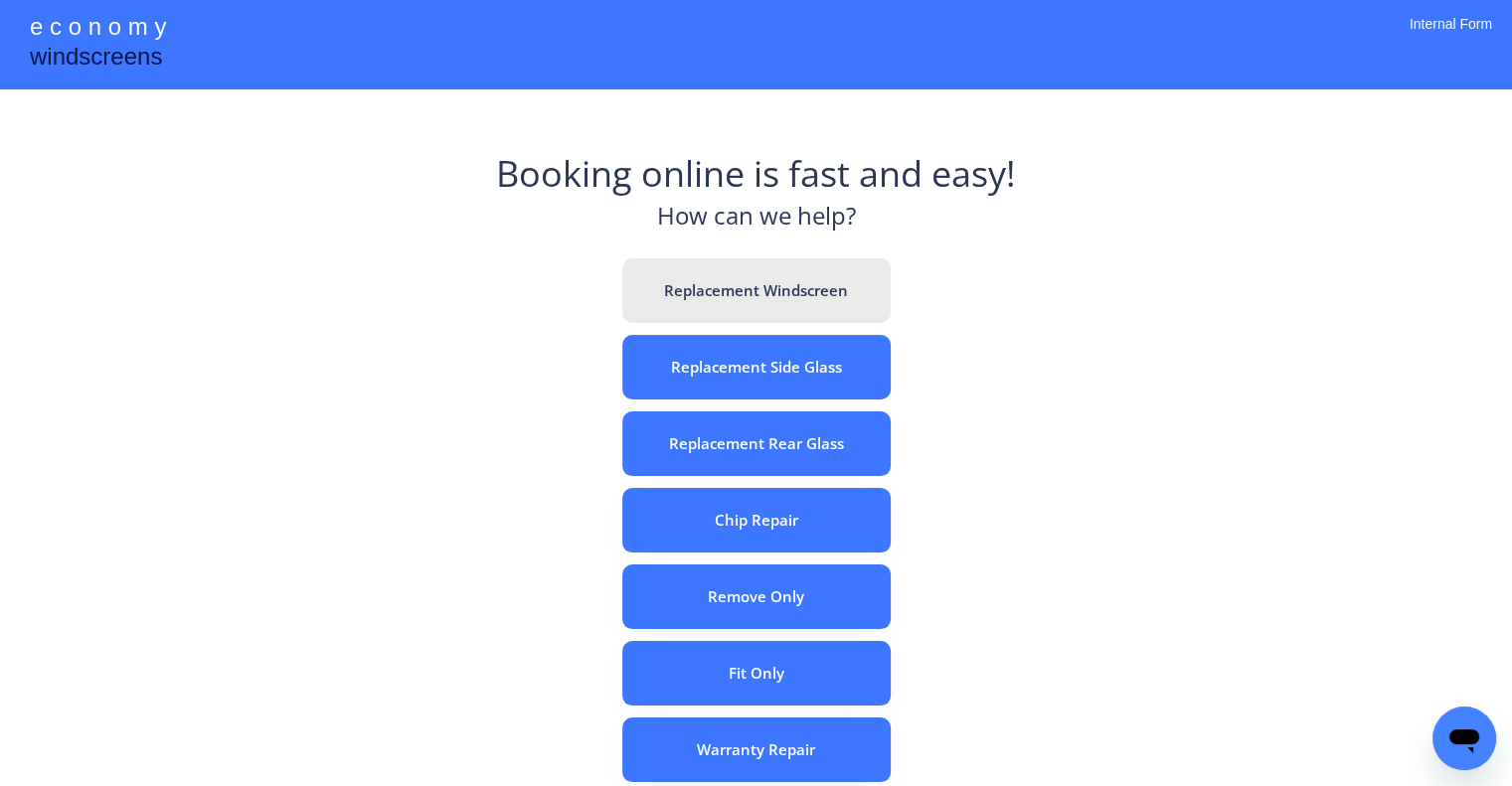 click on "Replacement Windscreen" at bounding box center [756, 290] 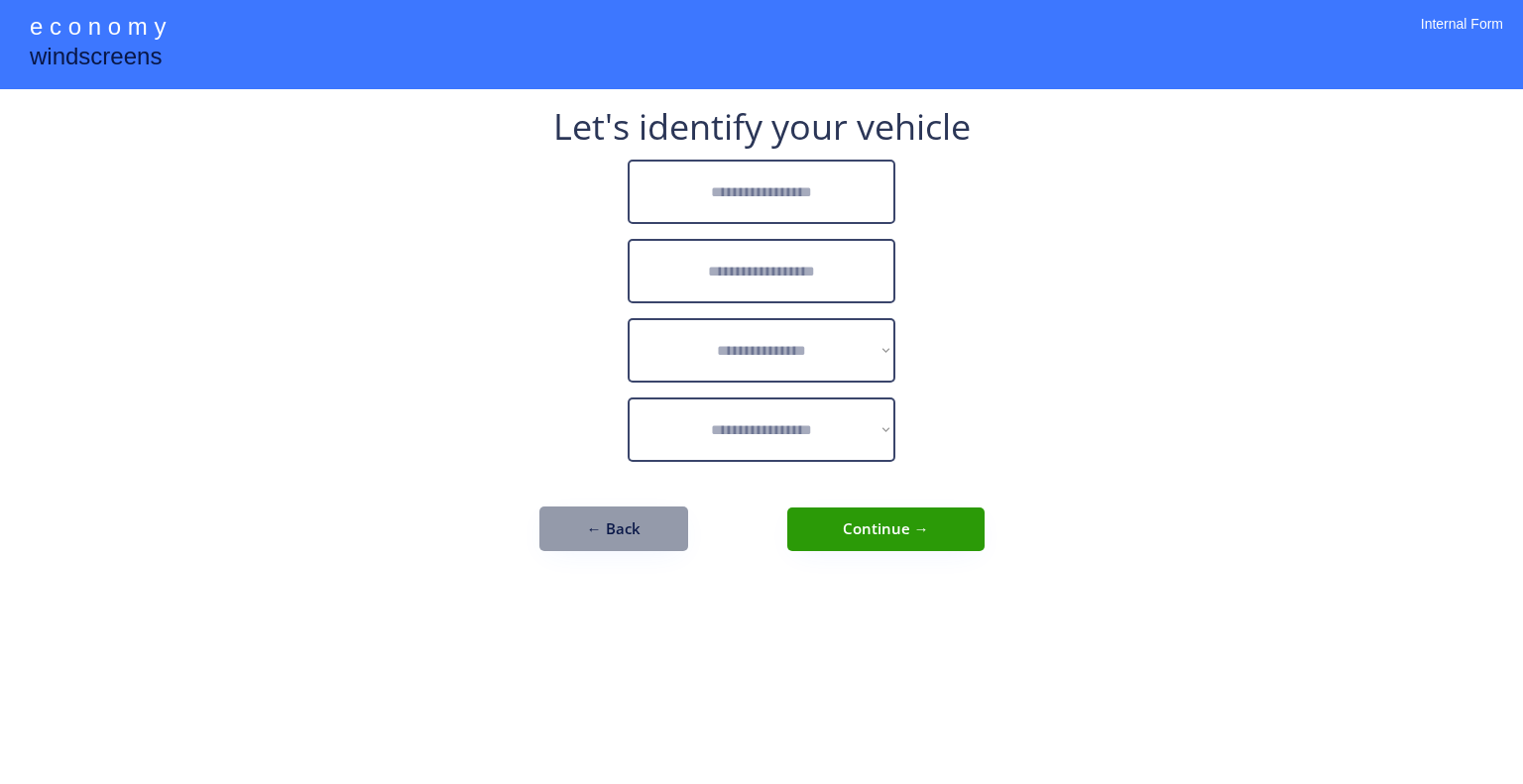 scroll, scrollTop: 0, scrollLeft: 0, axis: both 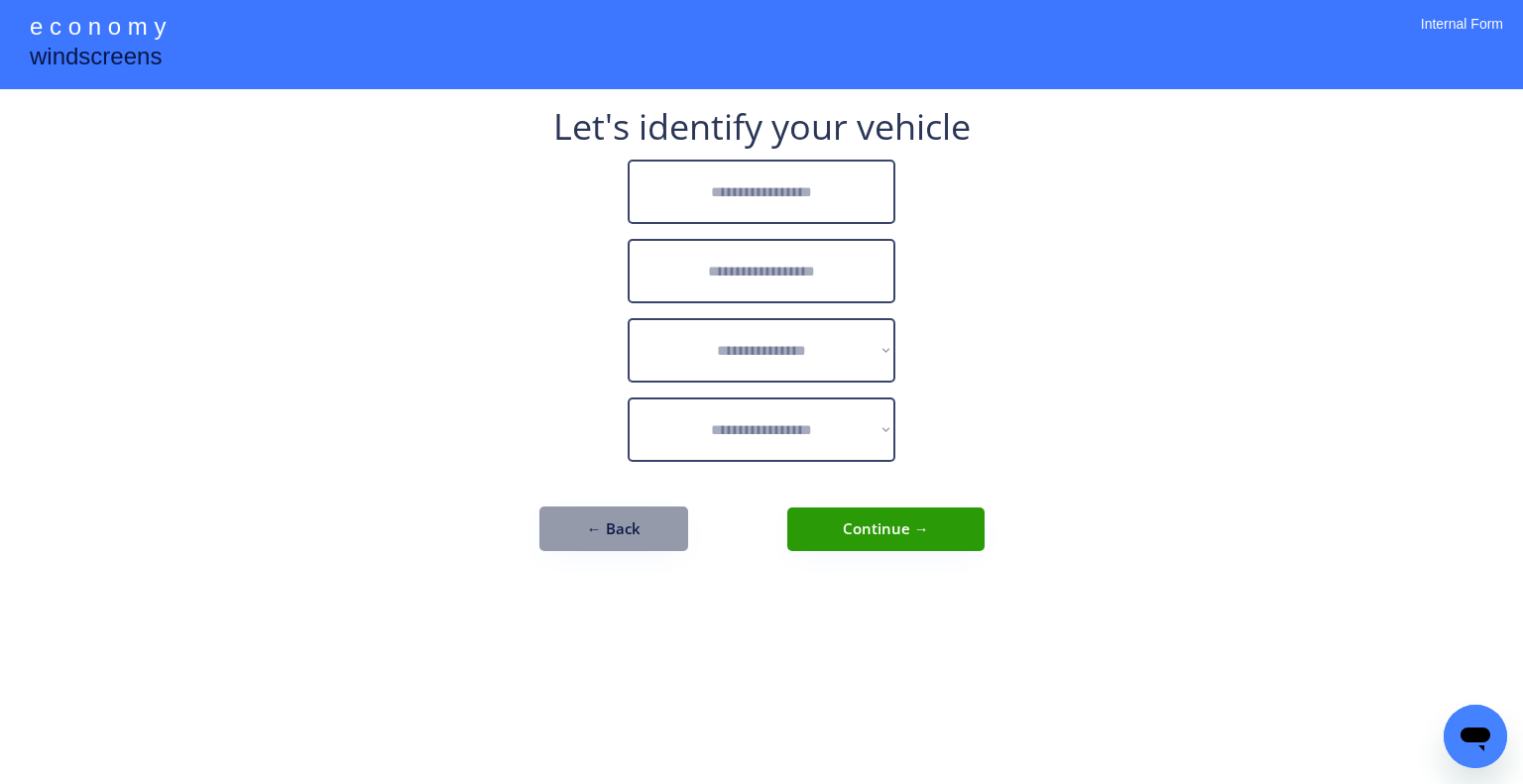 click at bounding box center (762, 191) 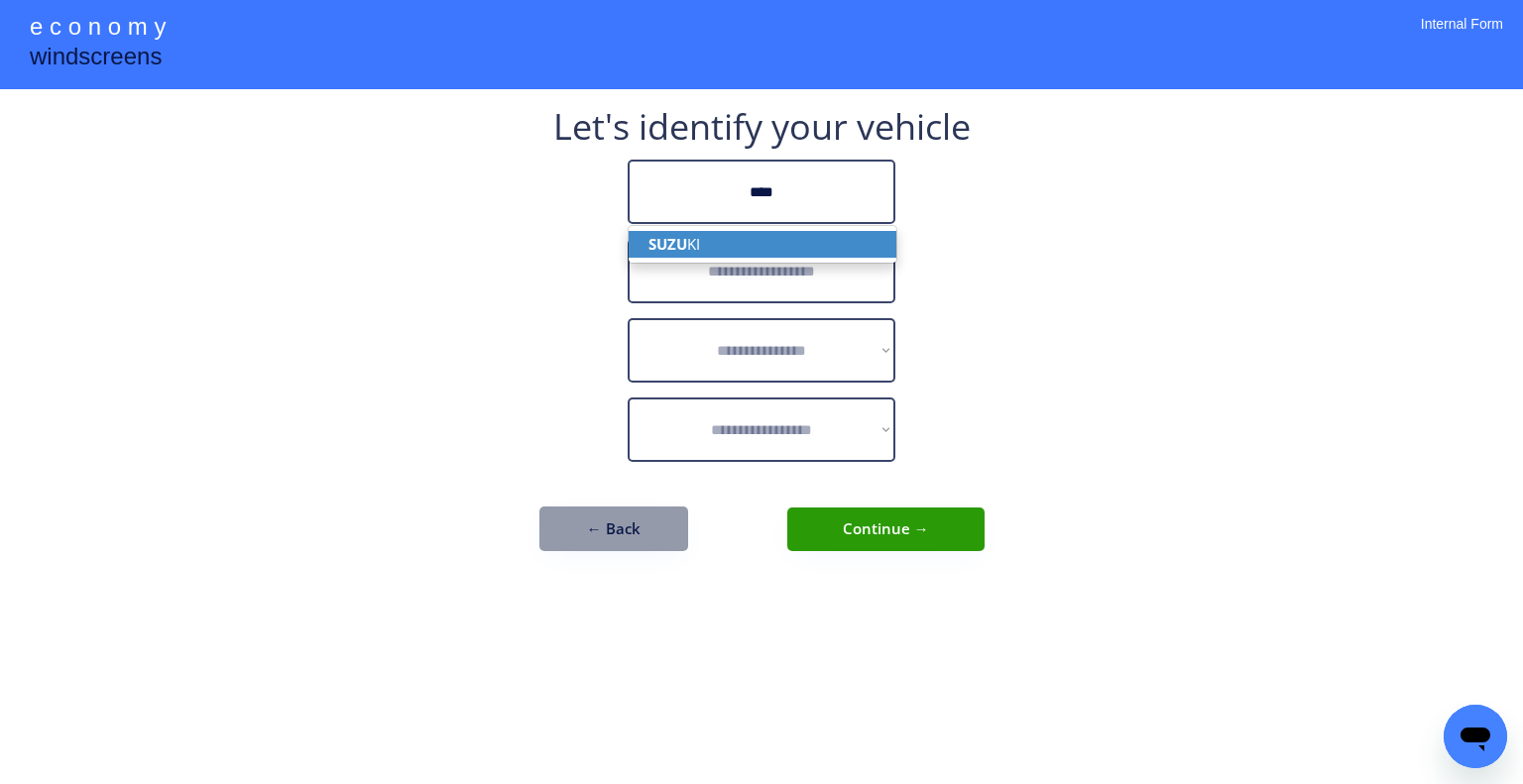 click on "SUZU KI" at bounding box center [762, 244] 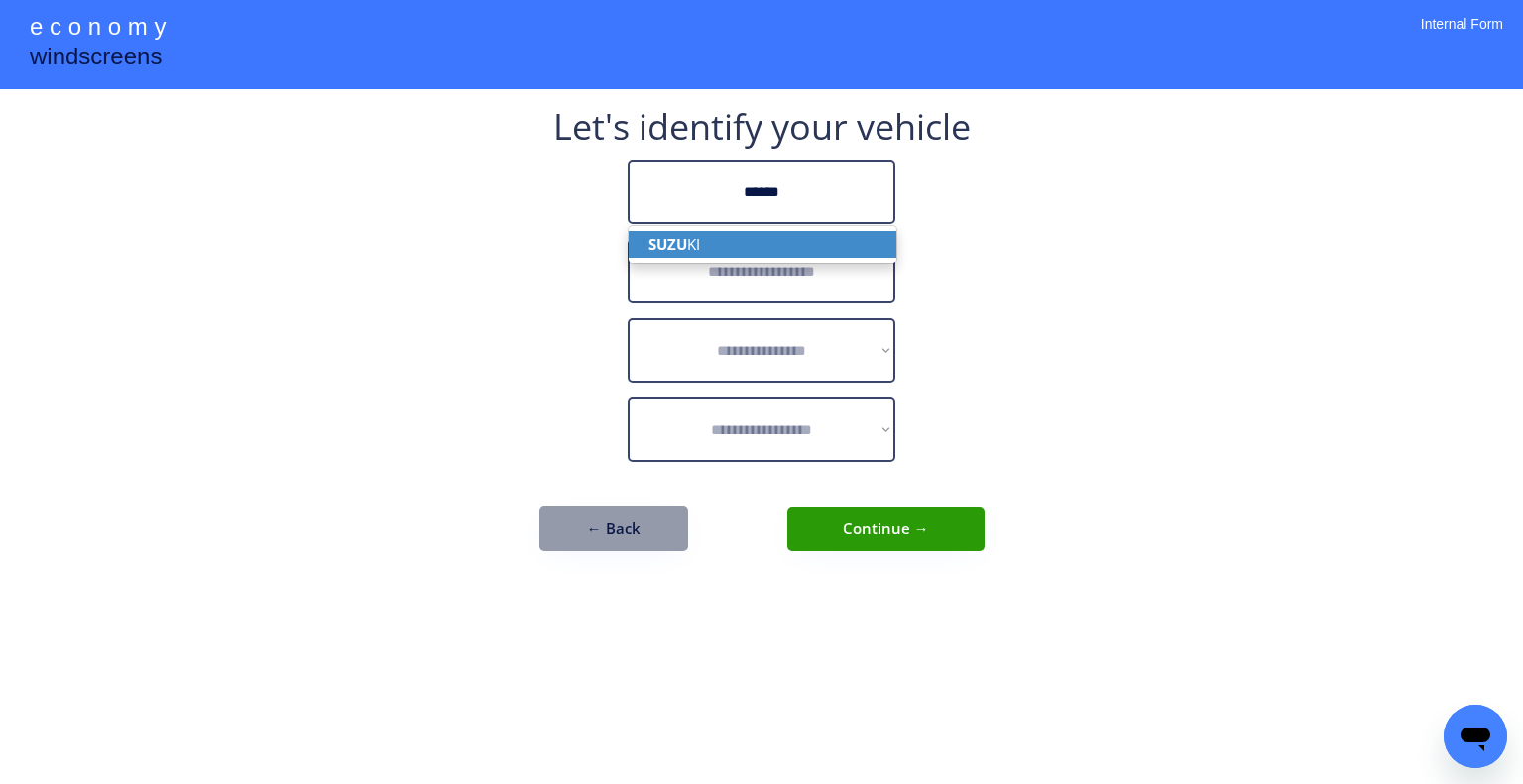 type on "******" 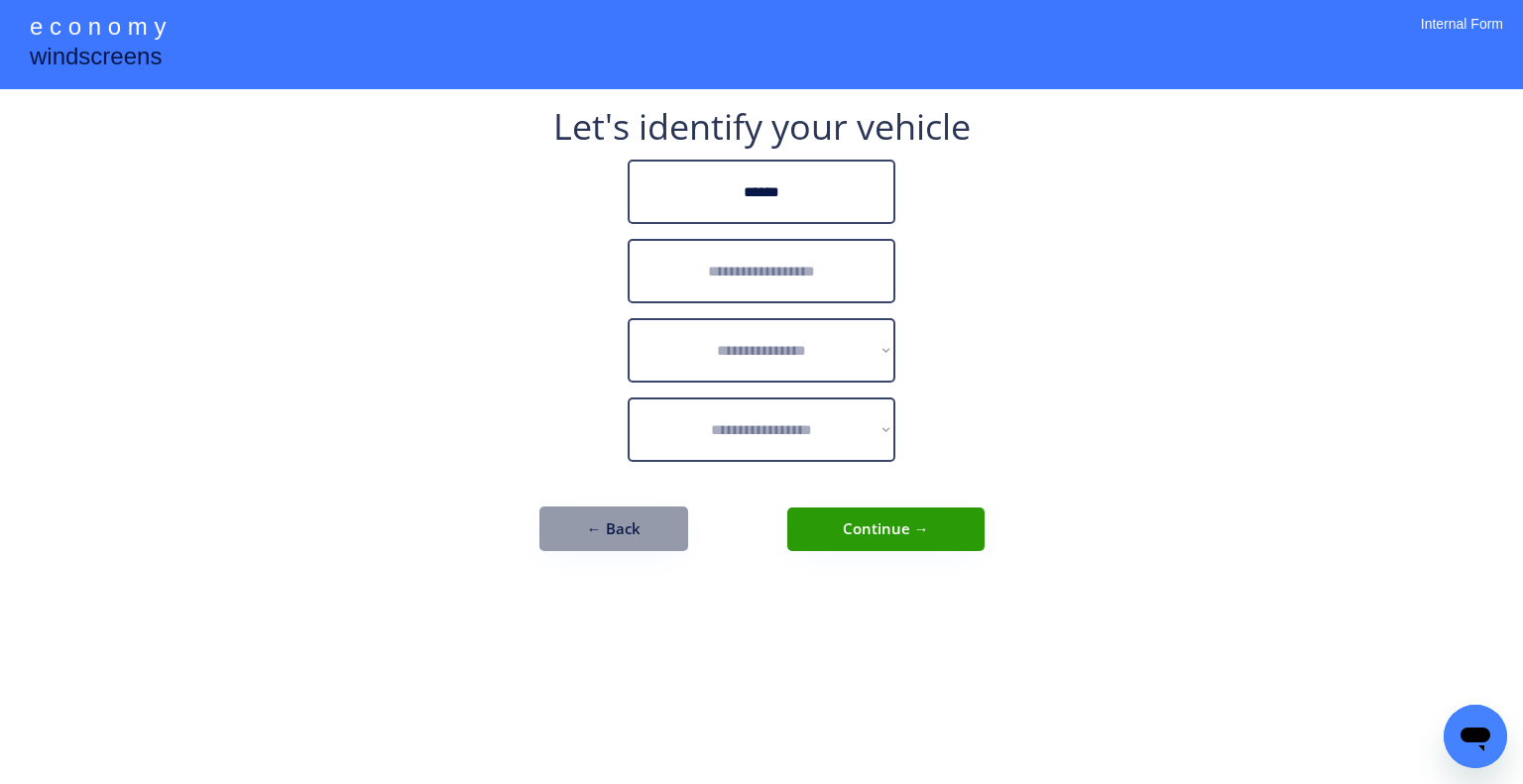 click at bounding box center [762, 271] 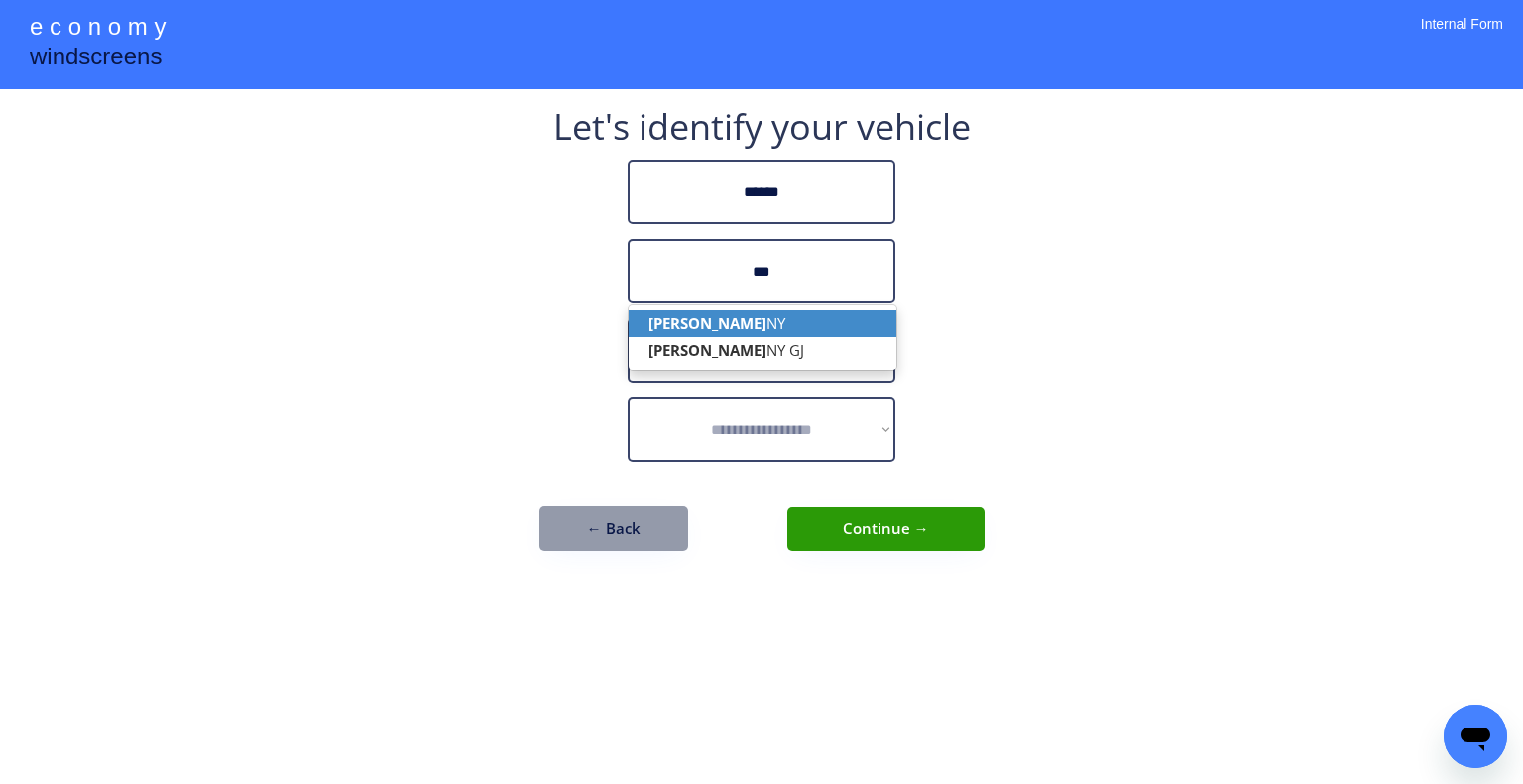 click on "[PERSON_NAME]" at bounding box center (762, 323) 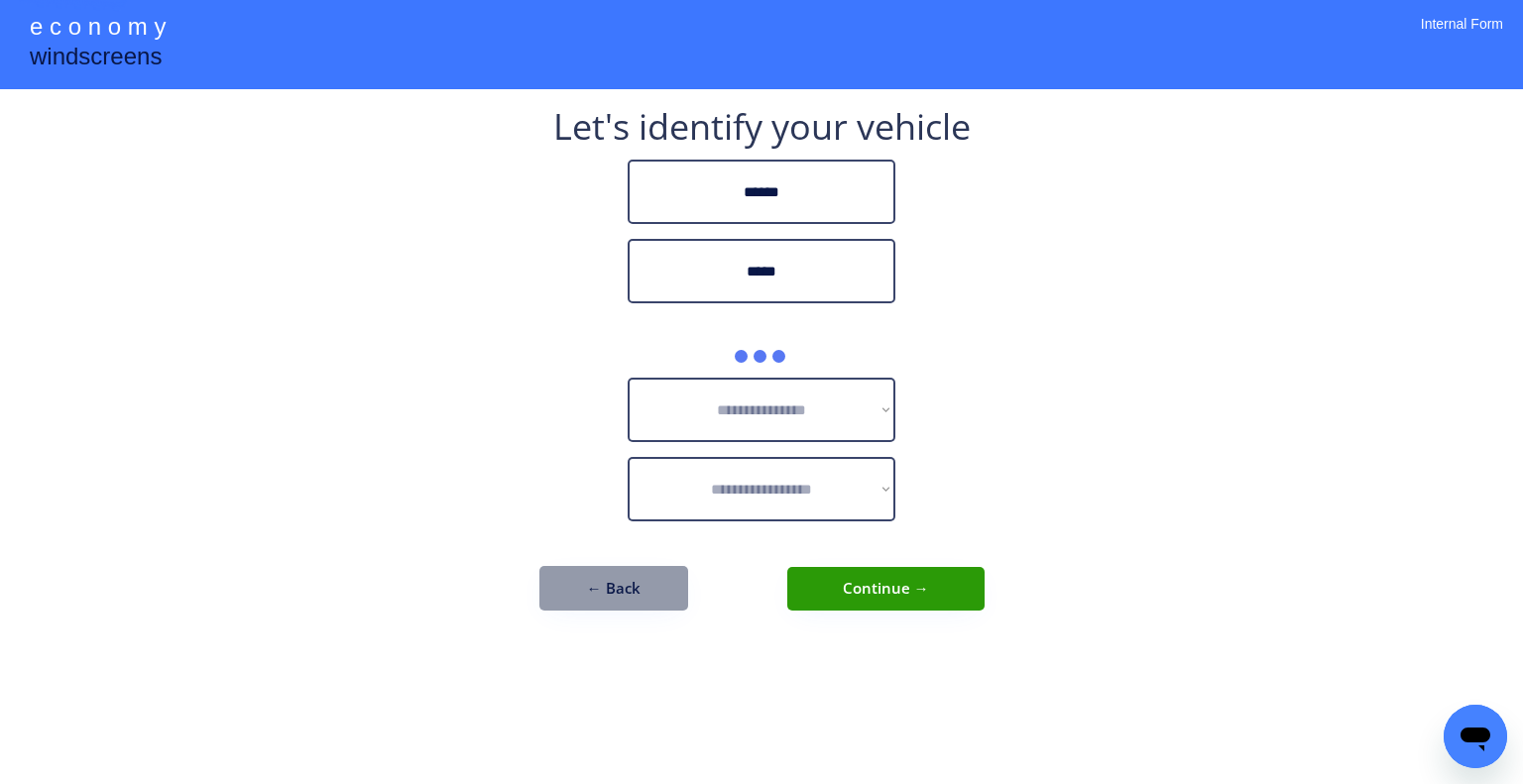 type on "*****" 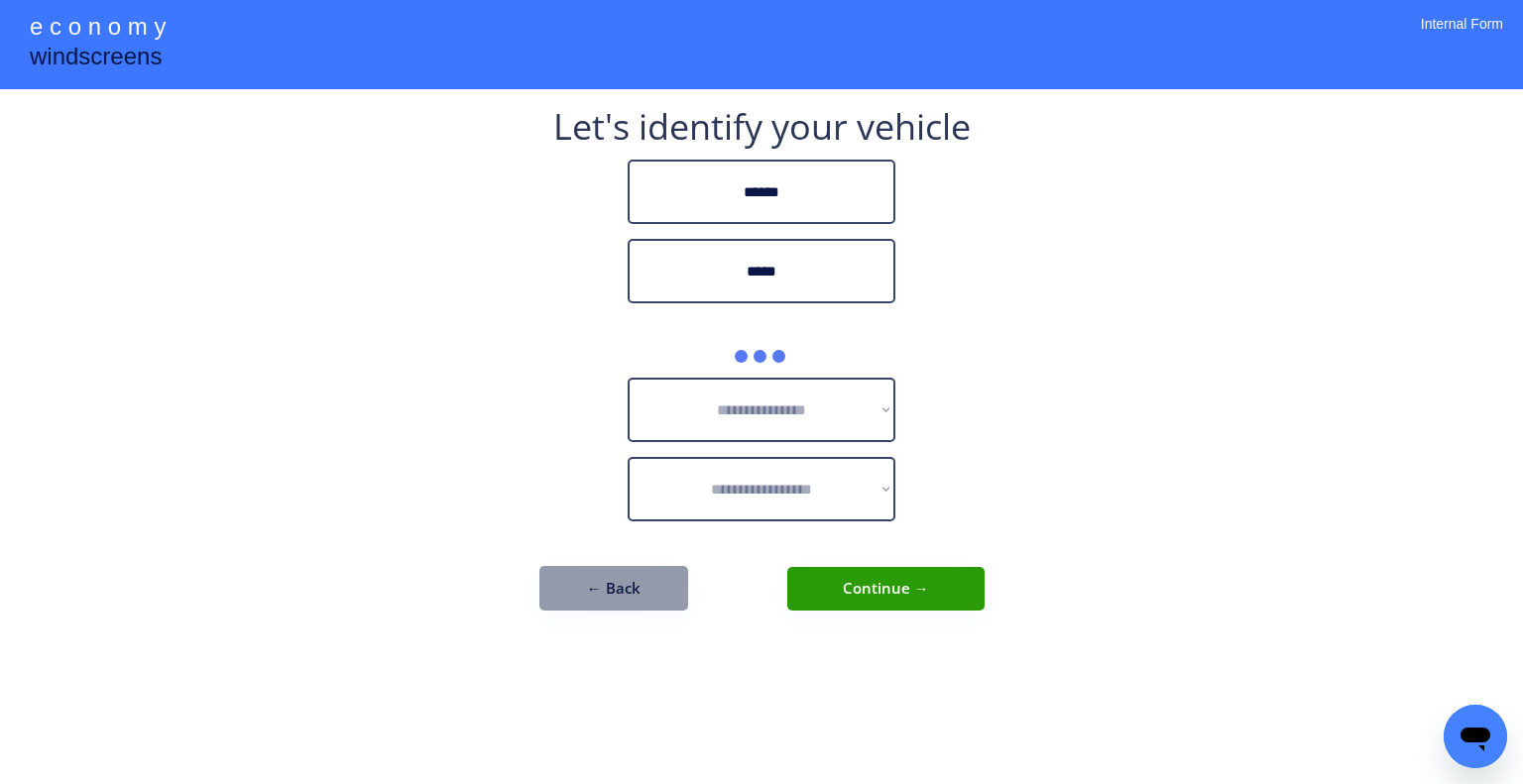 click on "**********" at bounding box center (762, 392) 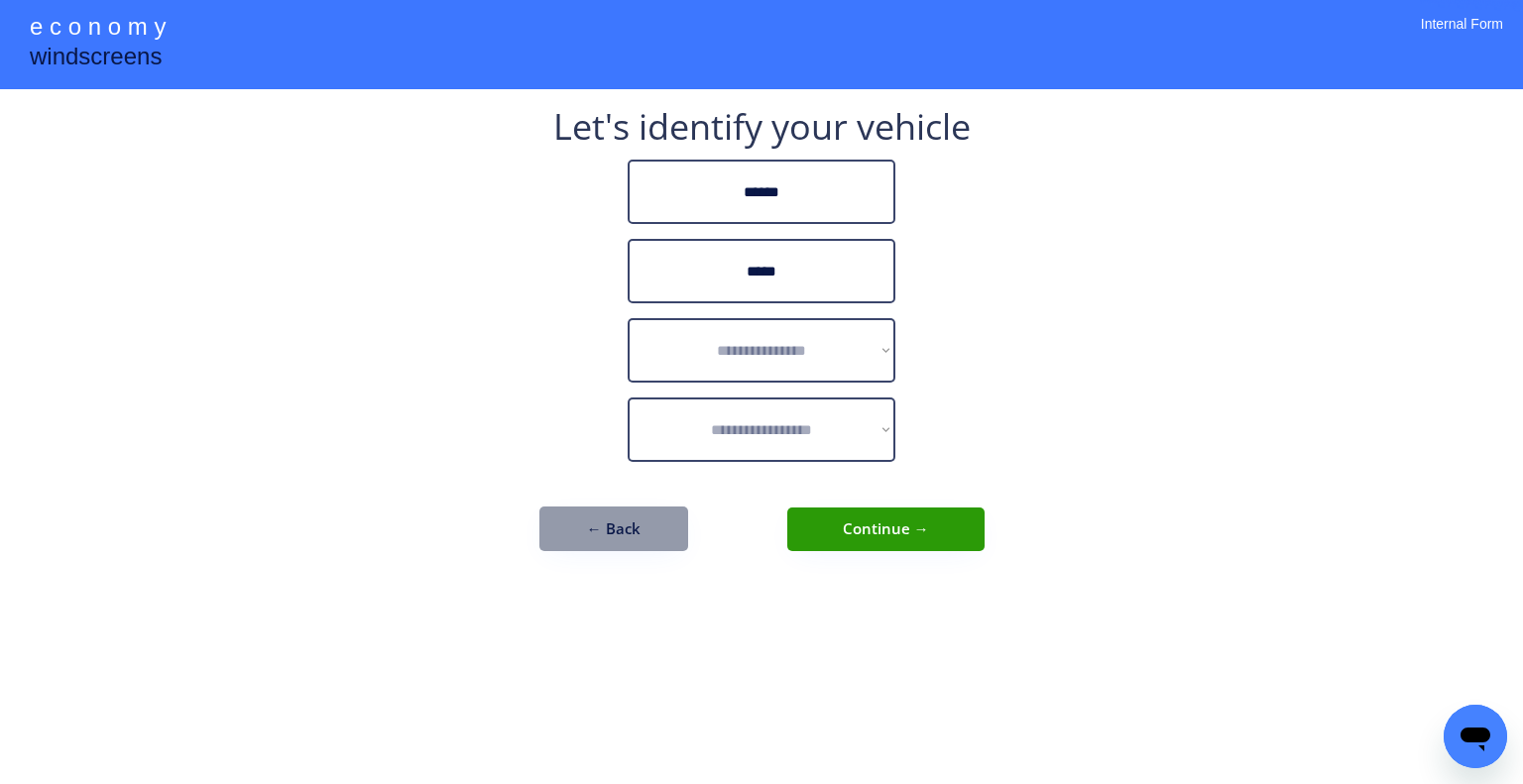 click on "**********" at bounding box center (762, 392) 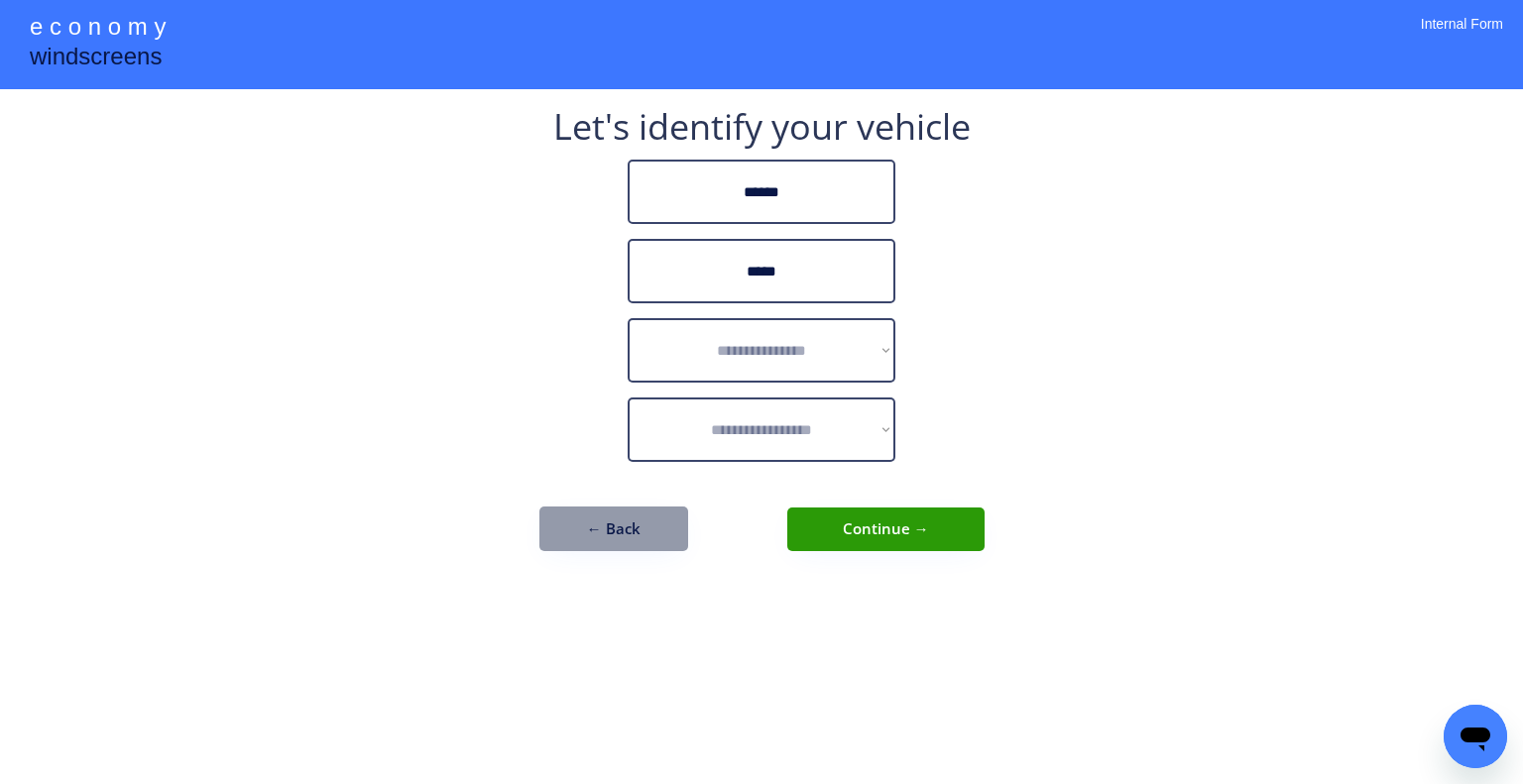 click on "**********" at bounding box center [762, 392] 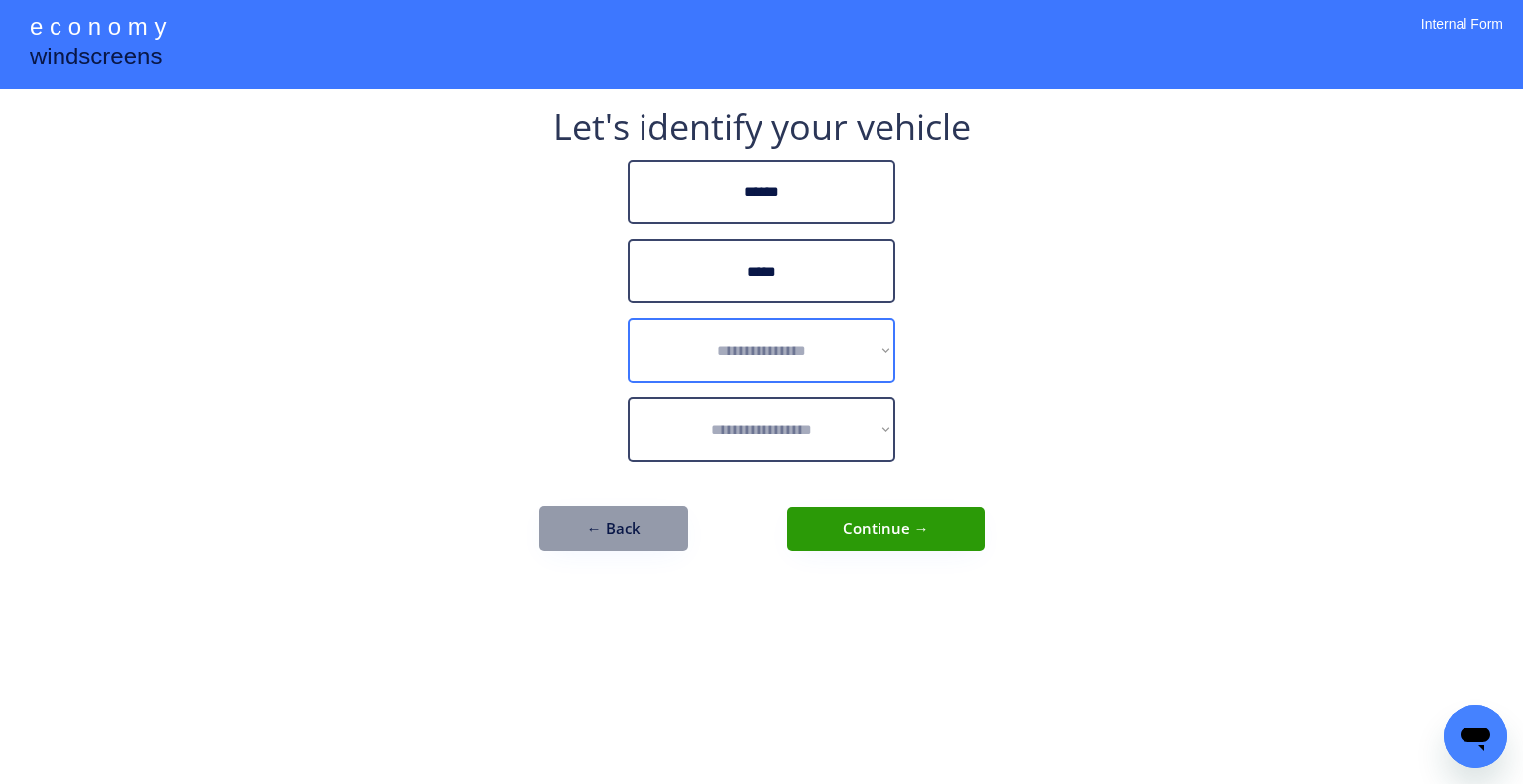 select on "******" 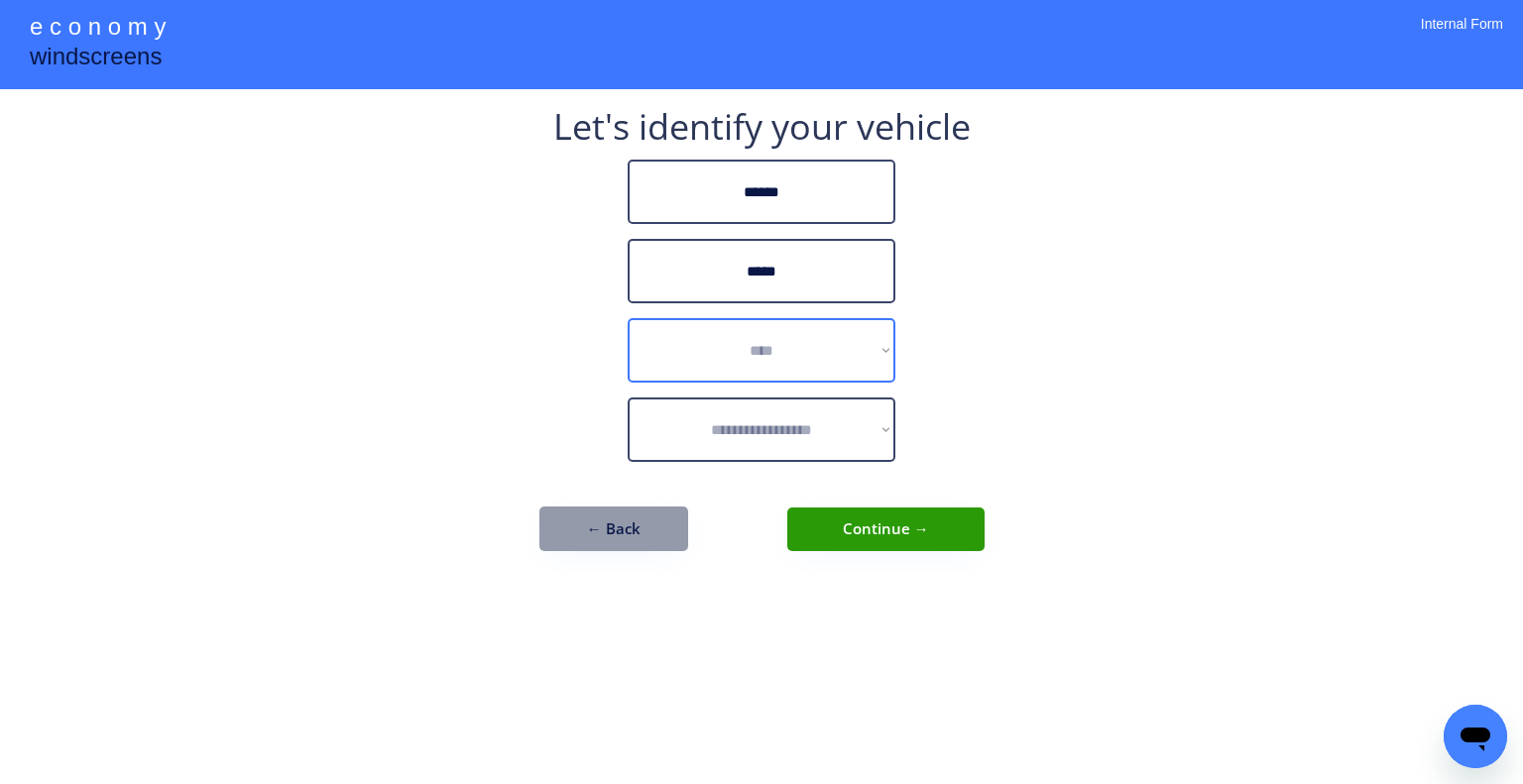 click on "**********" at bounding box center [762, 350] 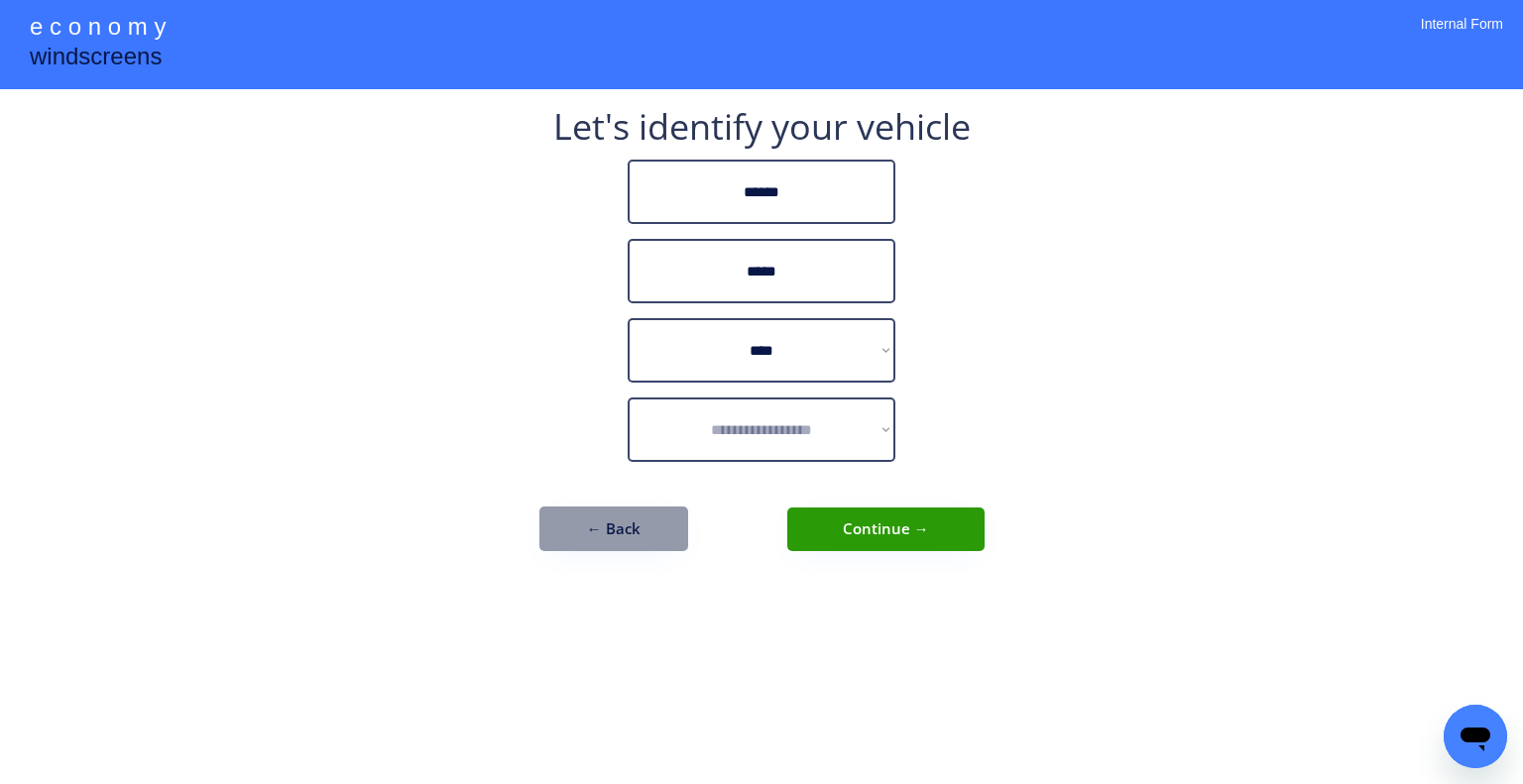 click on "**********" at bounding box center [762, 392] 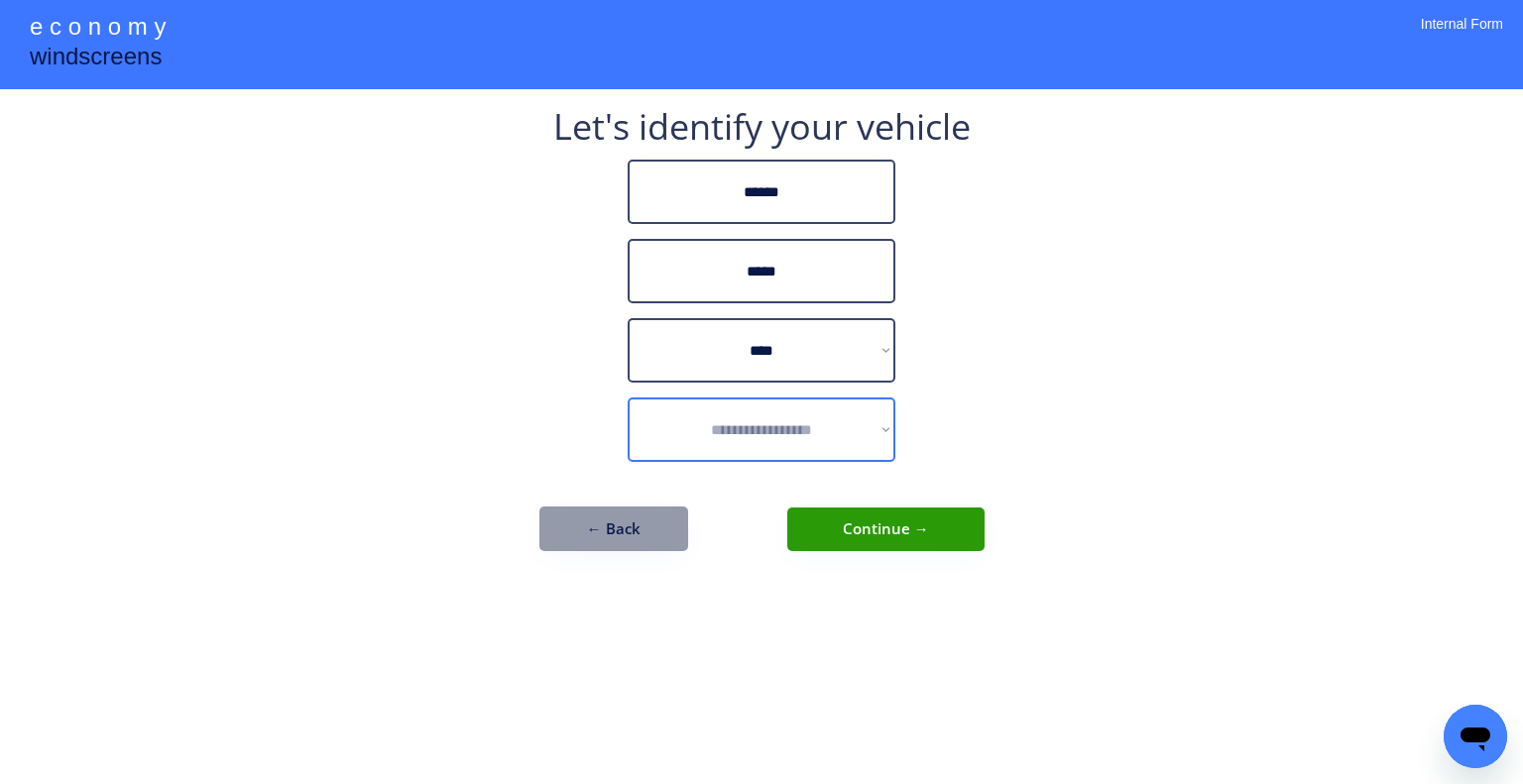 click on "**********" at bounding box center (762, 429) 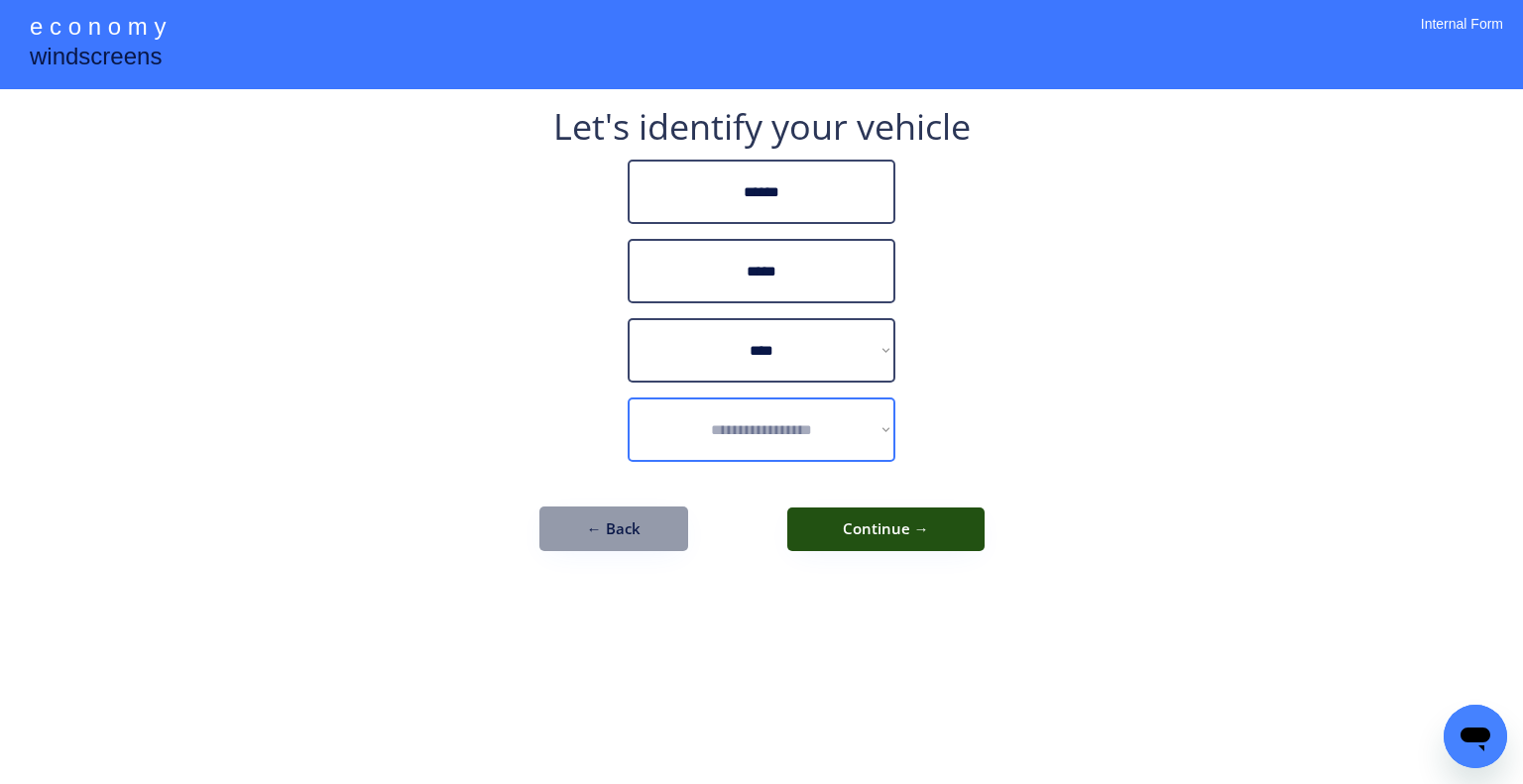 select on "*********" 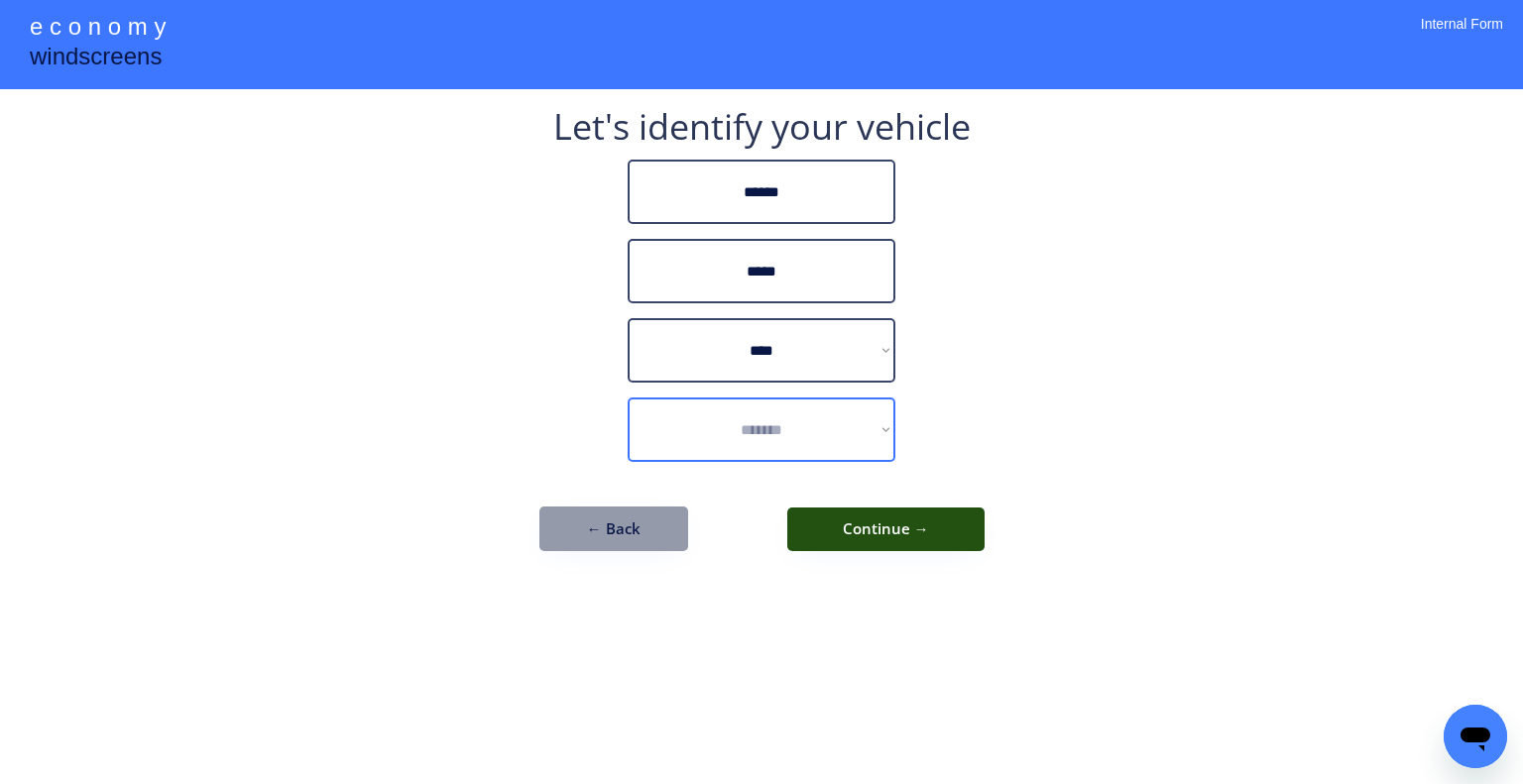 click on "**********" at bounding box center (762, 429) 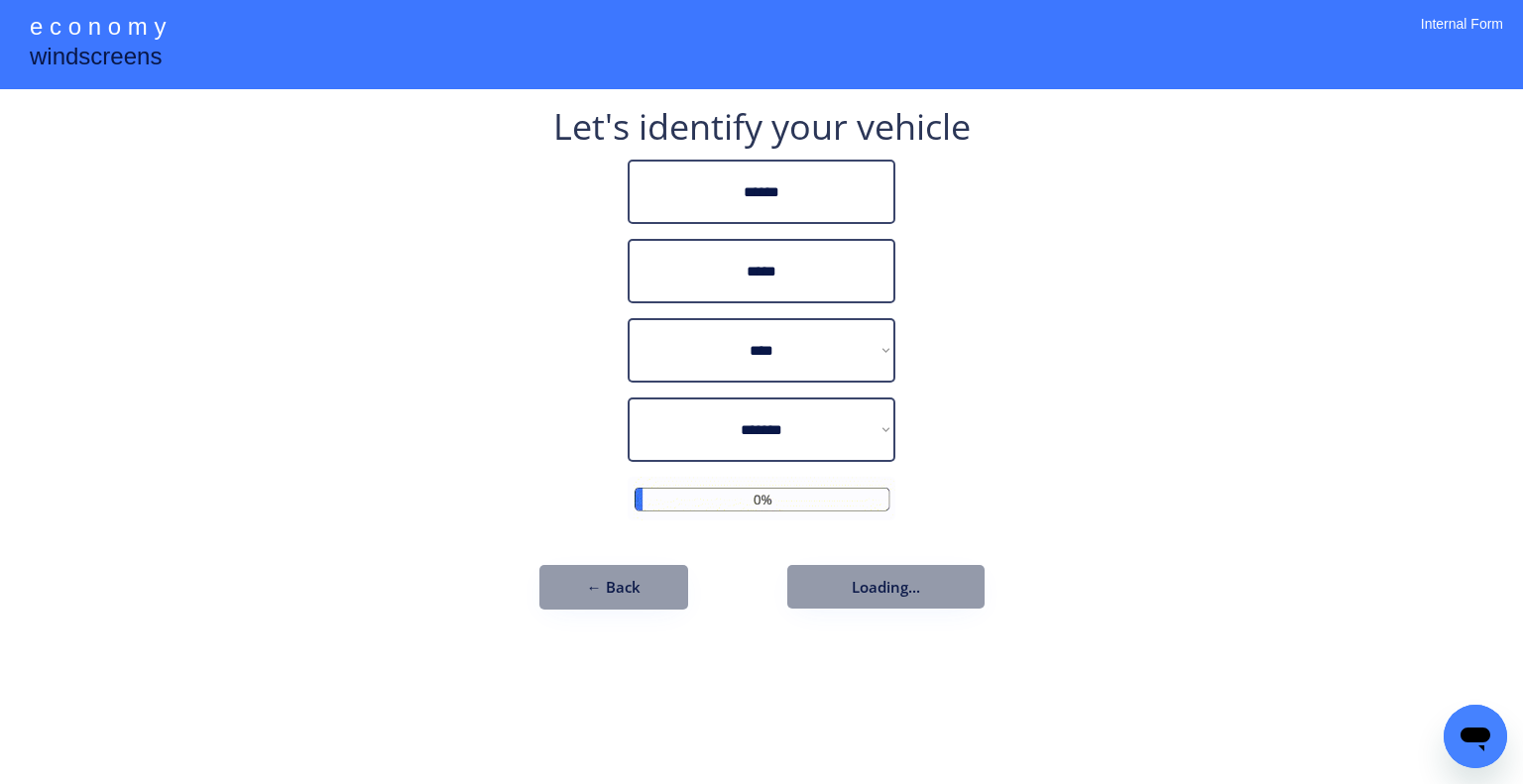 click on "**********" at bounding box center [762, 392] 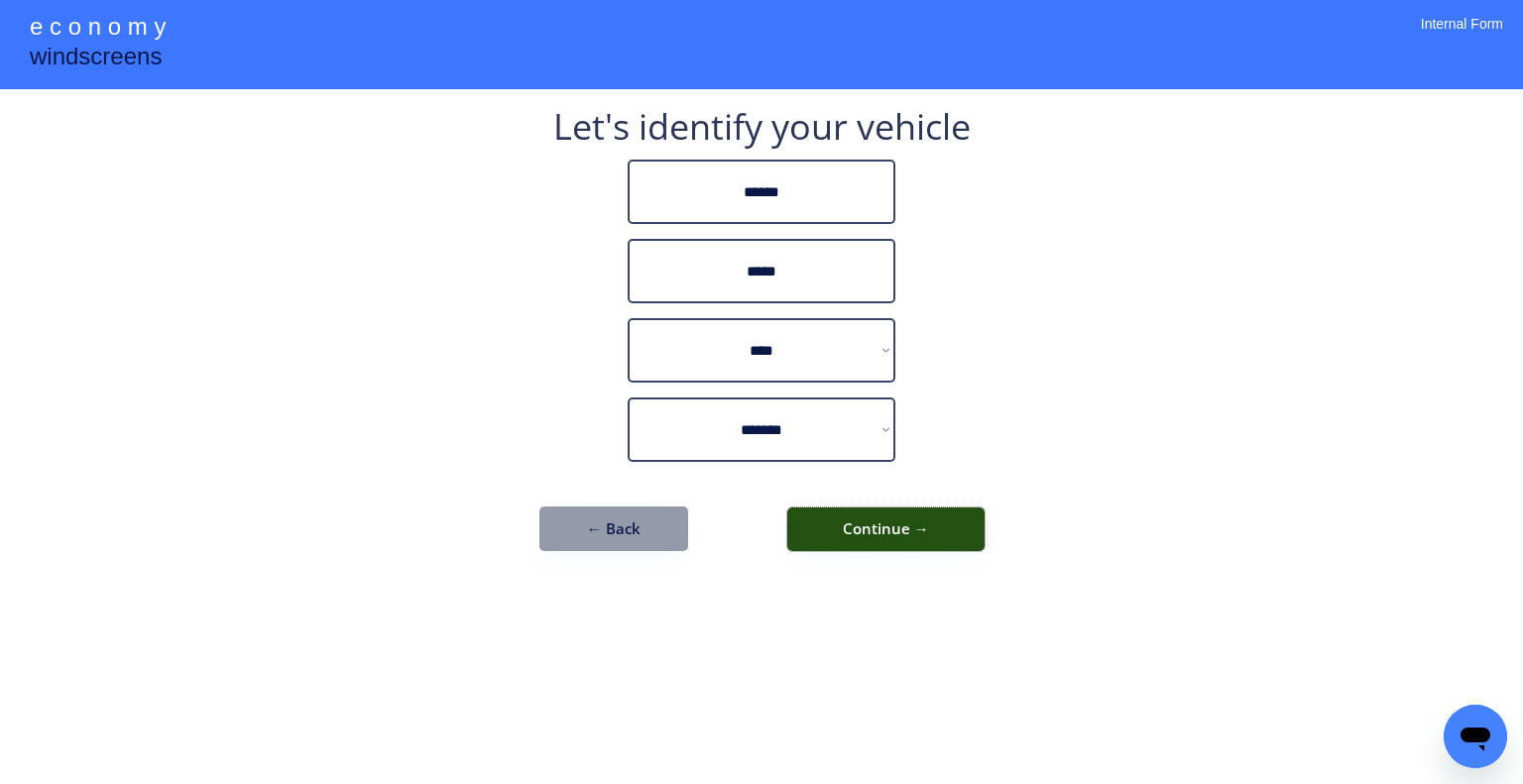 click on "Continue    →" at bounding box center [885, 529] 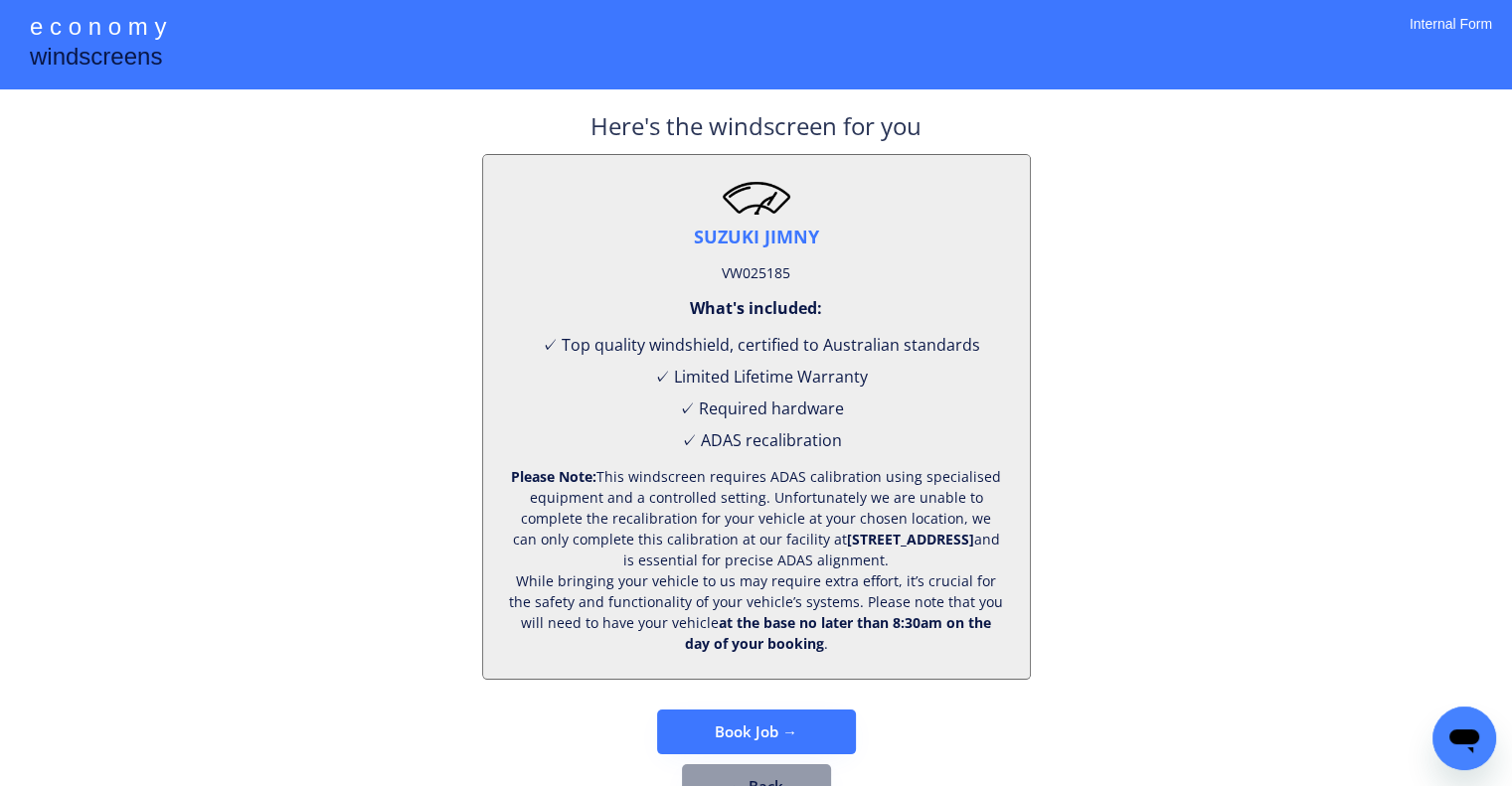 click on "SUZUKI JIMNY VW025185 What's included: ✓ Top quality windshield, certified to Australian standards
✓ Limited Lifetime Warranty ✓ Required hardware ✓ ADAS recalibration Please Note:  This windscreen requires ADAS calibration using specialised equipment and a controlled setting. Unfortunately we are unable to complete the recalibration for your vehicle at your chosen location, we can only complete this calibration at our facility at  2/37 Ada St, Coopers Plains QLD 4108  and is essential for precise ADAS alignment.
While bringing your vehicle to us may require extra effort, it’s crucial for the safety and functionality of your vehicle’s systems. Please note that you will need to have your vehicle  at the base no later than 8:30am on the day of your booking ." at bounding box center (756, 416) 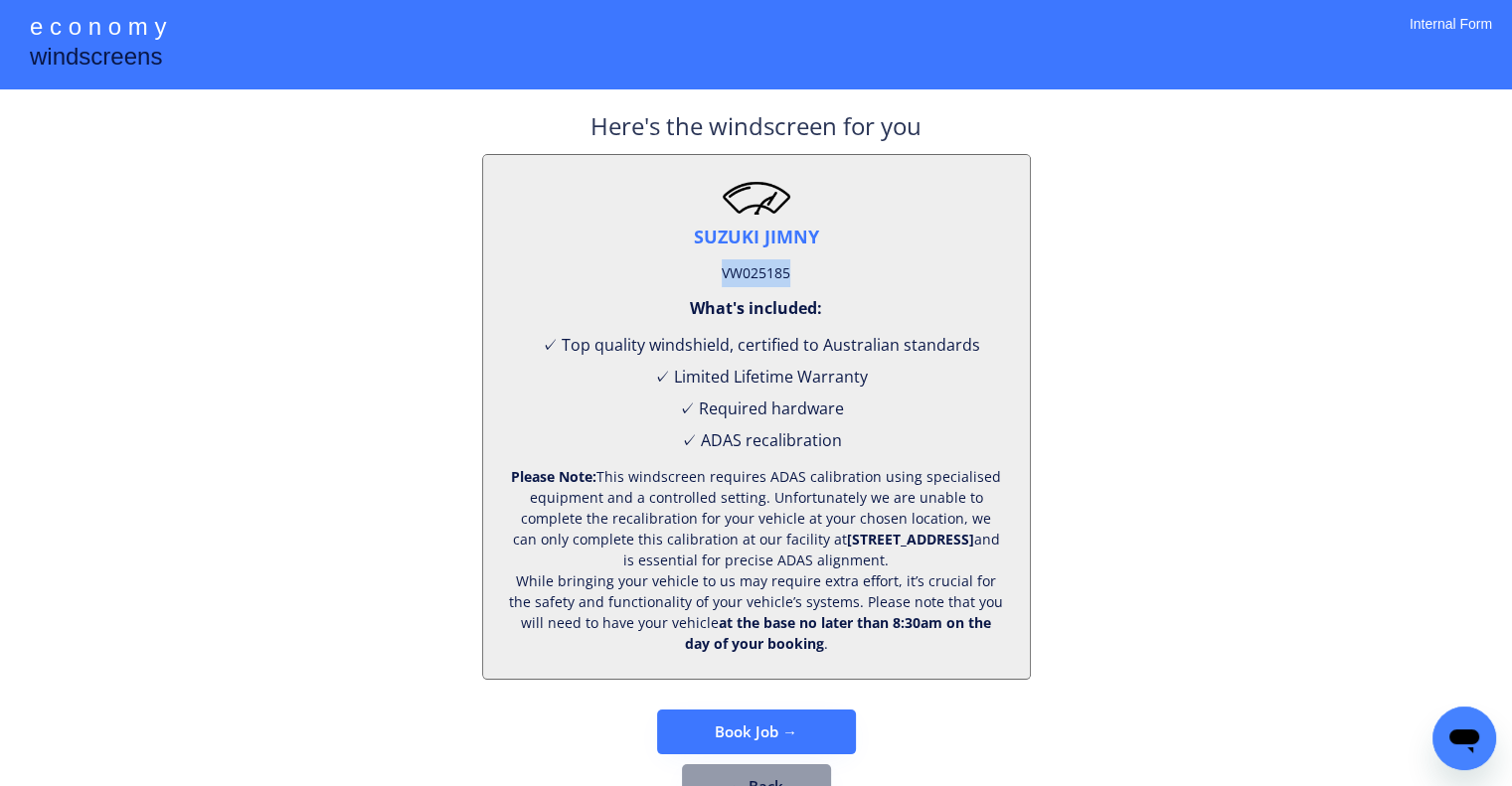 click on "VW025185" at bounding box center [756, 273] 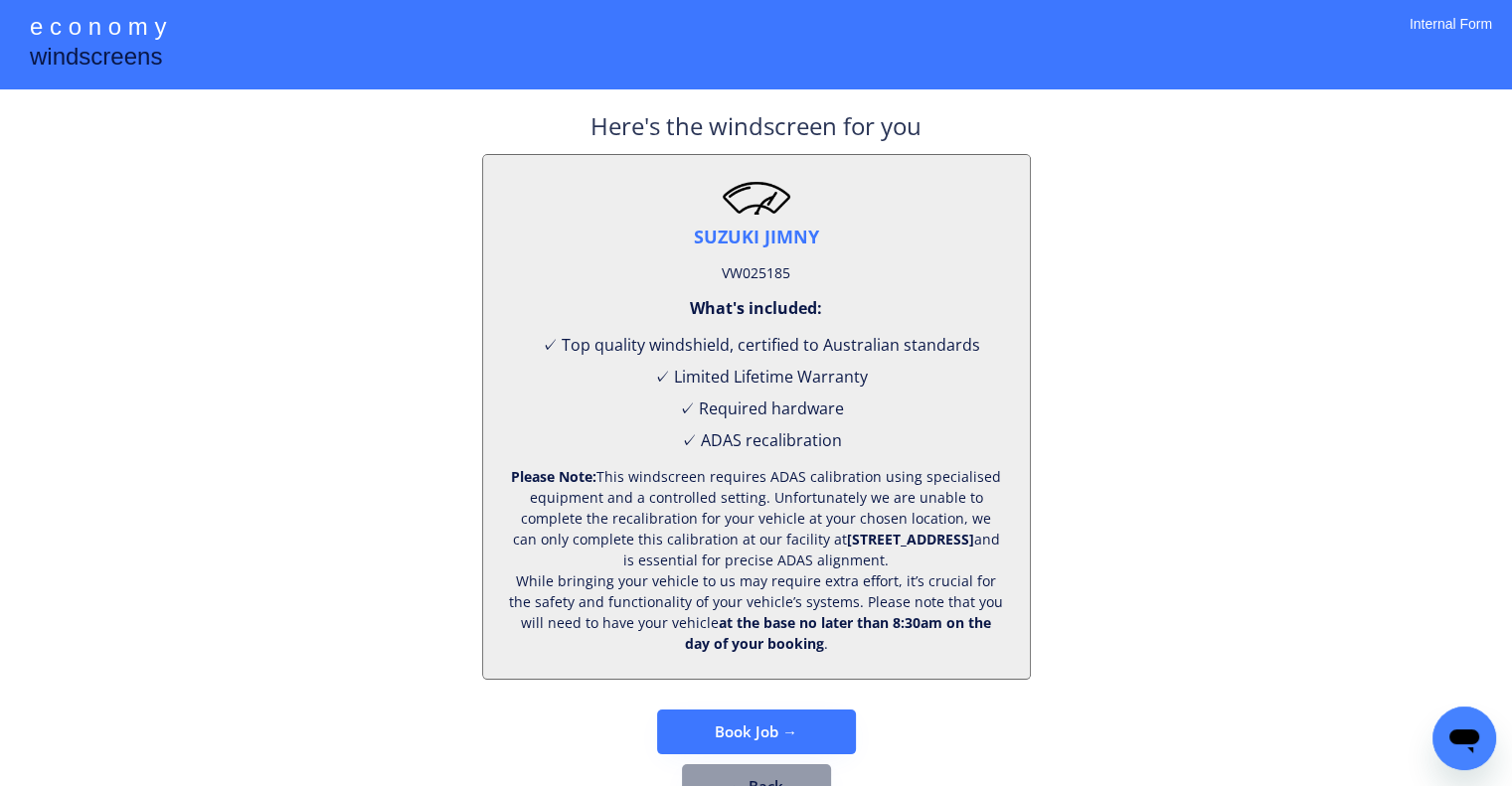 click on "✓ Top quality windshield, certified to Australian standards
✓ Limited Lifetime Warranty ✓ Required hardware ✓ ADAS recalibration" at bounding box center [756, 393] 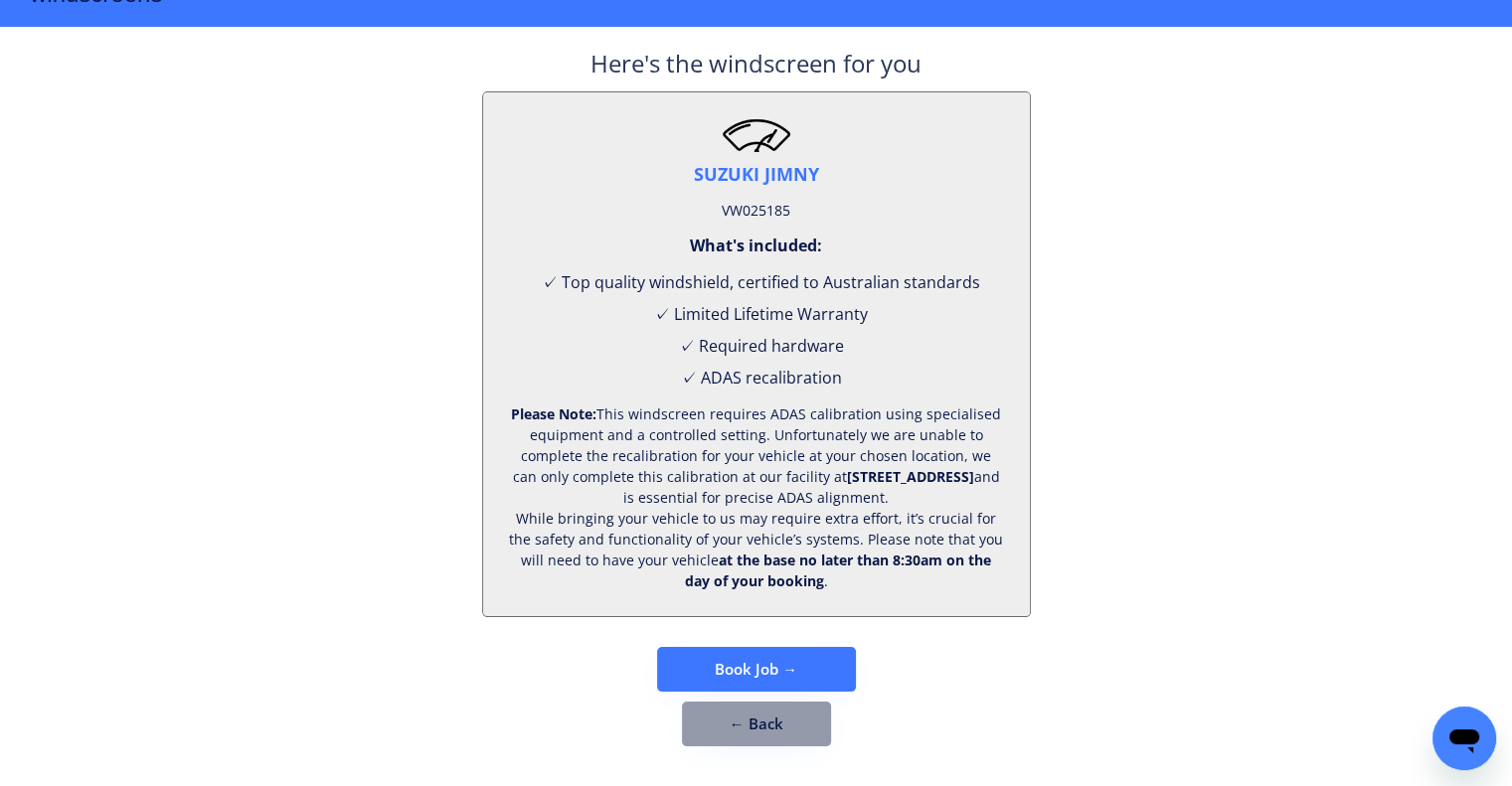 scroll, scrollTop: 82, scrollLeft: 0, axis: vertical 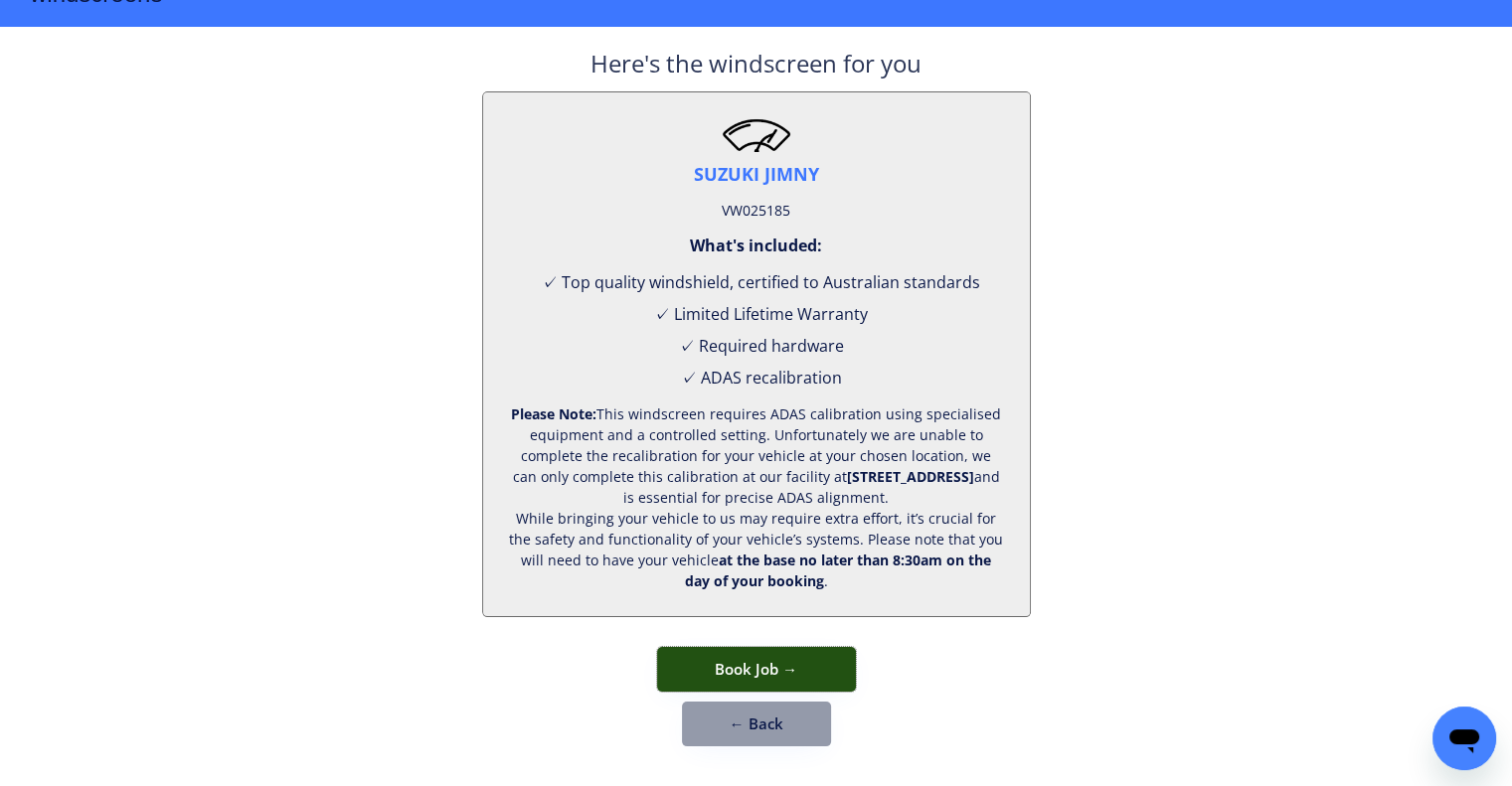 click on "Book Job    →" at bounding box center (756, 669) 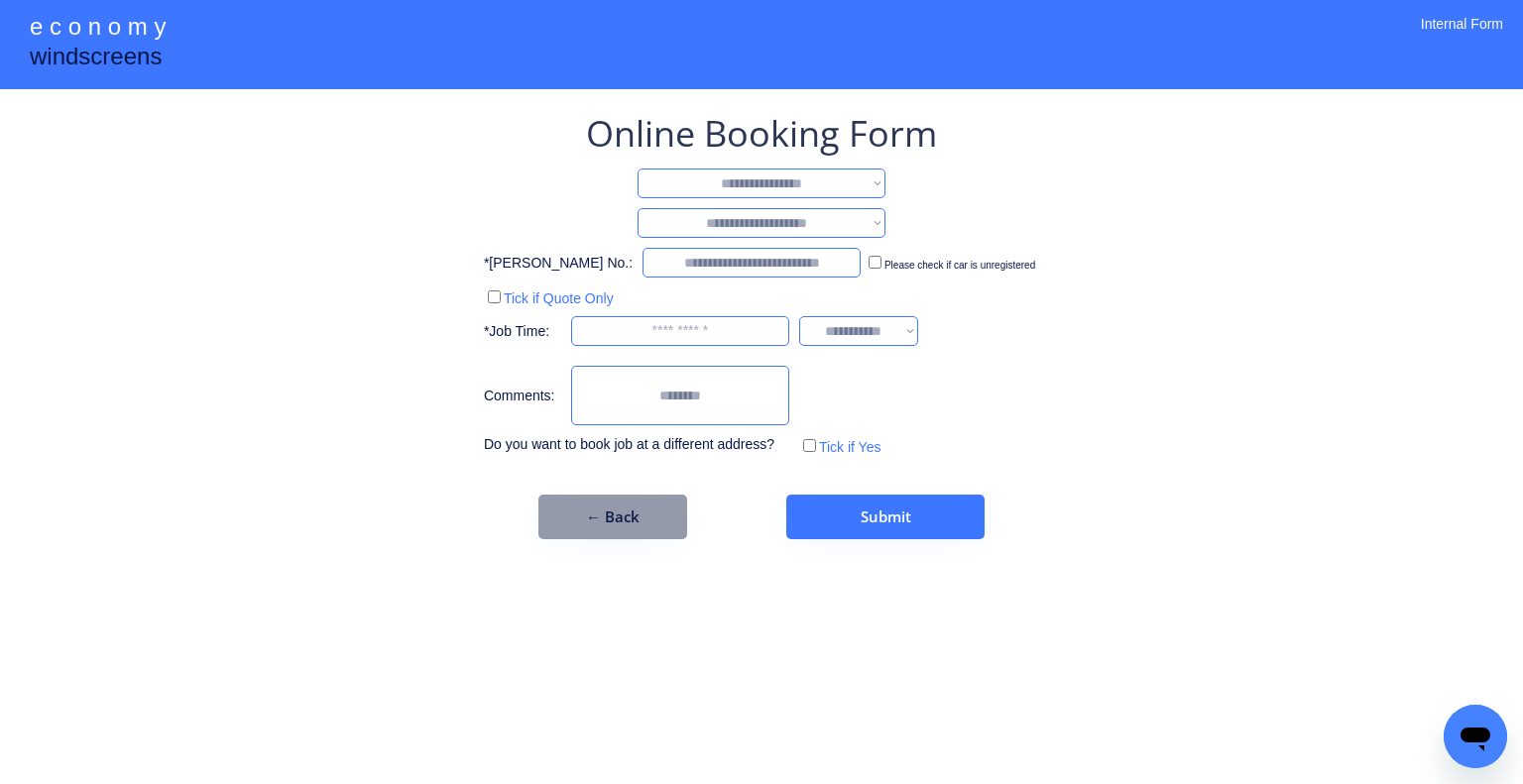 click on "**********" at bounding box center [762, 183] 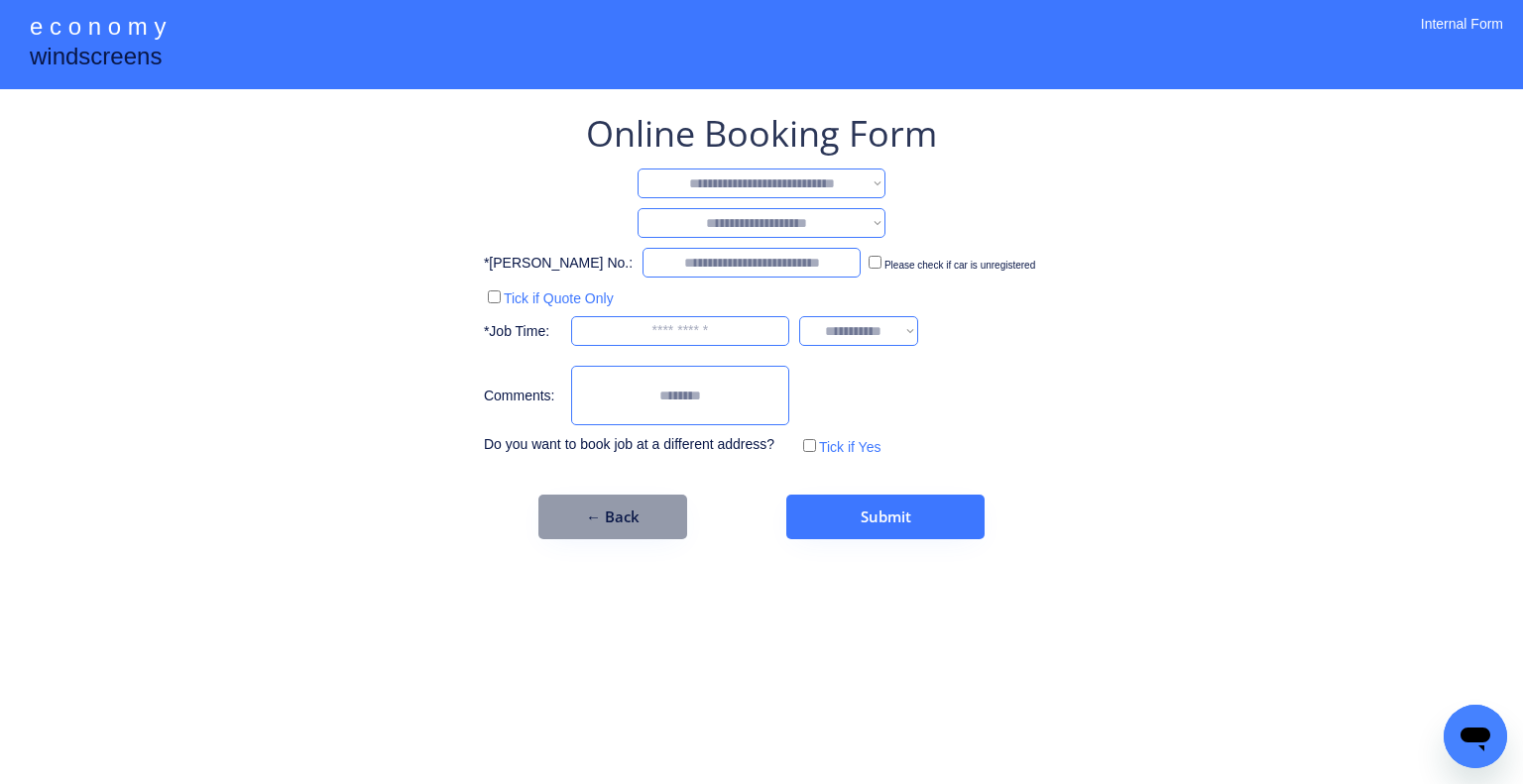 click on "**********" at bounding box center (762, 183) 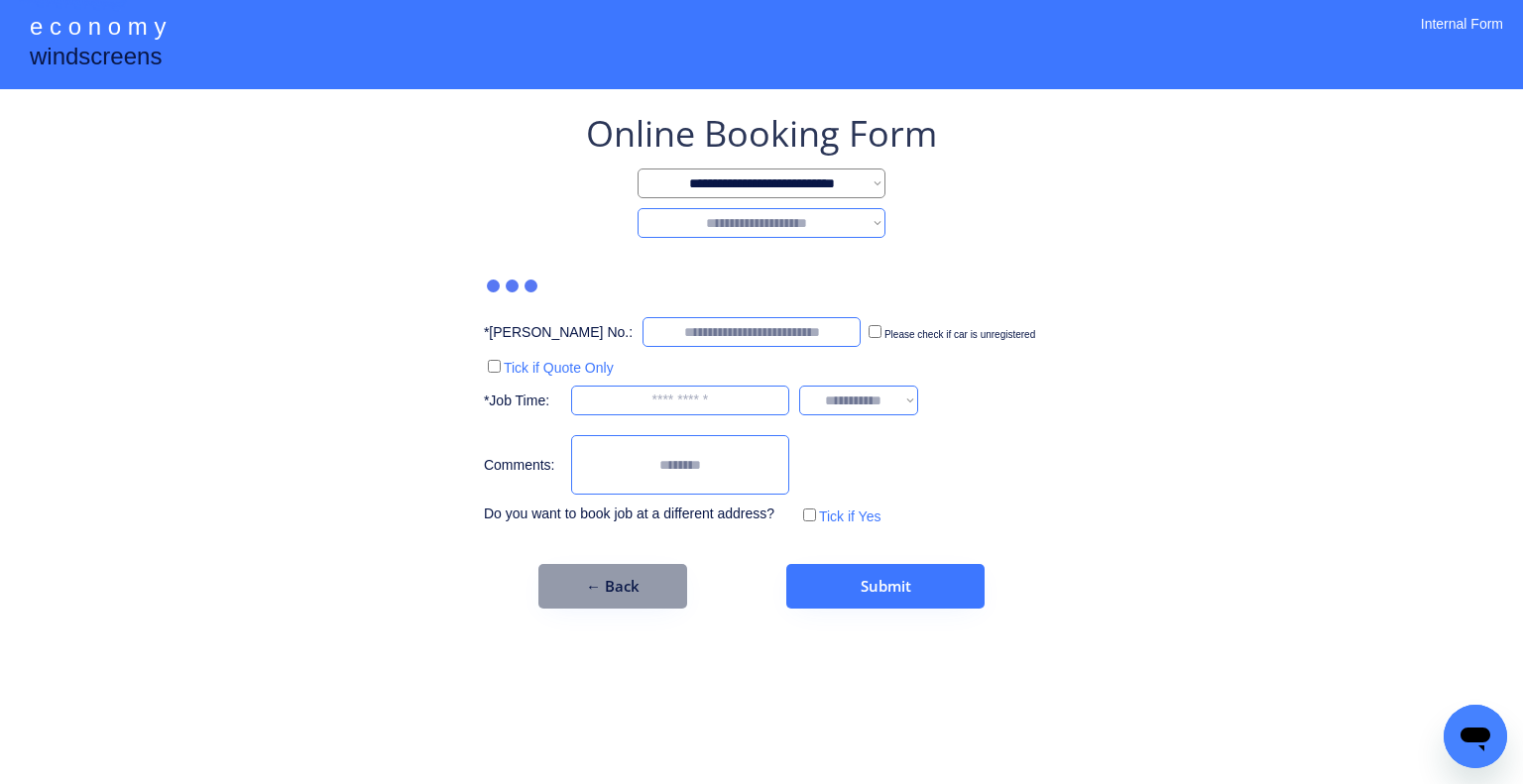 click on "**********" at bounding box center [762, 223] 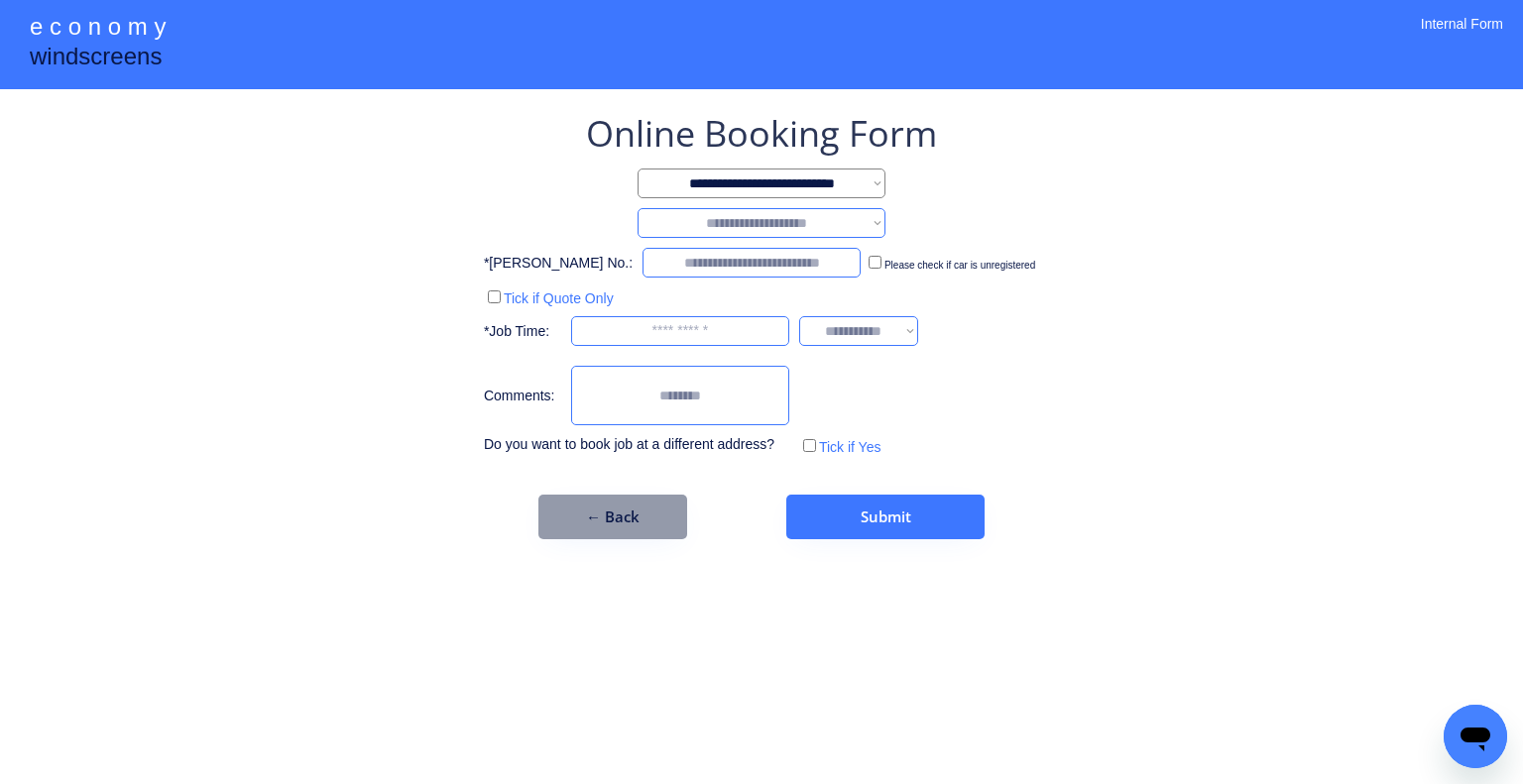 click on "Please check if car is unregistered" at bounding box center [960, 265] 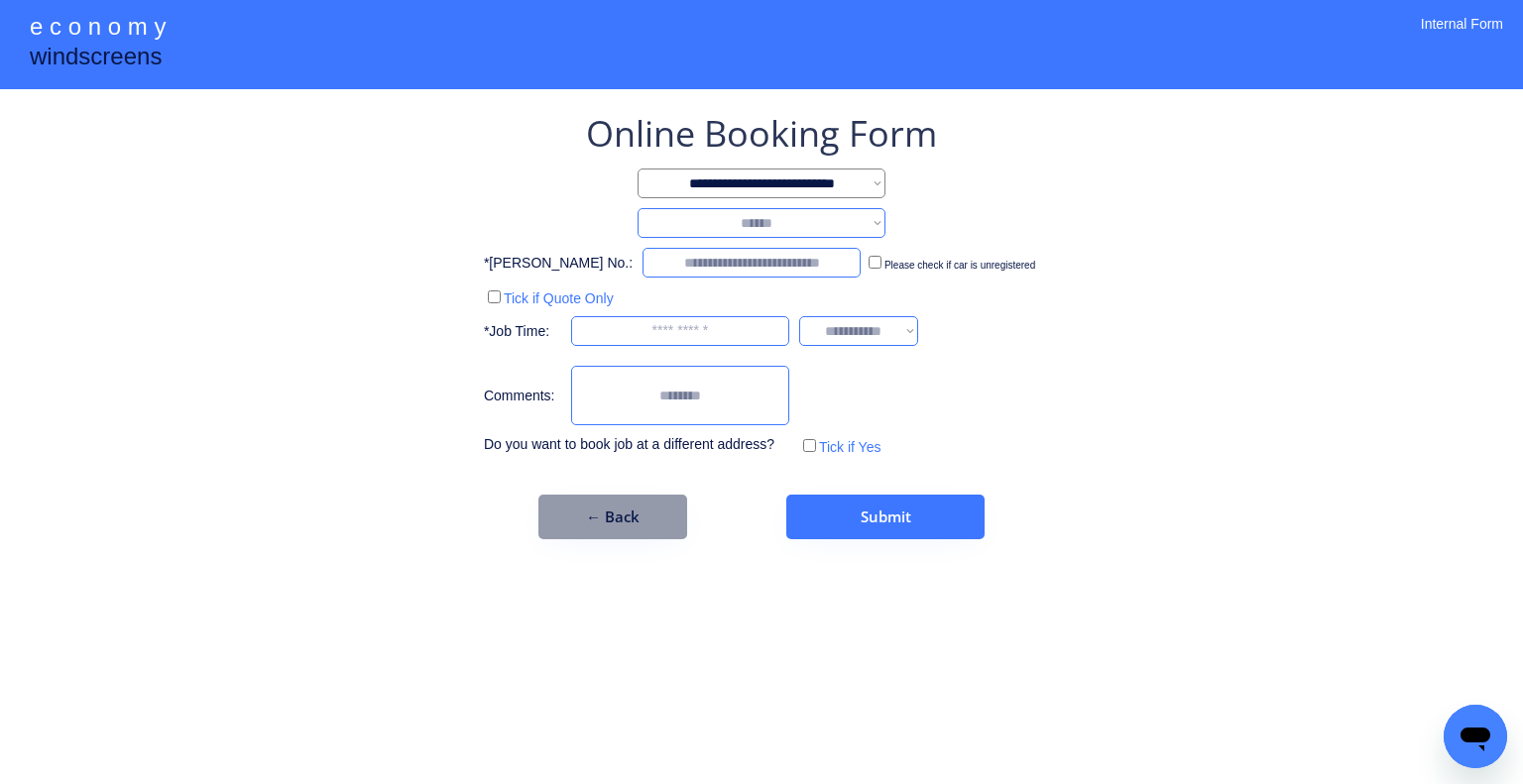 click on "**********" at bounding box center [762, 223] 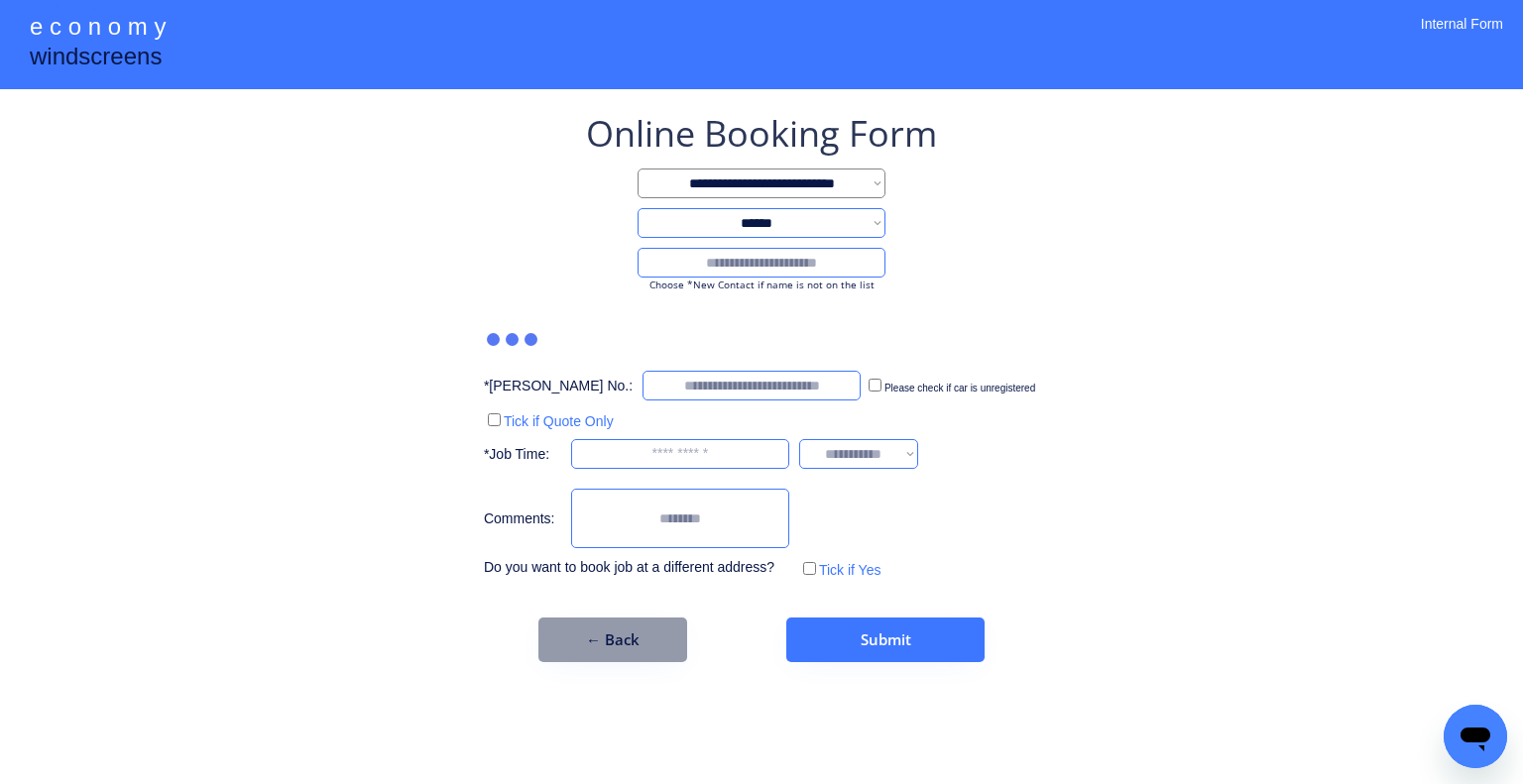 click at bounding box center (762, 263) 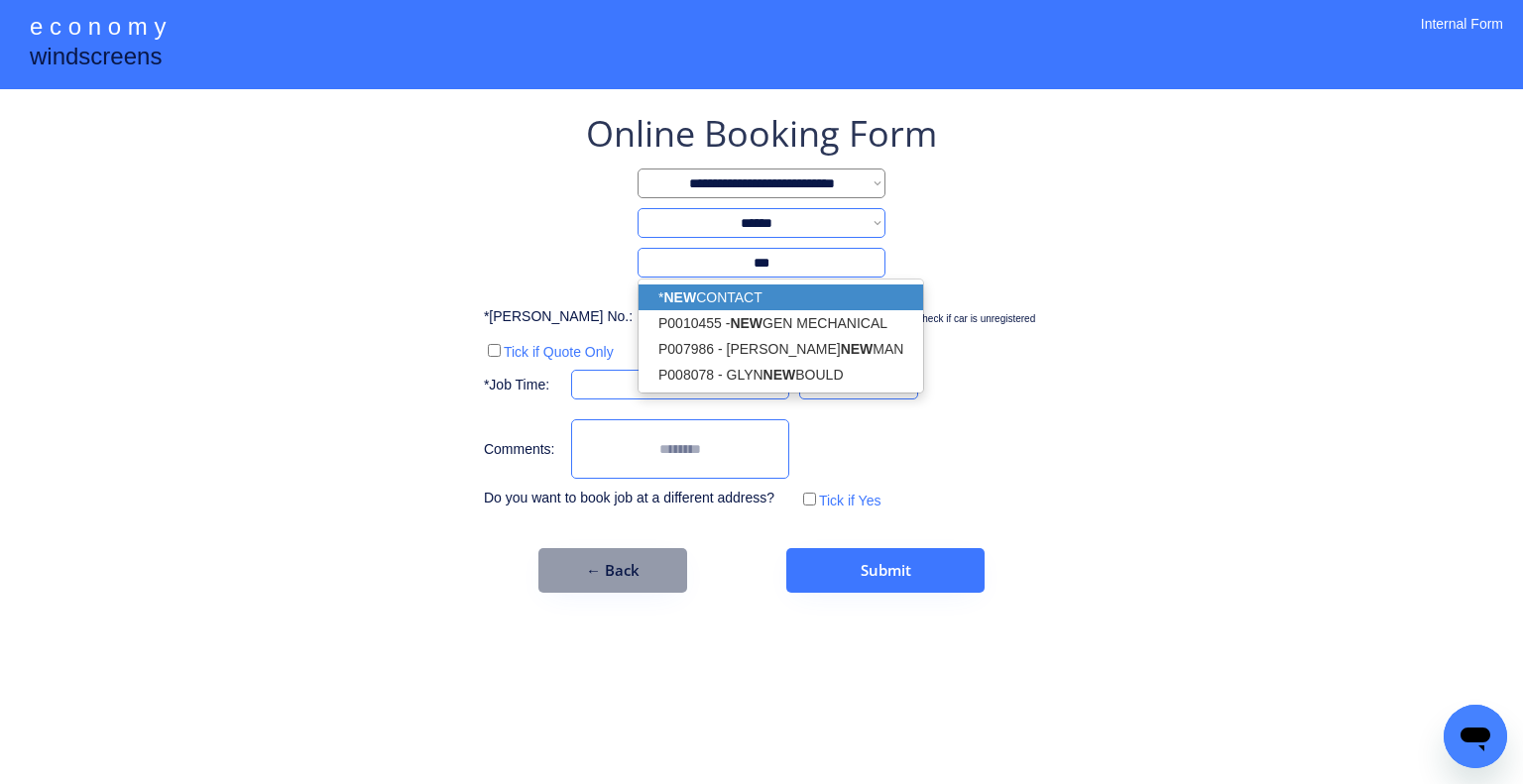 drag, startPoint x: 818, startPoint y: 289, endPoint x: 855, endPoint y: 295, distance: 37.48333 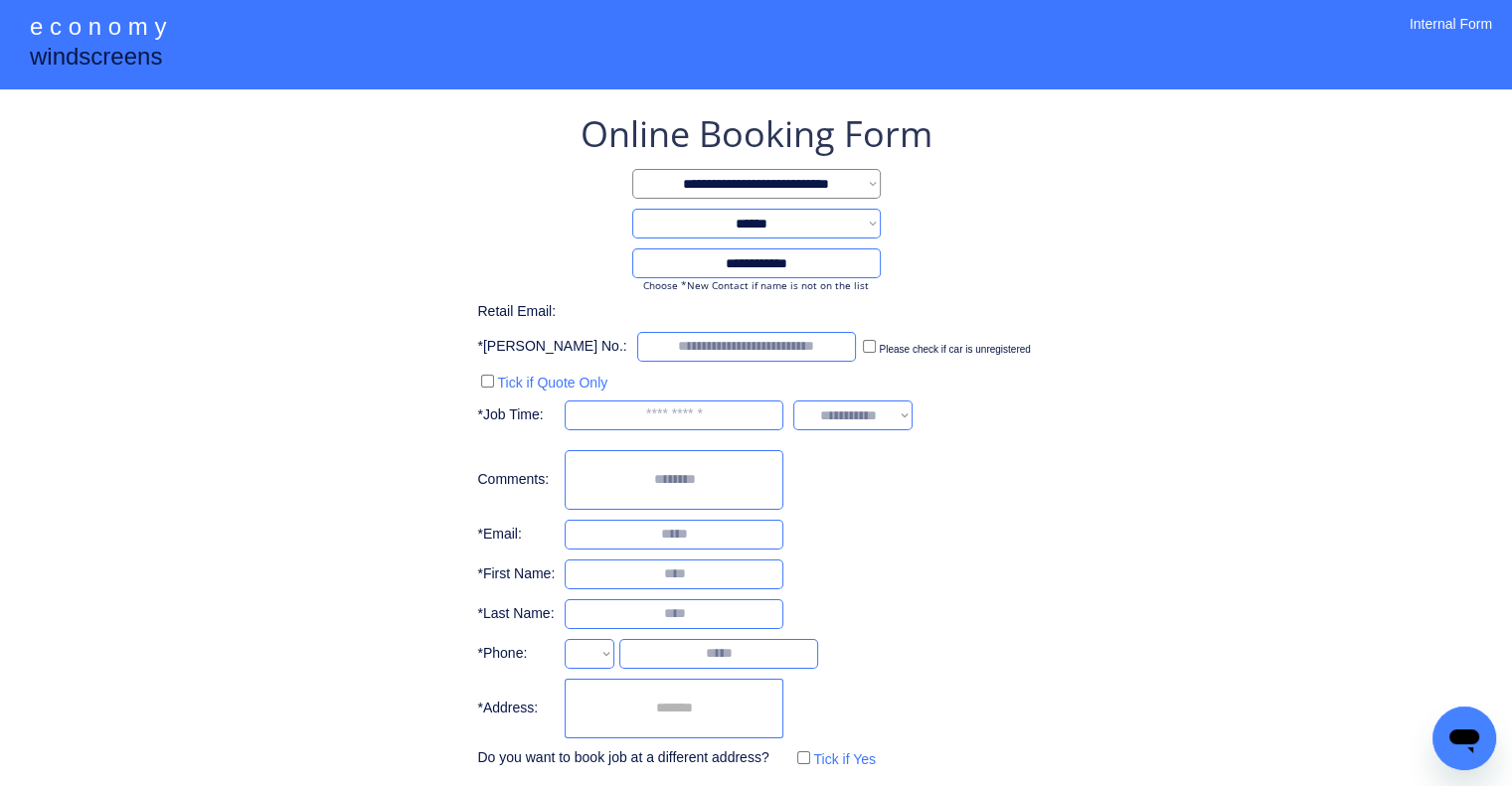 type on "**********" 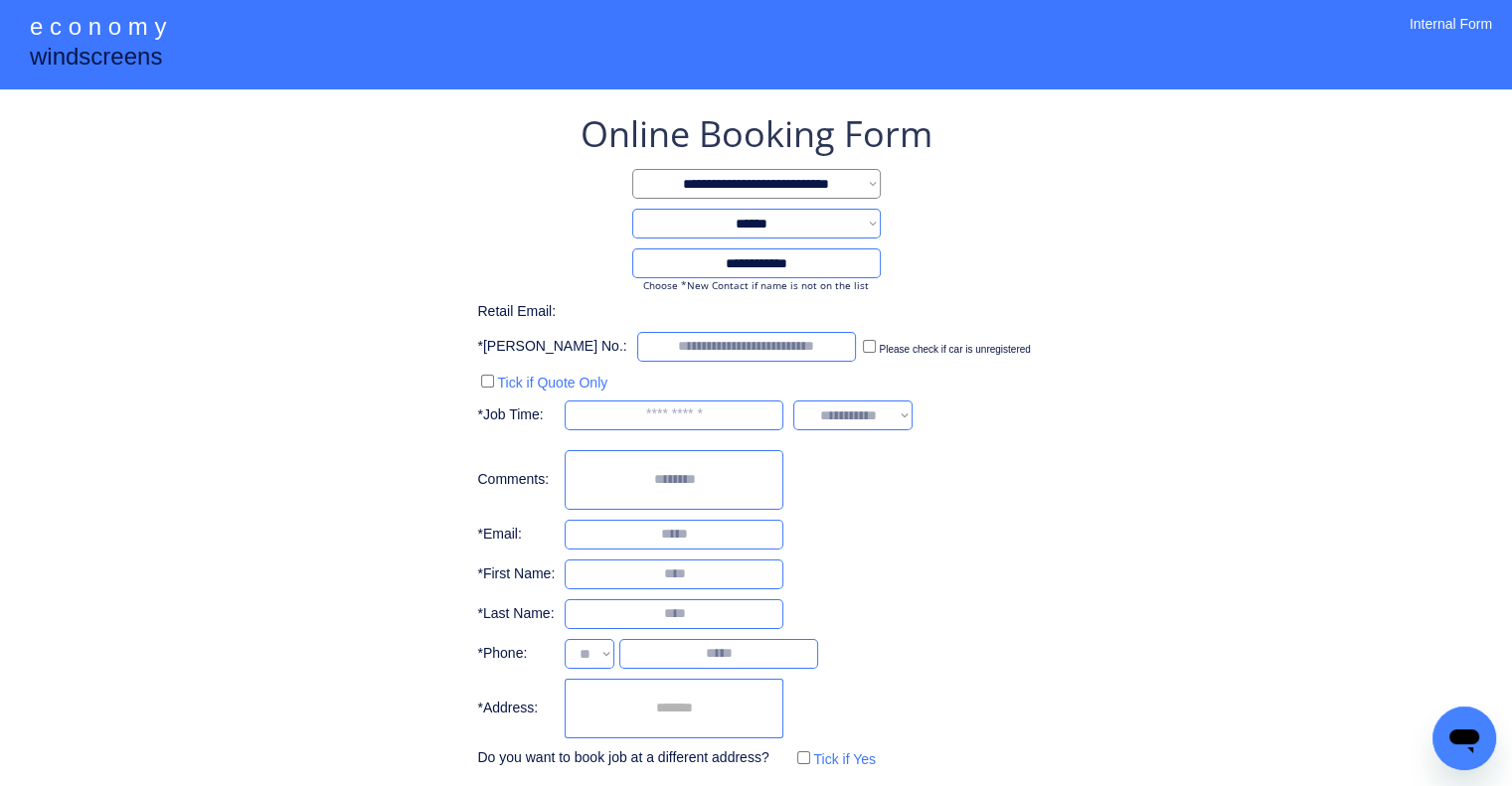 select on "**********" 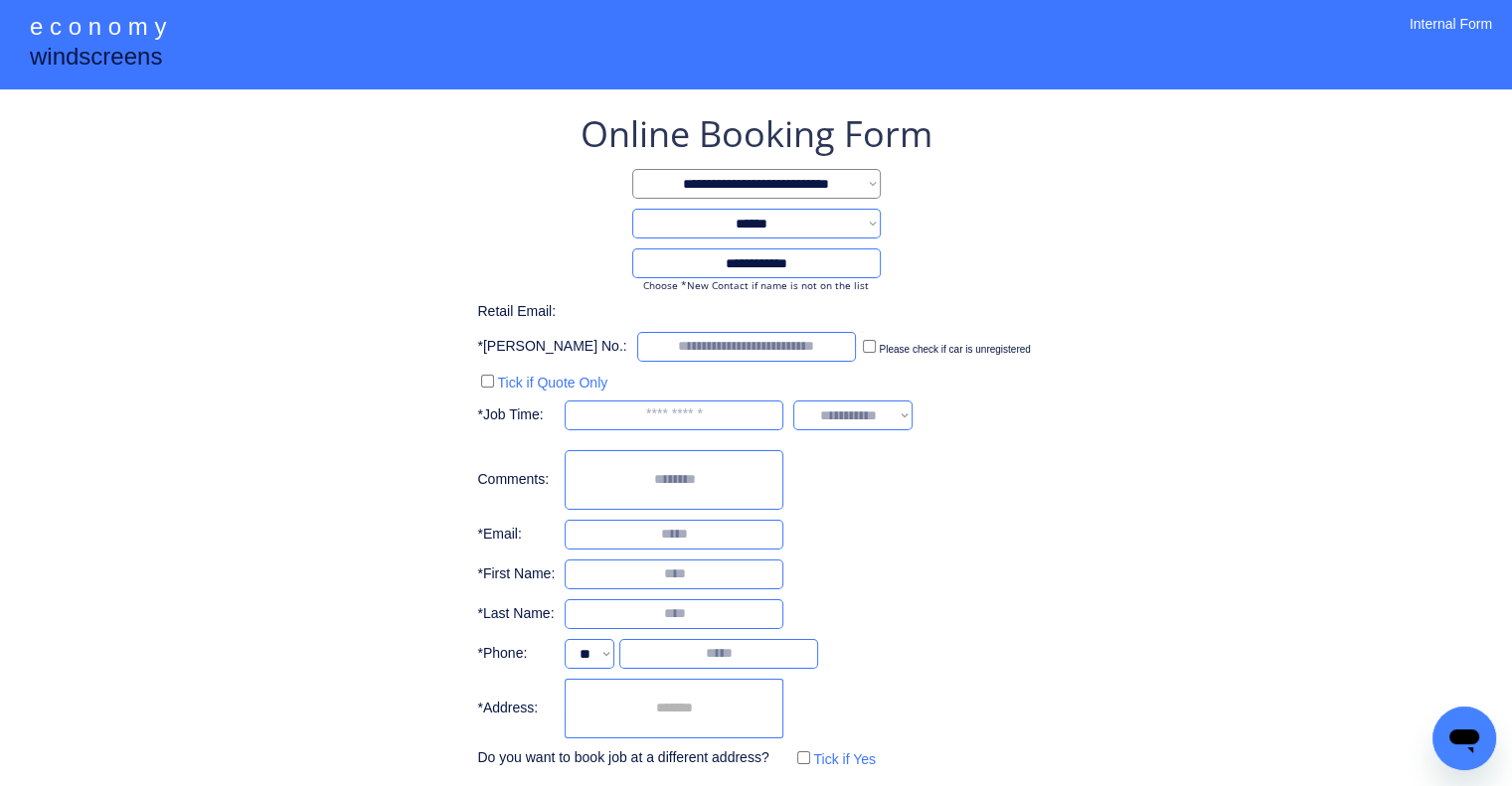 click at bounding box center (674, 708) 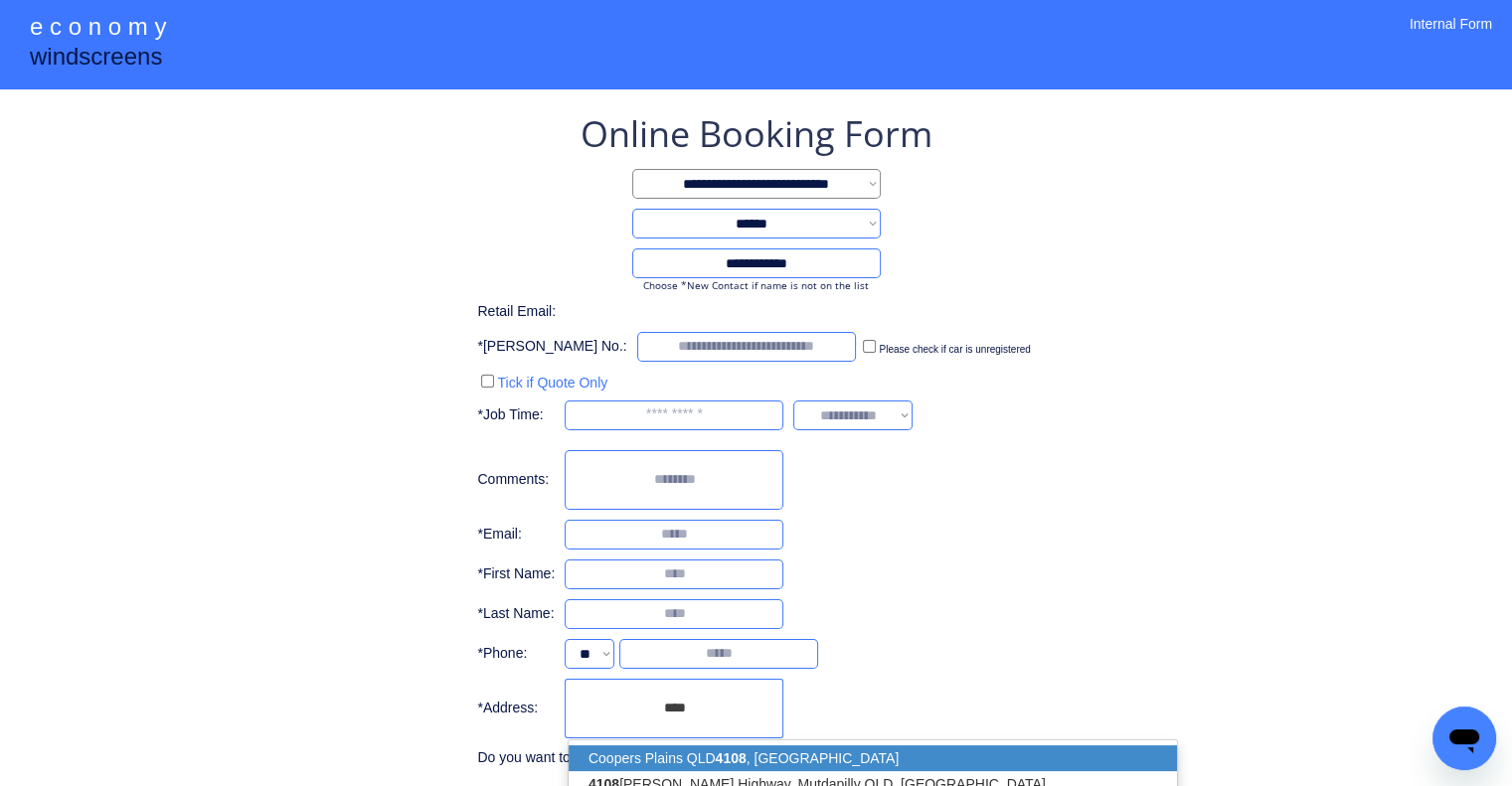 drag, startPoint x: 716, startPoint y: 757, endPoint x: 897, endPoint y: 579, distance: 253.8602 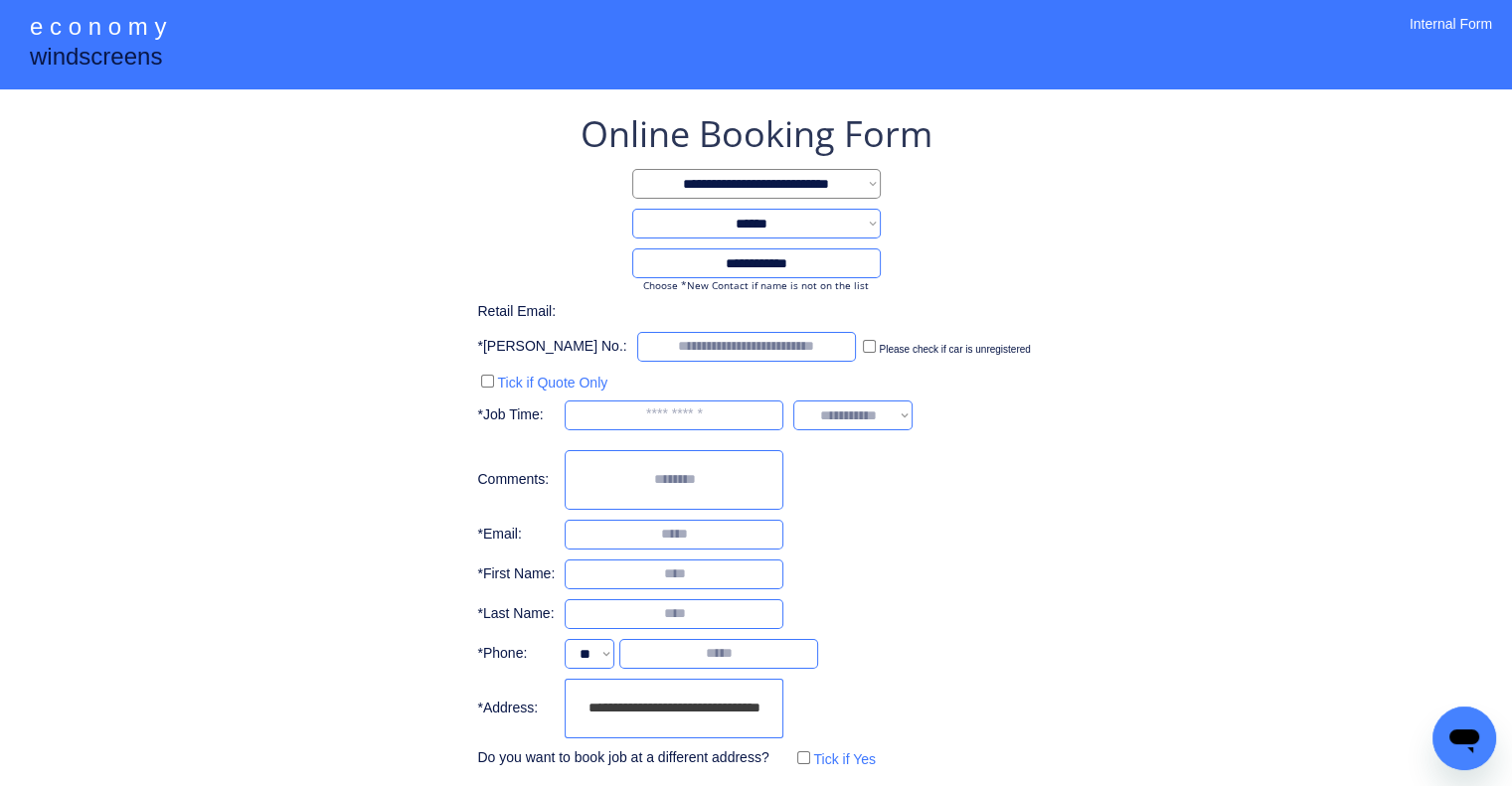 type on "**********" 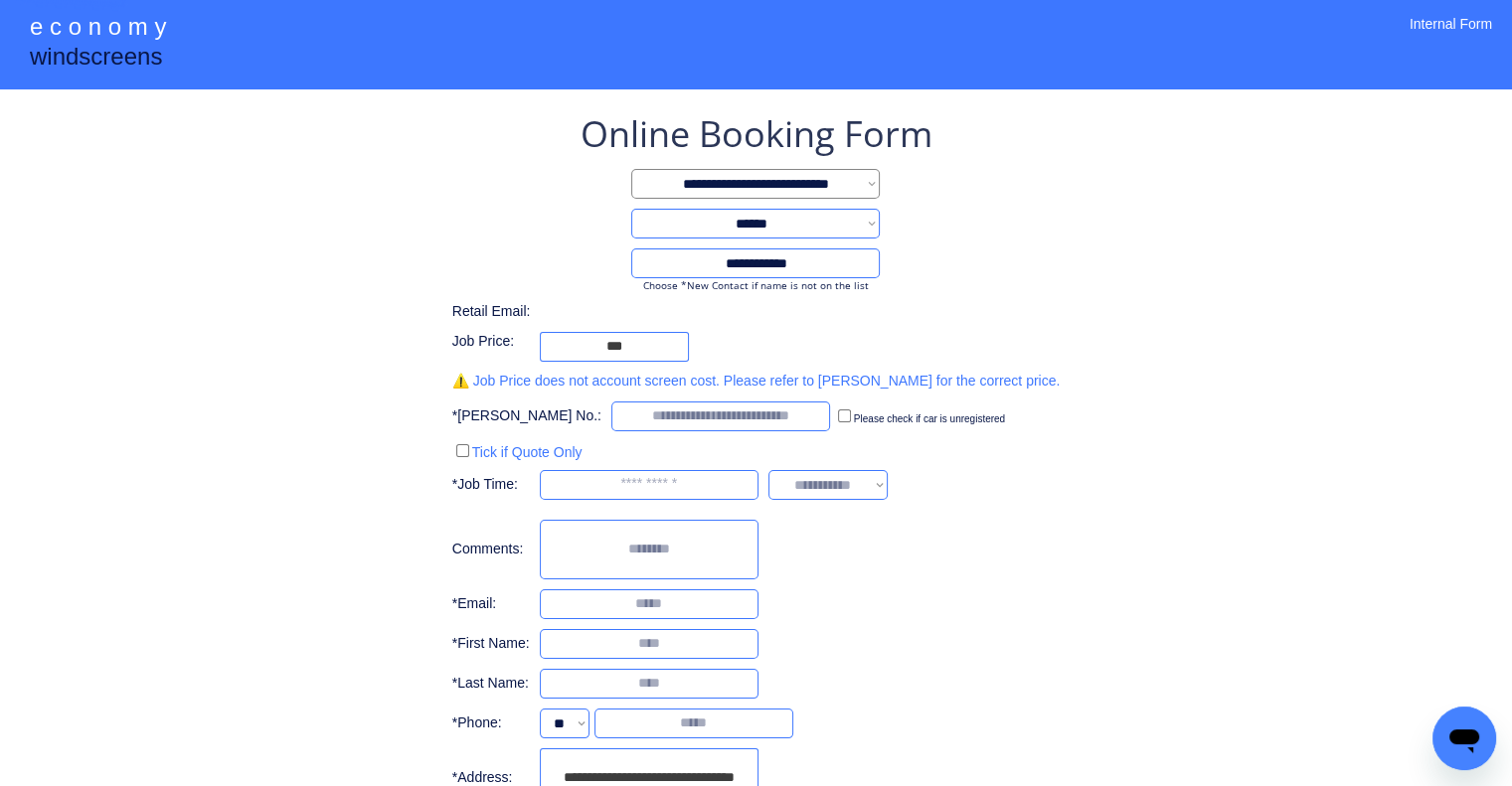 click on "**********" at bounding box center [756, 490] 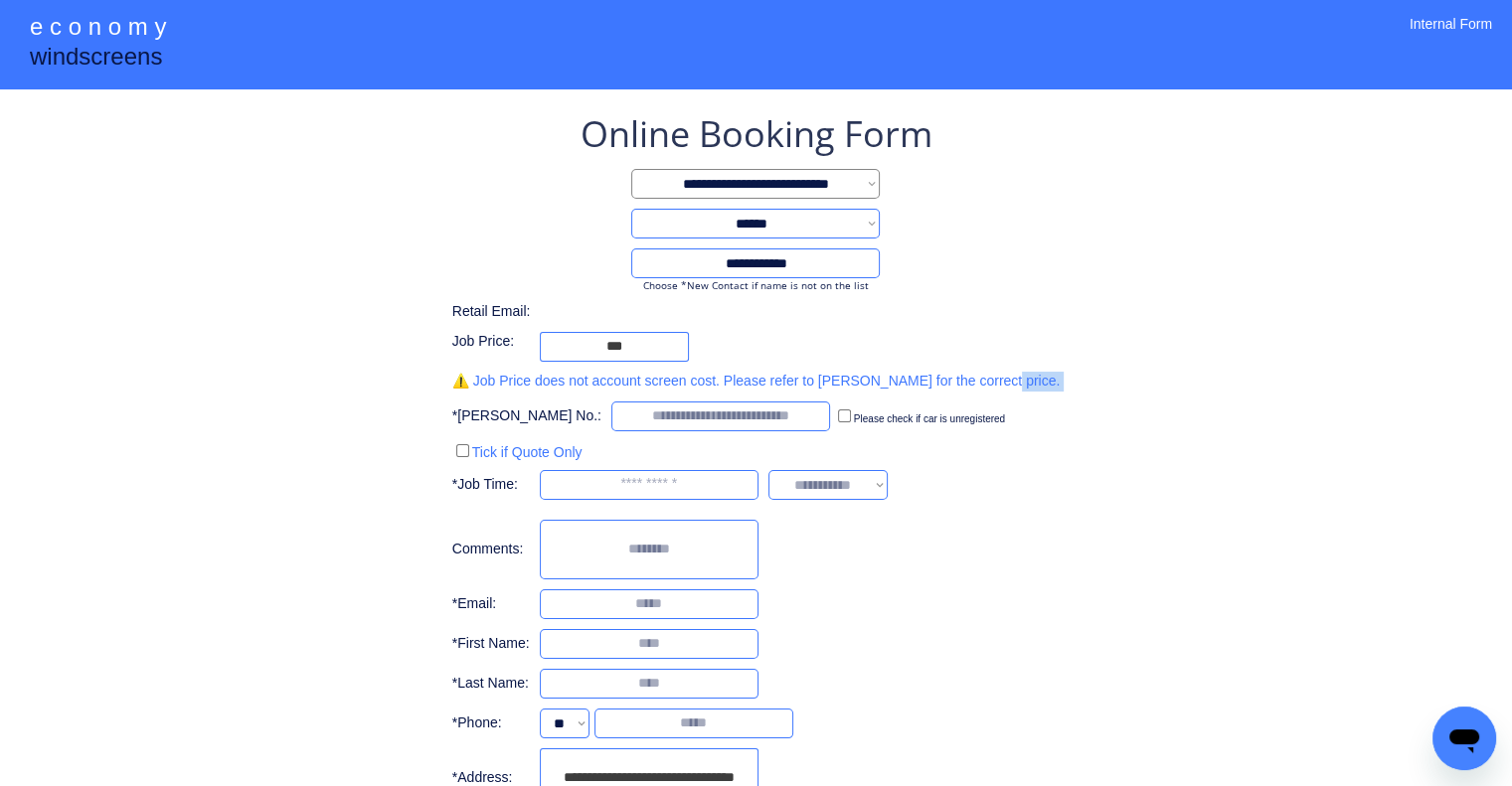 scroll, scrollTop: 165, scrollLeft: 0, axis: vertical 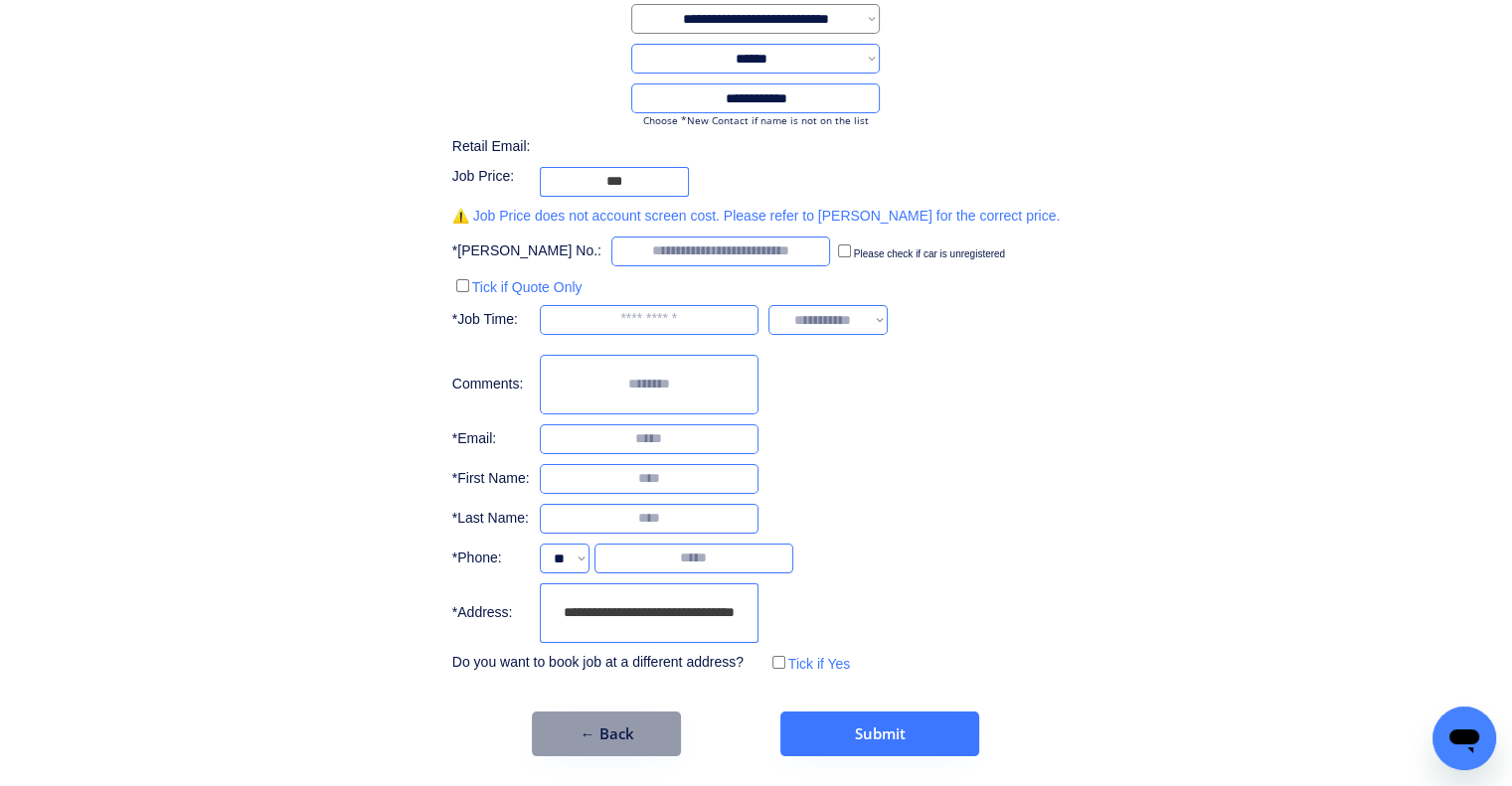 click on "**********" at bounding box center (756, 350) 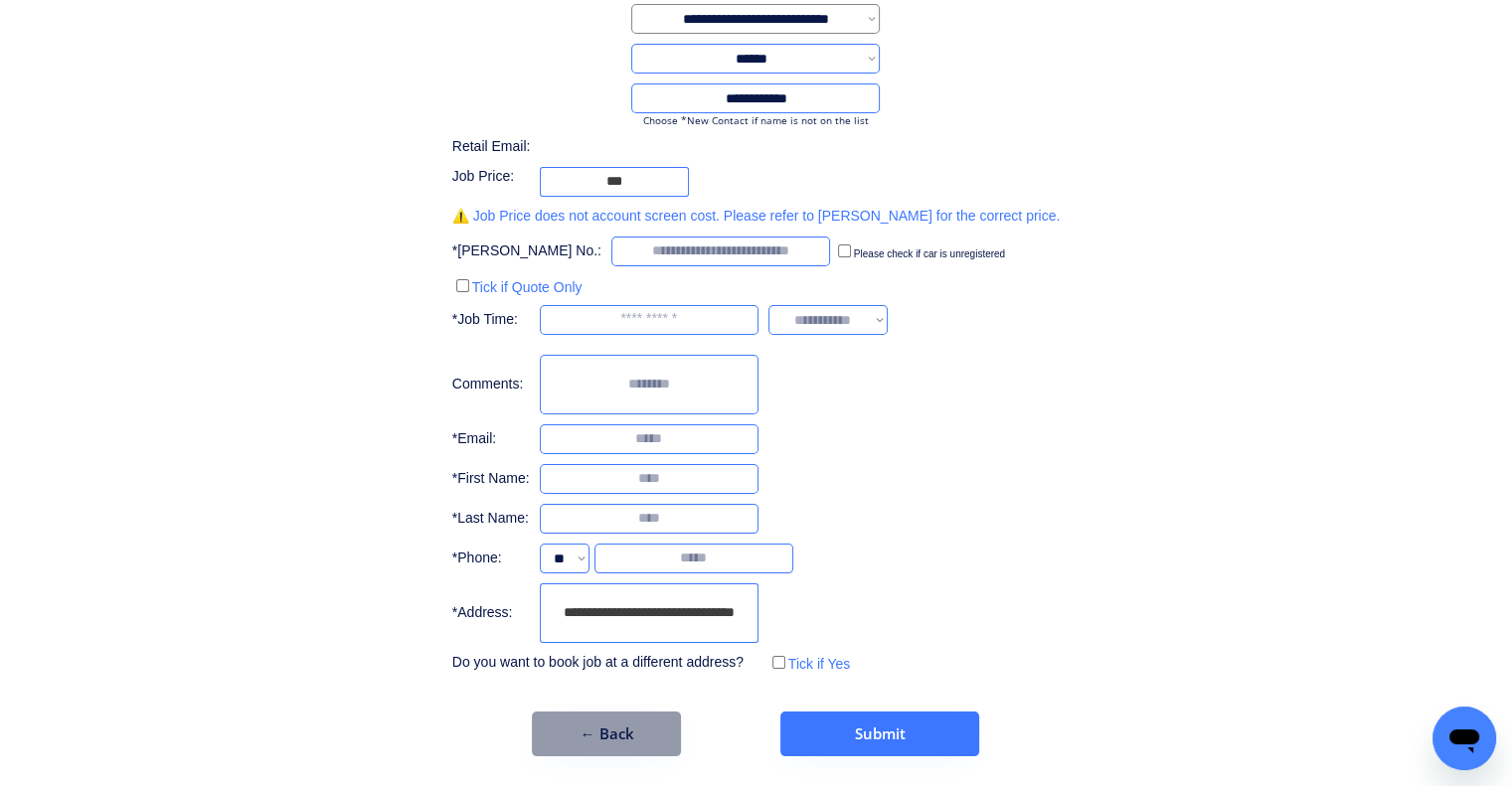 click on "**********" at bounding box center [756, 350] 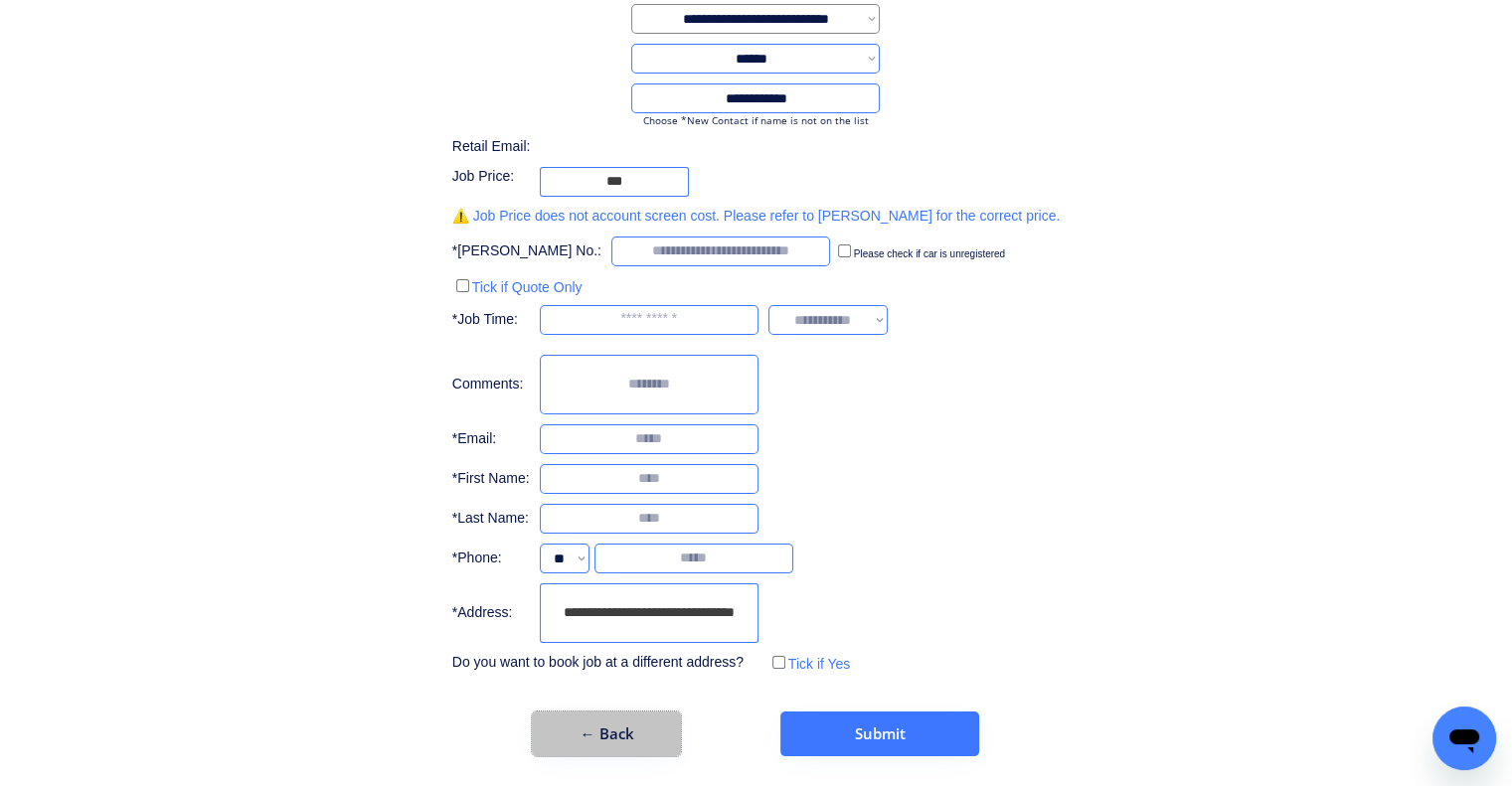 click on "←   Back" at bounding box center (606, 733) 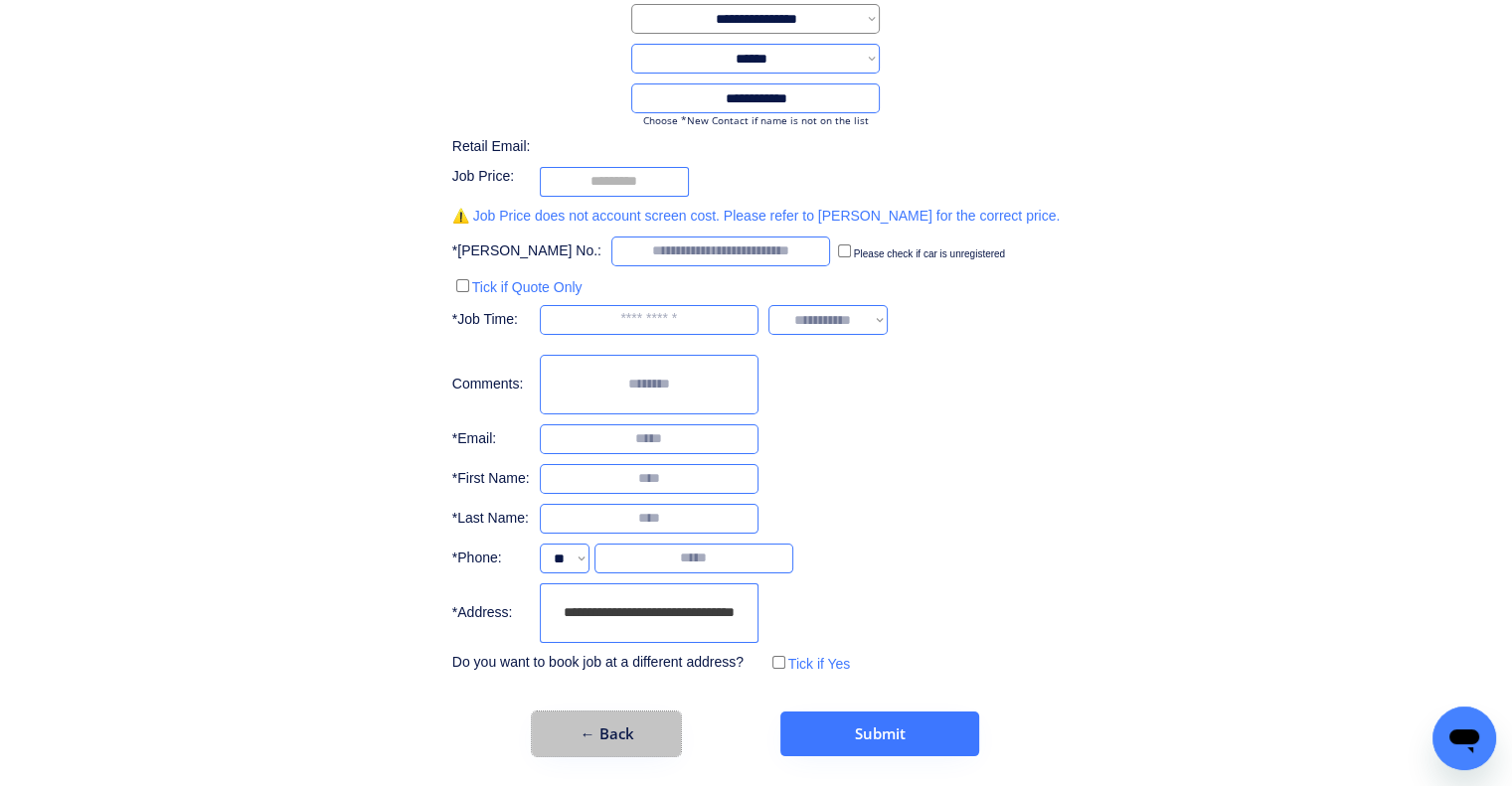 scroll, scrollTop: 0, scrollLeft: 0, axis: both 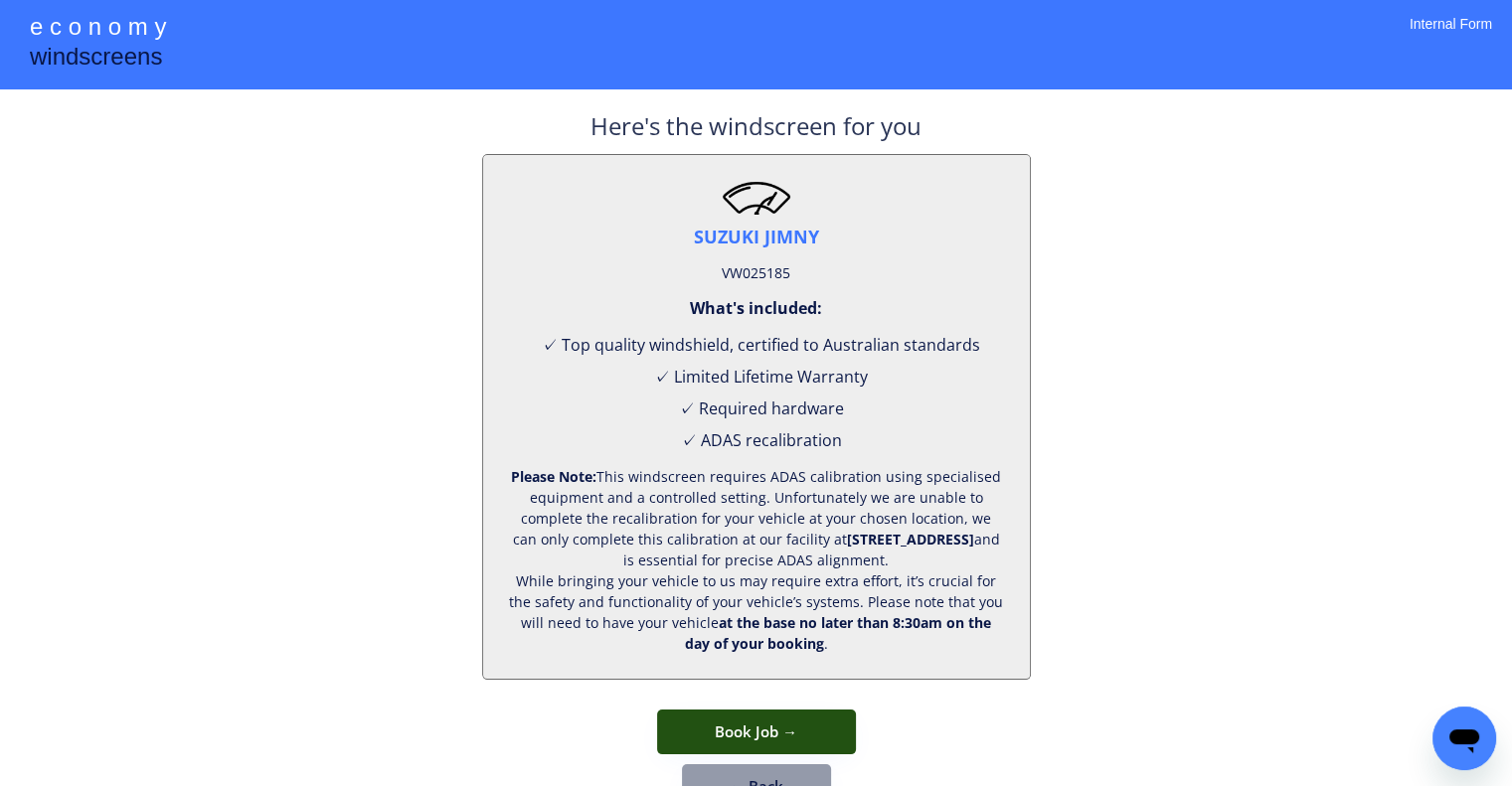 click on "Book Job    →" at bounding box center [756, 731] 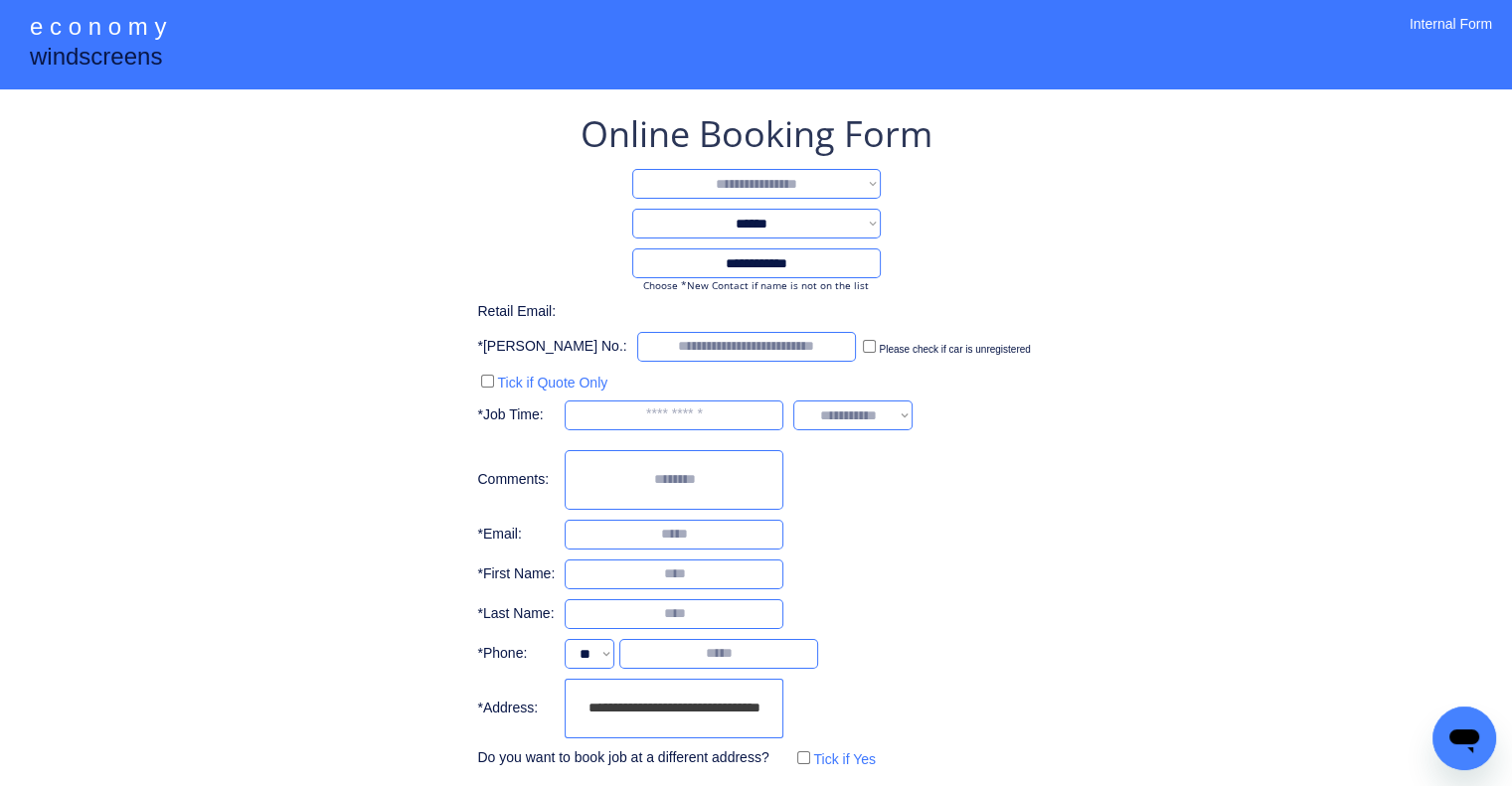 click on "**********" at bounding box center [756, 184] 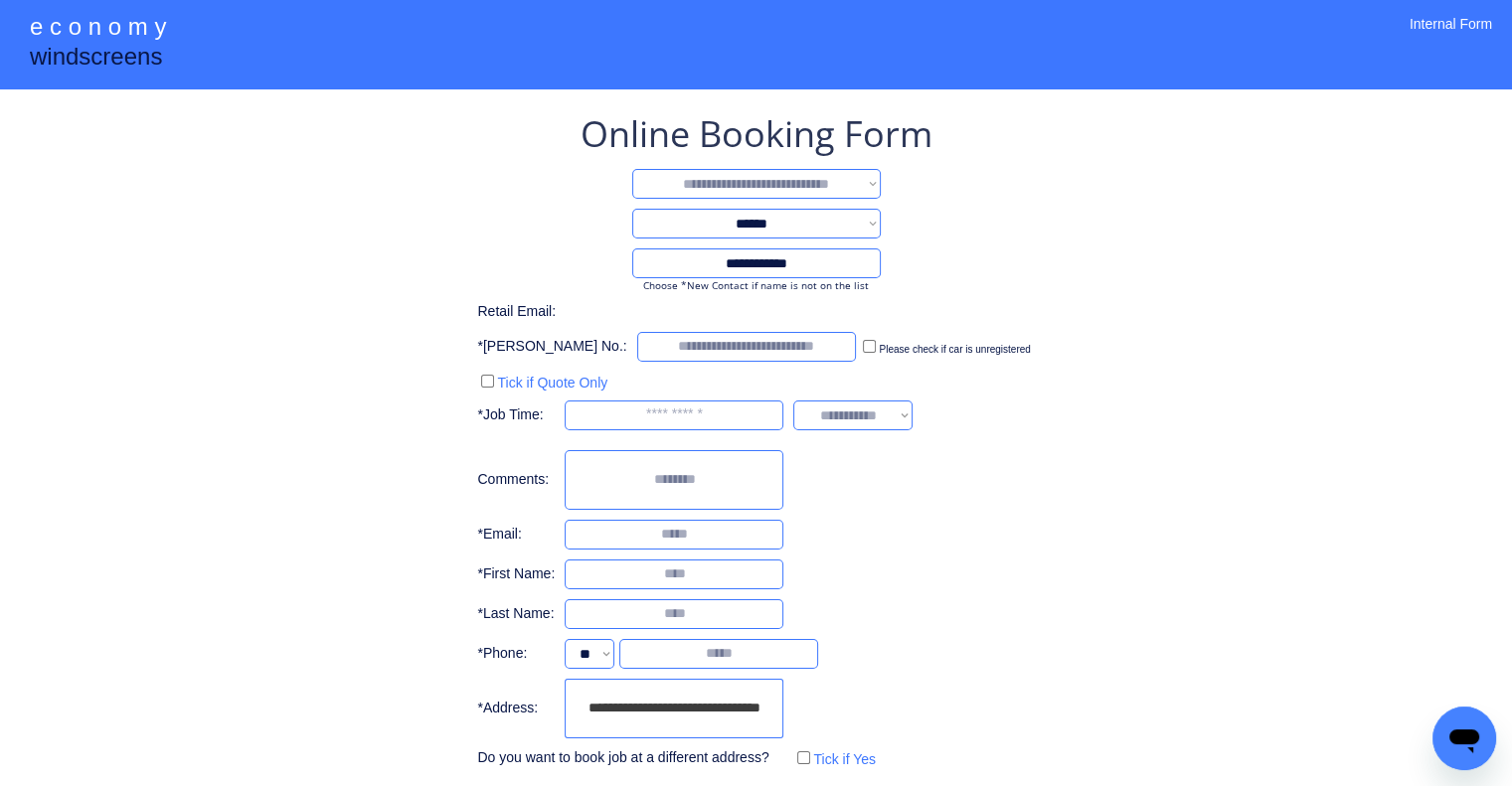 click on "**********" at bounding box center (756, 184) 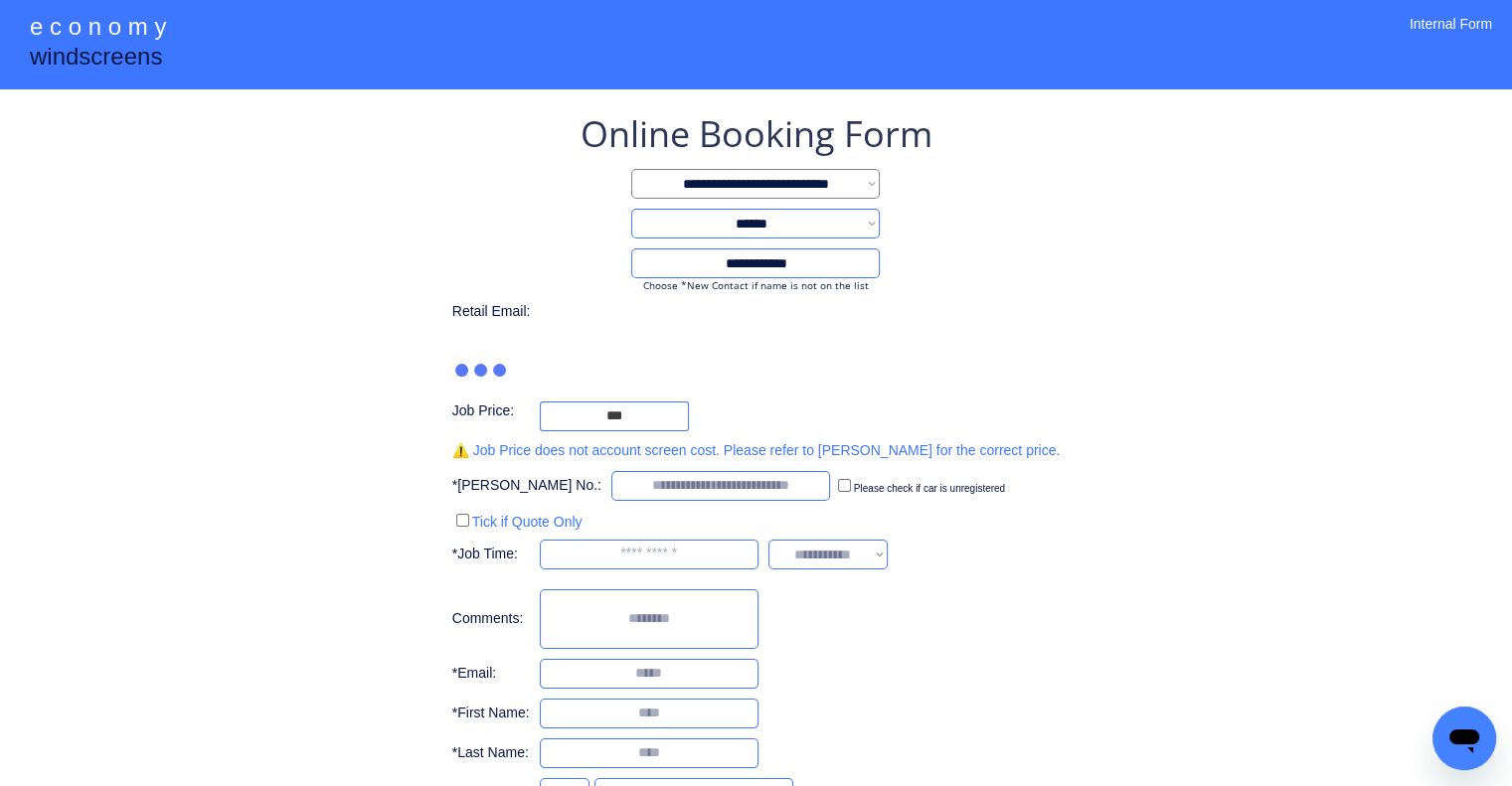 click on "**********" at bounding box center [756, 550] 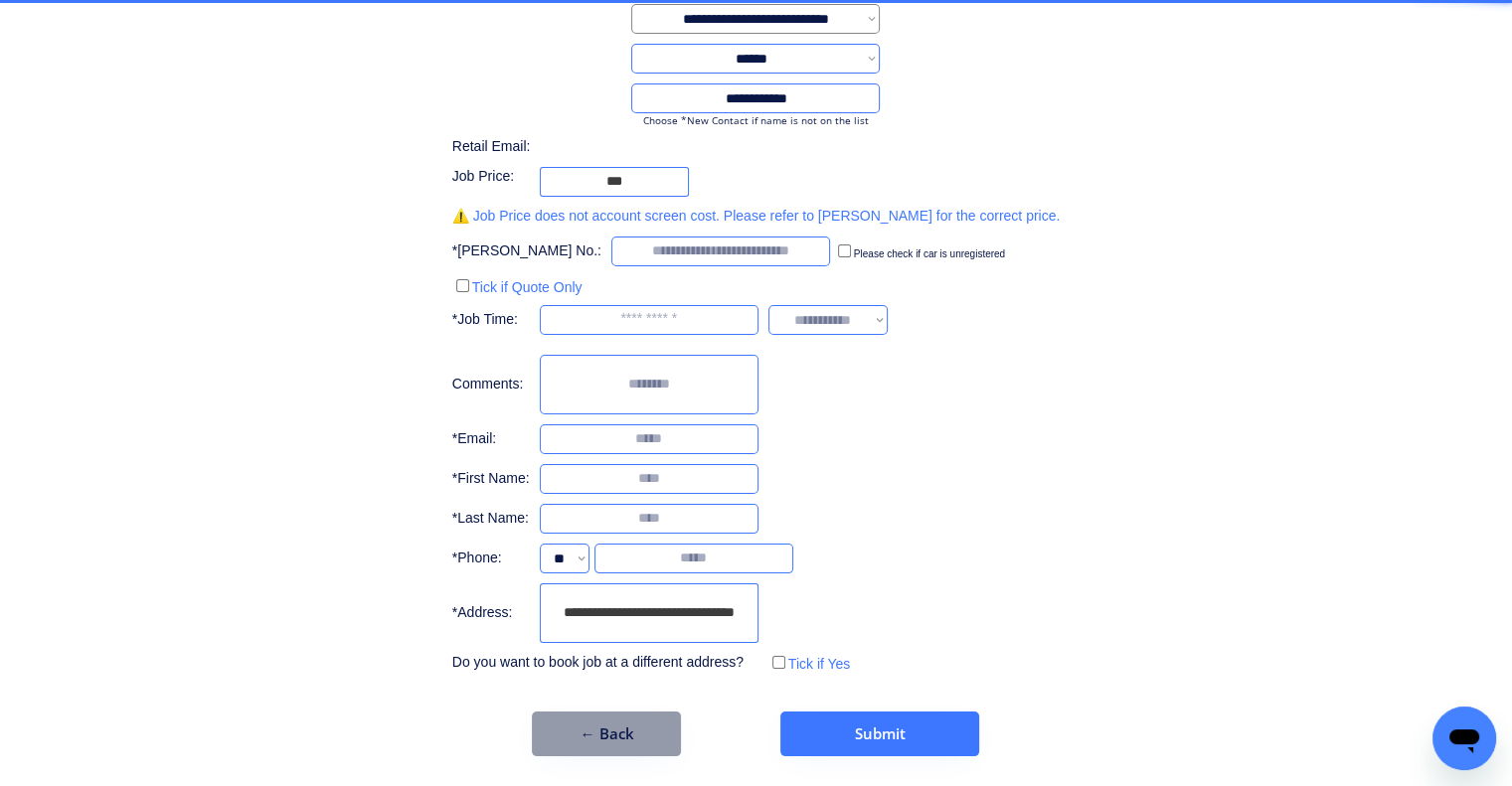 scroll, scrollTop: 165, scrollLeft: 0, axis: vertical 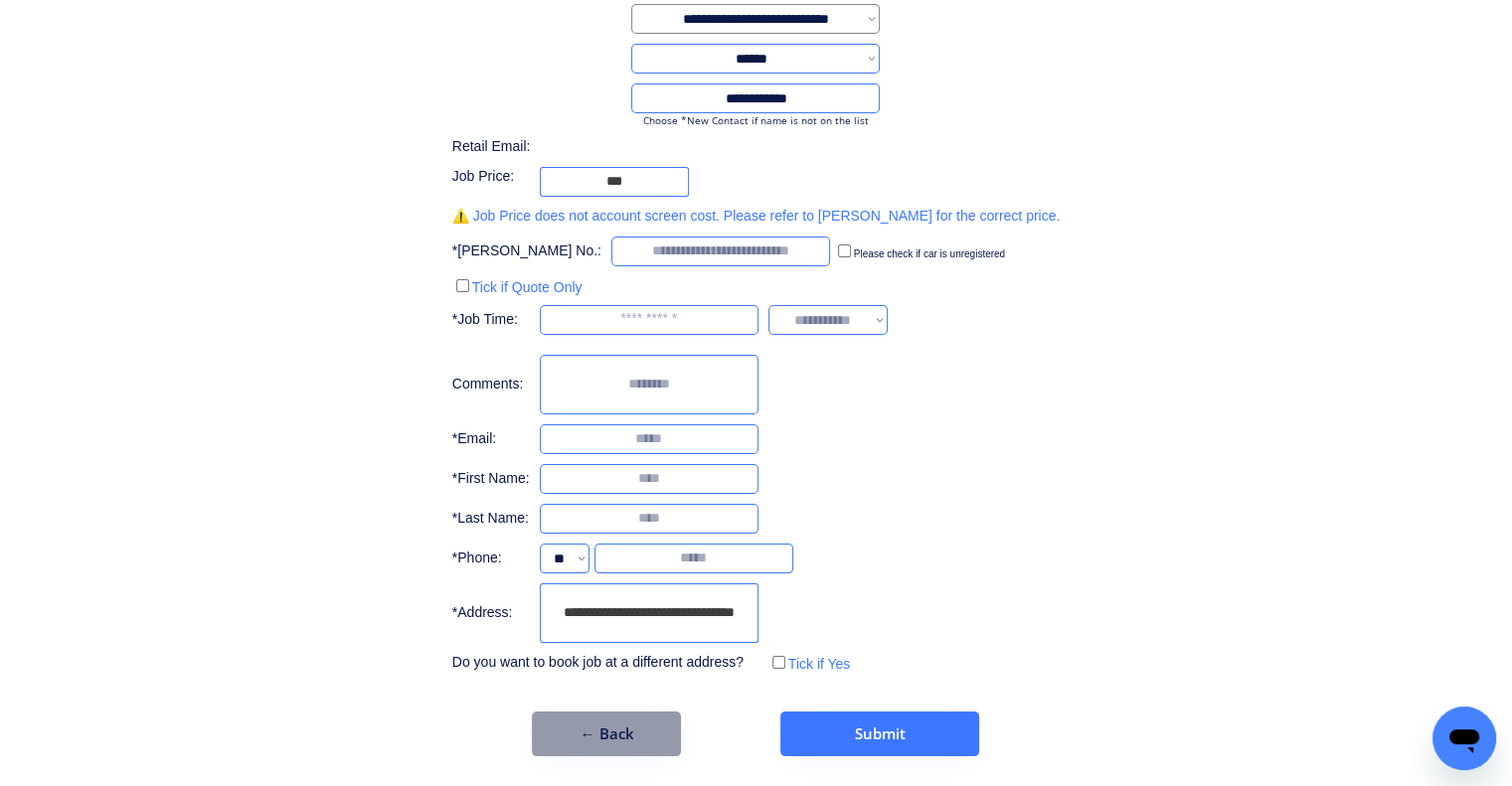 click on "**********" at bounding box center (756, 350) 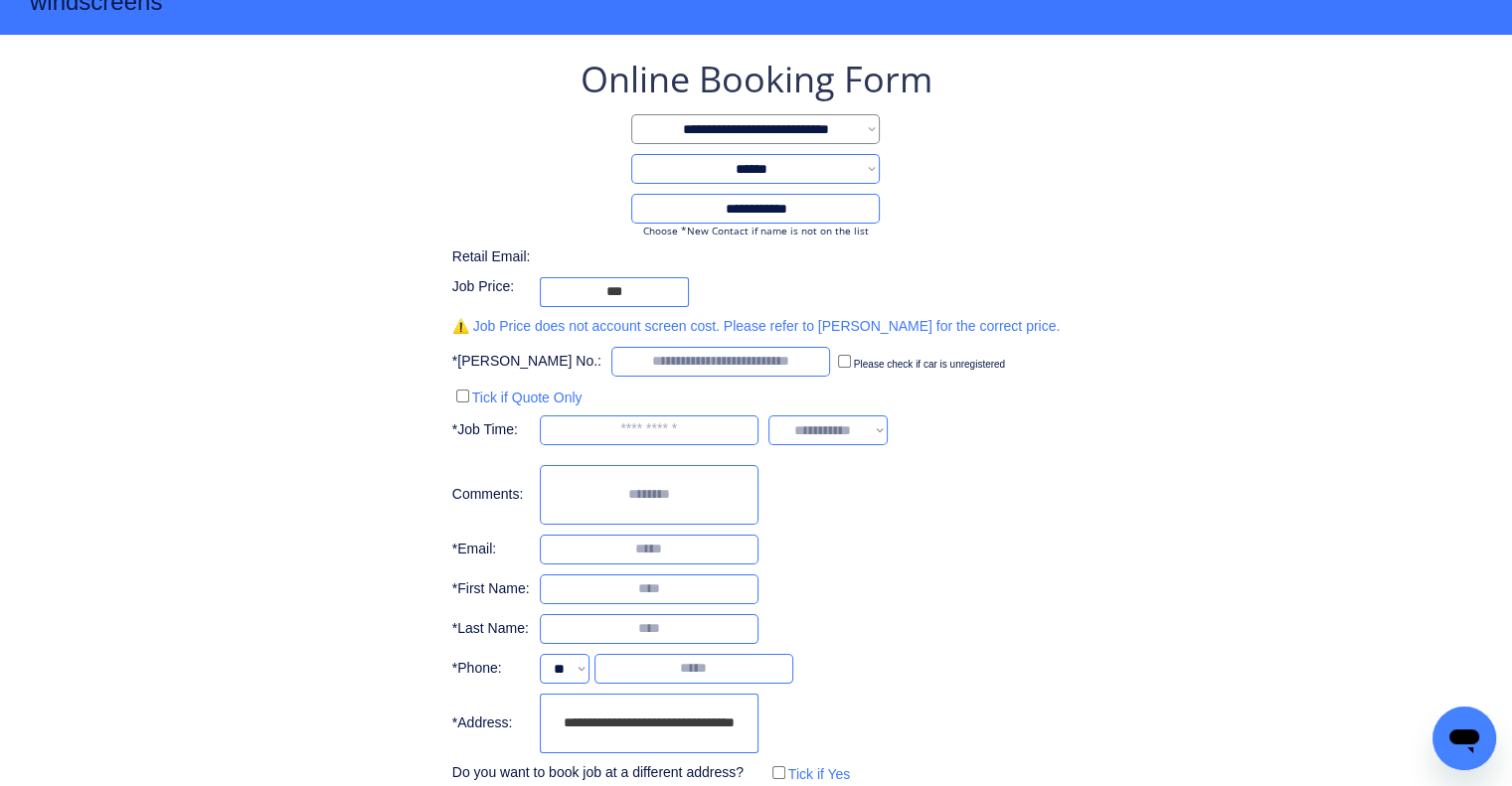 scroll, scrollTop: 165, scrollLeft: 0, axis: vertical 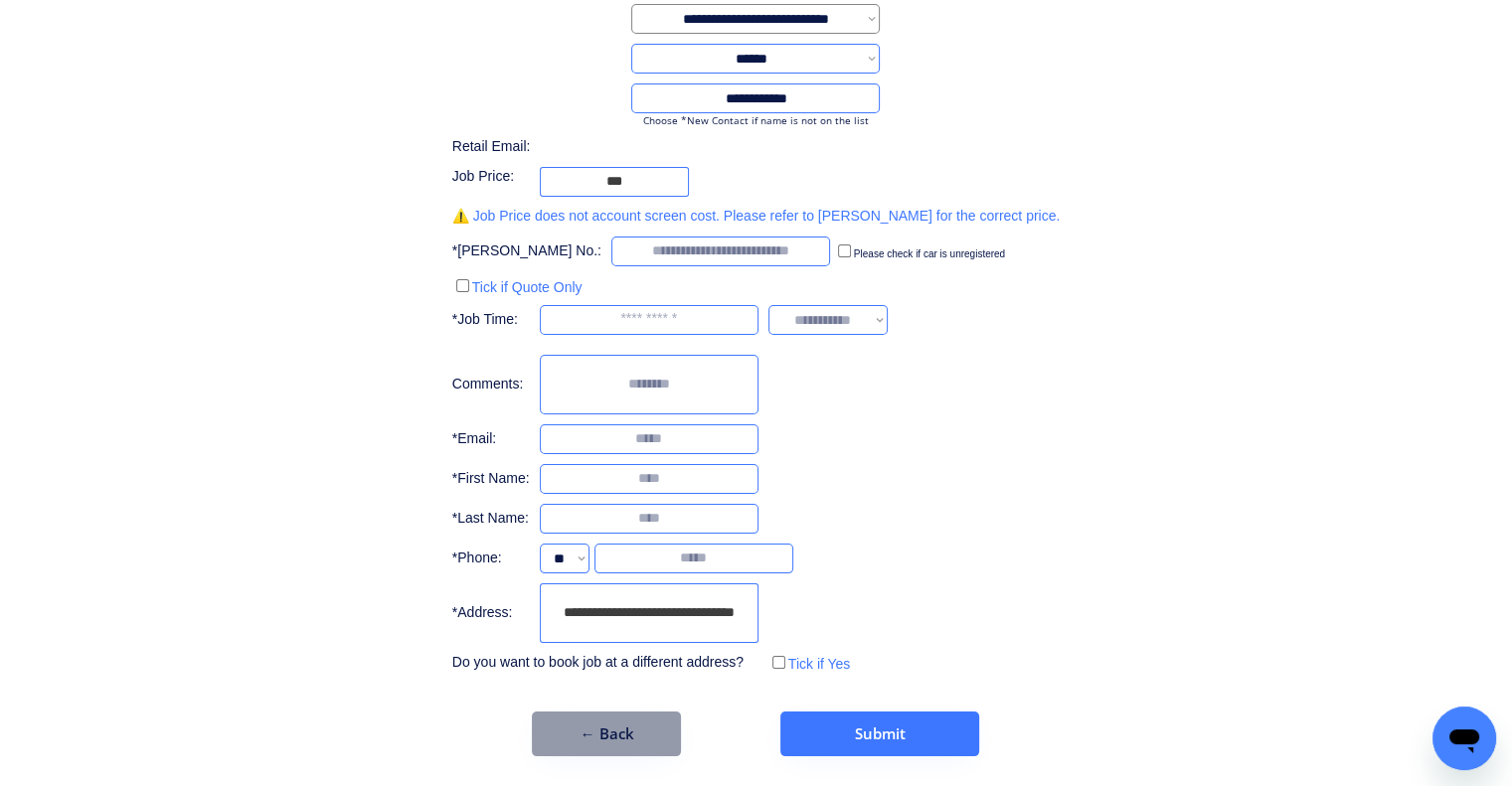 click on "←   Back" at bounding box center (606, 733) 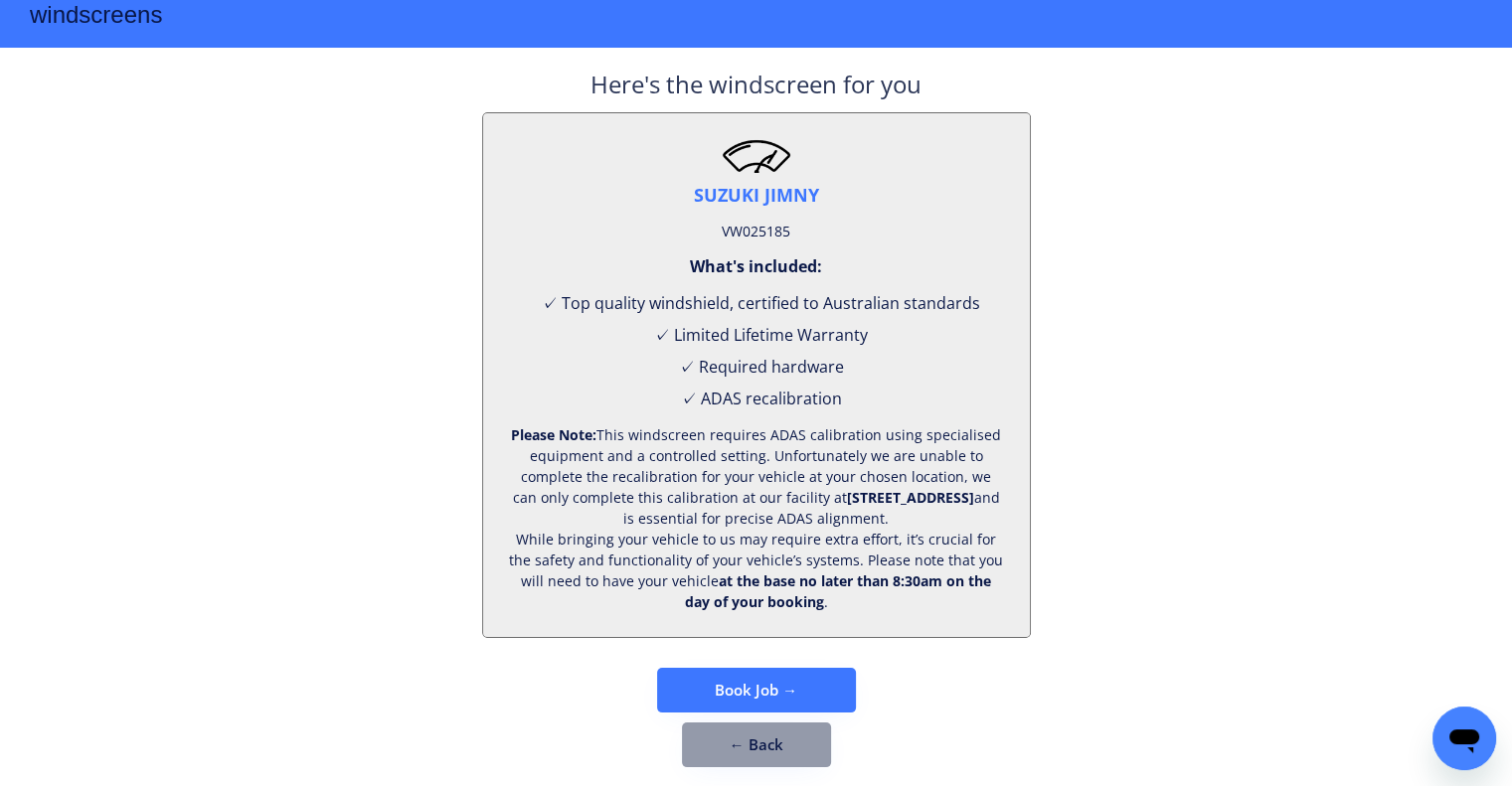 scroll, scrollTop: 82, scrollLeft: 0, axis: vertical 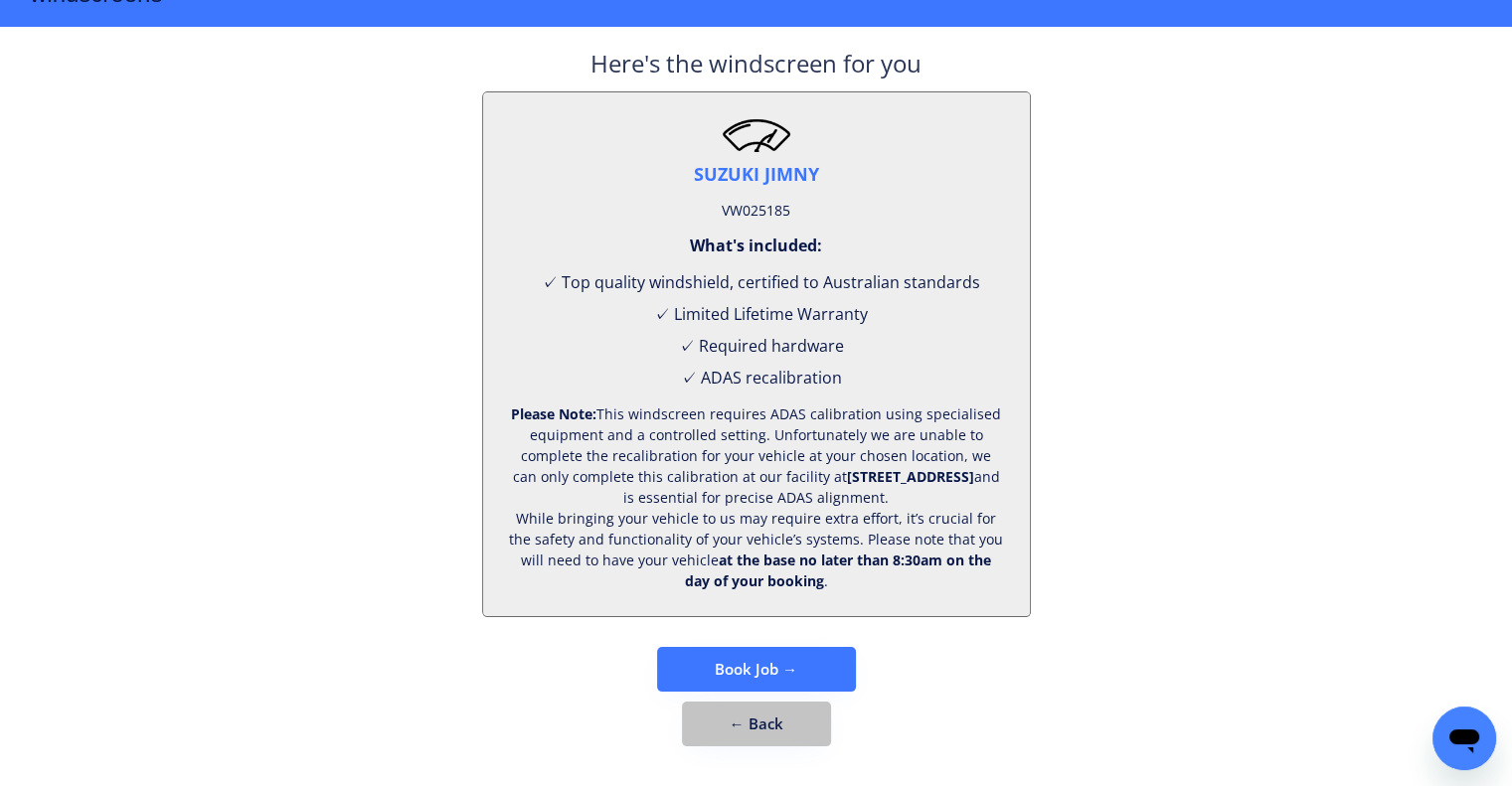 click on "←   Back" at bounding box center [756, 723] 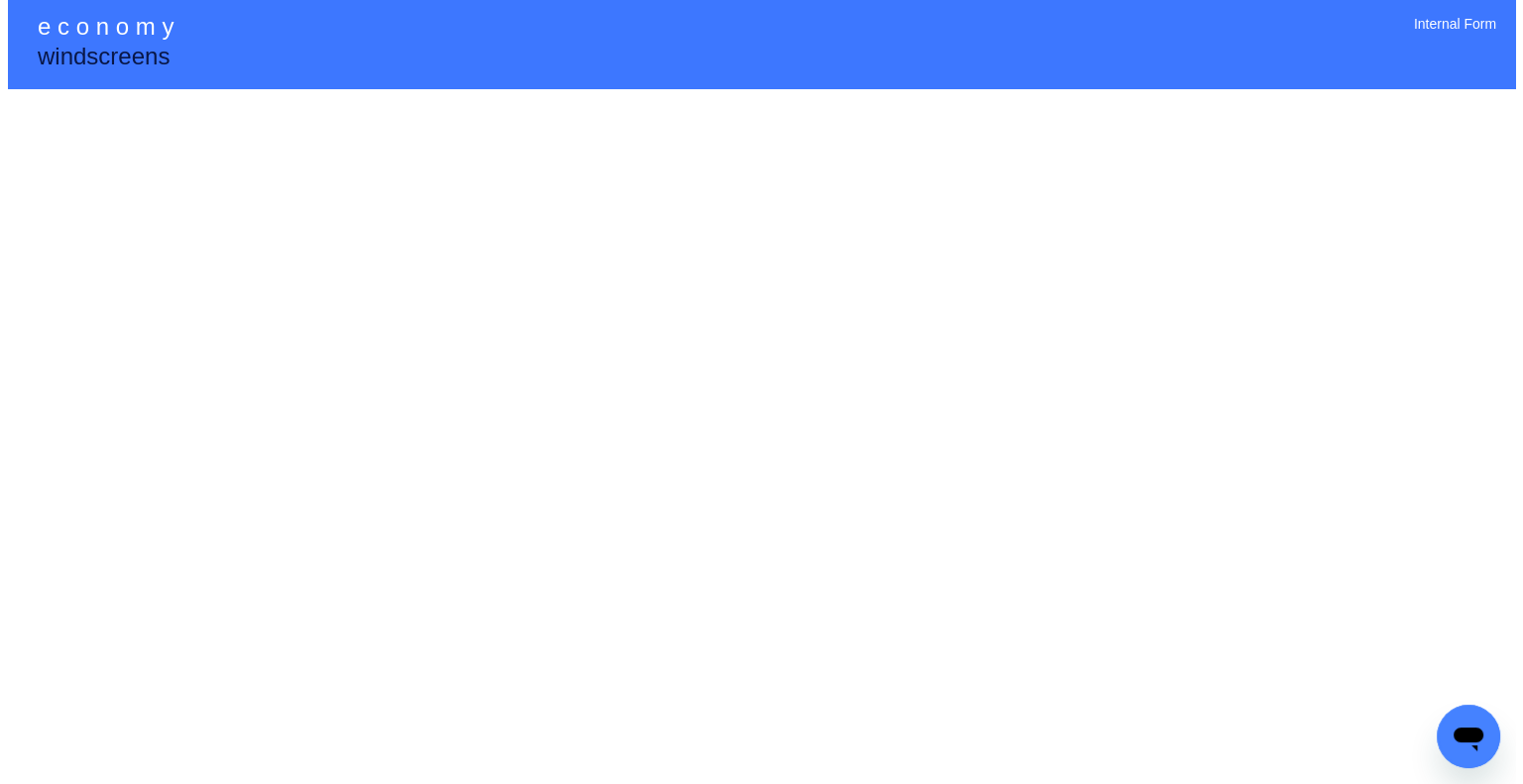 scroll, scrollTop: 0, scrollLeft: 0, axis: both 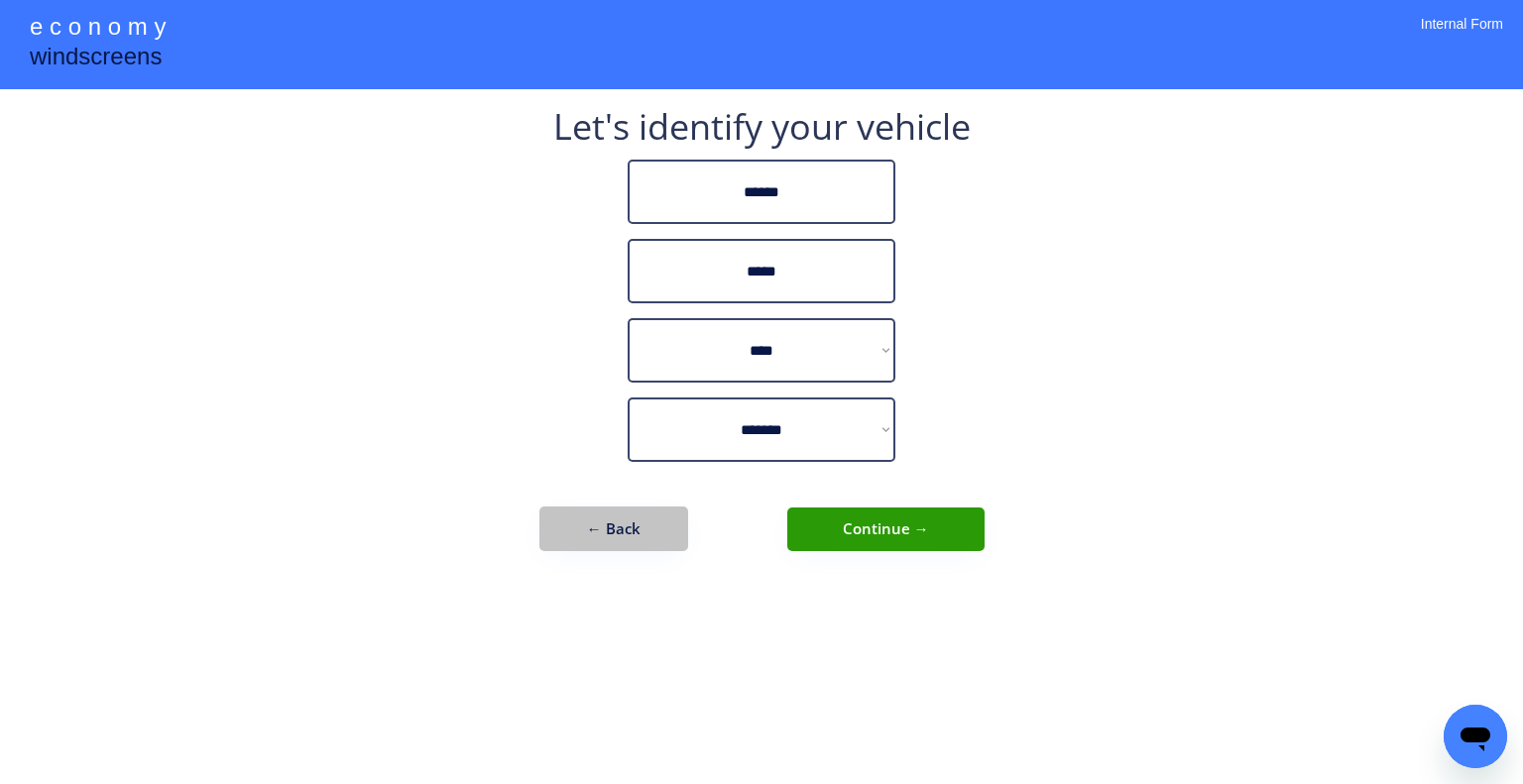 click on "←   Back" at bounding box center (614, 528) 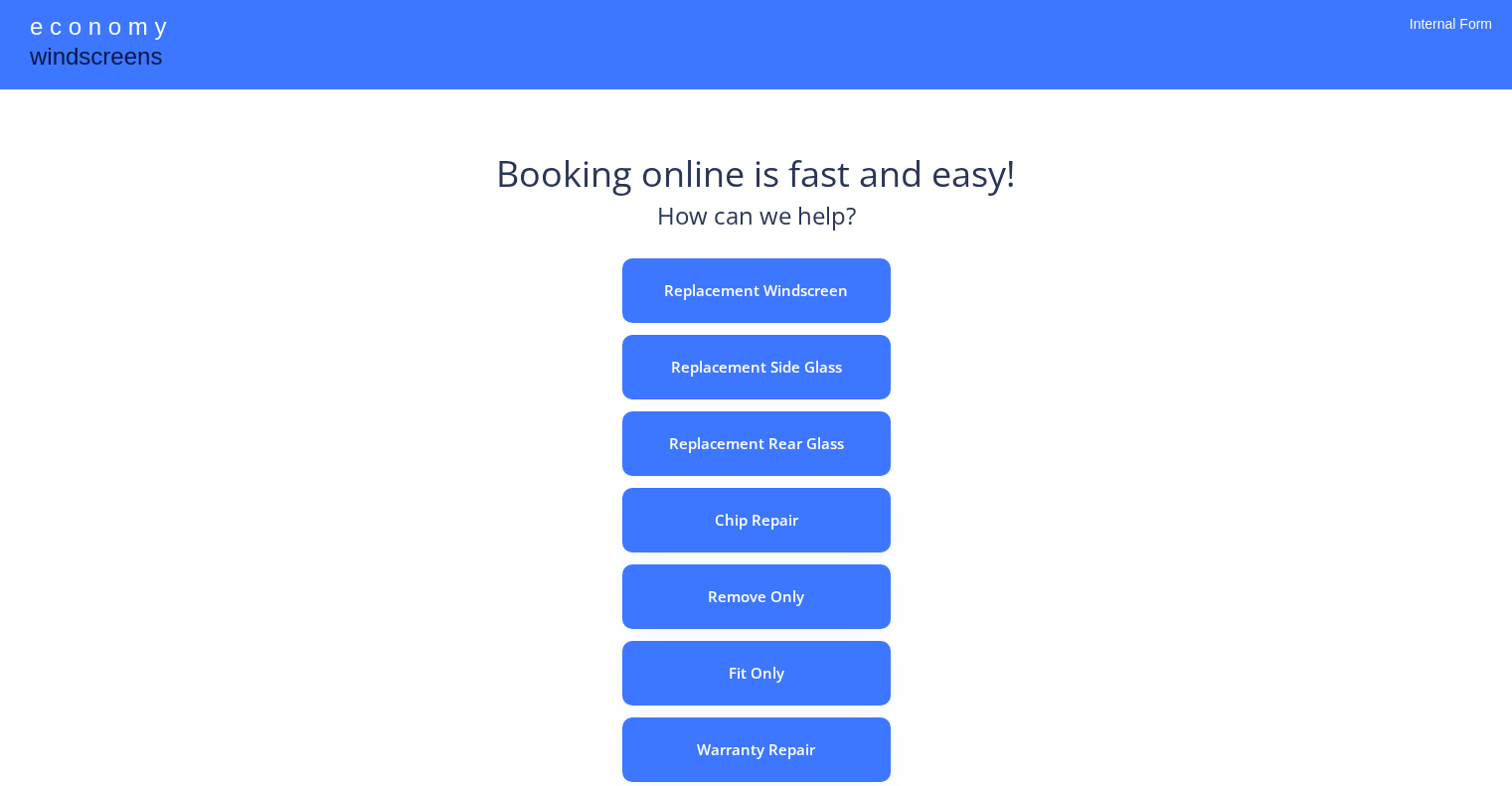 scroll, scrollTop: 0, scrollLeft: 0, axis: both 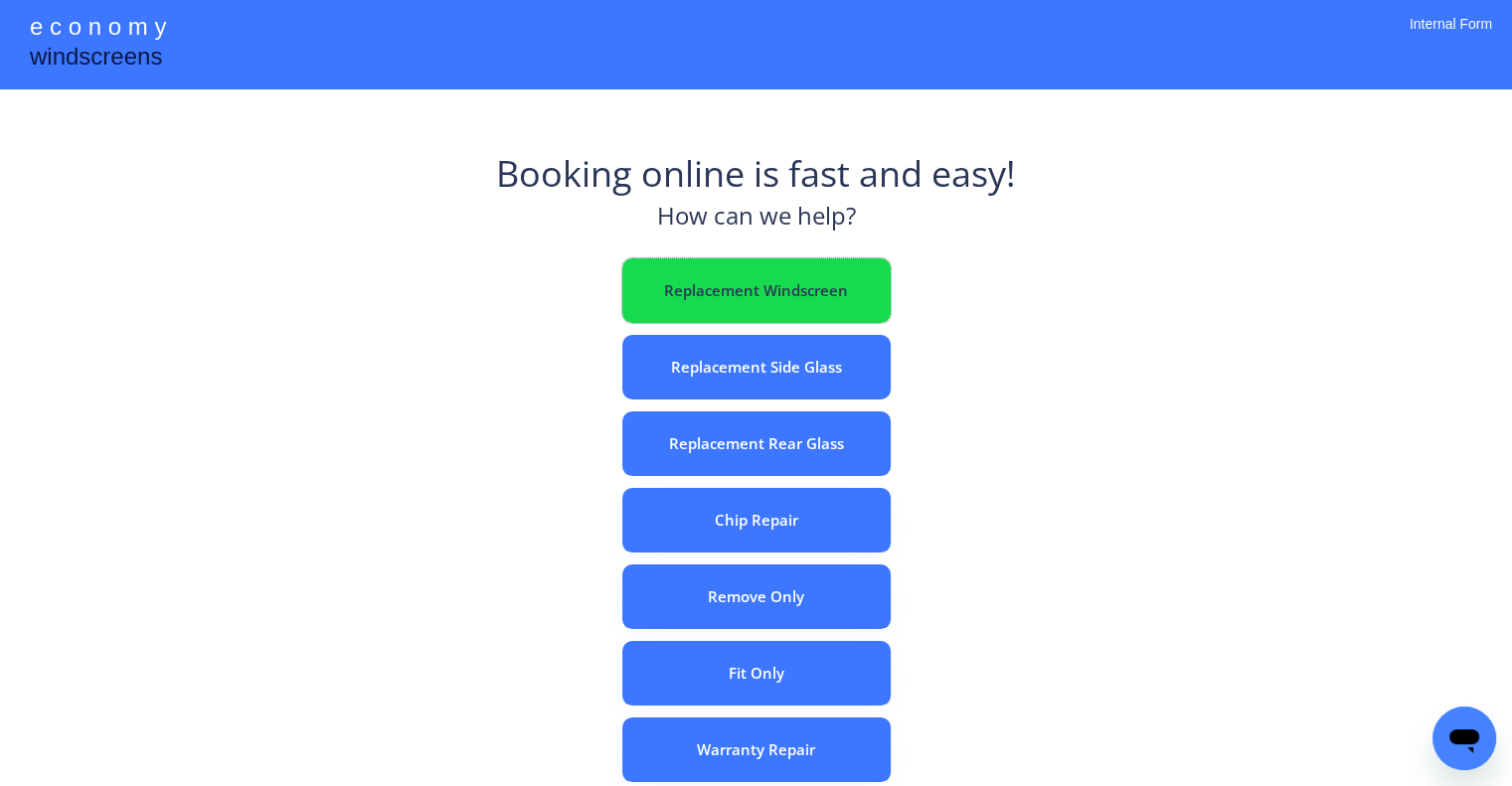 drag, startPoint x: 839, startPoint y: 297, endPoint x: 865, endPoint y: 459, distance: 164.0732 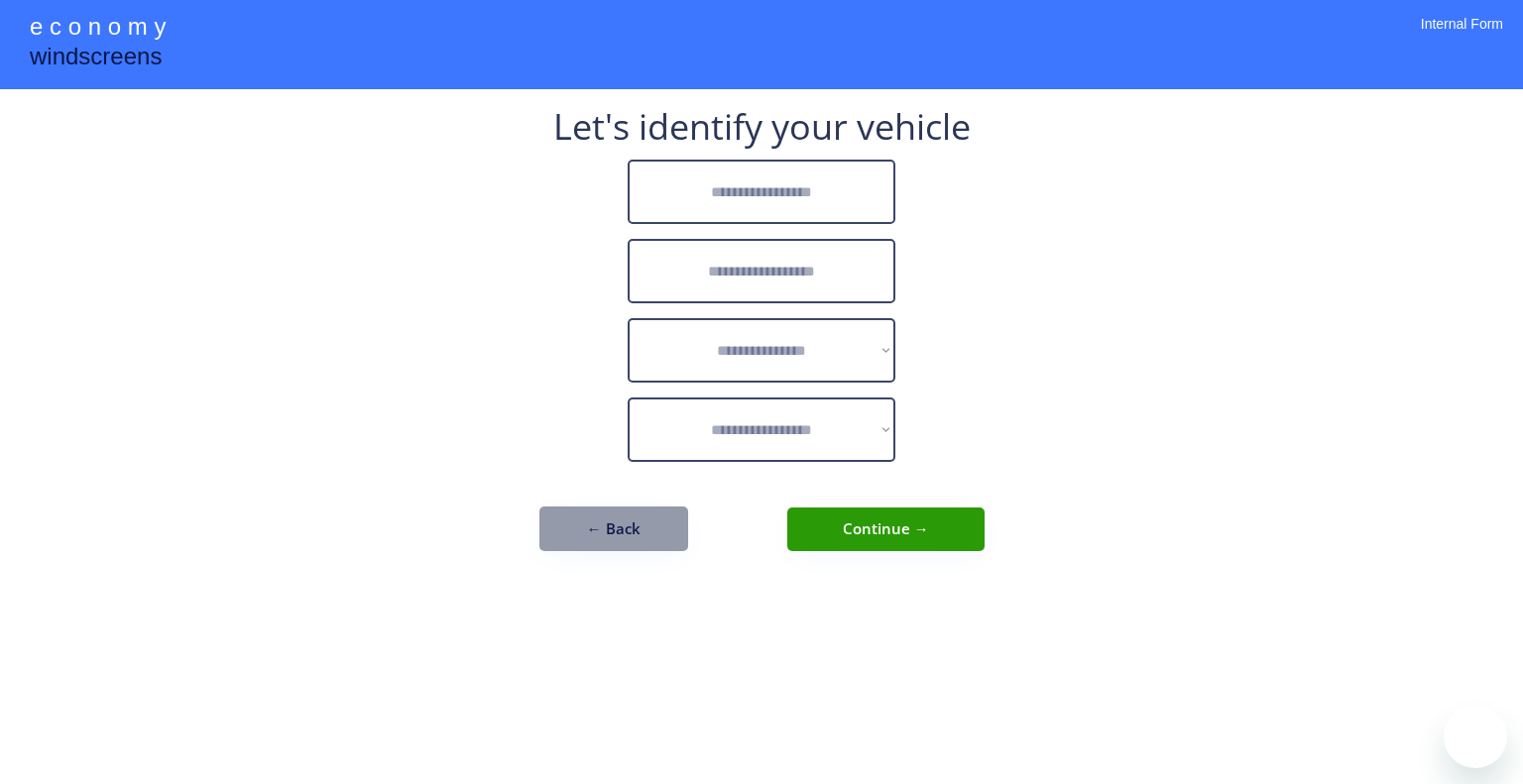scroll, scrollTop: 0, scrollLeft: 0, axis: both 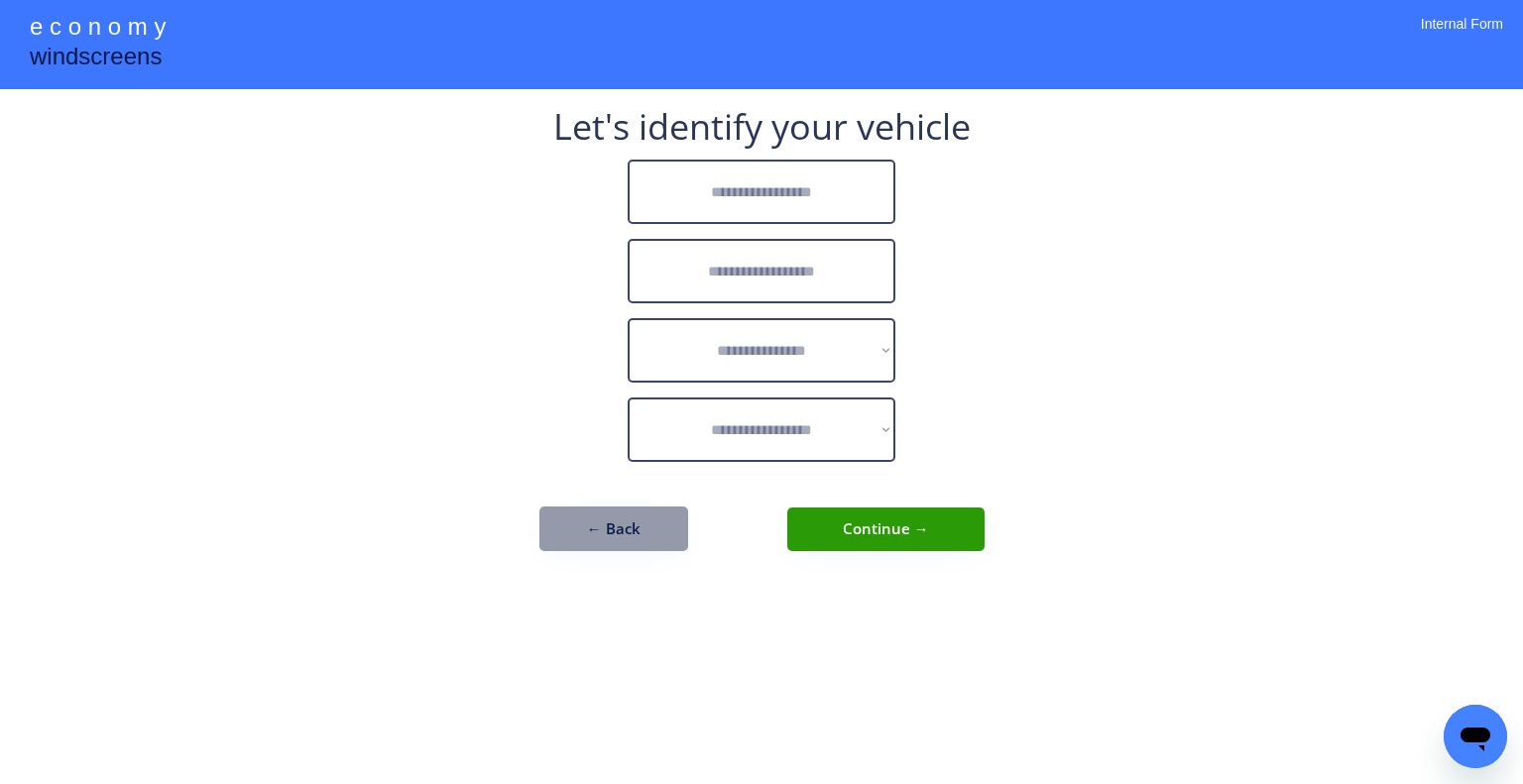 click at bounding box center (762, 191) 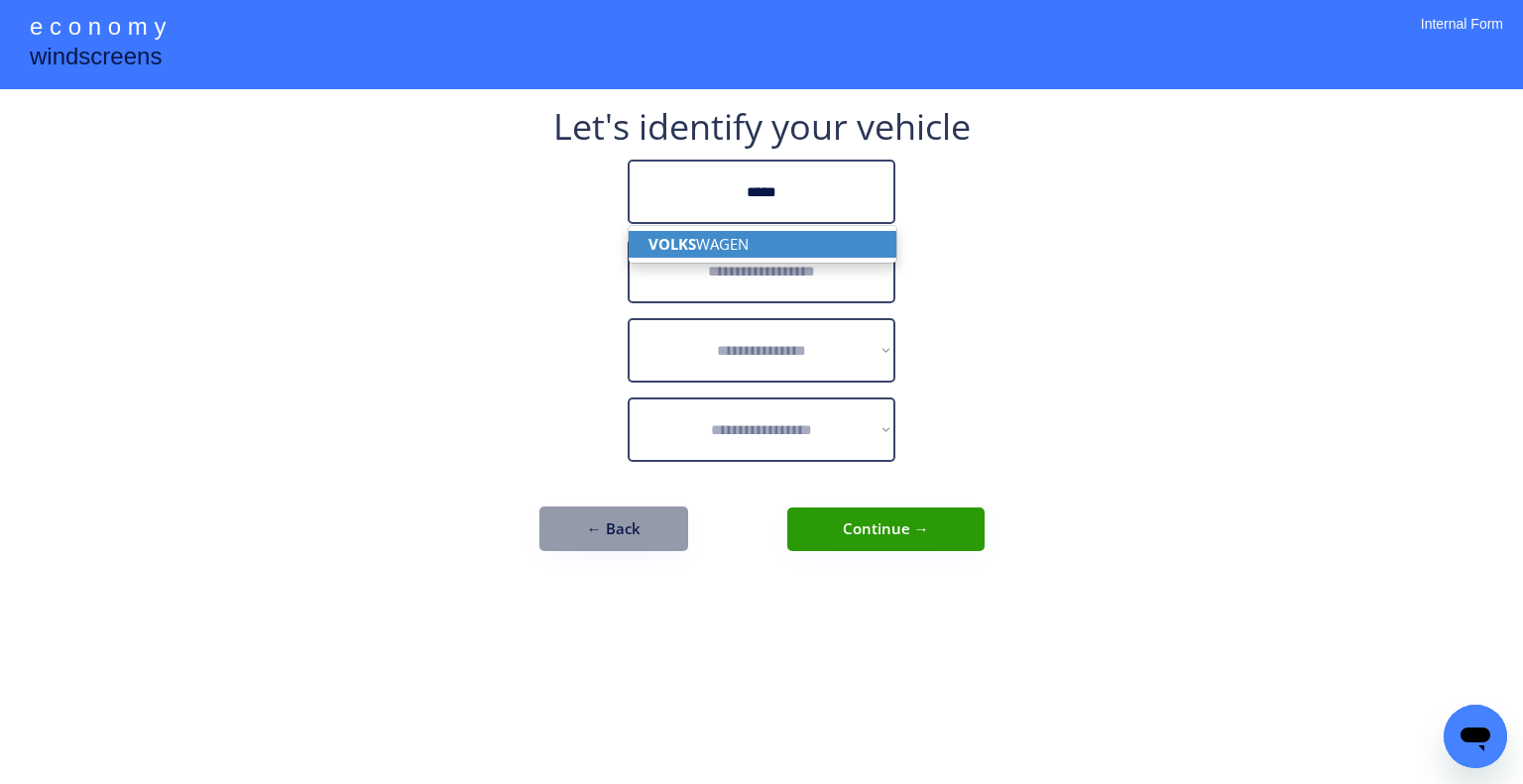 click on "VOLKS WAGEN" at bounding box center (762, 244) 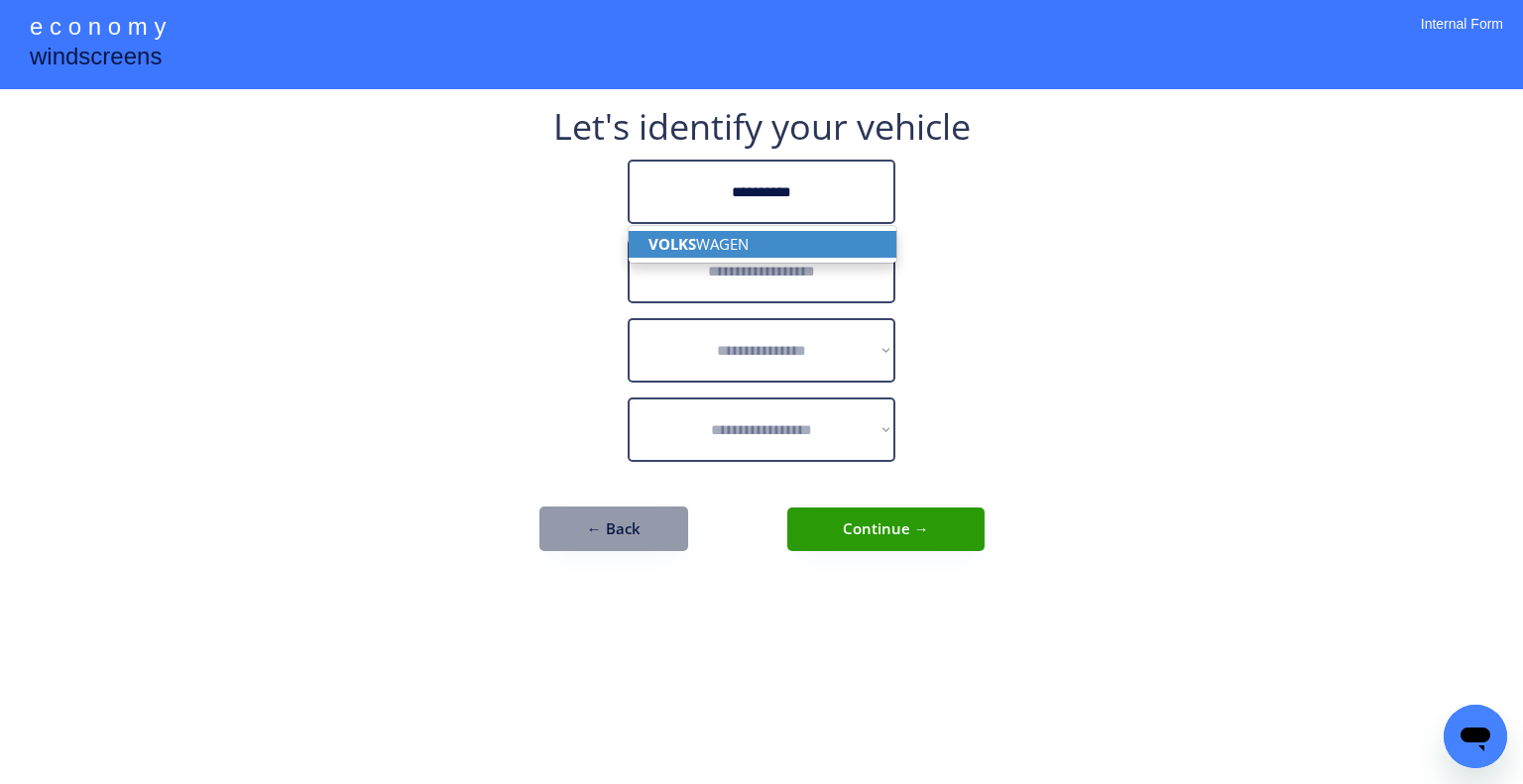 type on "**********" 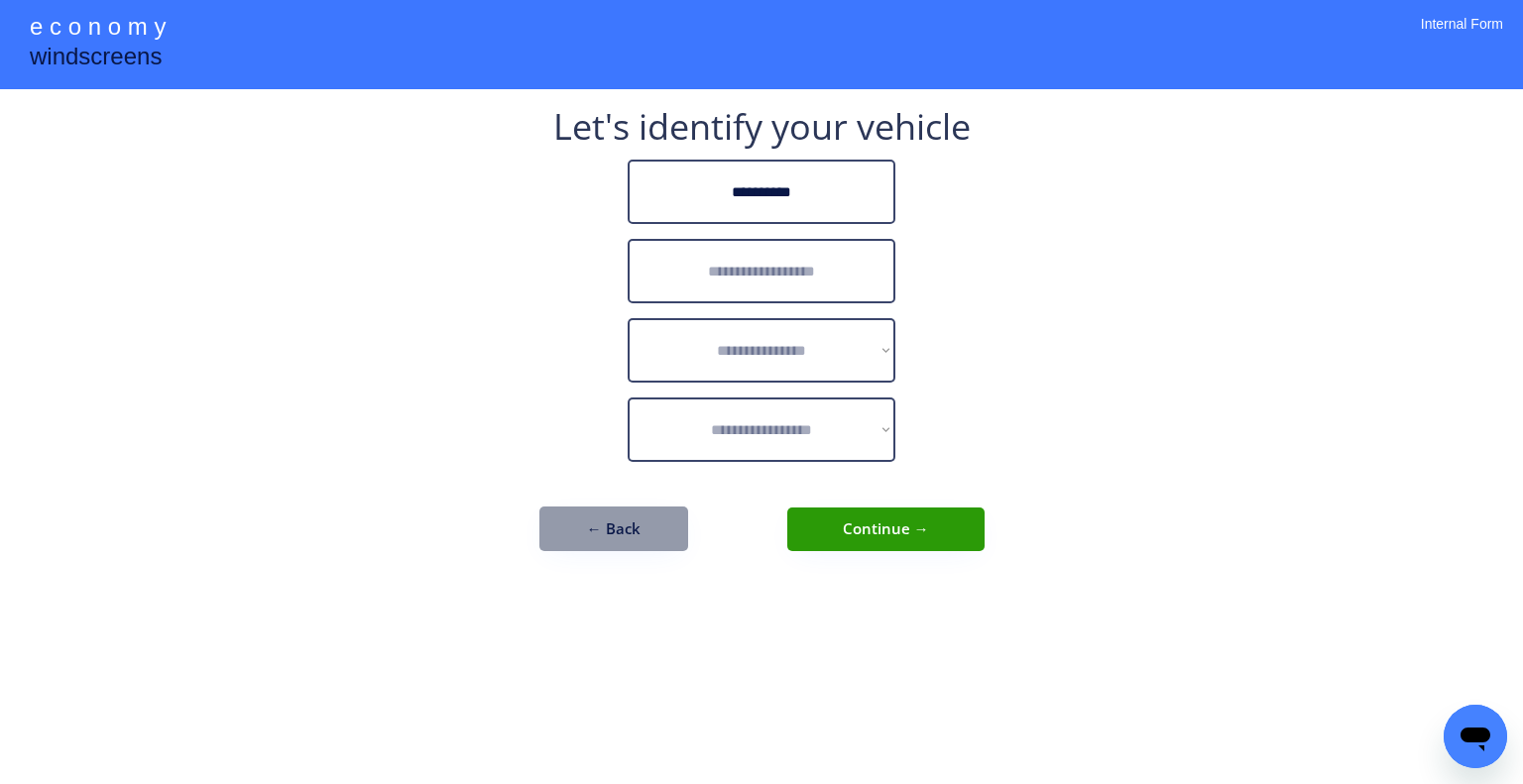 click at bounding box center (762, 271) 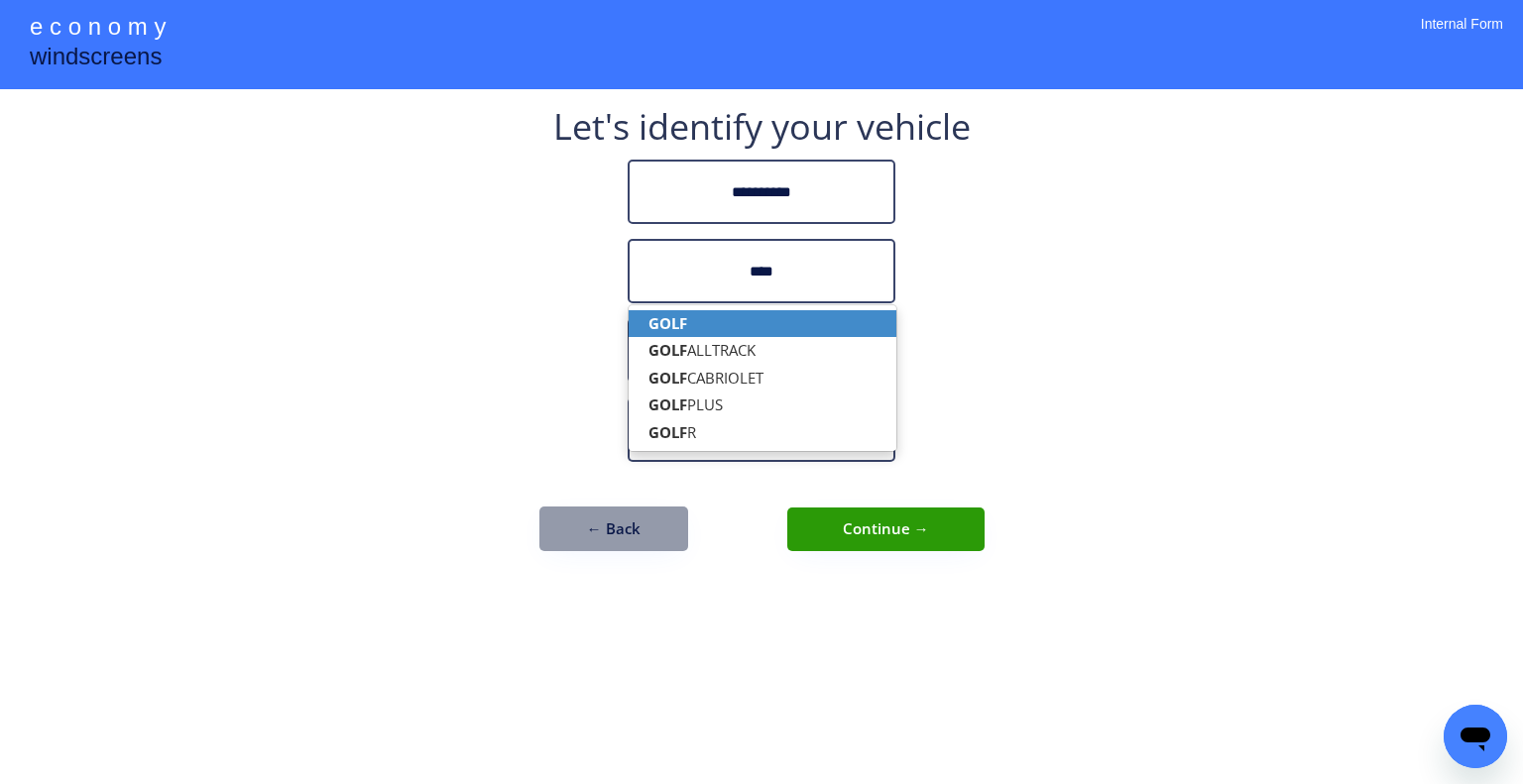 click on "GOLF" at bounding box center [762, 323] 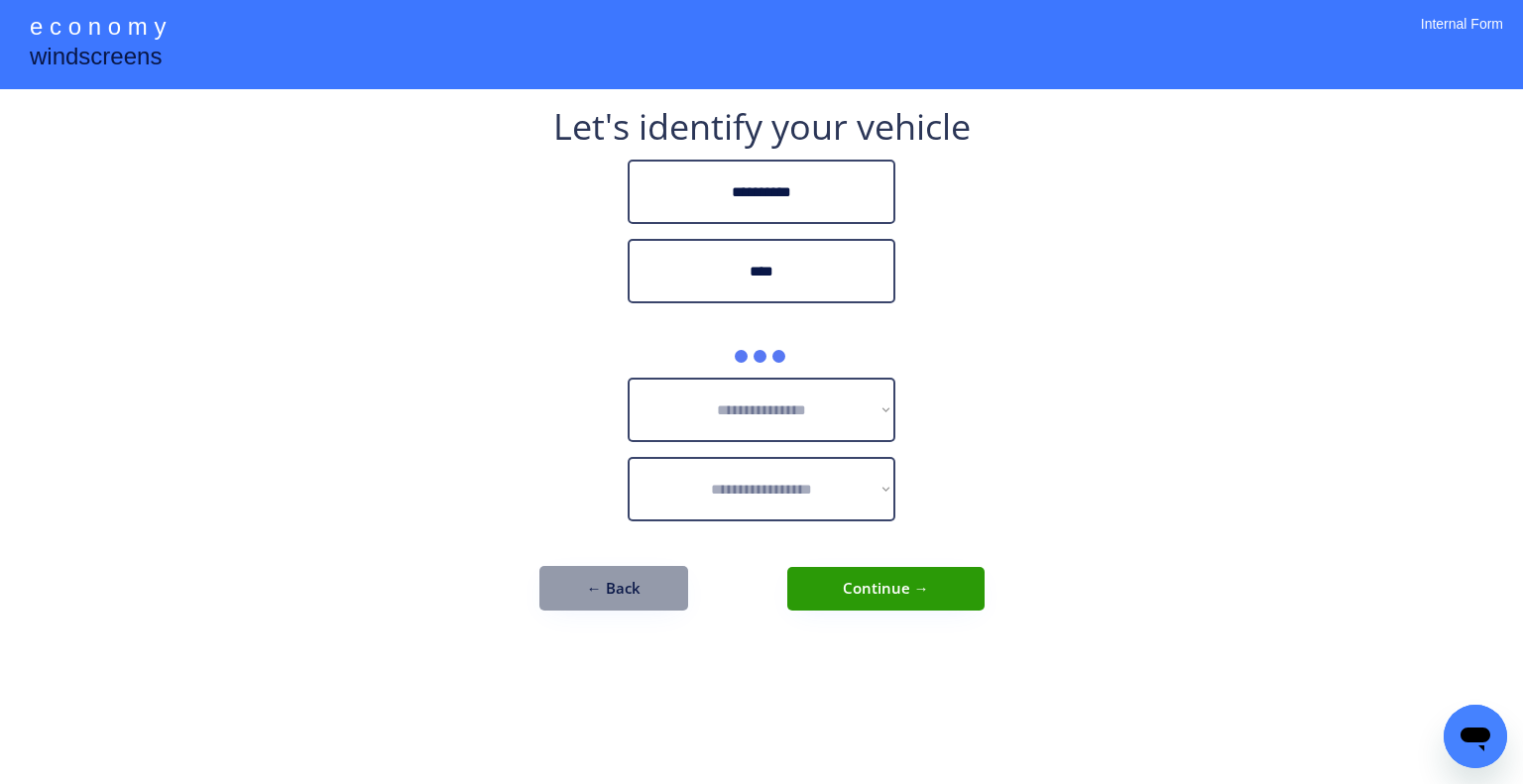 type on "****" 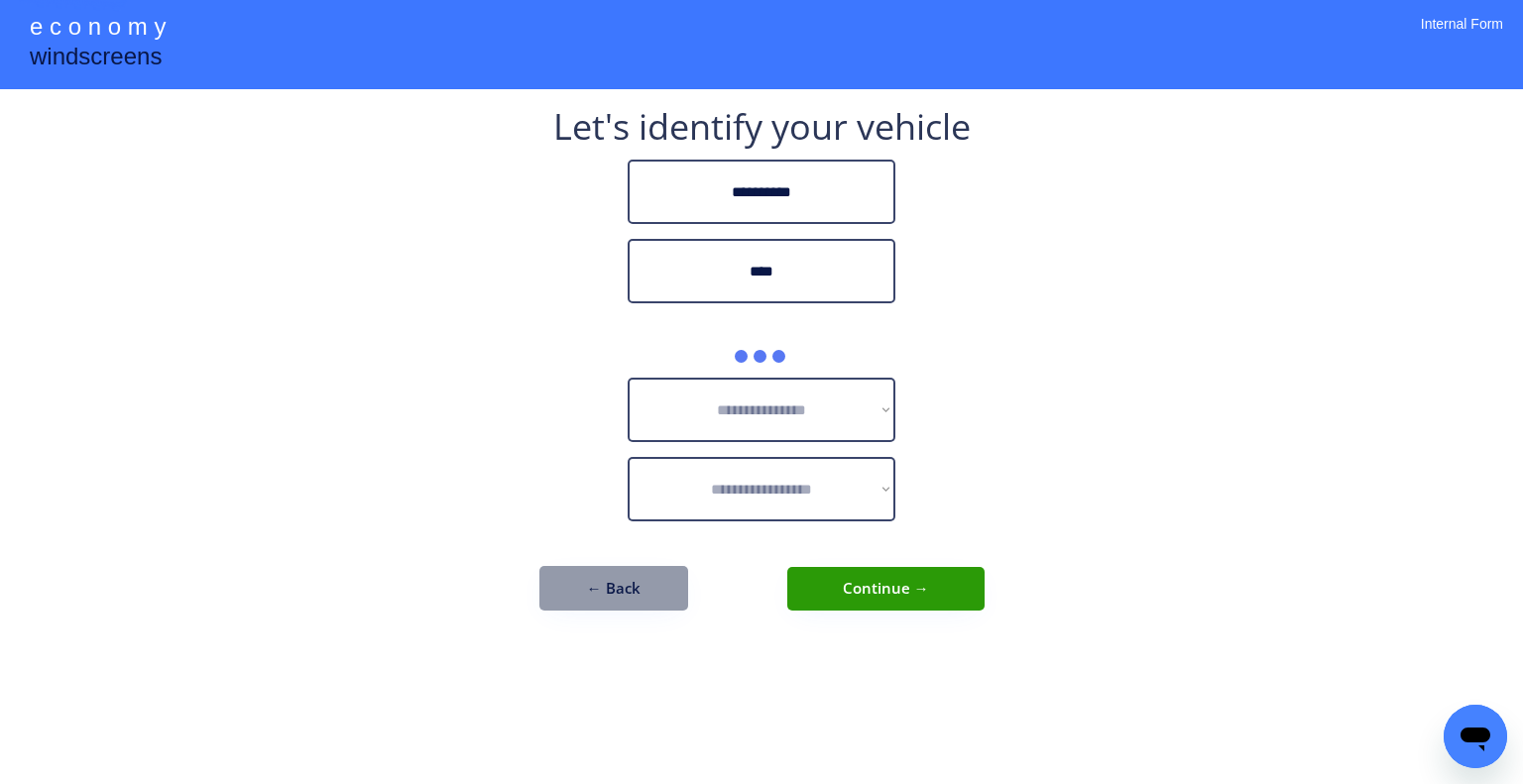 click on "**********" at bounding box center [762, 392] 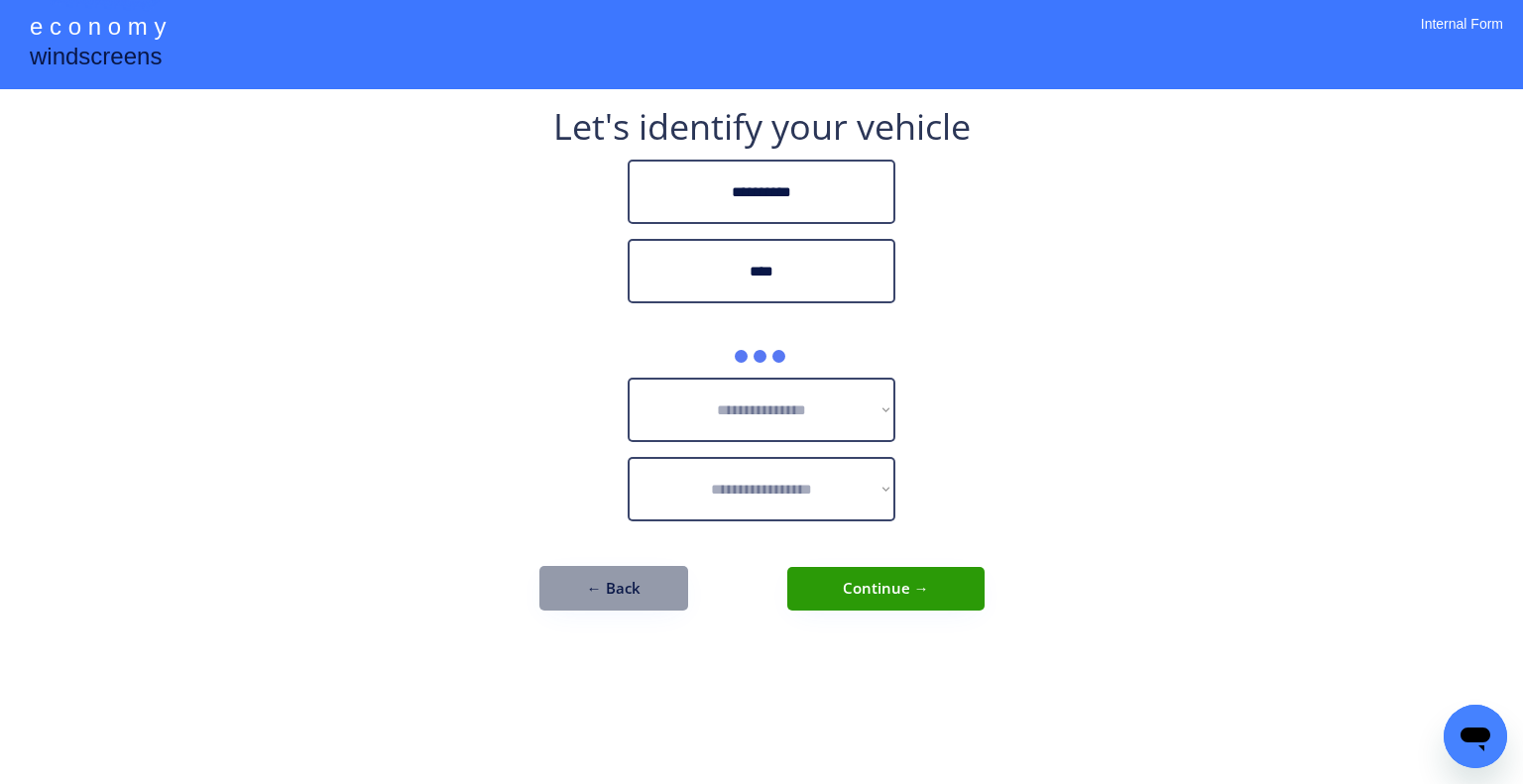 click on "**********" at bounding box center (762, 392) 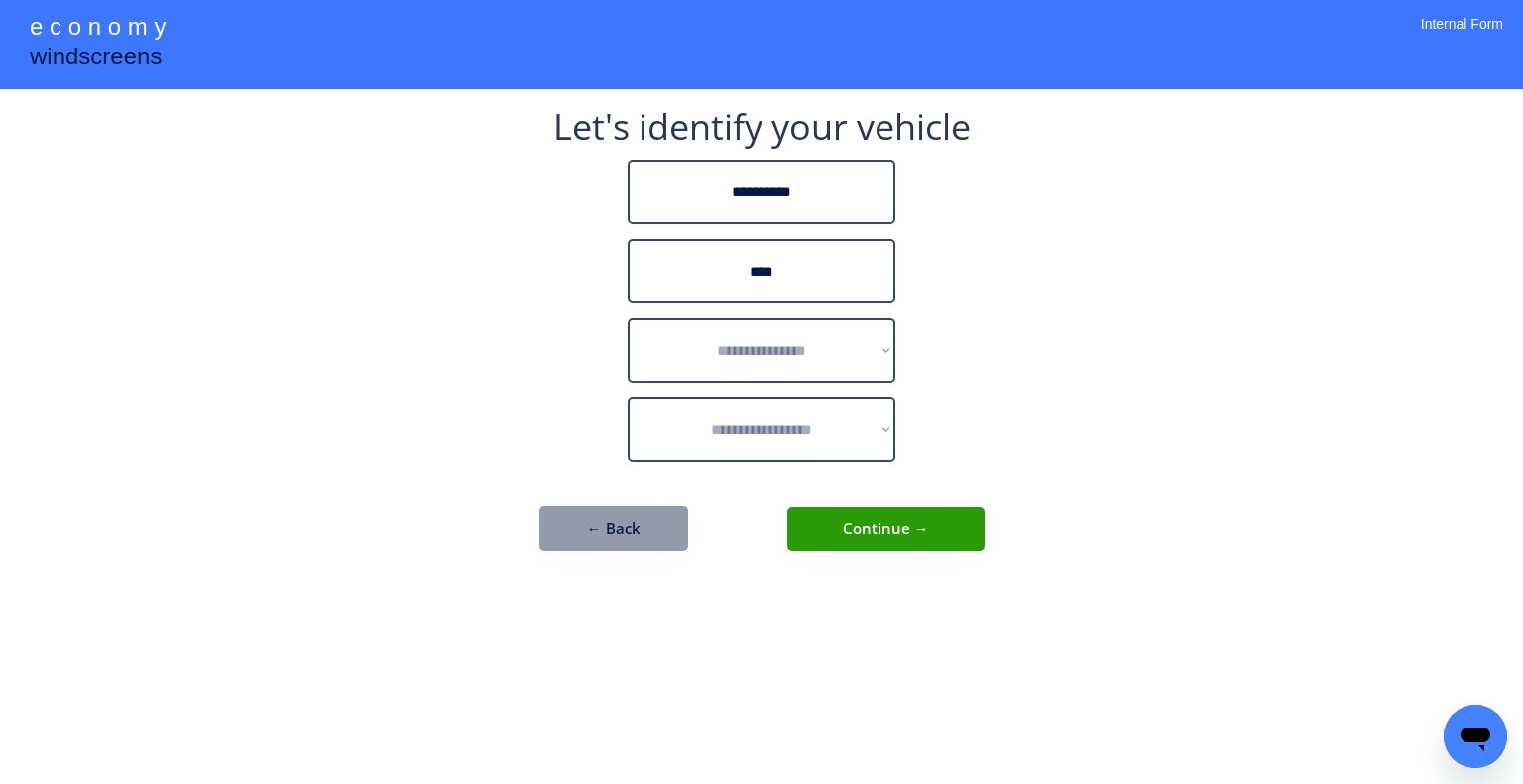 click on "**********" at bounding box center (762, 392) 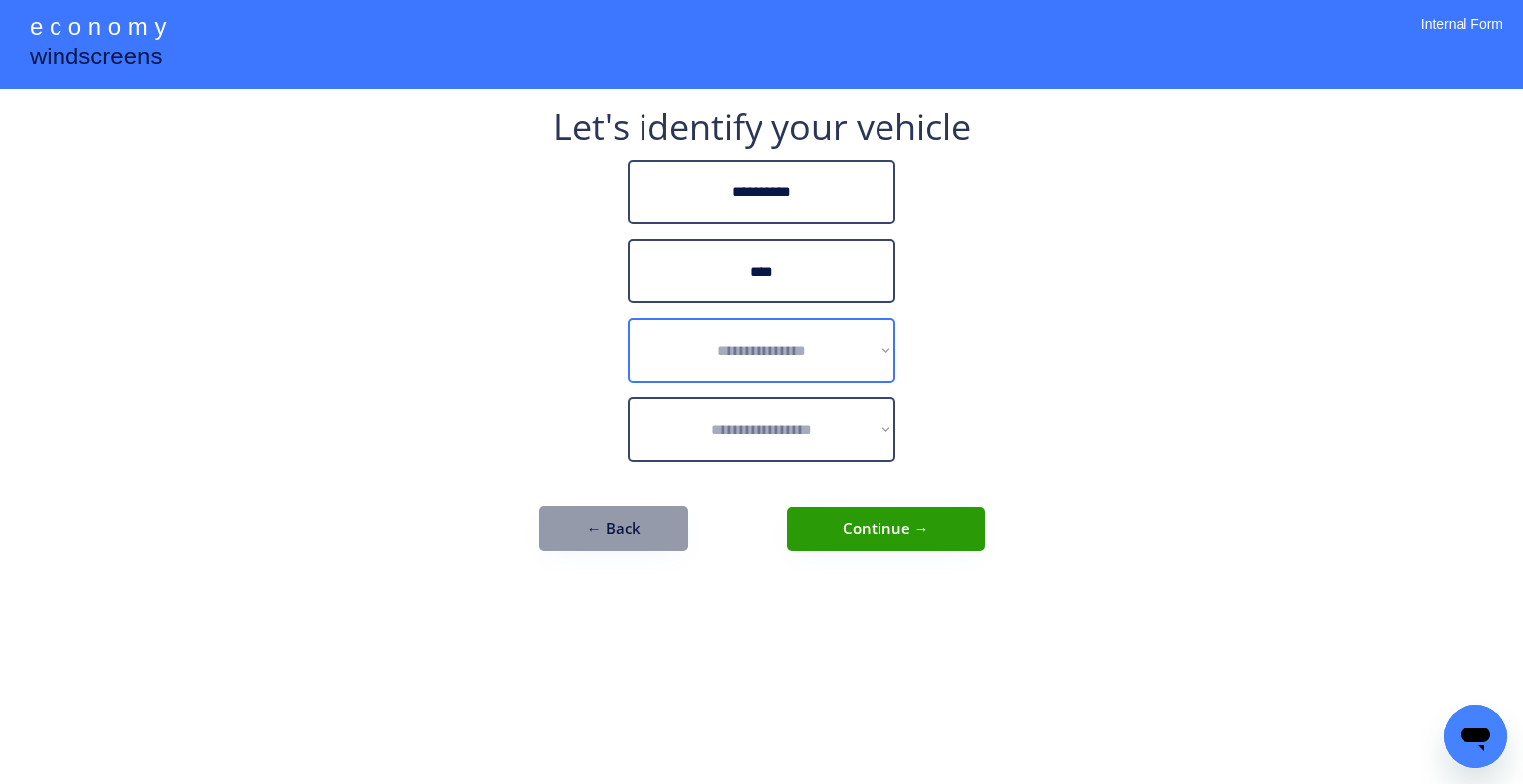 drag, startPoint x: 543, startPoint y: 197, endPoint x: 662, endPoint y: 0, distance: 230.15212 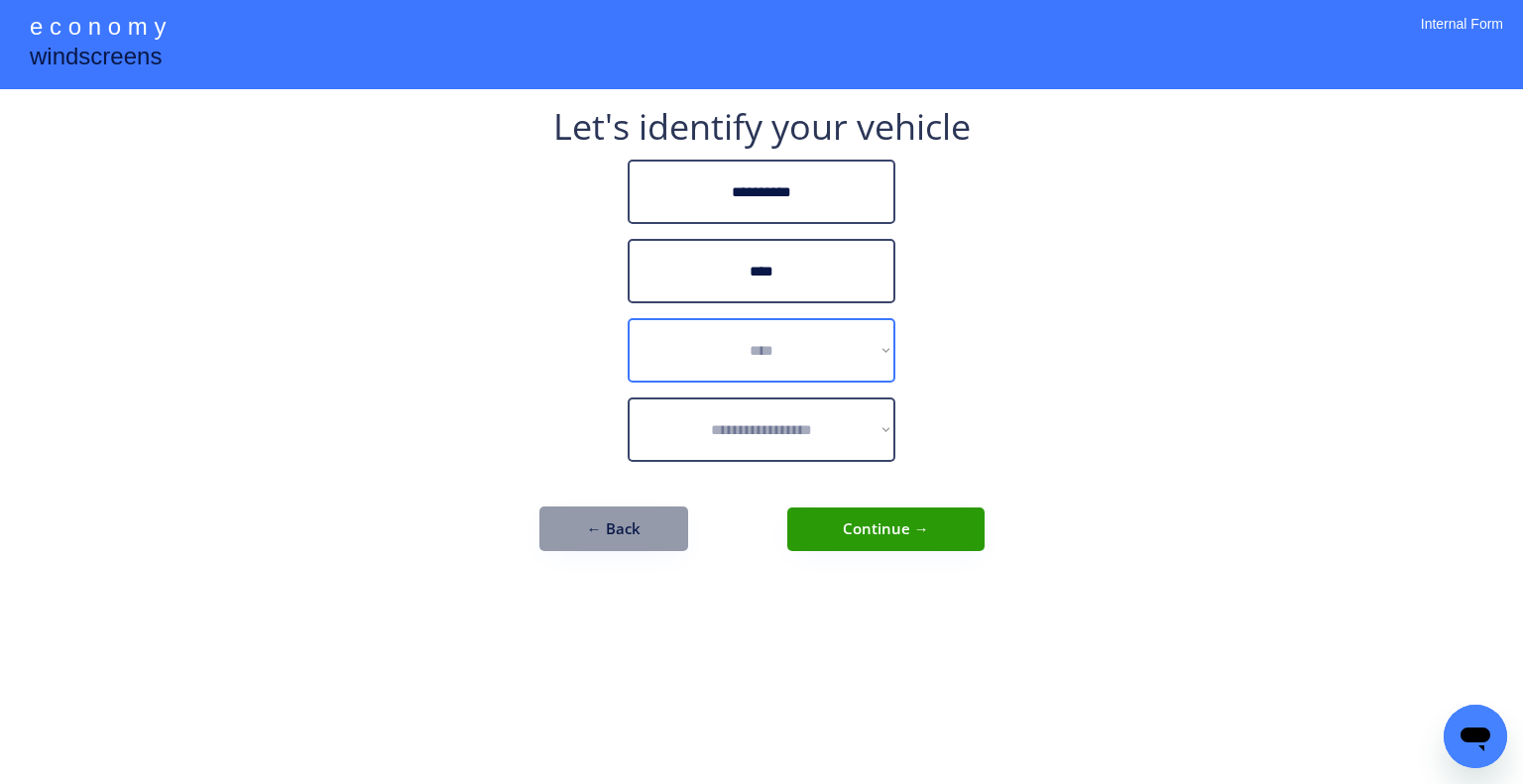 click on "**********" at bounding box center [762, 350] 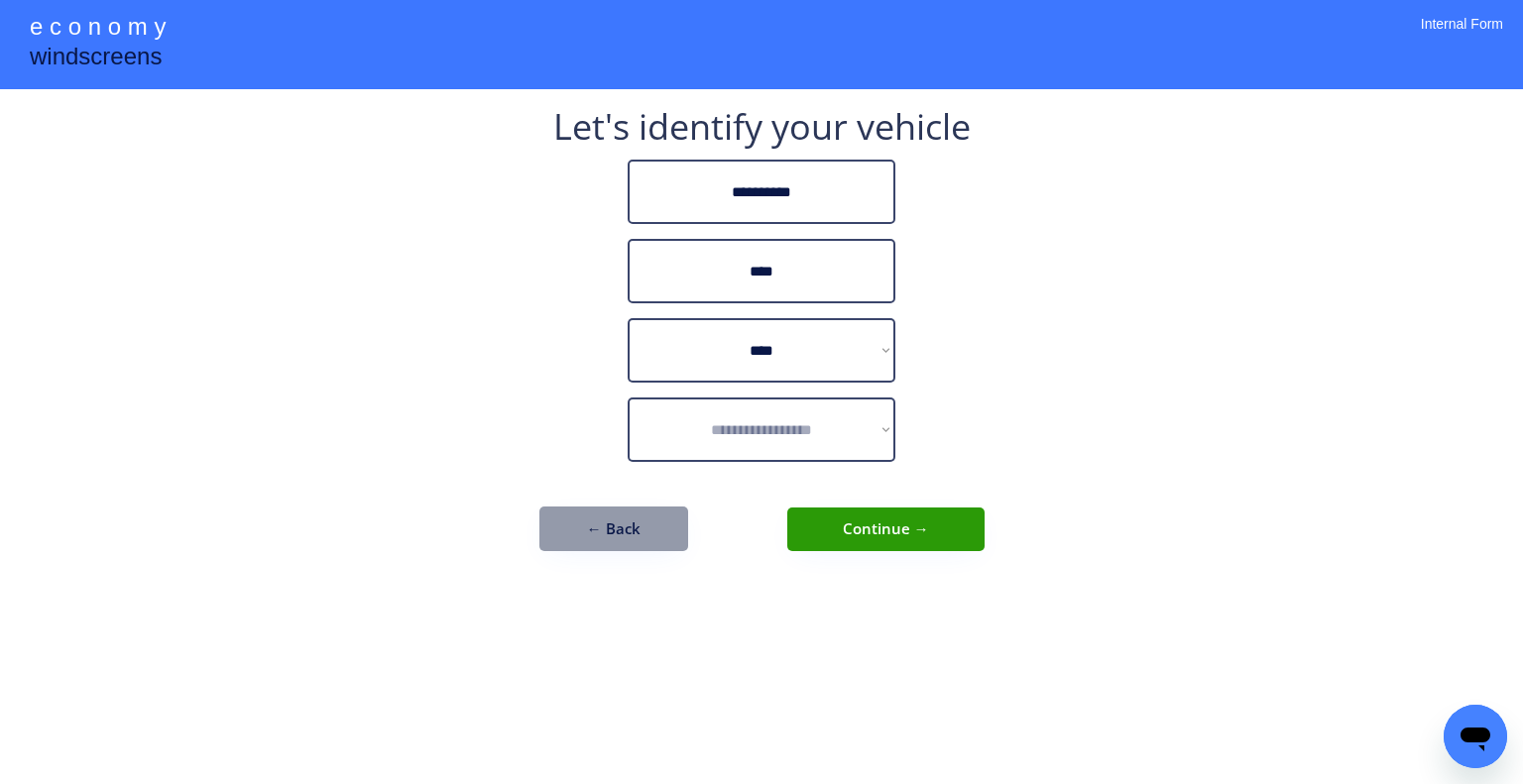click on "**********" at bounding box center (762, 392) 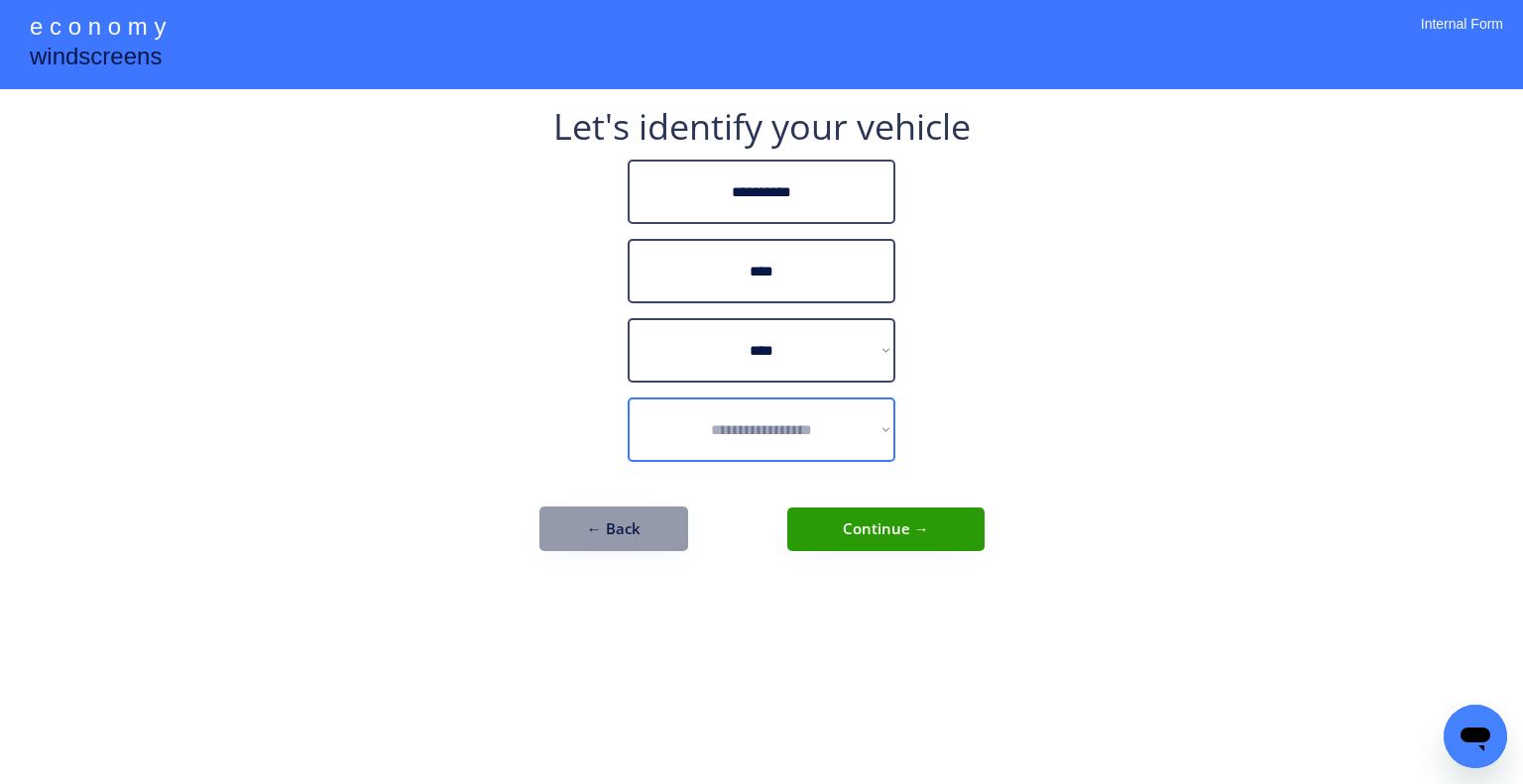 click on "**********" at bounding box center [762, 429] 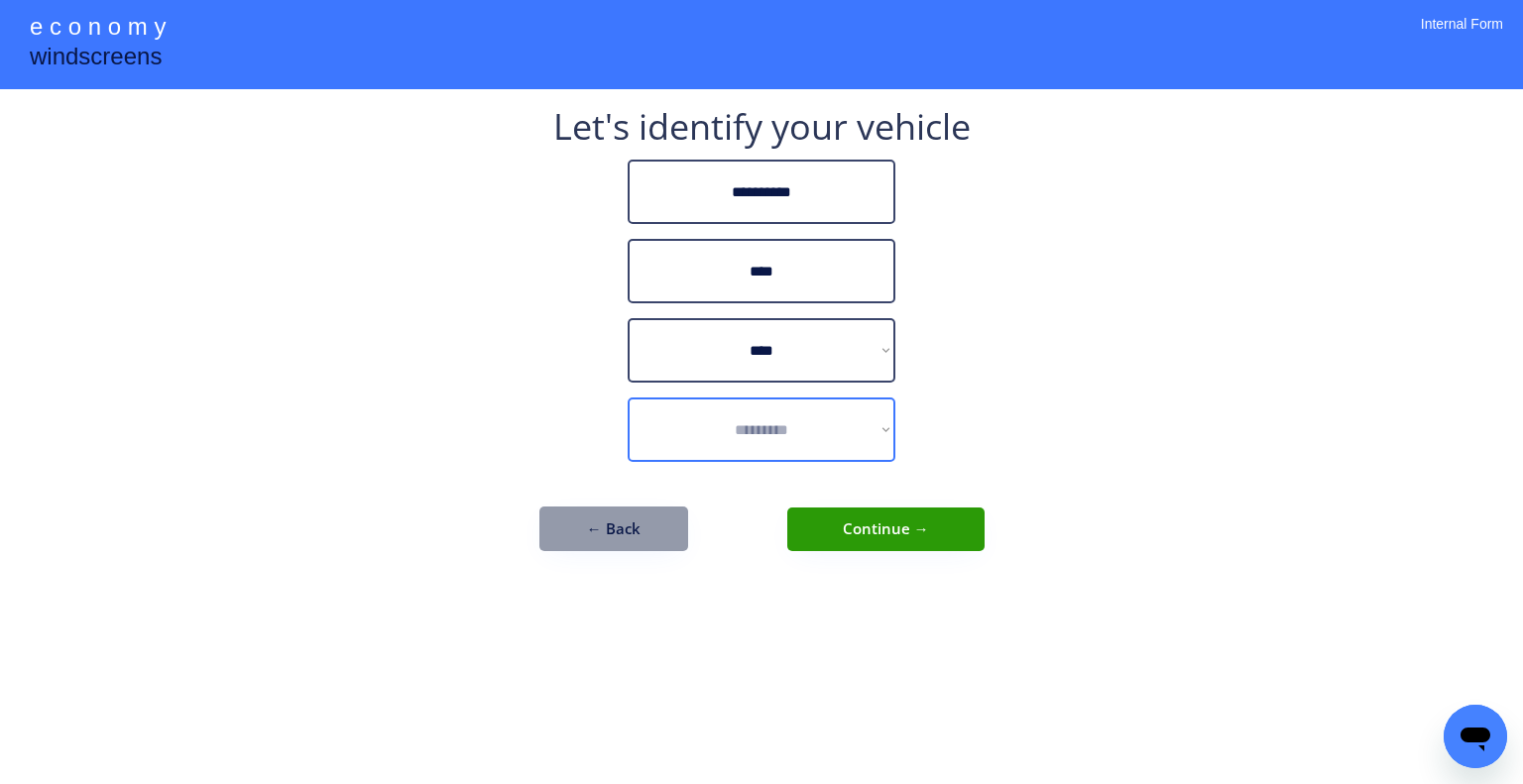 click on "**********" at bounding box center [762, 429] 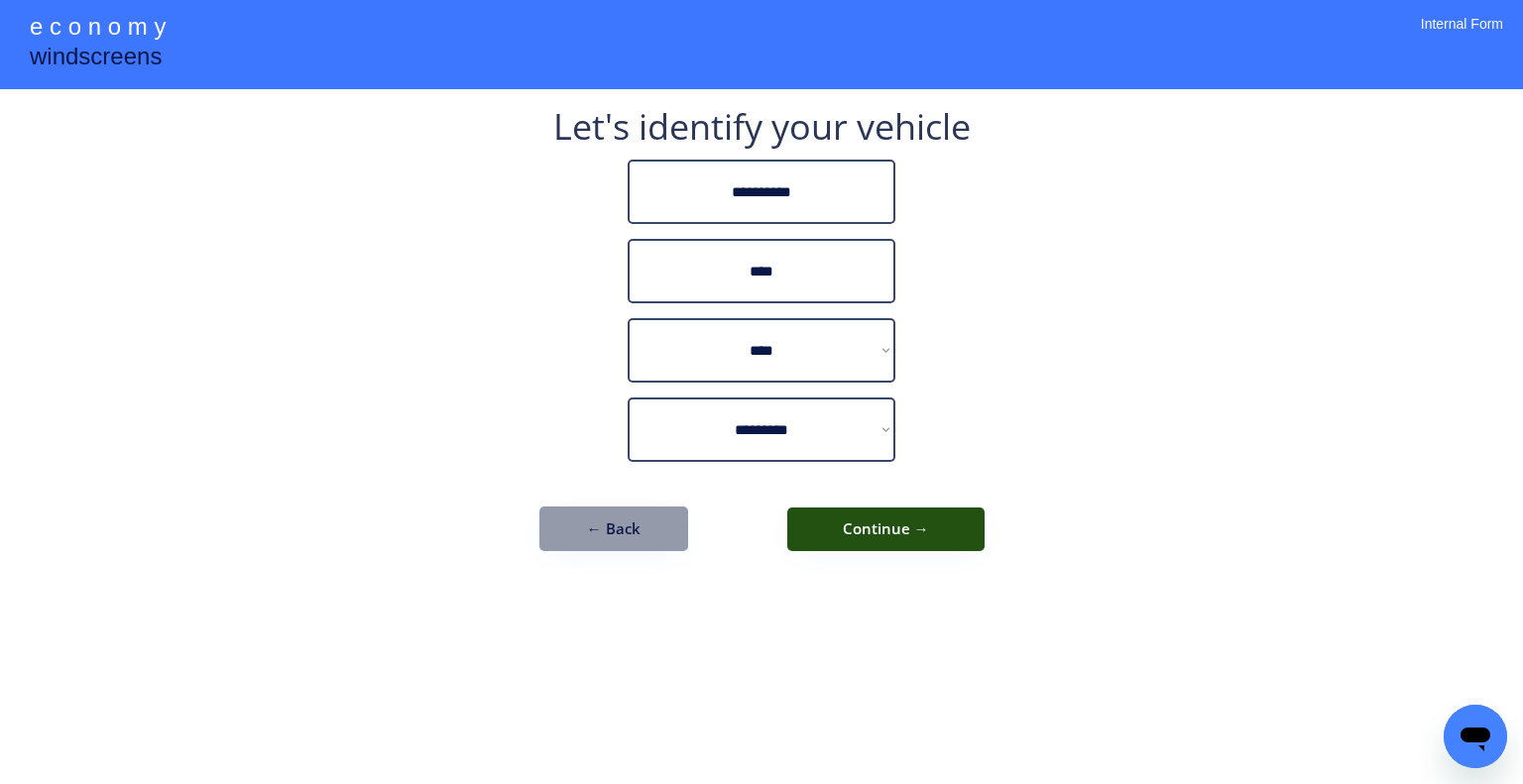 drag, startPoint x: 900, startPoint y: 520, endPoint x: 936, endPoint y: 542, distance: 42.190046 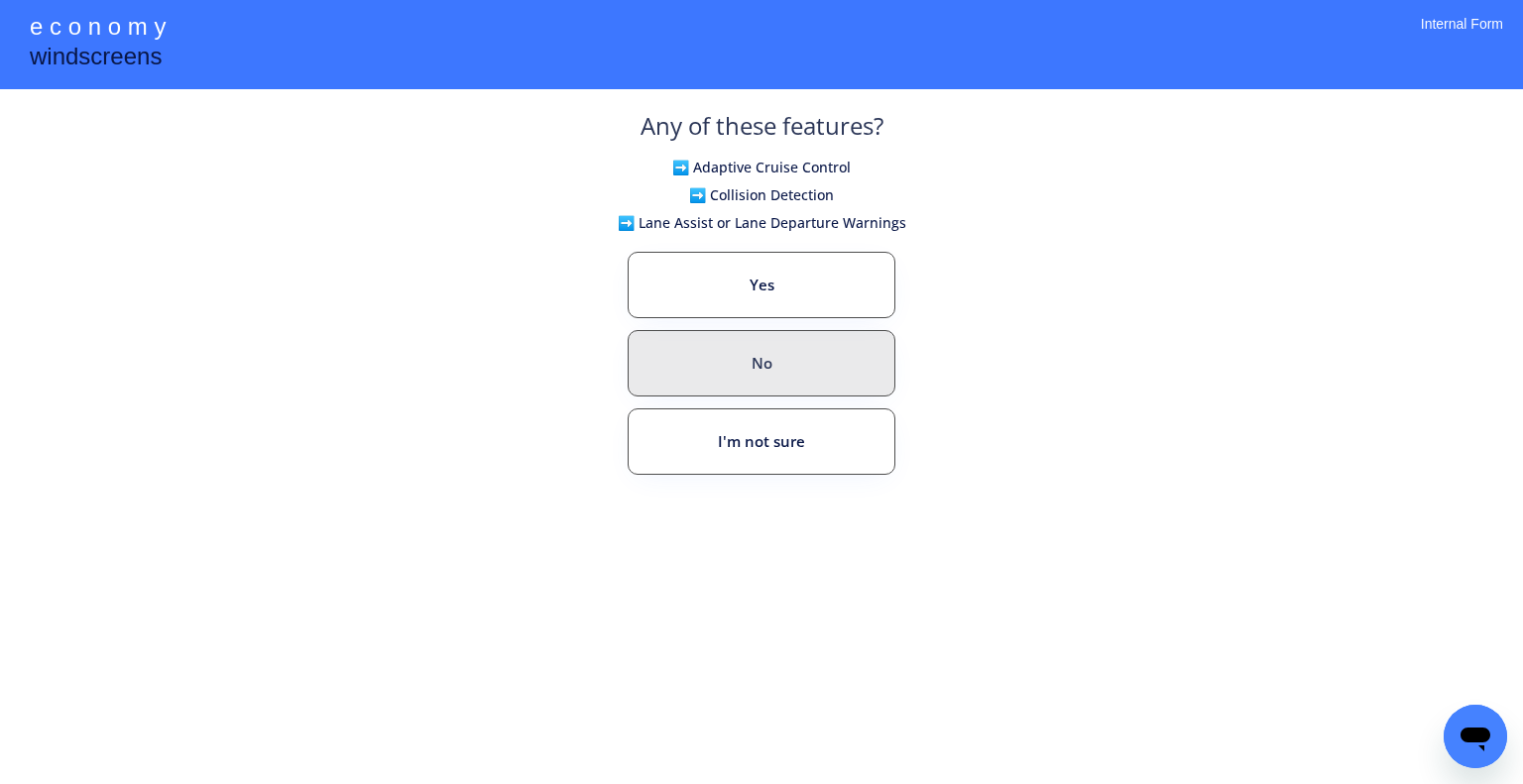 click on "No" at bounding box center [762, 363] 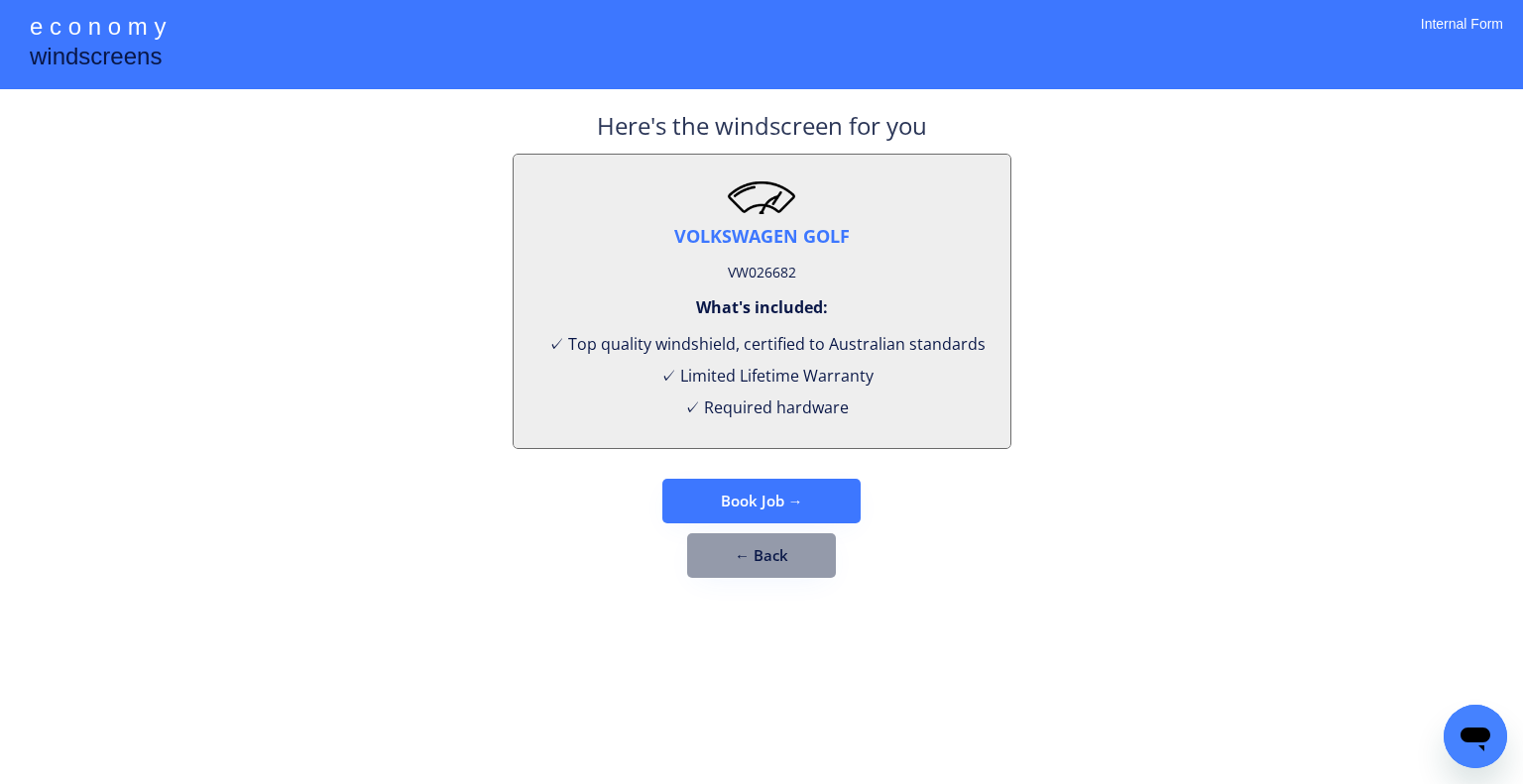 click on "✓ Top quality windshield, certified to Australian standards
✓ Limited Lifetime Warranty ✓ Required hardware" at bounding box center (762, 376) 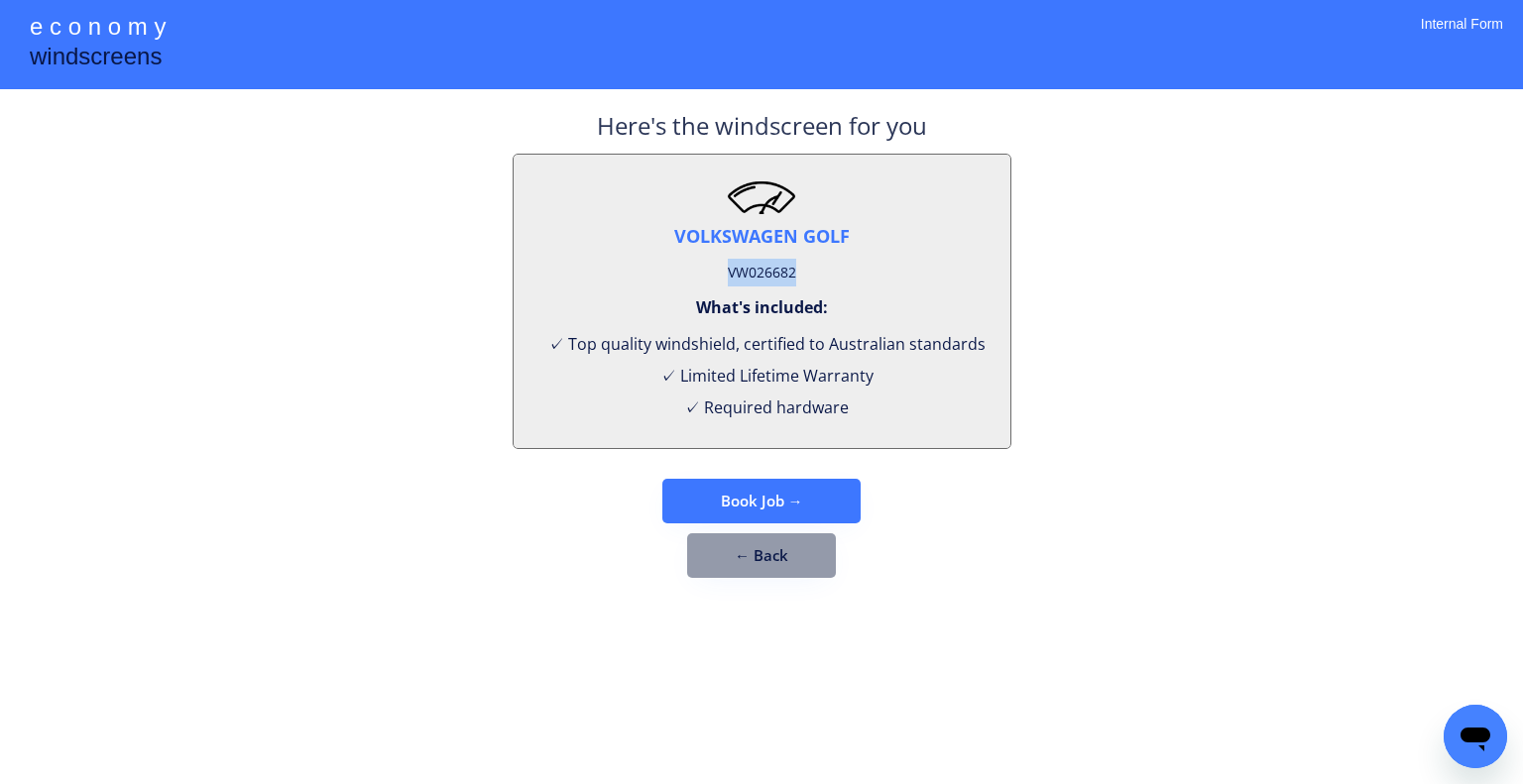 click on "VW026682" at bounding box center [762, 273] 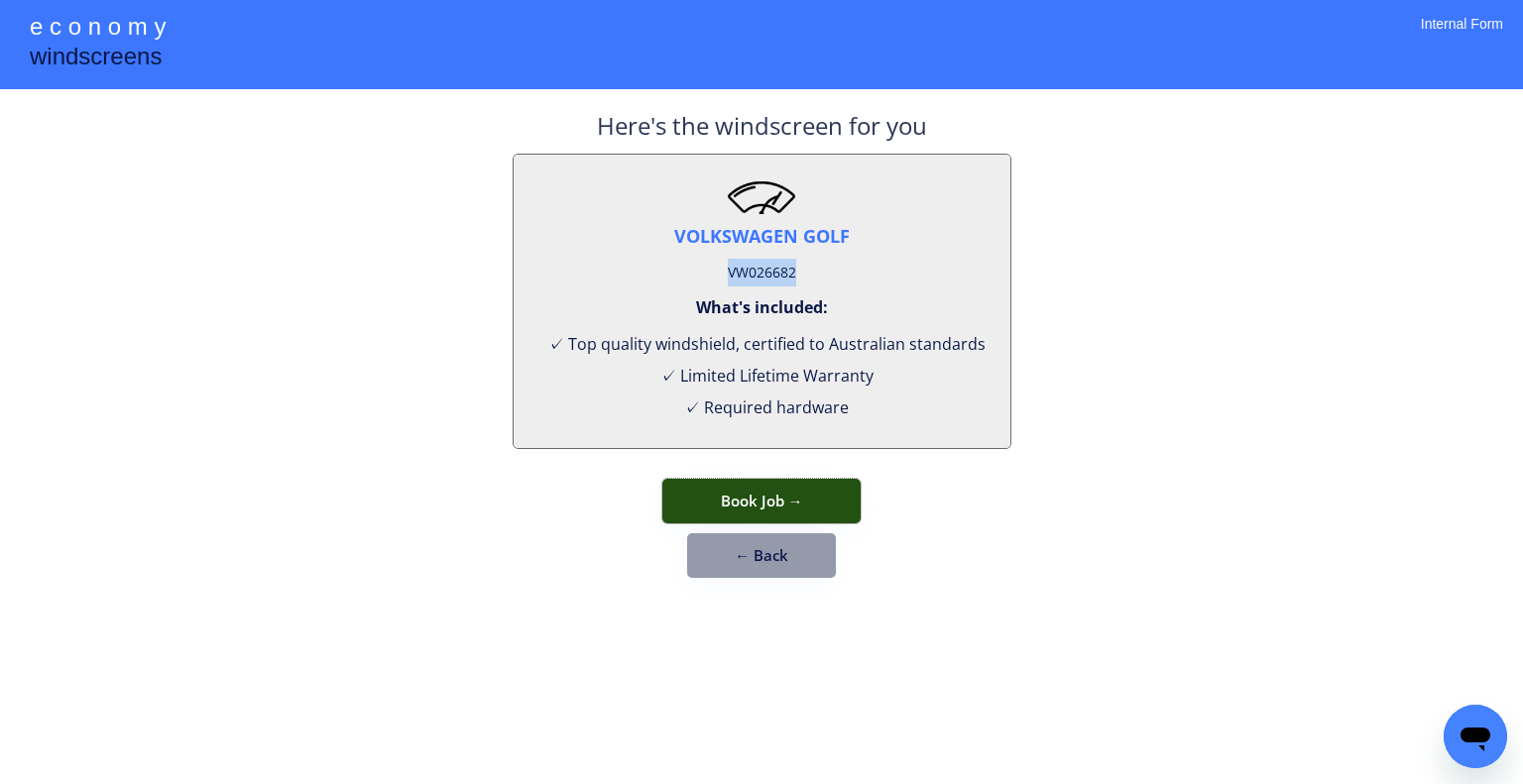 drag, startPoint x: 837, startPoint y: 483, endPoint x: 859, endPoint y: 392, distance: 93.62158 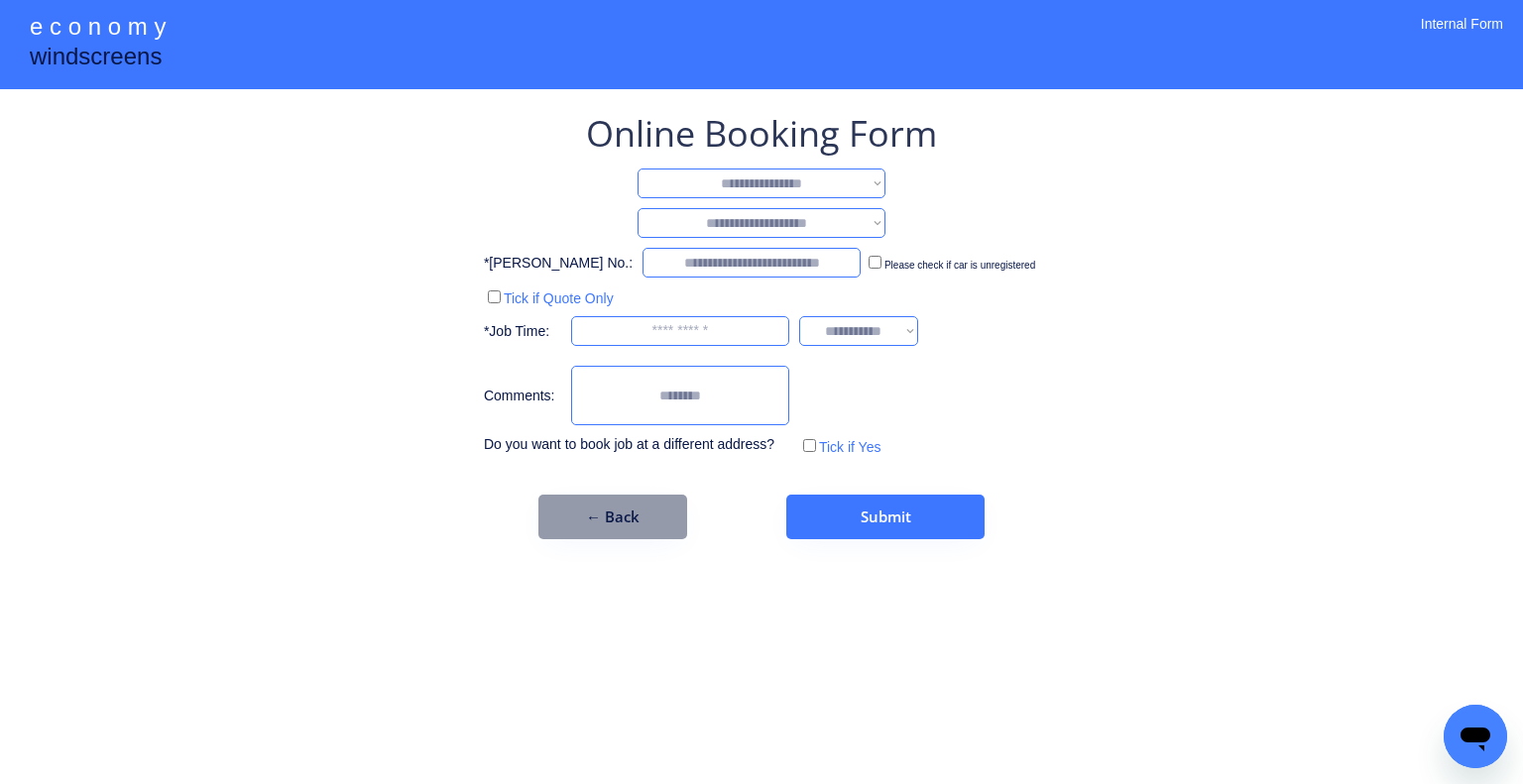 click on "**********" at bounding box center [762, 183] 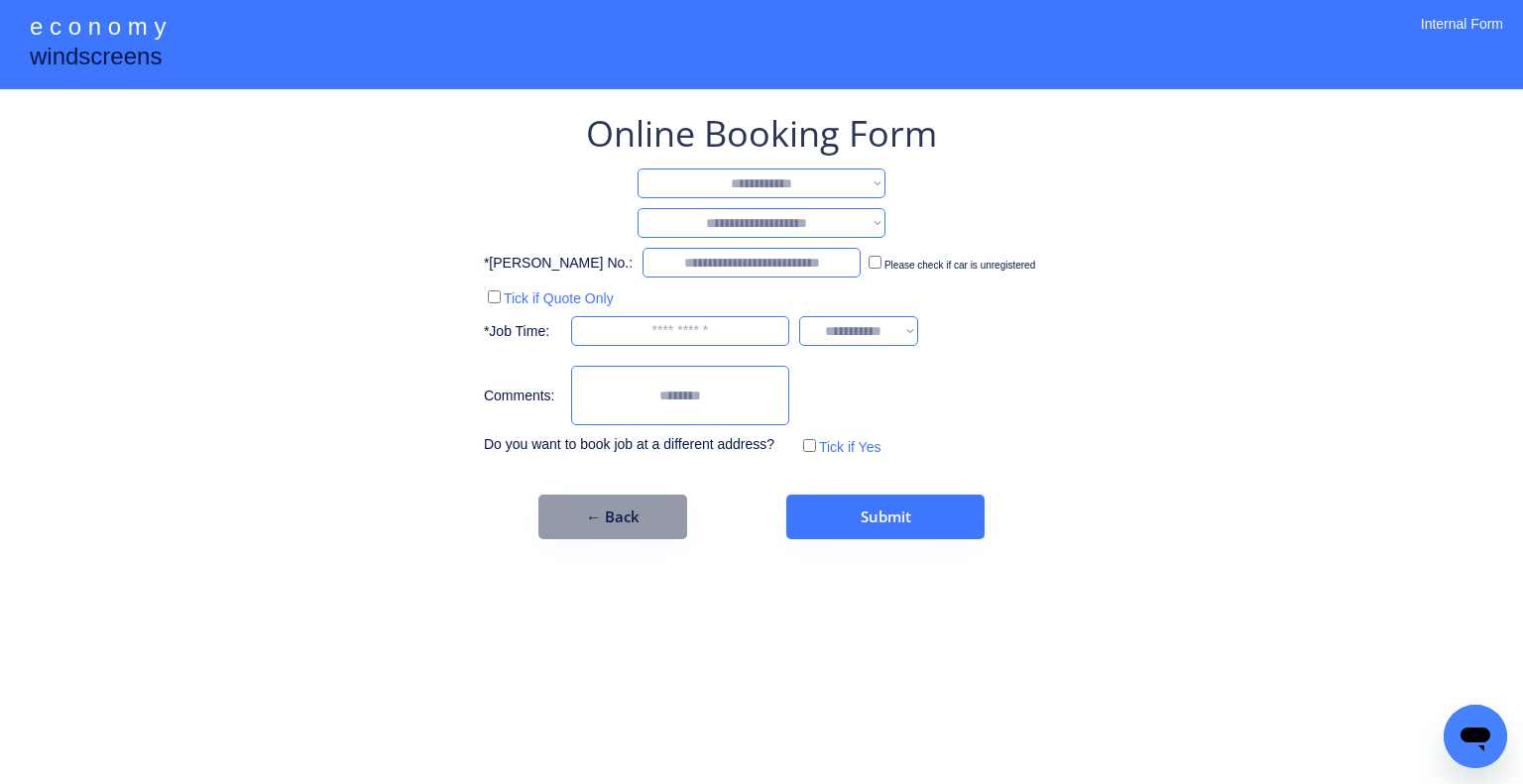 click on "**********" at bounding box center [762, 183] 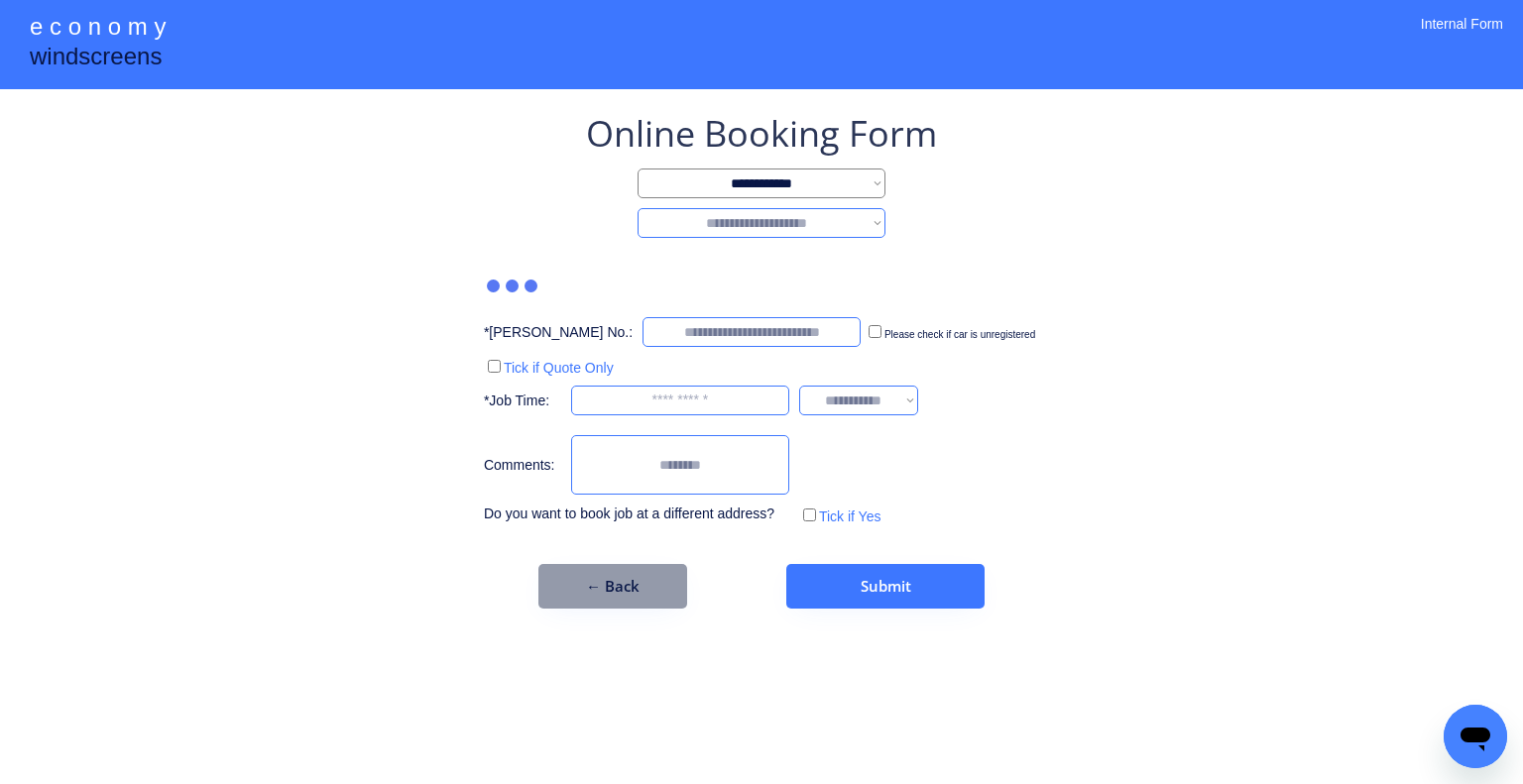 click on "**********" at bounding box center (762, 223) 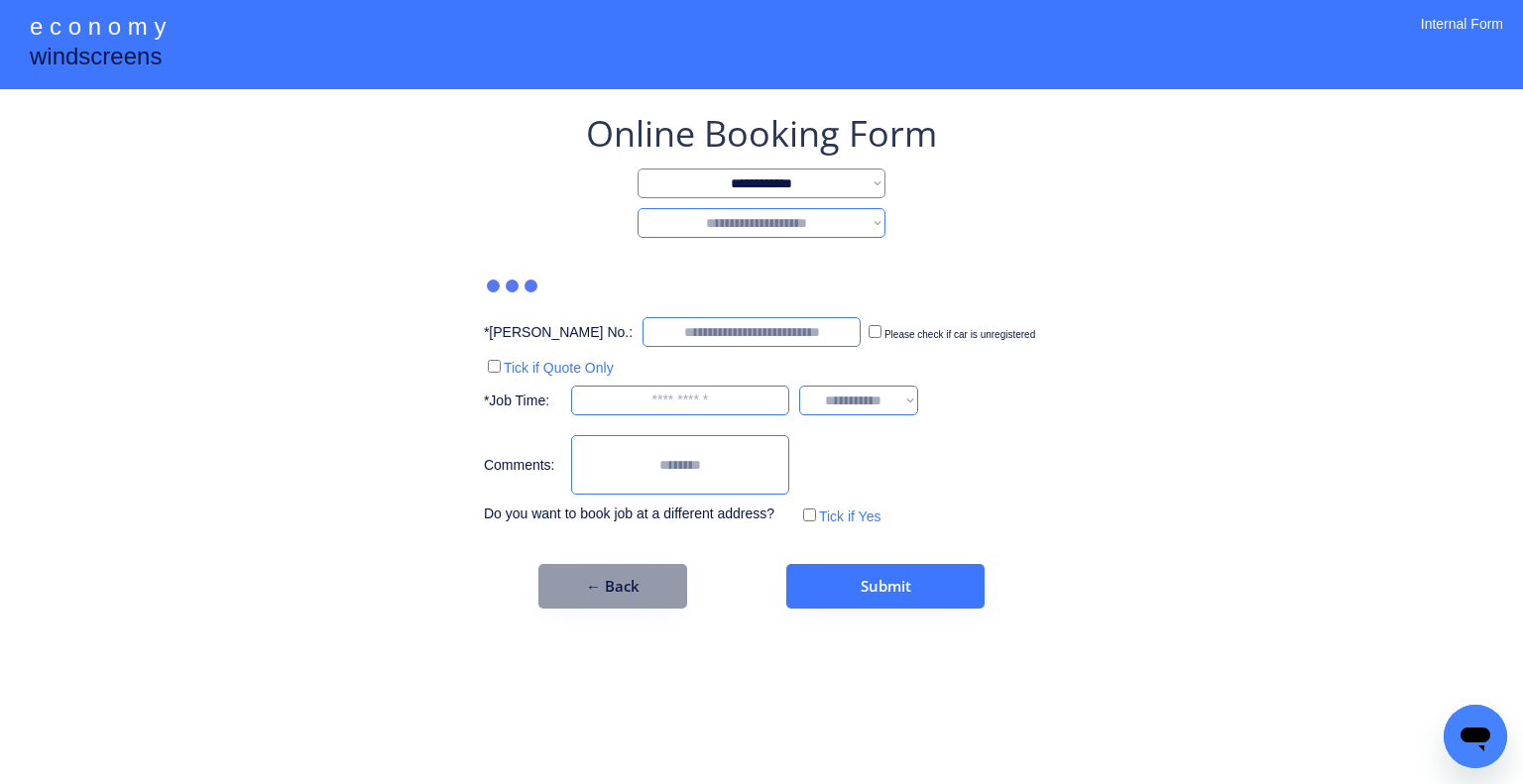 select on "********" 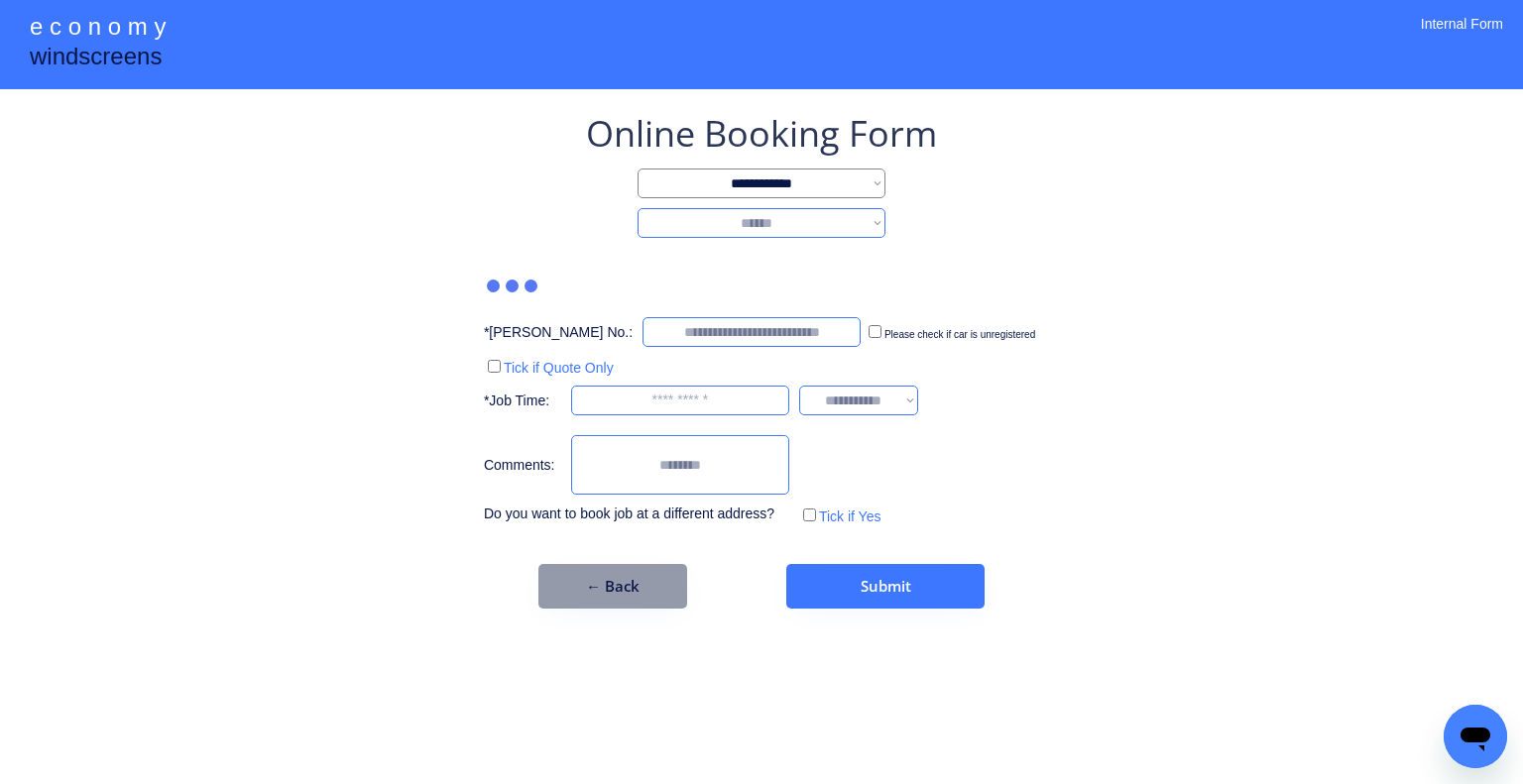 click on "**********" at bounding box center [762, 223] 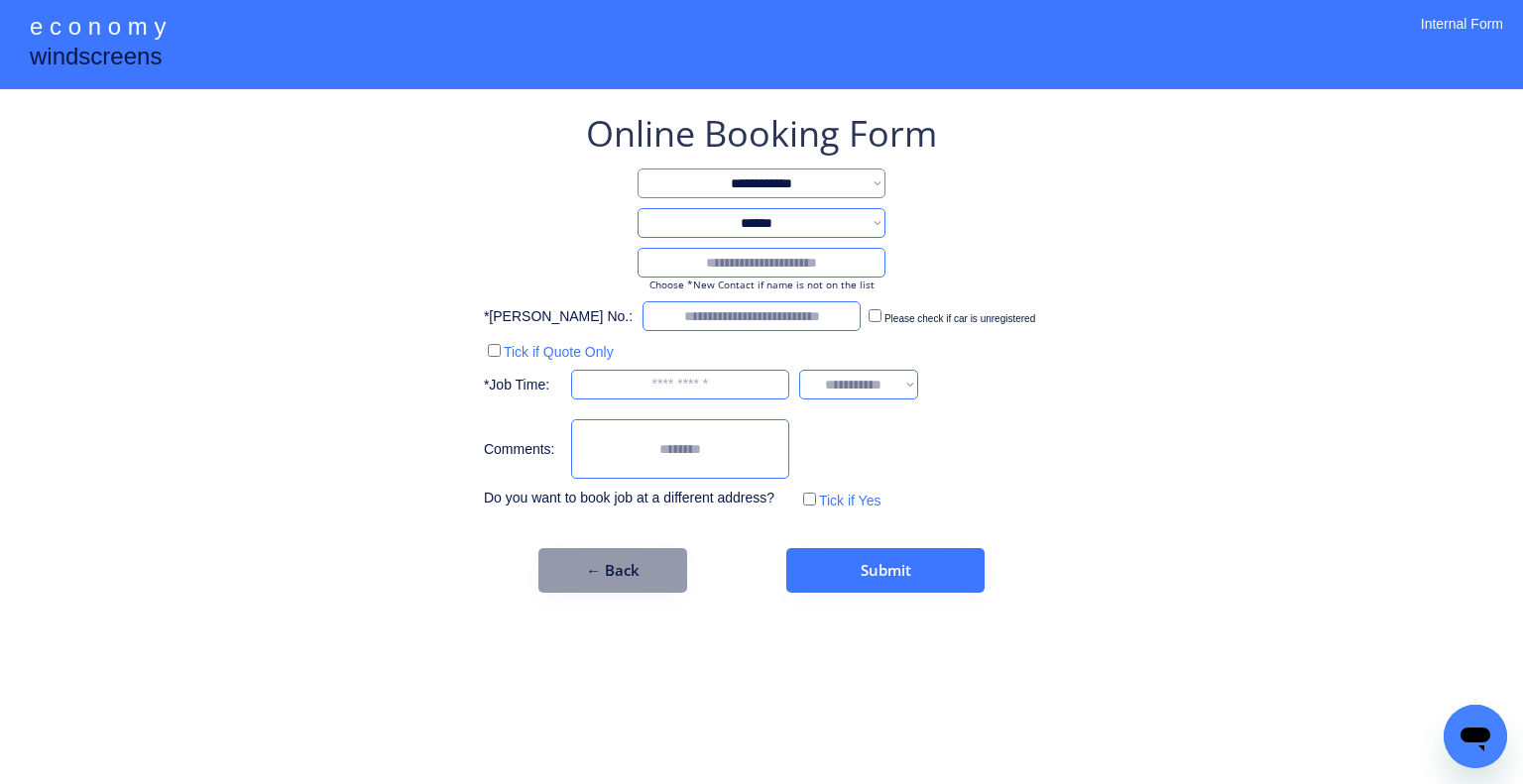 click at bounding box center (762, 263) 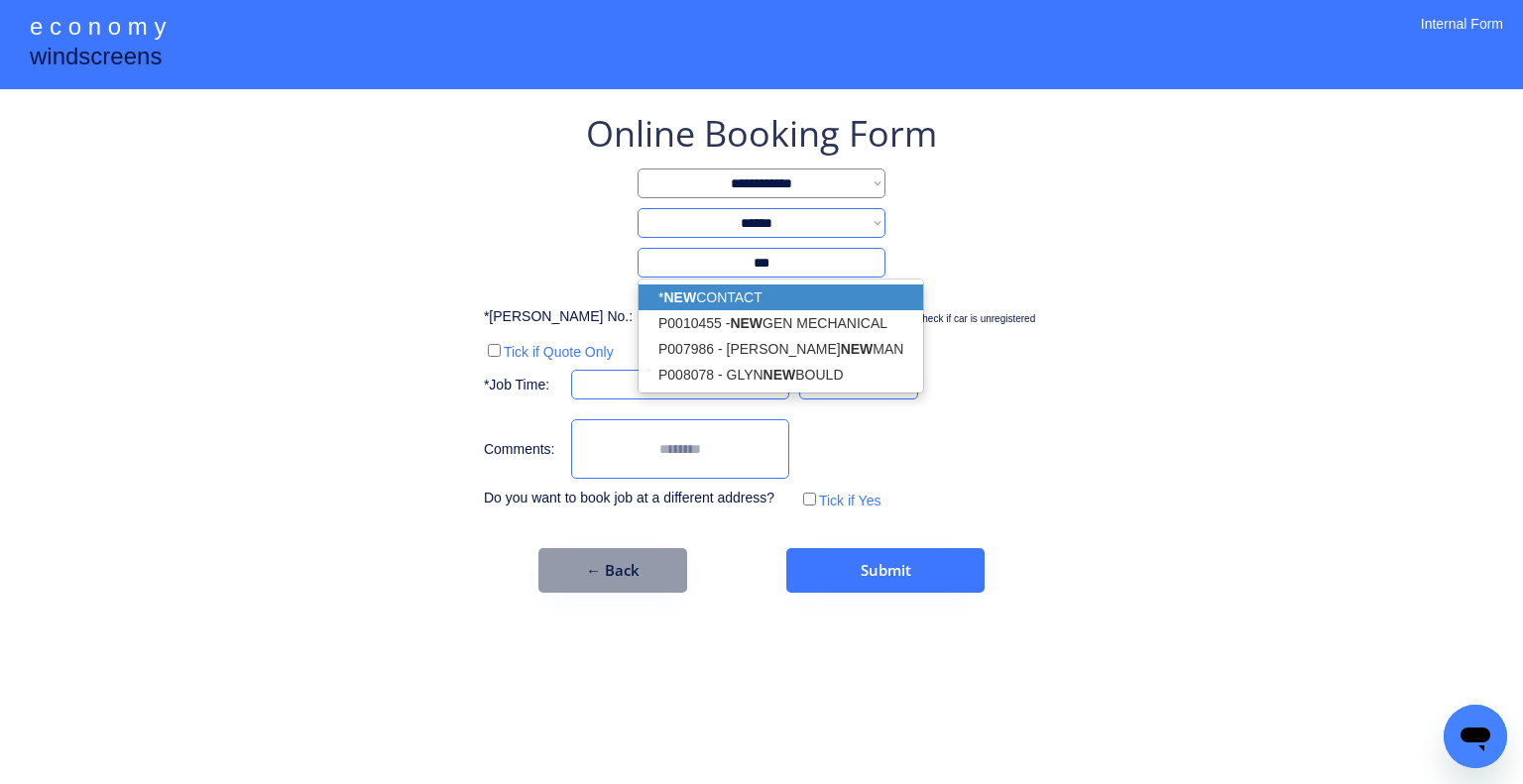 drag, startPoint x: 836, startPoint y: 290, endPoint x: 1286, endPoint y: 209, distance: 457.23189 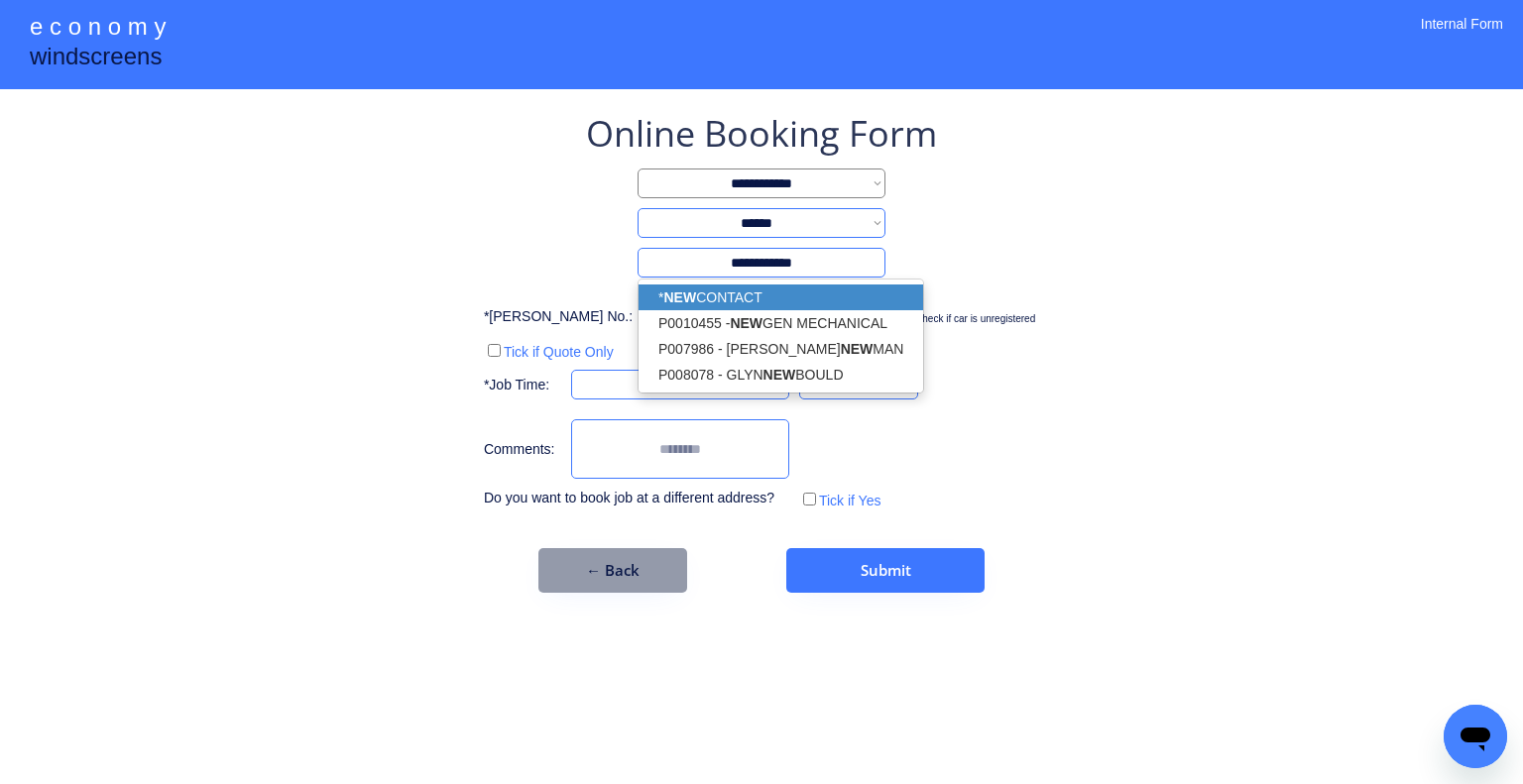 type on "**********" 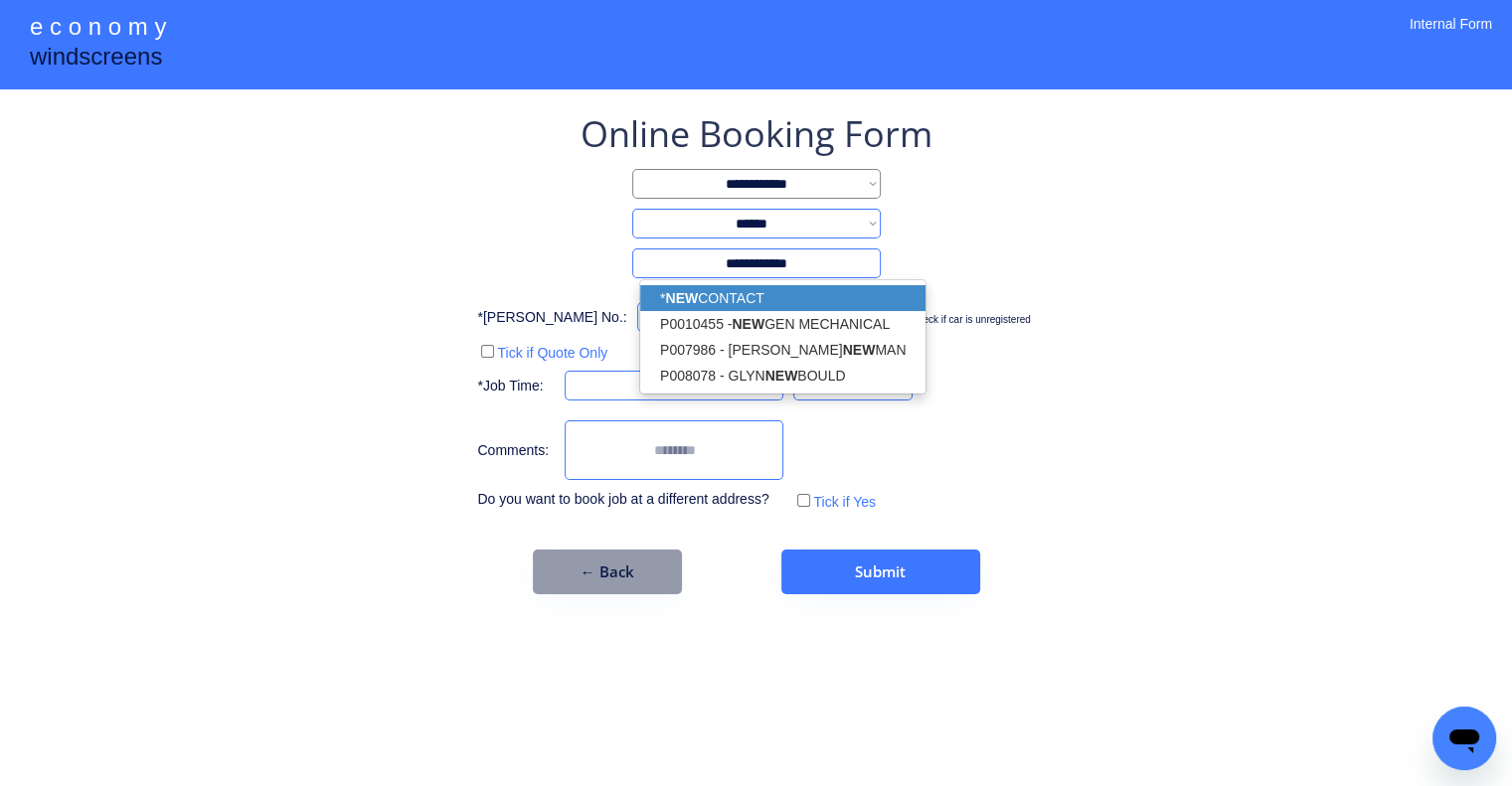 click on "**********" at bounding box center [756, 393] 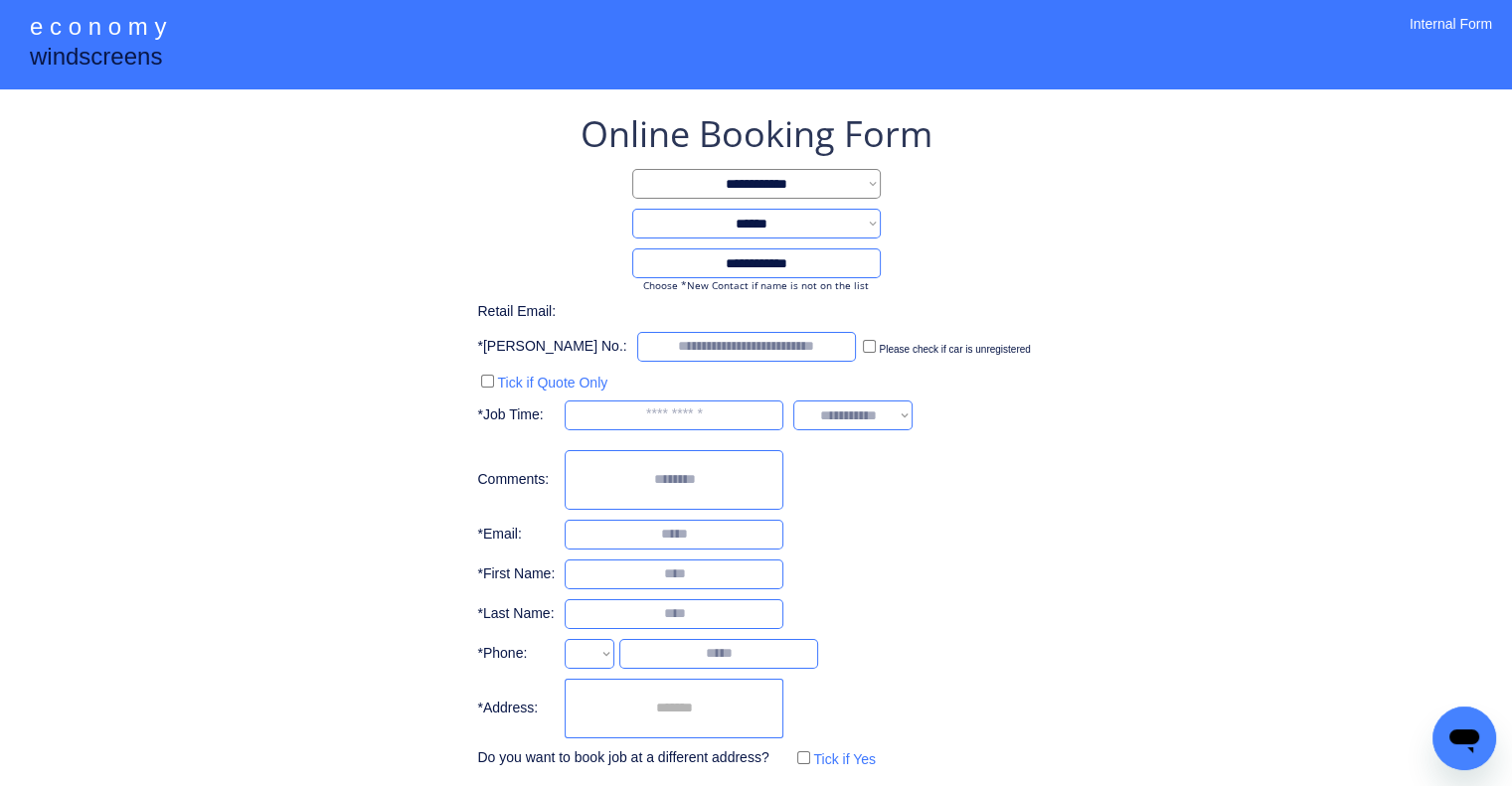select on "**********" 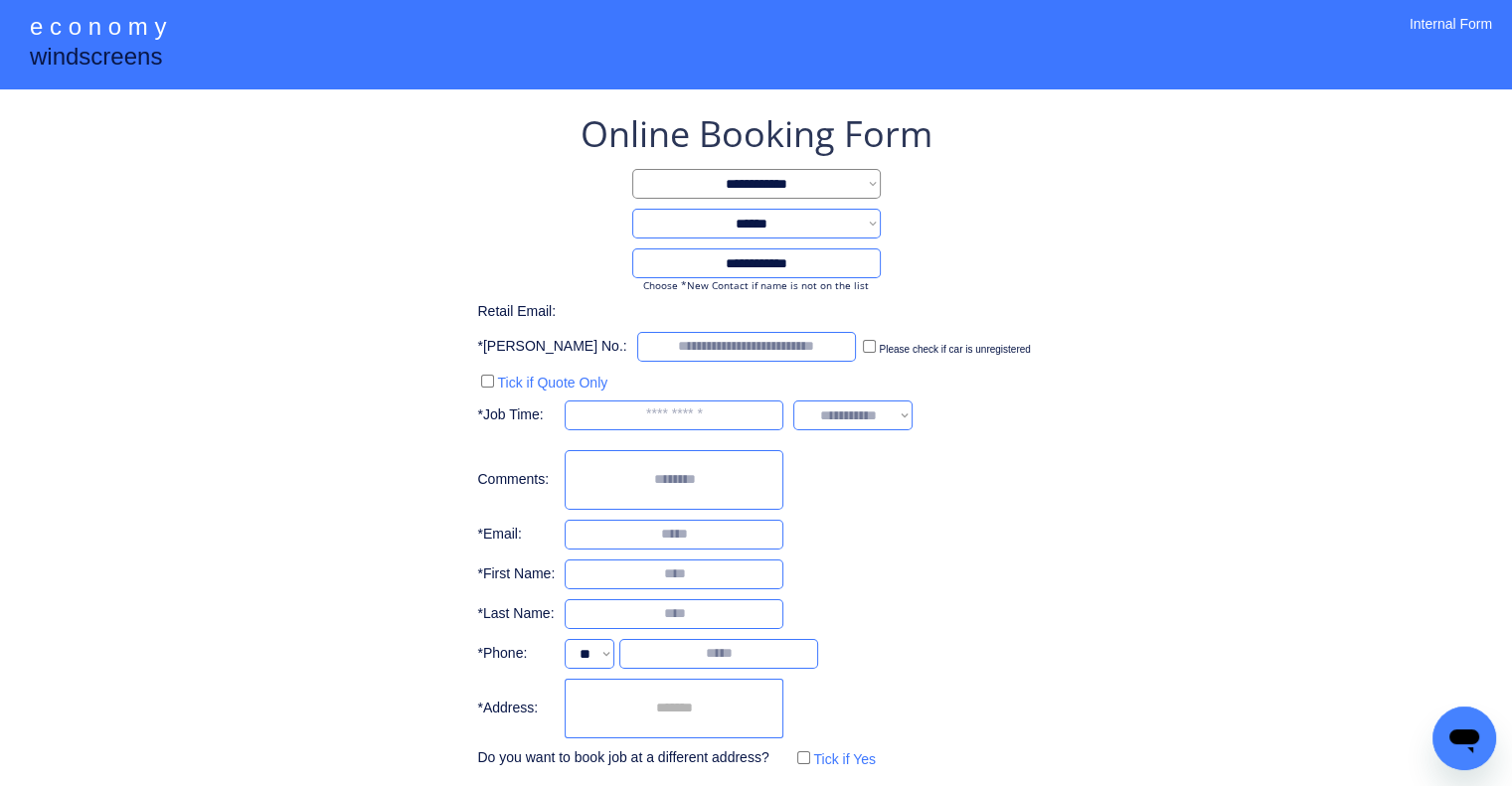 click at bounding box center (674, 708) 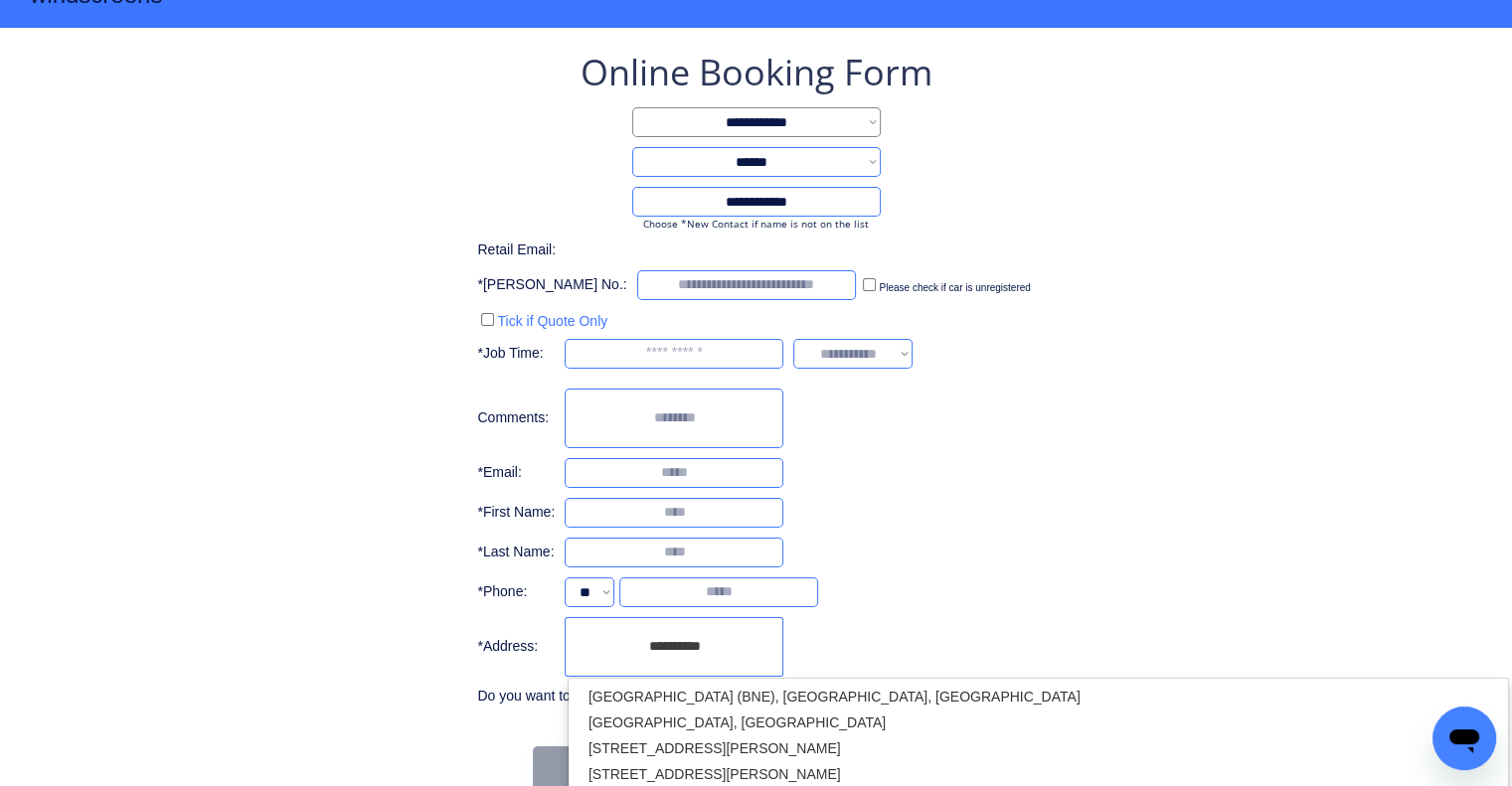 scroll, scrollTop: 95, scrollLeft: 0, axis: vertical 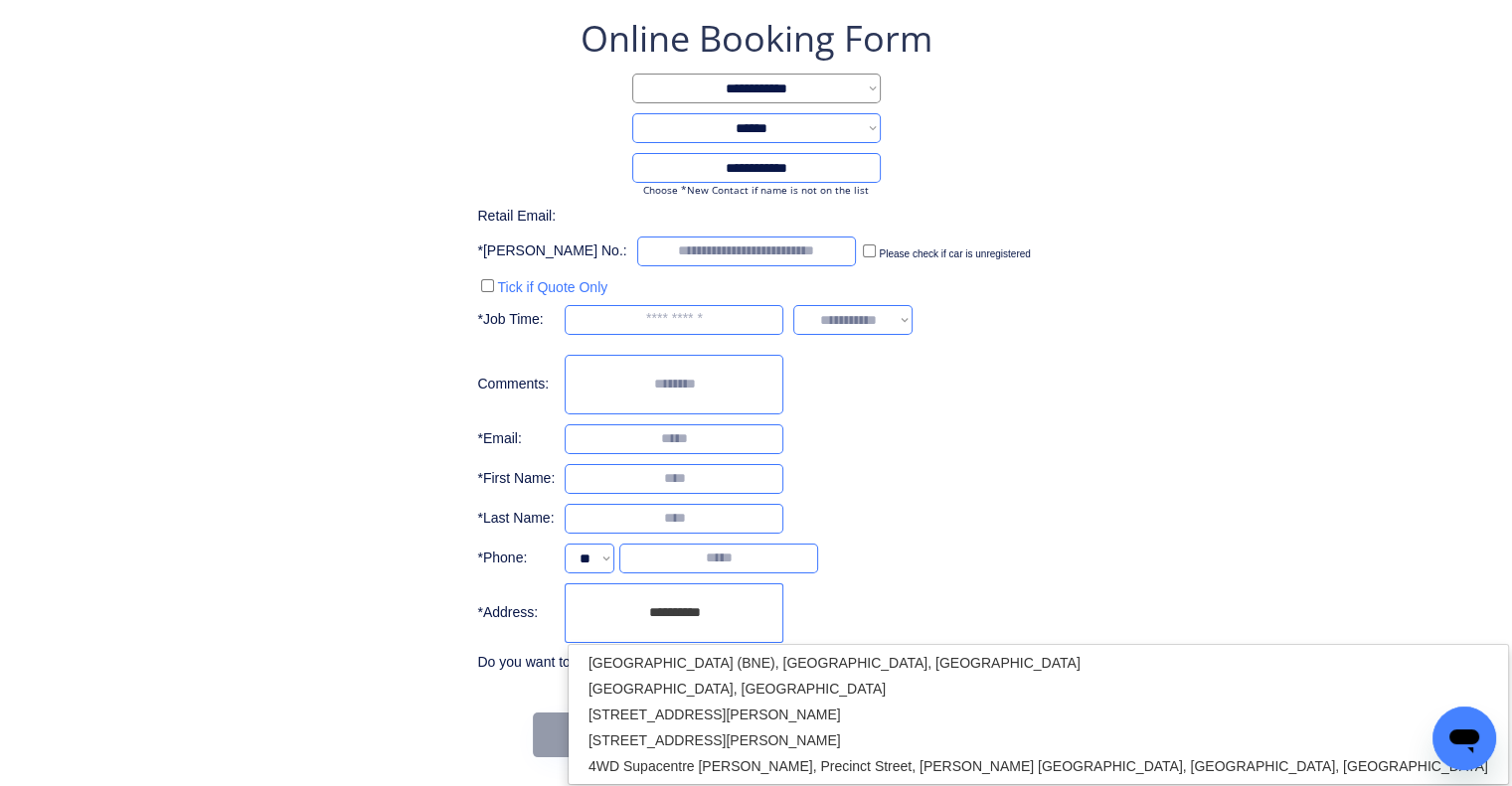 drag, startPoint x: 739, startPoint y: 603, endPoint x: 641, endPoint y: 638, distance: 104.062481 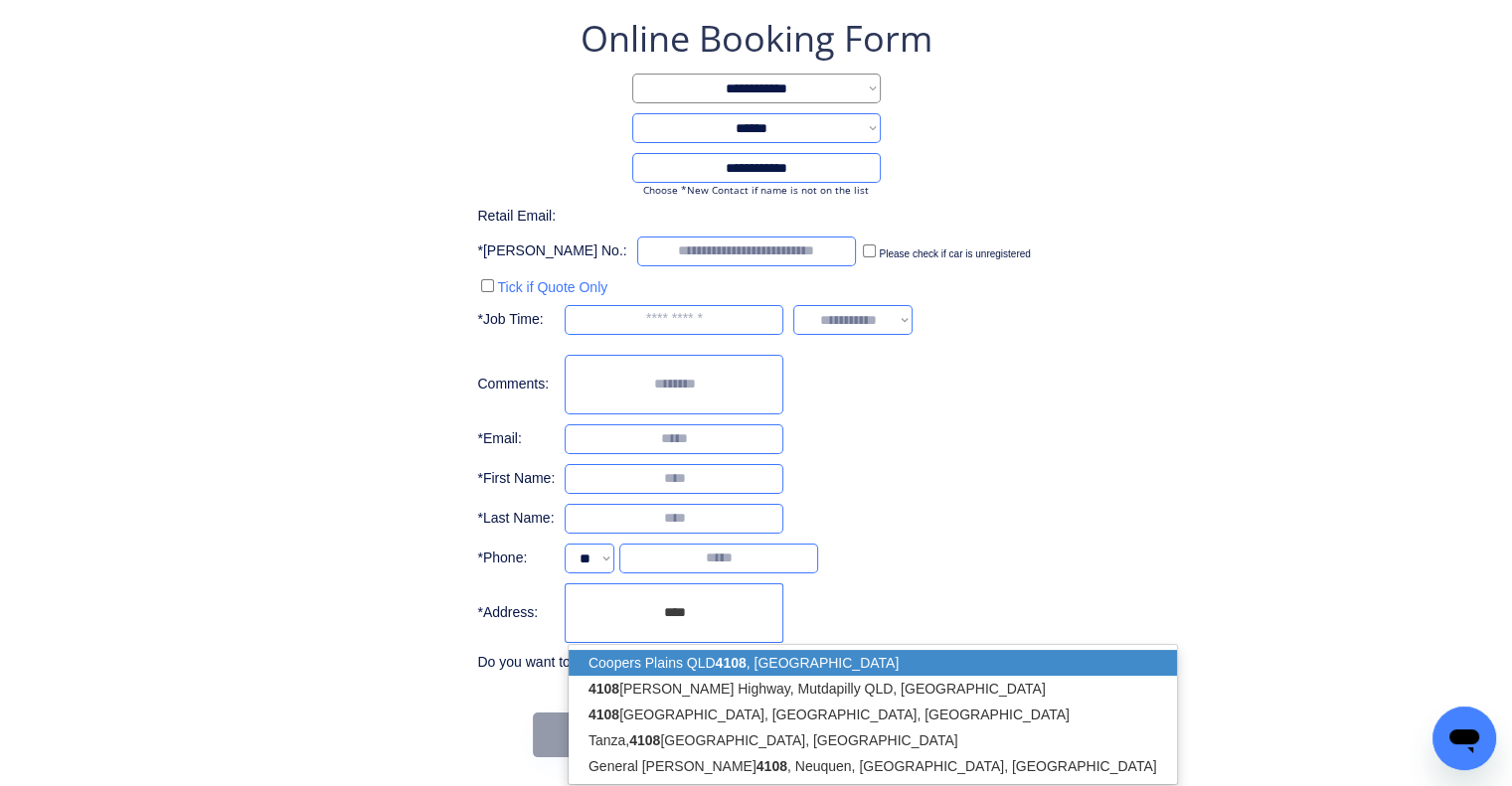 drag, startPoint x: 742, startPoint y: 661, endPoint x: 1051, endPoint y: 524, distance: 338.00888 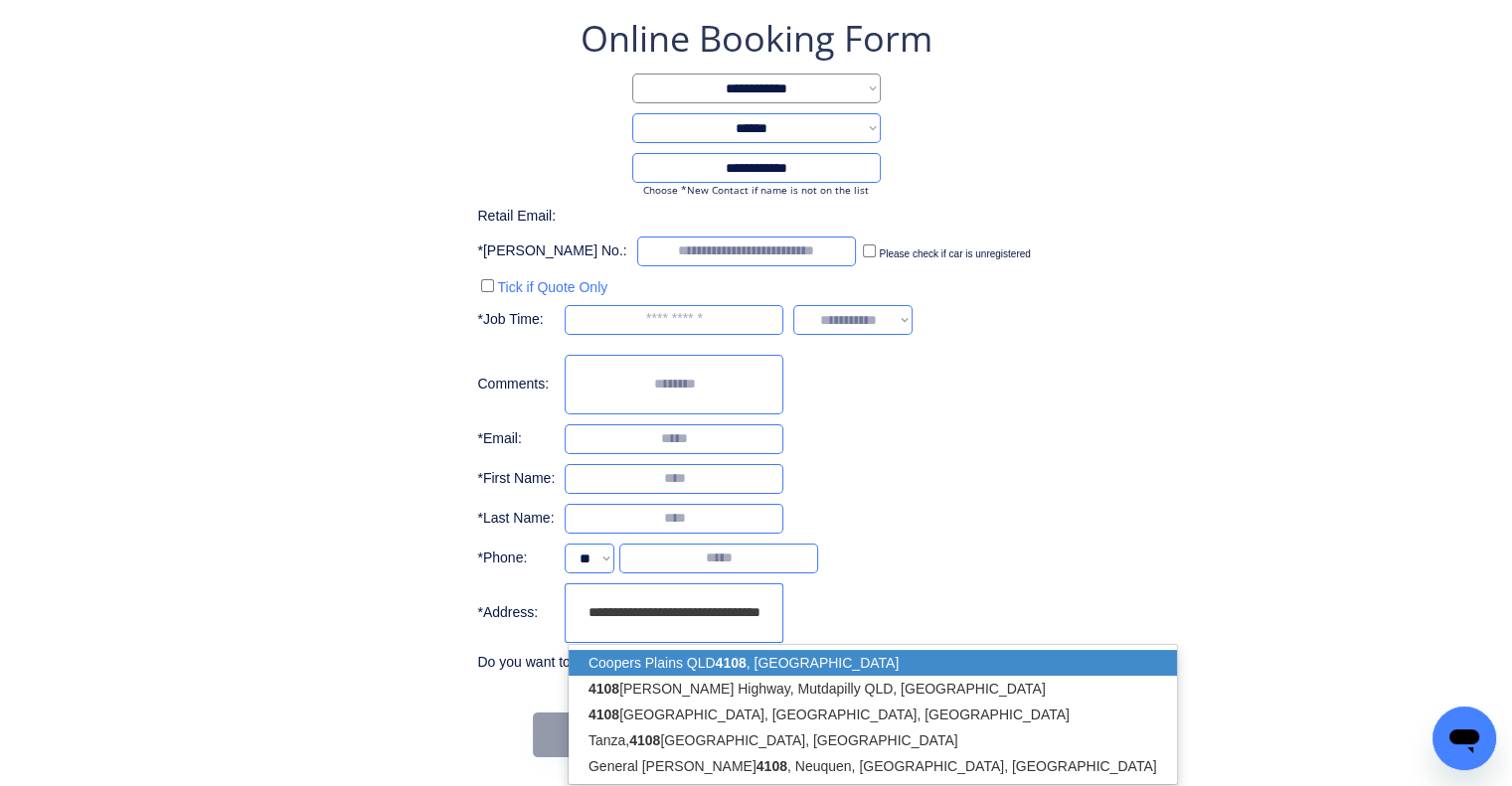 type on "**********" 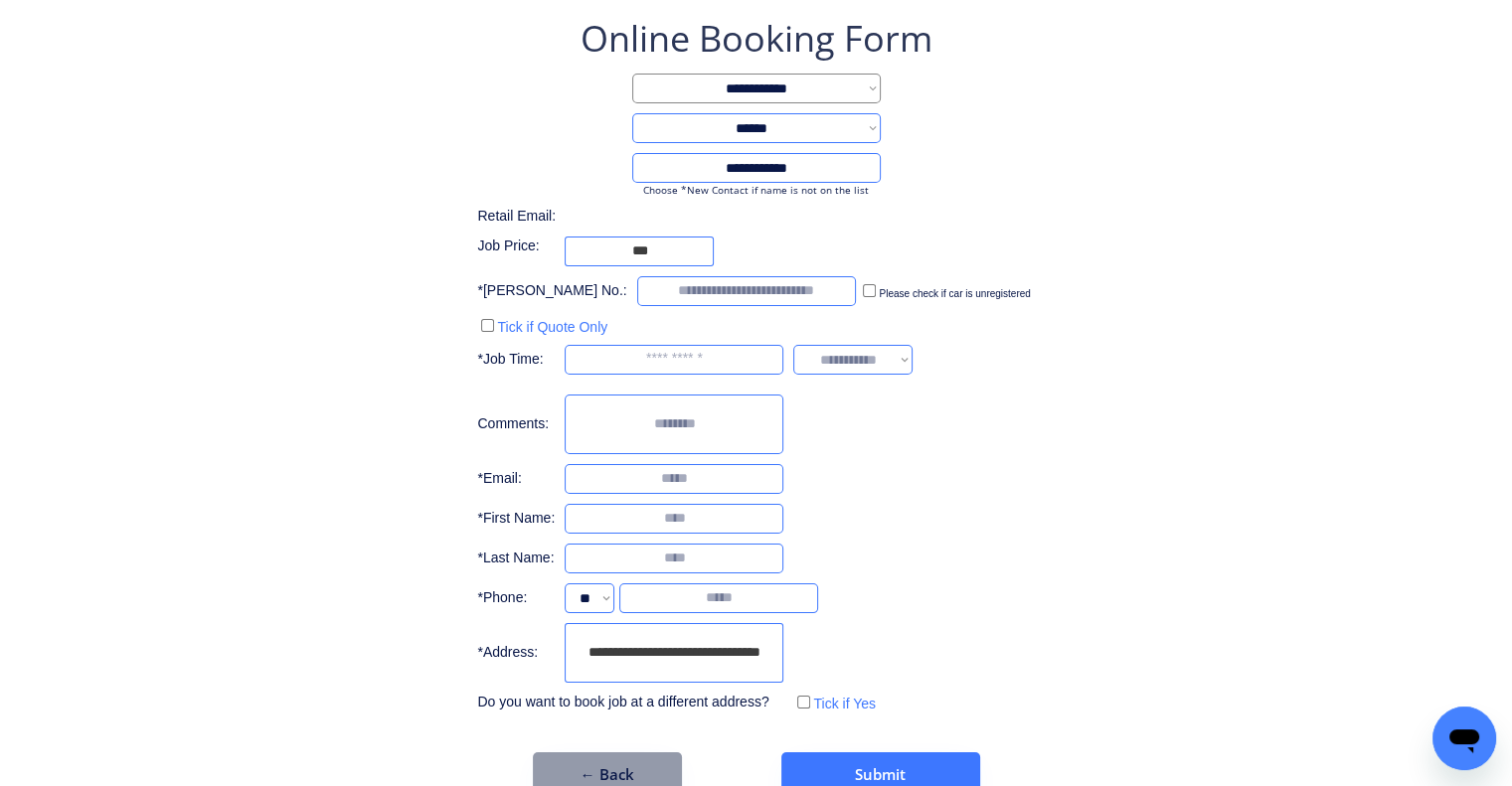 click on "**********" at bounding box center [756, 405] 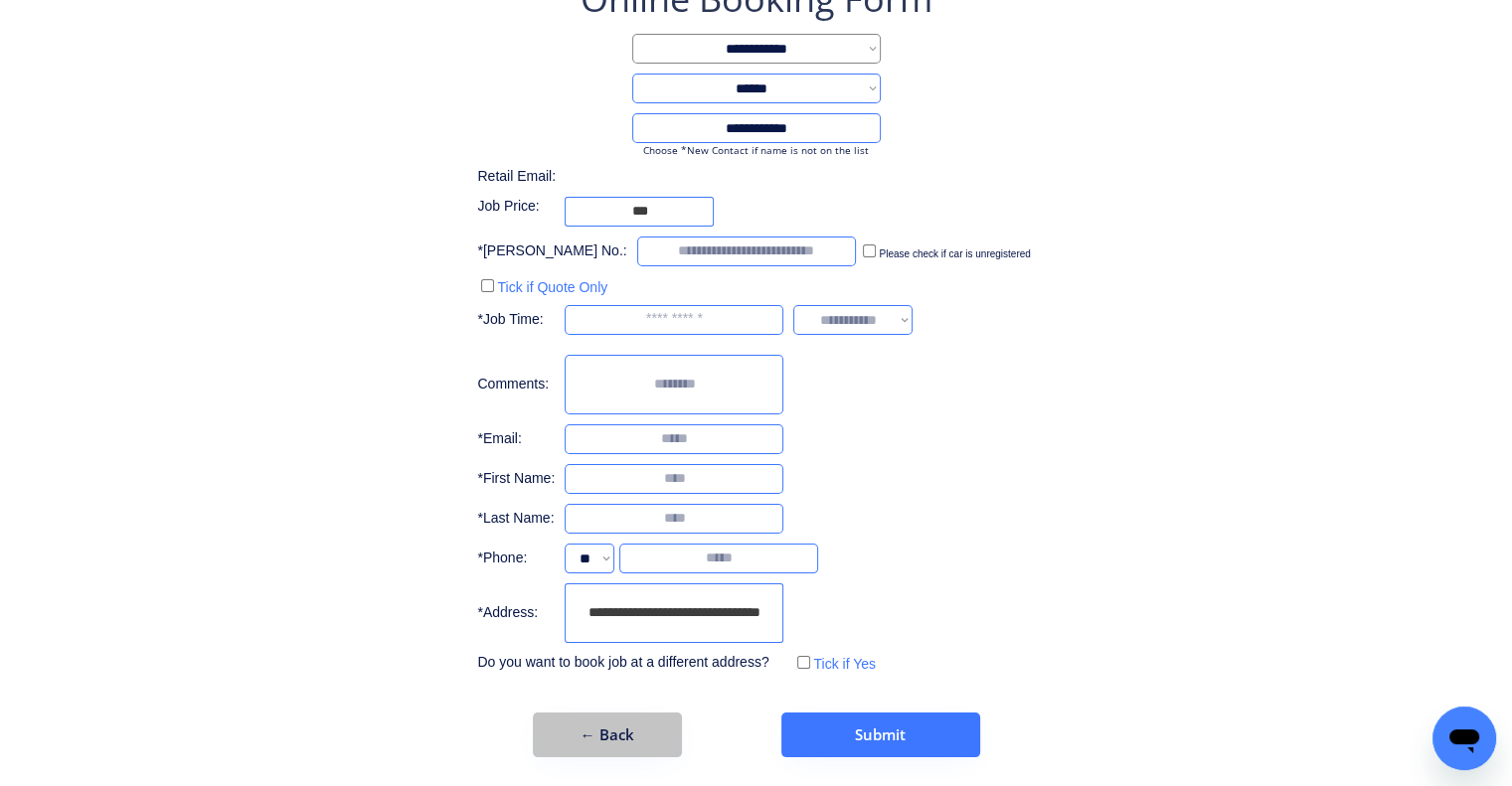 click on "←   Back" at bounding box center (607, 734) 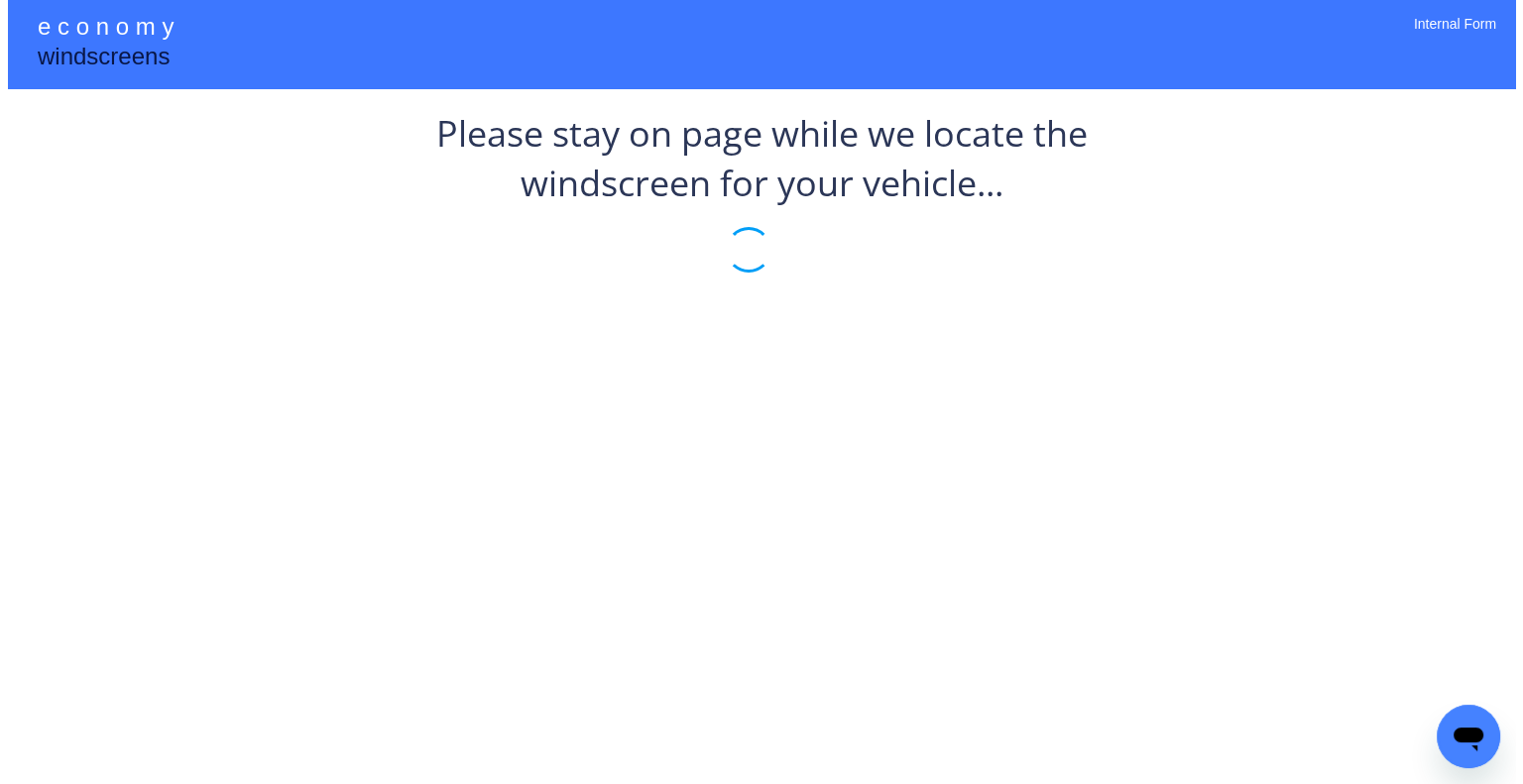 scroll, scrollTop: 0, scrollLeft: 0, axis: both 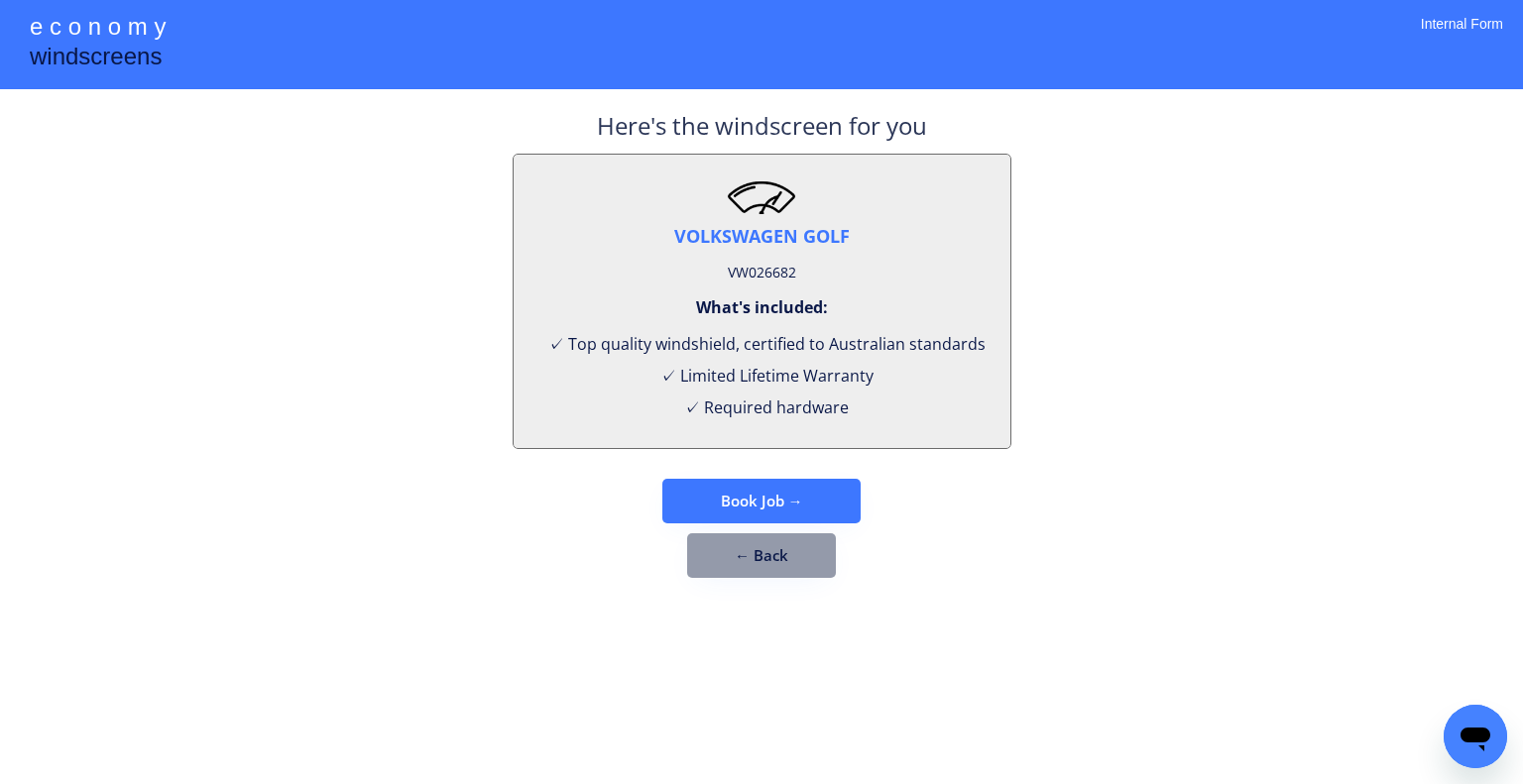 click on "VW026682" at bounding box center [762, 273] 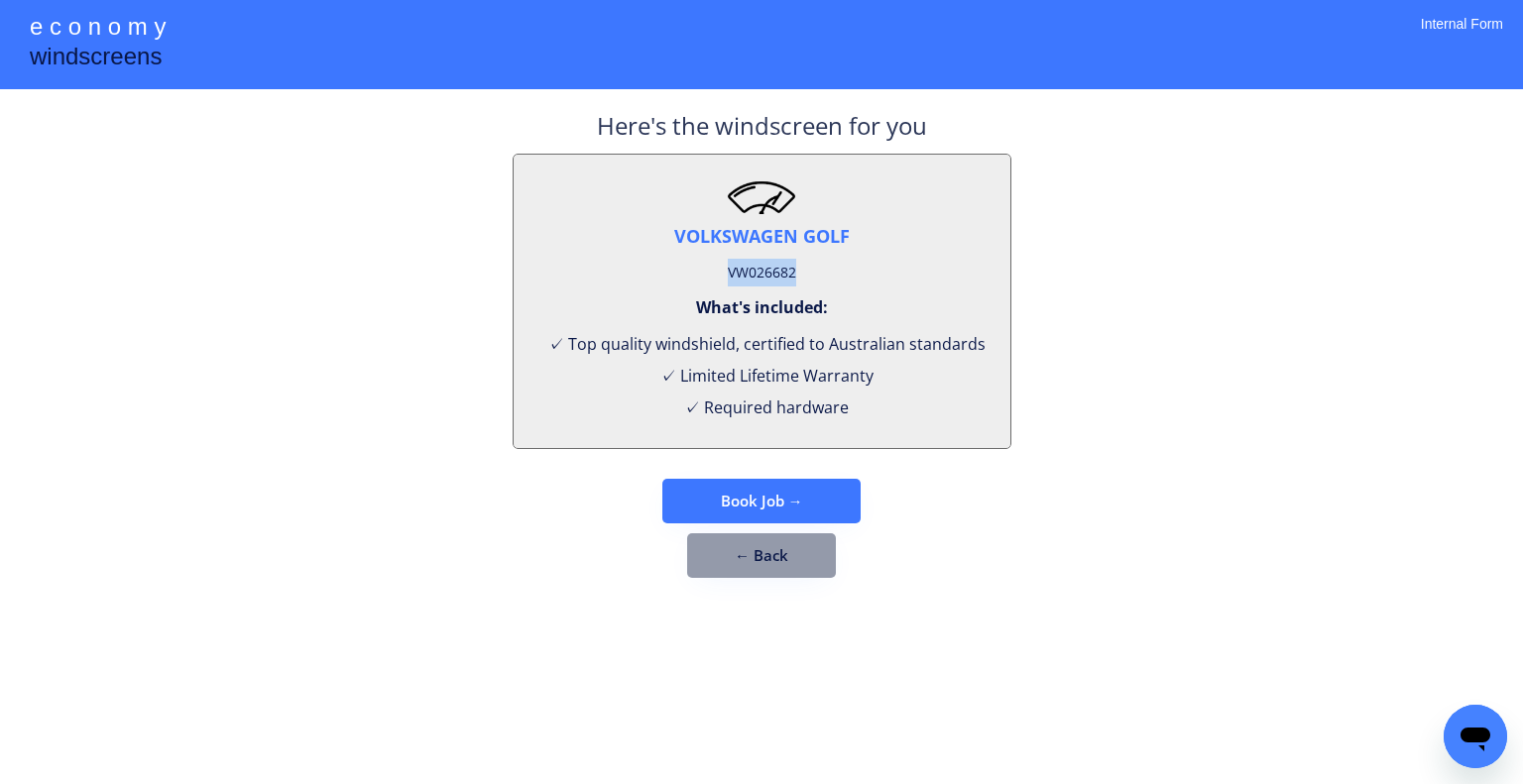 click on "VW026682" at bounding box center [762, 273] 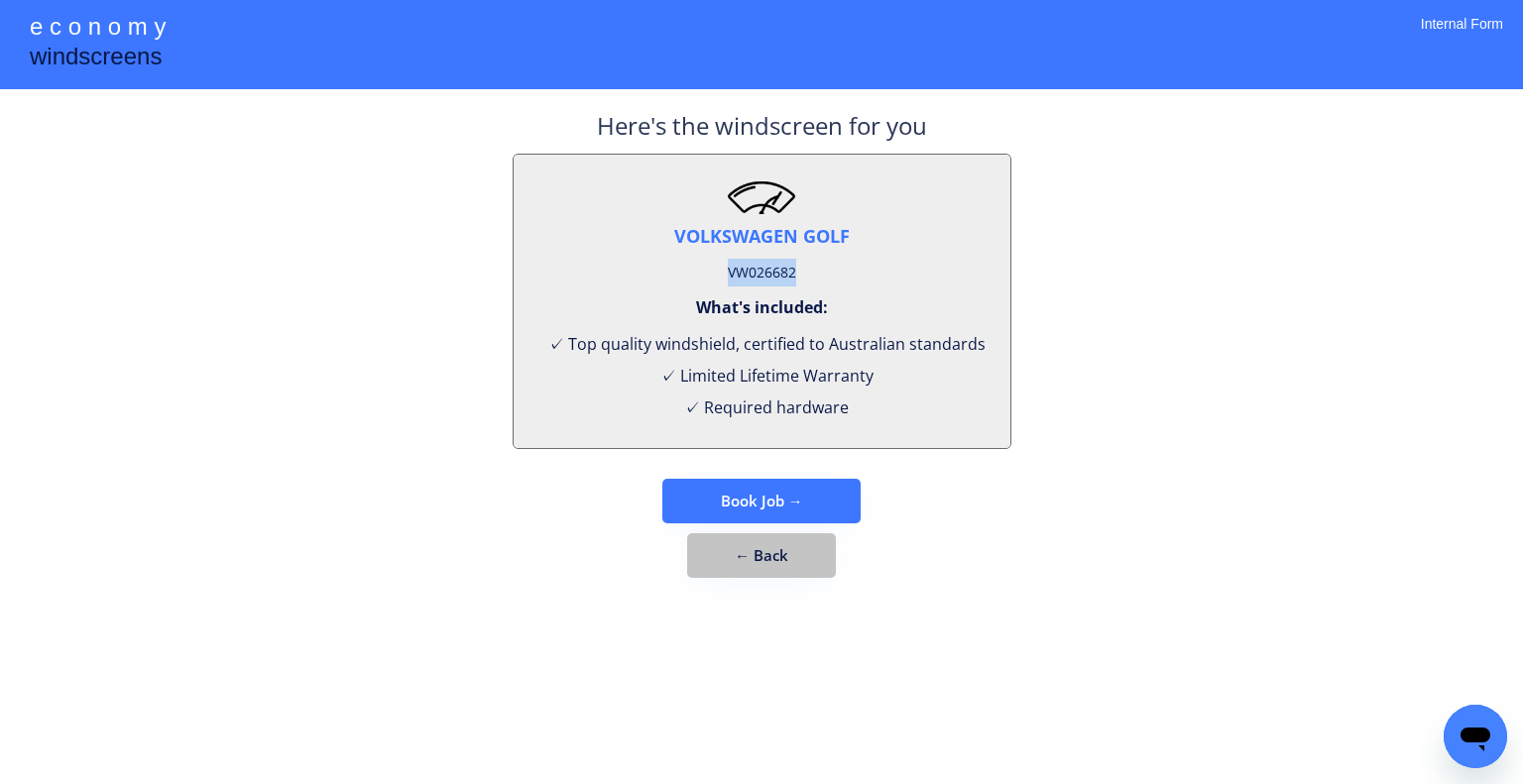 click on "←   Back" at bounding box center [762, 555] 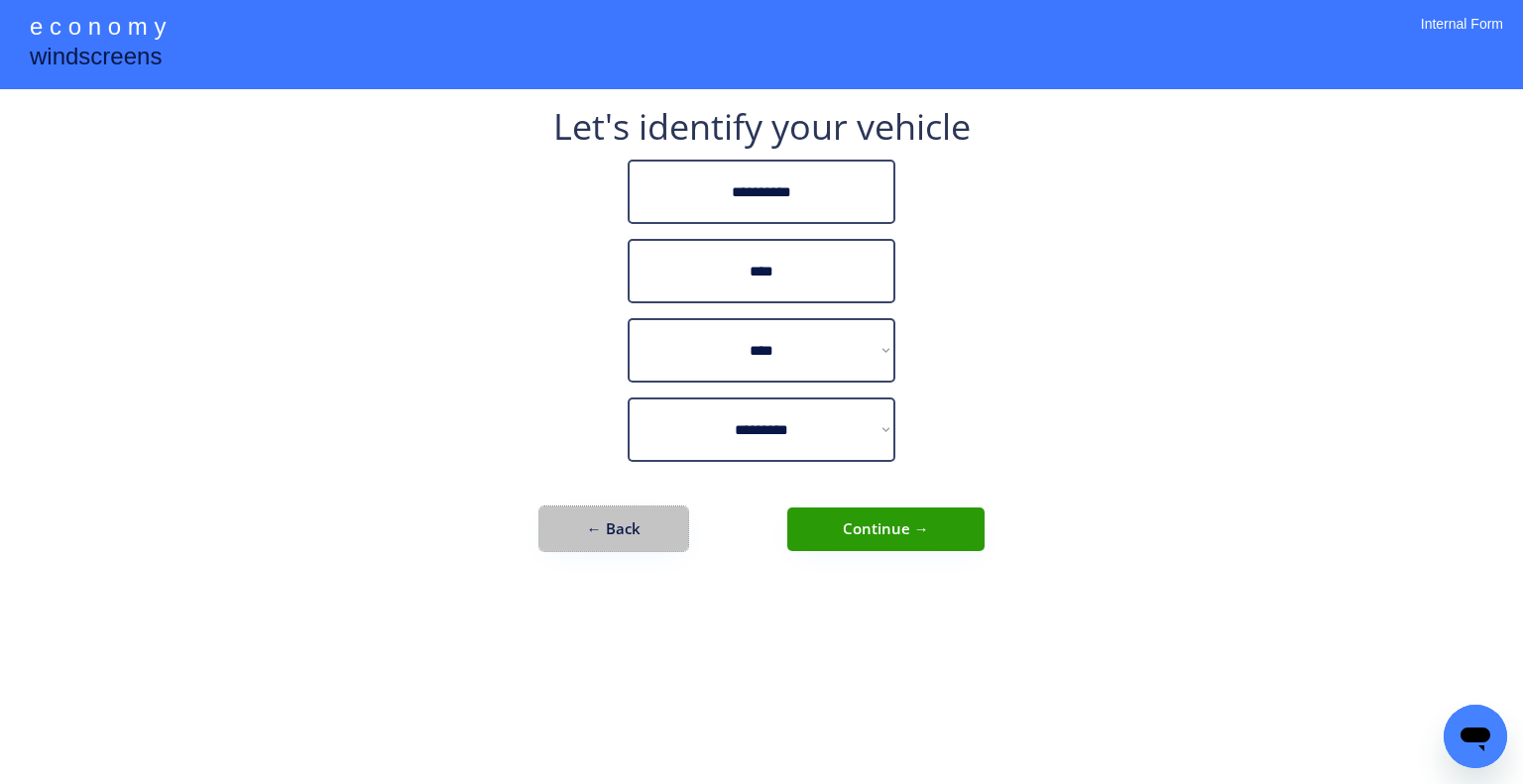 drag, startPoint x: 655, startPoint y: 523, endPoint x: 567, endPoint y: 365, distance: 180.85353 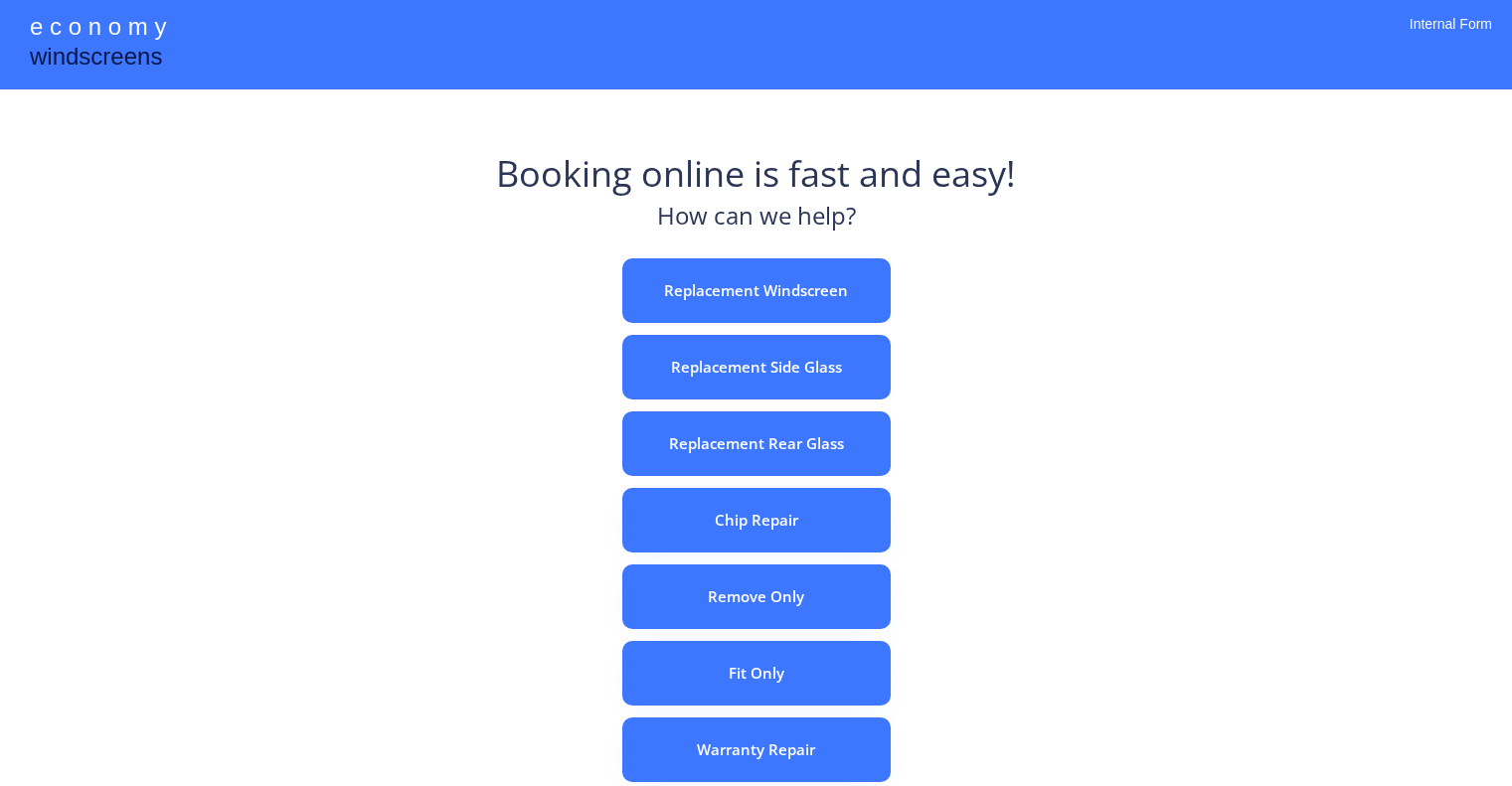 scroll, scrollTop: 0, scrollLeft: 0, axis: both 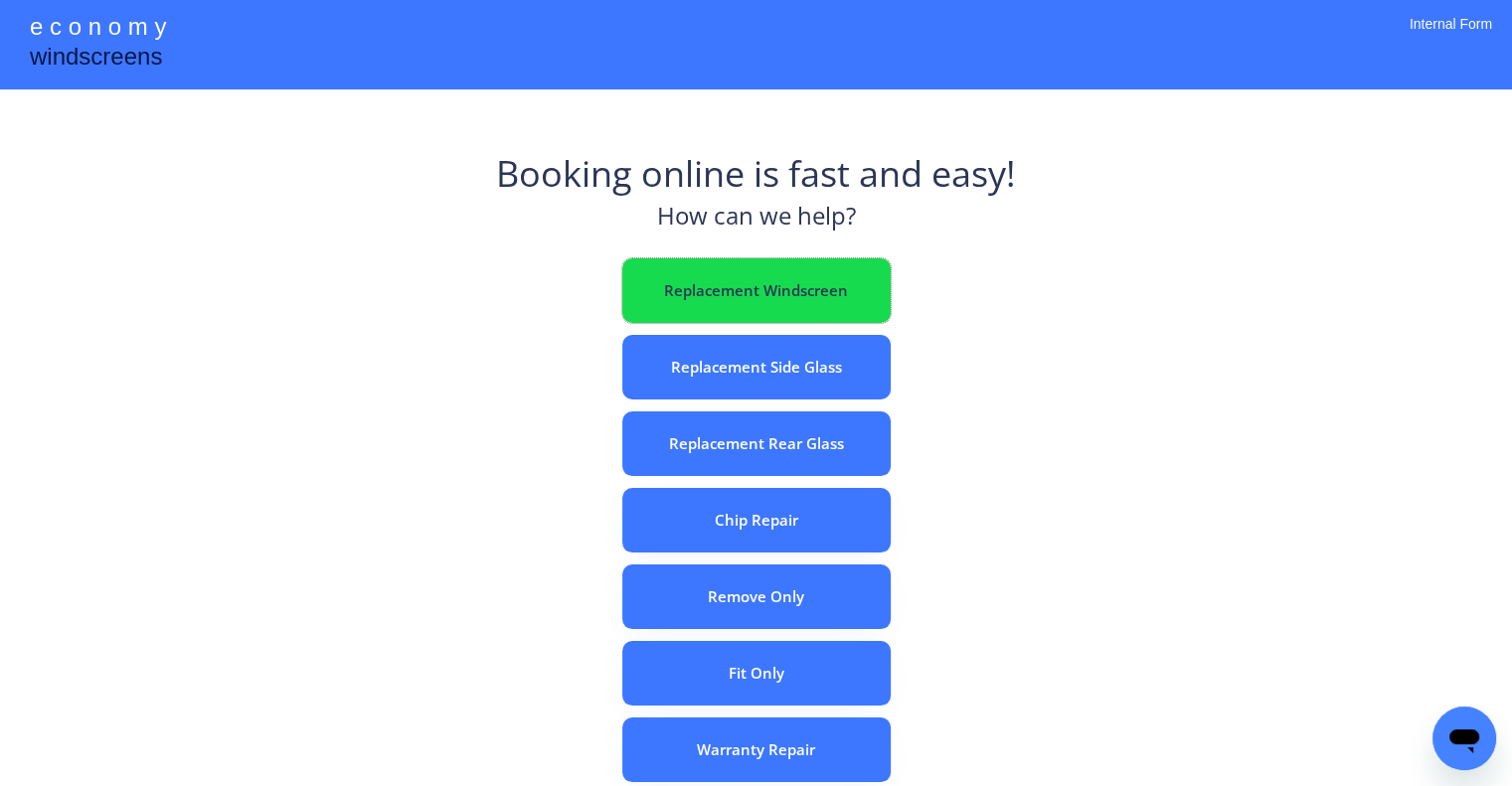 click on "Replacement Windscreen" at bounding box center [756, 290] 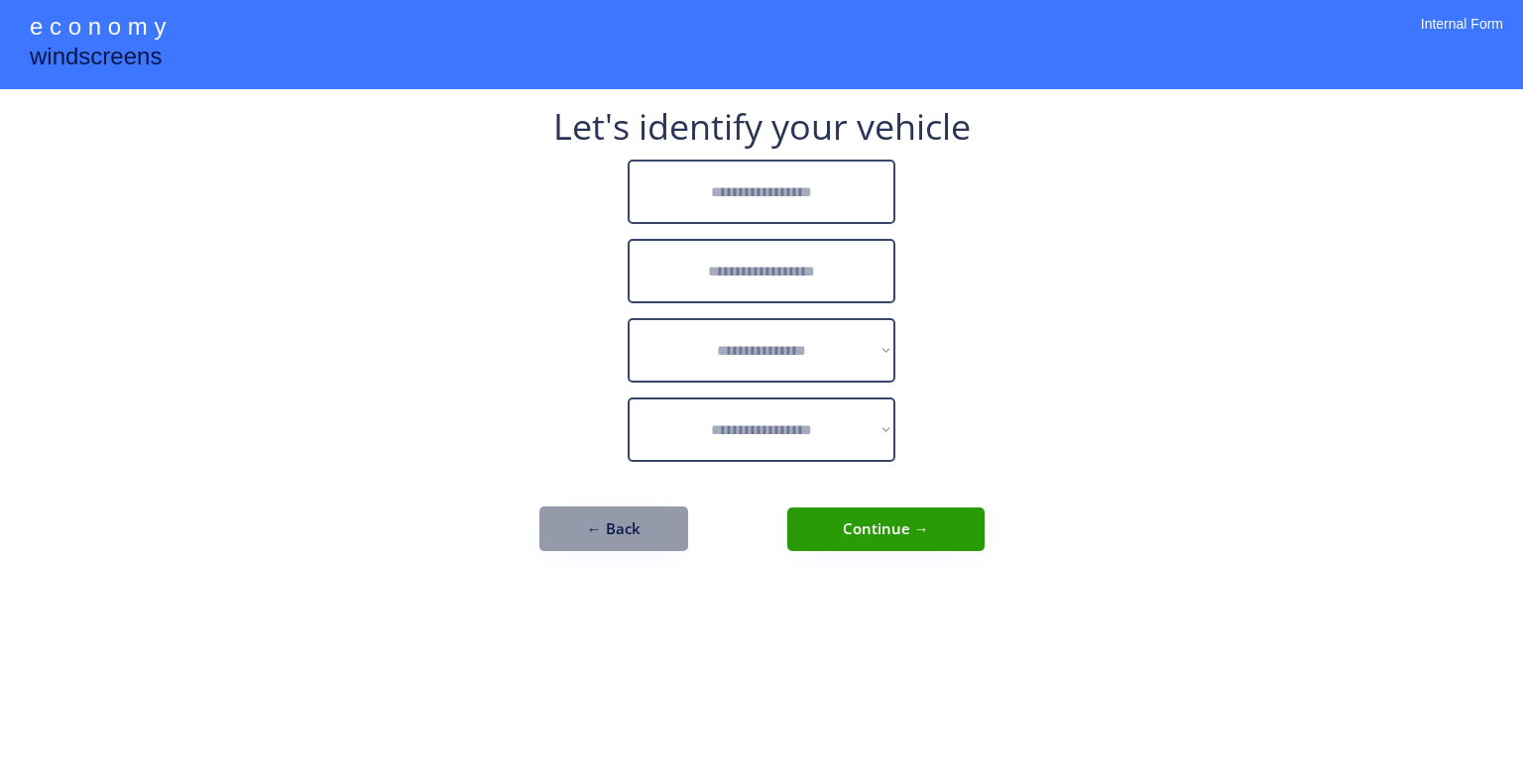 scroll, scrollTop: 0, scrollLeft: 0, axis: both 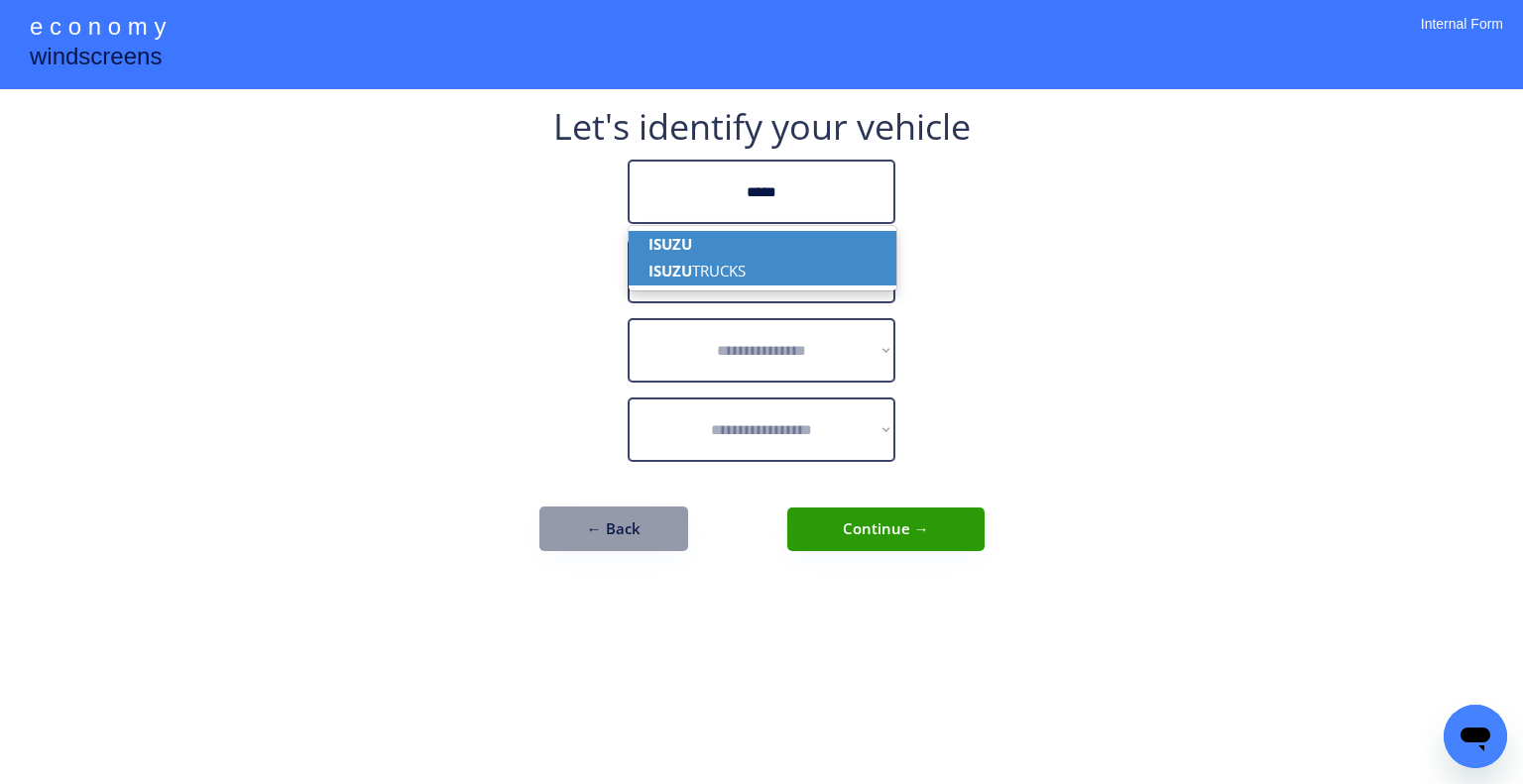 click on "ISUZU  TRUCKS" at bounding box center (762, 271) 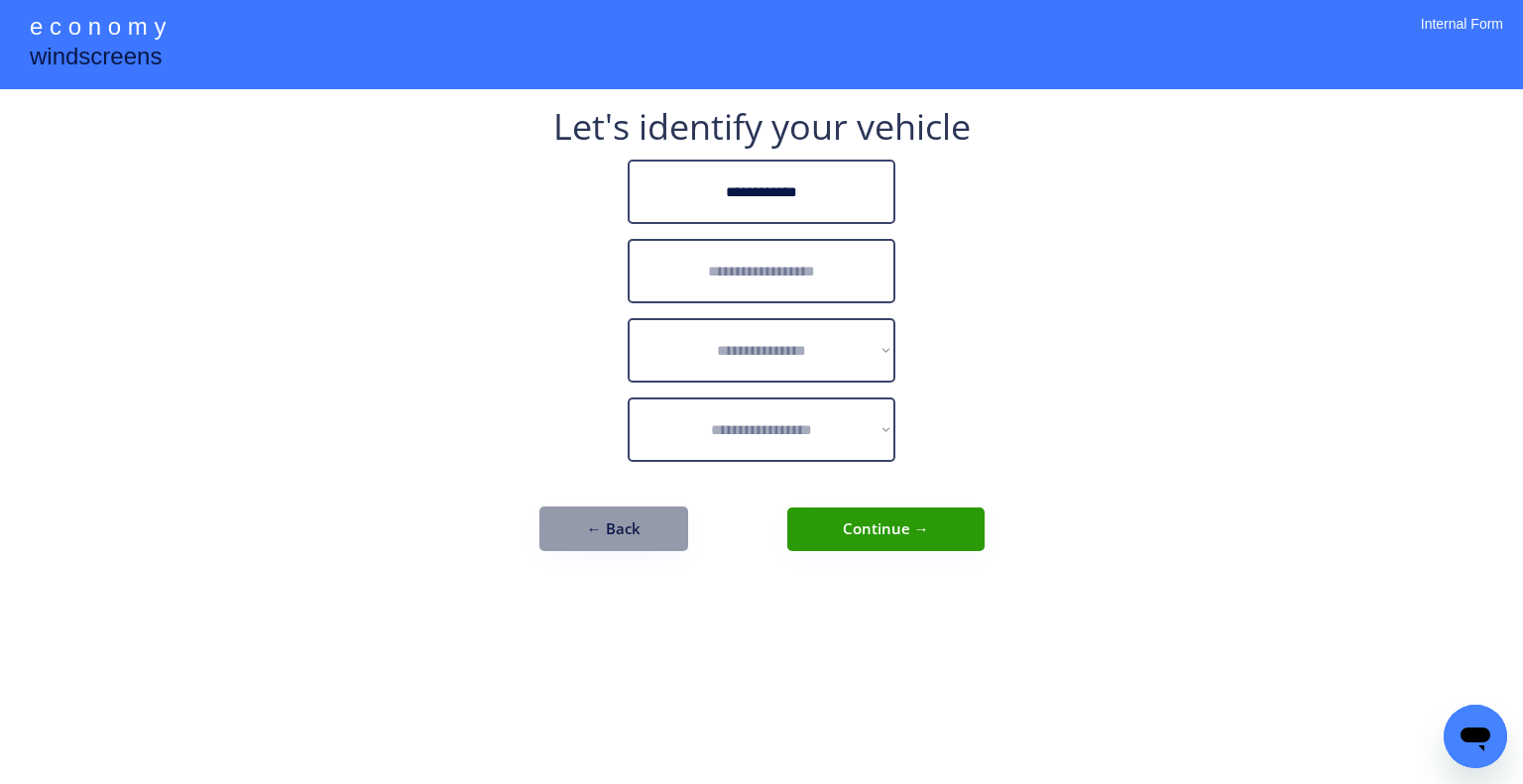 type on "**********" 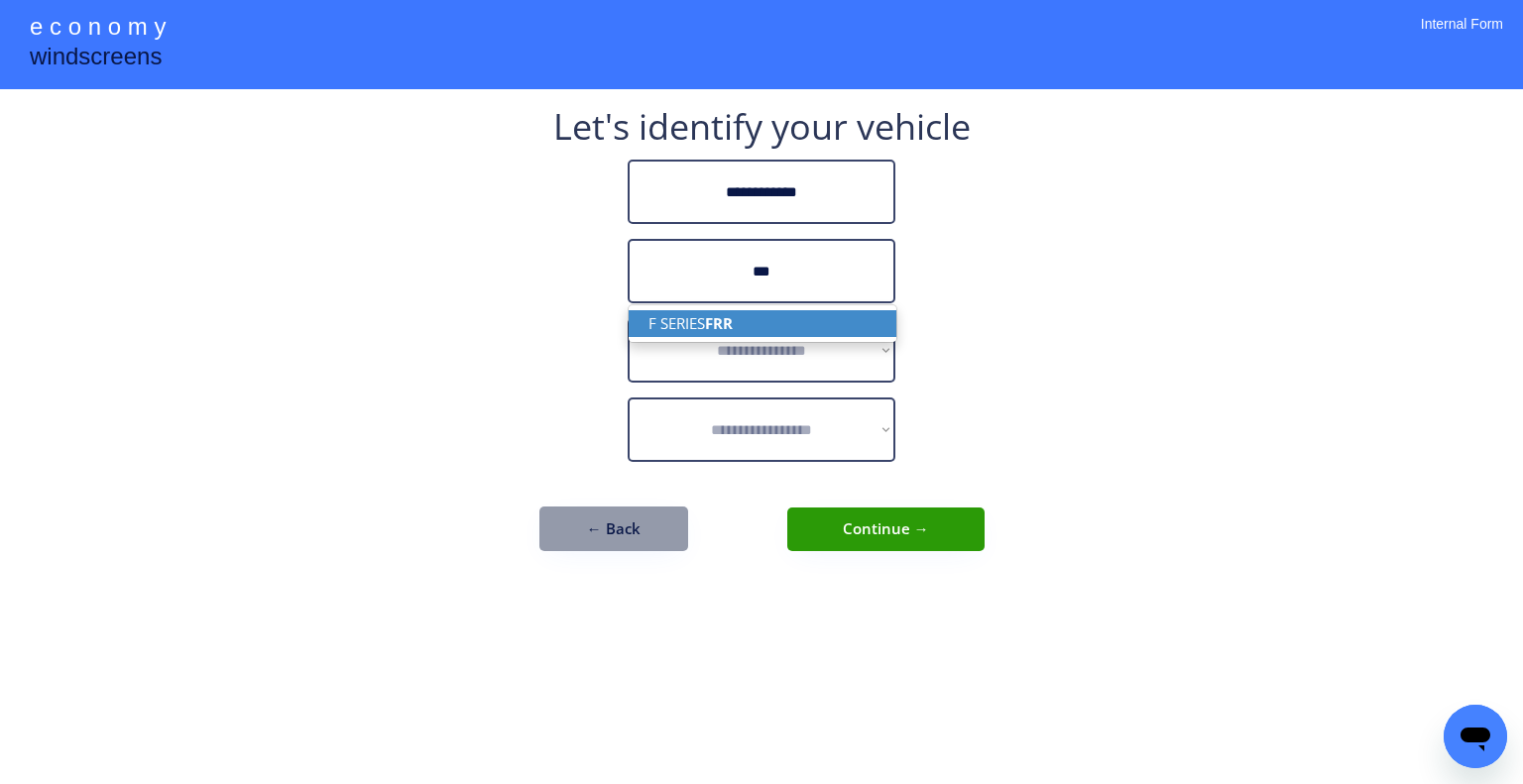click on "F SERIES  FRR" at bounding box center (762, 323) 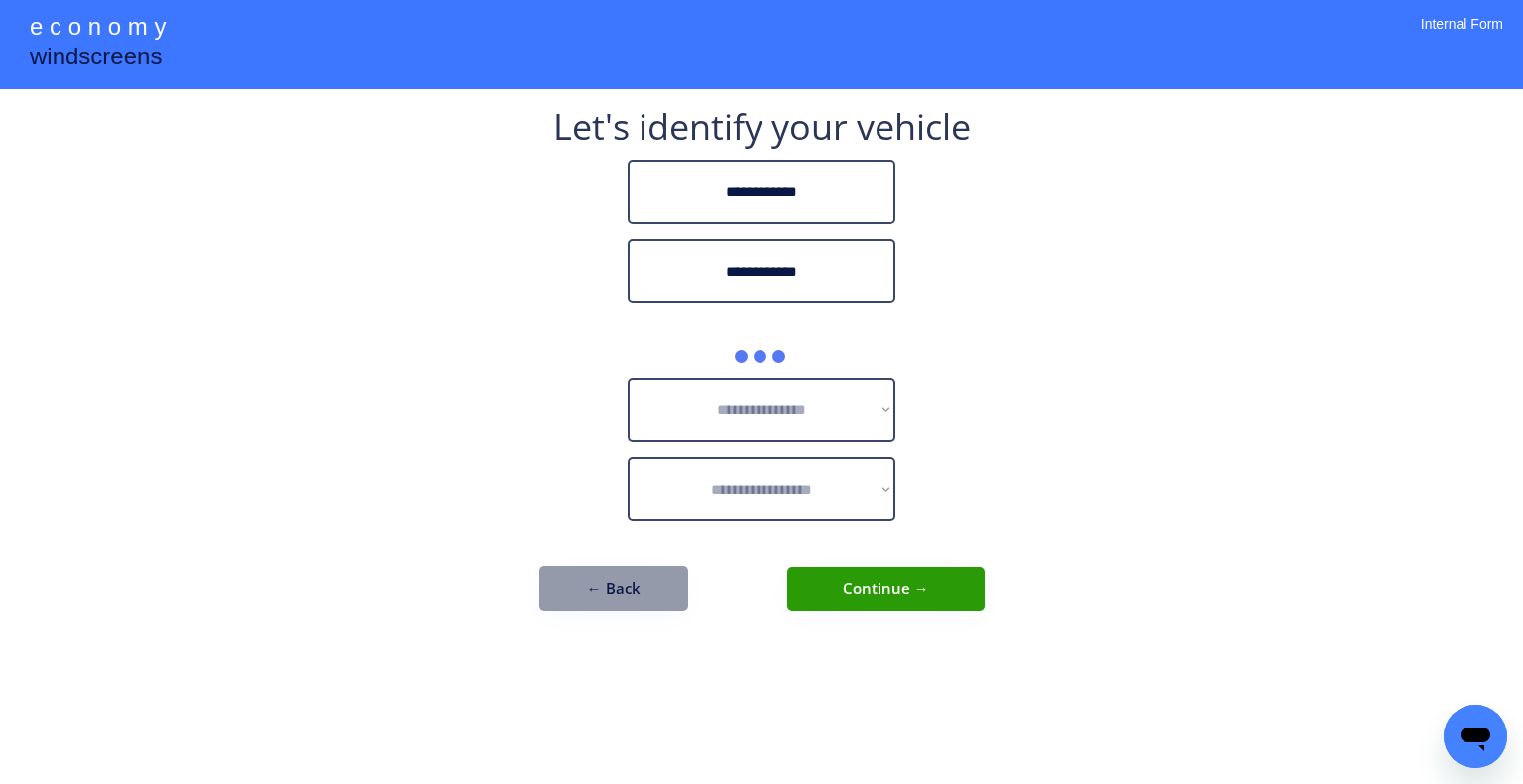 type on "**********" 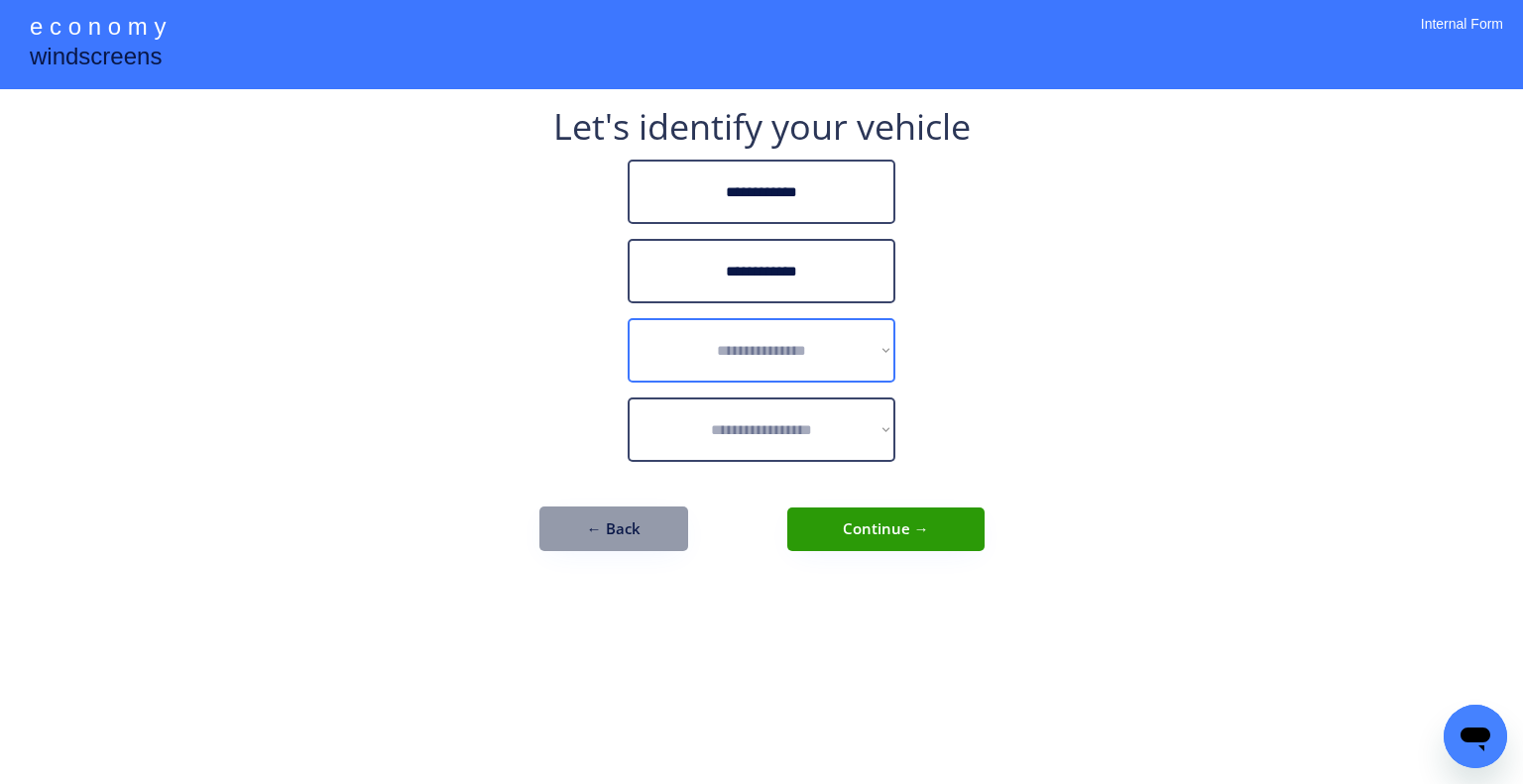 click on "**********" at bounding box center [762, 350] 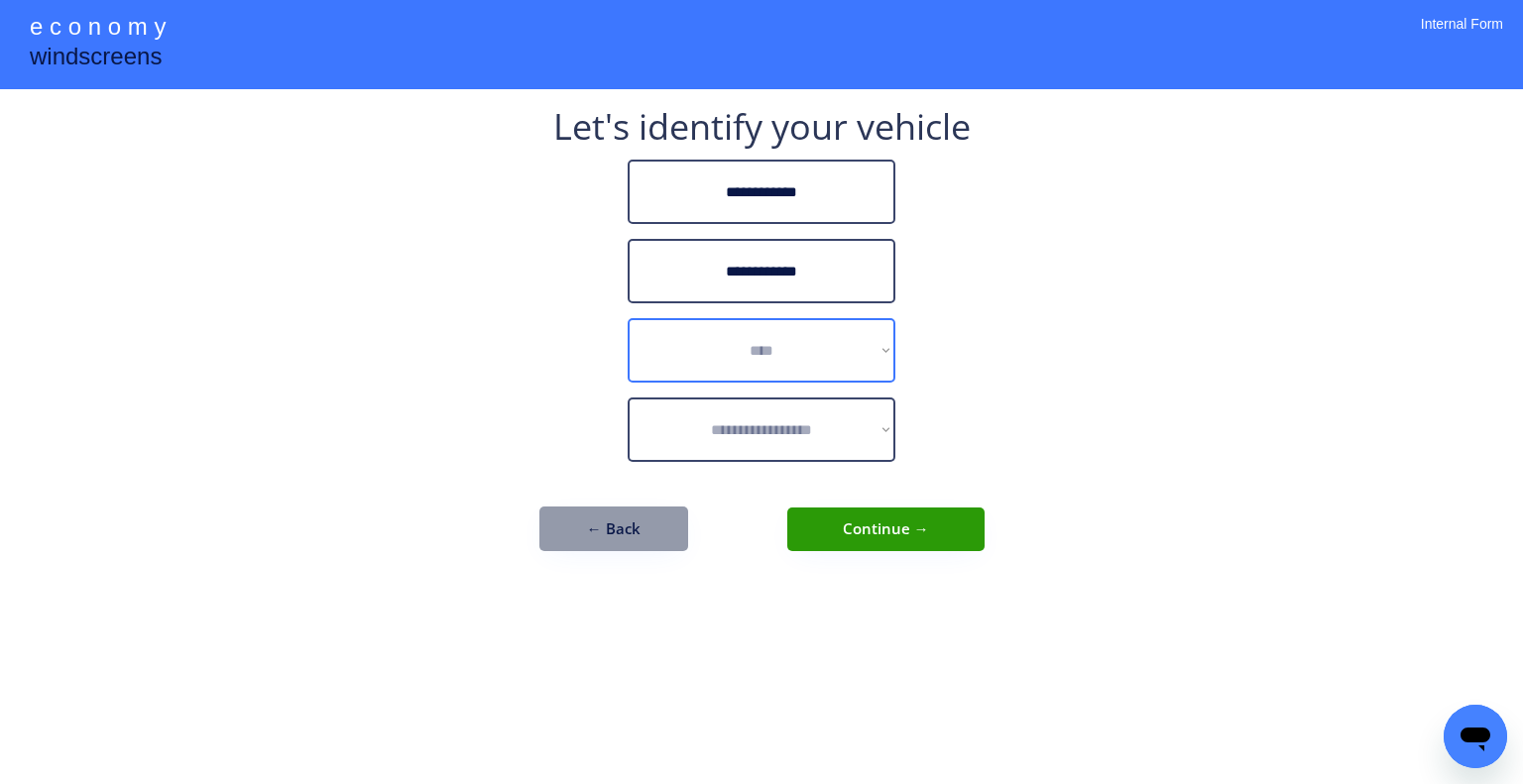 click on "**********" at bounding box center [762, 350] 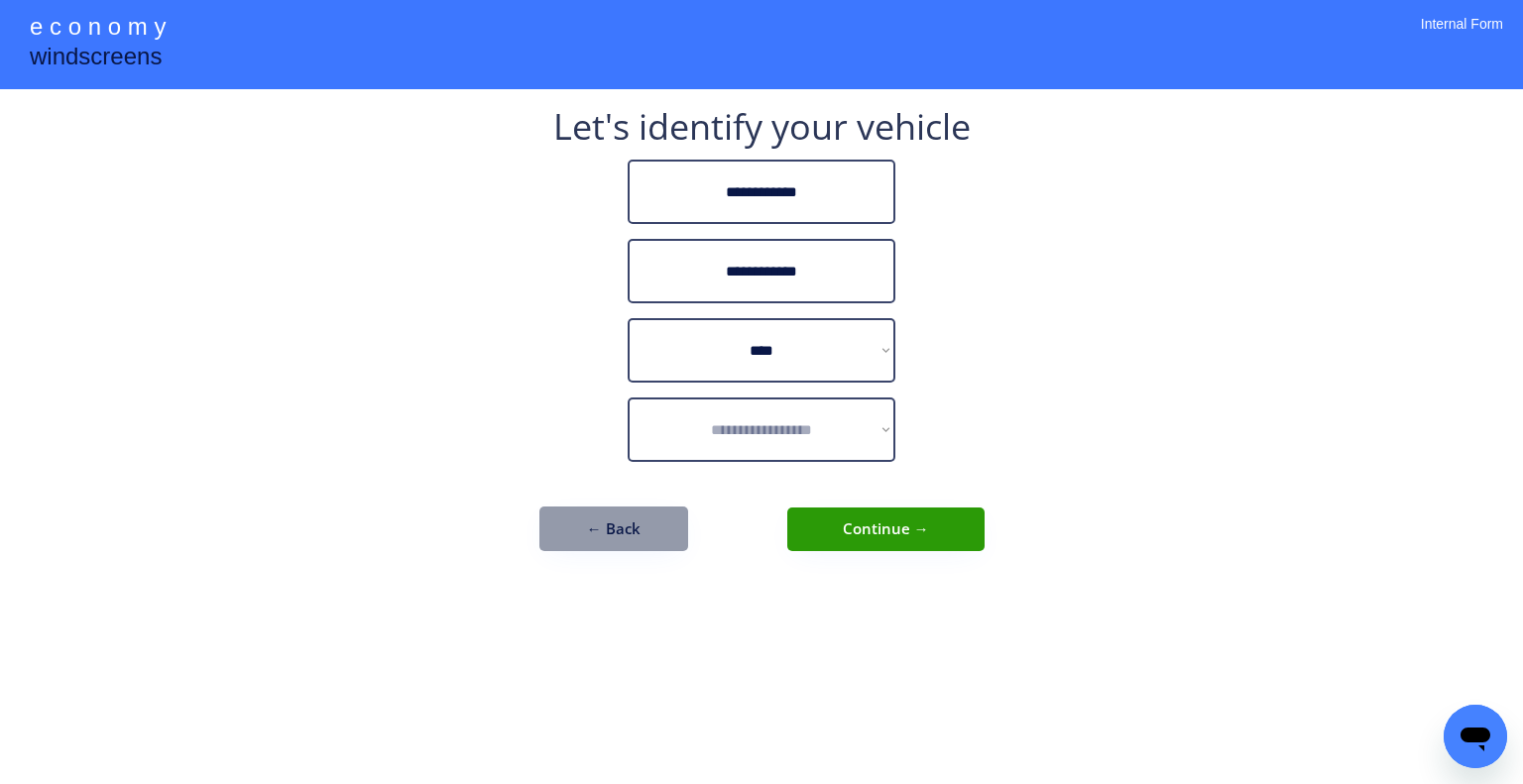 click on "**********" at bounding box center (762, 392) 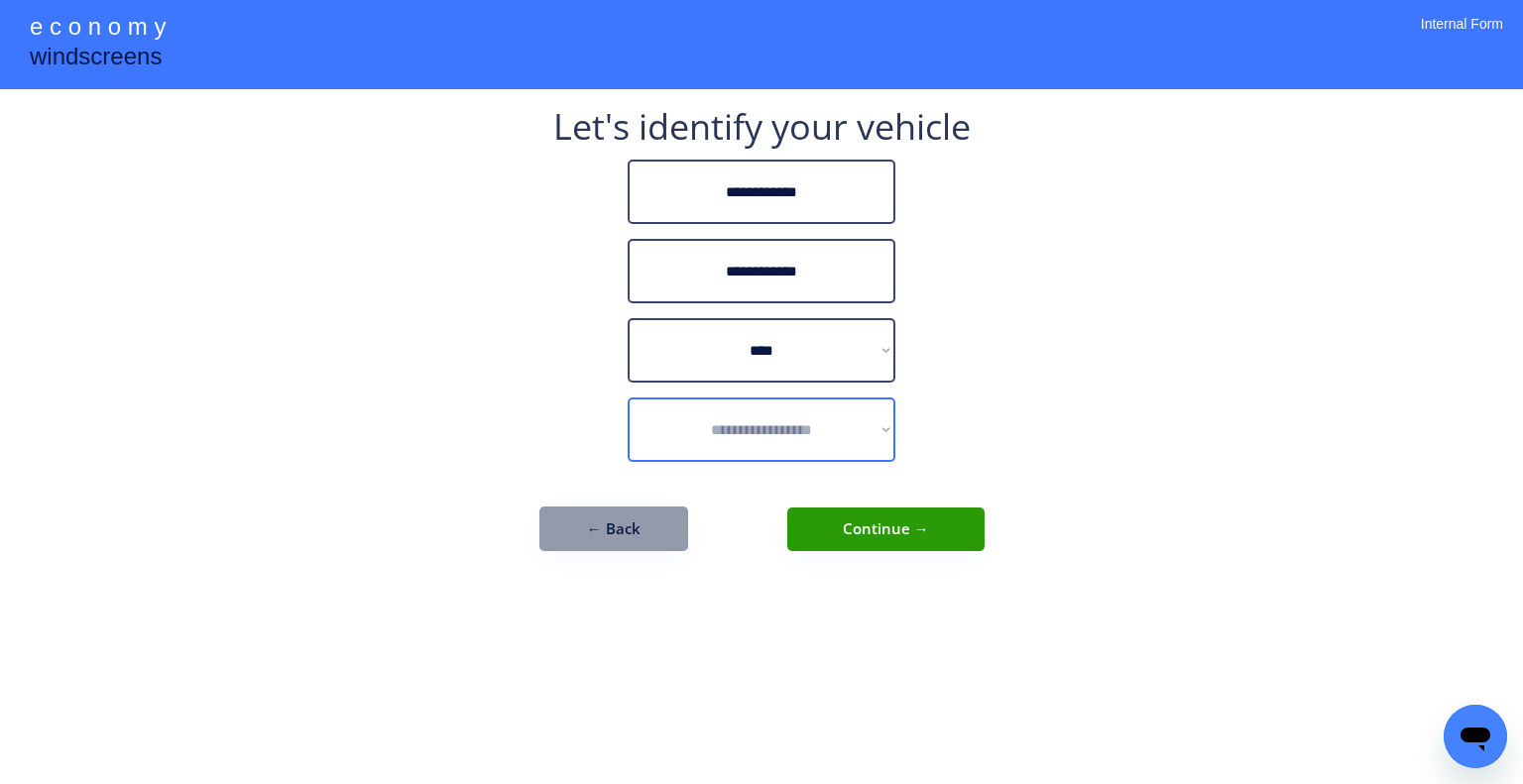 click on "**********" at bounding box center (762, 429) 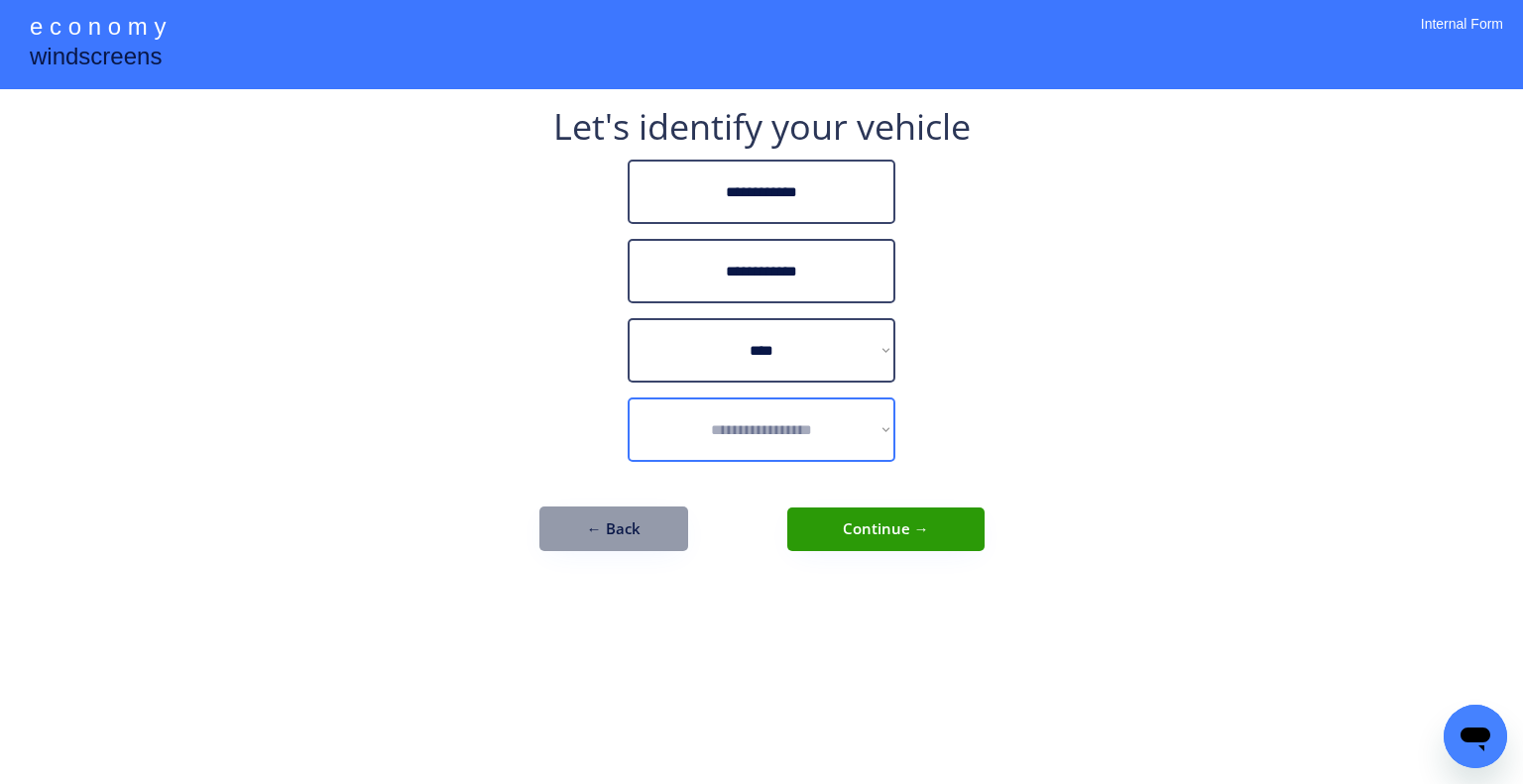 select on "**********" 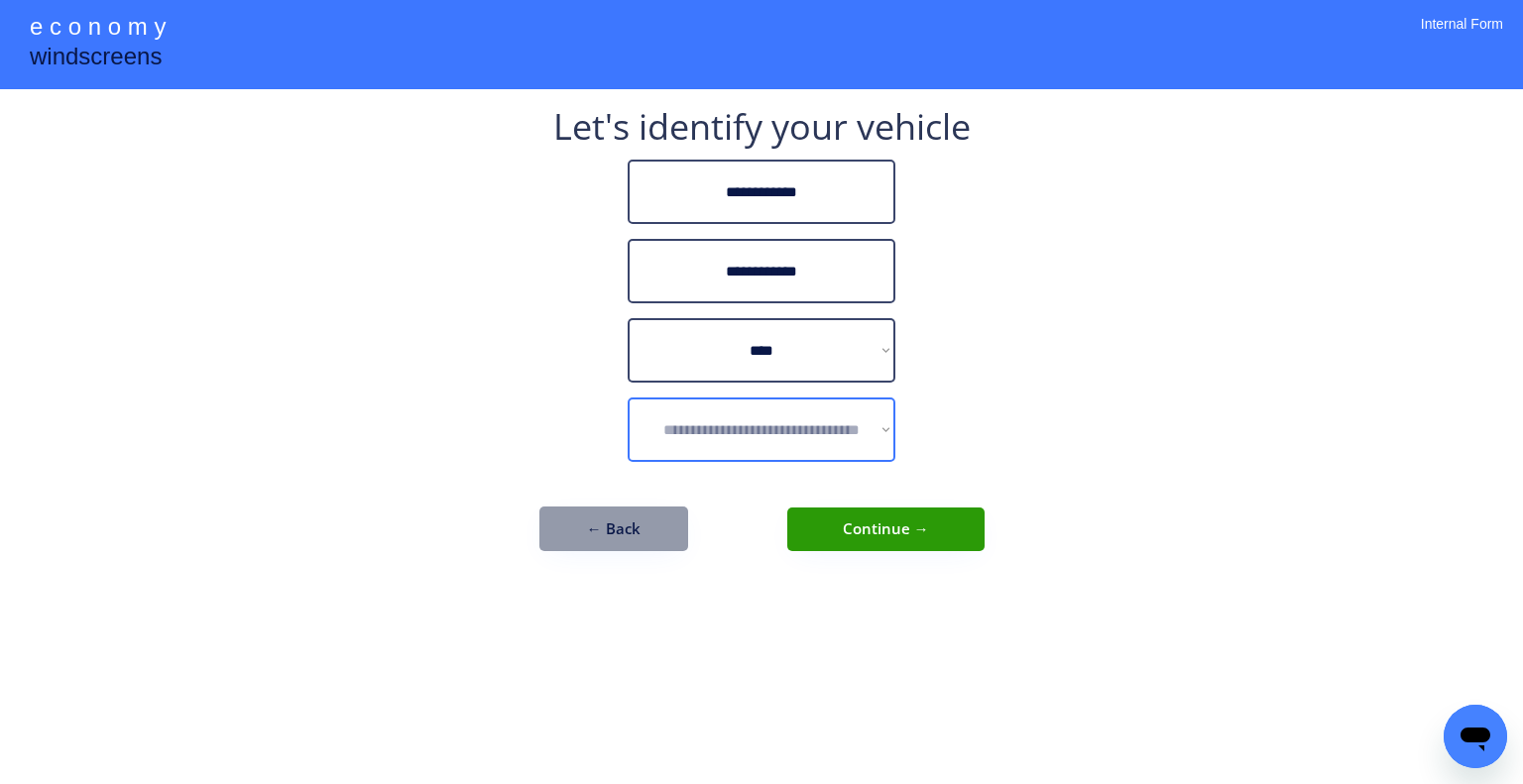 click on "**********" at bounding box center [762, 429] 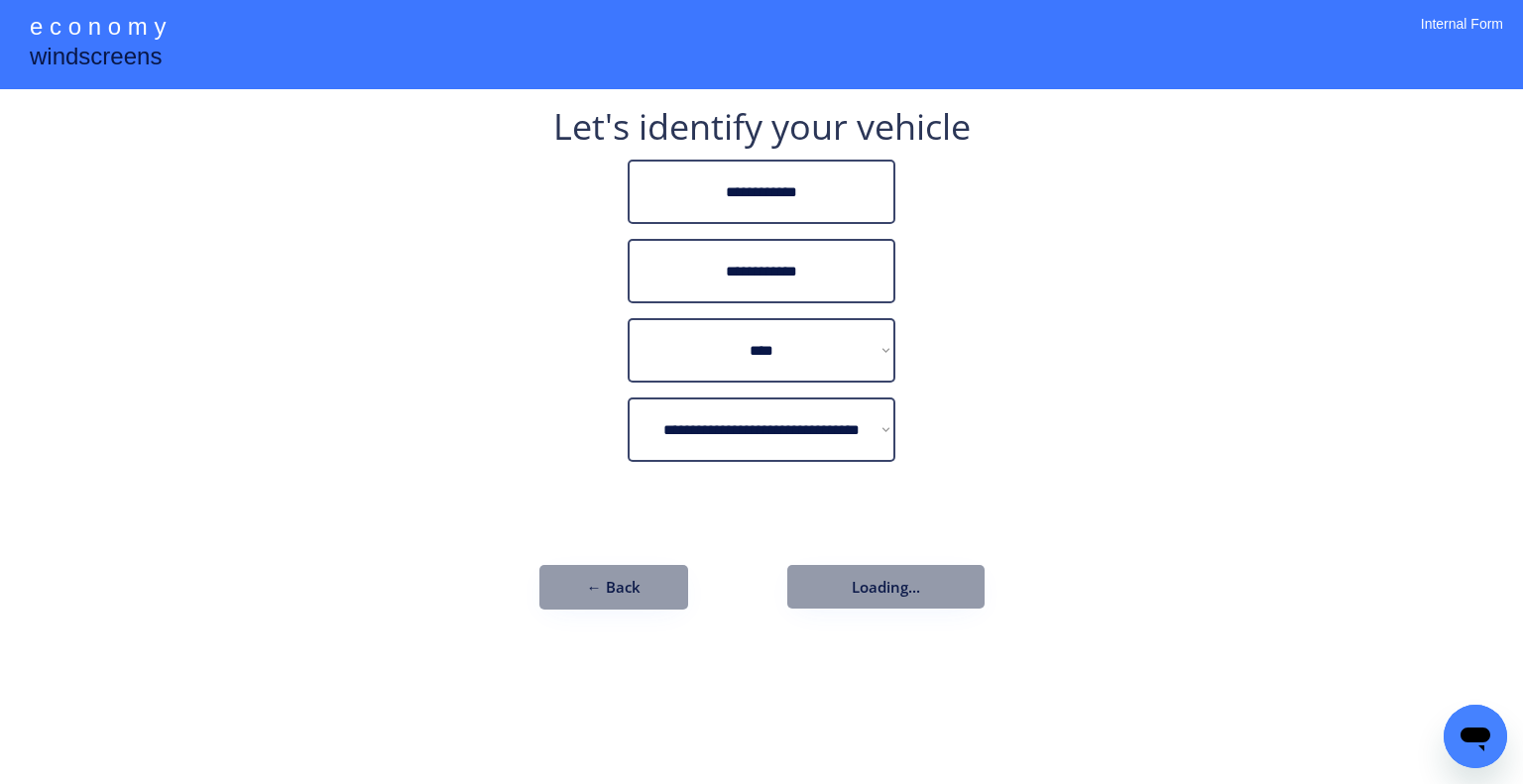 click on "**********" at bounding box center [762, 392] 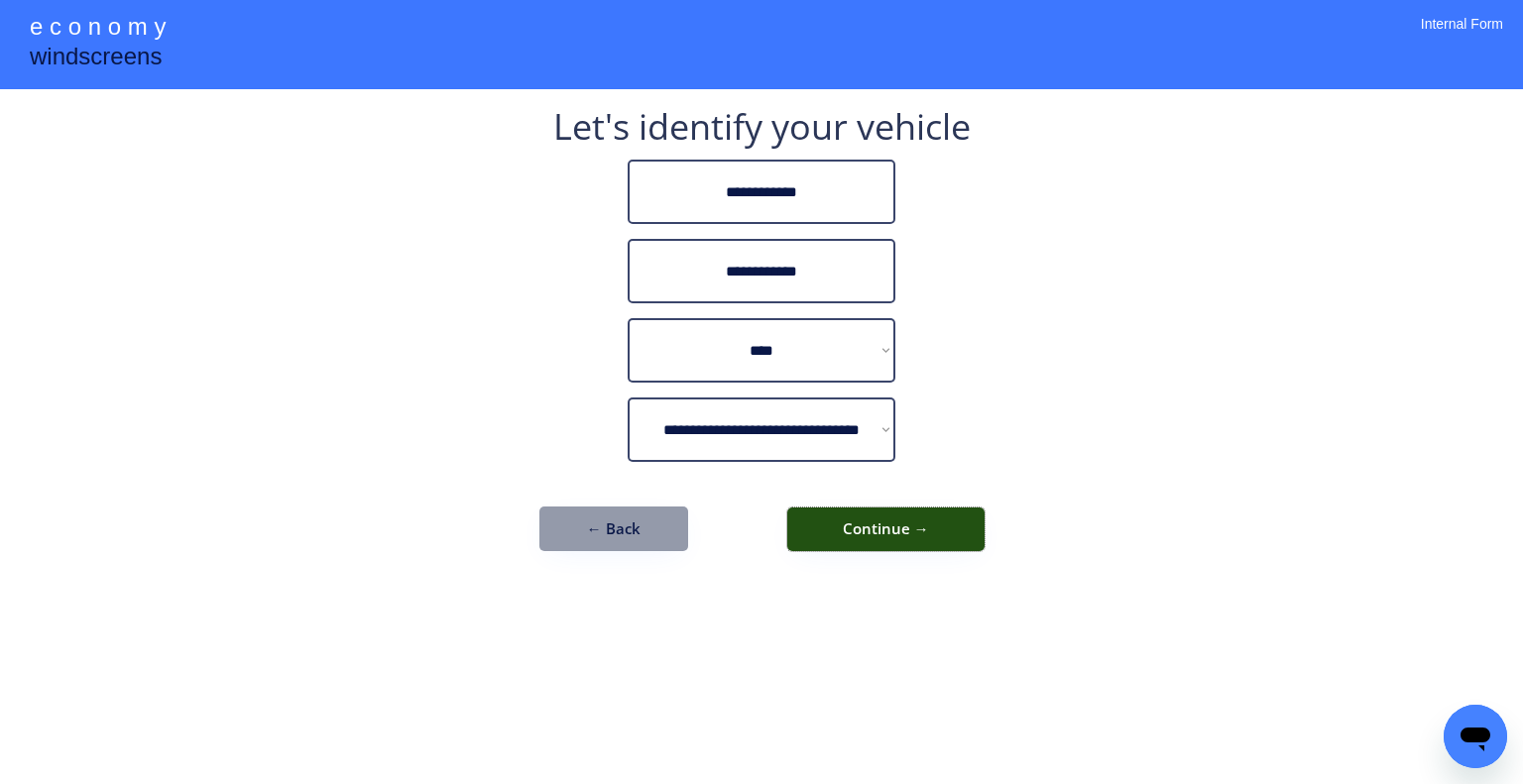 click on "Continue    →" at bounding box center (885, 529) 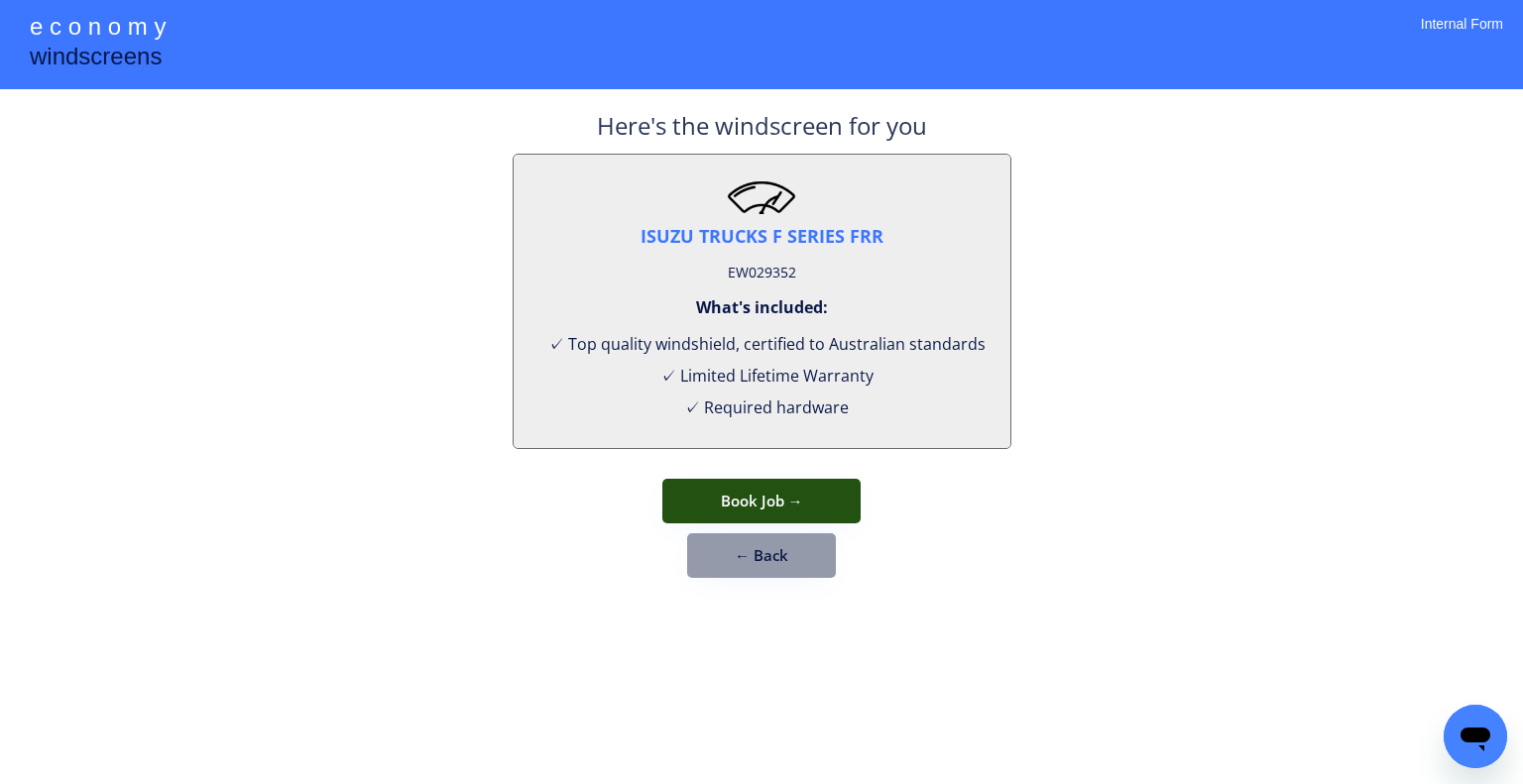 click on "Book Job    →" at bounding box center [762, 501] 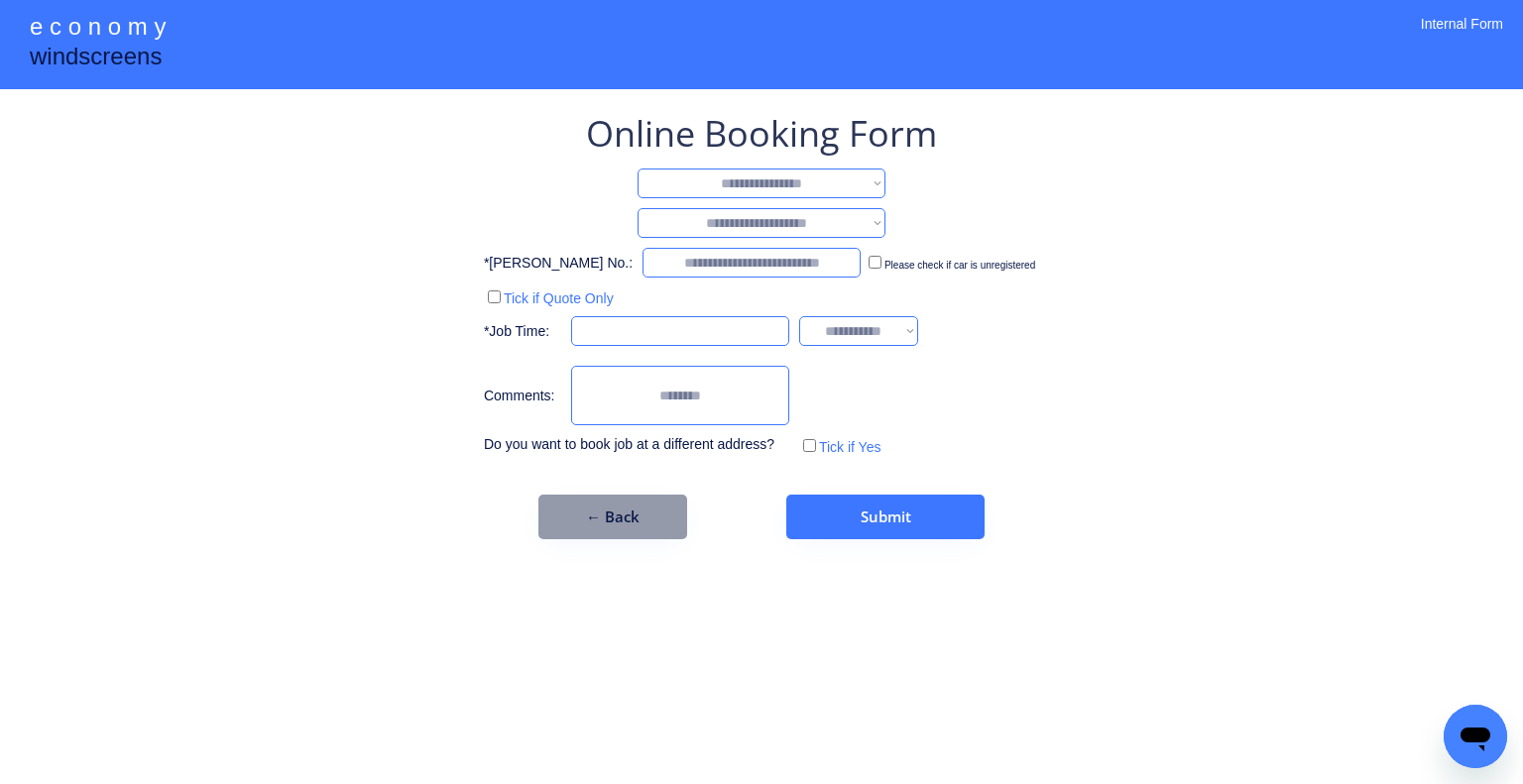 click on "**********" at bounding box center (762, 183) 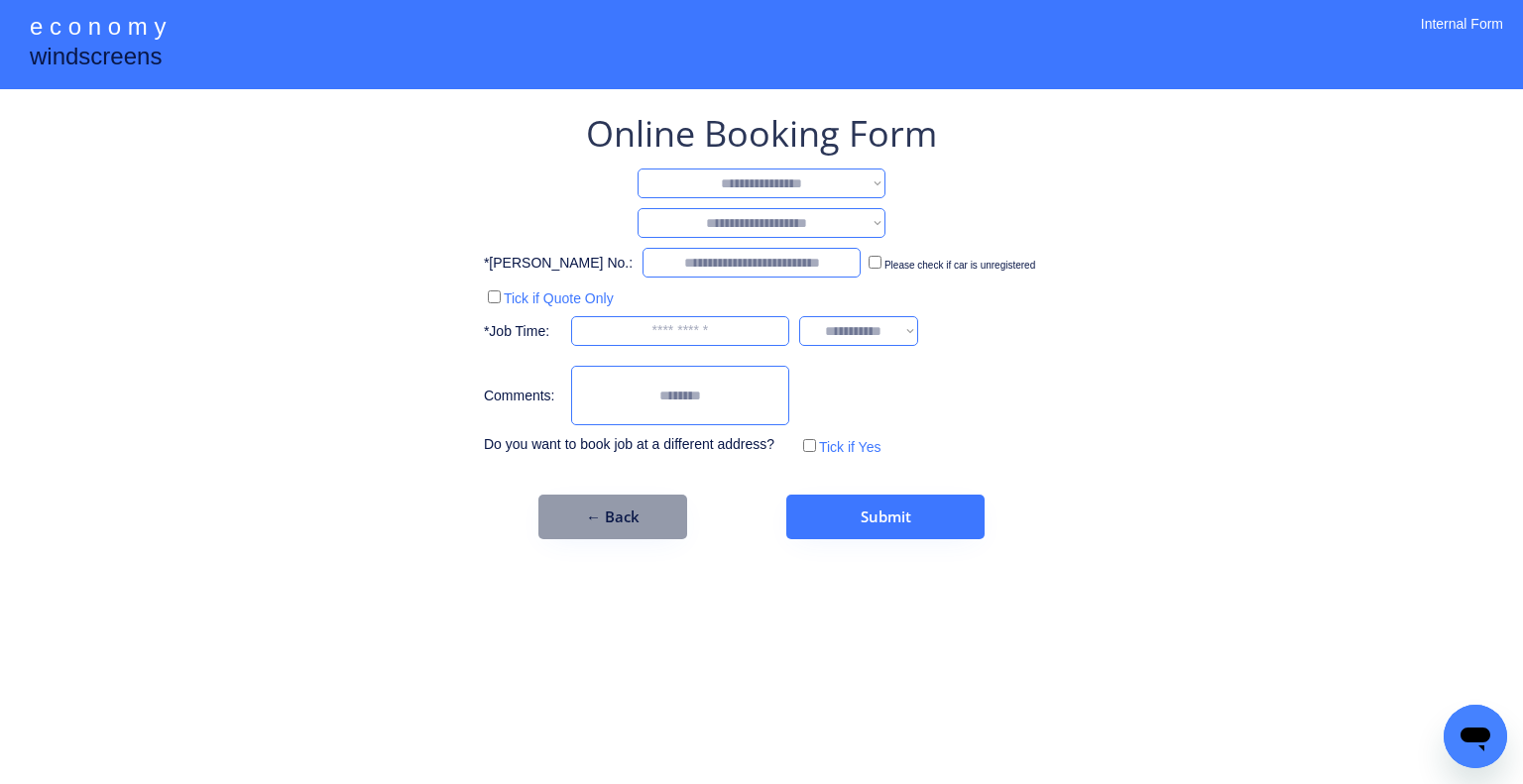 select on "**********" 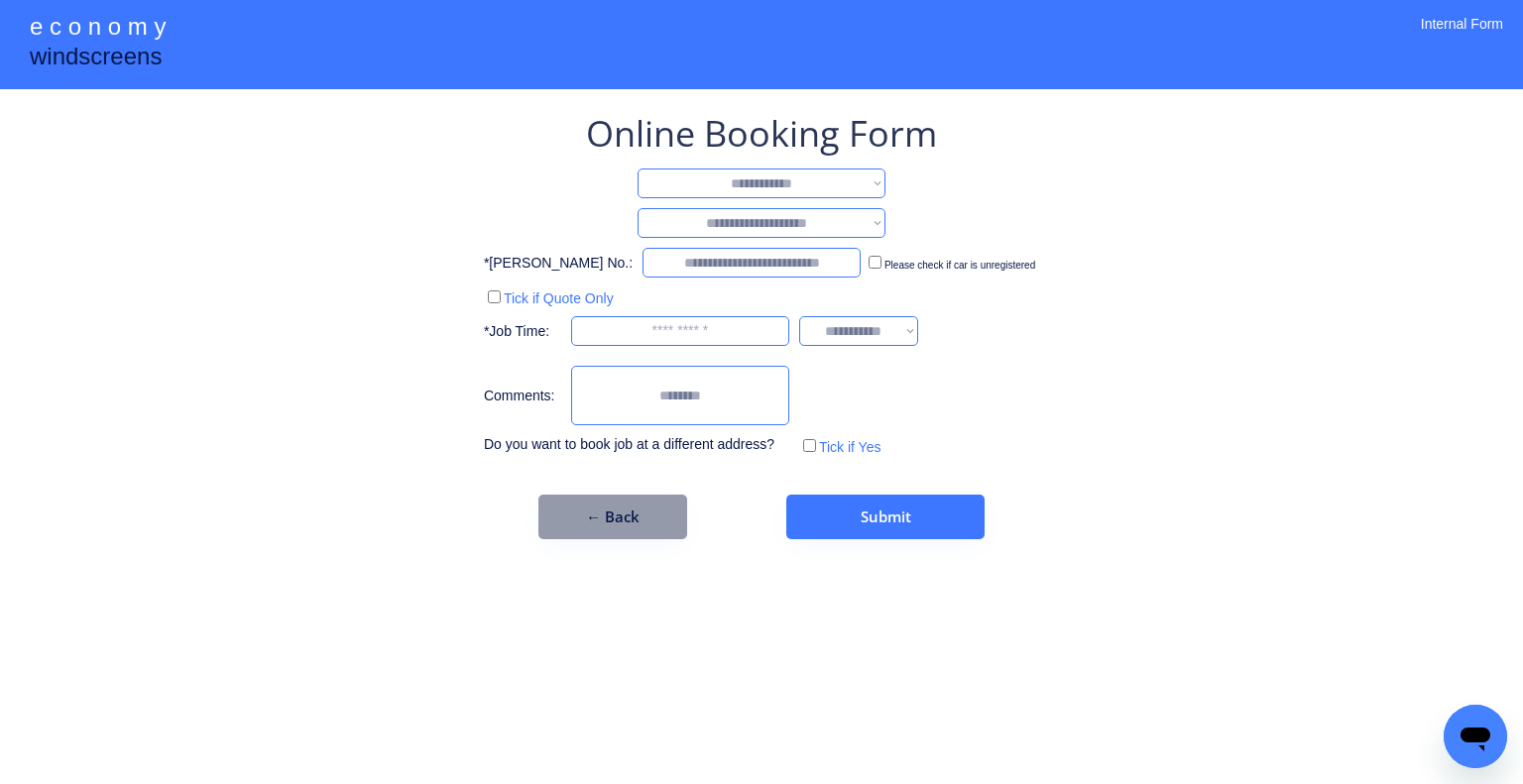 click on "**********" at bounding box center (762, 183) 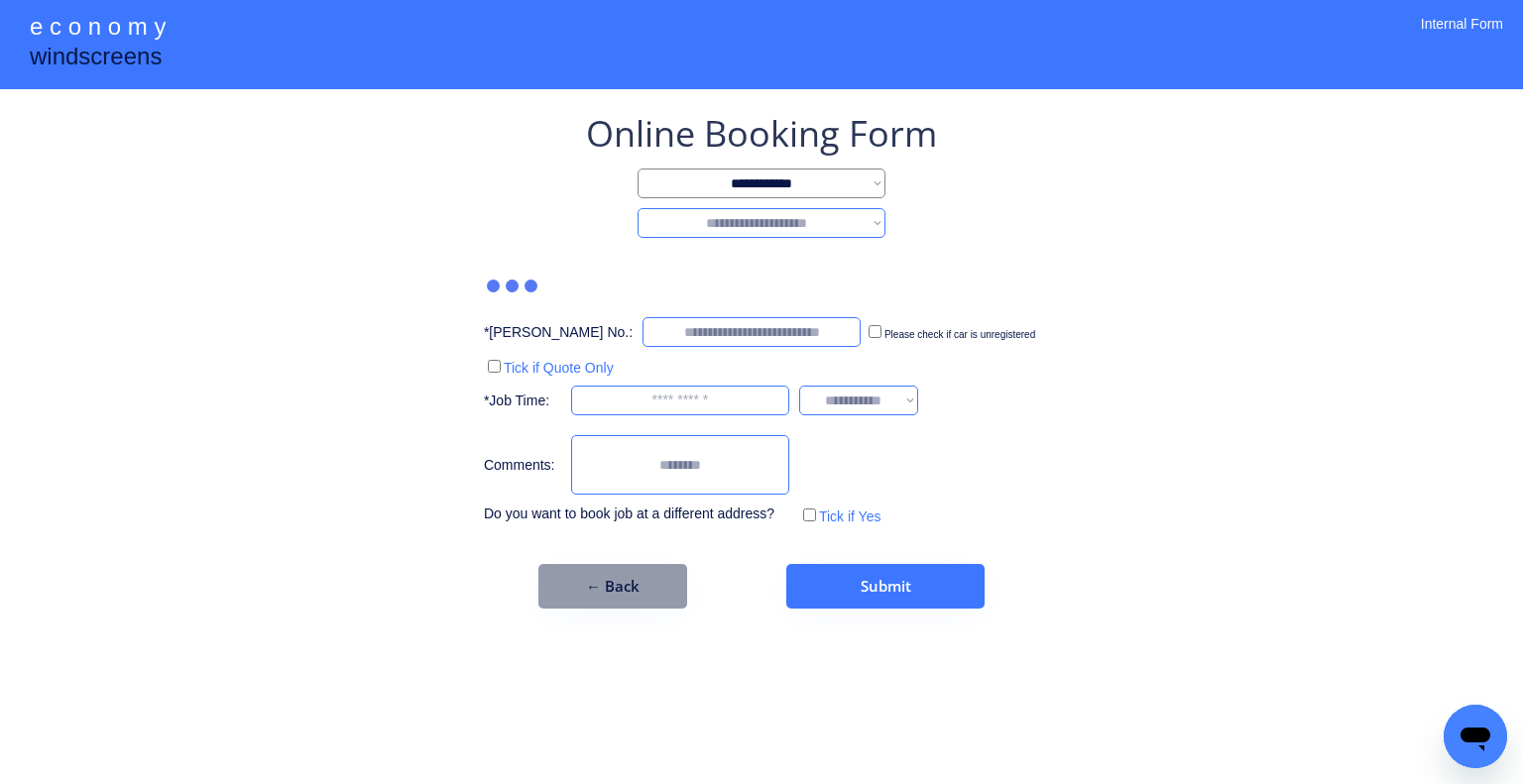 click on "**********" at bounding box center (762, 223) 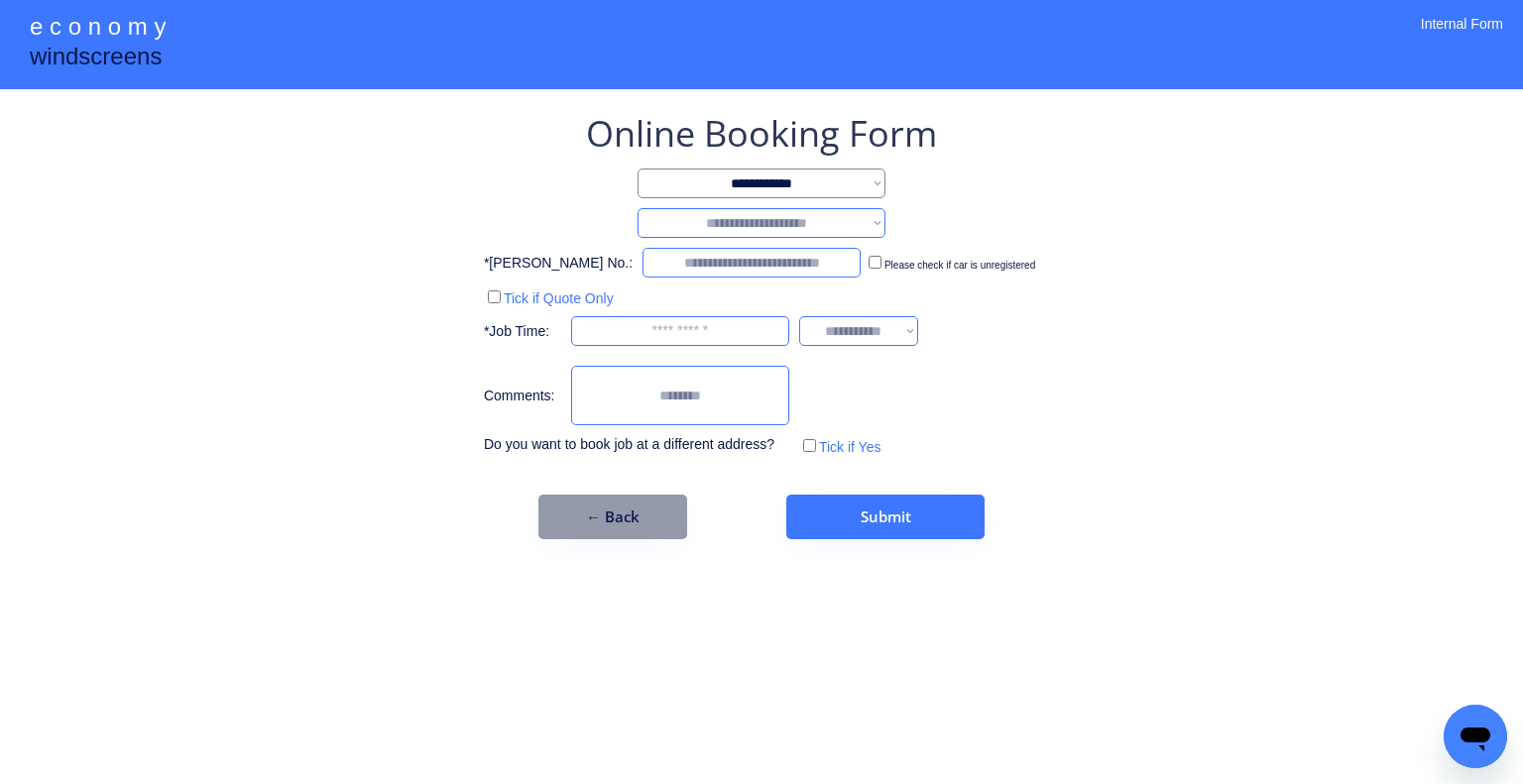 select on "********" 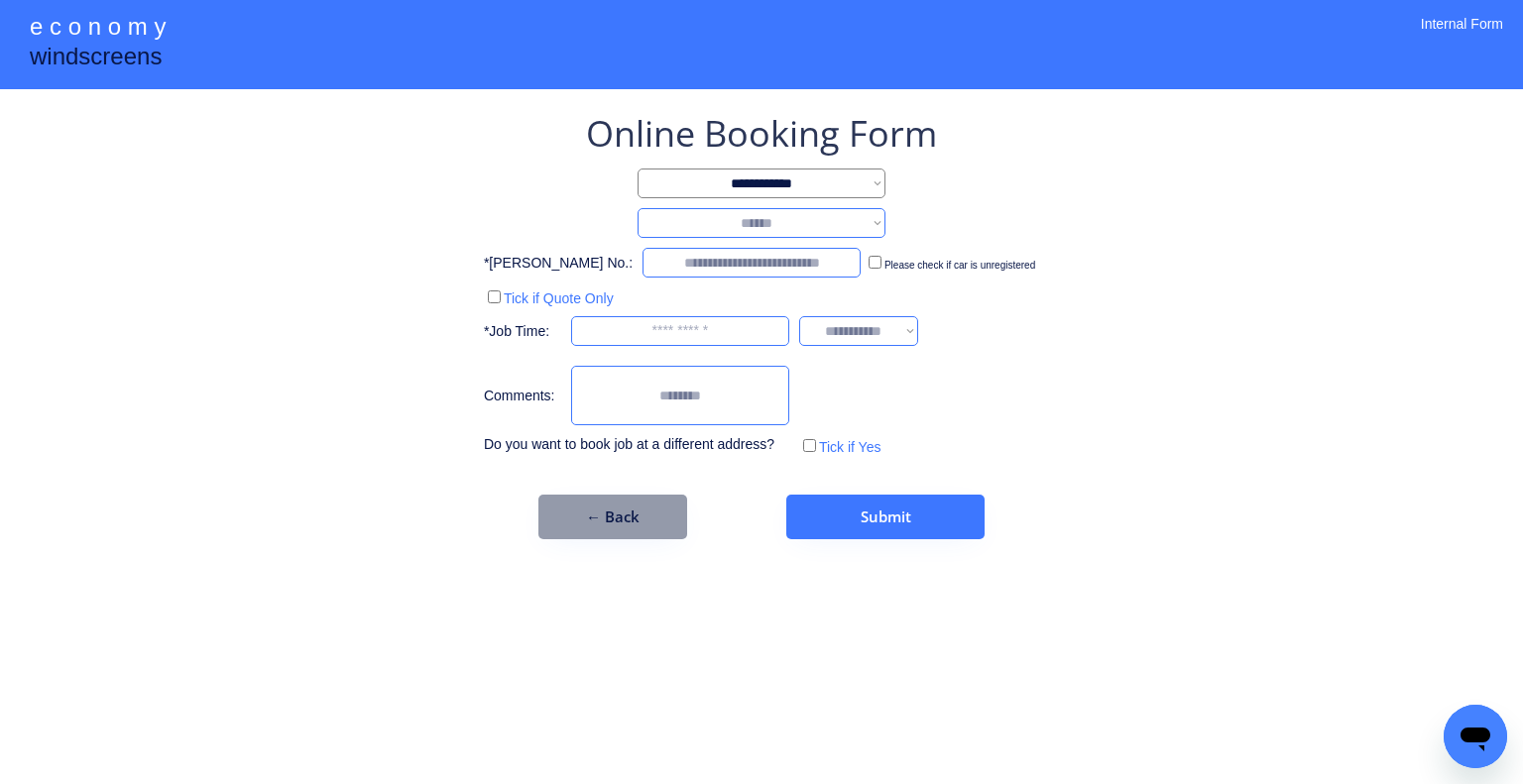 click on "**********" at bounding box center (762, 223) 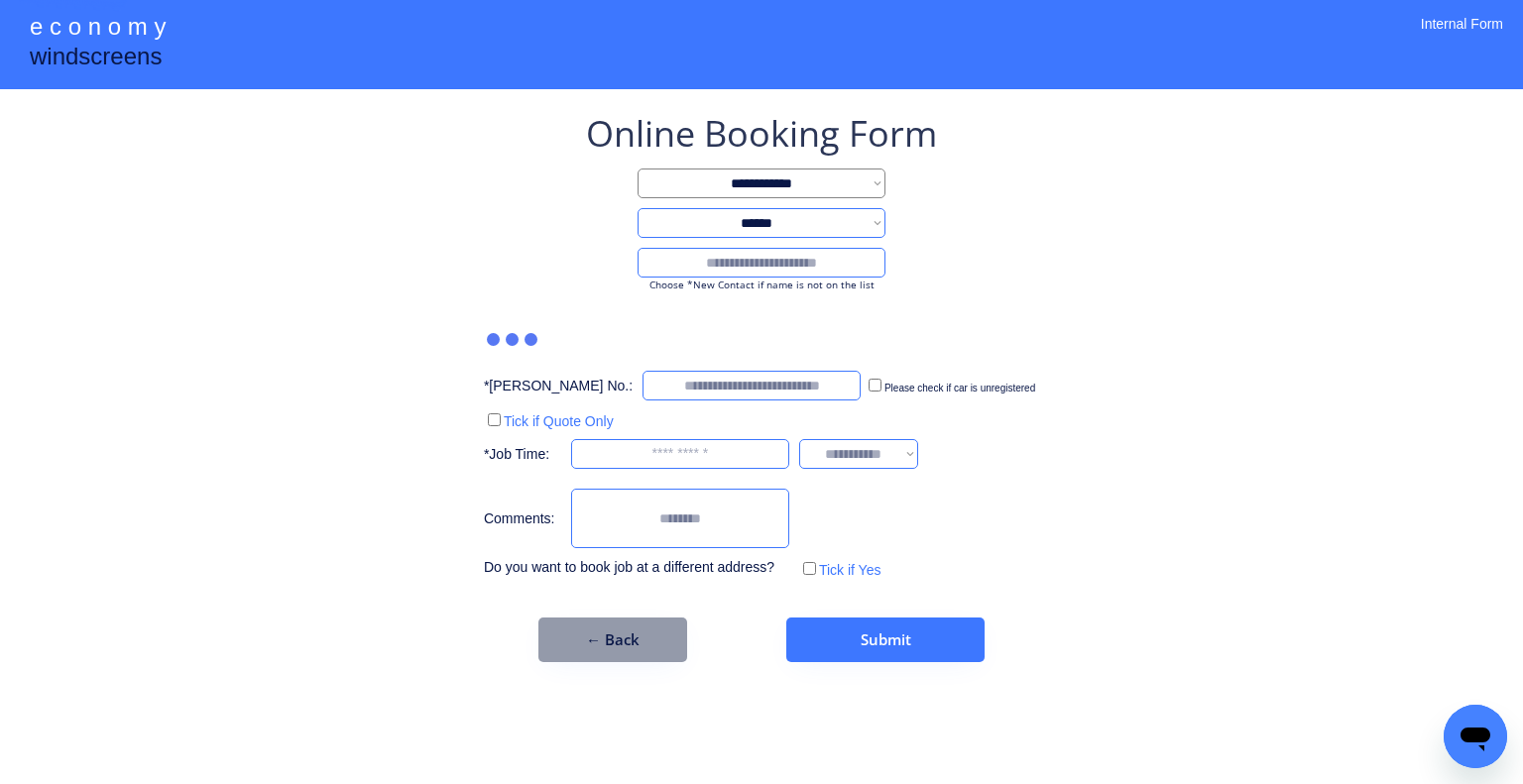 click at bounding box center [762, 263] 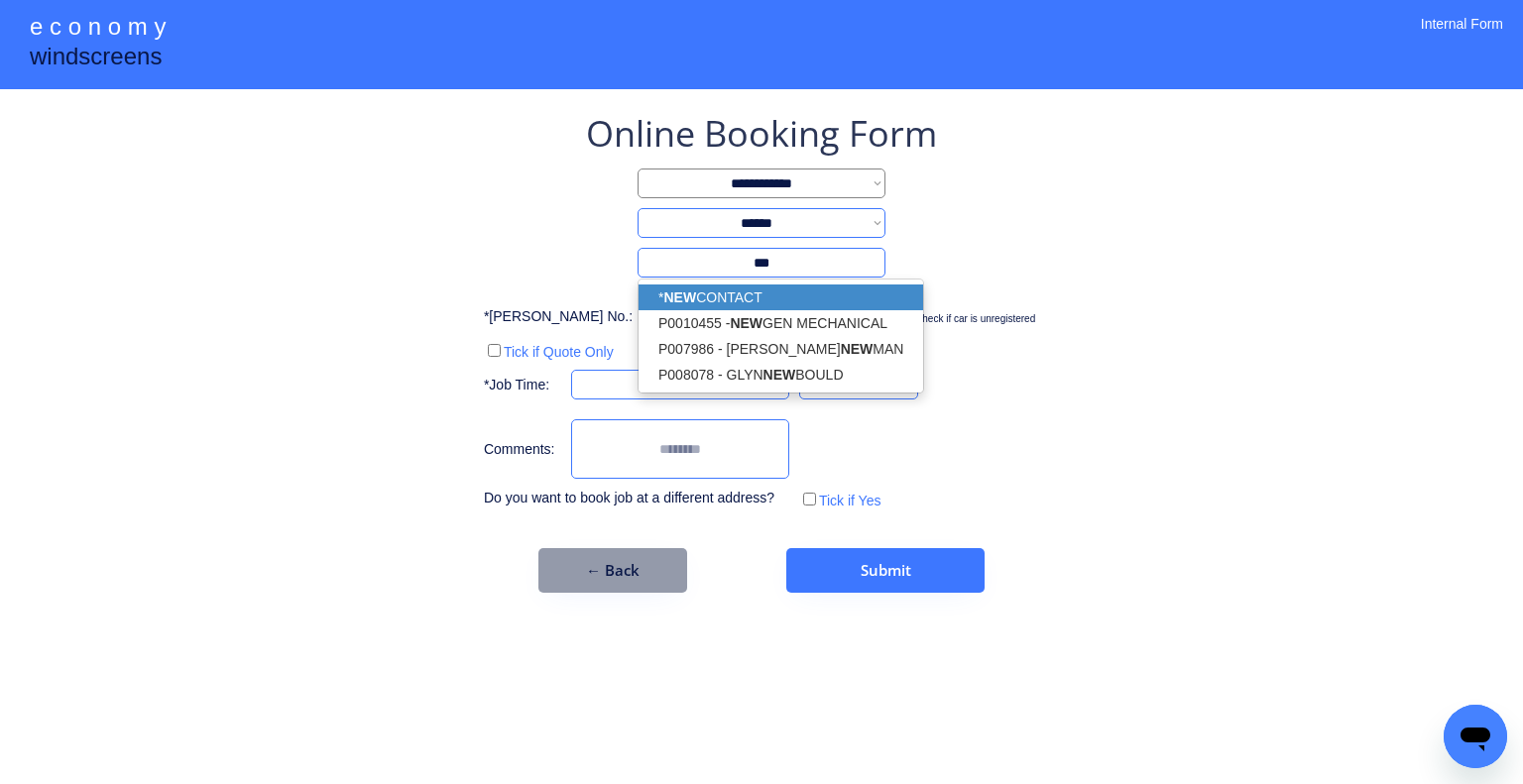 click on "* NEW  CONTACT" at bounding box center [780, 297] 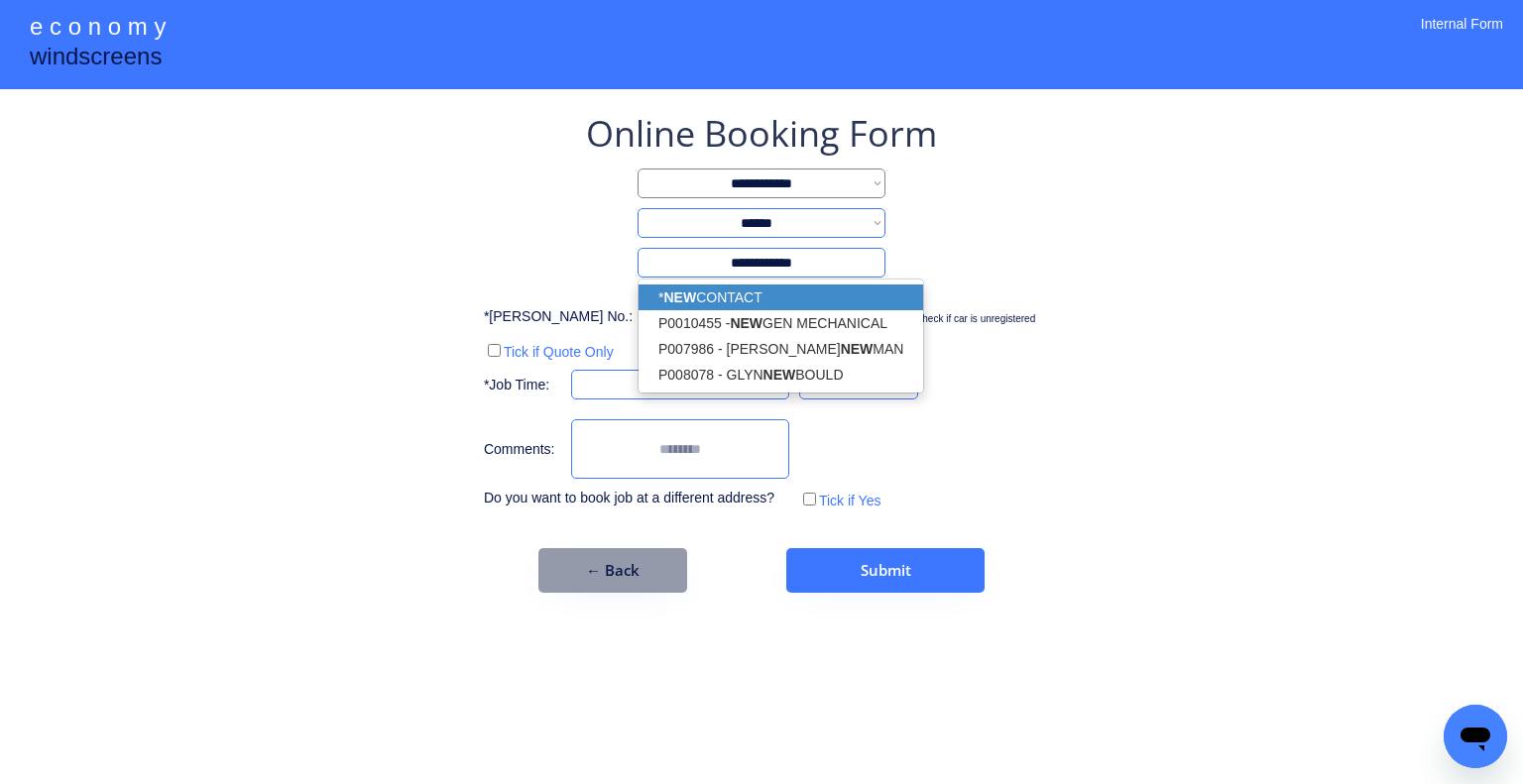 type on "**********" 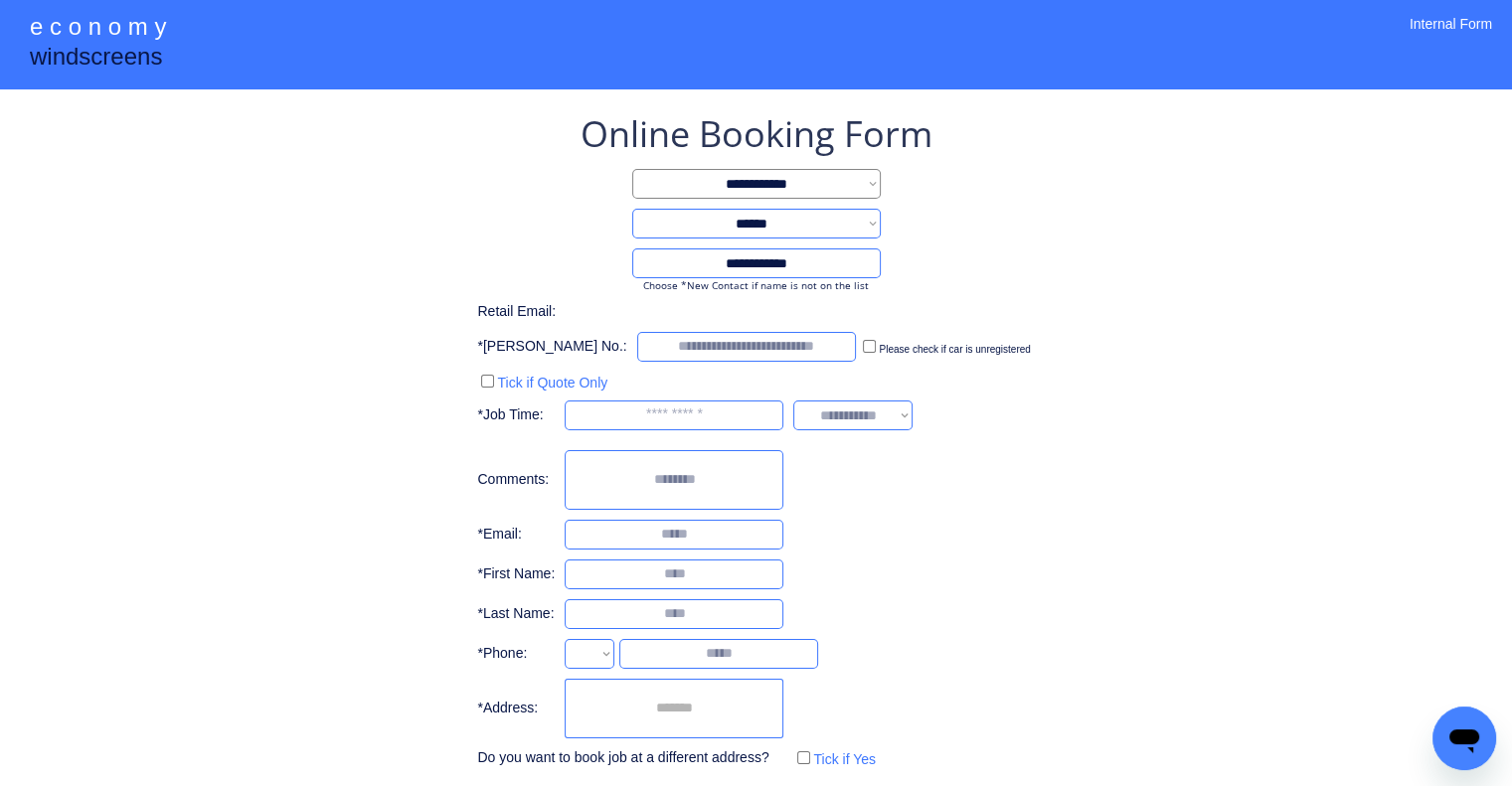 click on "**********" at bounding box center (756, 481) 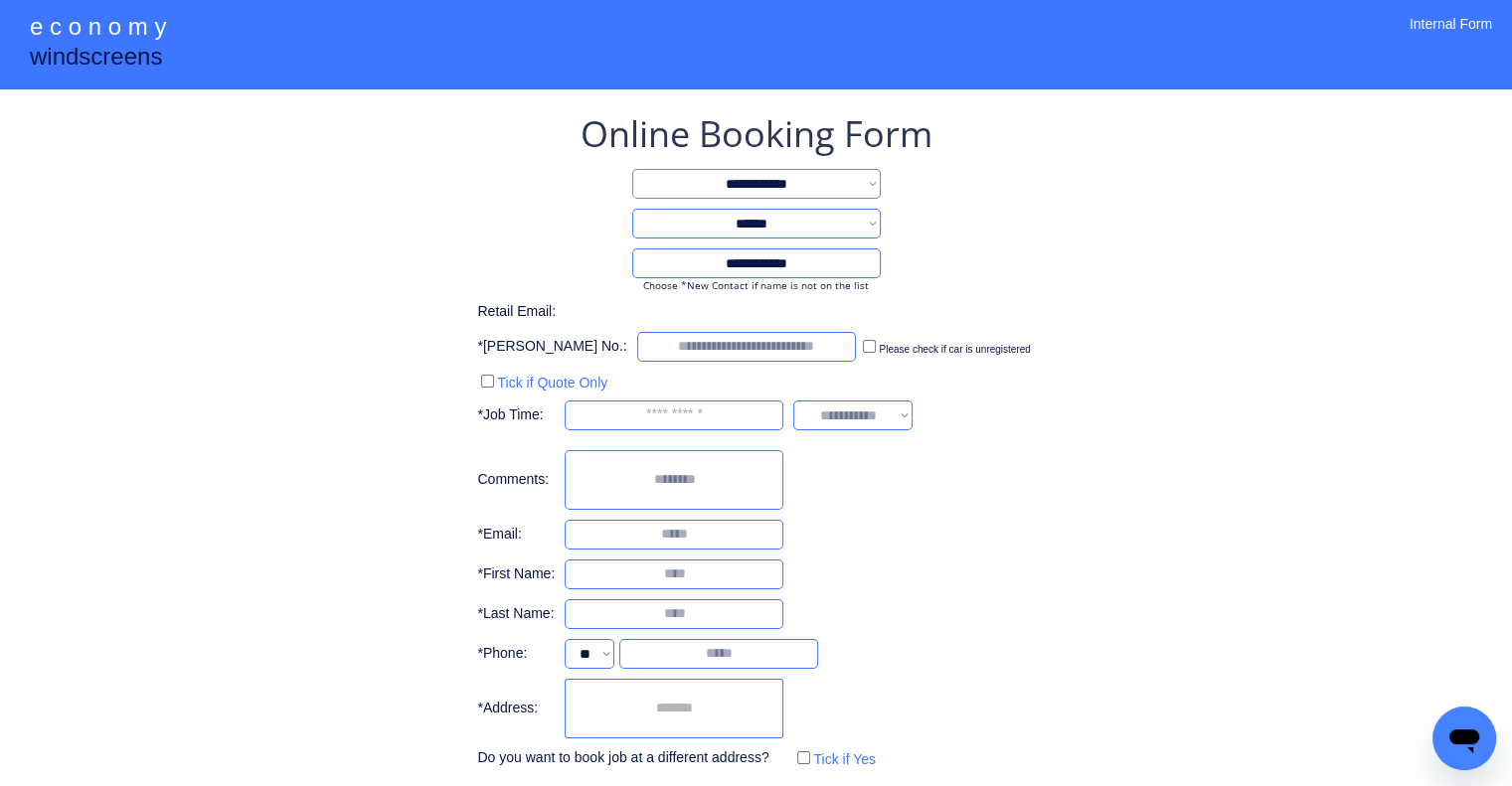 paste on "******" 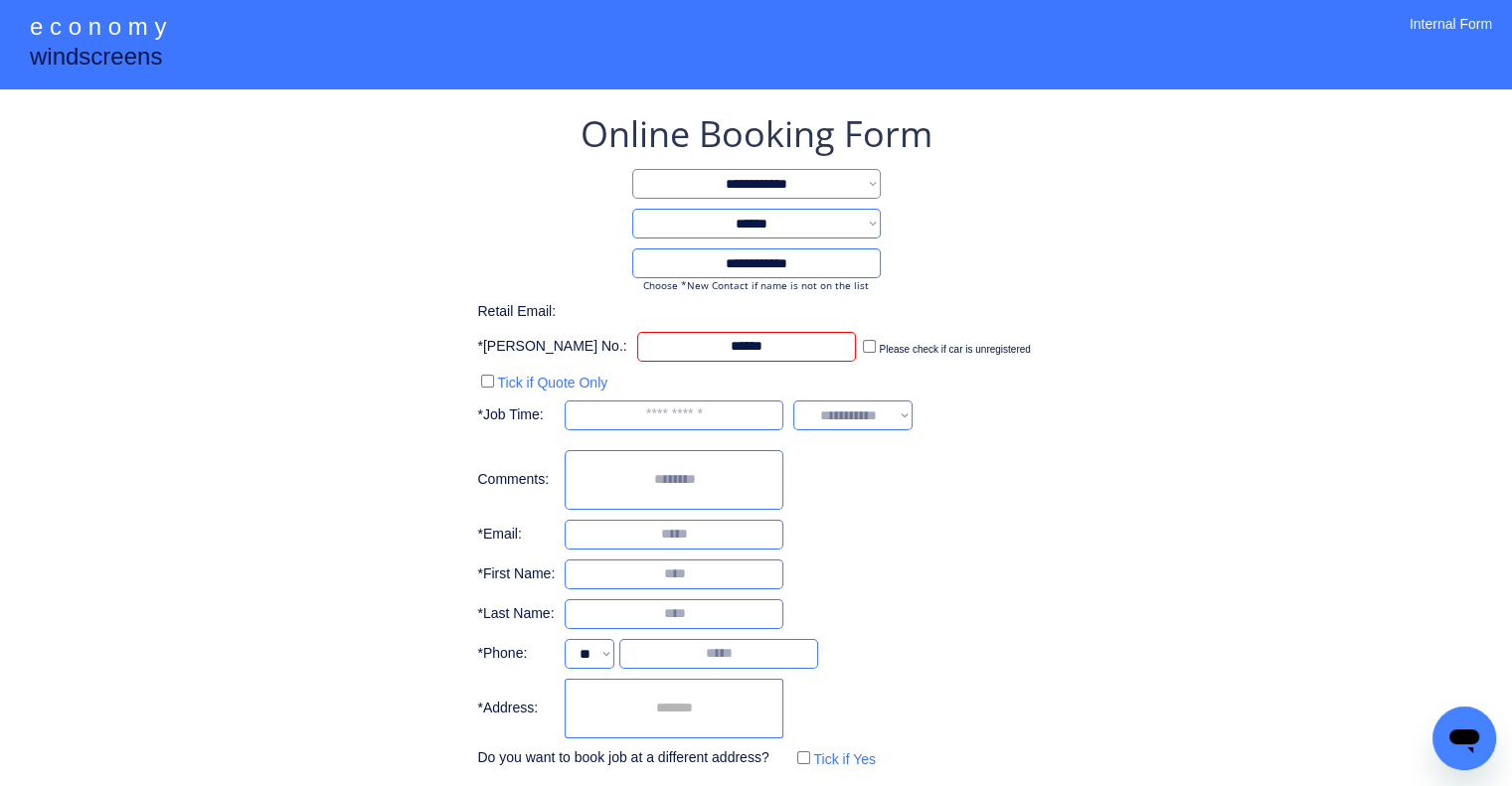 type on "******" 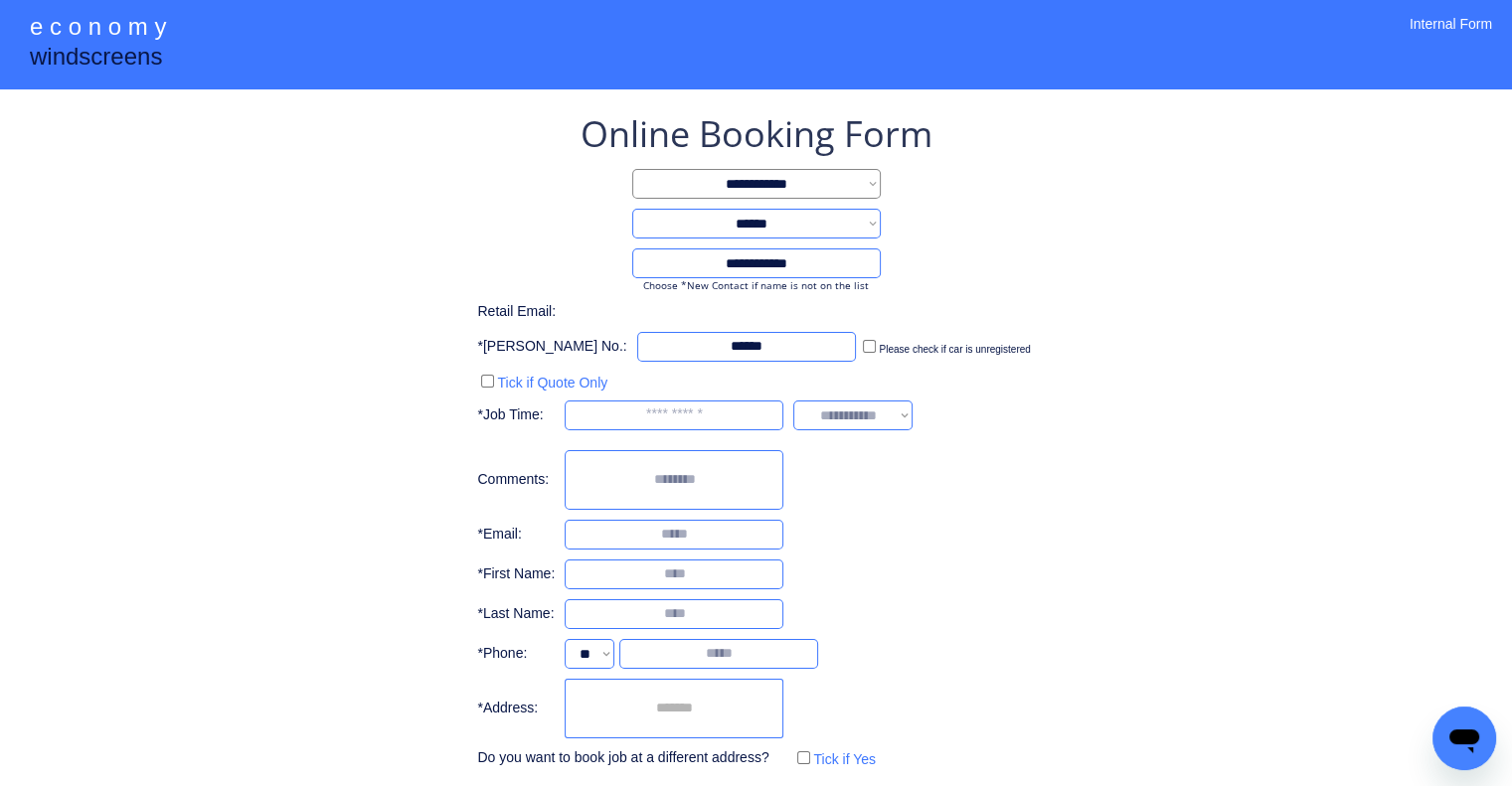 drag, startPoint x: 1087, startPoint y: 350, endPoint x: 836, endPoint y: 393, distance: 254.65663 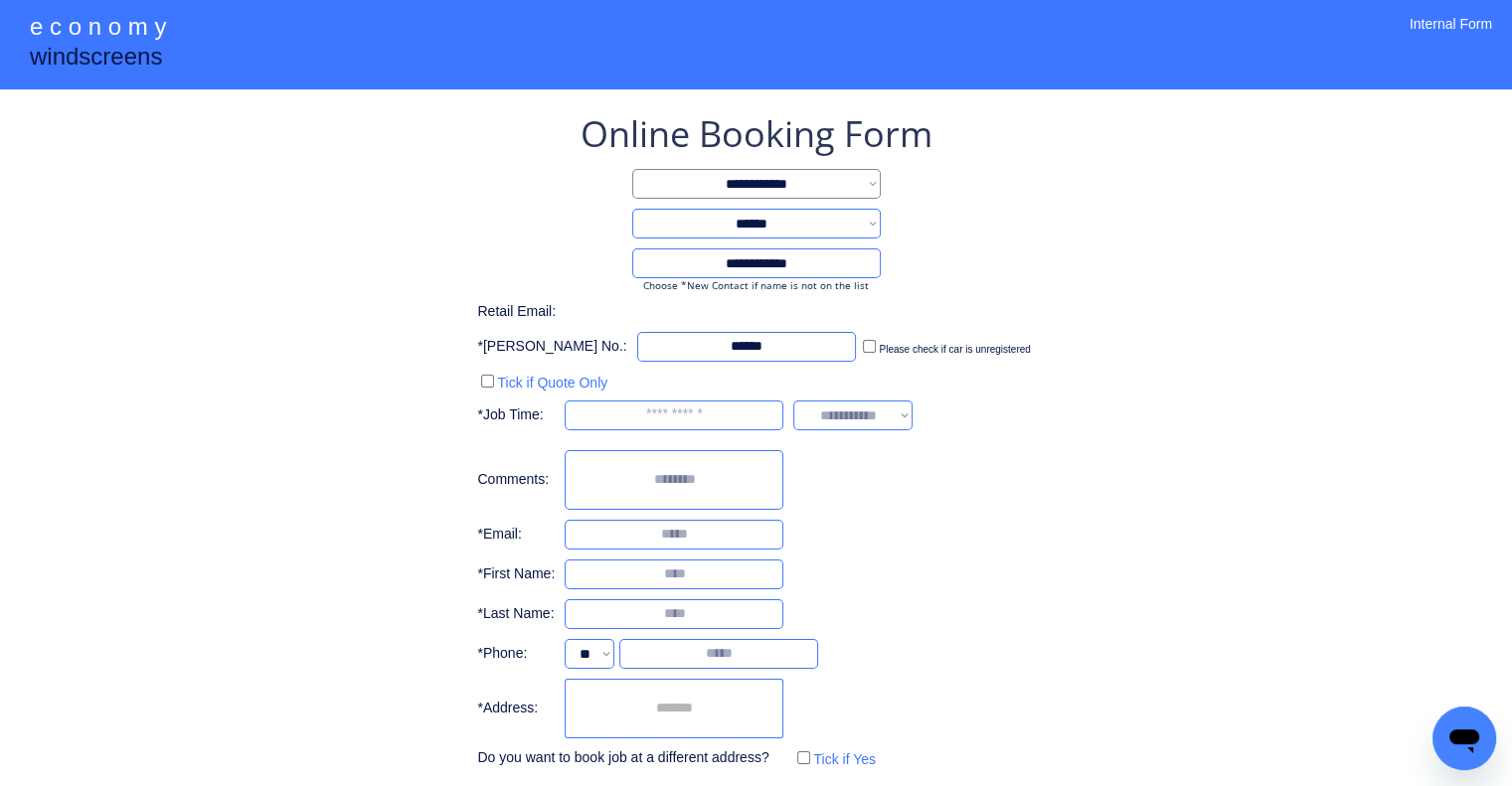 click at bounding box center (674, 415) 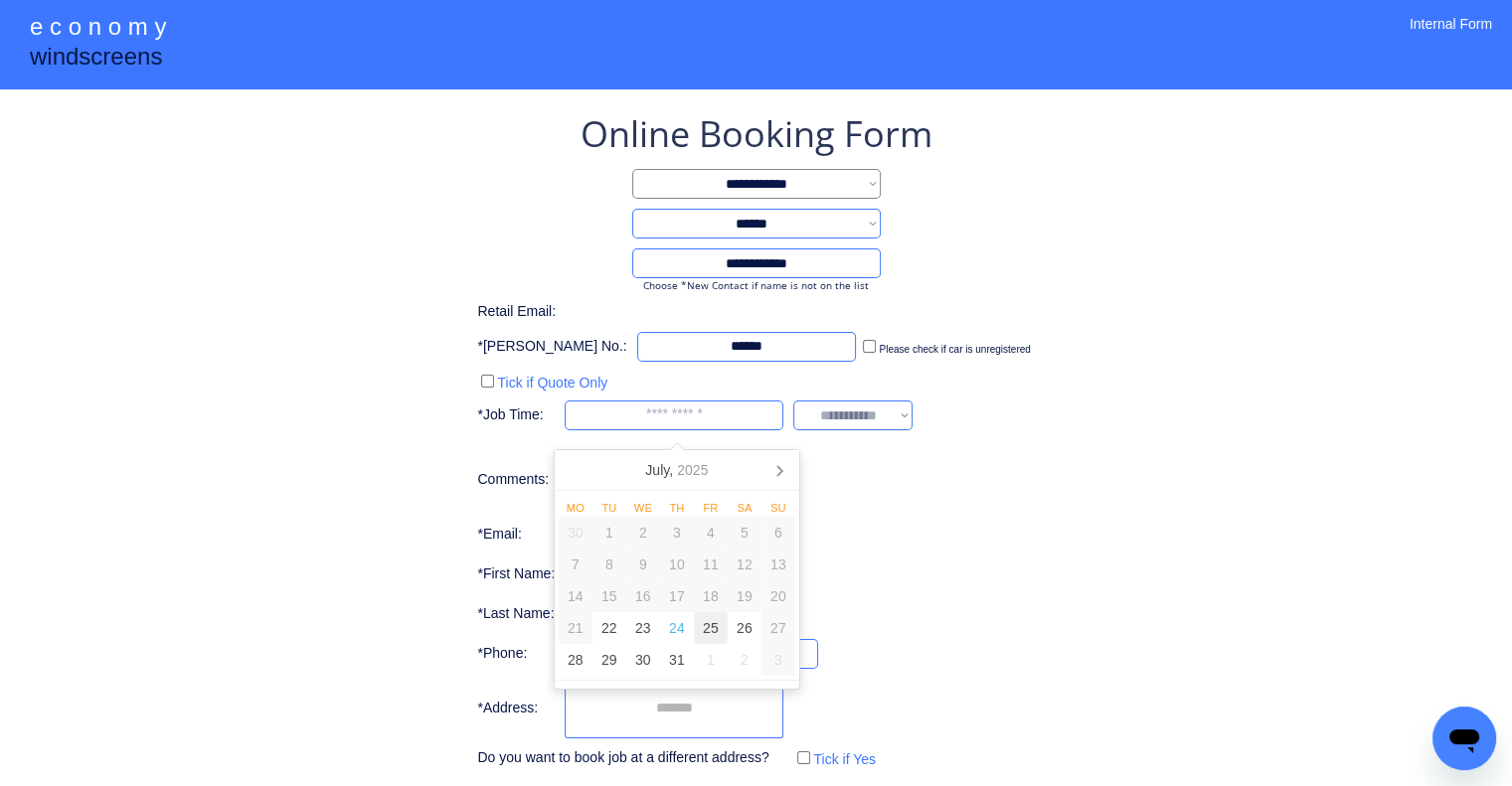 click on "25" at bounding box center [711, 628] 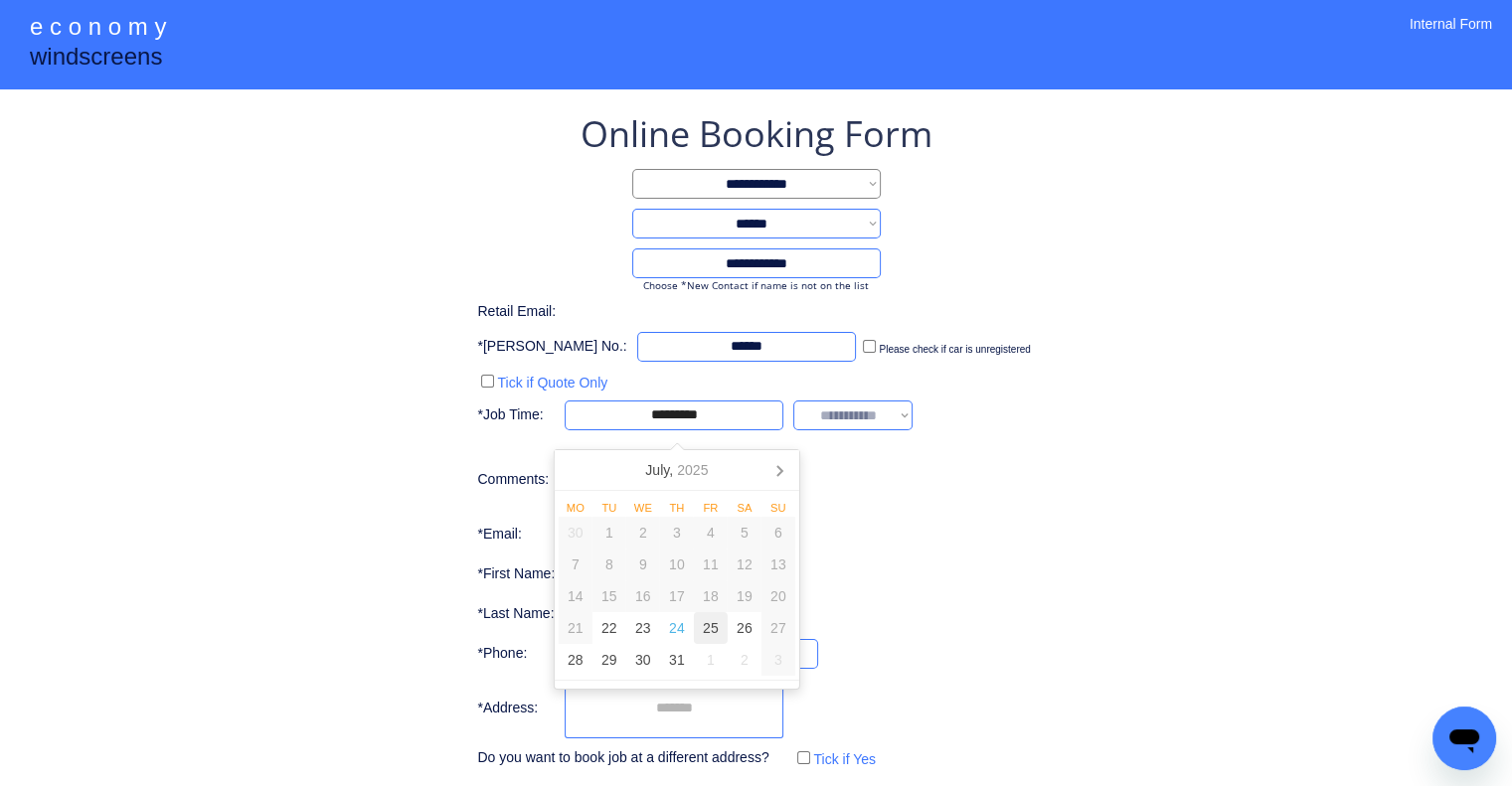 click on "**********" at bounding box center [756, 441] 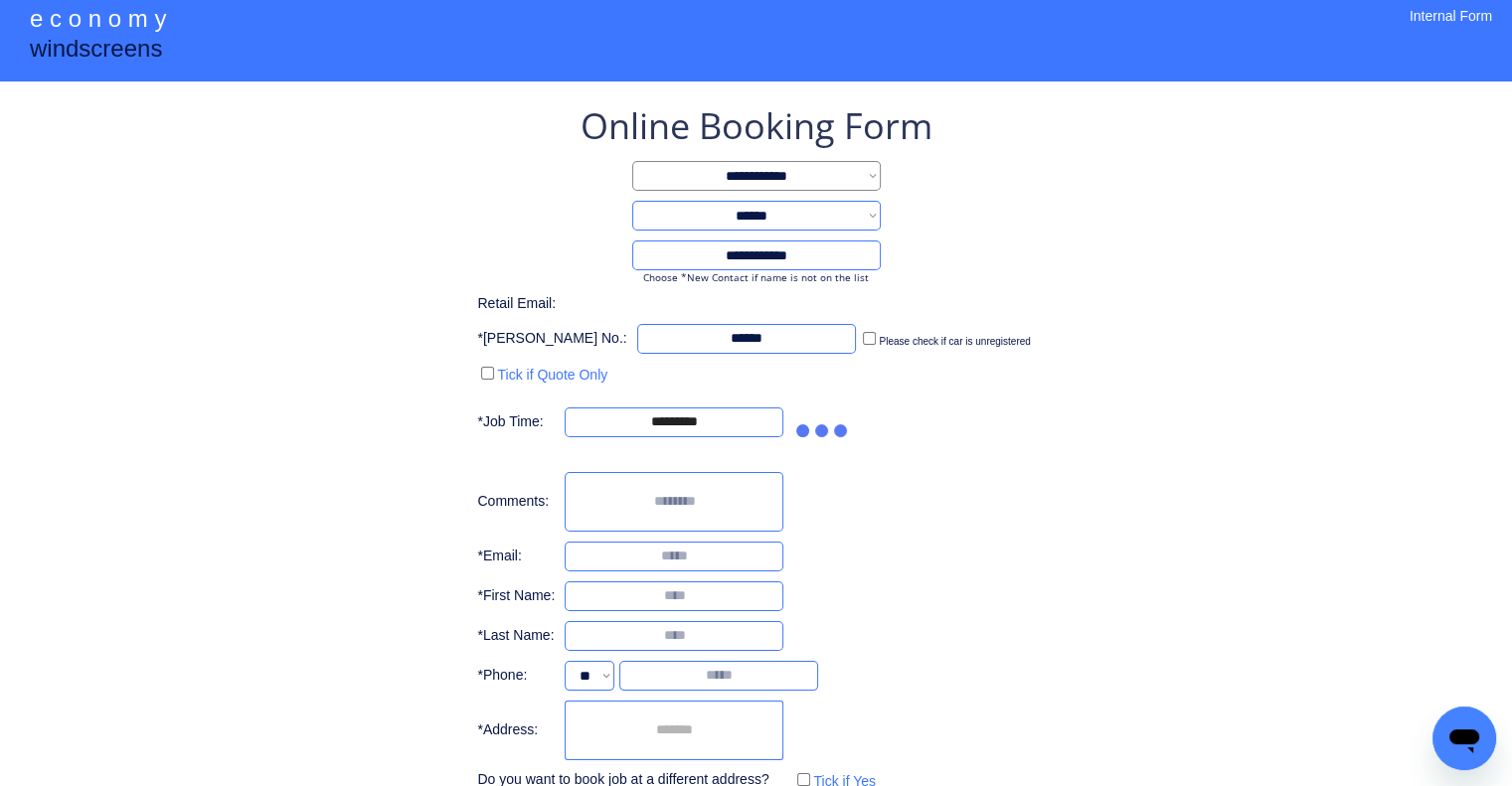scroll, scrollTop: 0, scrollLeft: 0, axis: both 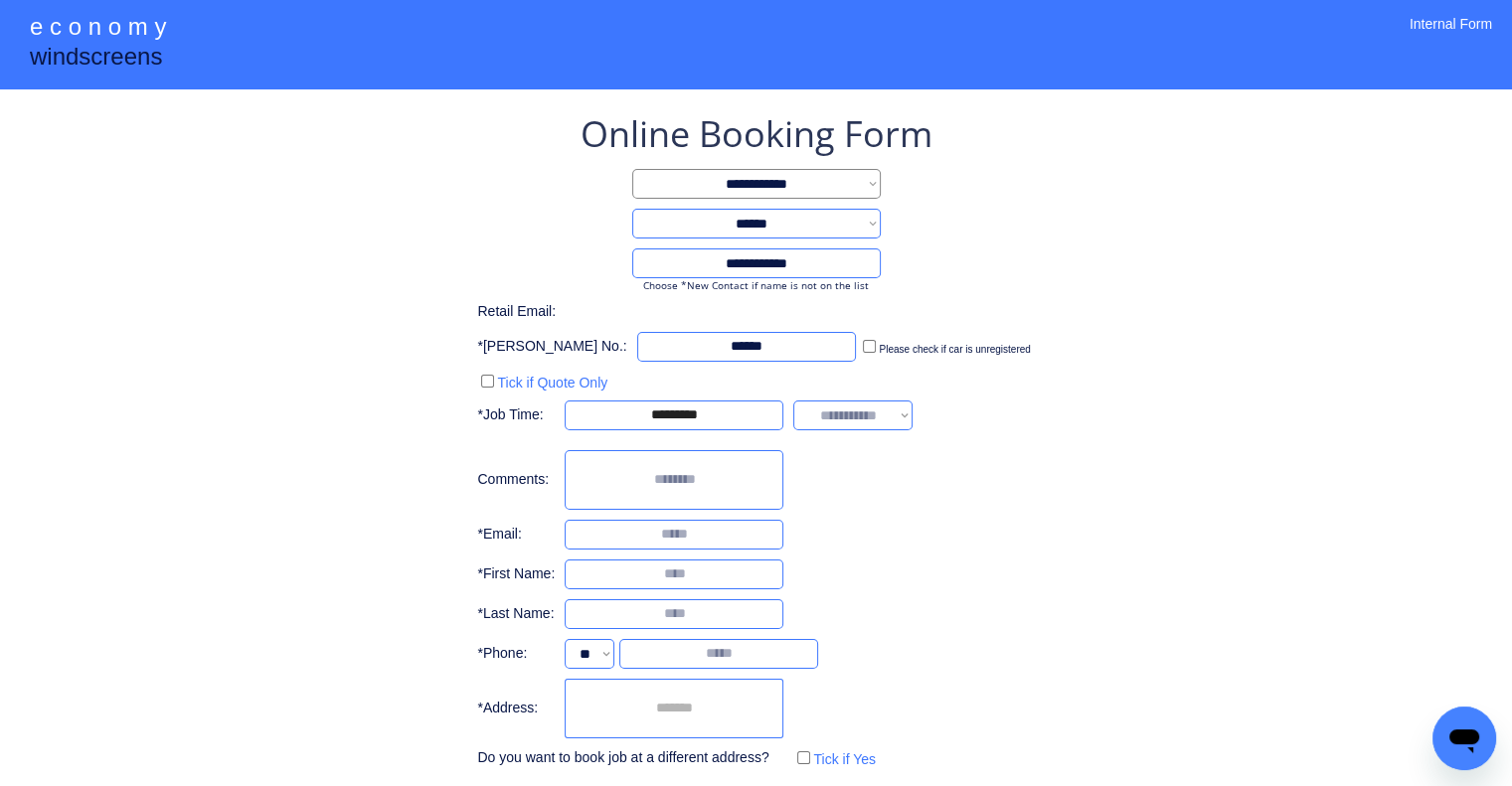click on "**********" at bounding box center [853, 415] 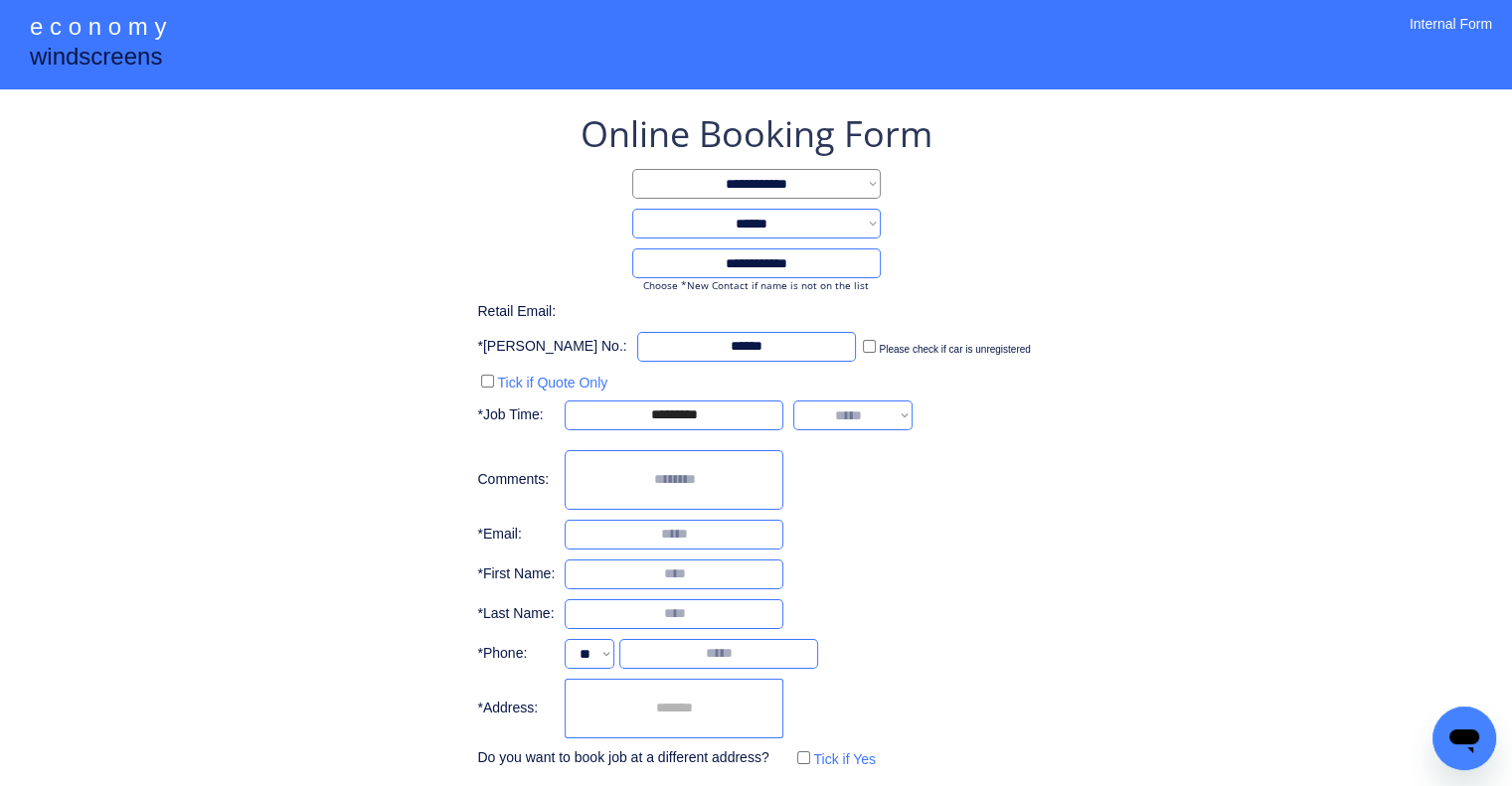 click on "**********" at bounding box center [853, 415] 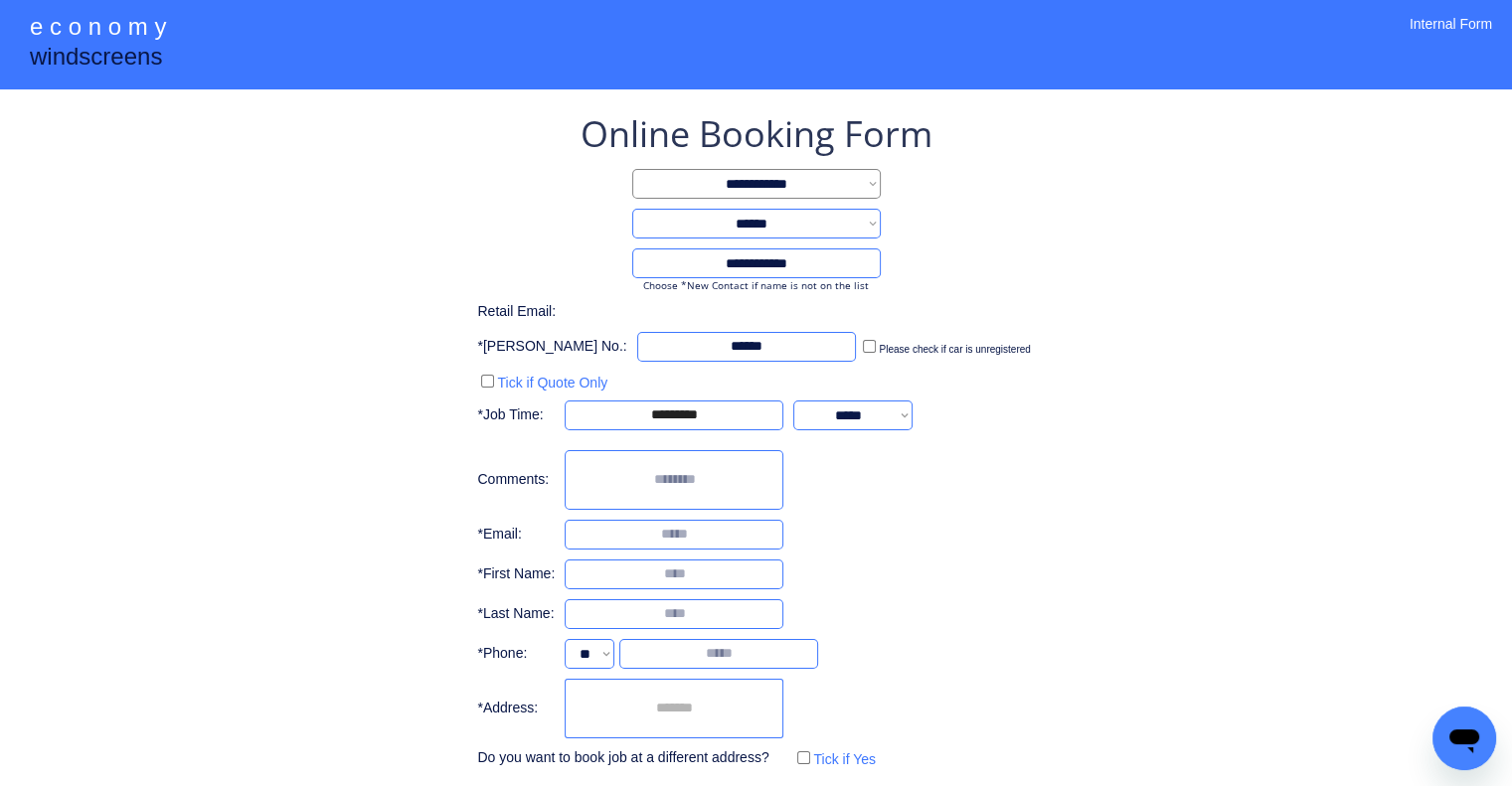 click on "**********" at bounding box center [756, 481] 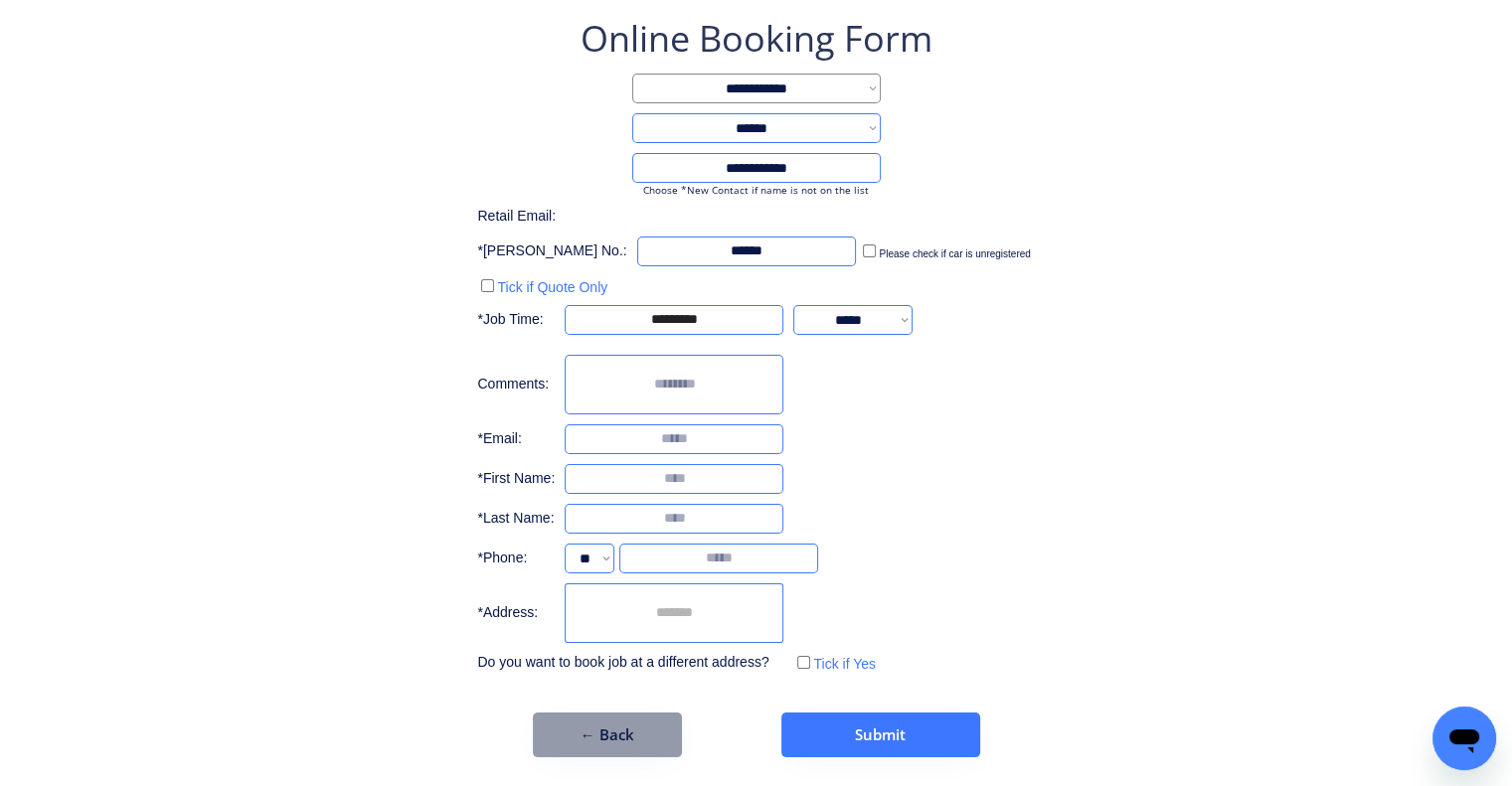click on "**********" at bounding box center (853, 320) 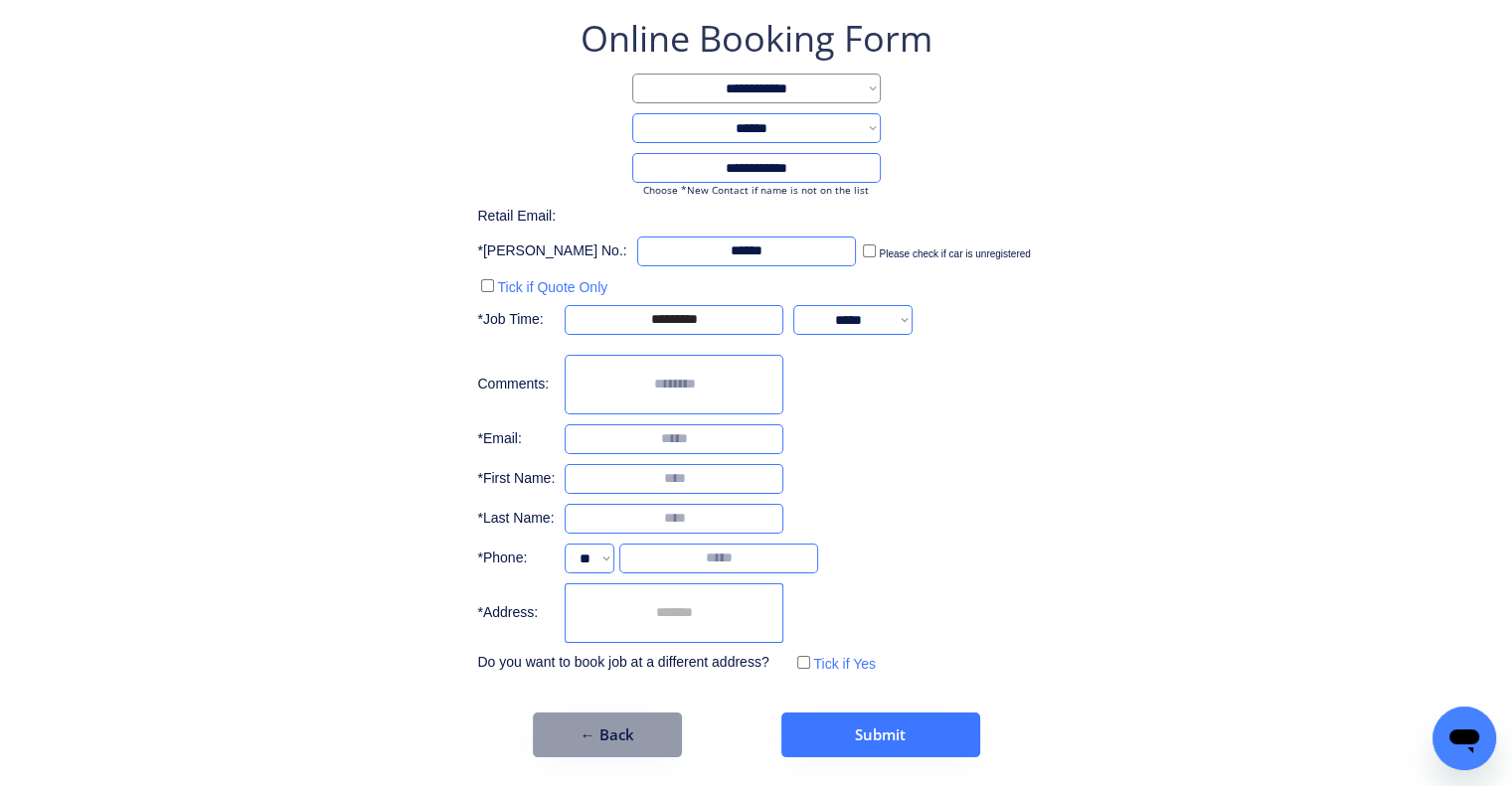 click on "**********" at bounding box center [853, 320] 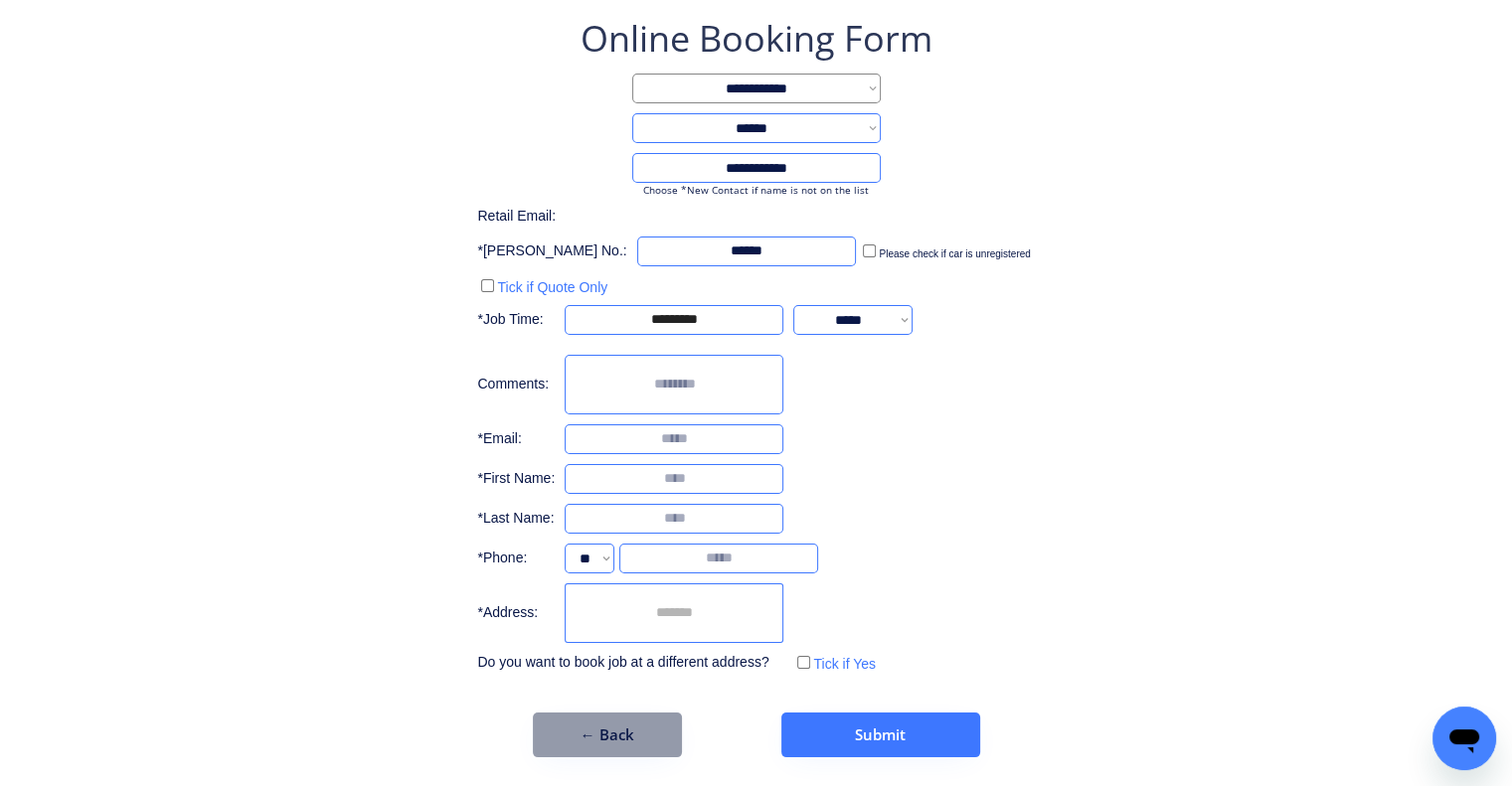 click at bounding box center (674, 439) 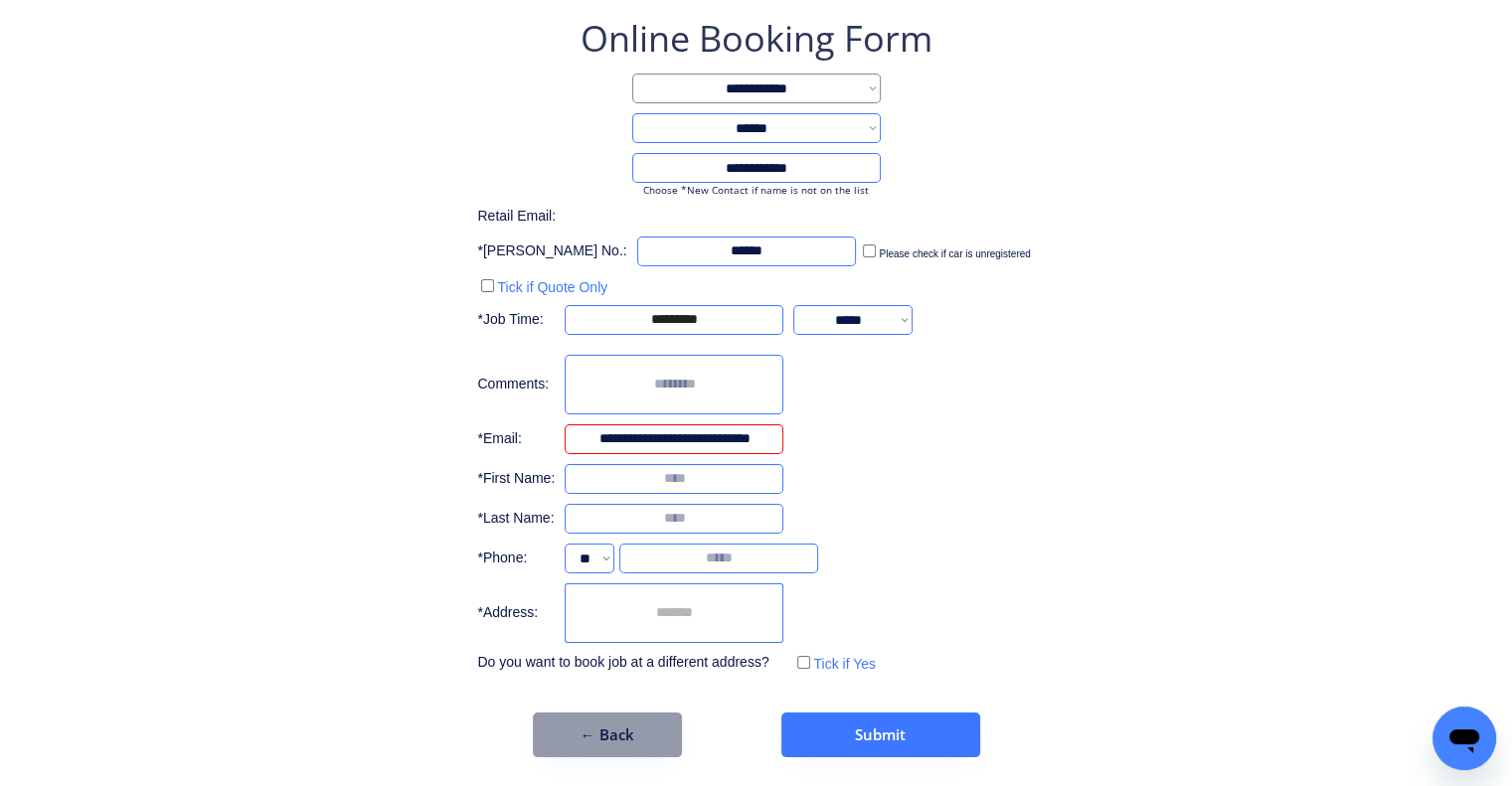 scroll, scrollTop: 0, scrollLeft: 13, axis: horizontal 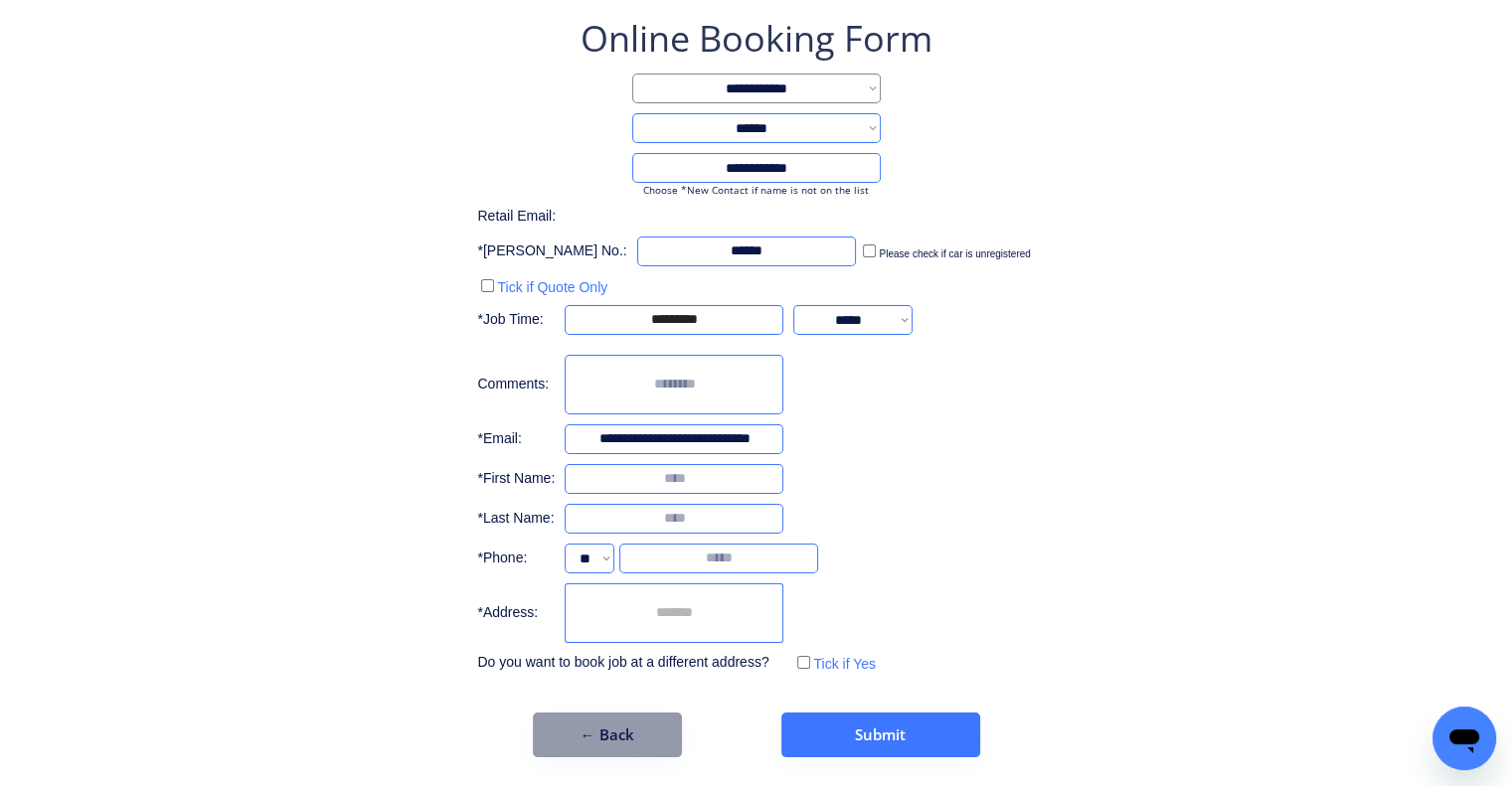 click at bounding box center (674, 479) 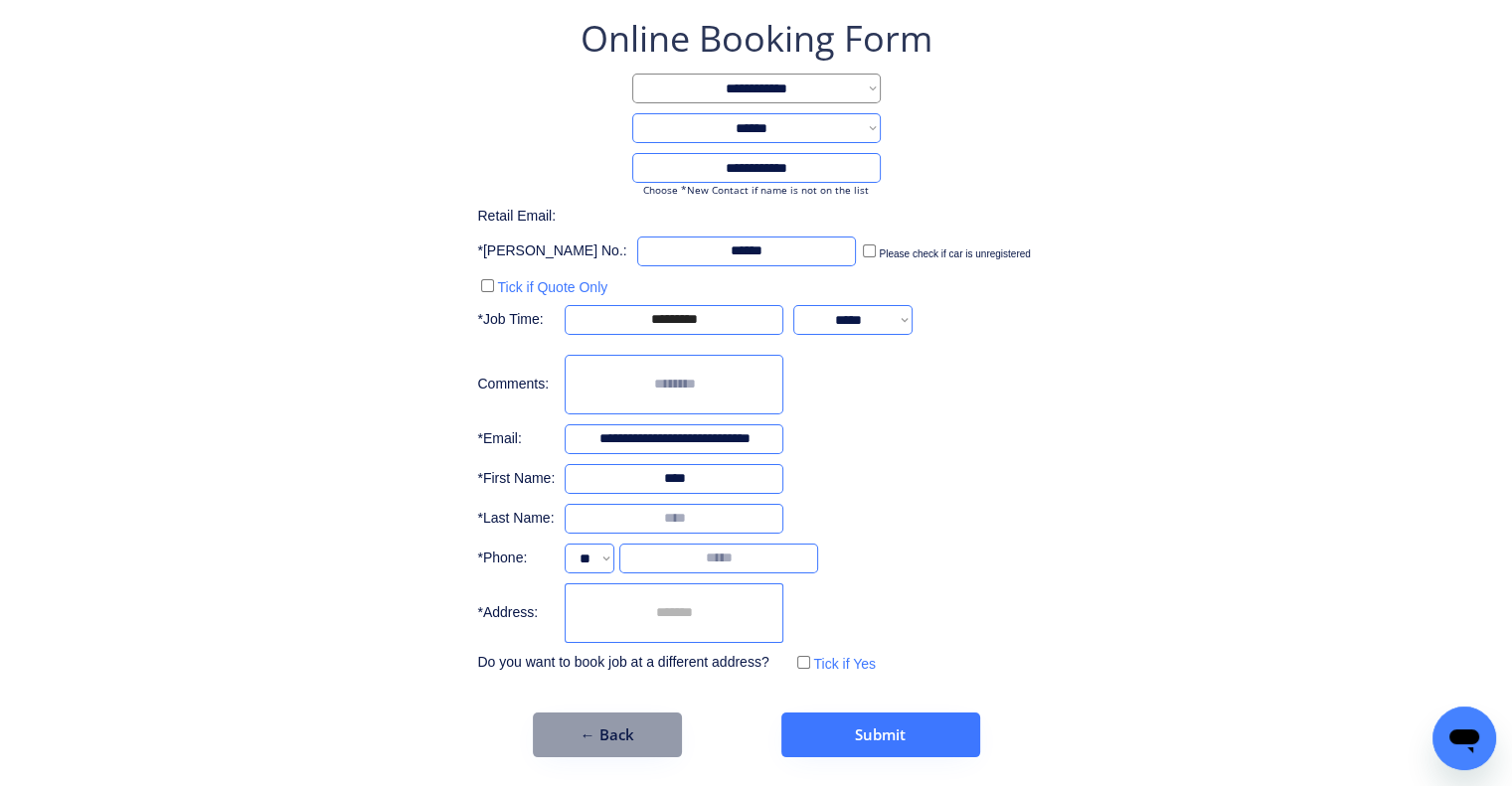 type on "****" 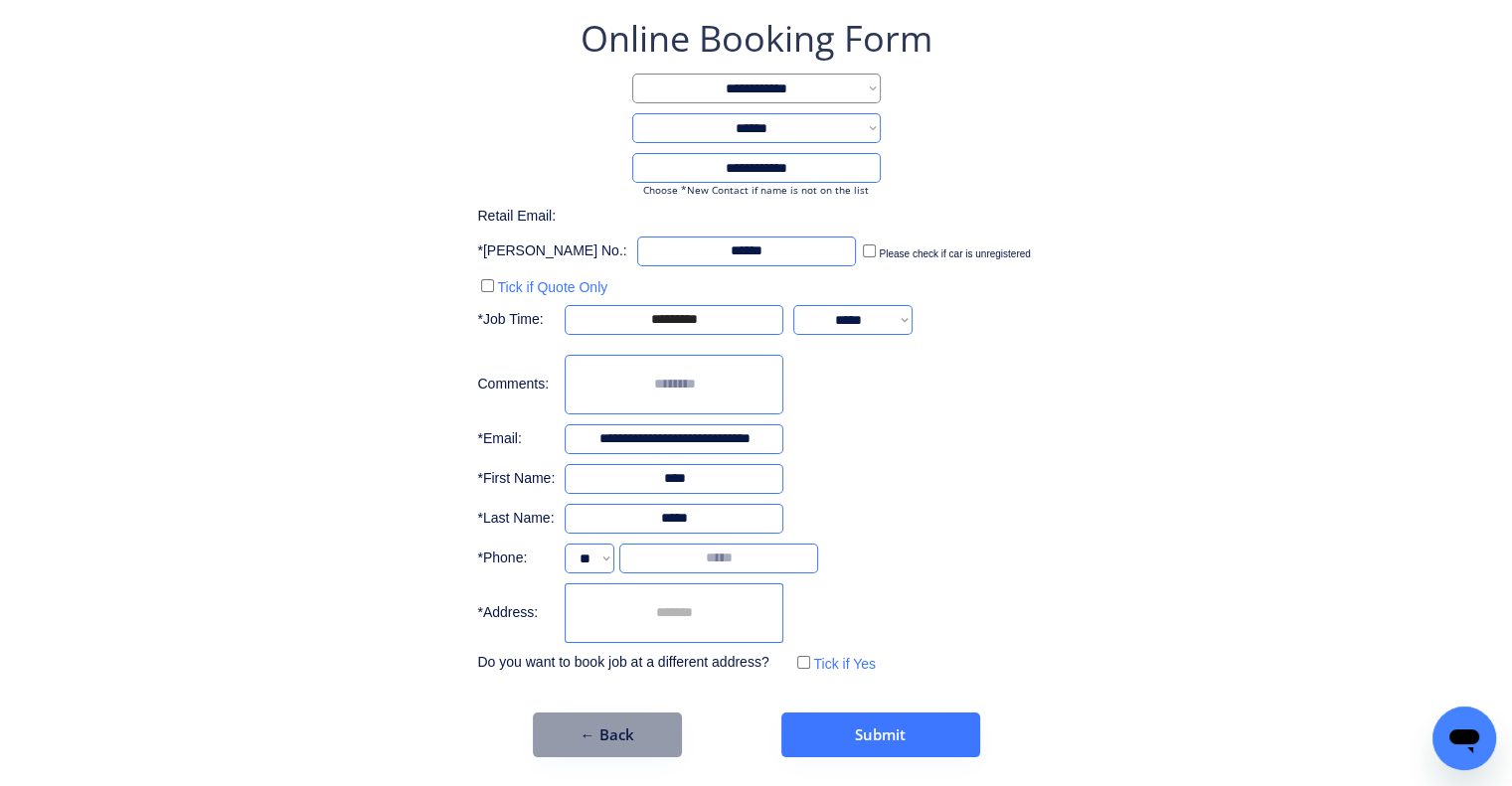 type on "*****" 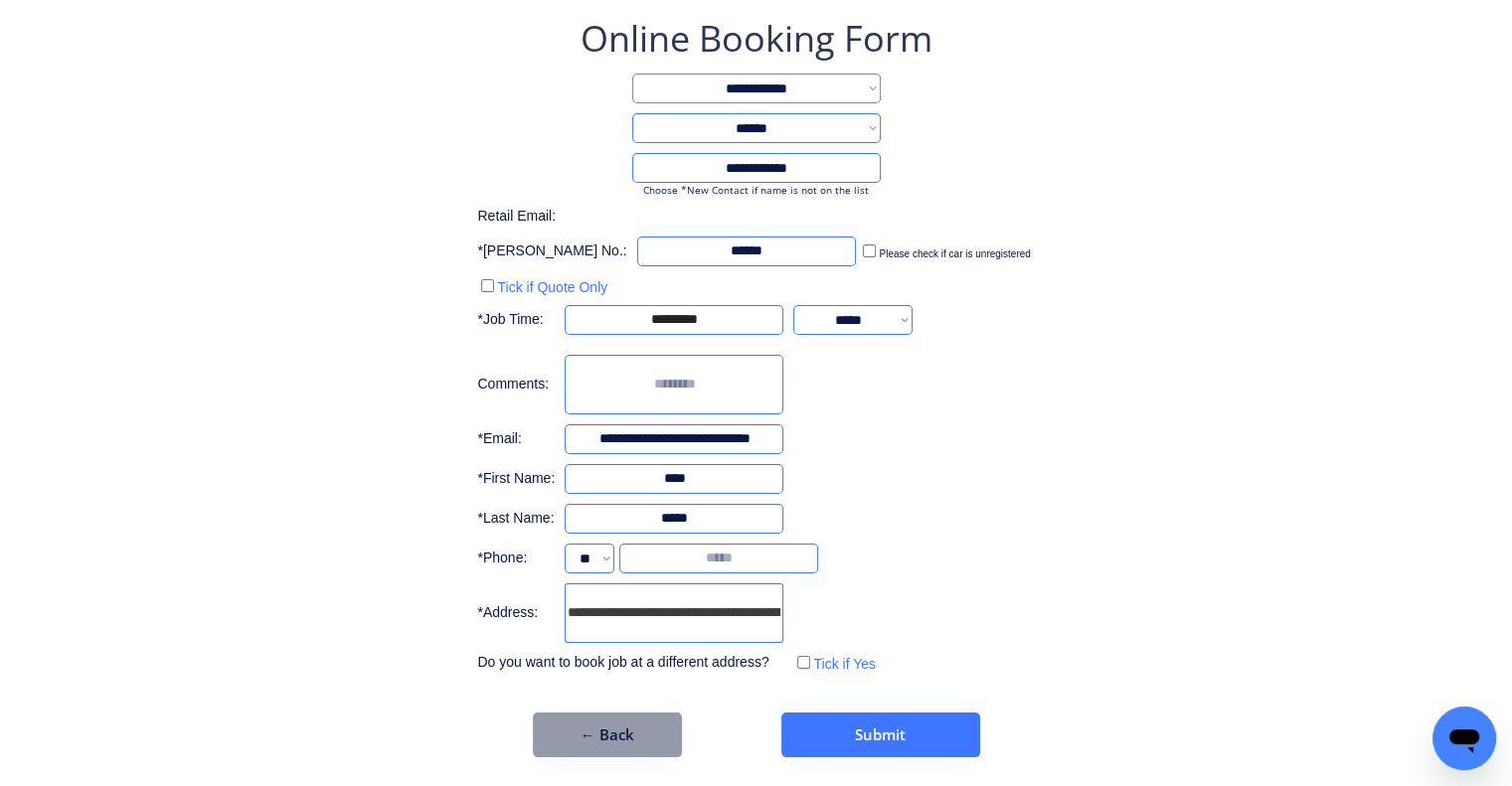 scroll, scrollTop: 0, scrollLeft: 82, axis: horizontal 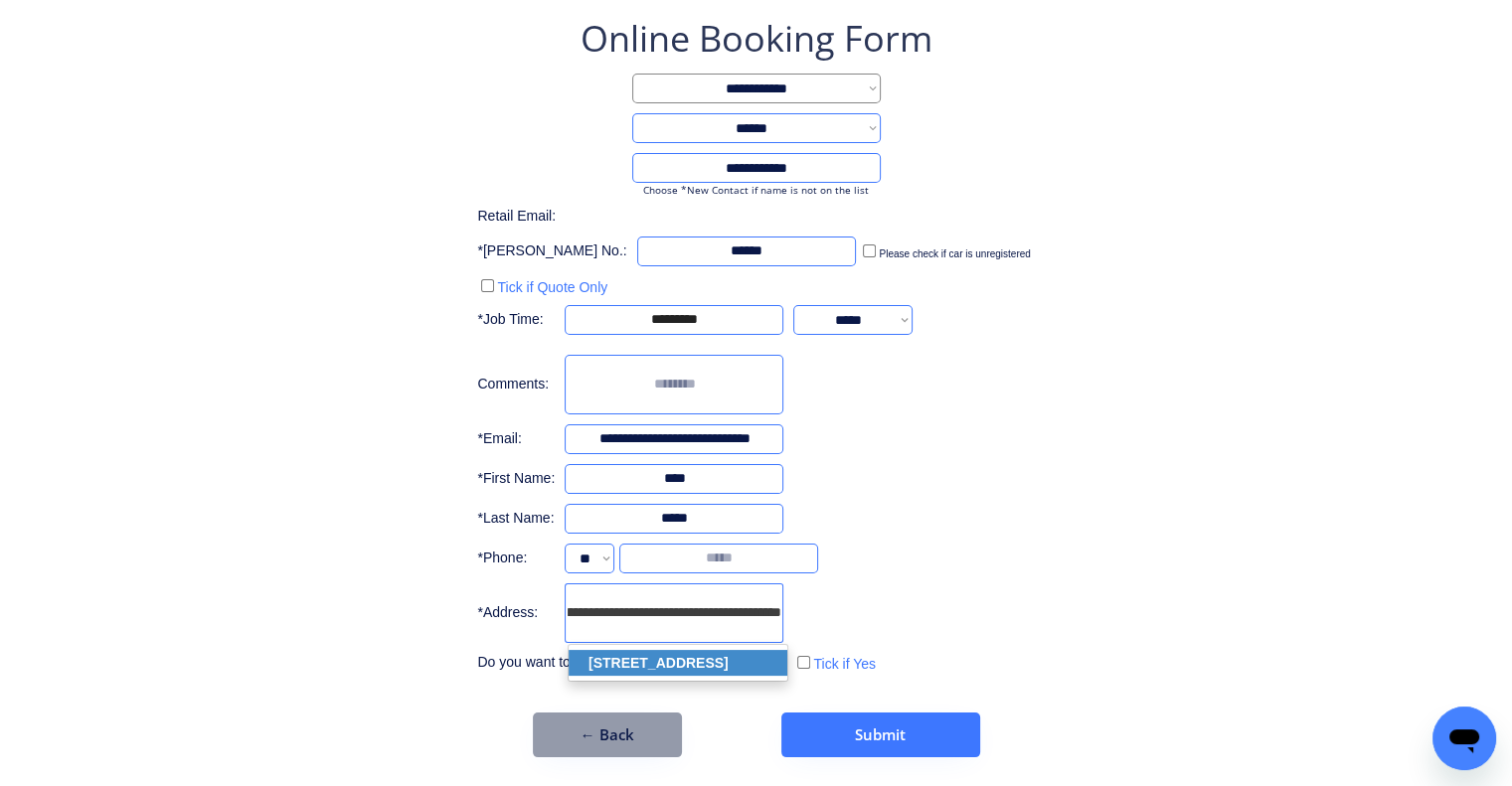 click on "3 Barrinia St, Slacks Creek QLD 4127, Australia" 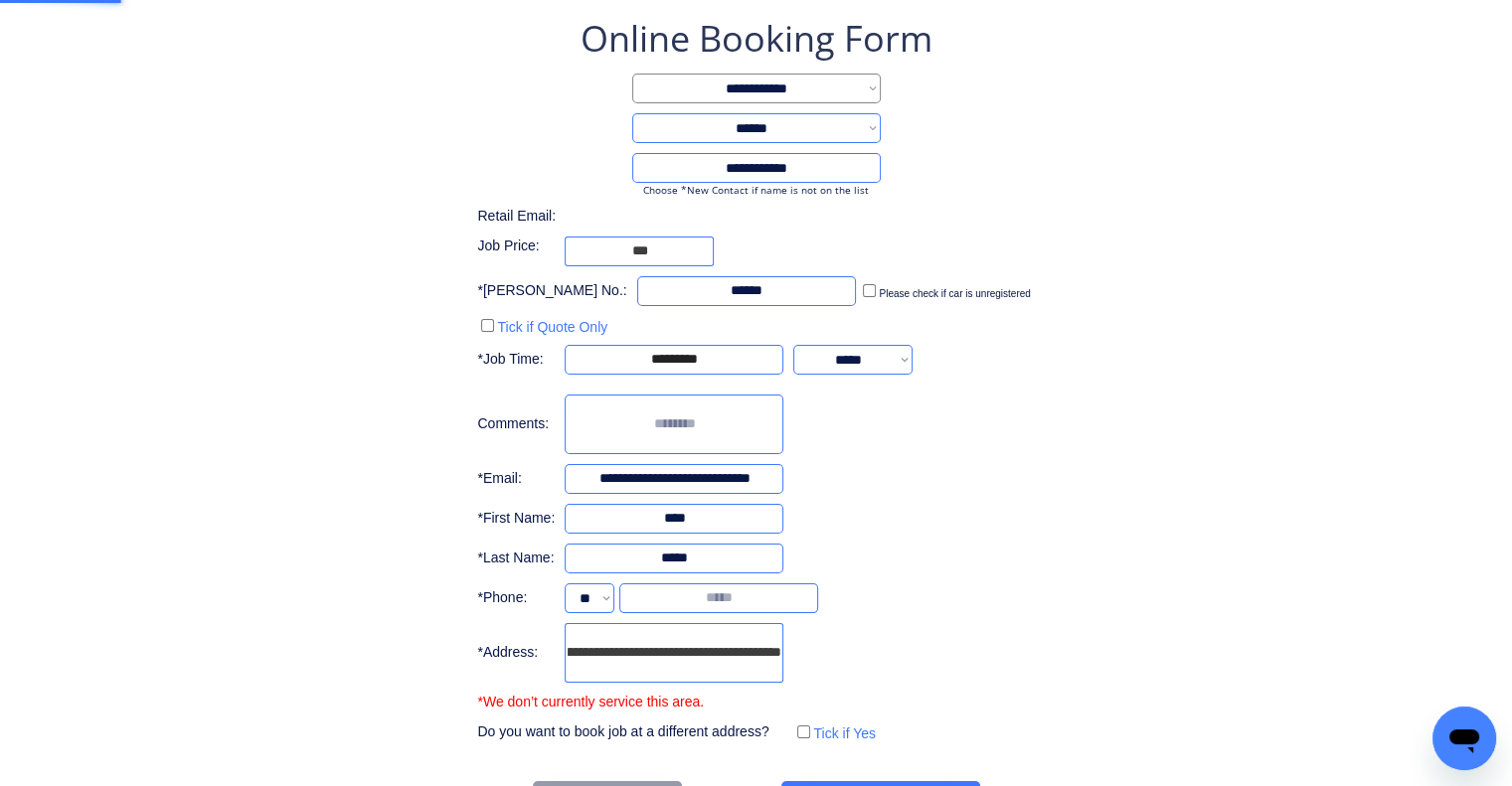 type on "**********" 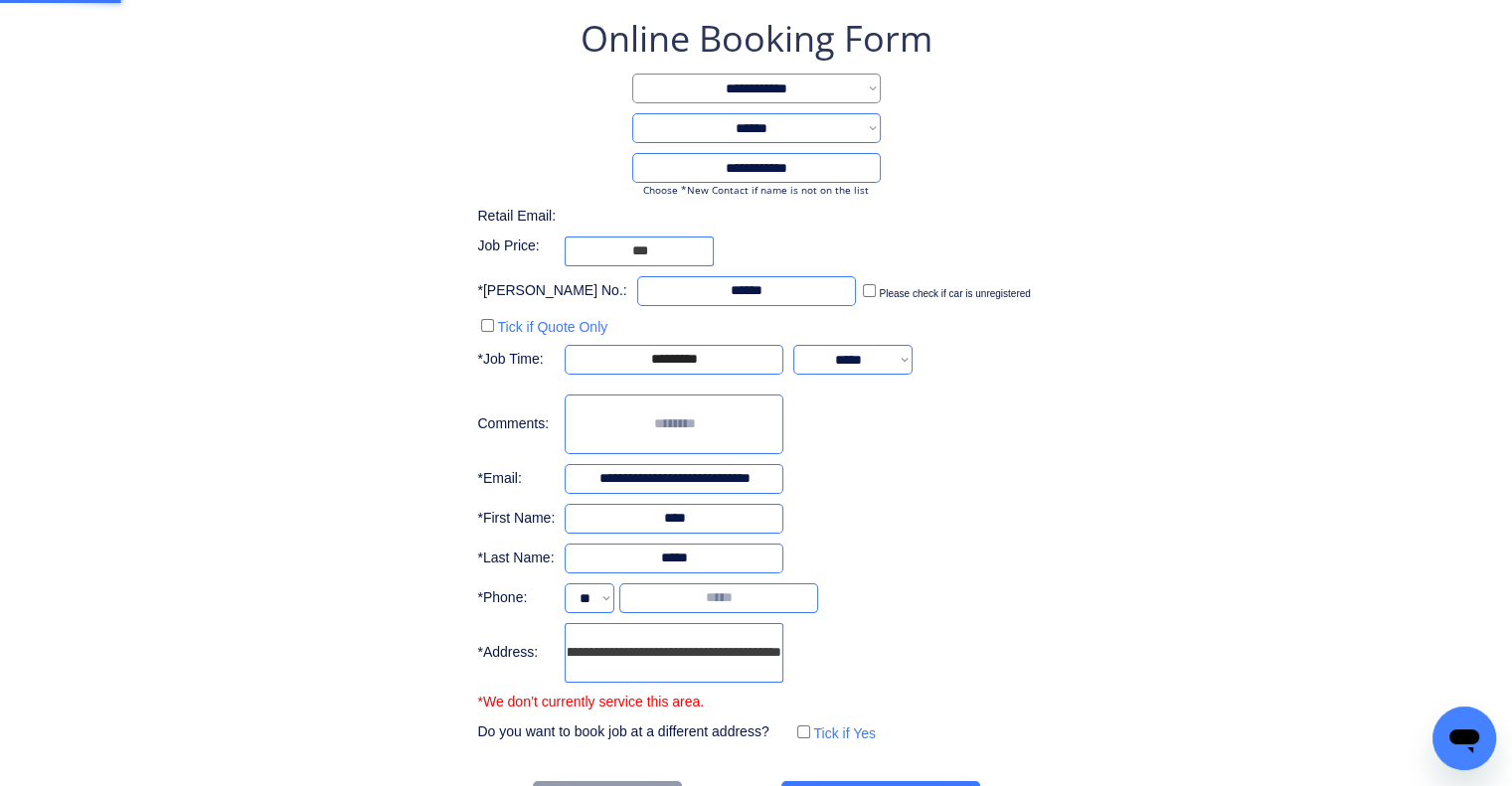 click on "**********" at bounding box center [756, 419] 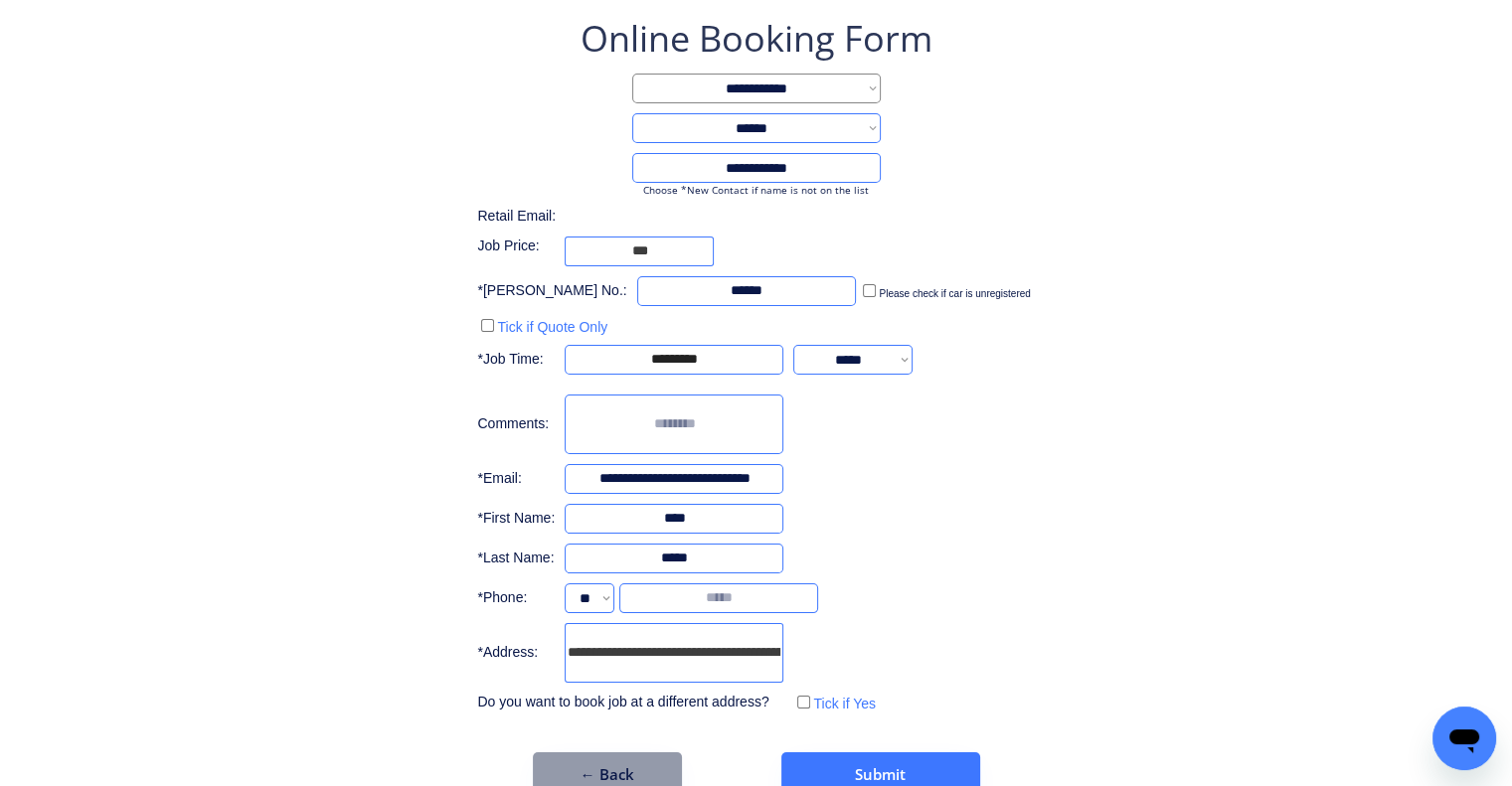 click at bounding box center (719, 598) 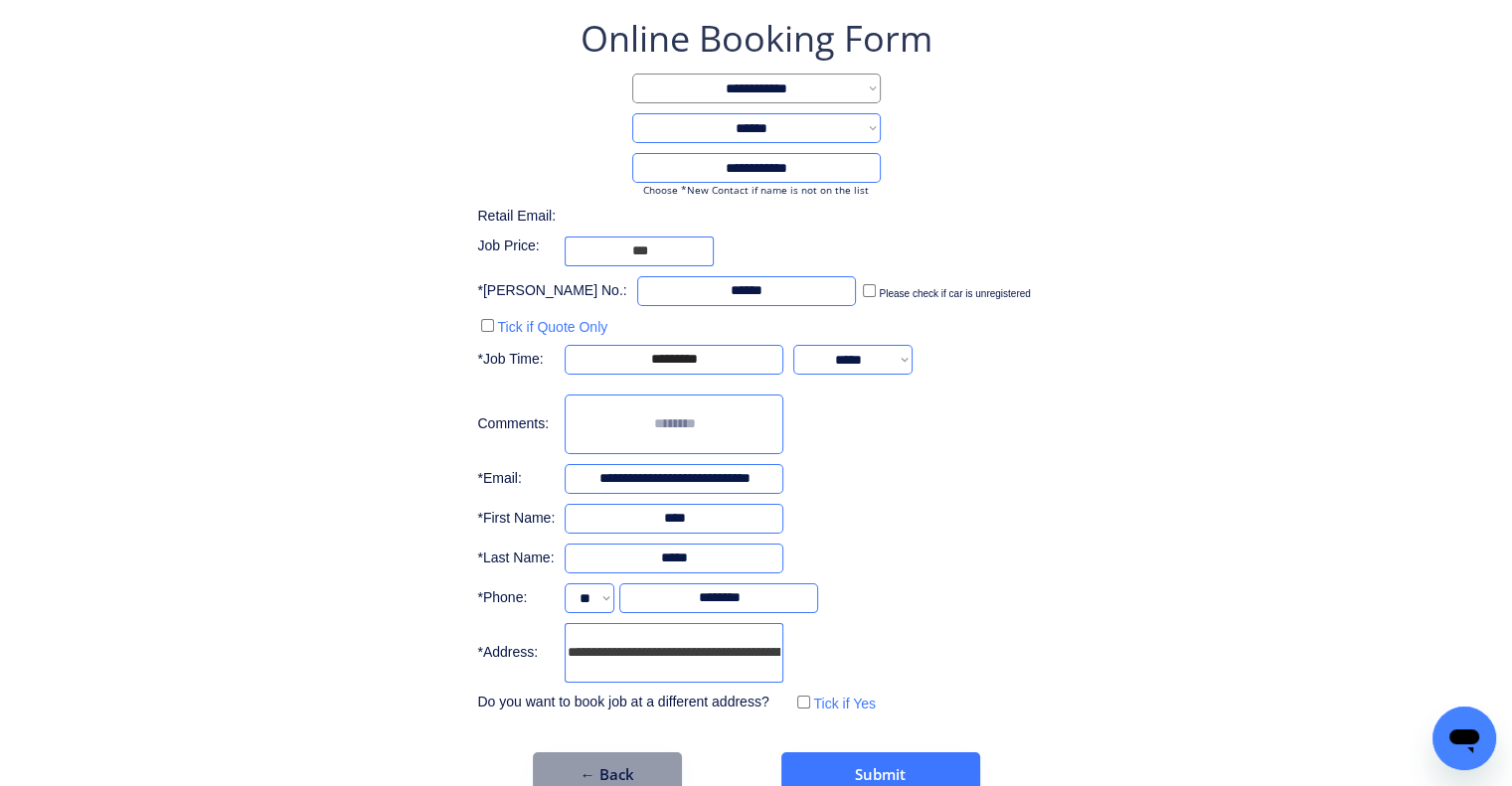 click on "**********" at bounding box center (756, 366) 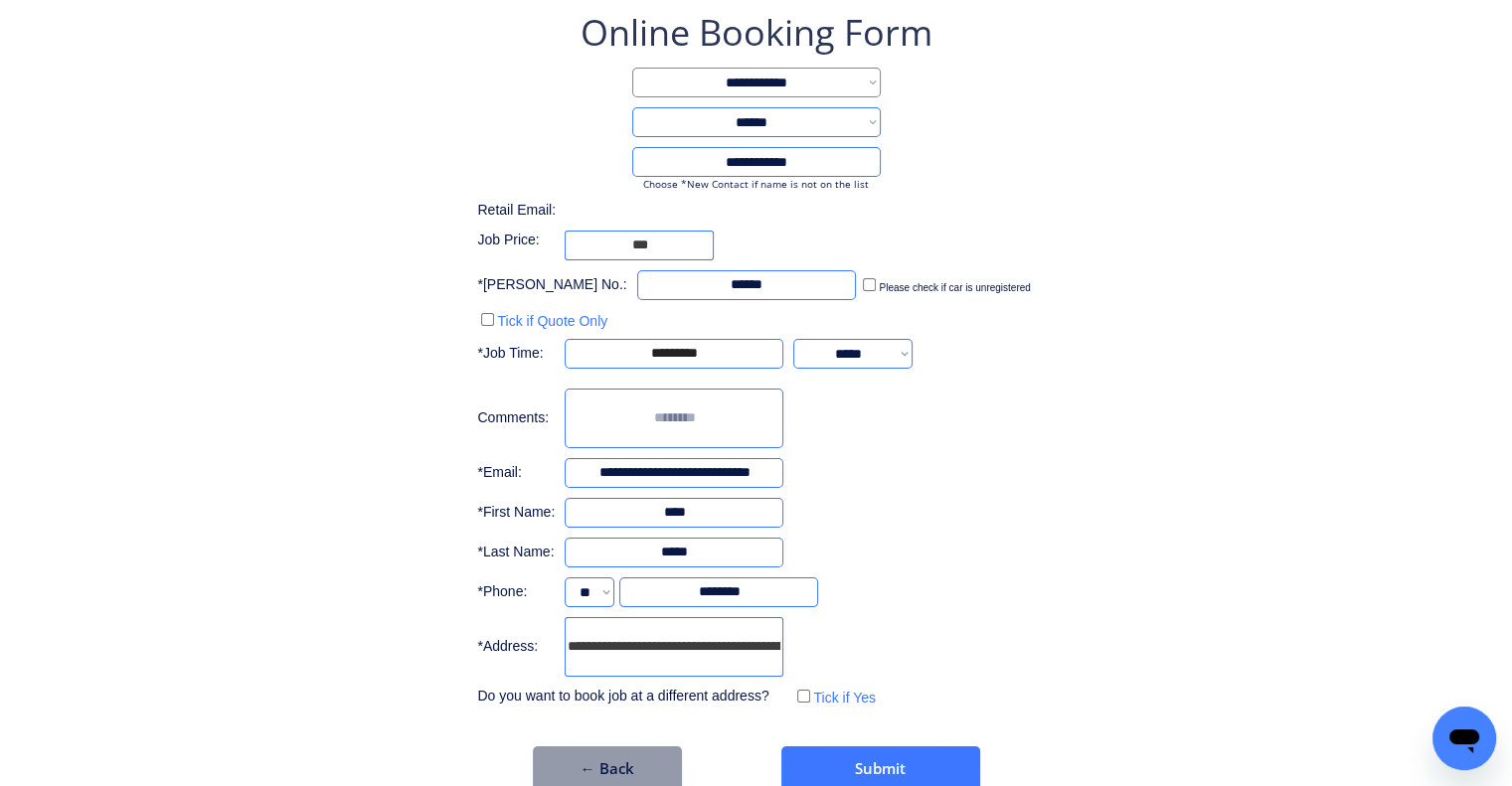 scroll, scrollTop: 135, scrollLeft: 0, axis: vertical 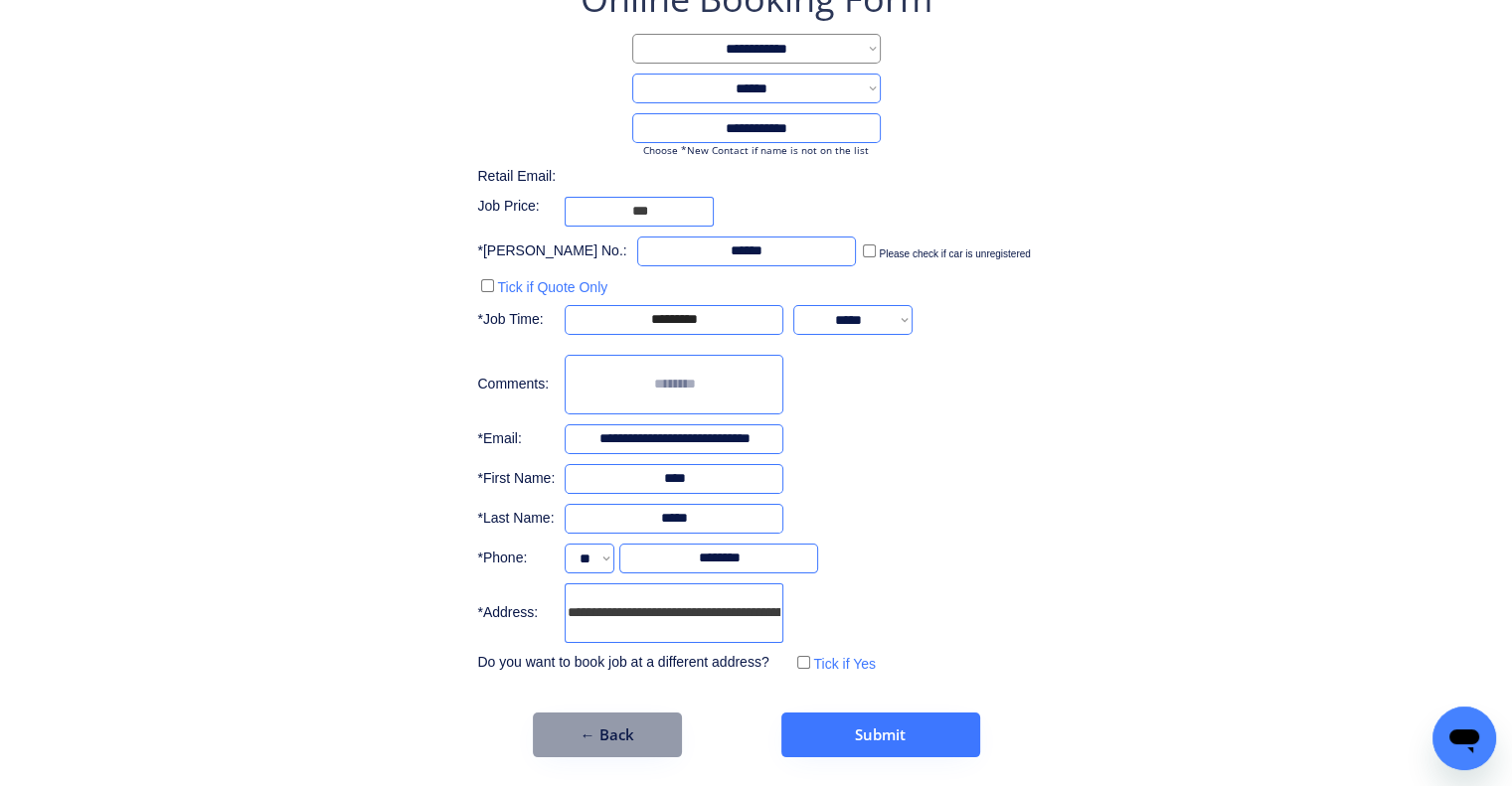 click at bounding box center (674, 385) 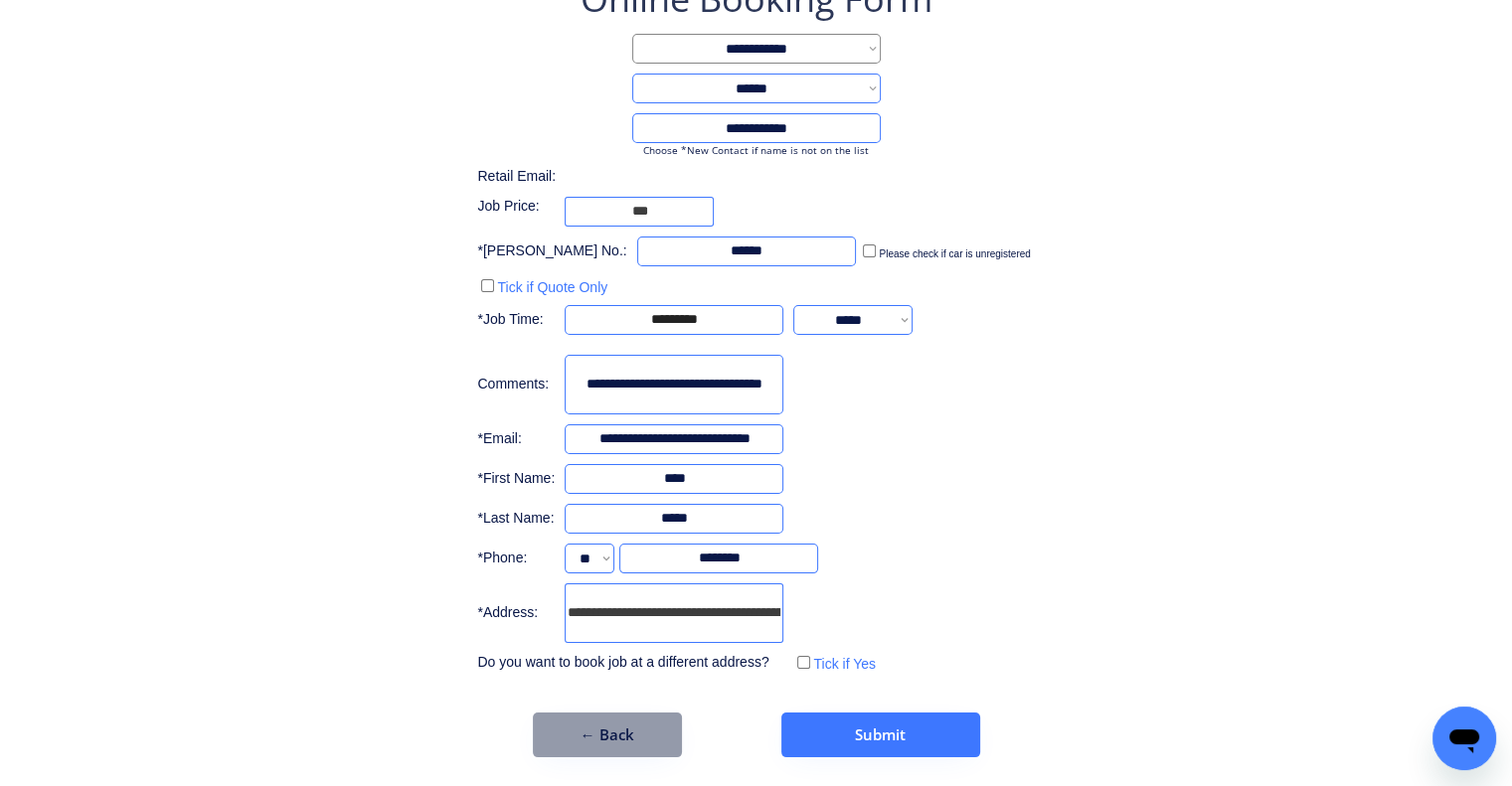 scroll, scrollTop: 0, scrollLeft: 16, axis: horizontal 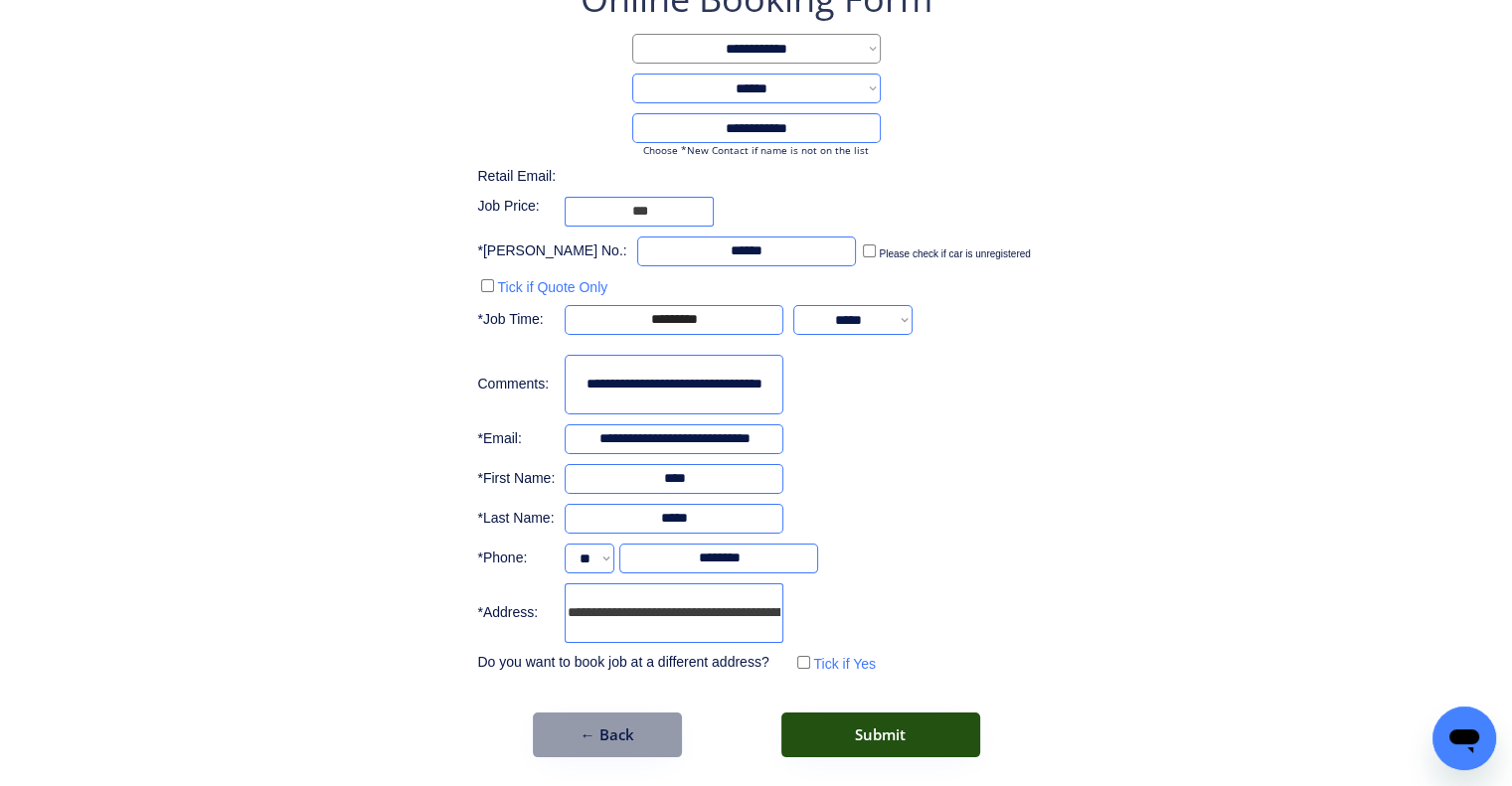type on "**********" 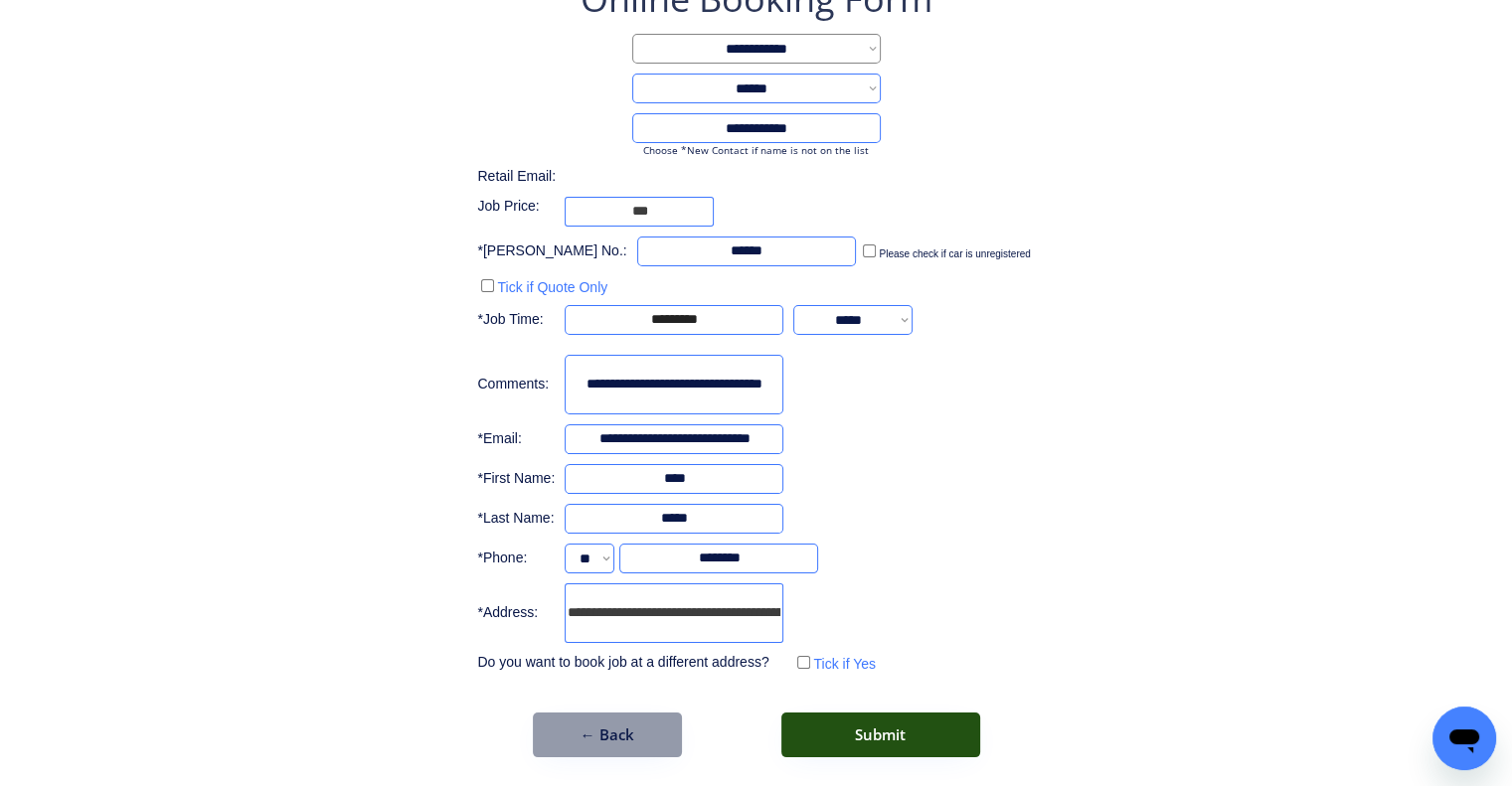 click on "Submit" at bounding box center (881, 734) 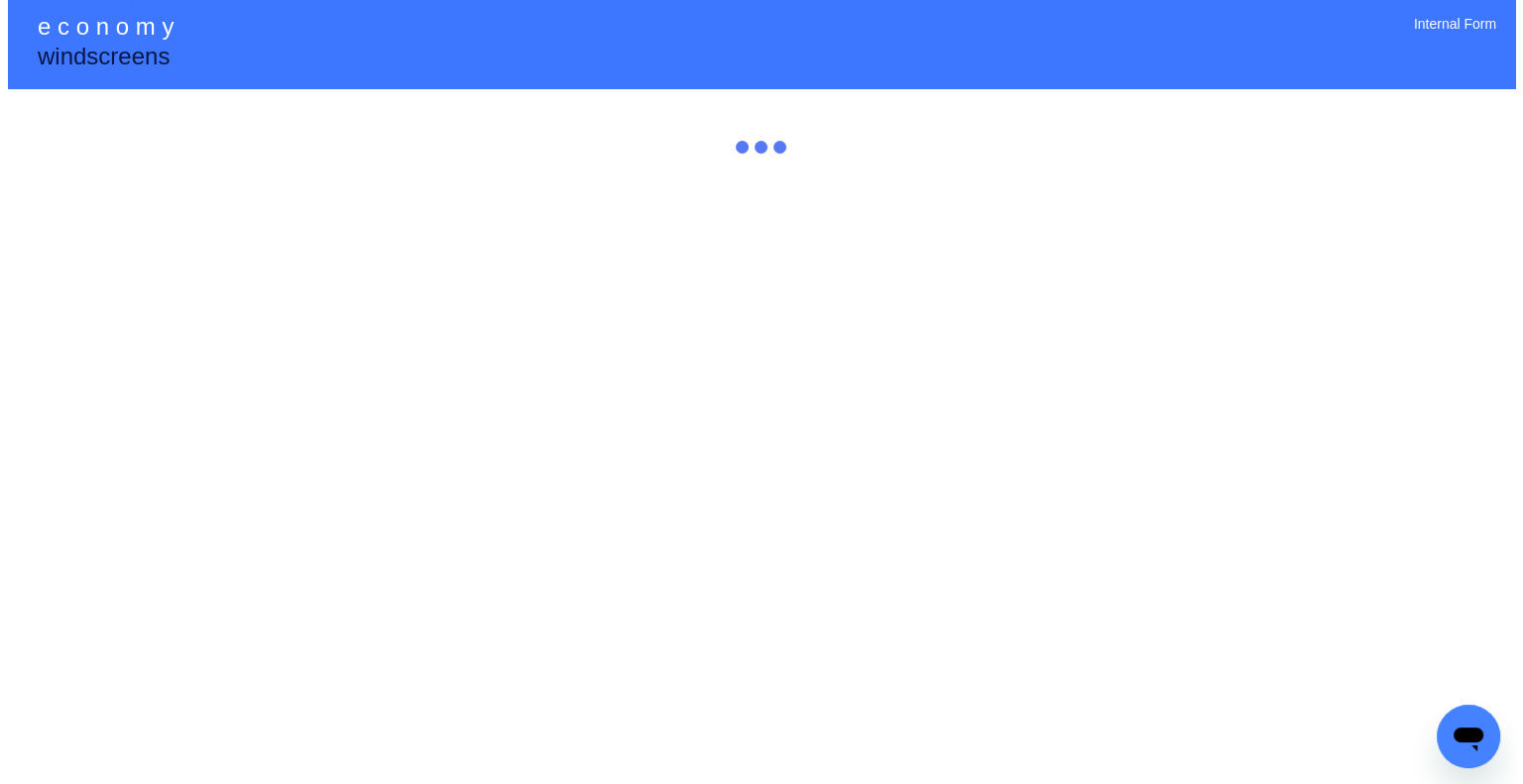 scroll, scrollTop: 0, scrollLeft: 0, axis: both 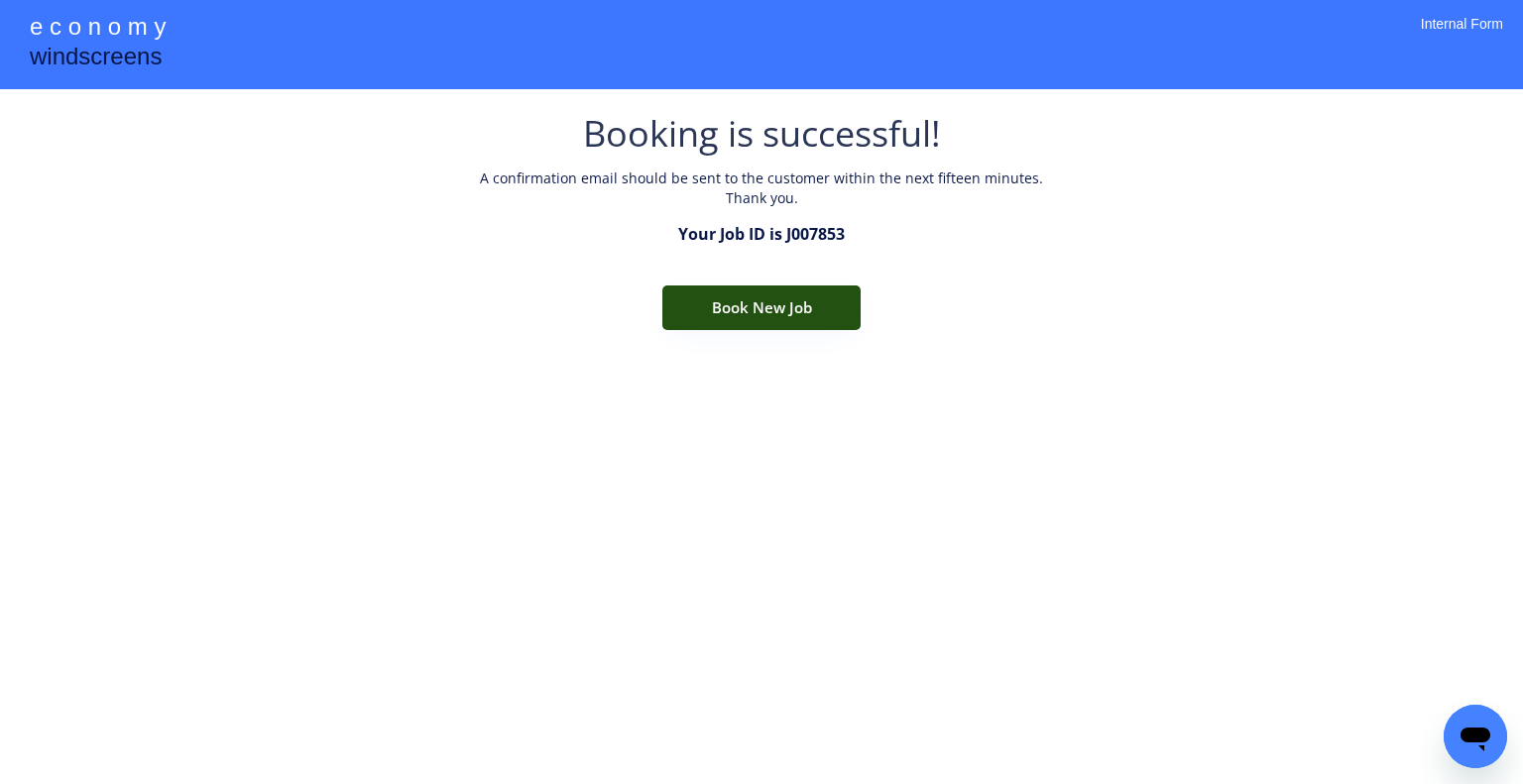 click on "Book New Job" at bounding box center [762, 307] 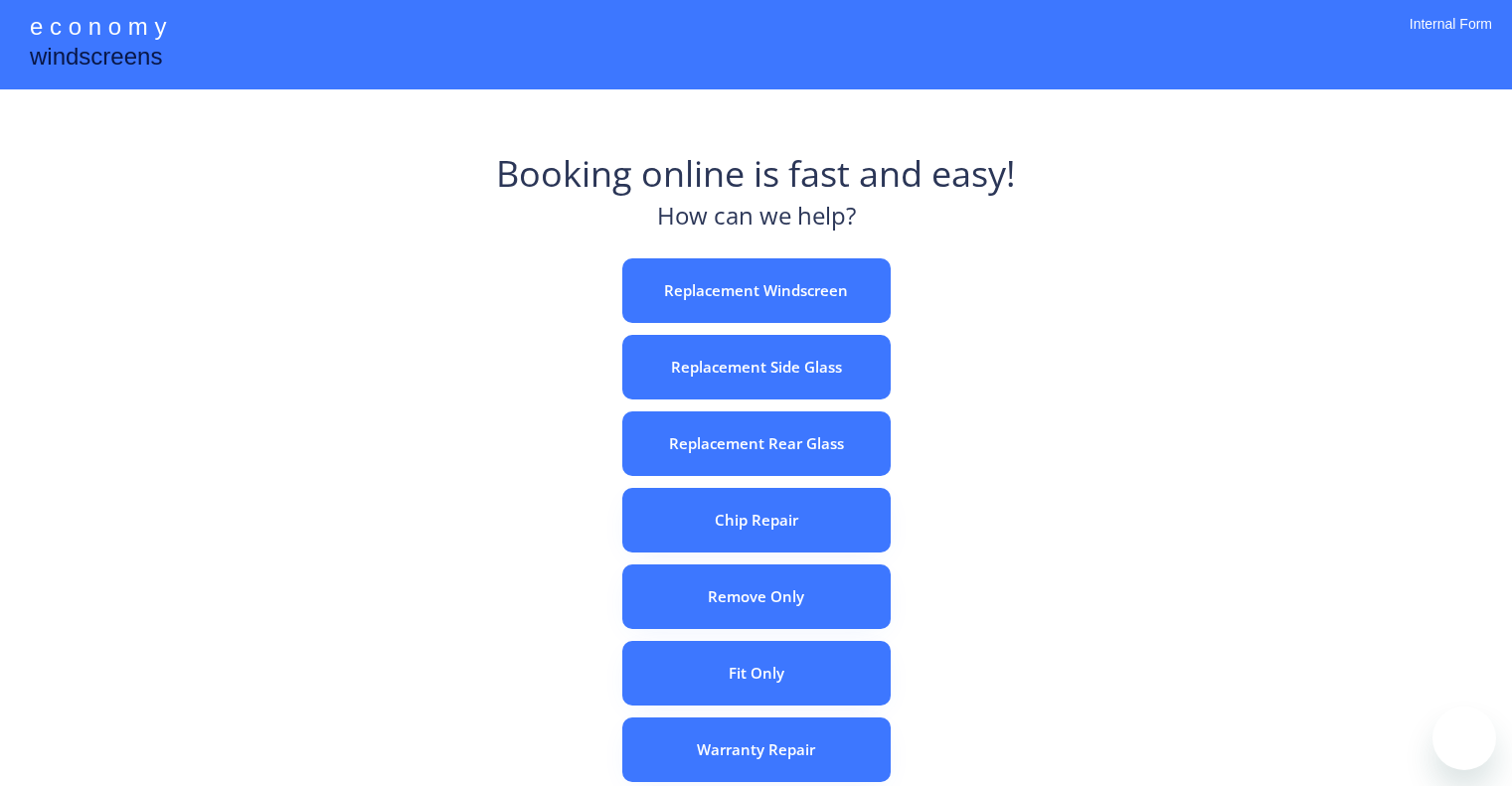 scroll, scrollTop: 0, scrollLeft: 0, axis: both 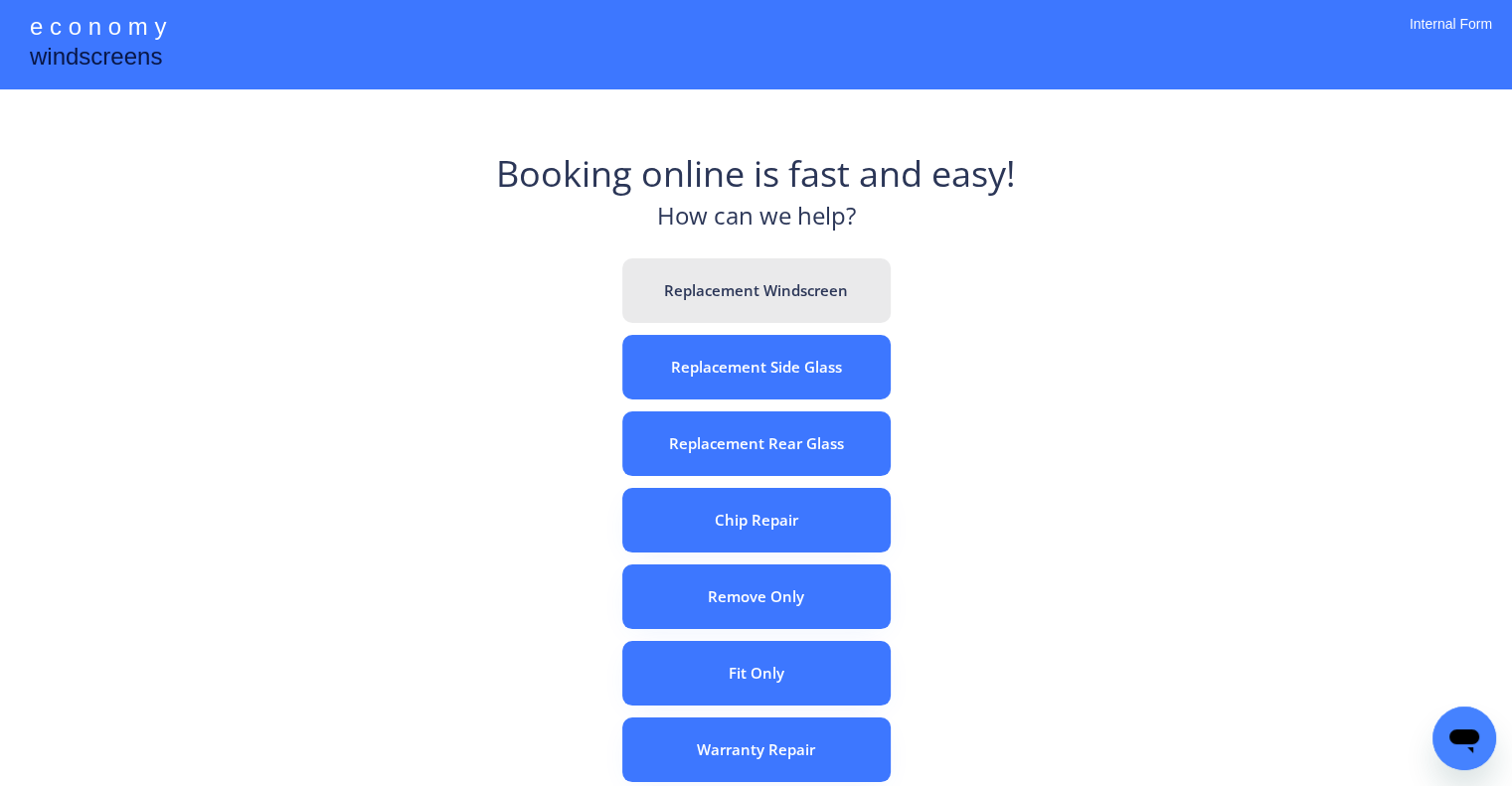 click on "Replacement Windscreen" at bounding box center [756, 290] 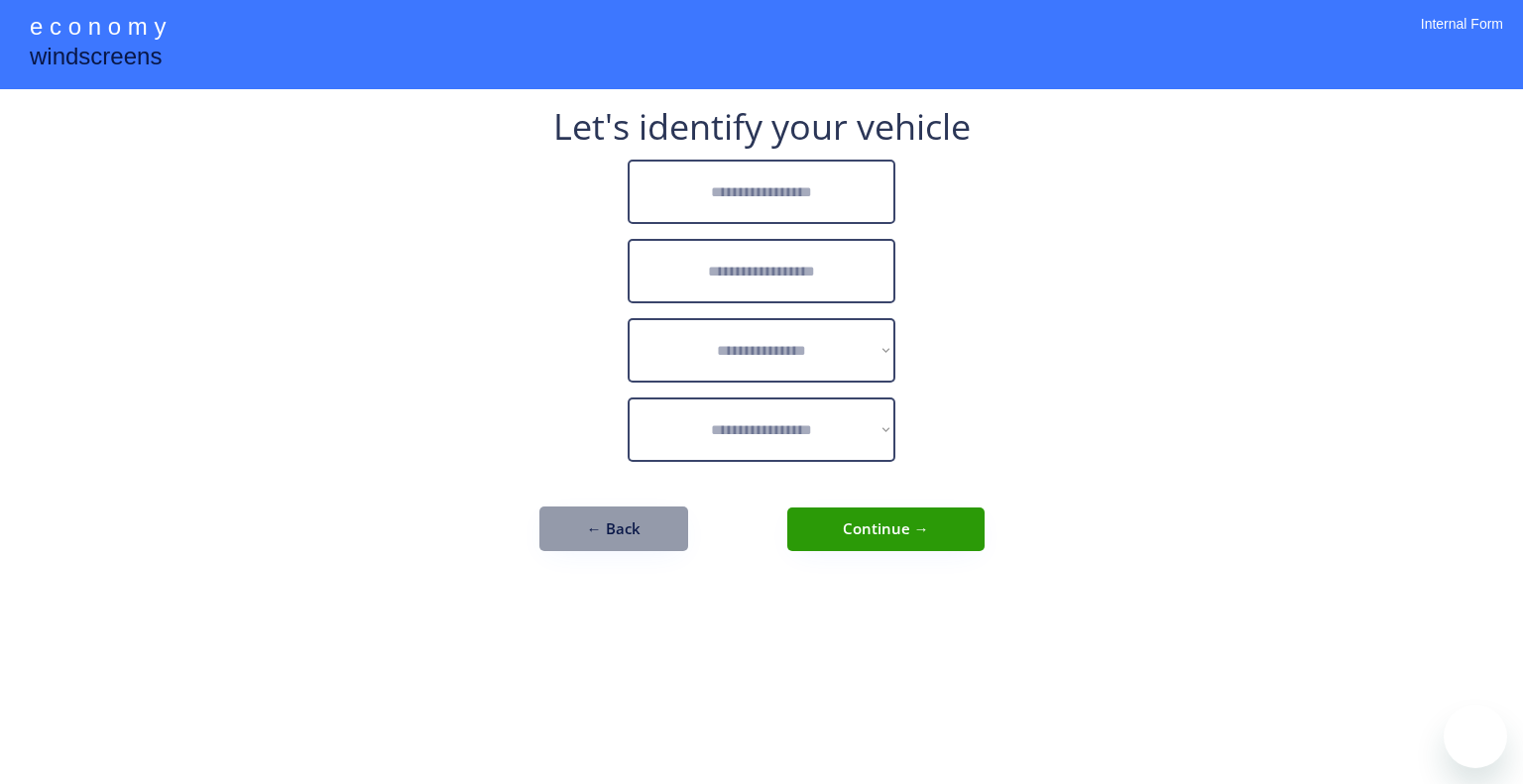 scroll, scrollTop: 0, scrollLeft: 0, axis: both 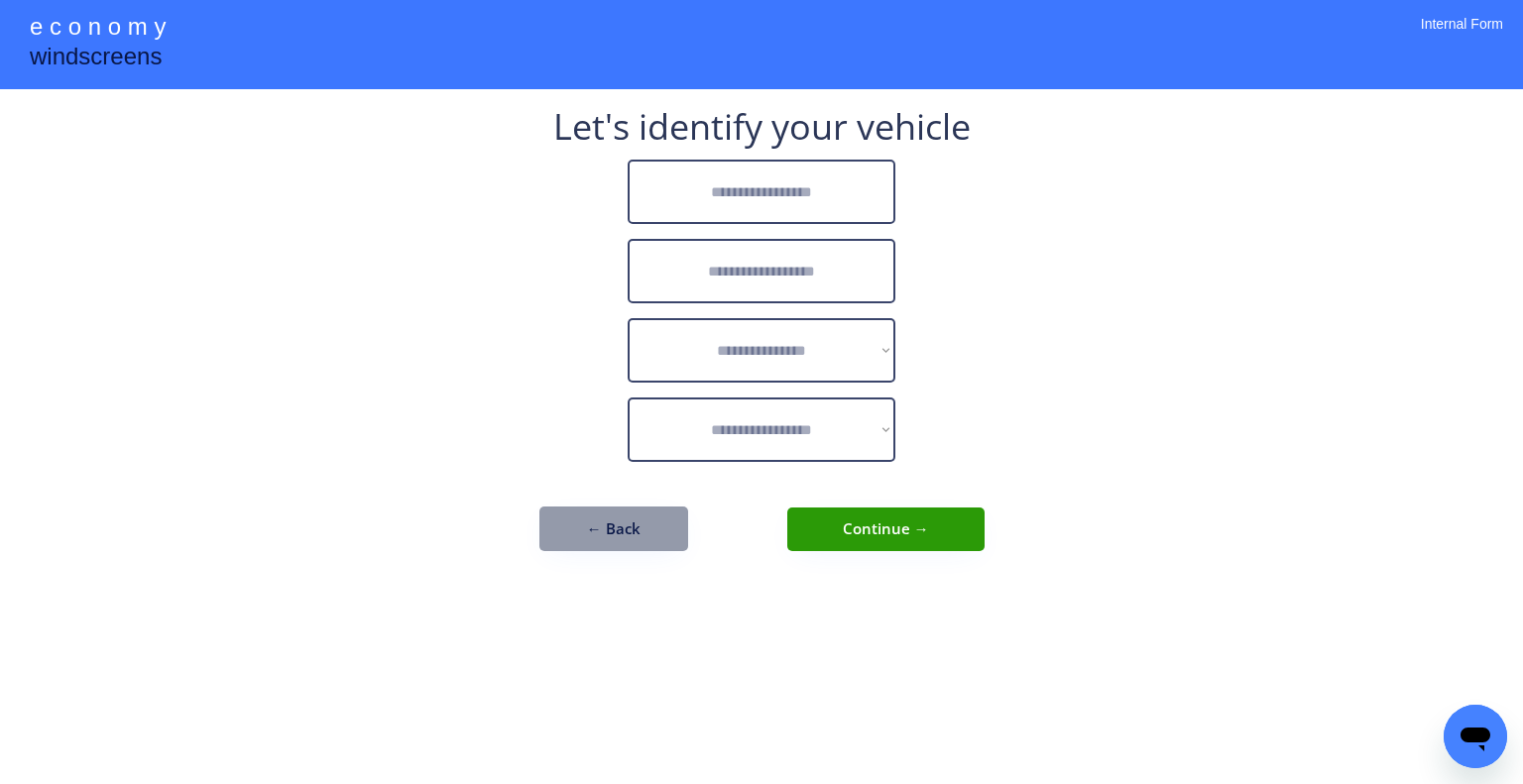 click at bounding box center [762, 191] 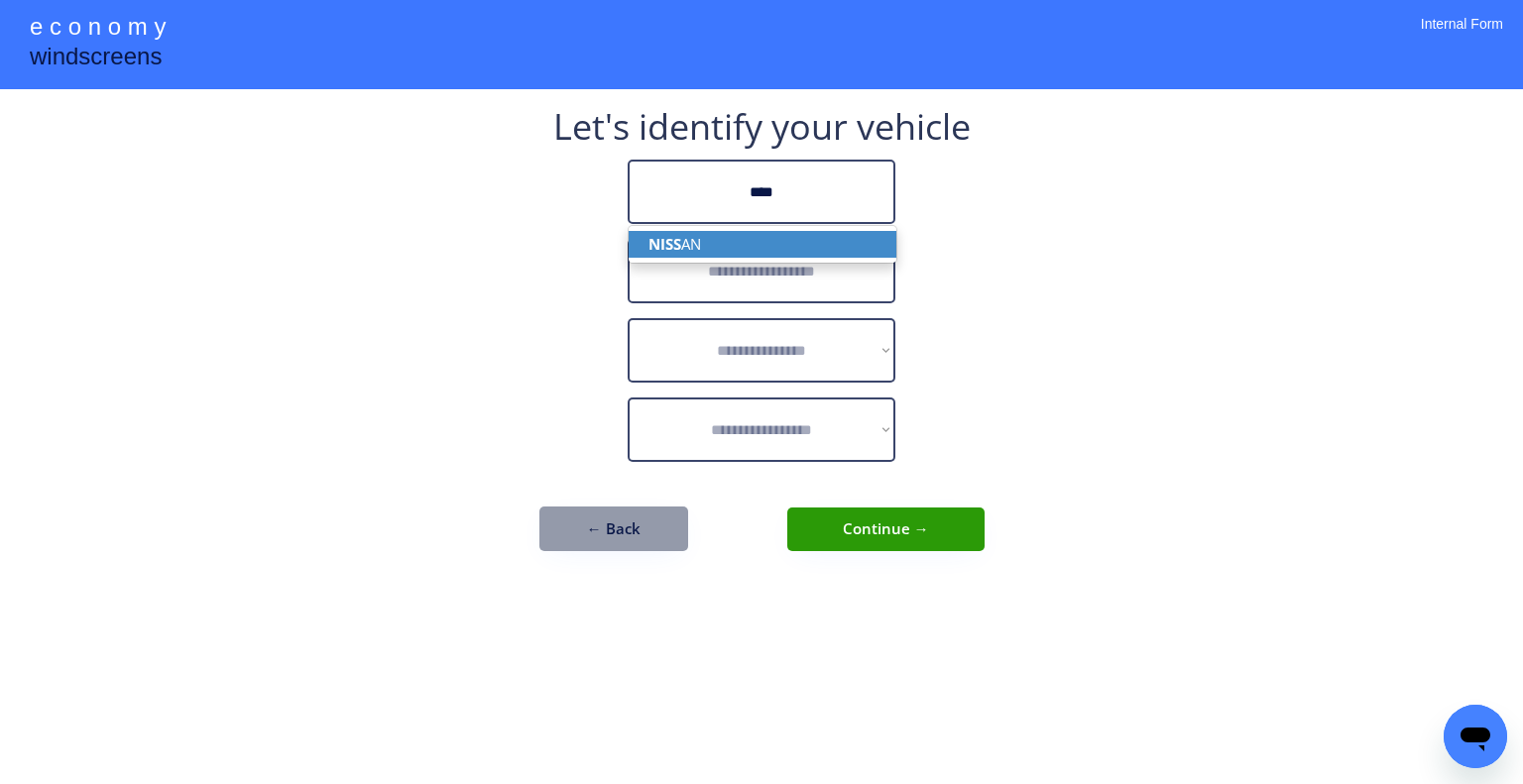 click on "NISS AN" at bounding box center [762, 244] 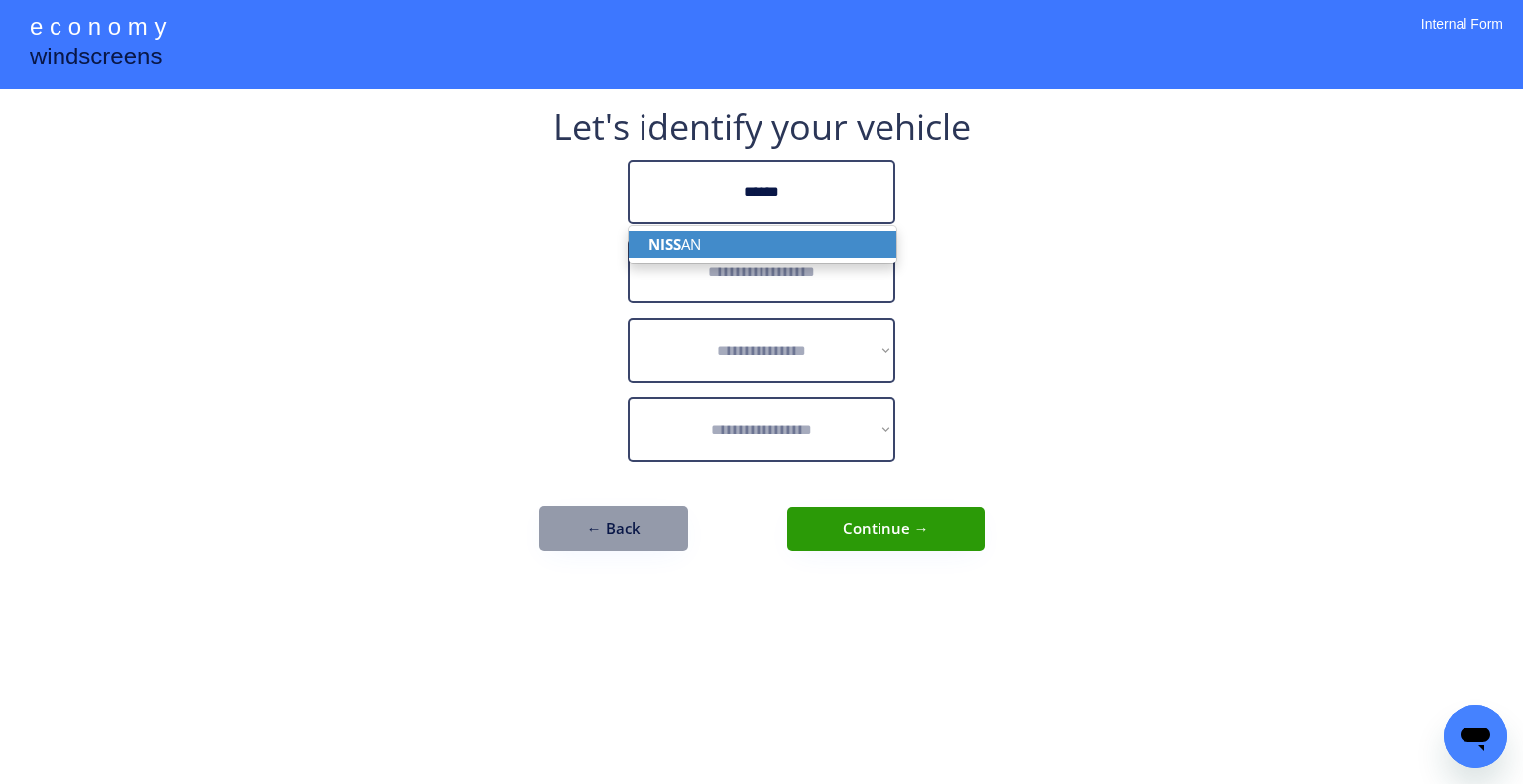 type on "******" 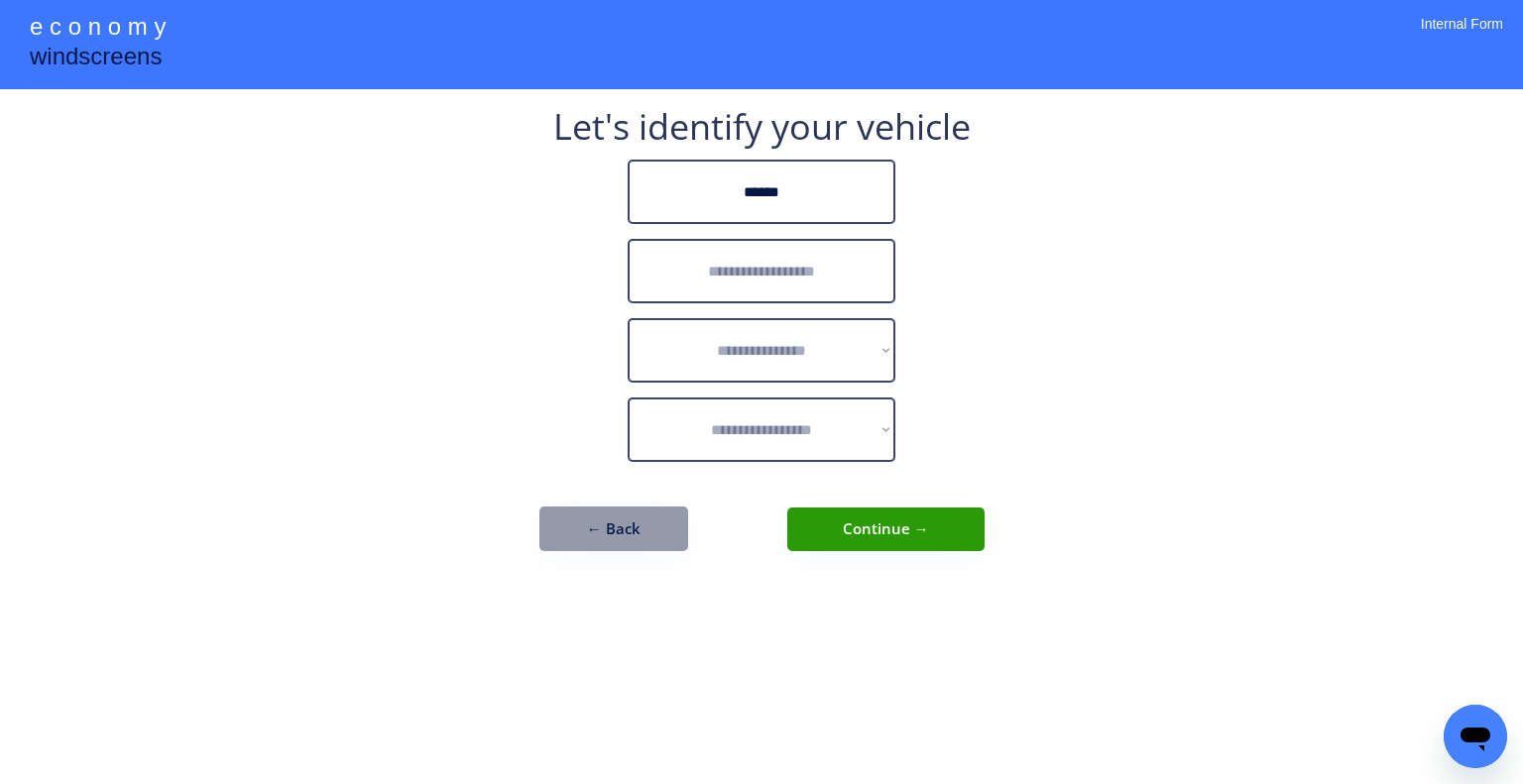 click at bounding box center (762, 271) 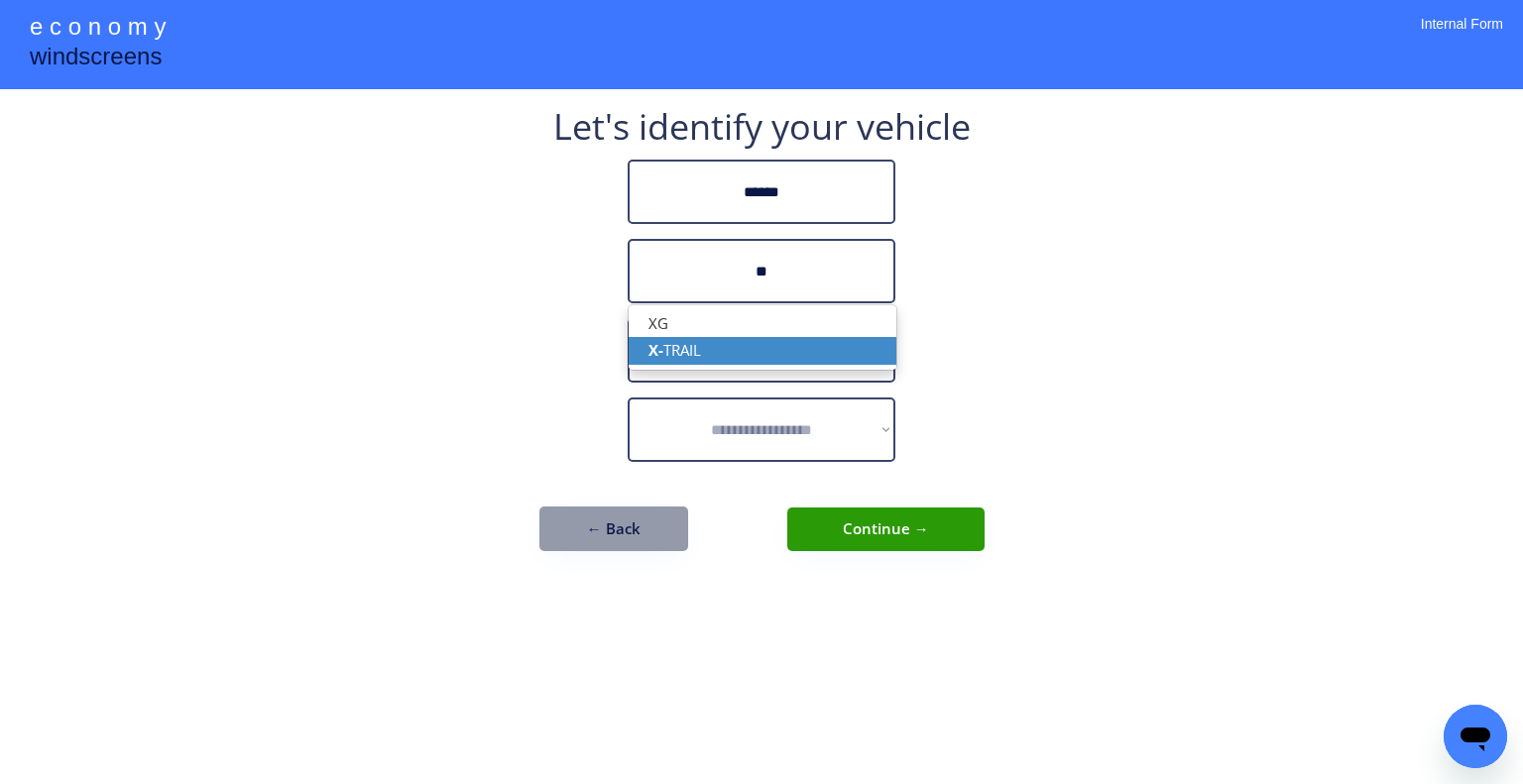 click on "X- TRAIL" at bounding box center [762, 350] 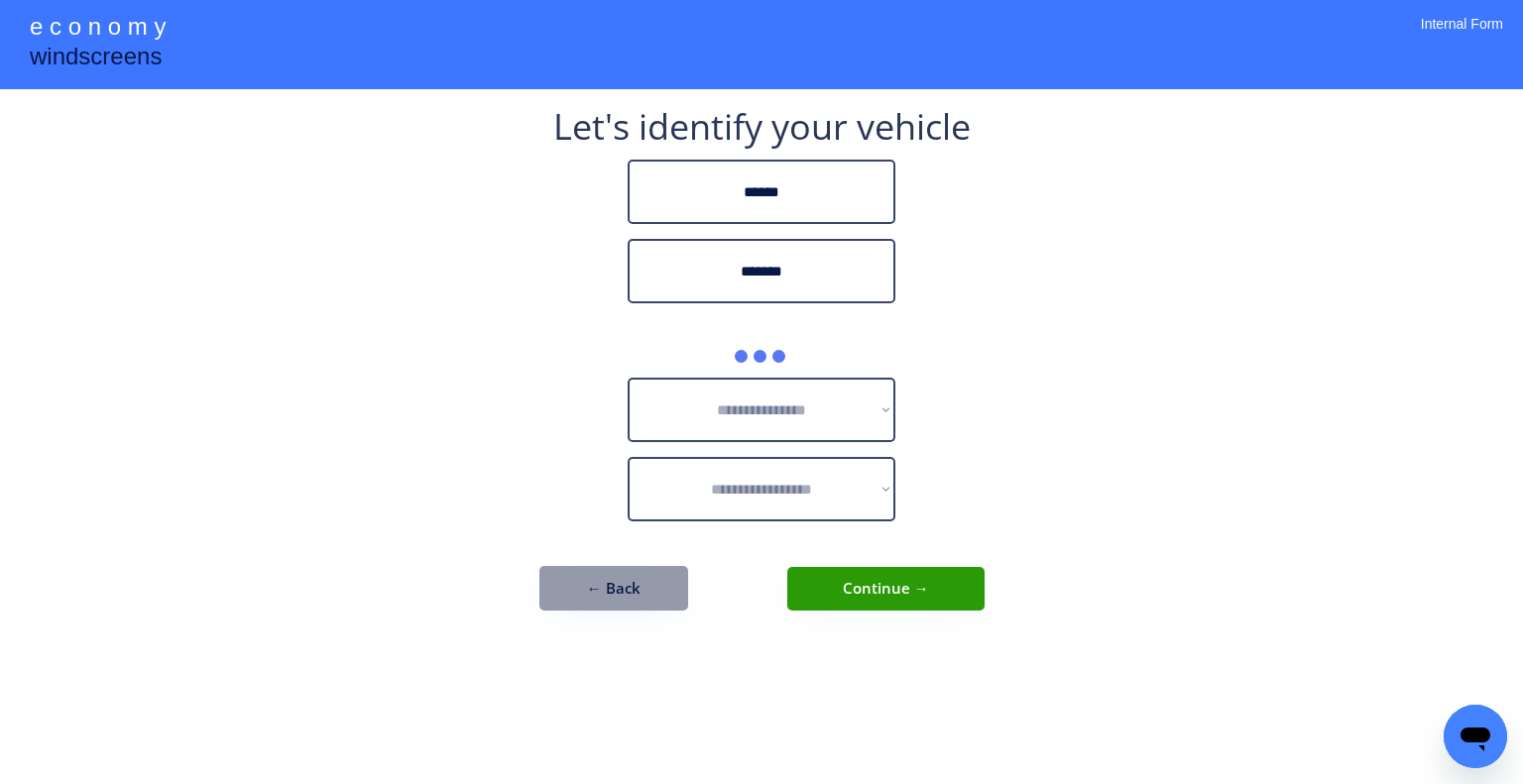 type on "*******" 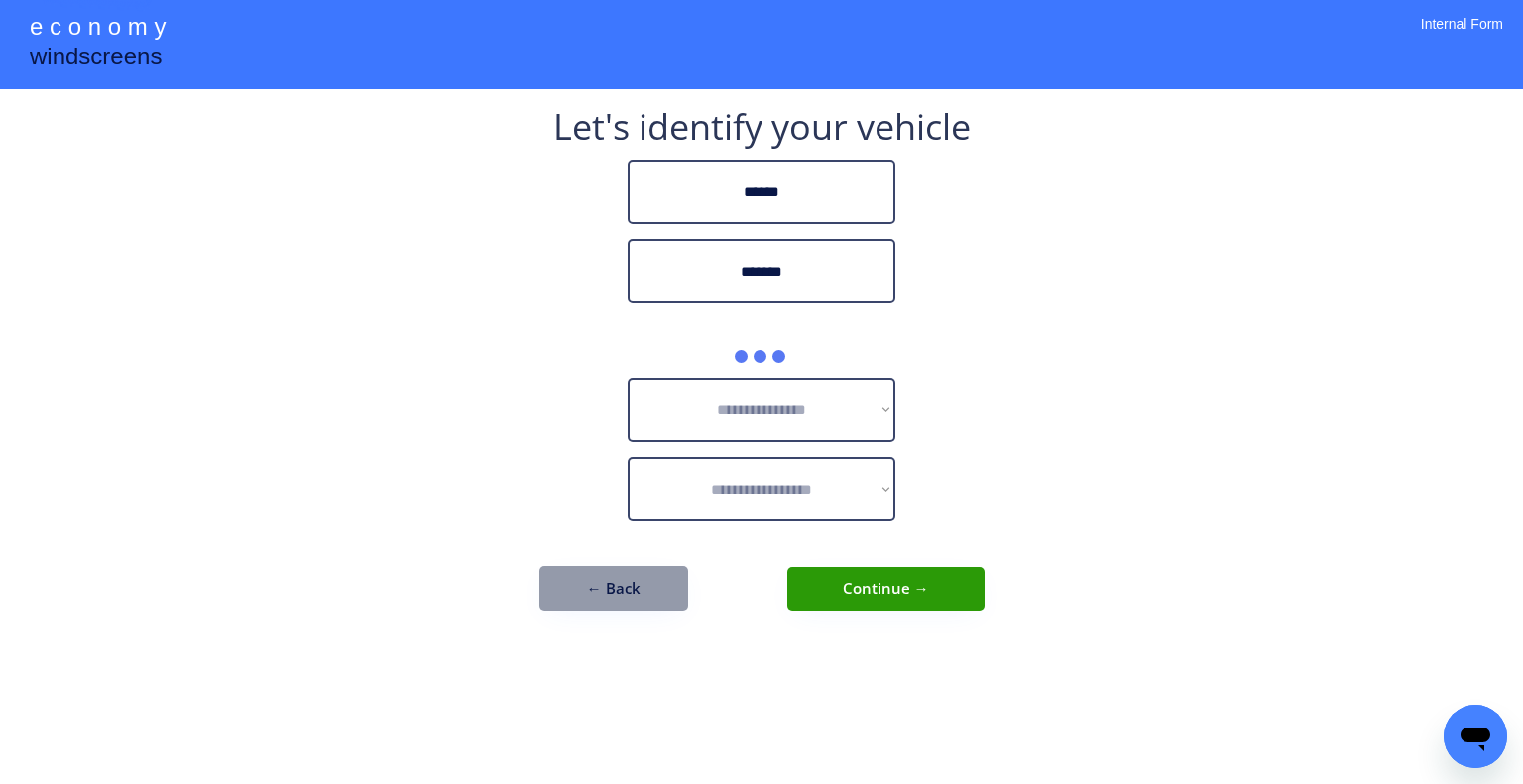 click on "**********" at bounding box center (762, 392) 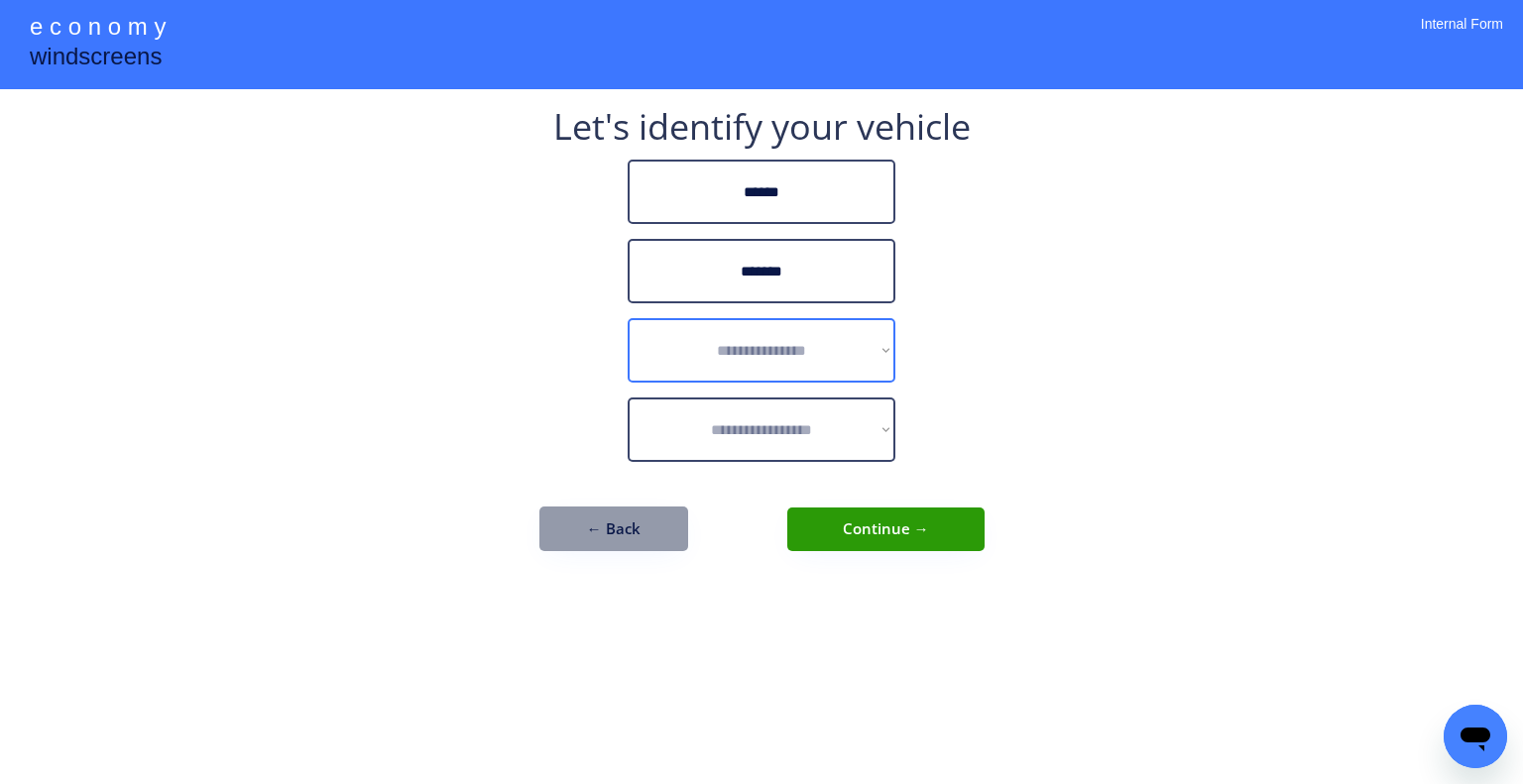 click on "**********" at bounding box center [762, 350] 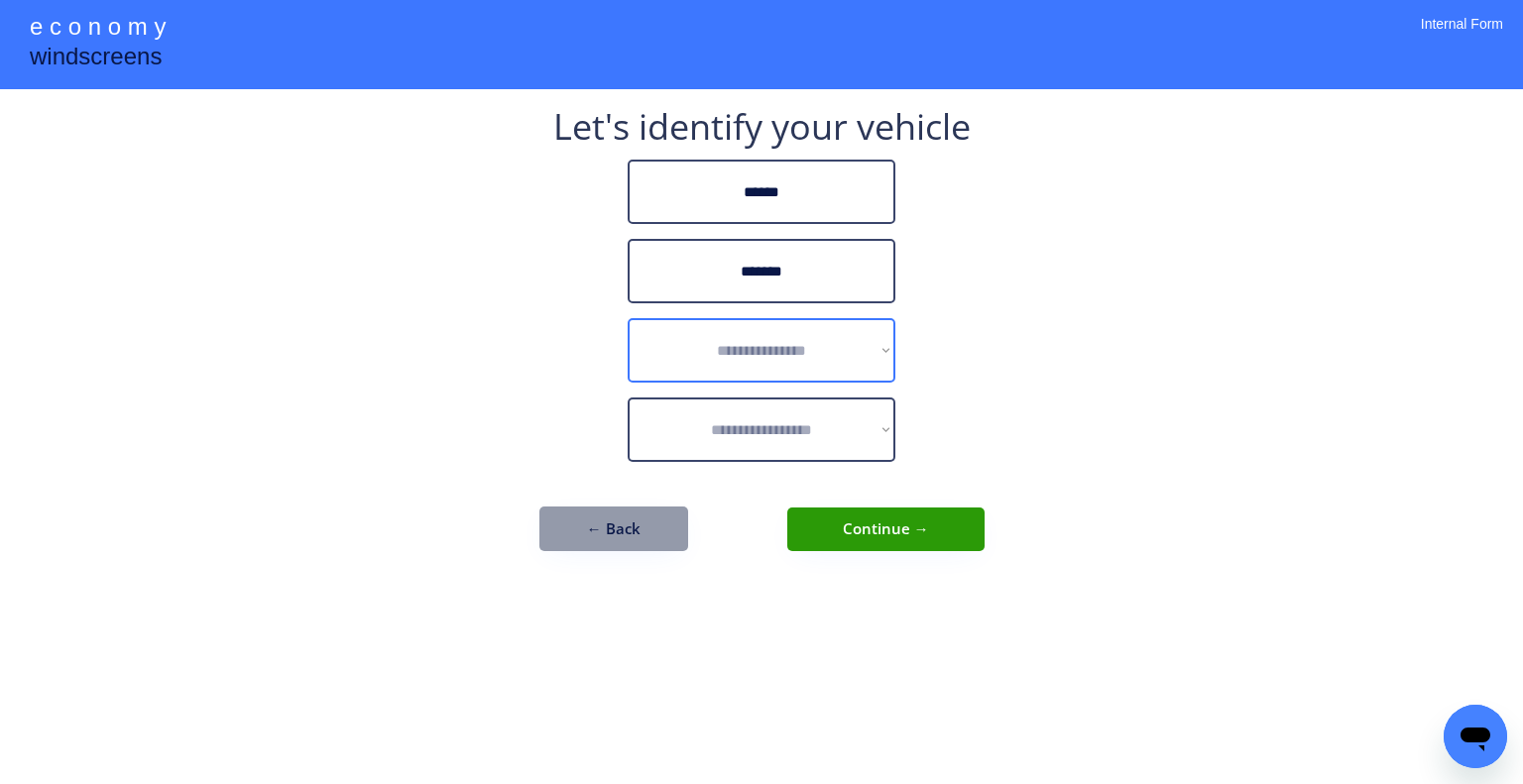 select on "******" 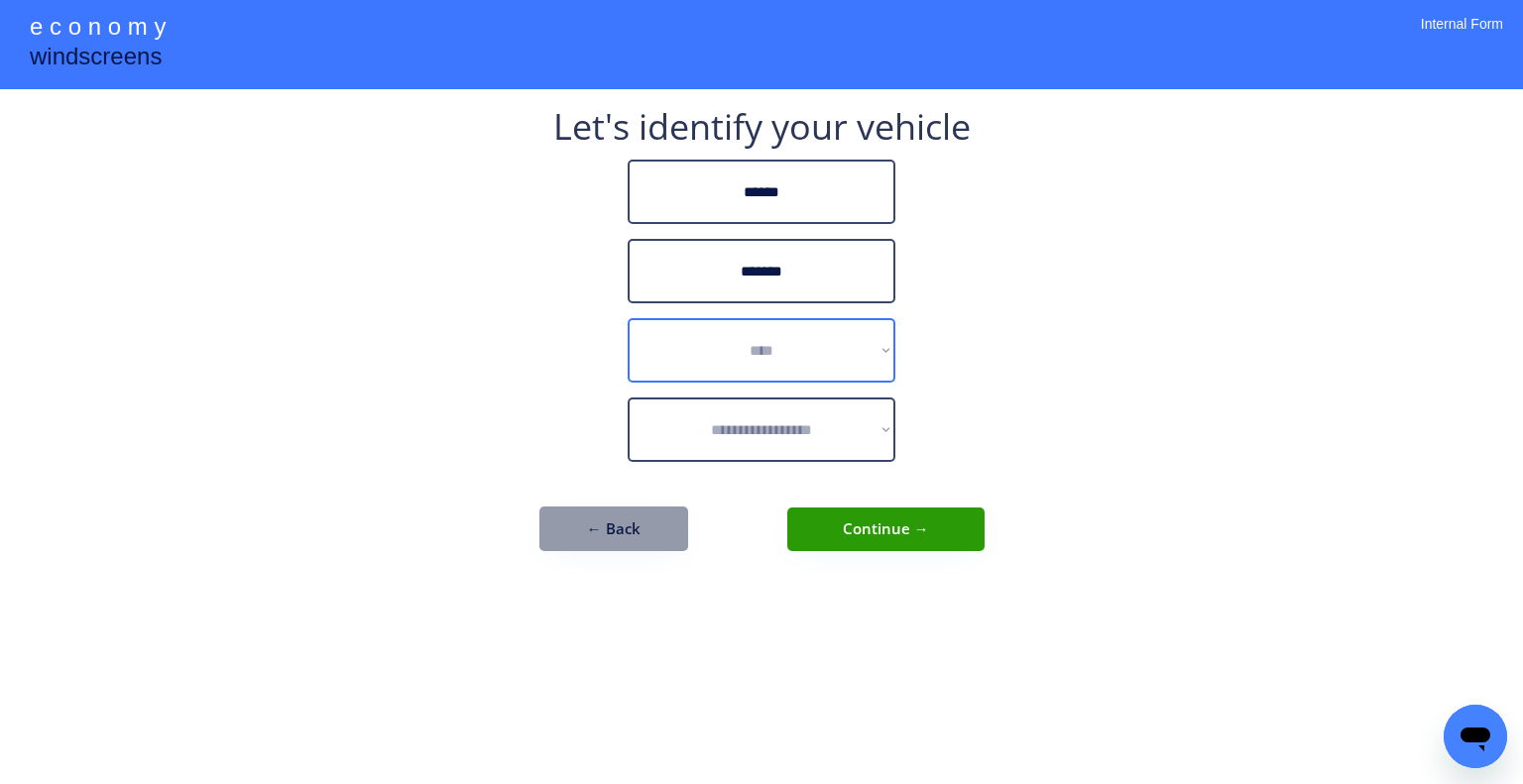 click on "**********" at bounding box center (762, 350) 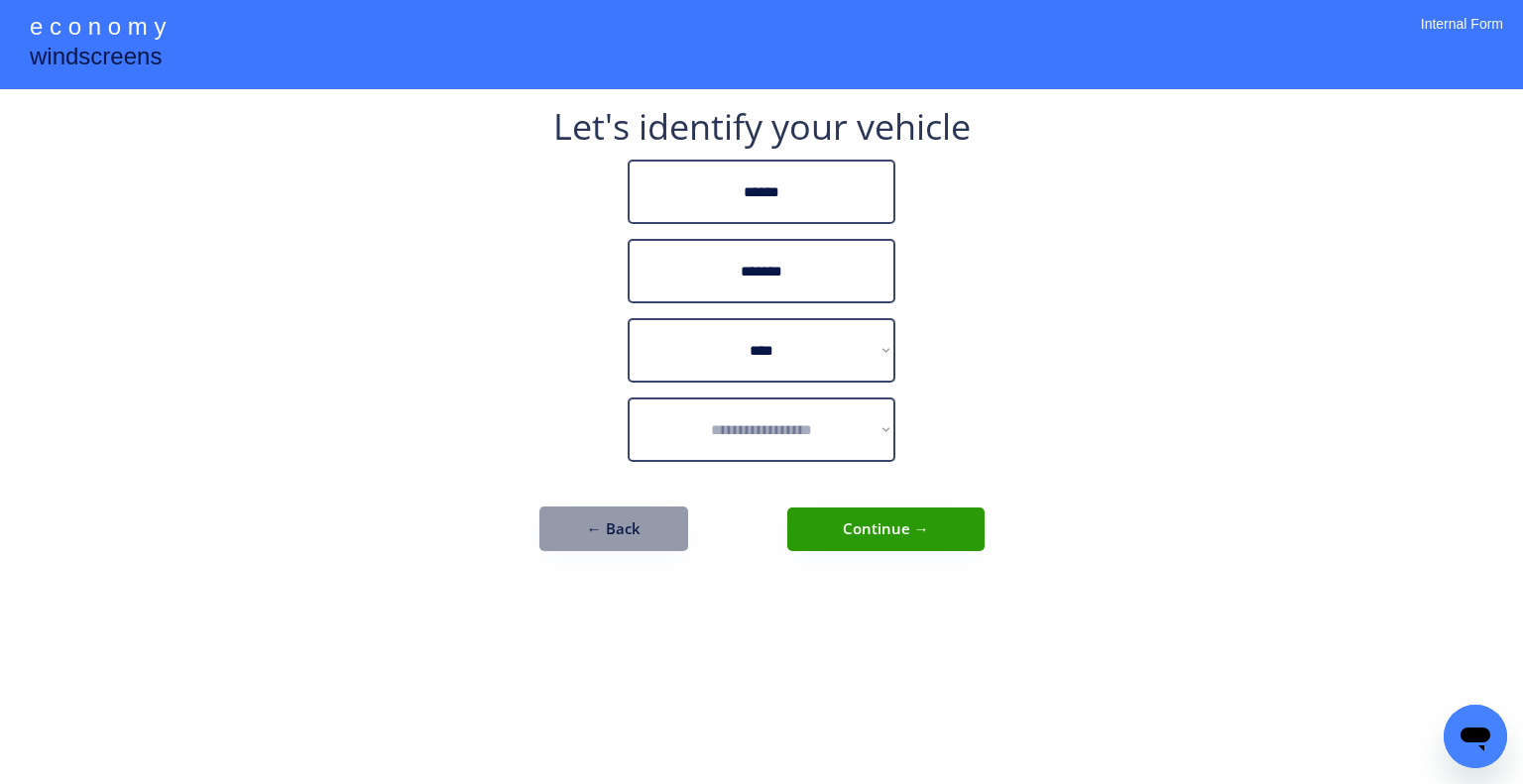 click on "**********" at bounding box center [762, 392] 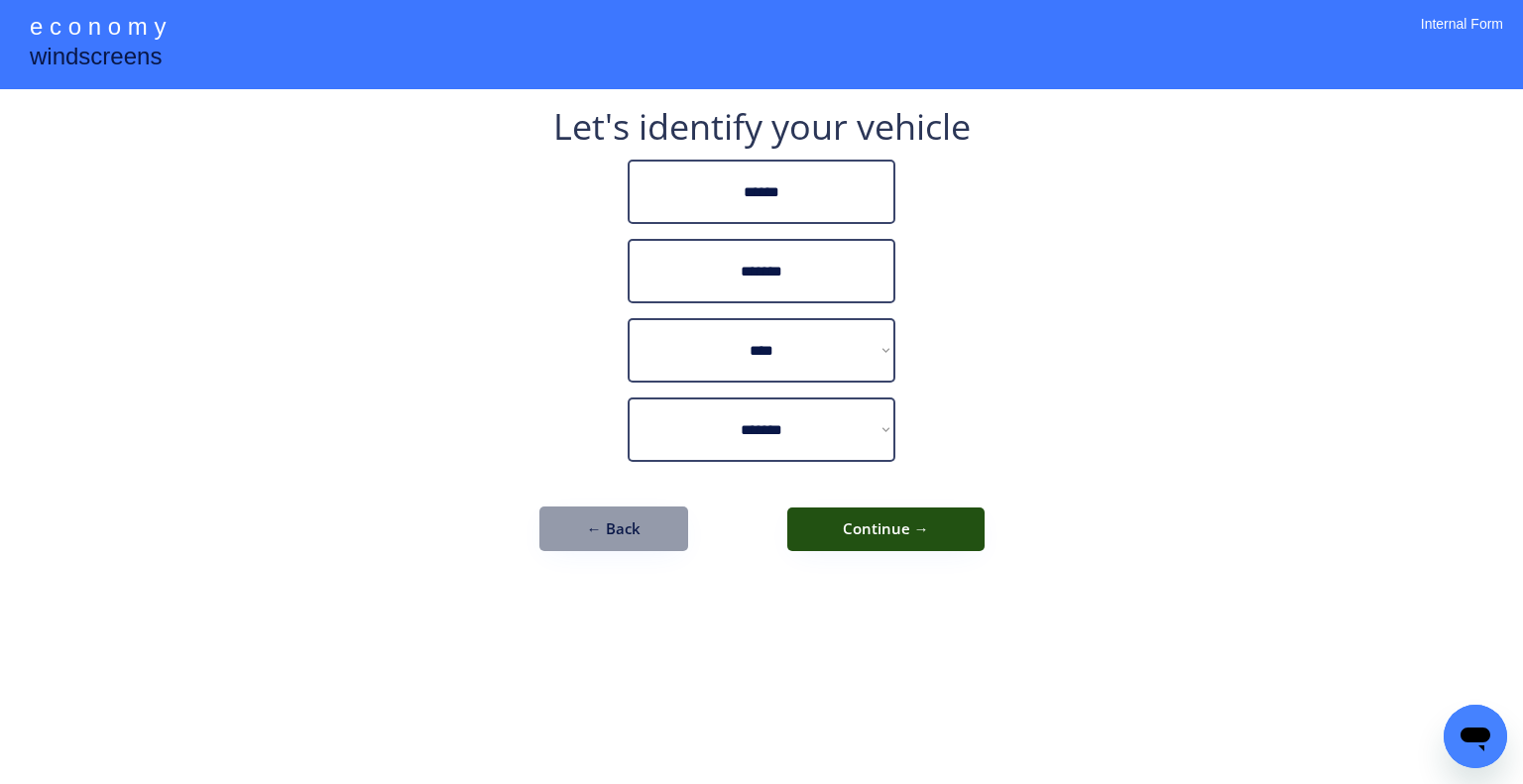 click on "Continue    →" at bounding box center (885, 529) 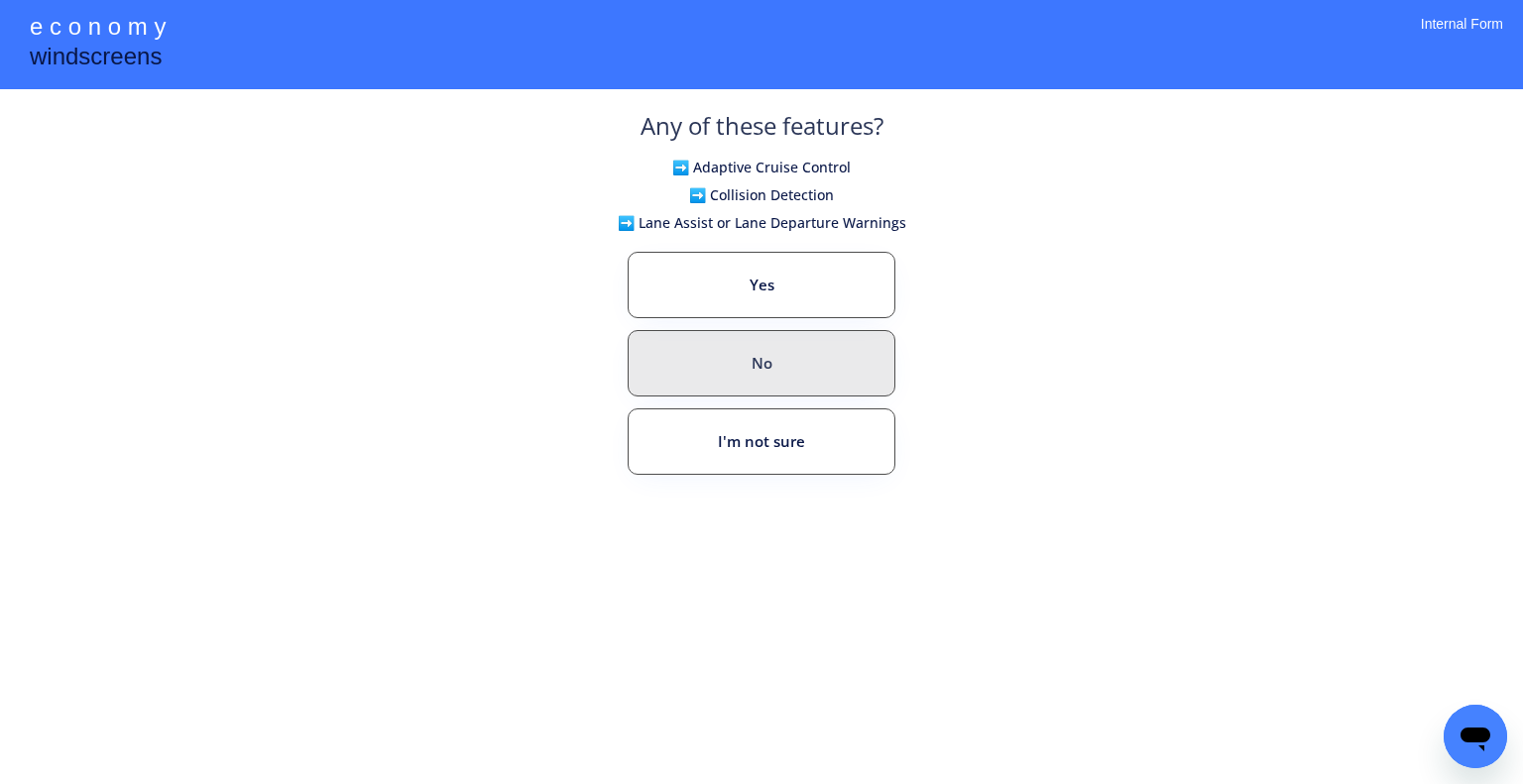 click on "No" at bounding box center (762, 363) 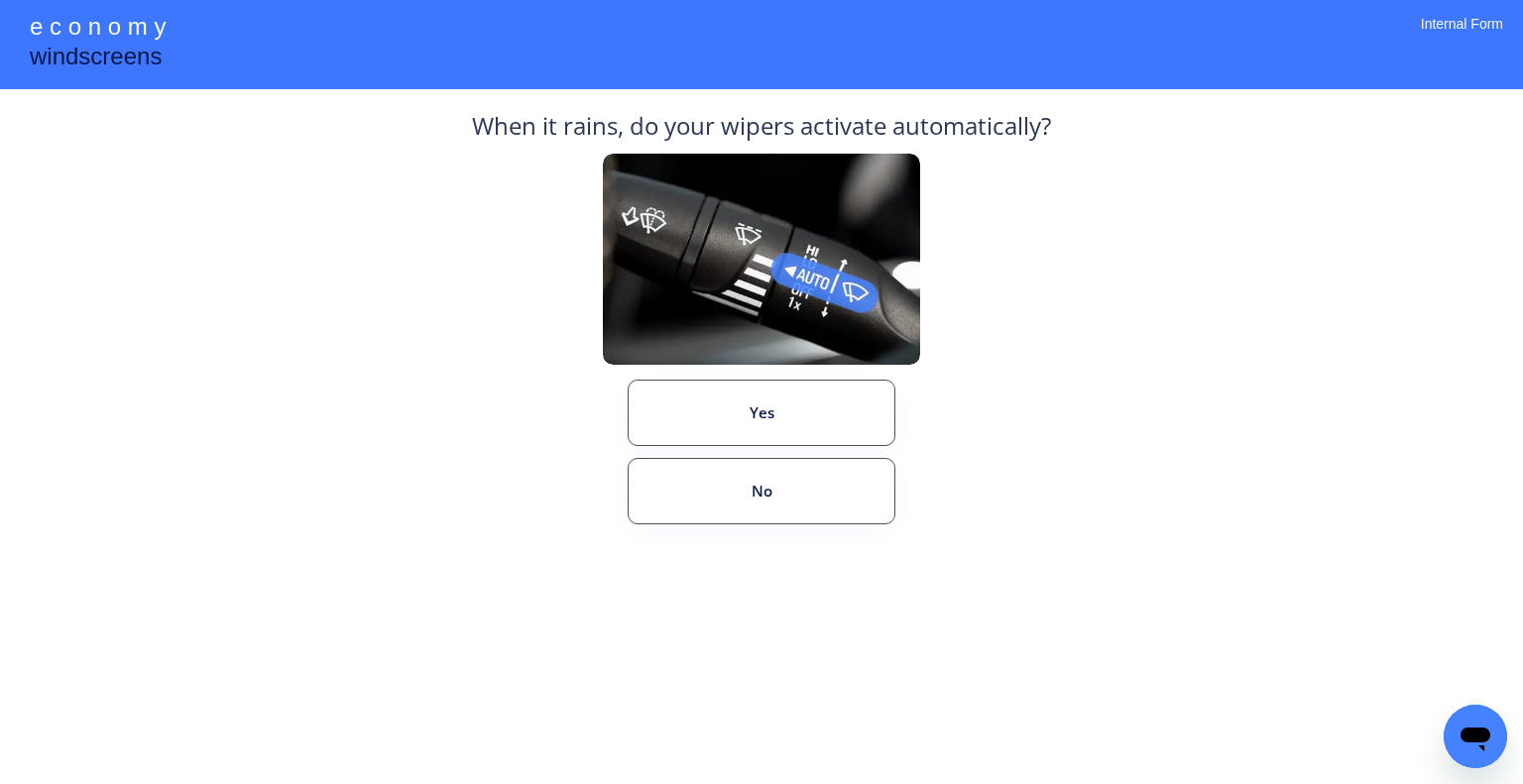 click on "When it rains, do your wipers activate automatically? Yes No" at bounding box center [762, 360] 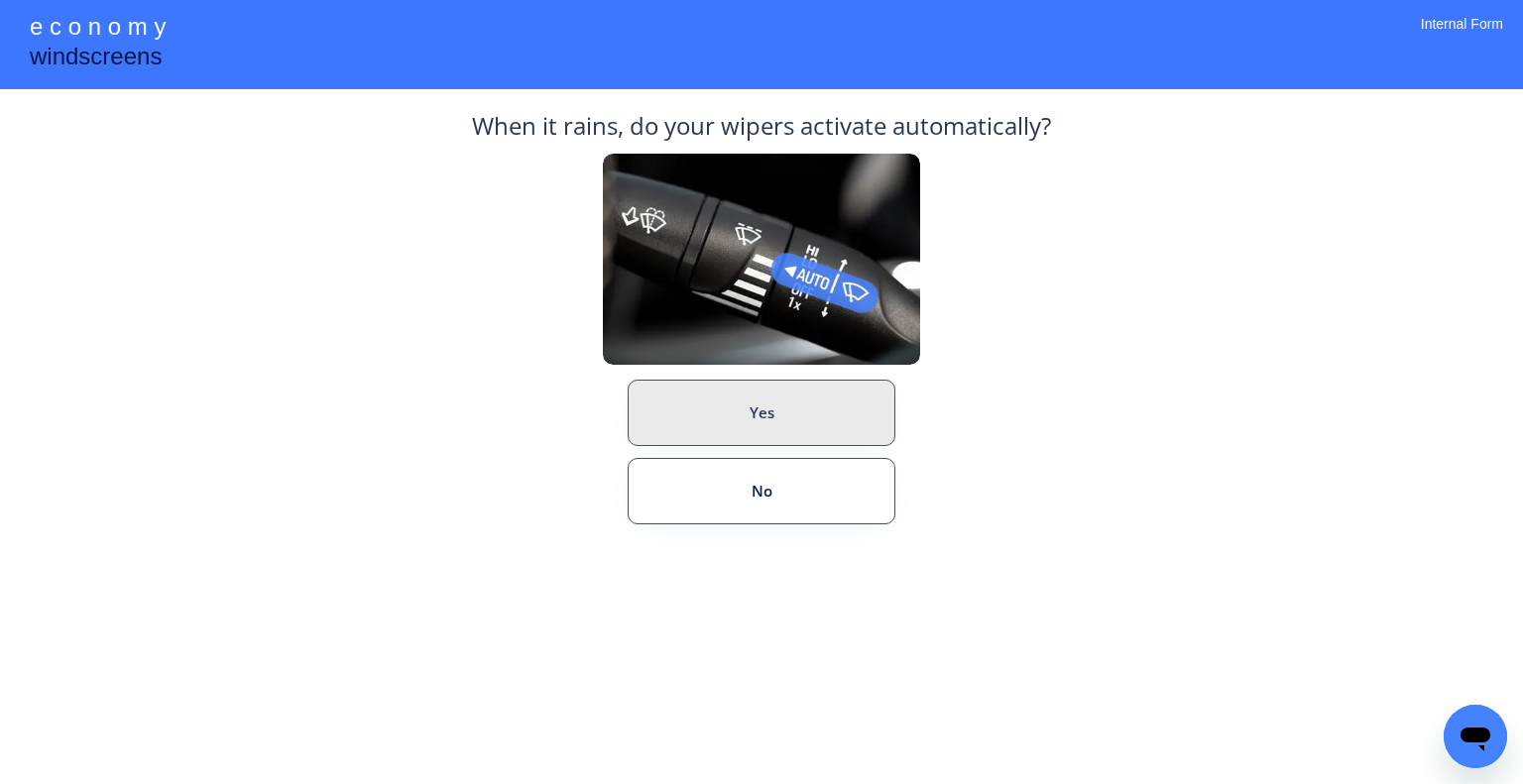click on "Yes" at bounding box center [762, 412] 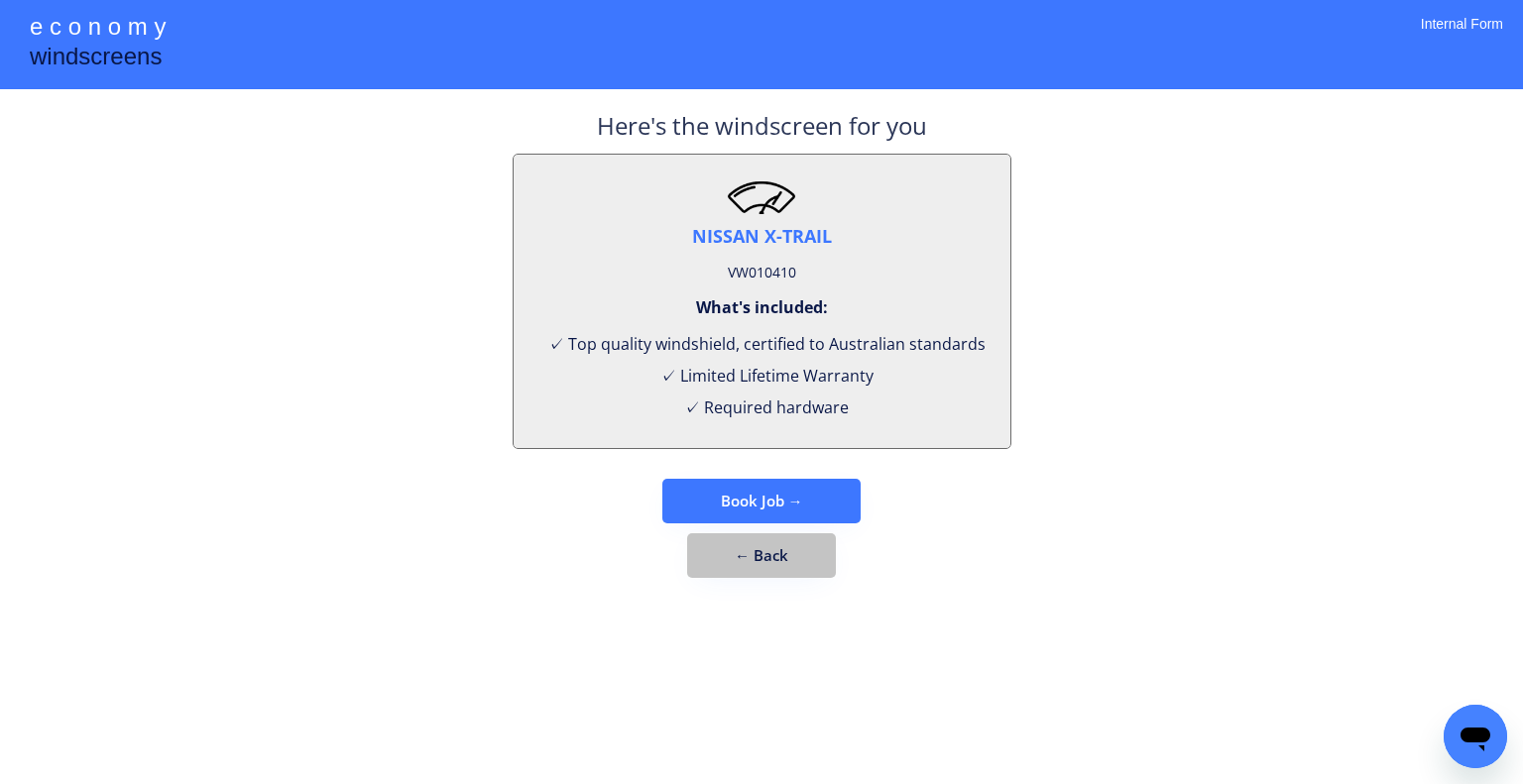 click on "←   Back" at bounding box center (762, 555) 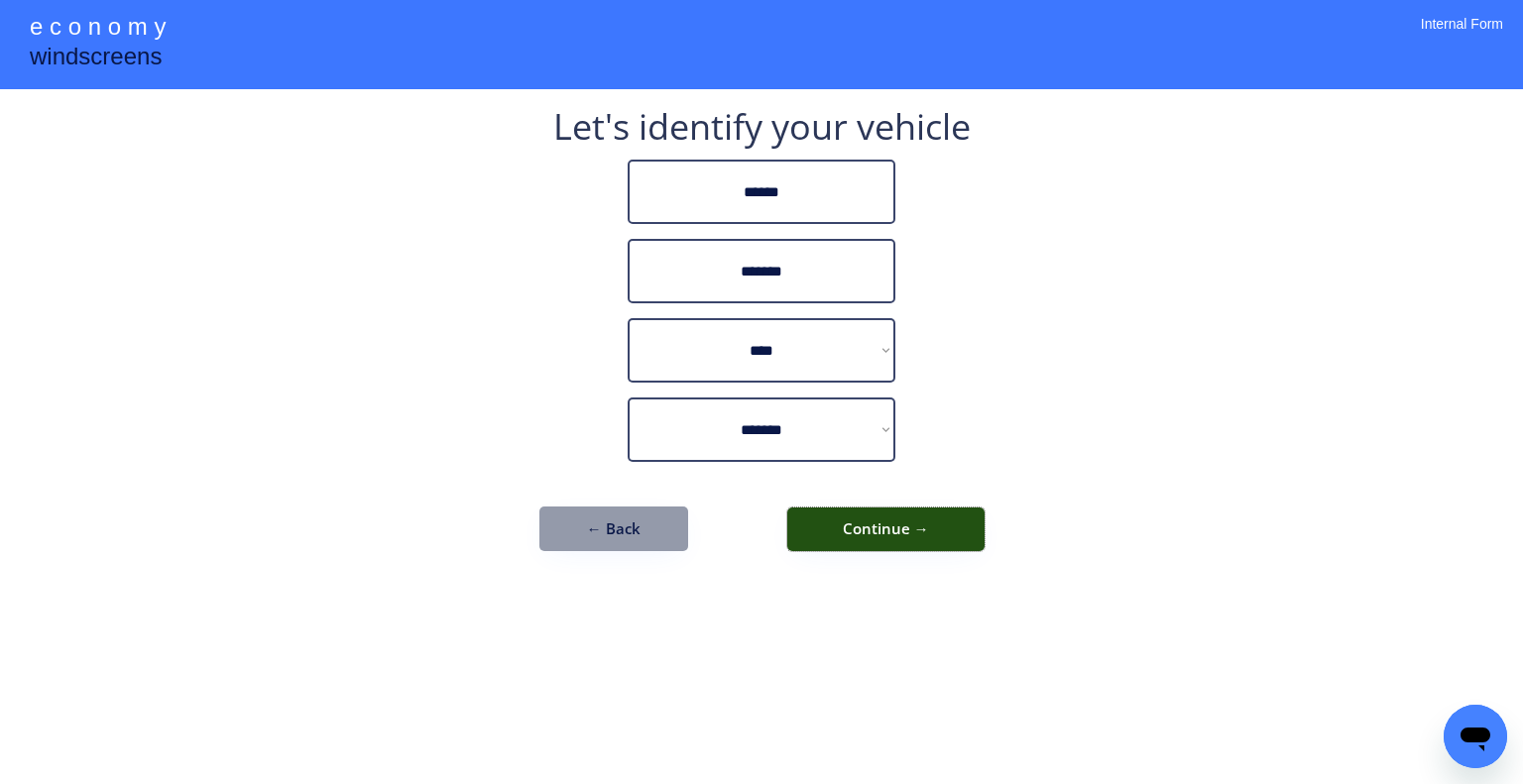 click on "Continue    →" at bounding box center (885, 529) 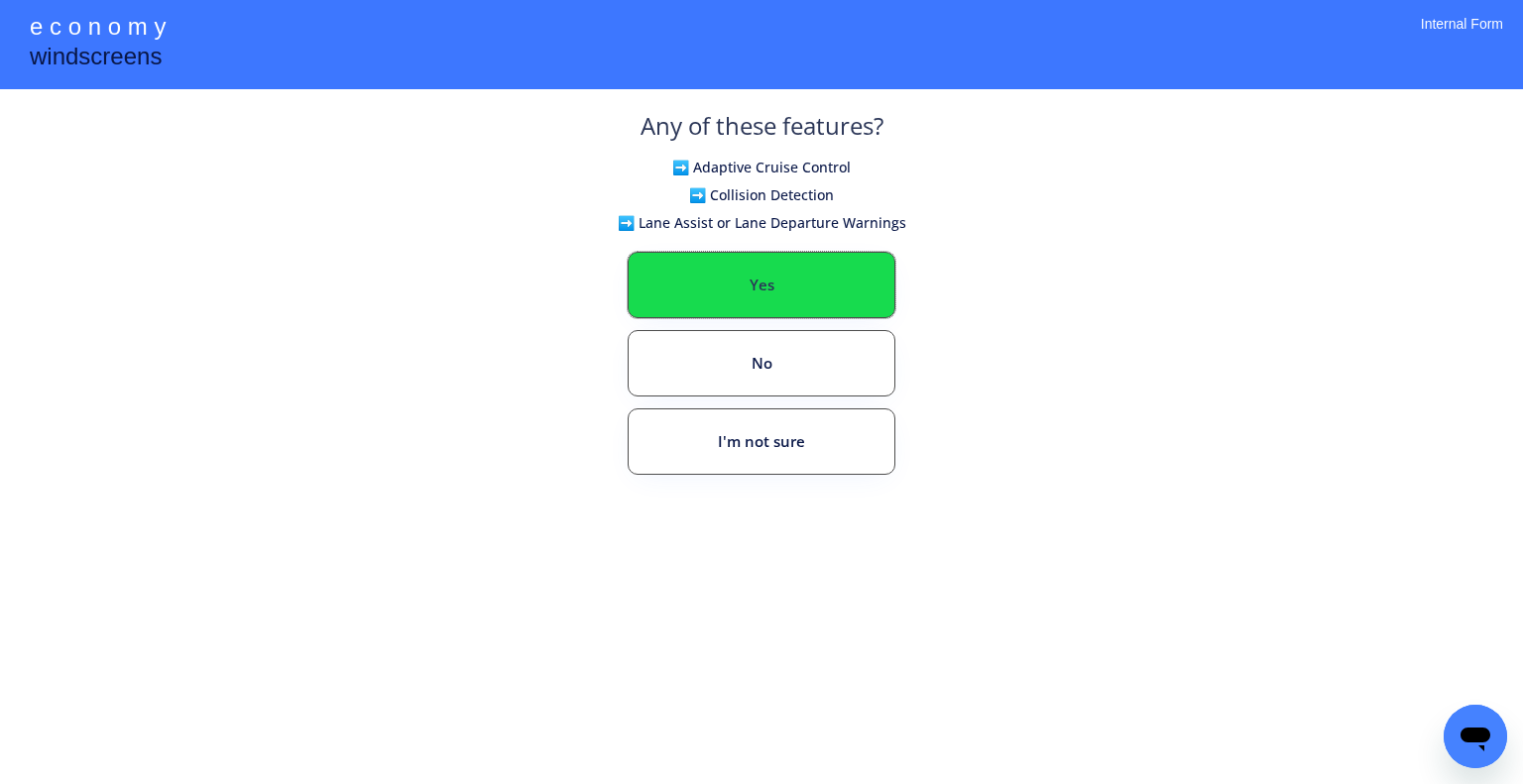 click on "Yes" at bounding box center [762, 284] 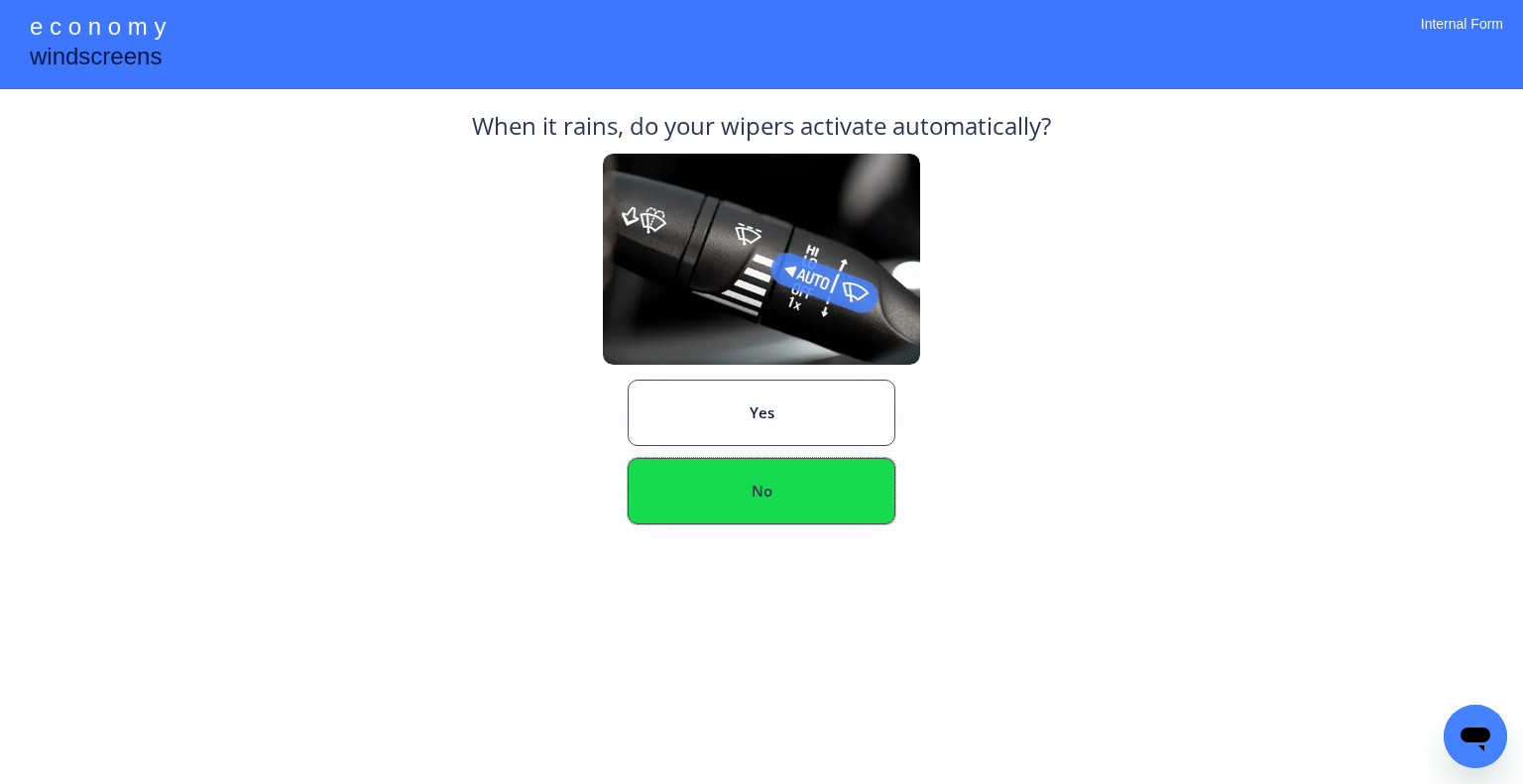 click on "No" at bounding box center [762, 491] 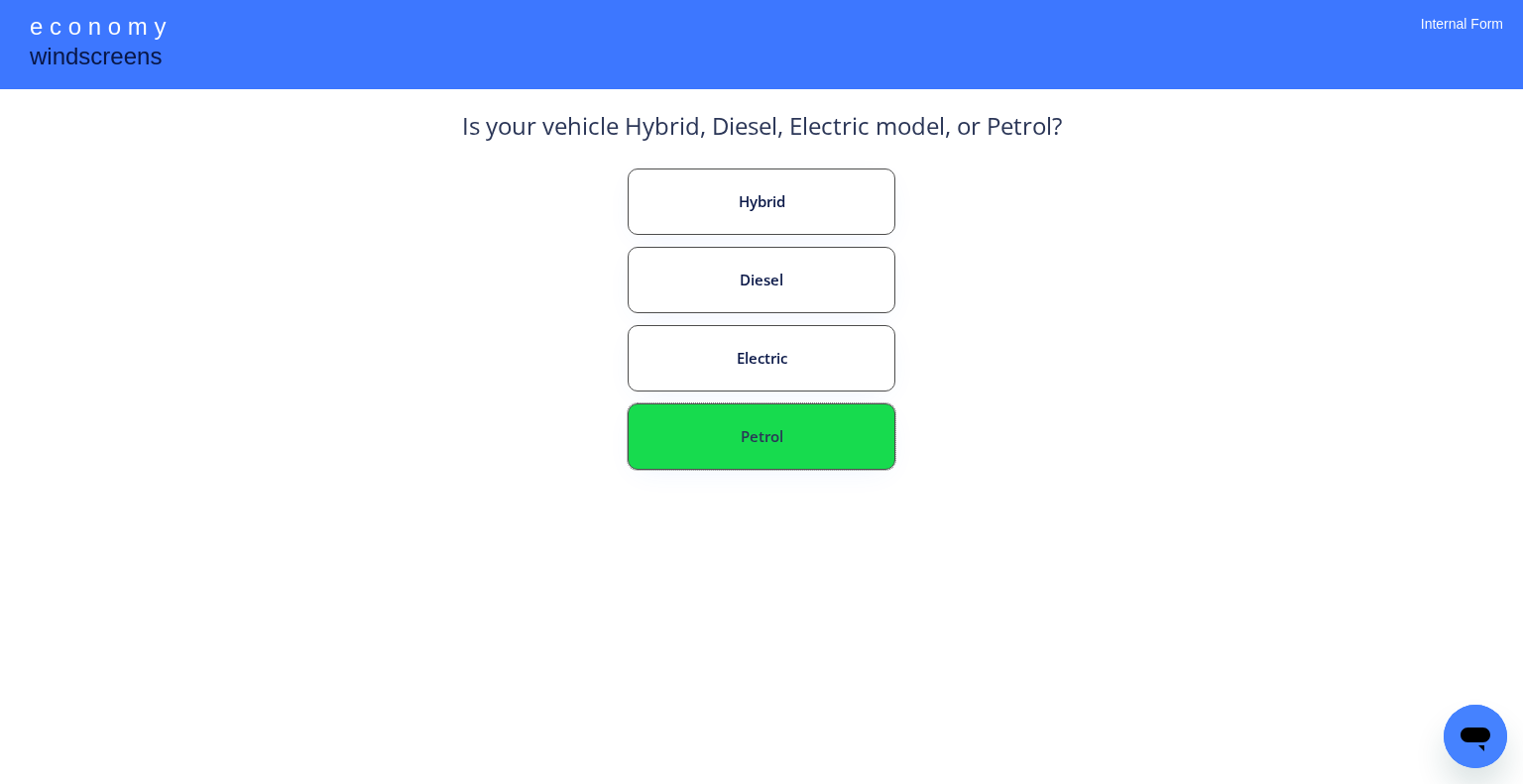 click on "Petrol" at bounding box center [762, 436] 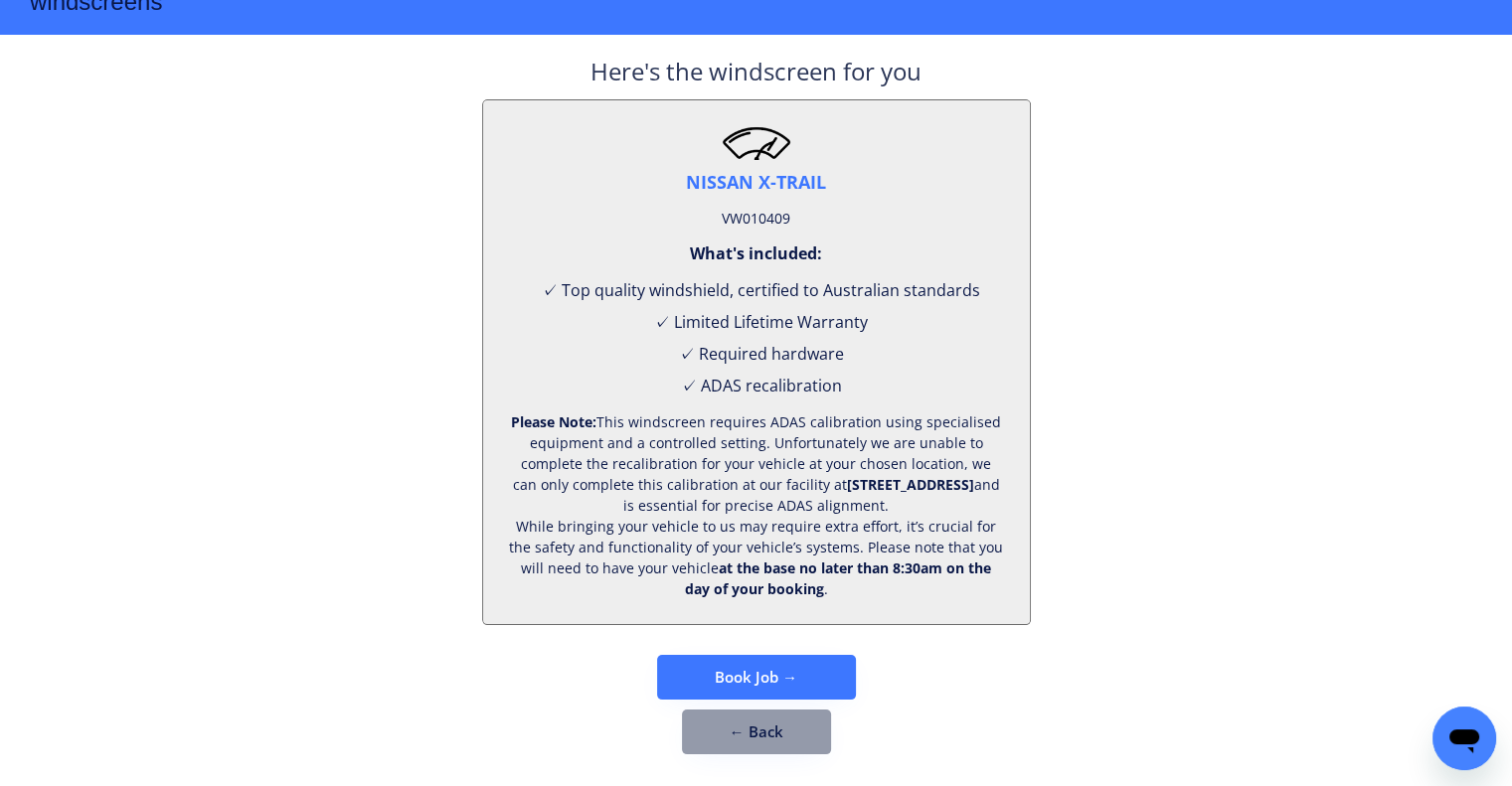 scroll, scrollTop: 82, scrollLeft: 0, axis: vertical 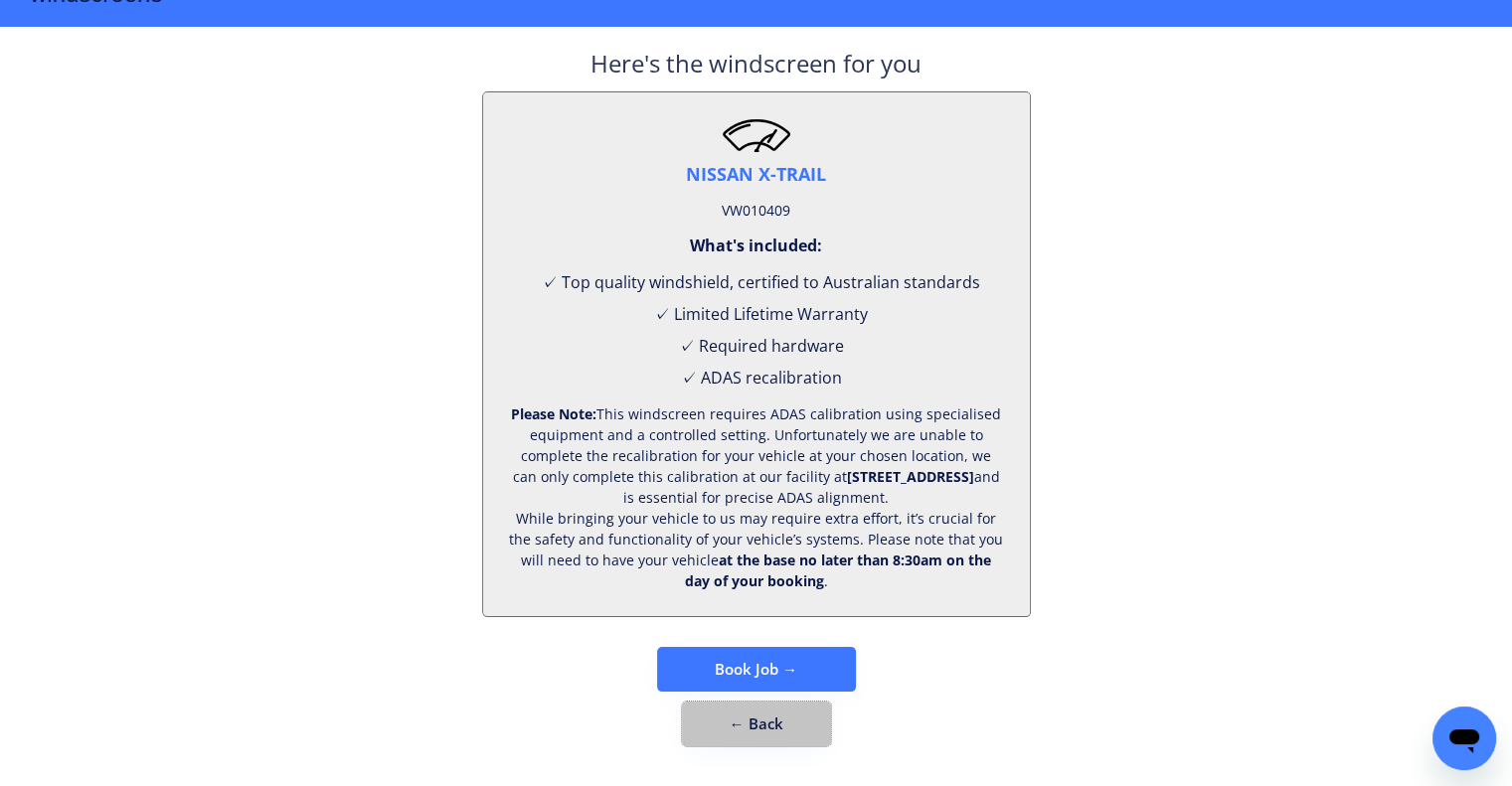click on "←   Back" at bounding box center (756, 723) 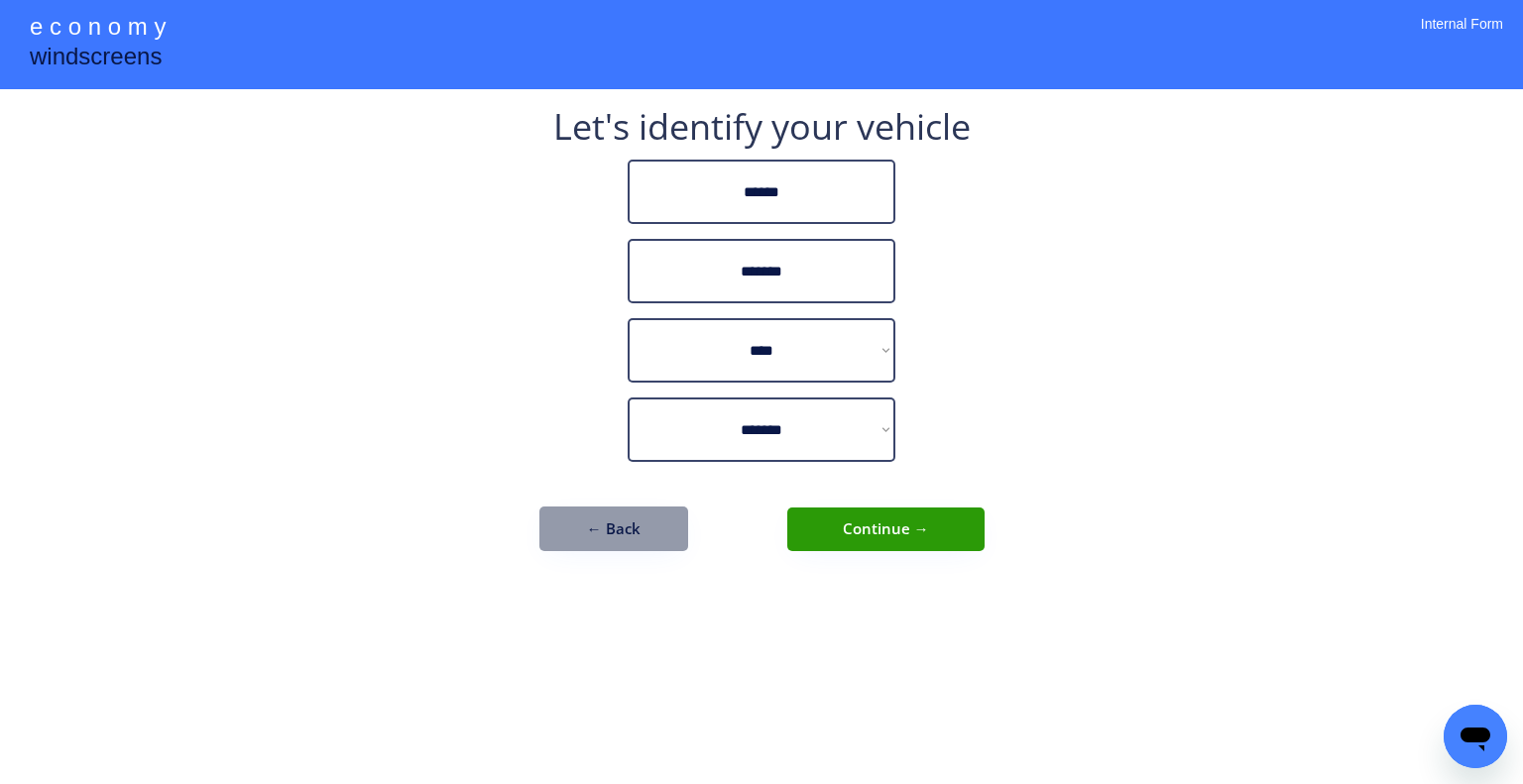 click on "Continue    →" at bounding box center [885, 529] 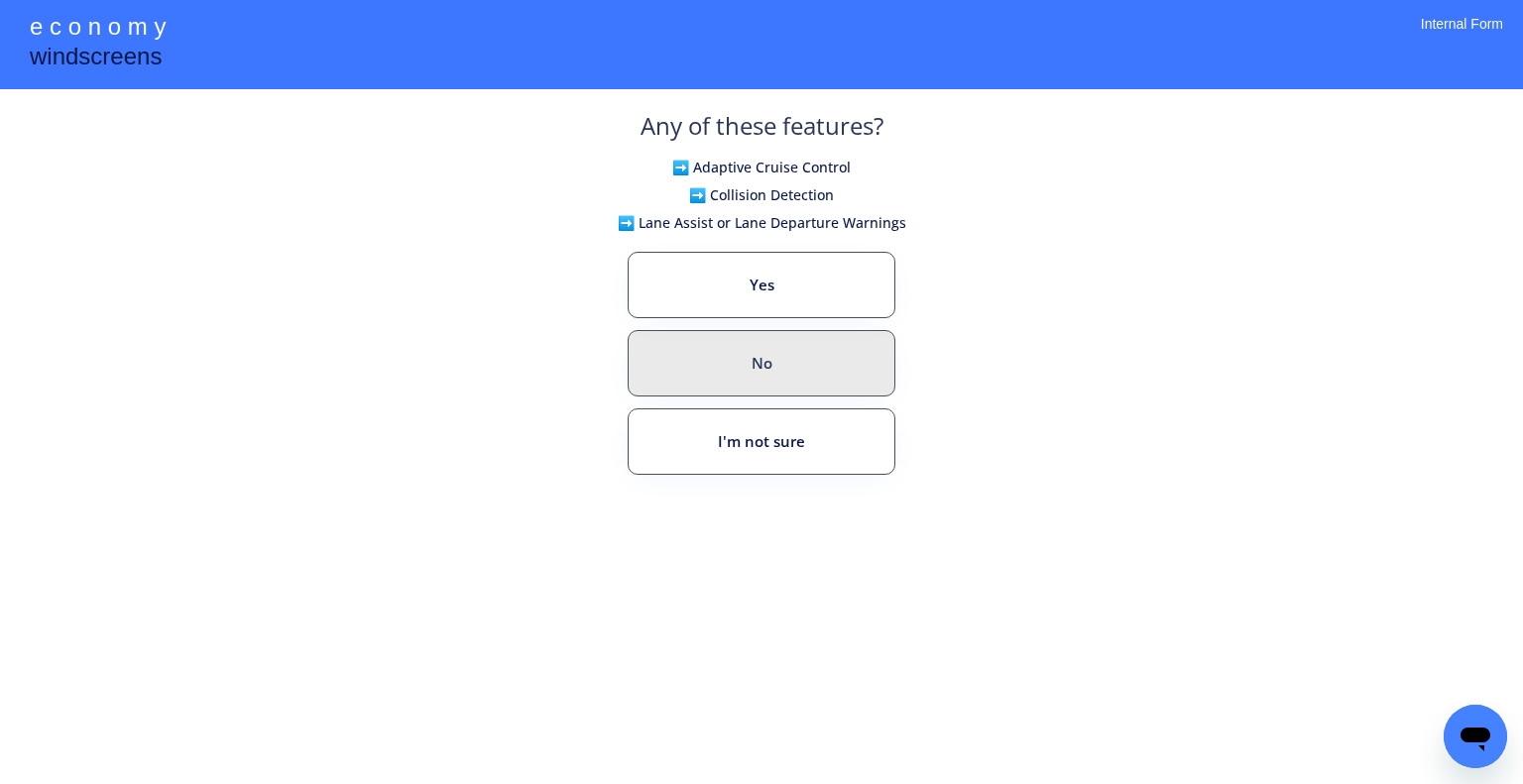 click on "No" at bounding box center [762, 363] 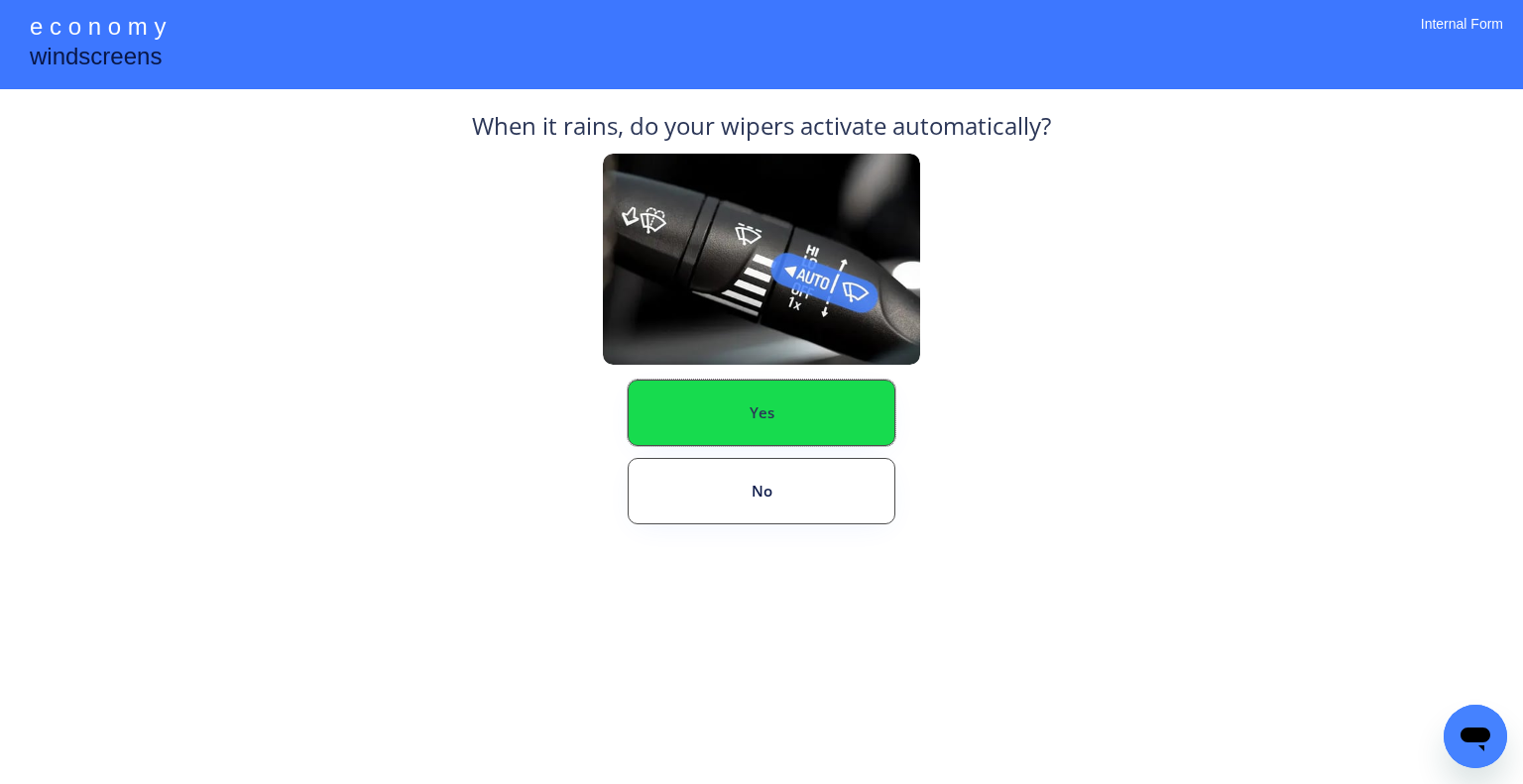 click on "Yes" at bounding box center (762, 412) 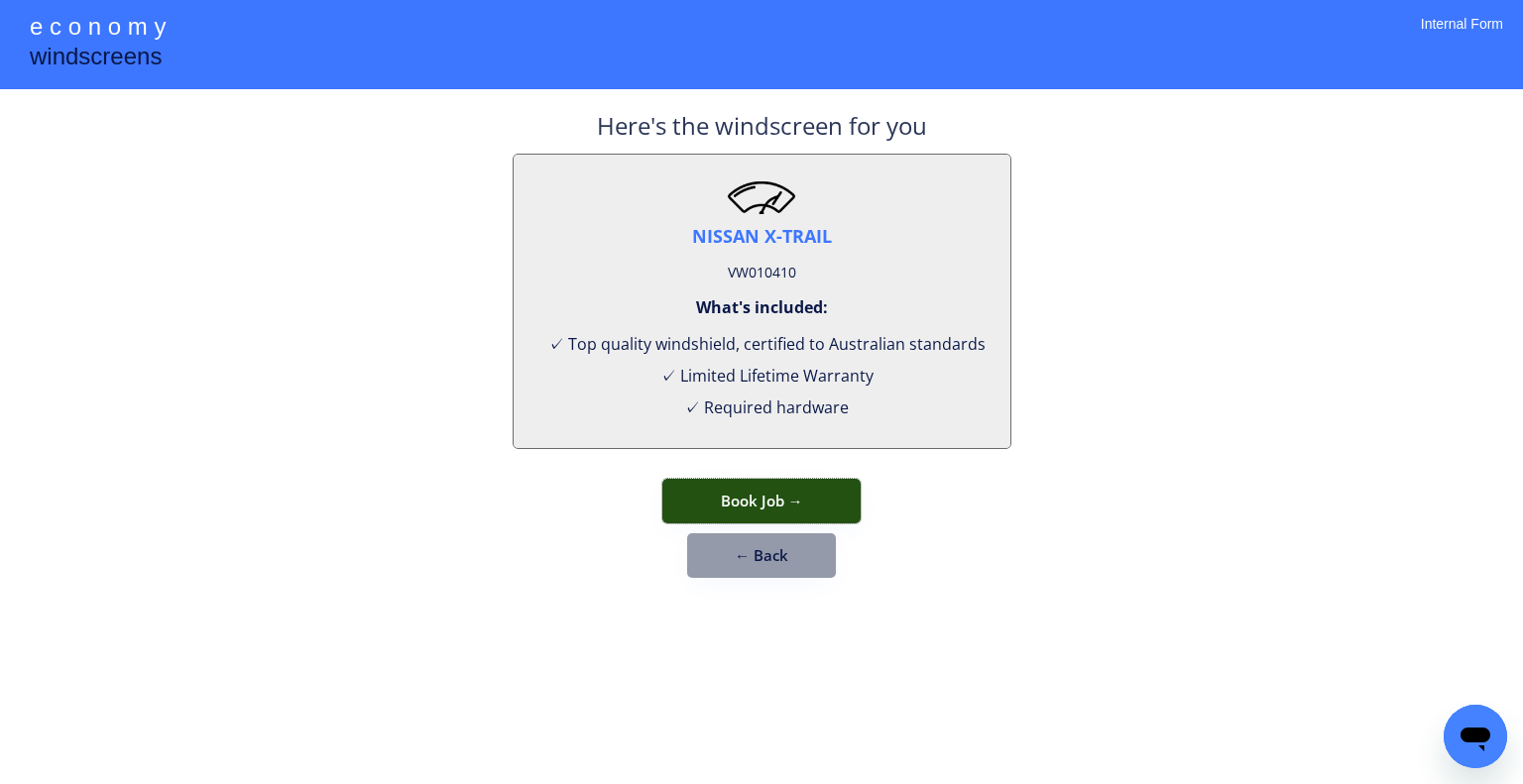 click on "Book Job    →" at bounding box center (762, 501) 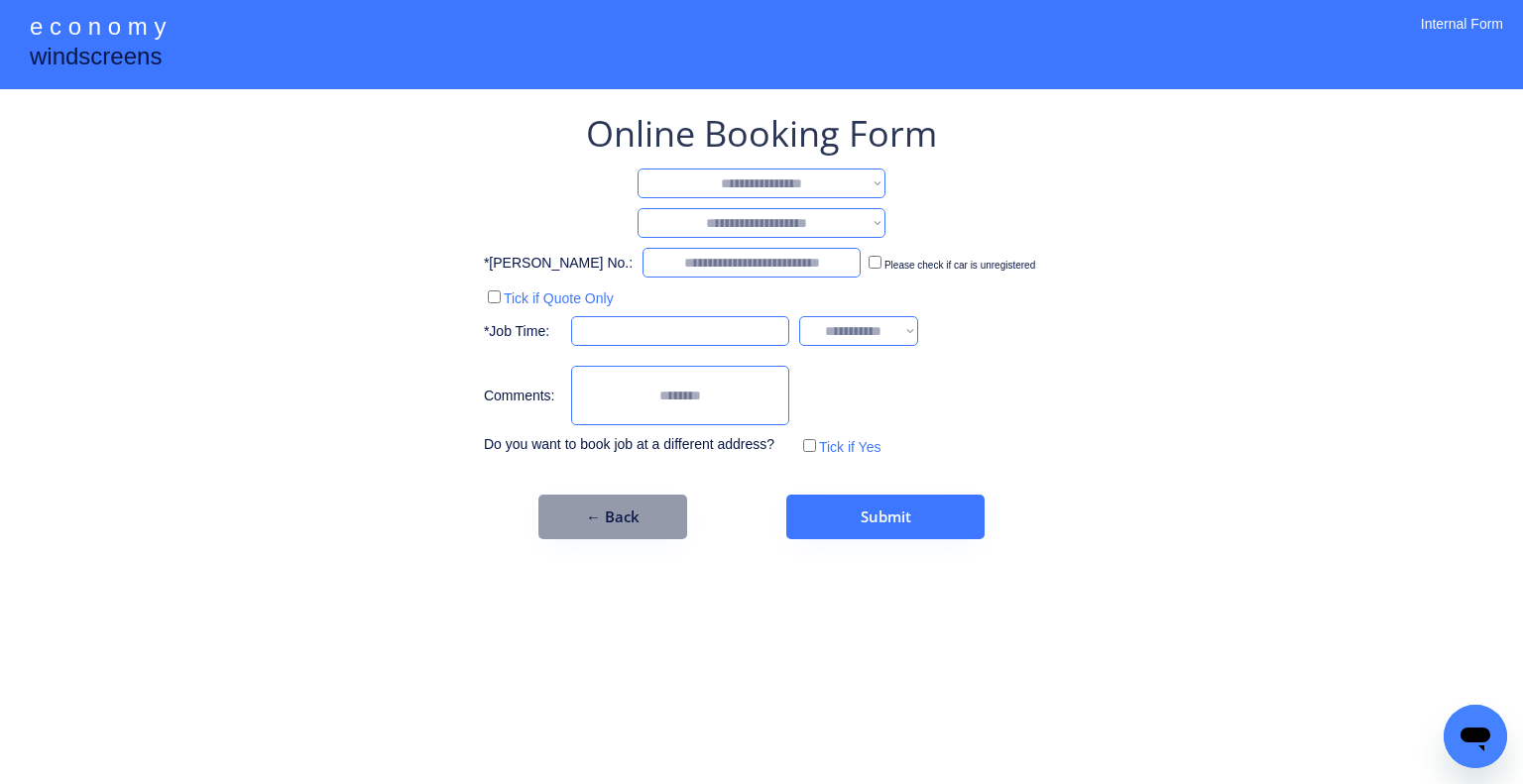 click on "**********" at bounding box center (762, 183) 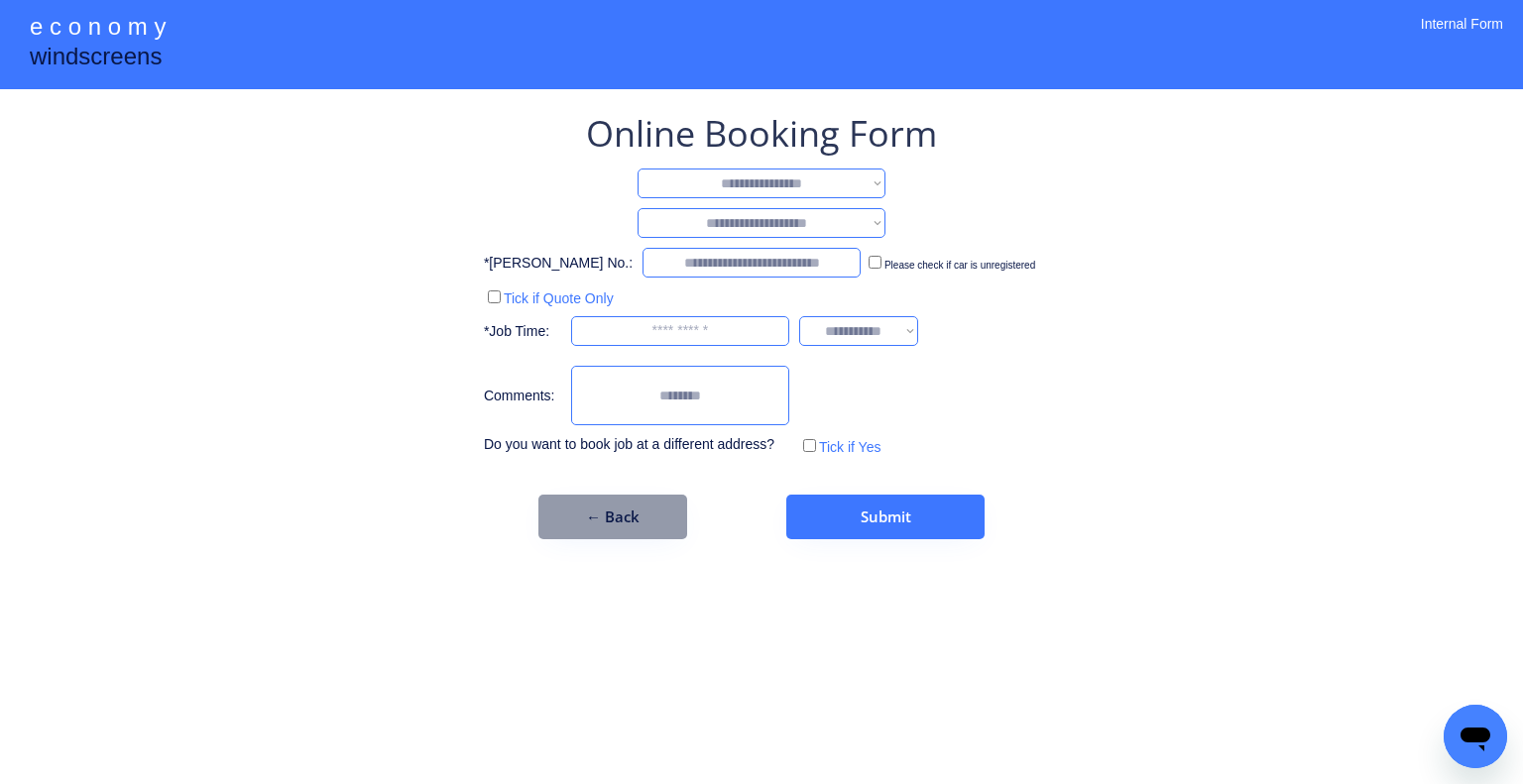 select on "**********" 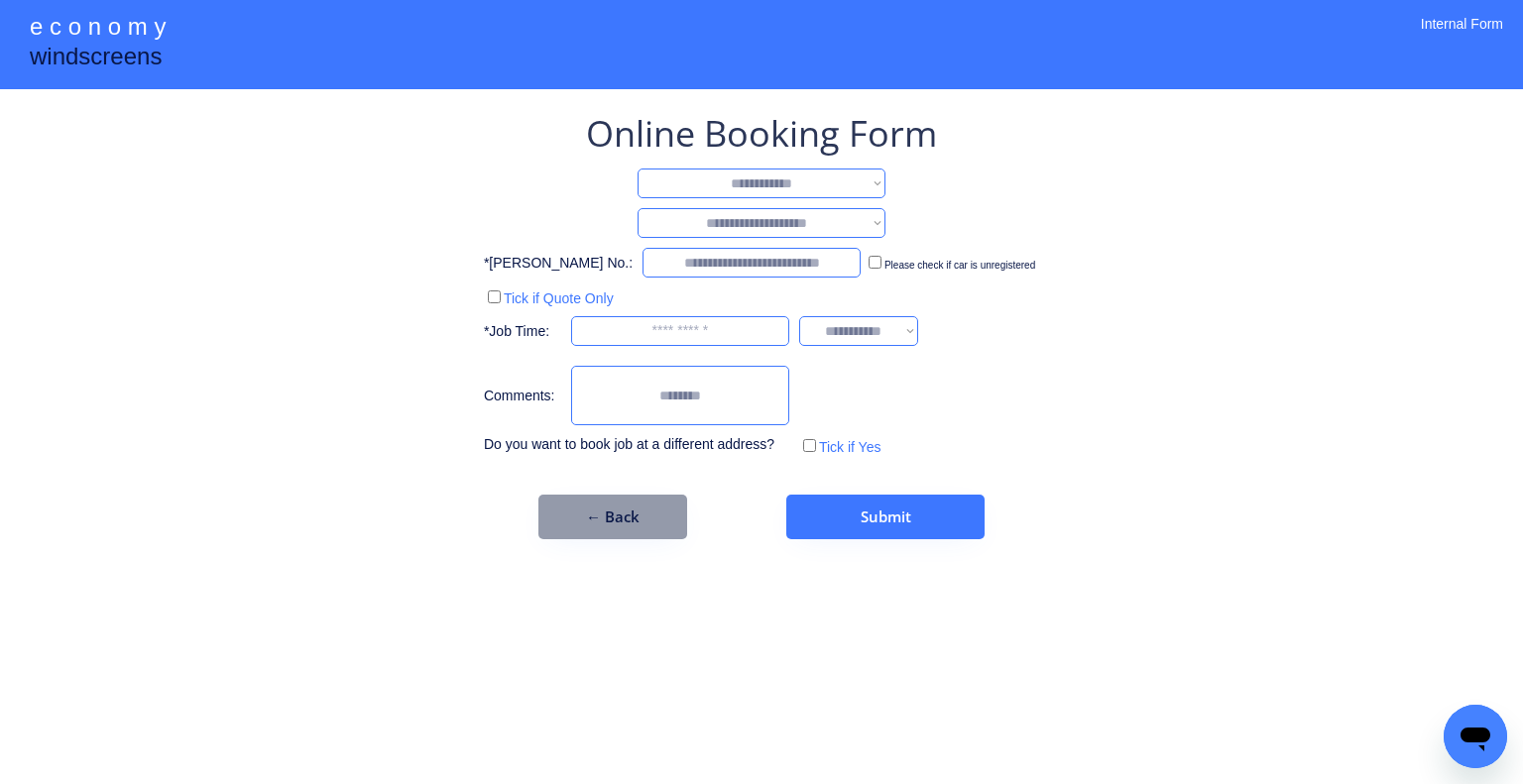 click on "**********" at bounding box center (762, 183) 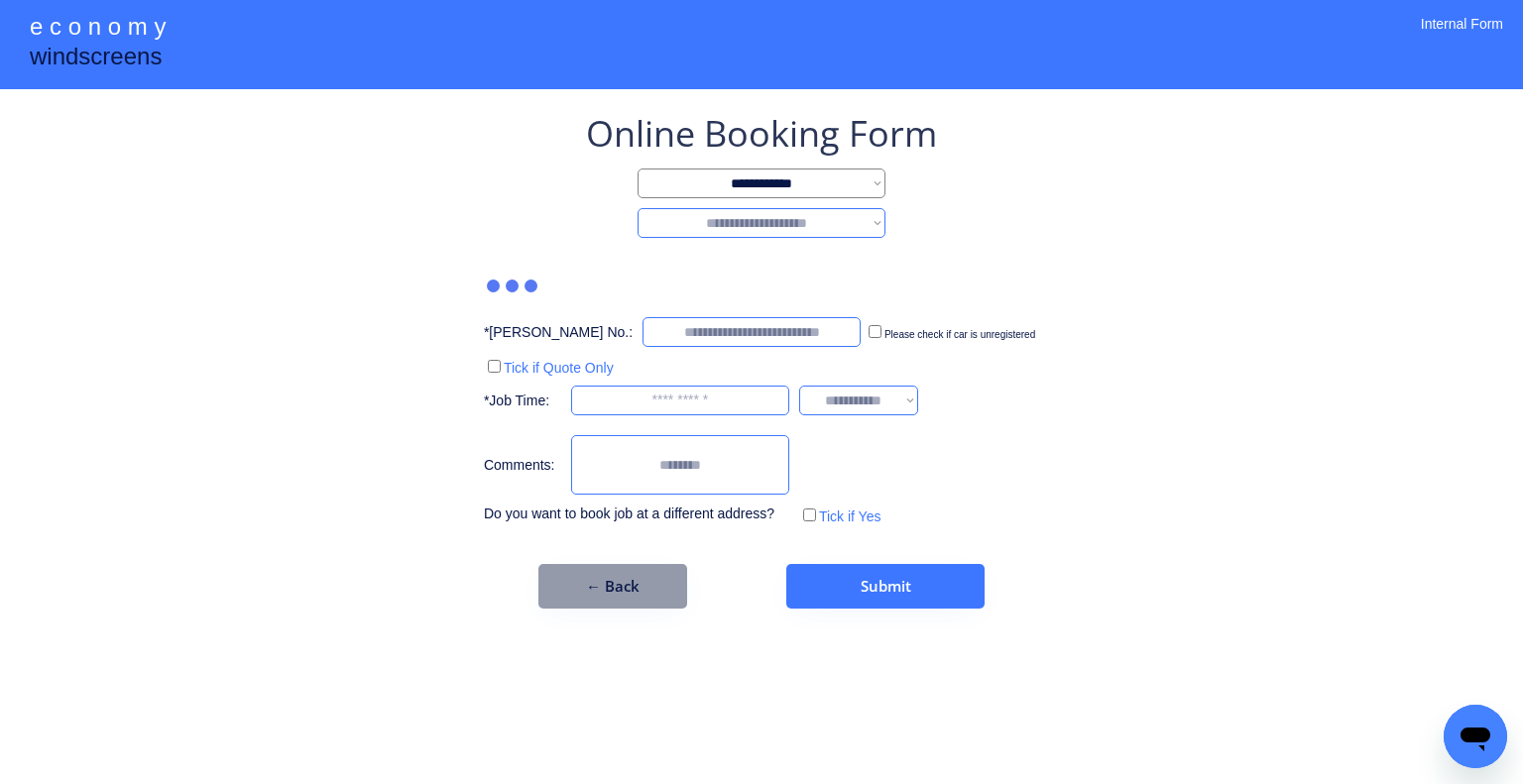 click on "**********" at bounding box center (762, 223) 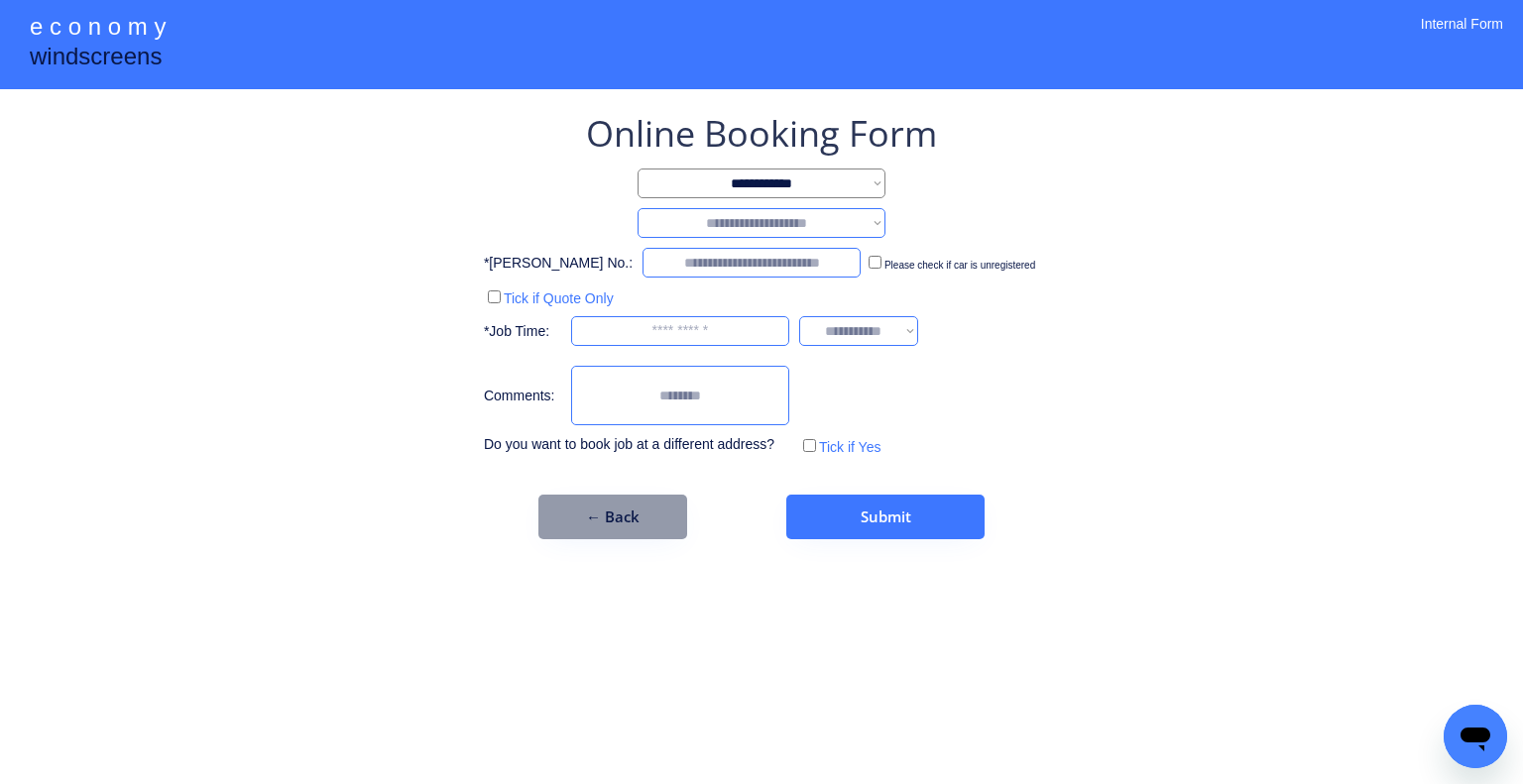 click on "**********" at bounding box center (762, 392) 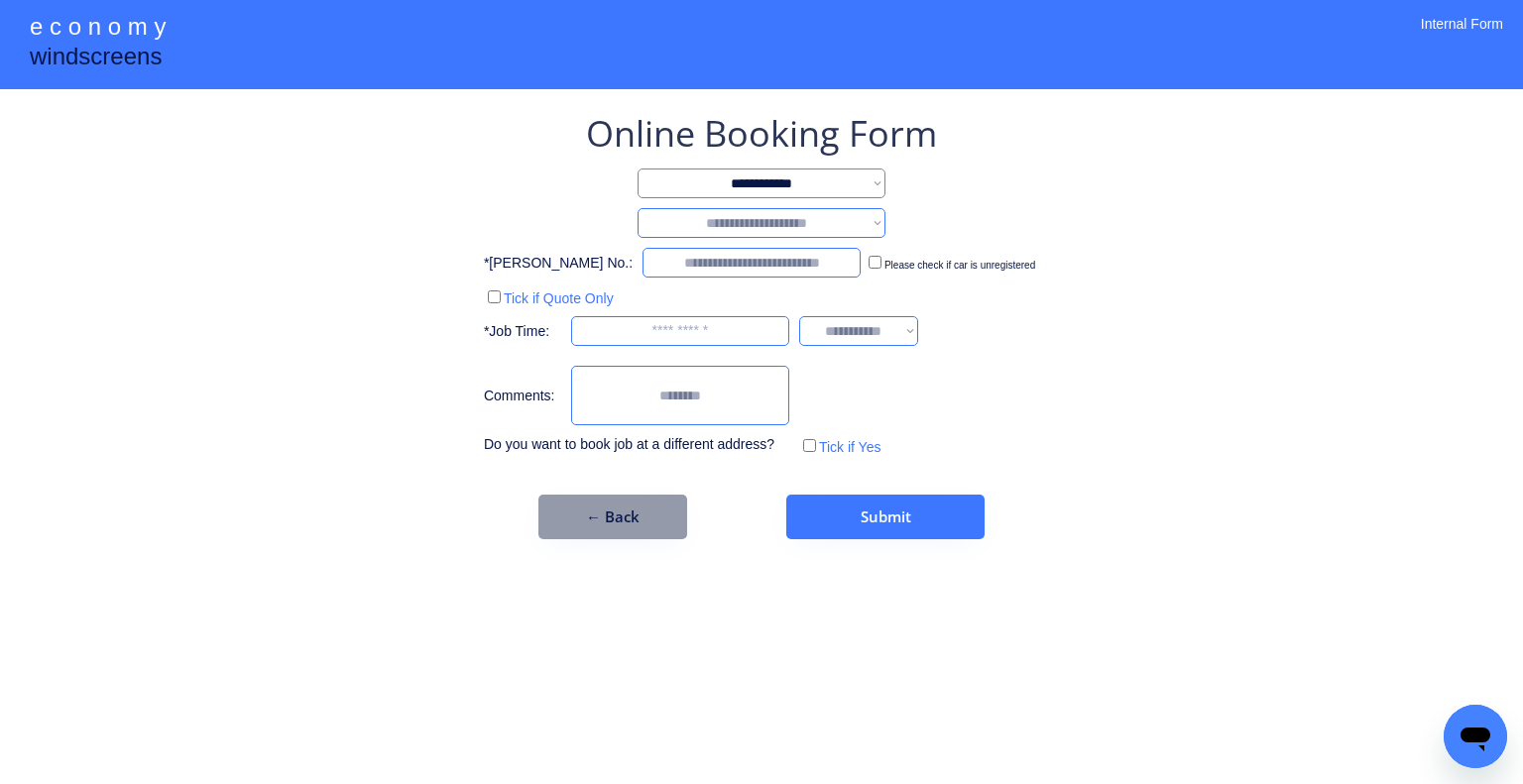 click on "**********" at bounding box center (762, 223) 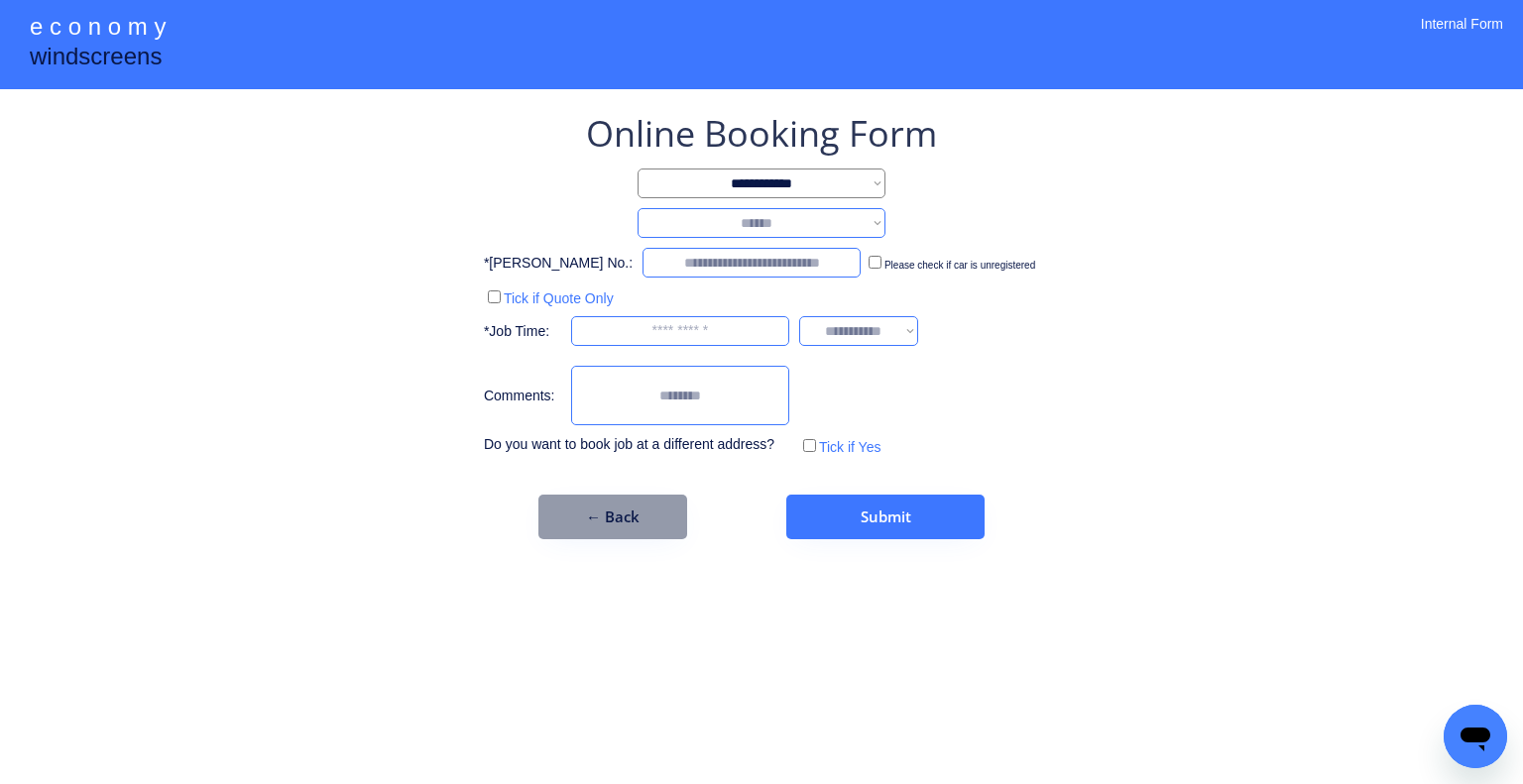click on "**********" at bounding box center [762, 223] 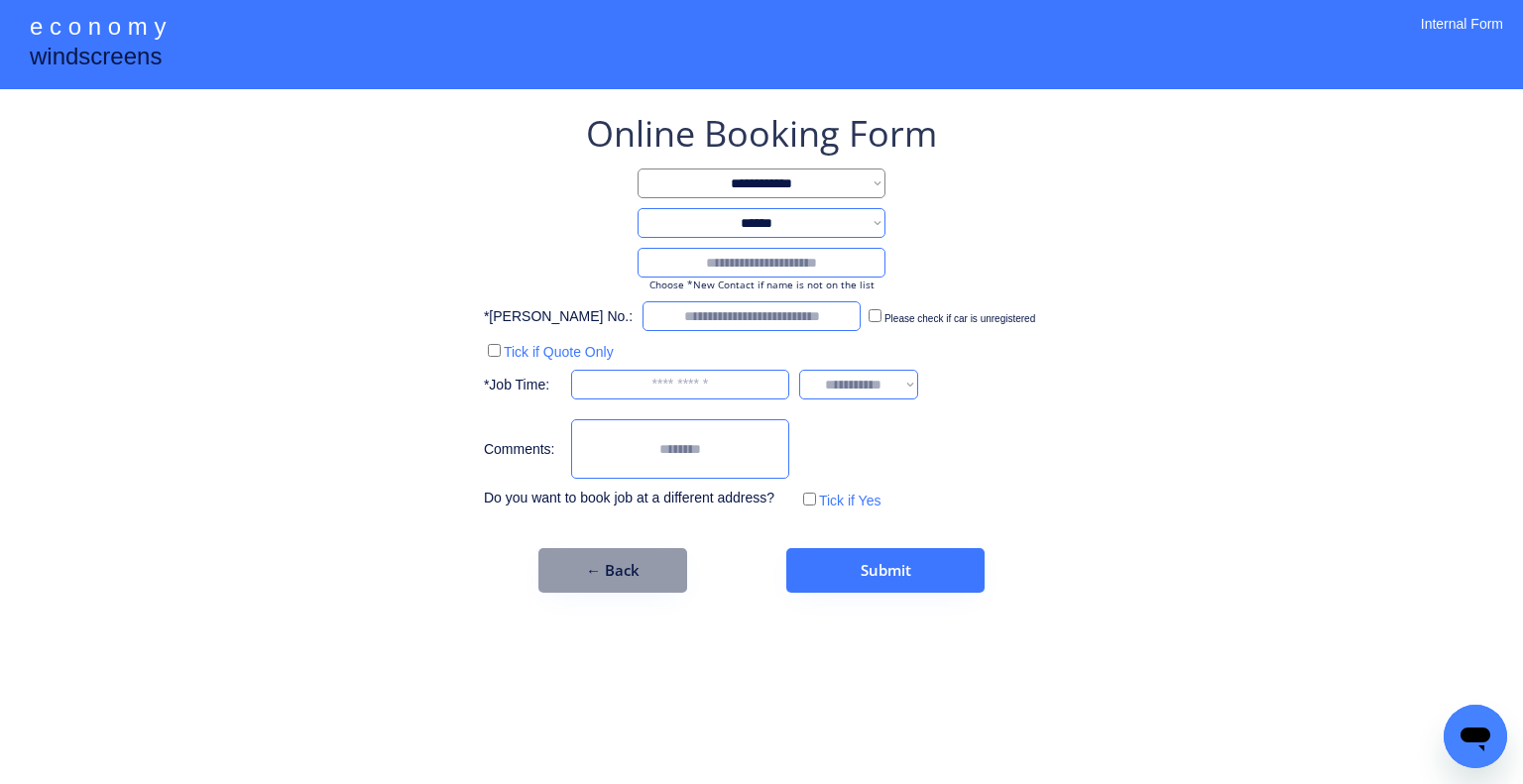 click at bounding box center (762, 263) 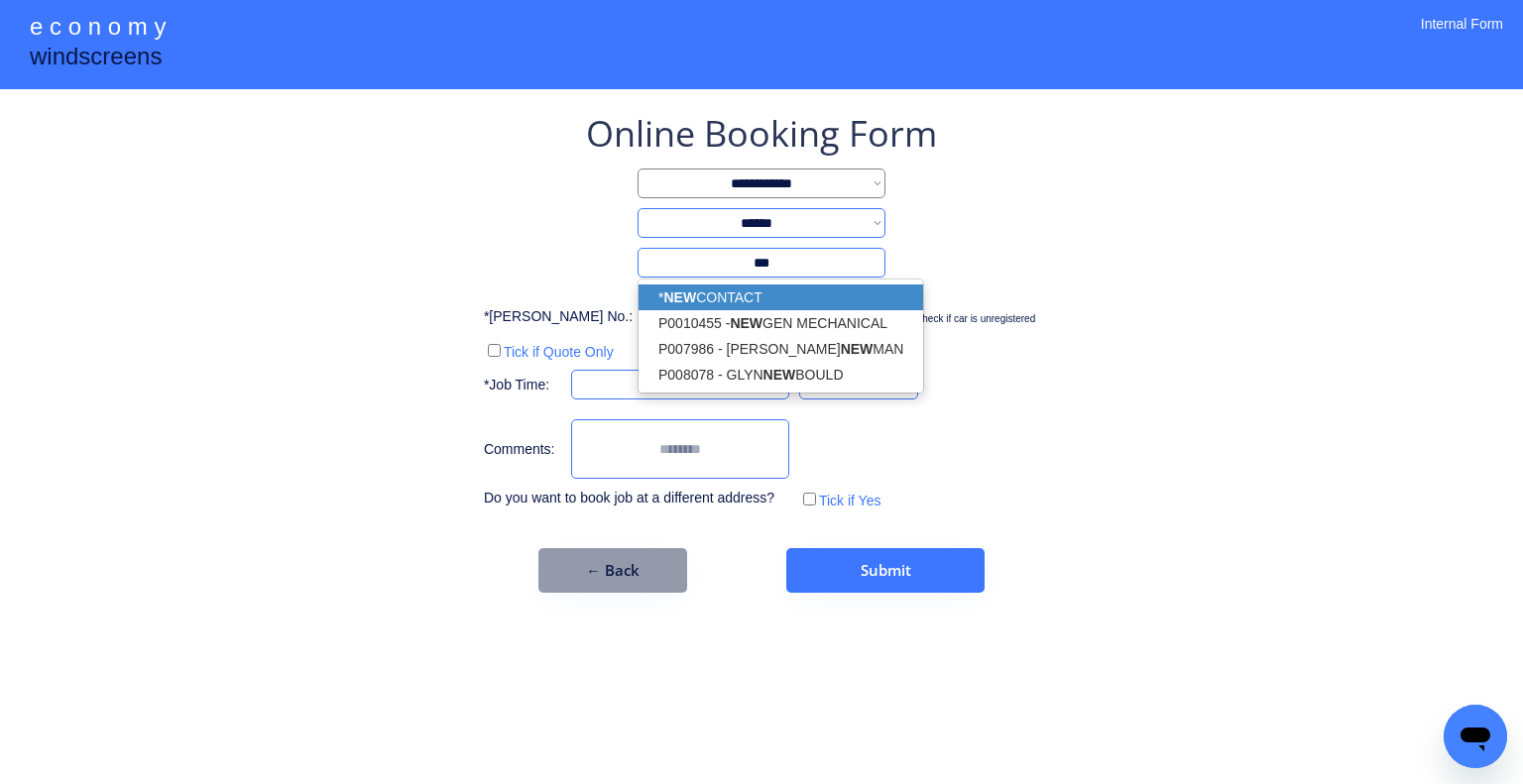 click on "* NEW  CONTACT" at bounding box center (780, 297) 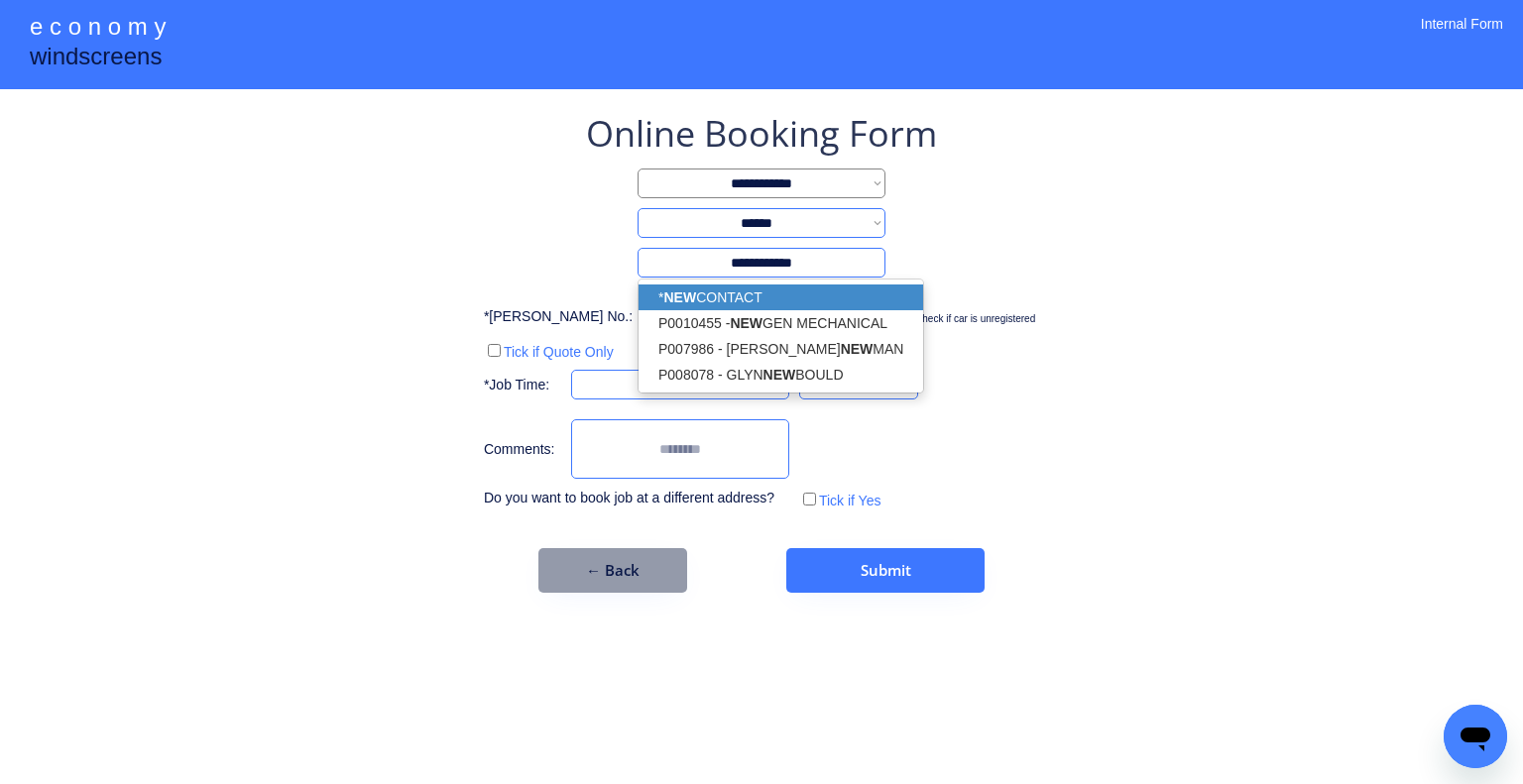 type on "**********" 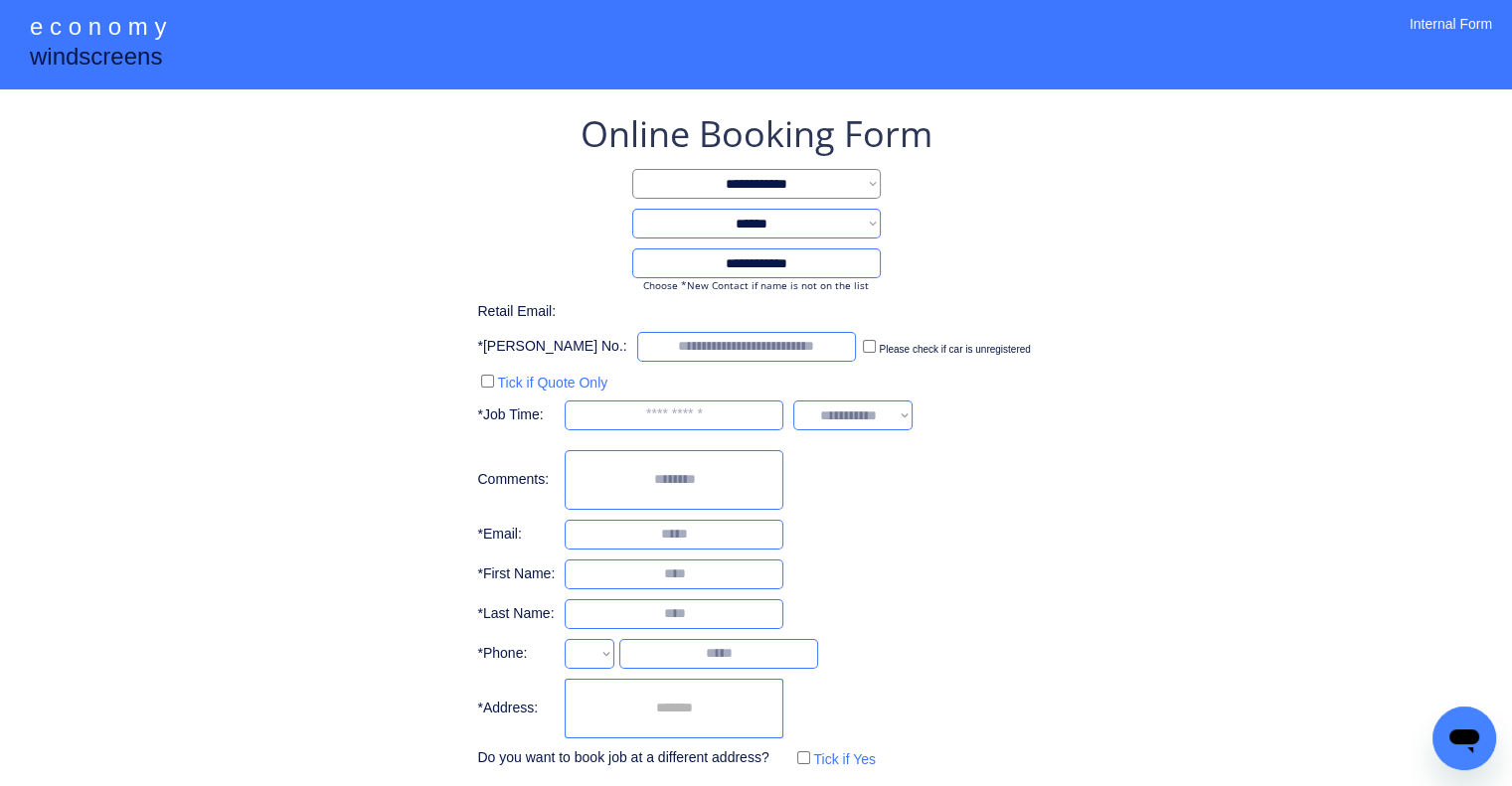 click on "**********" at bounding box center (756, 441) 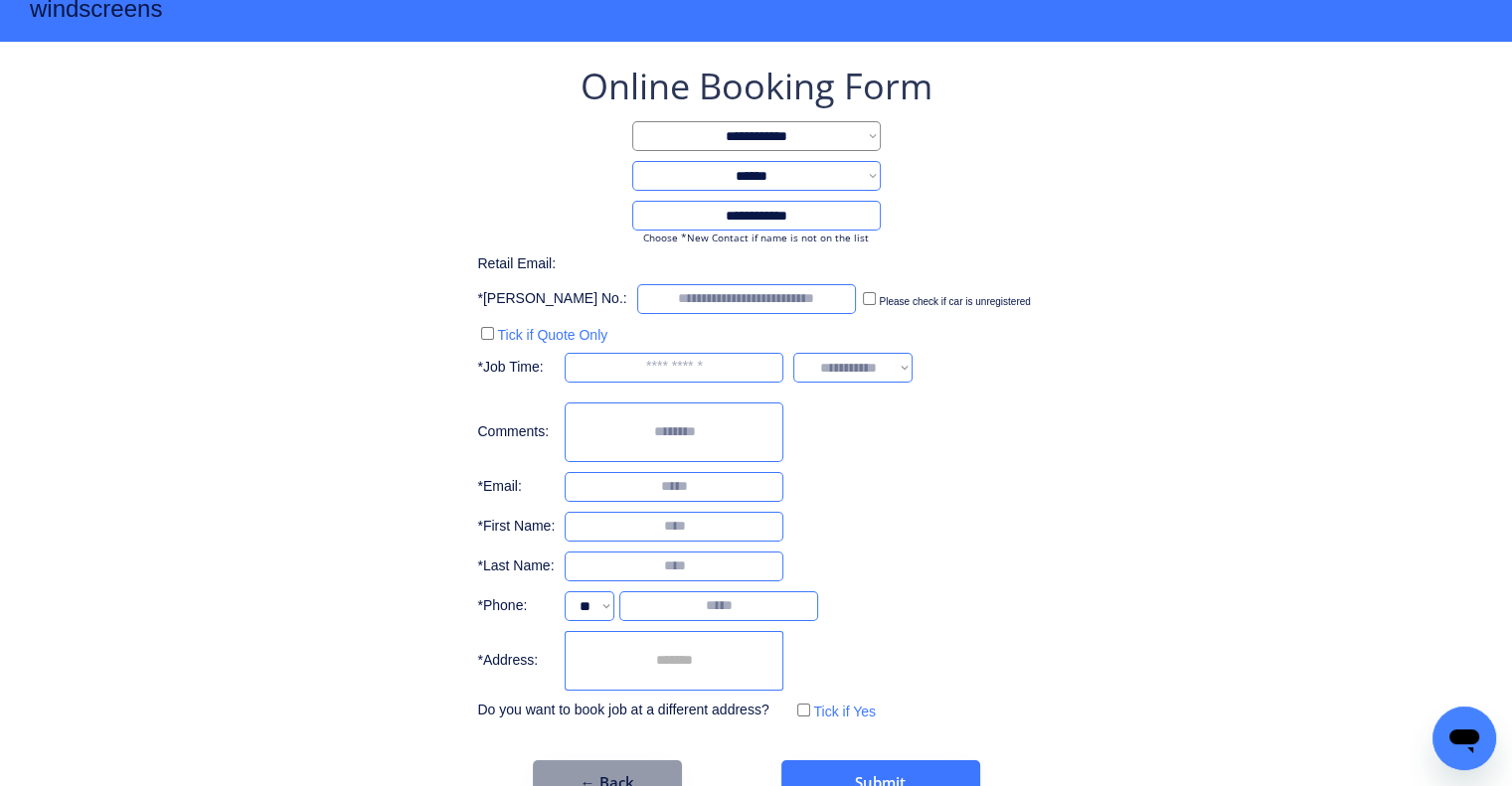 scroll, scrollTop: 95, scrollLeft: 0, axis: vertical 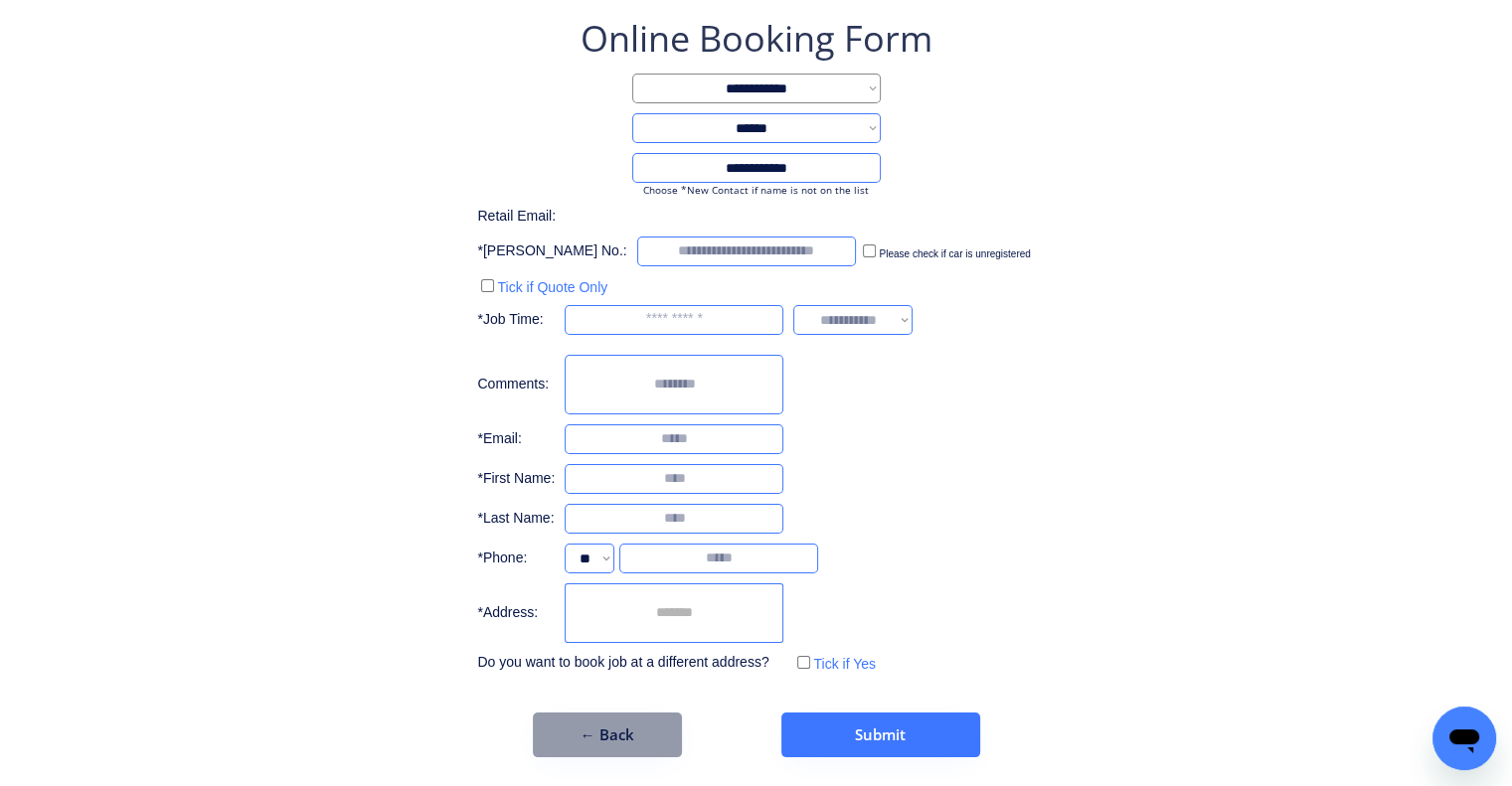 click at bounding box center [674, 479] 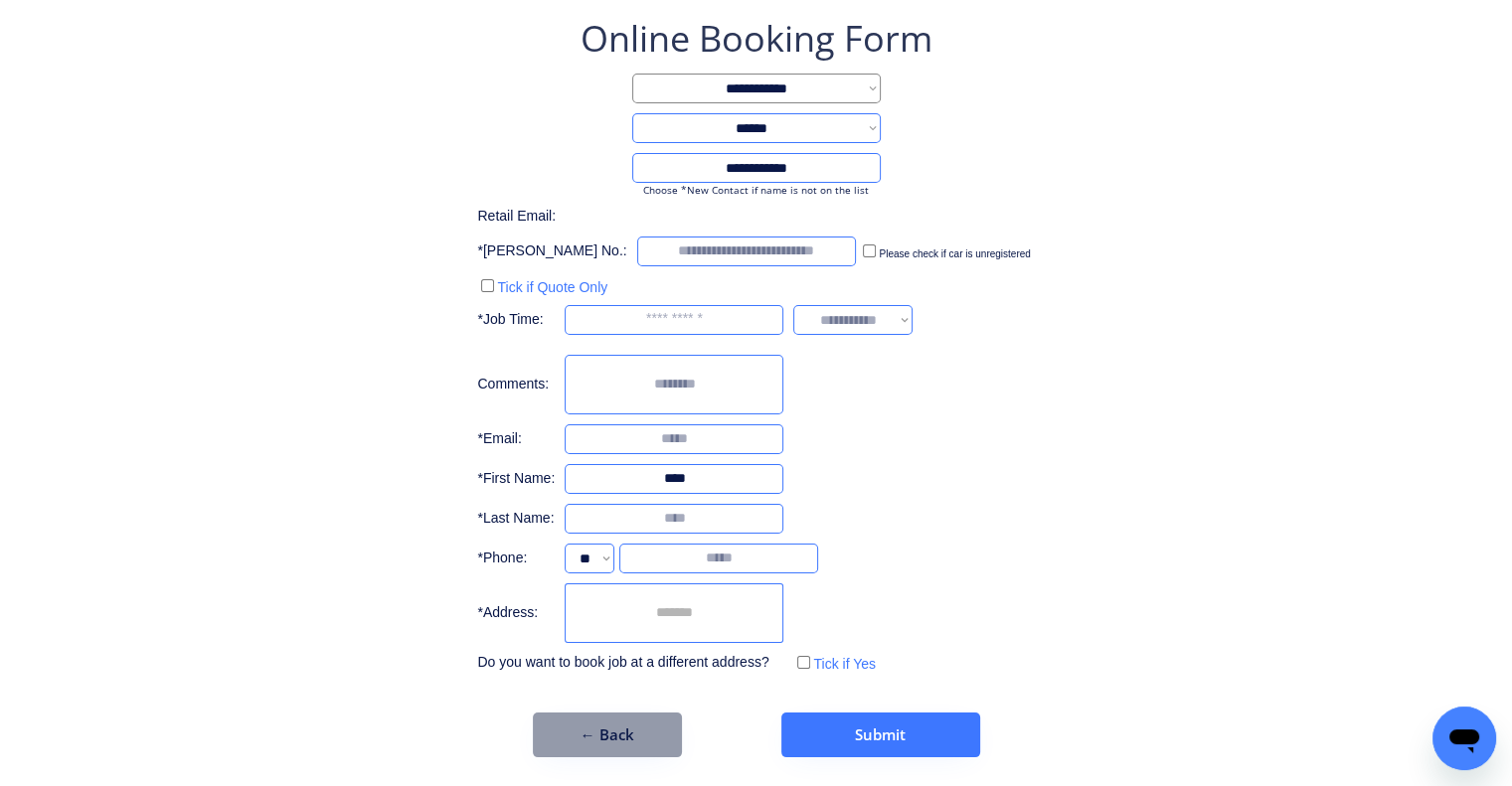 type on "****" 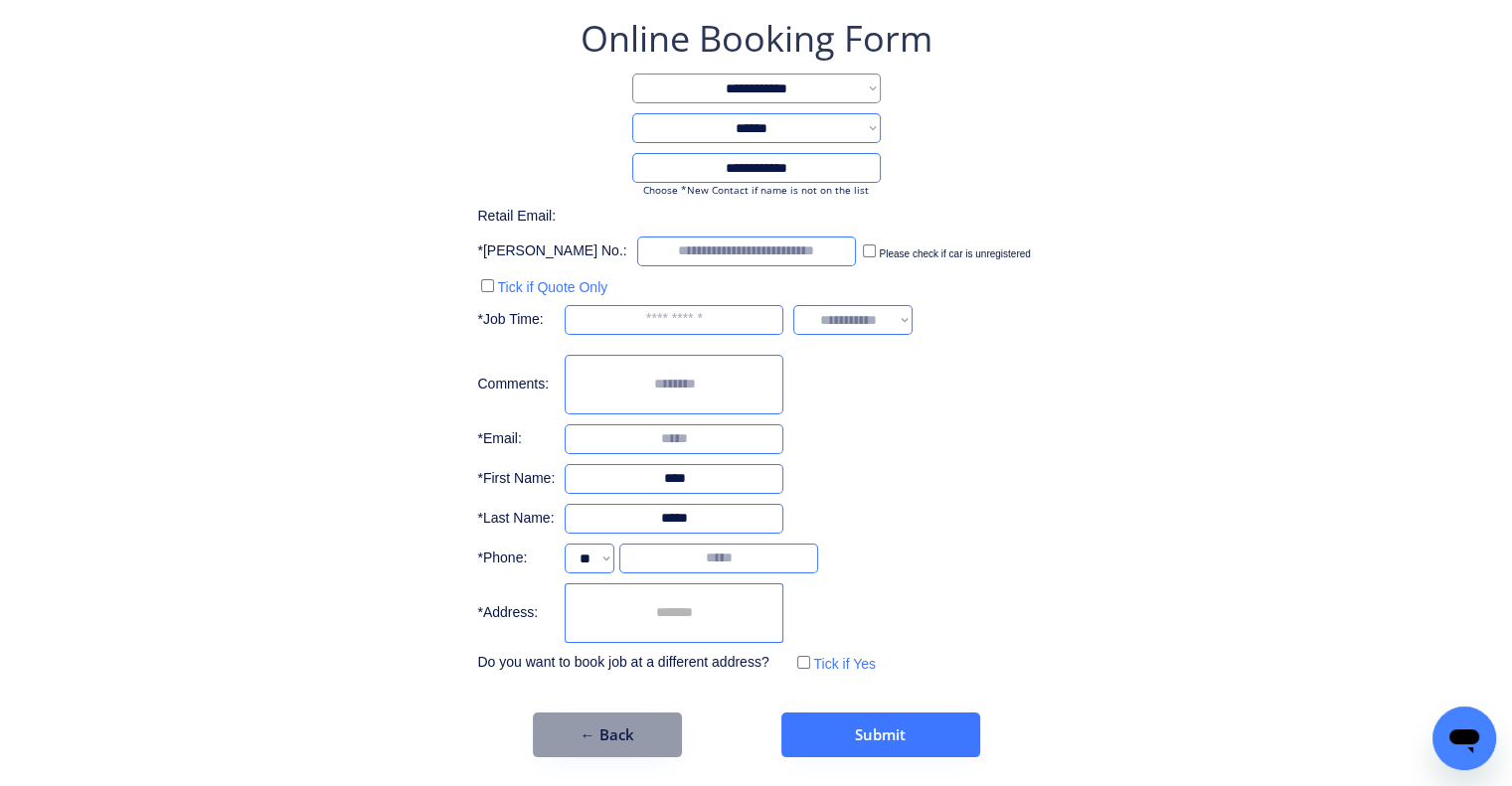 type on "*****" 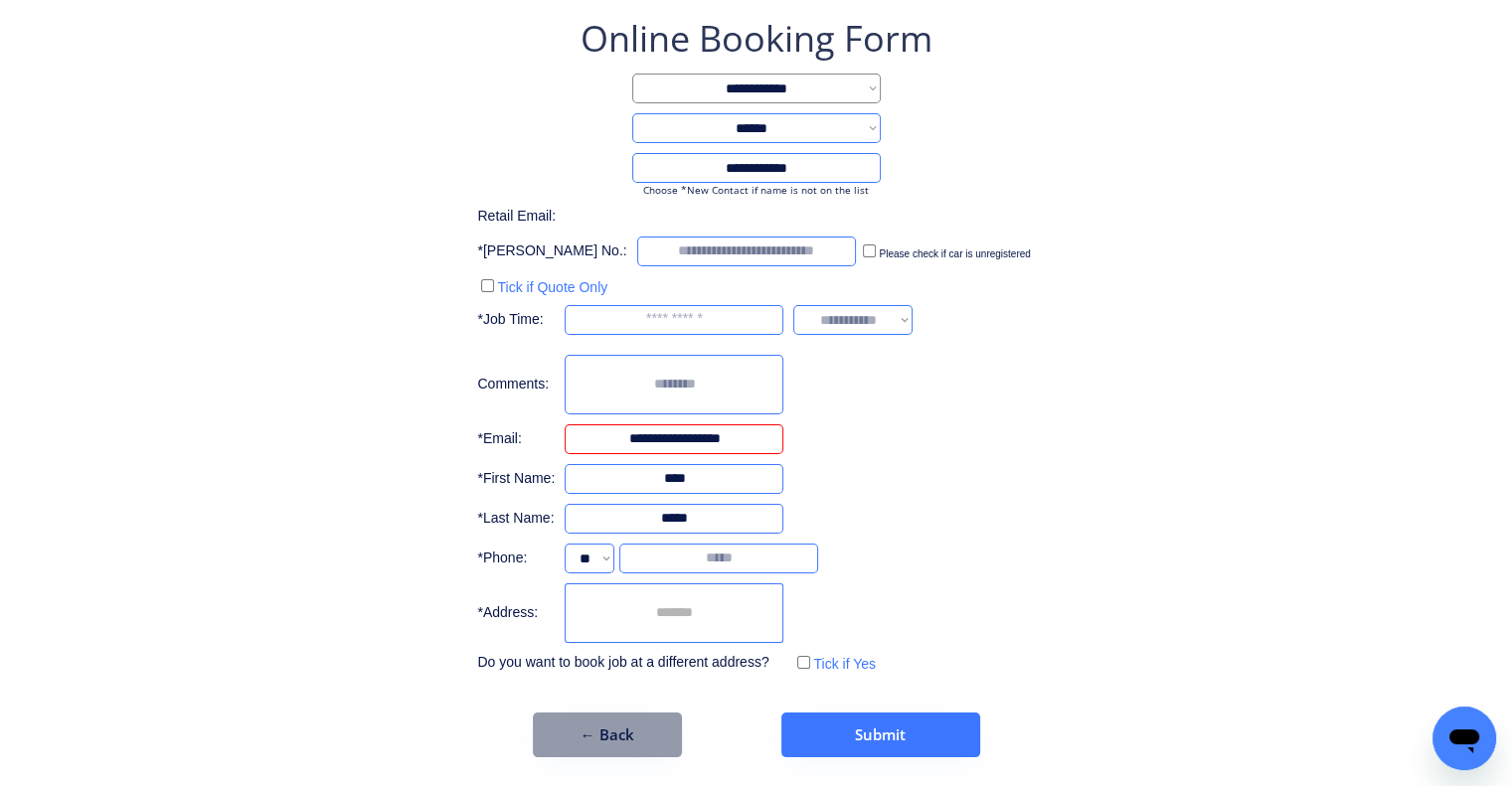 type on "**********" 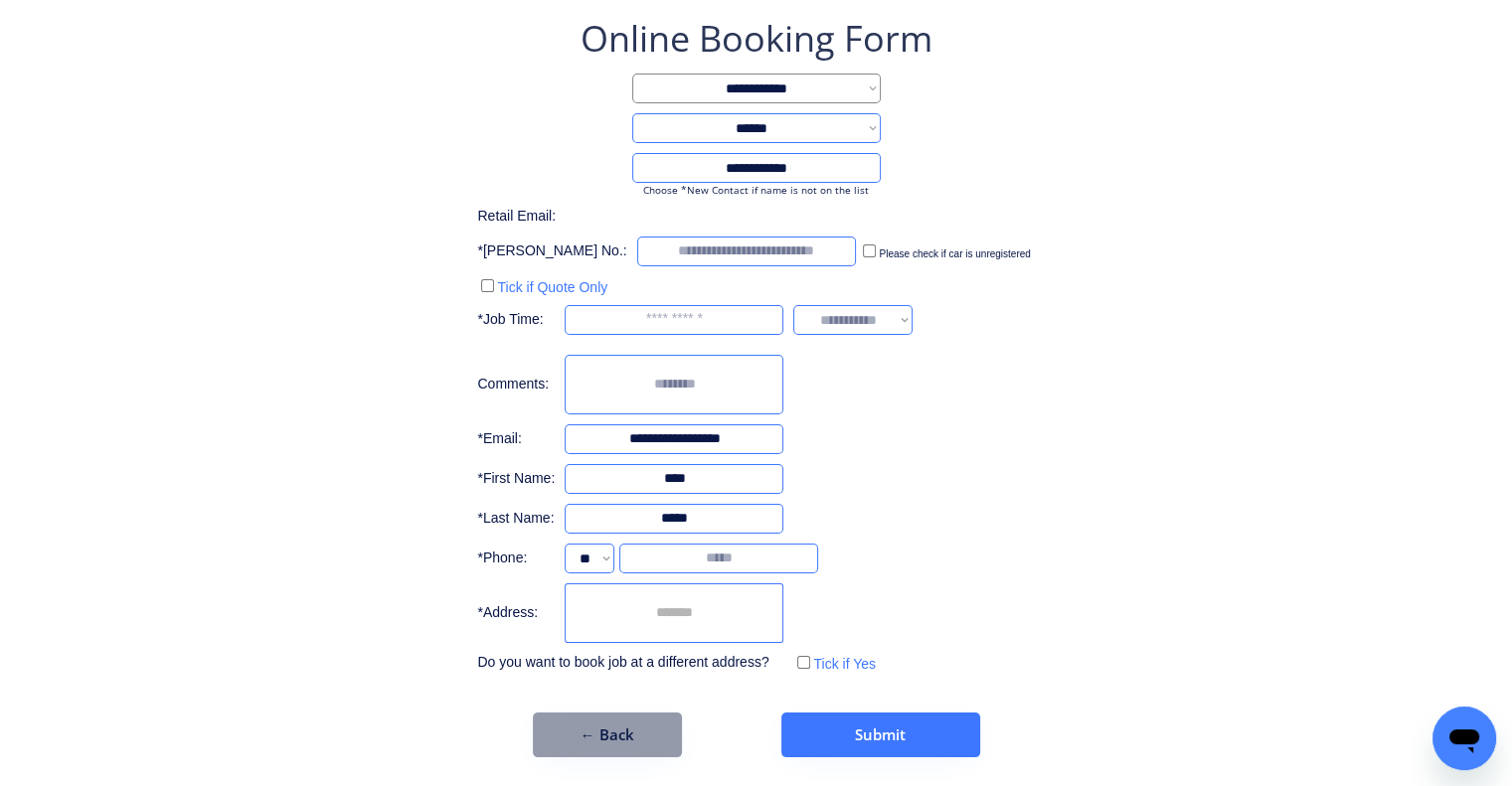 click at bounding box center [674, 320] 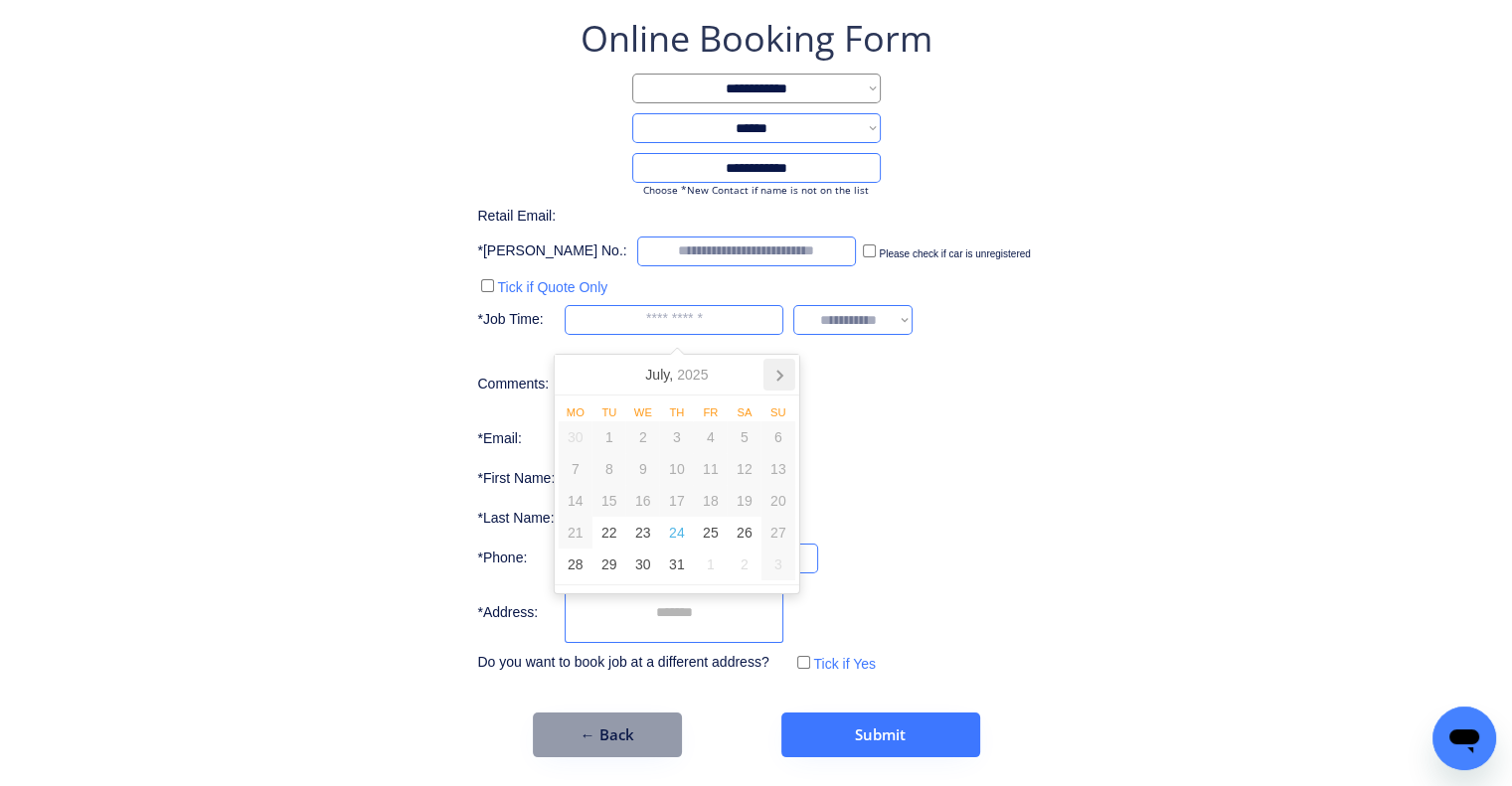 click 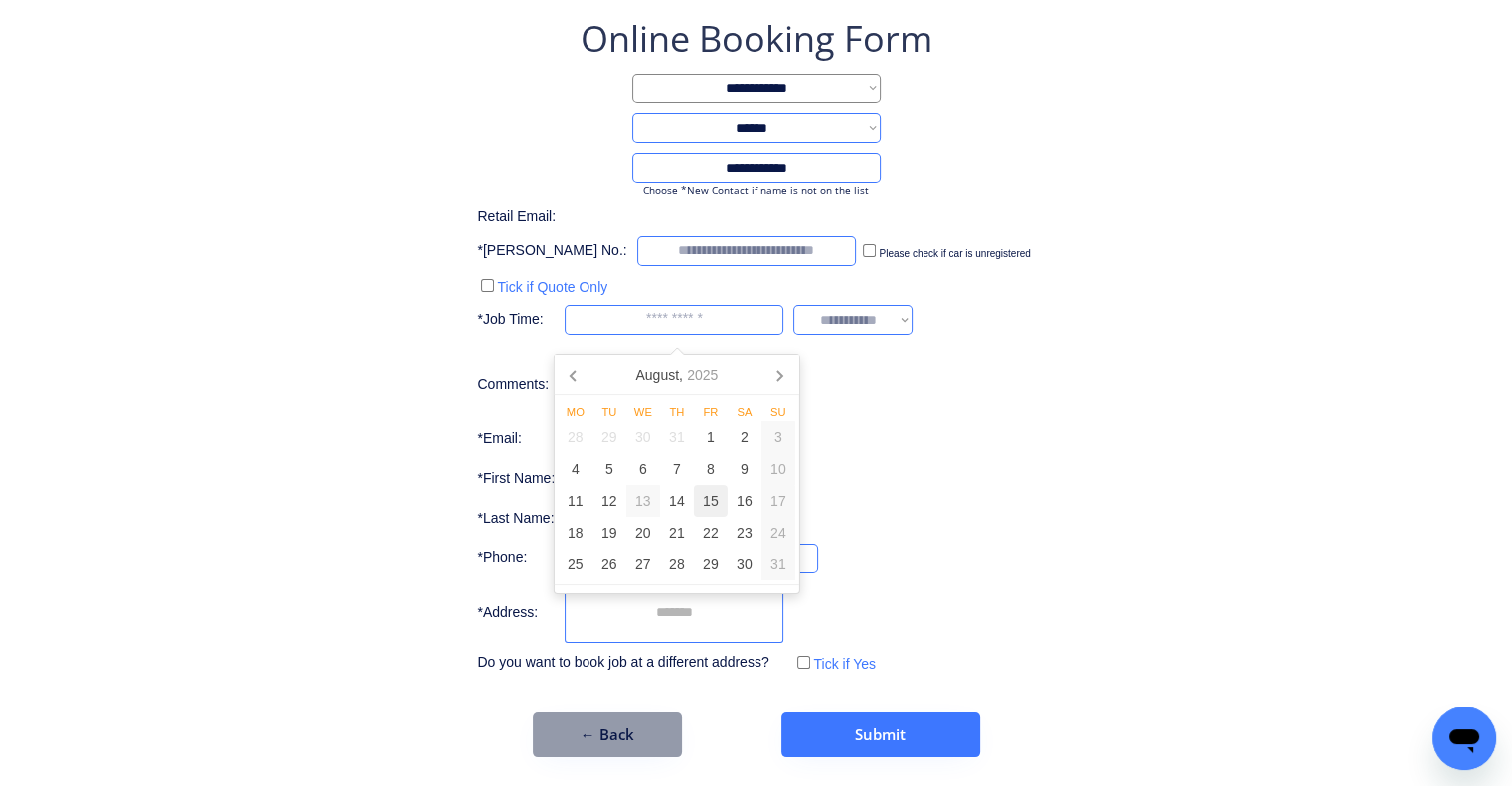 click on "15" at bounding box center [711, 501] 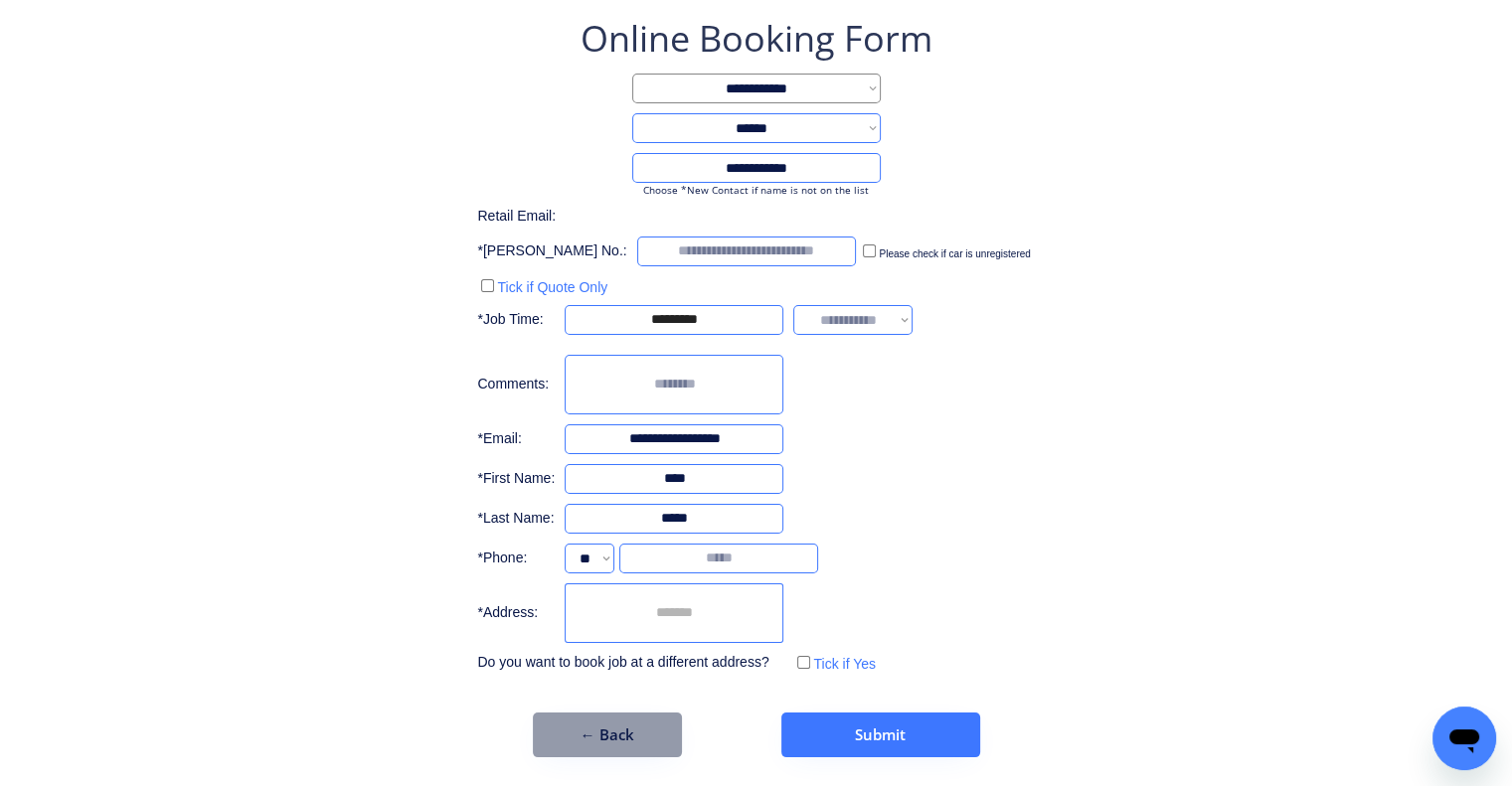 click on "**********" at bounding box center [756, 346] 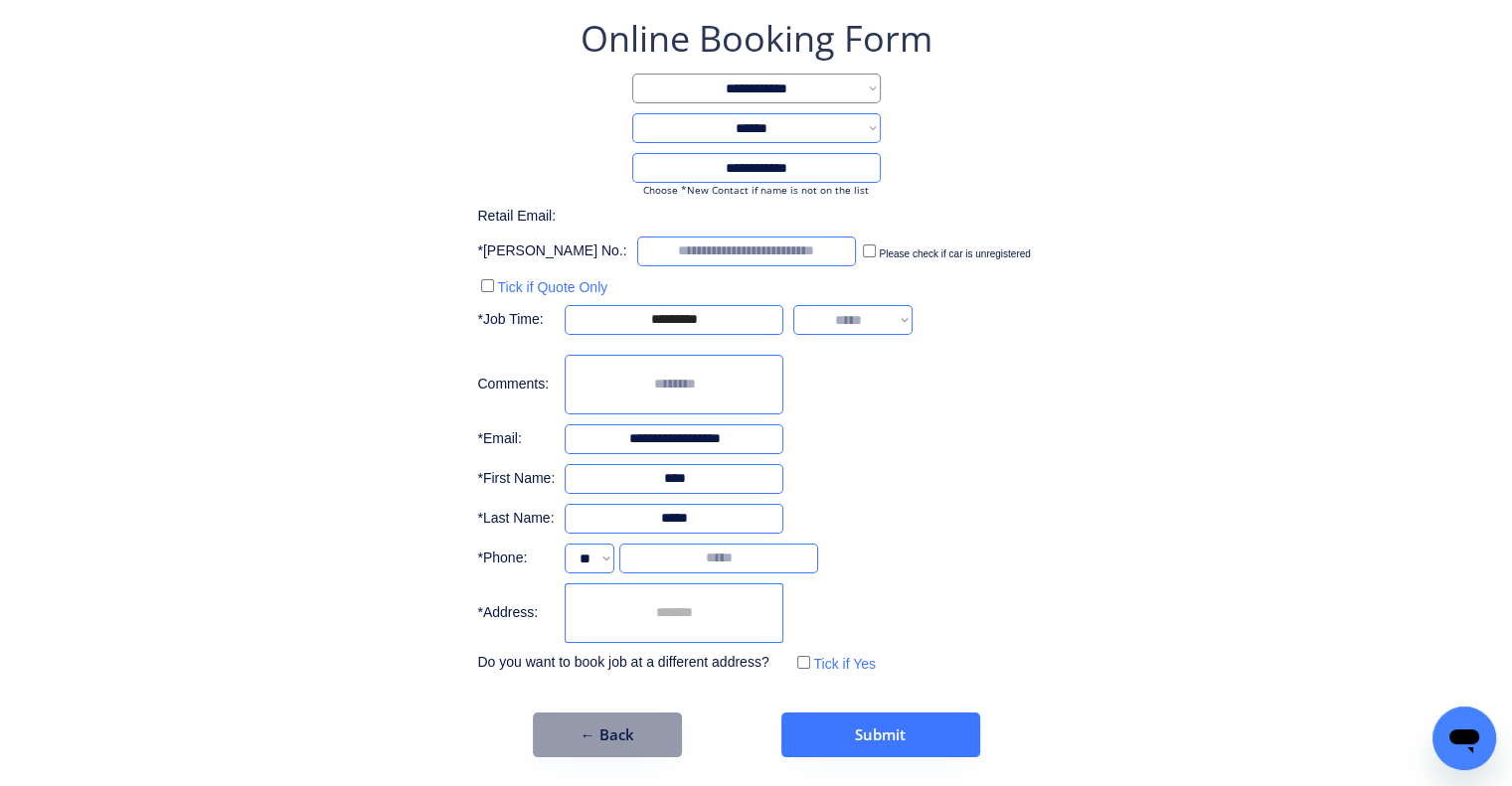 click on "**********" at bounding box center [853, 320] 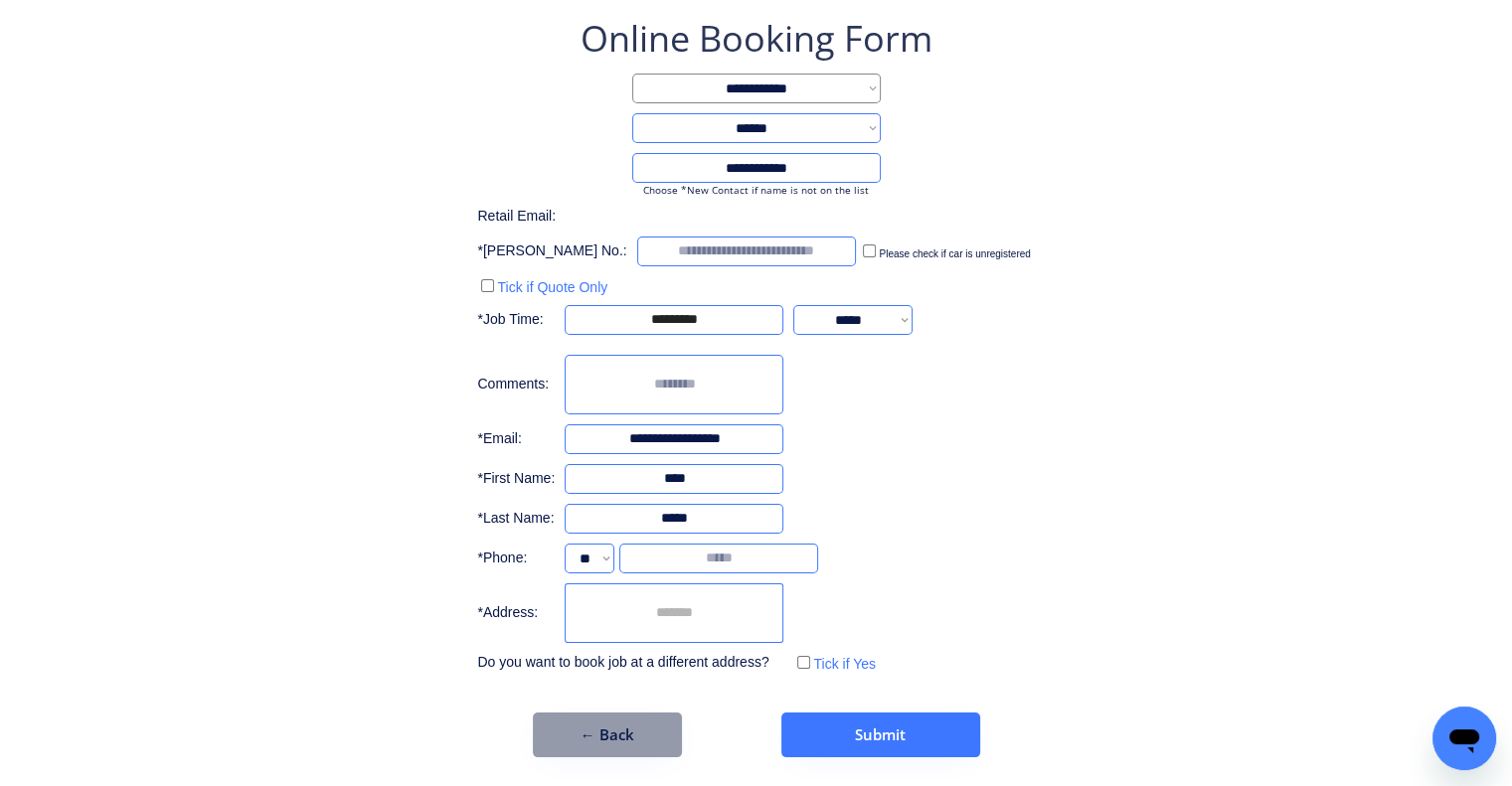 click on "**********" at bounding box center [853, 320] 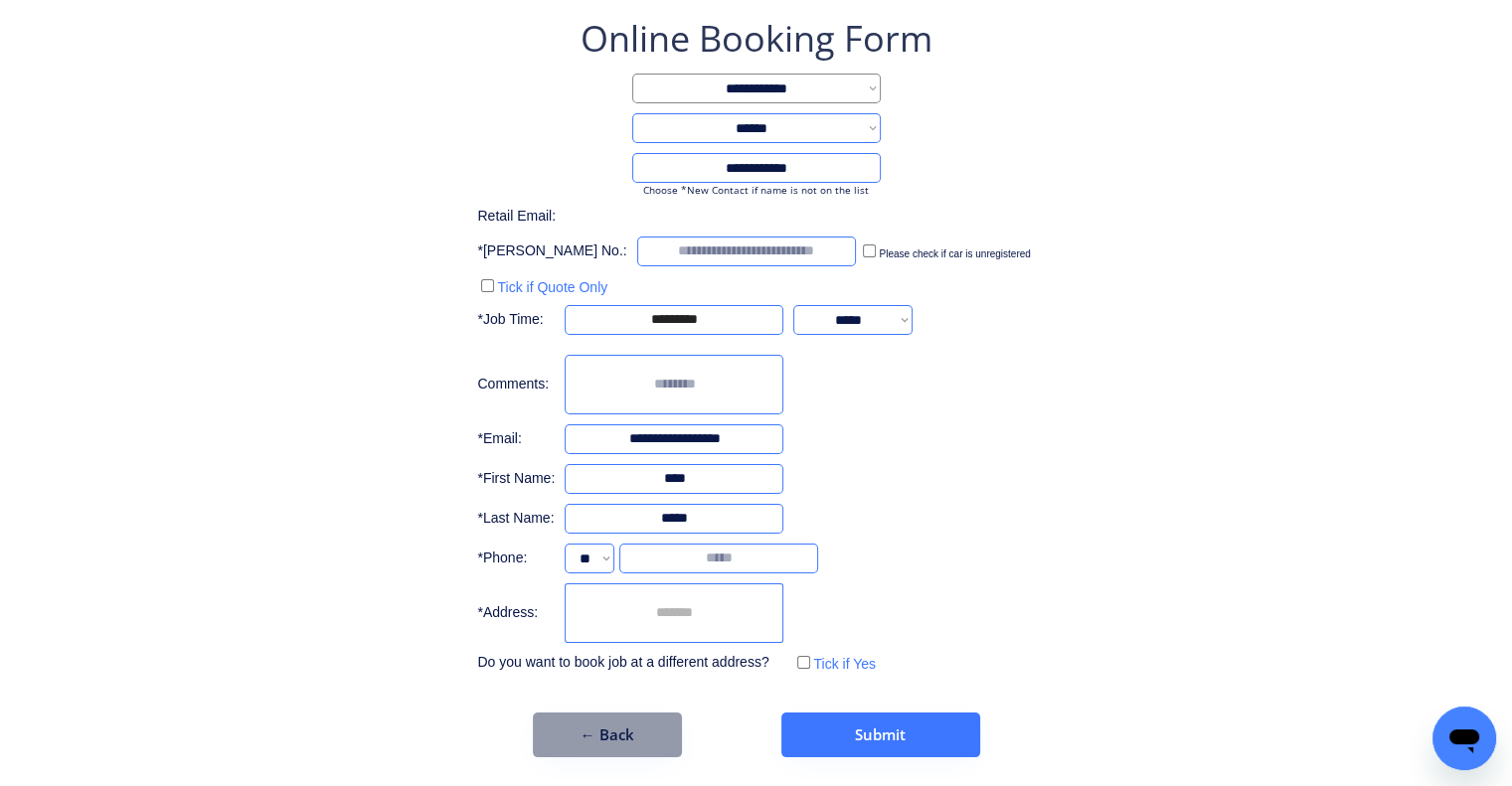 click on "**********" at bounding box center (756, 386) 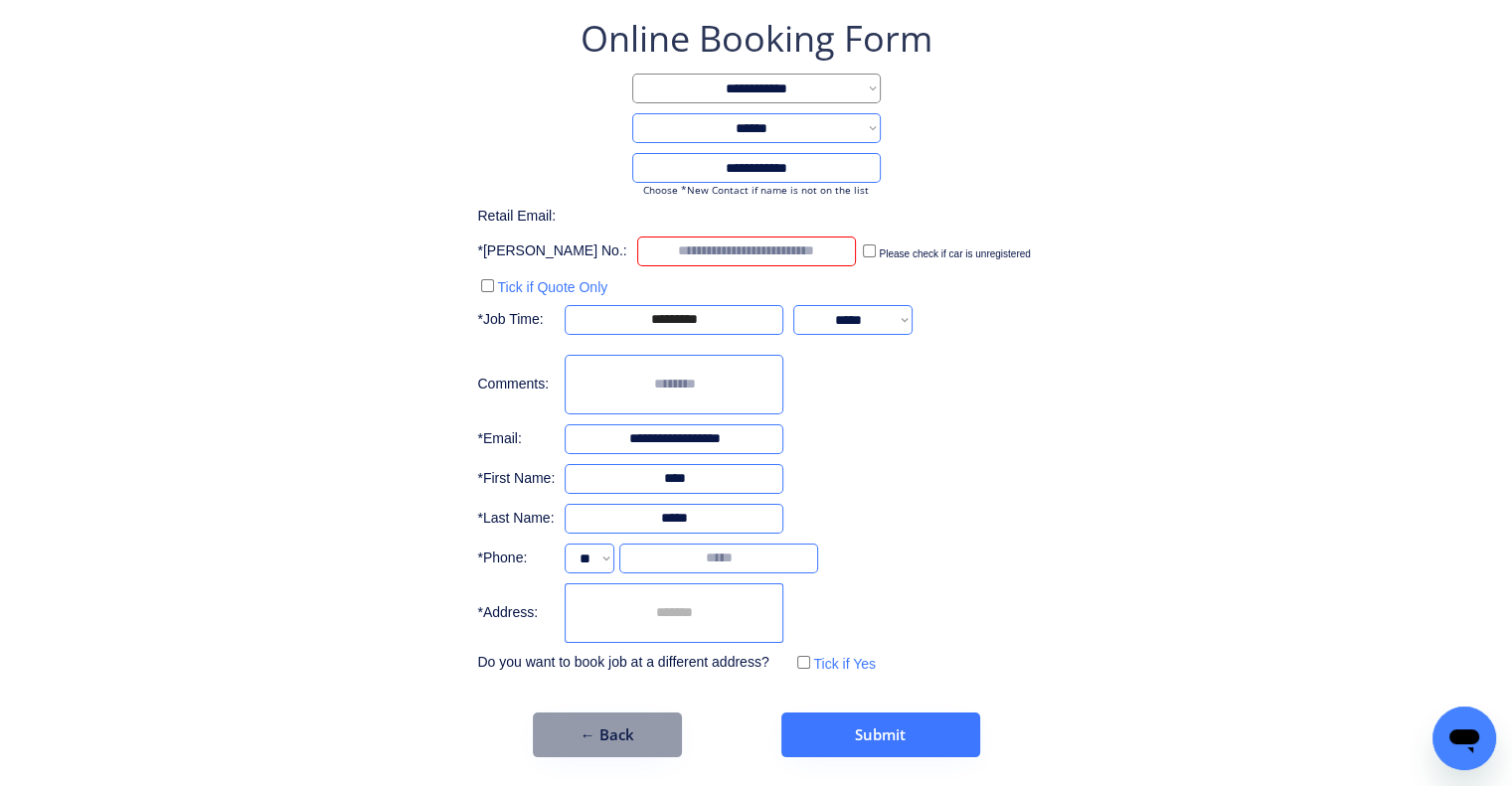 click at bounding box center [747, 251] 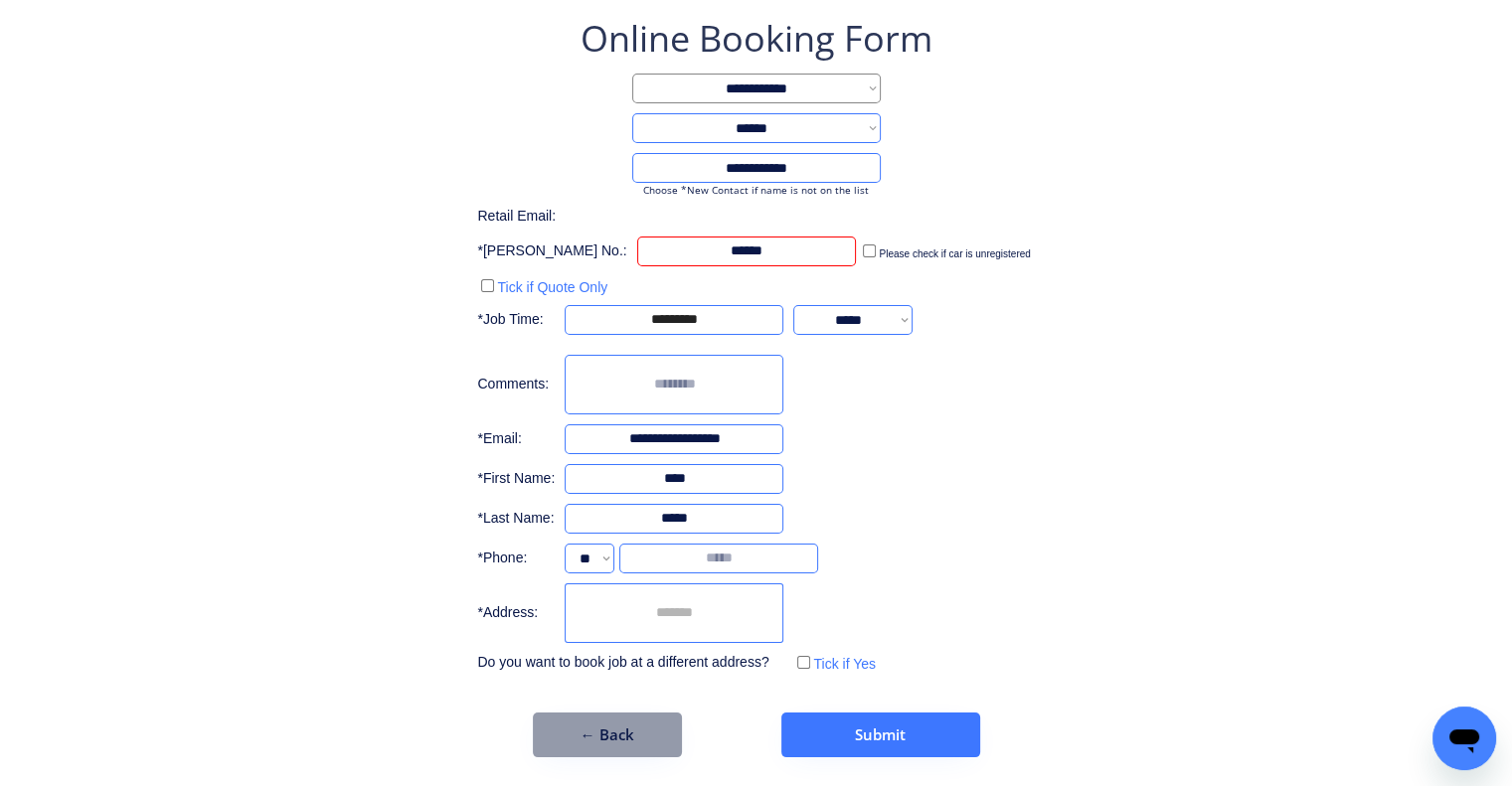 type on "******" 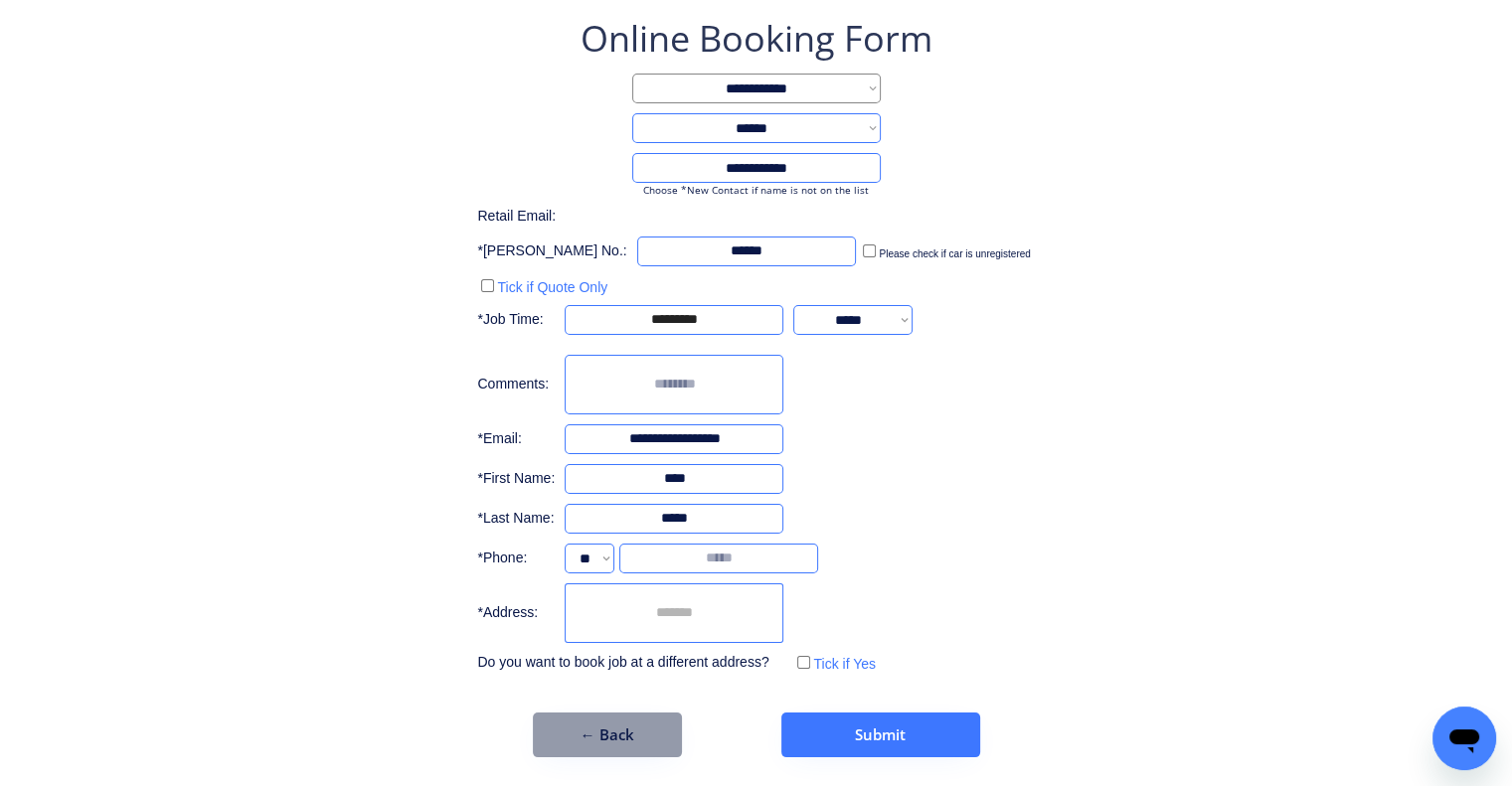 click at bounding box center (719, 558) 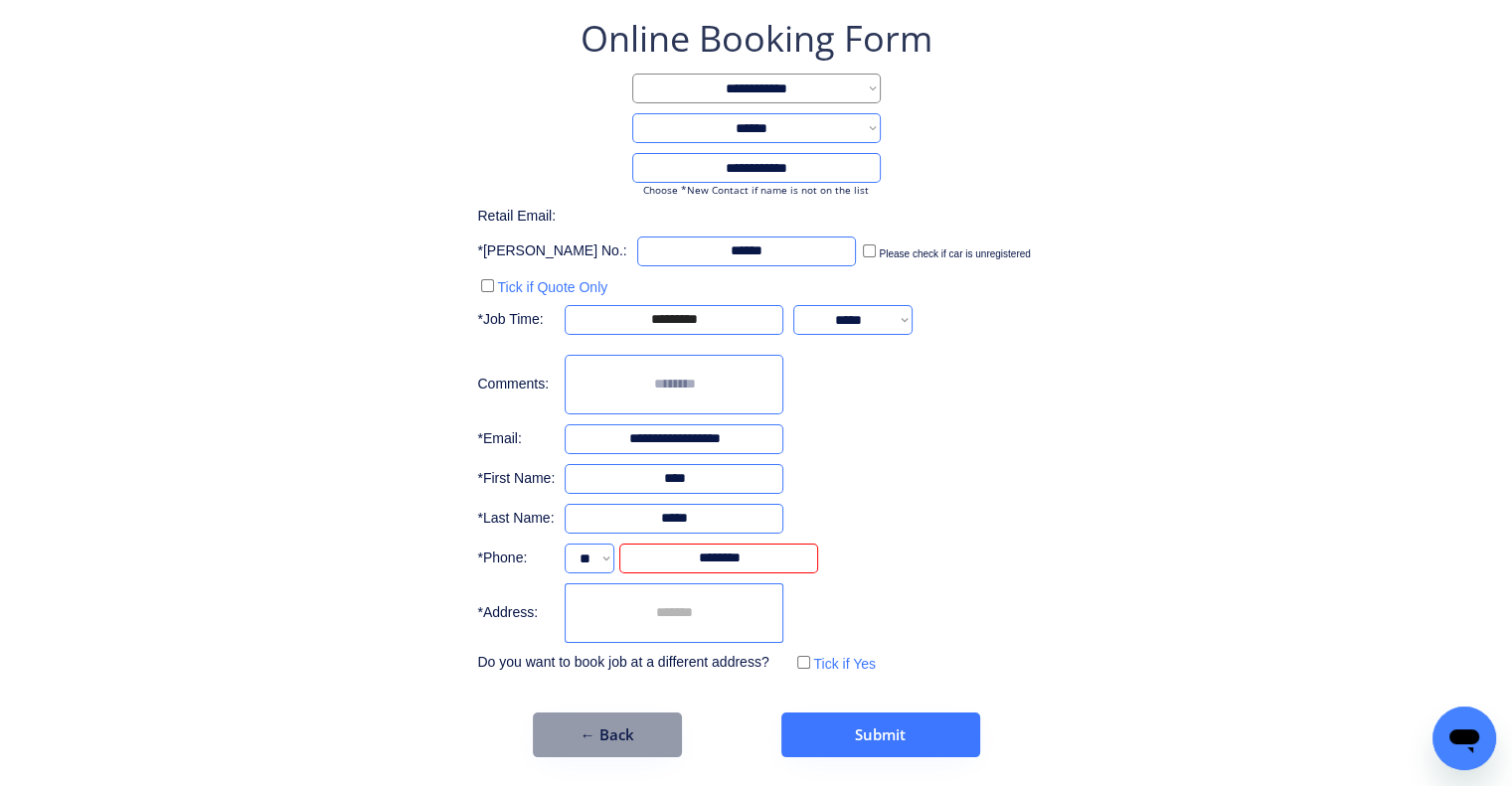 click on "**********" at bounding box center (756, 386) 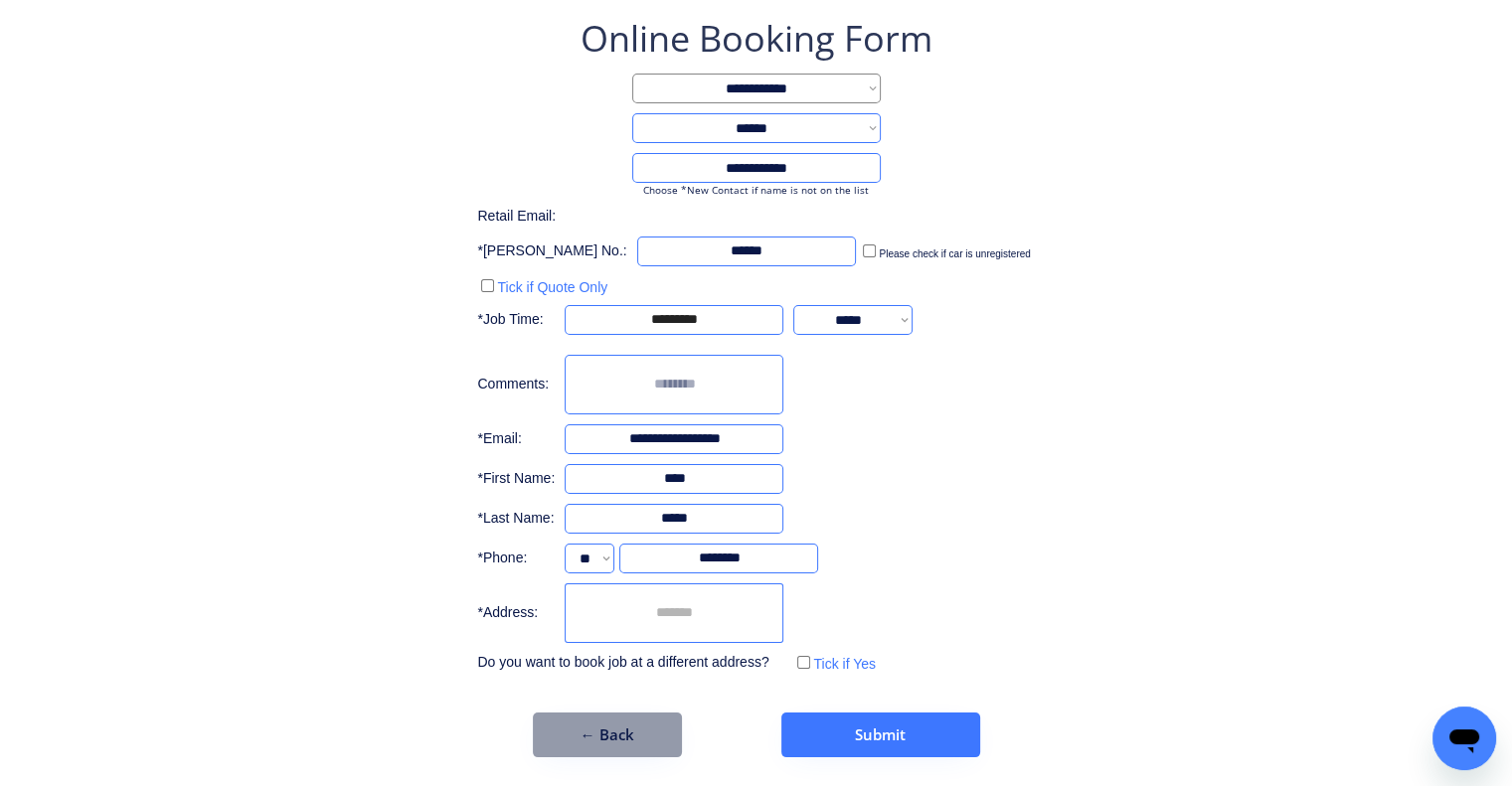 click on "**********" at bounding box center [756, 346] 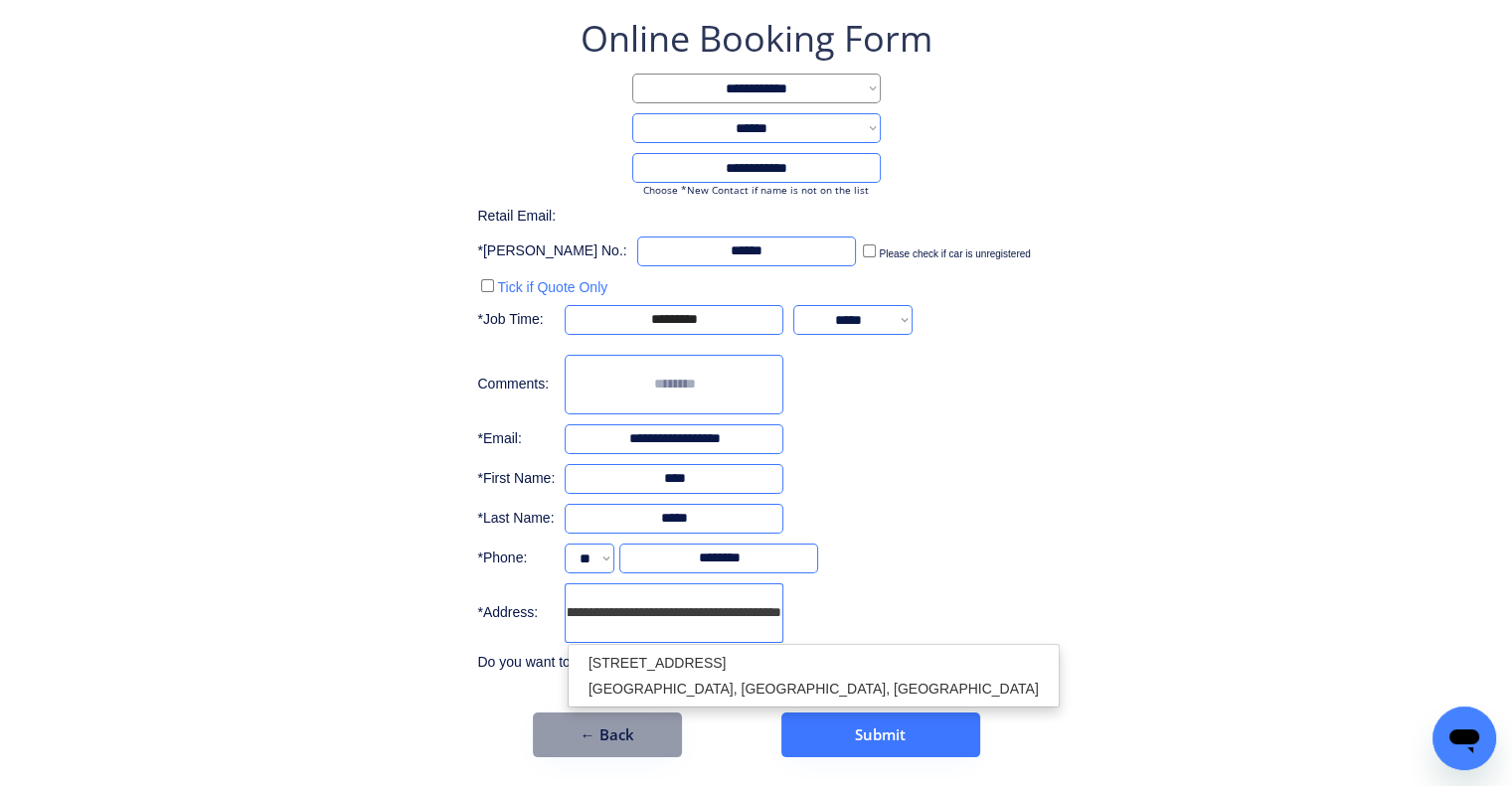scroll, scrollTop: 0, scrollLeft: 72, axis: horizontal 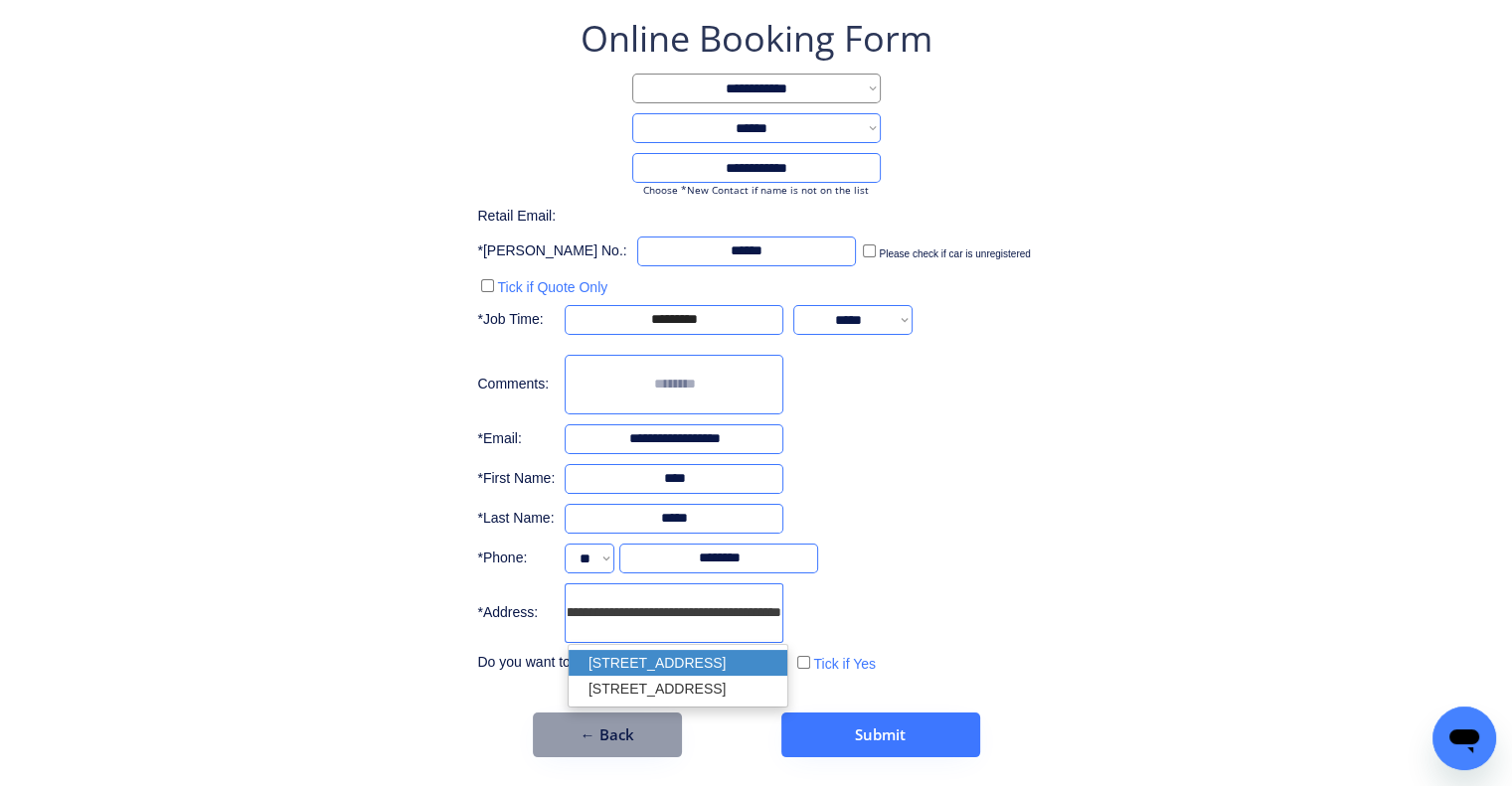 click on "19 Falcon Street, Redbank Plains QLD, Australia" at bounding box center (678, 663) 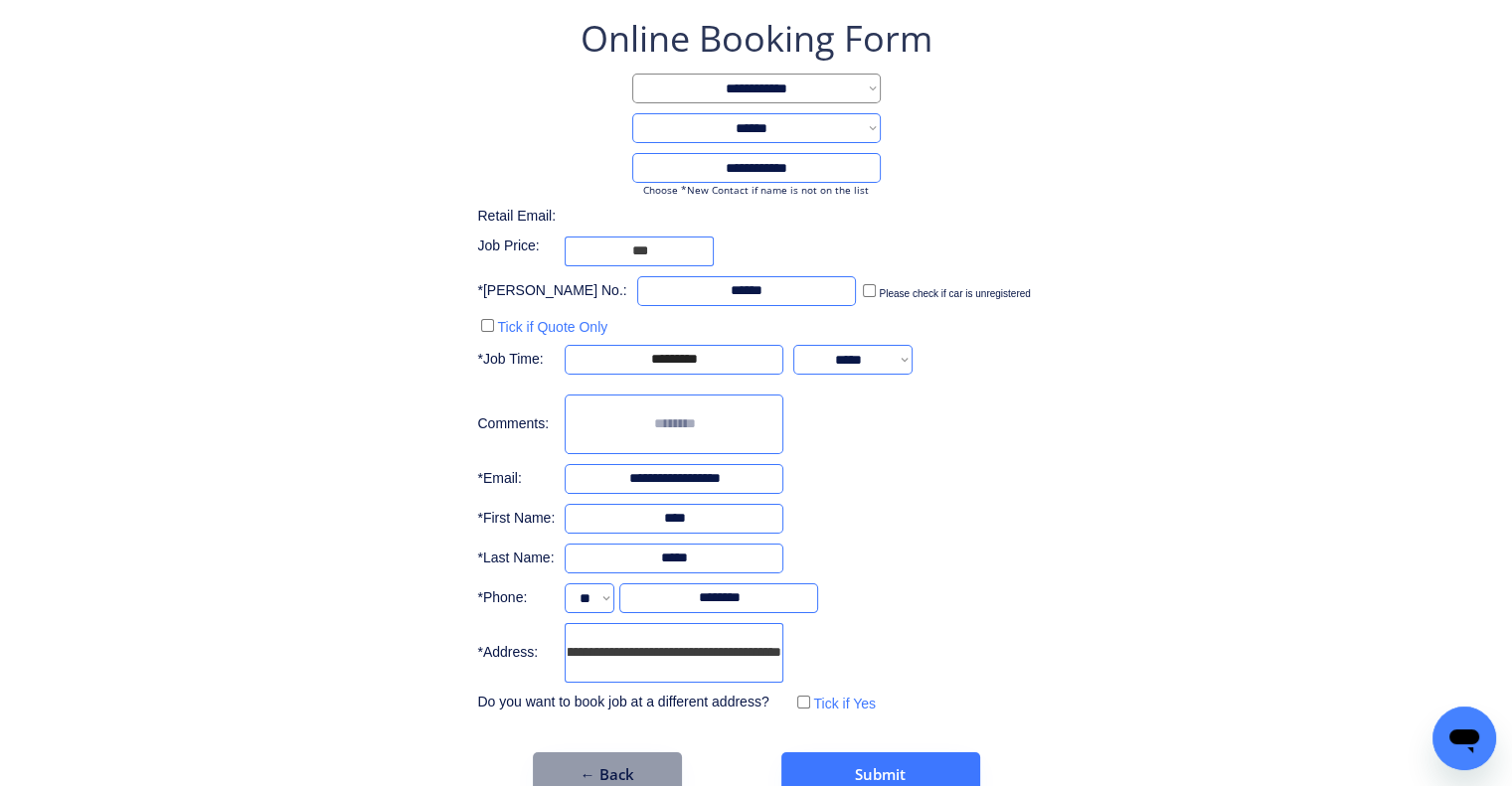 click on "**********" at bounding box center [756, 366] 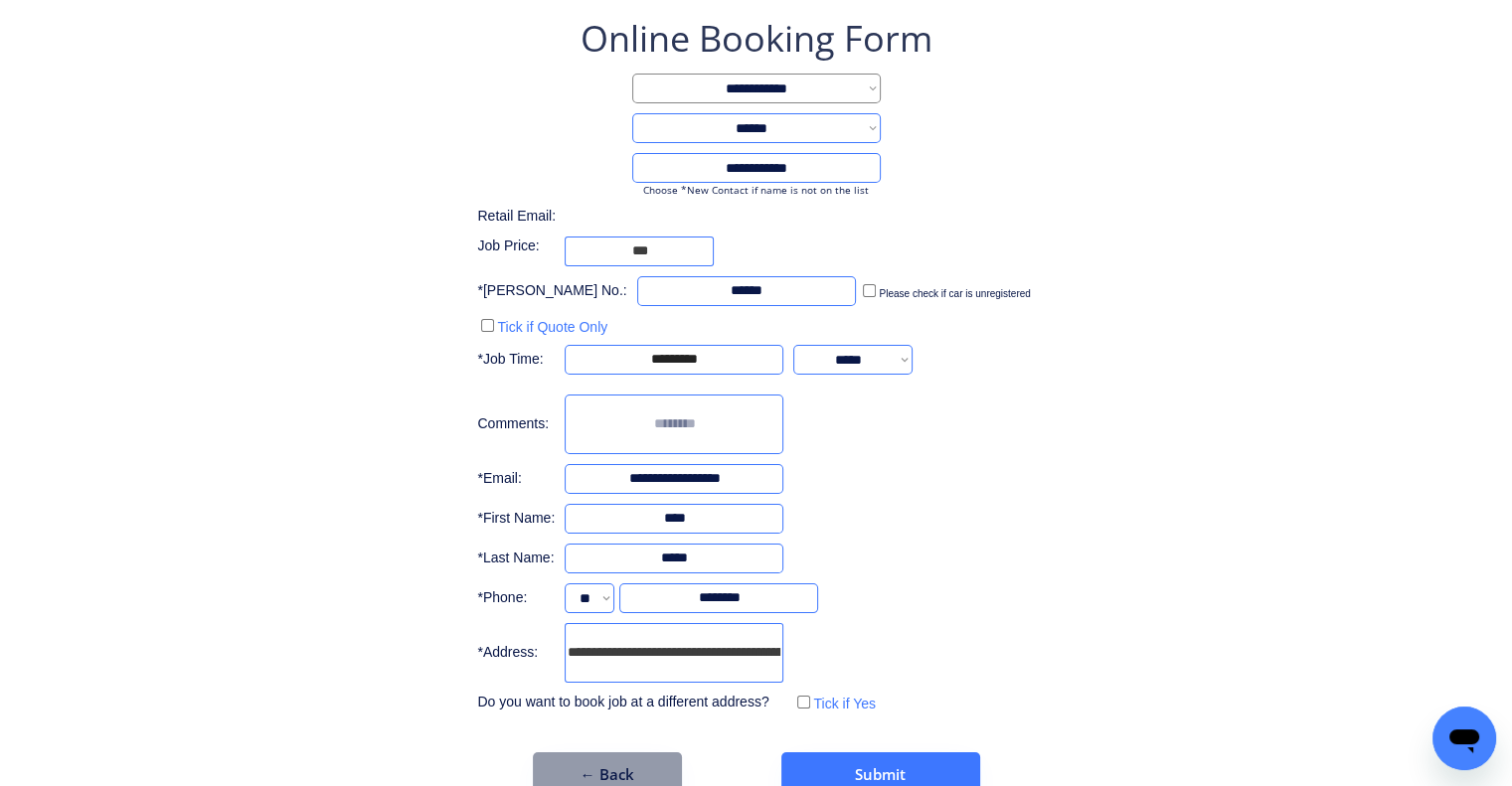 scroll, scrollTop: 0, scrollLeft: 87, axis: horizontal 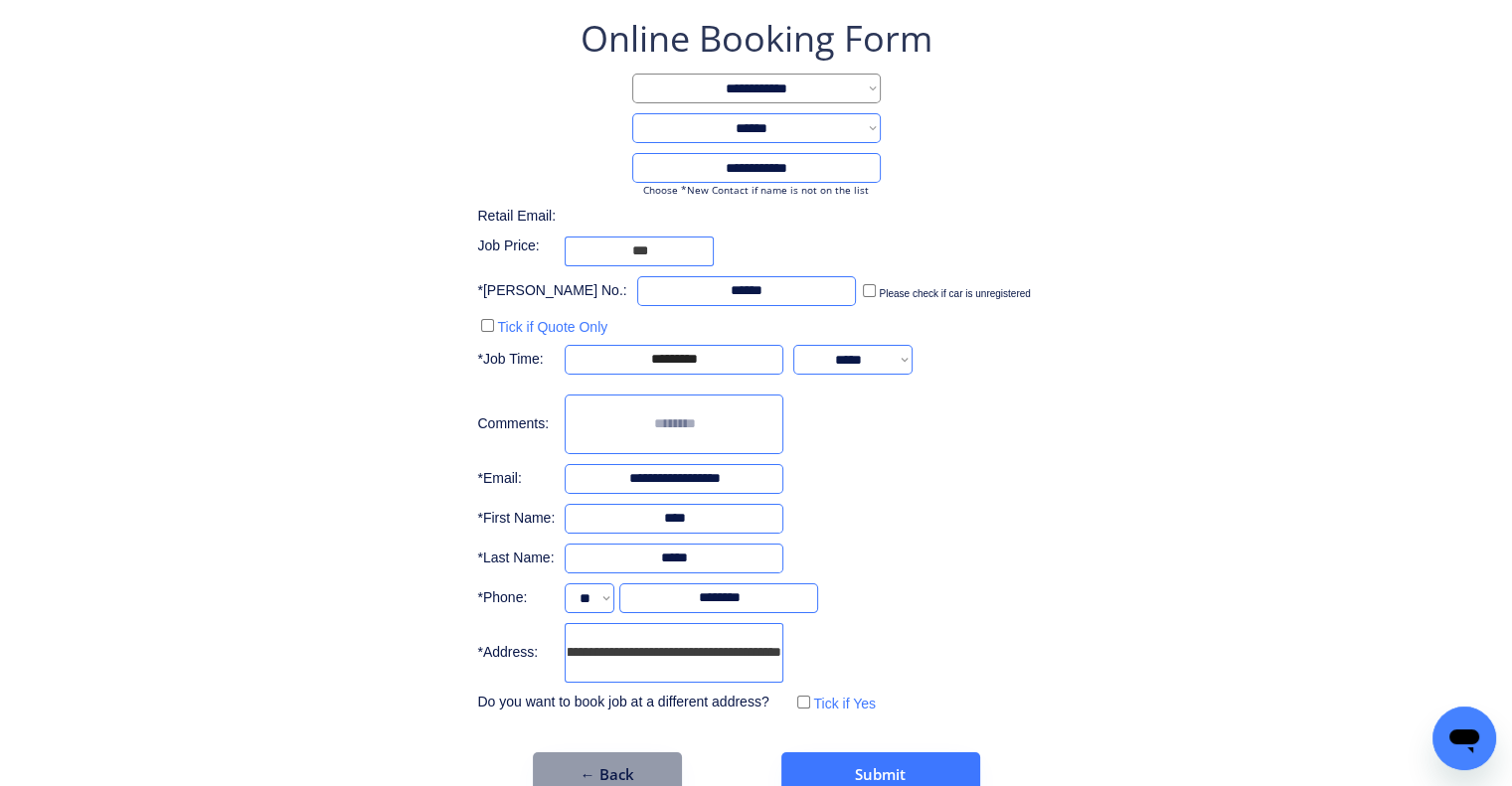 drag, startPoint x: 648, startPoint y: 652, endPoint x: 1028, endPoint y: 633, distance: 380.4747 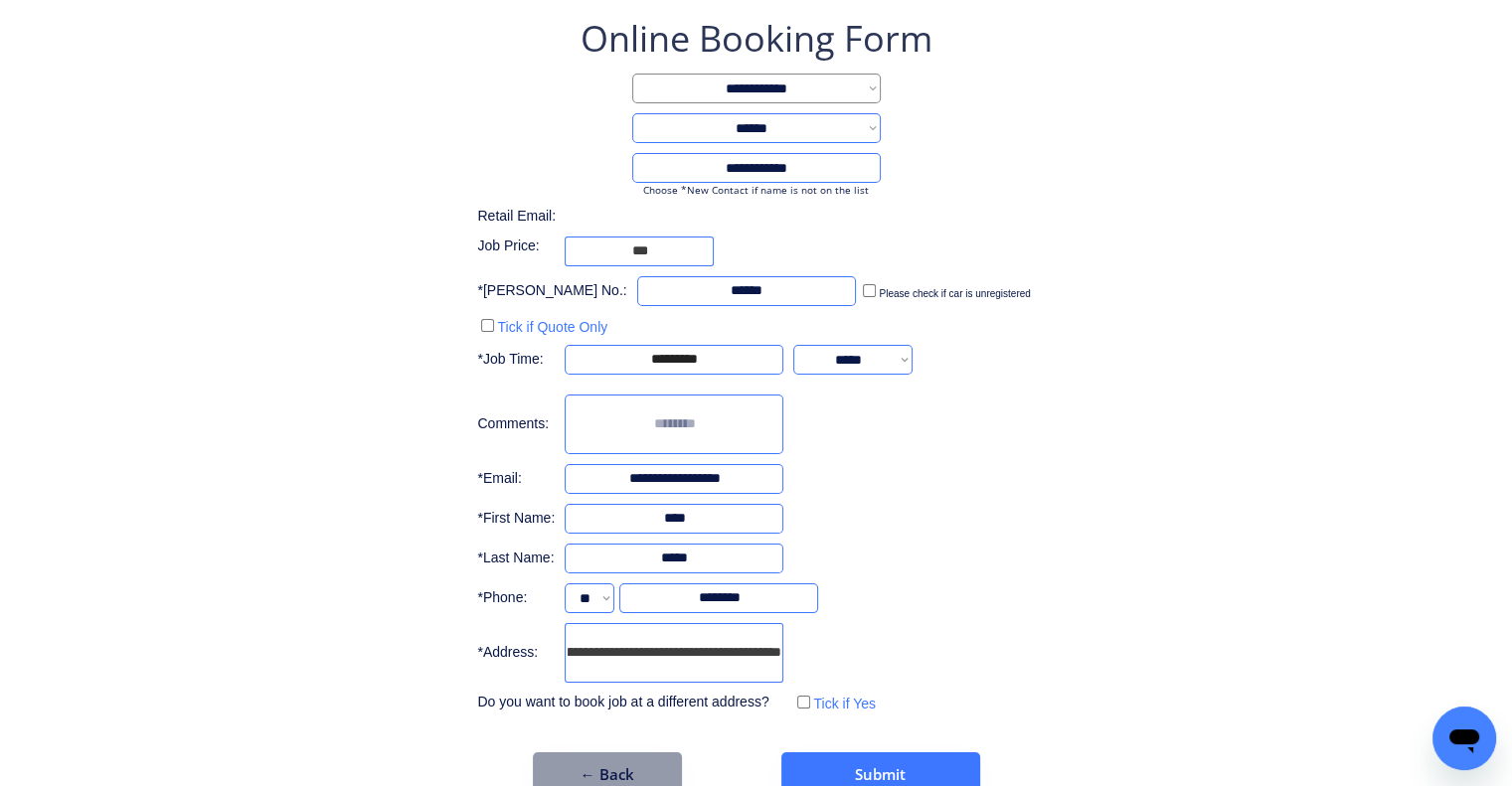 scroll, scrollTop: 0, scrollLeft: 0, axis: both 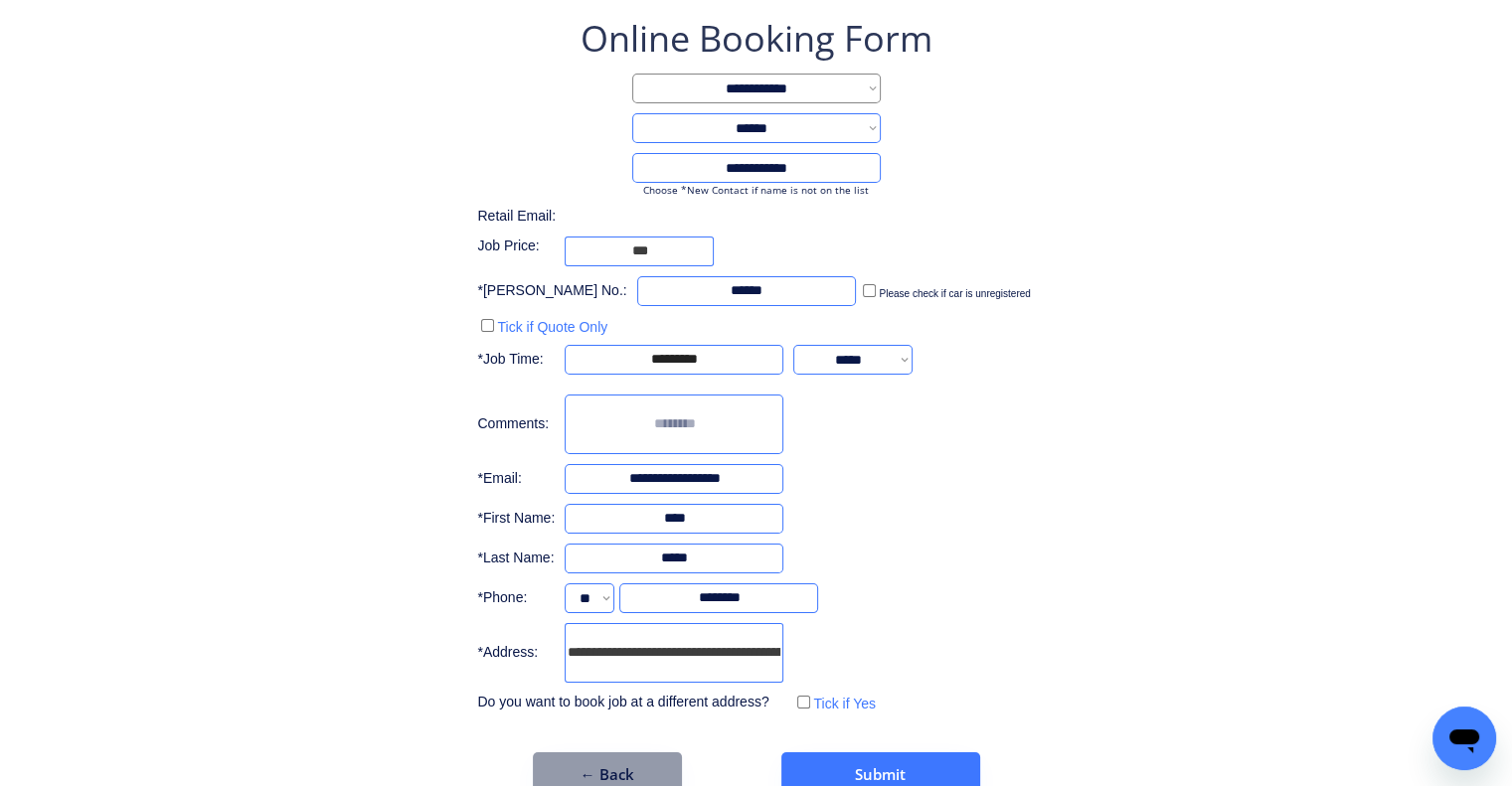 click on "**********" at bounding box center [674, 653] 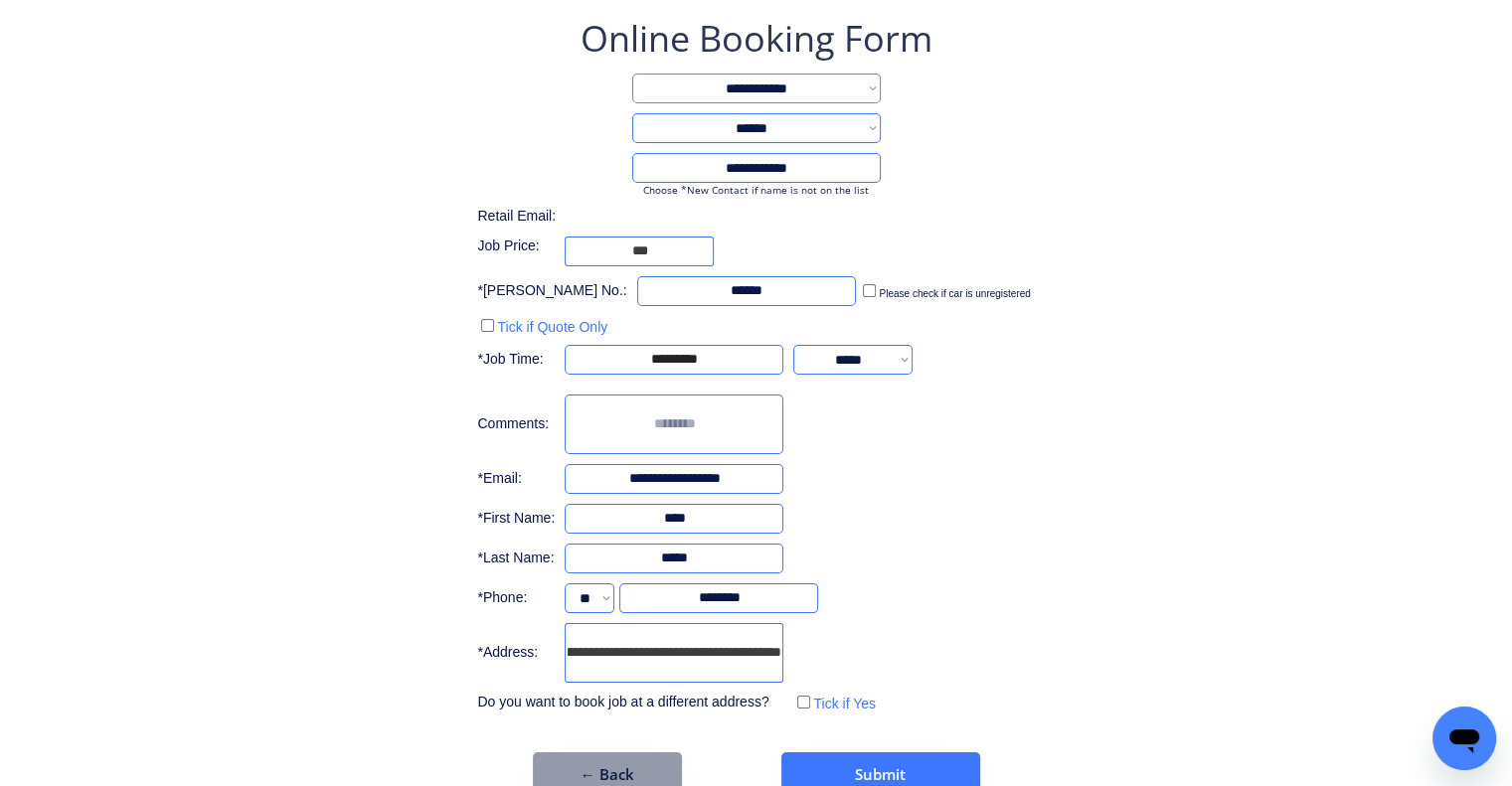 scroll, scrollTop: 0, scrollLeft: 99, axis: horizontal 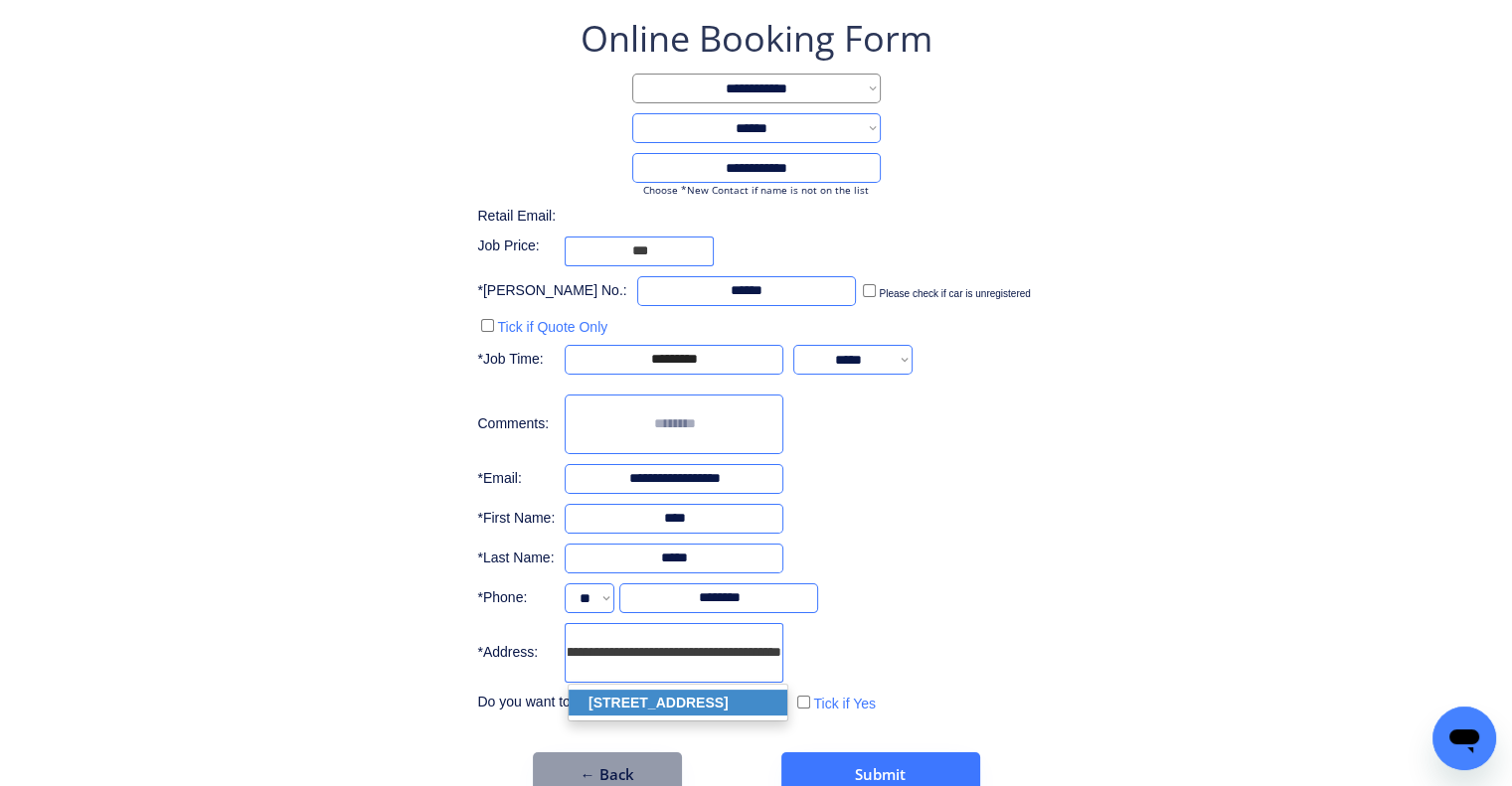 drag, startPoint x: 767, startPoint y: 707, endPoint x: 777, endPoint y: 701, distance: 11.661904 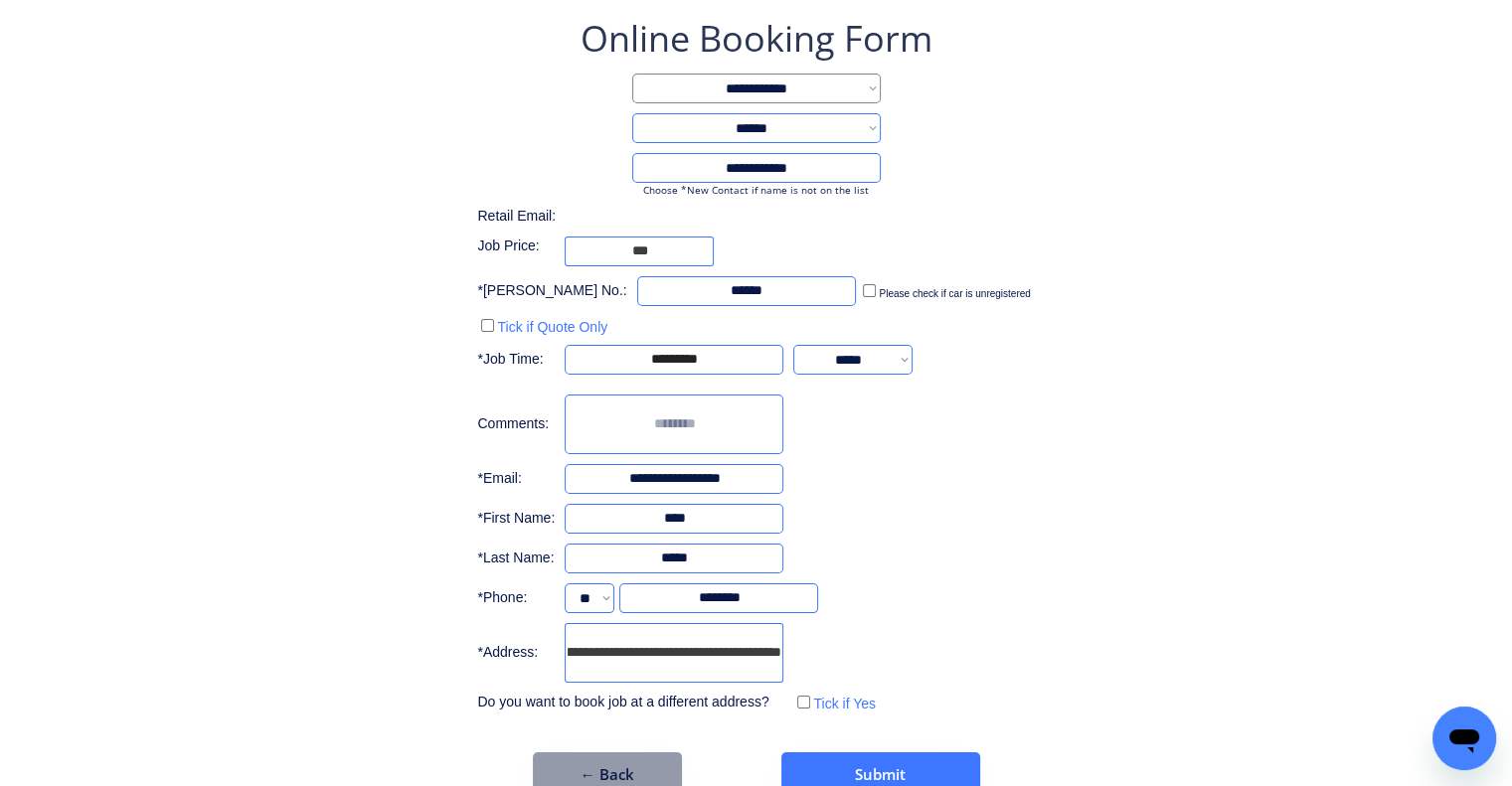 type on "**********" 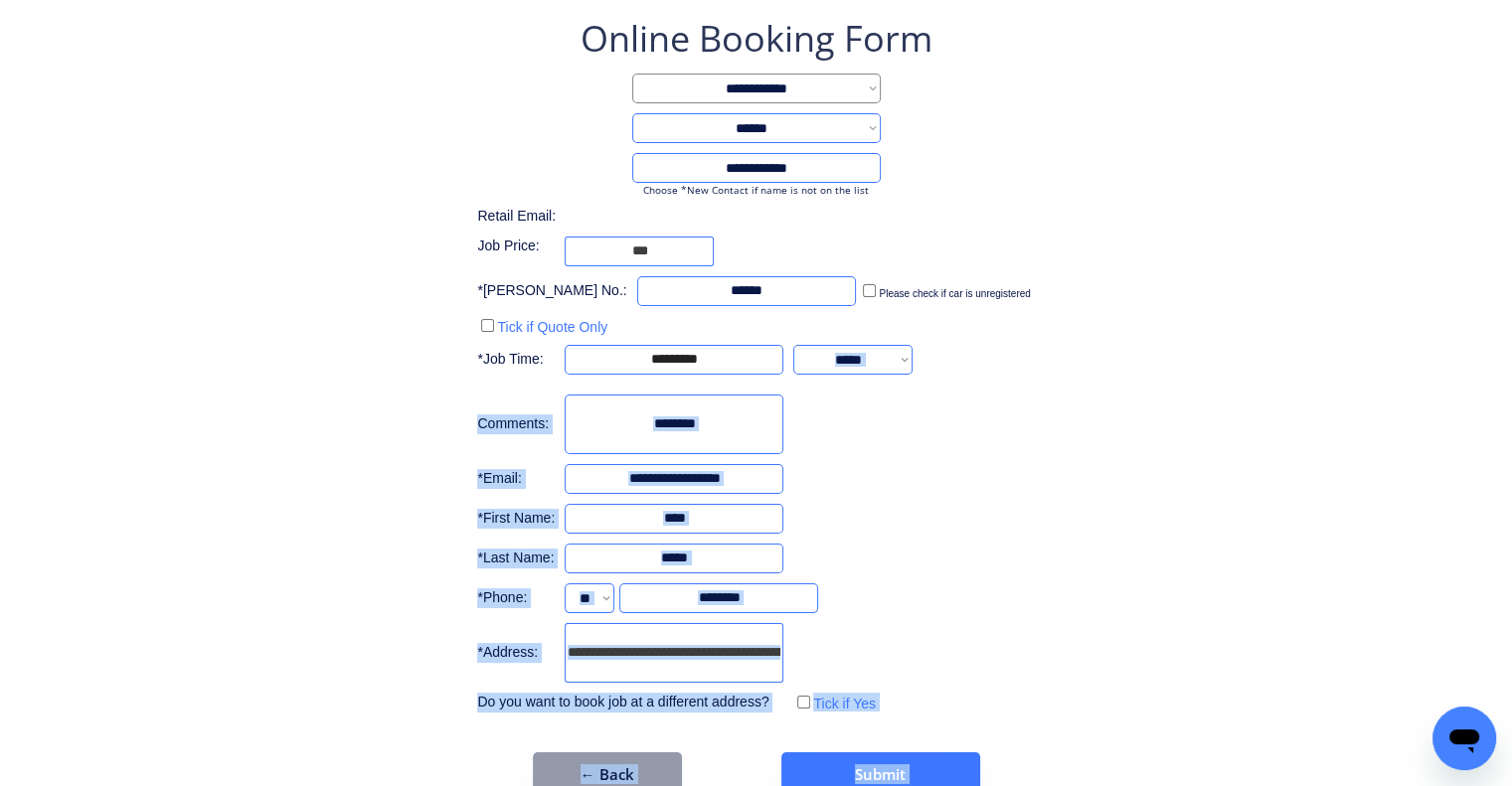 click on "**********" at bounding box center (756, 366) 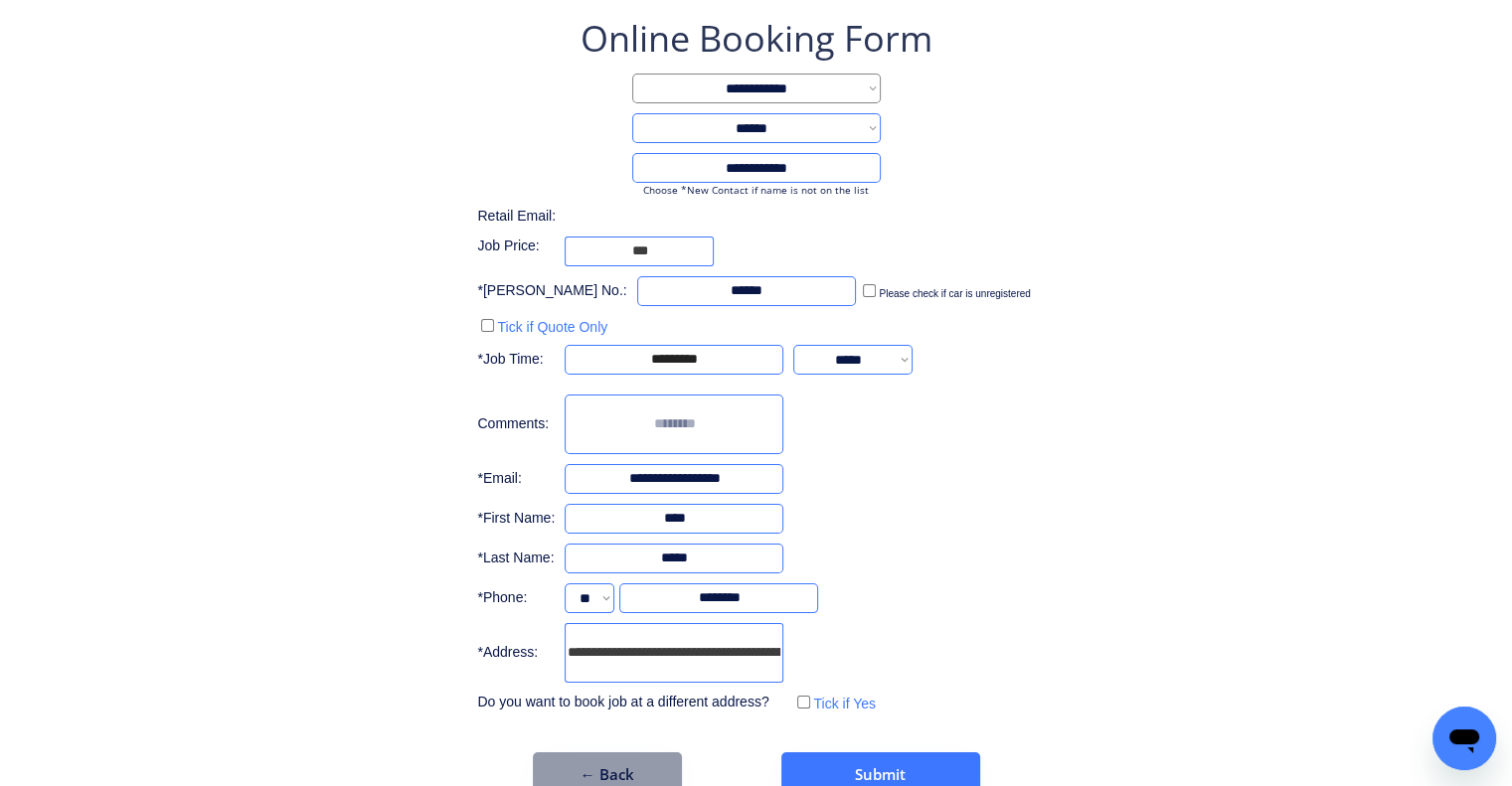 click on "**********" at bounding box center [756, 366] 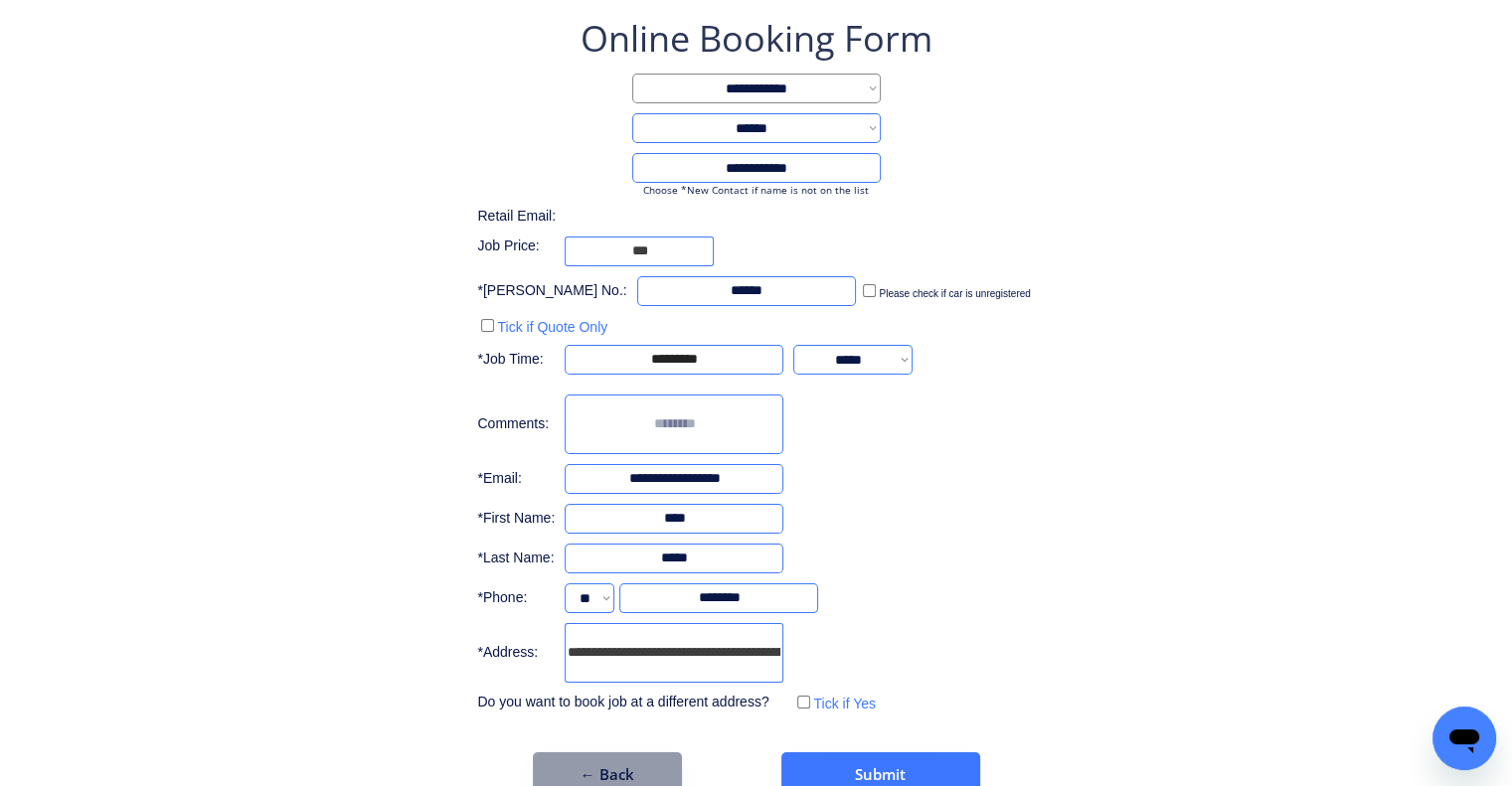 click on "**********" at bounding box center (756, 405) 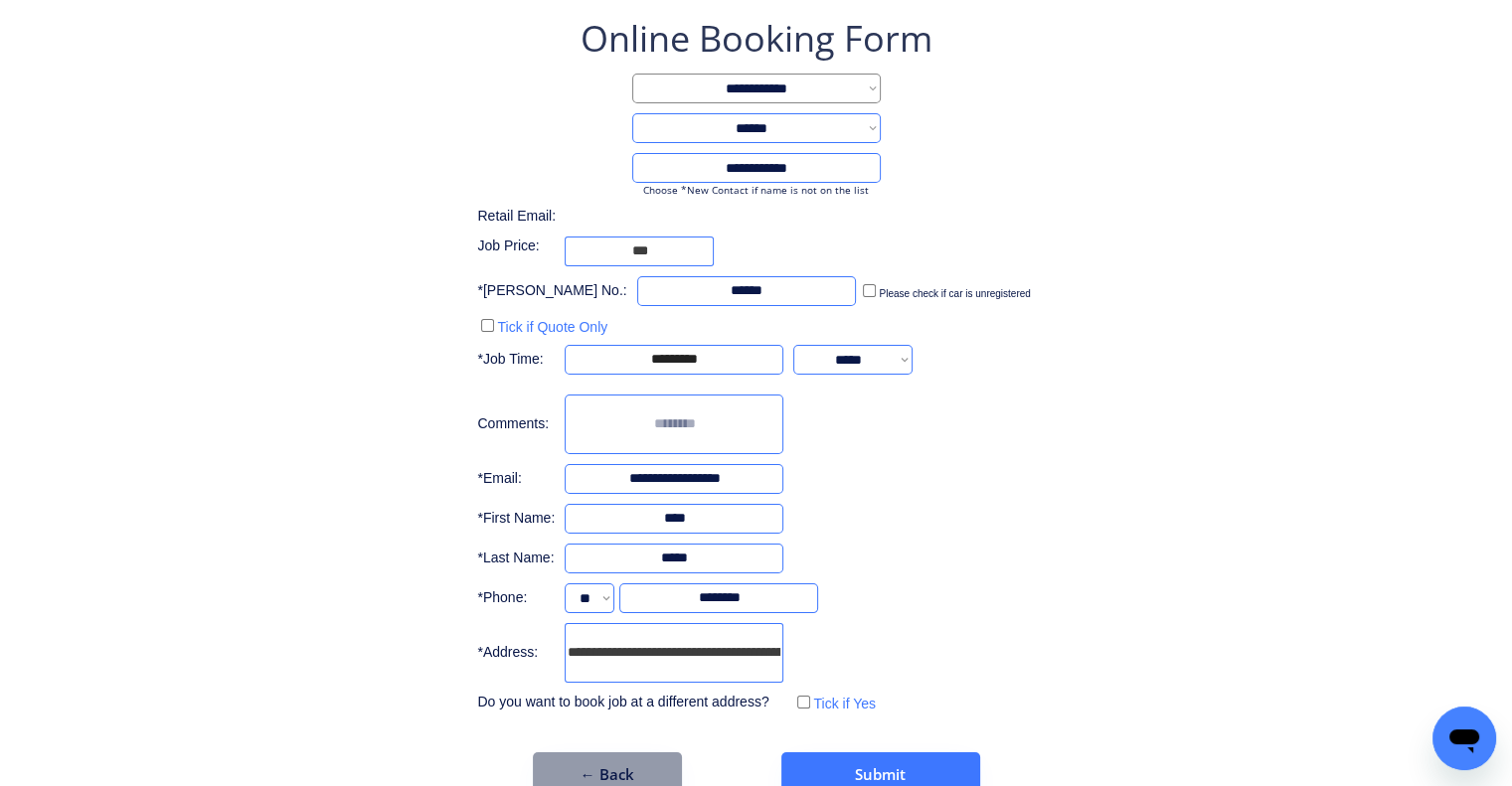 drag, startPoint x: 1025, startPoint y: 532, endPoint x: 766, endPoint y: 195, distance: 425.02941 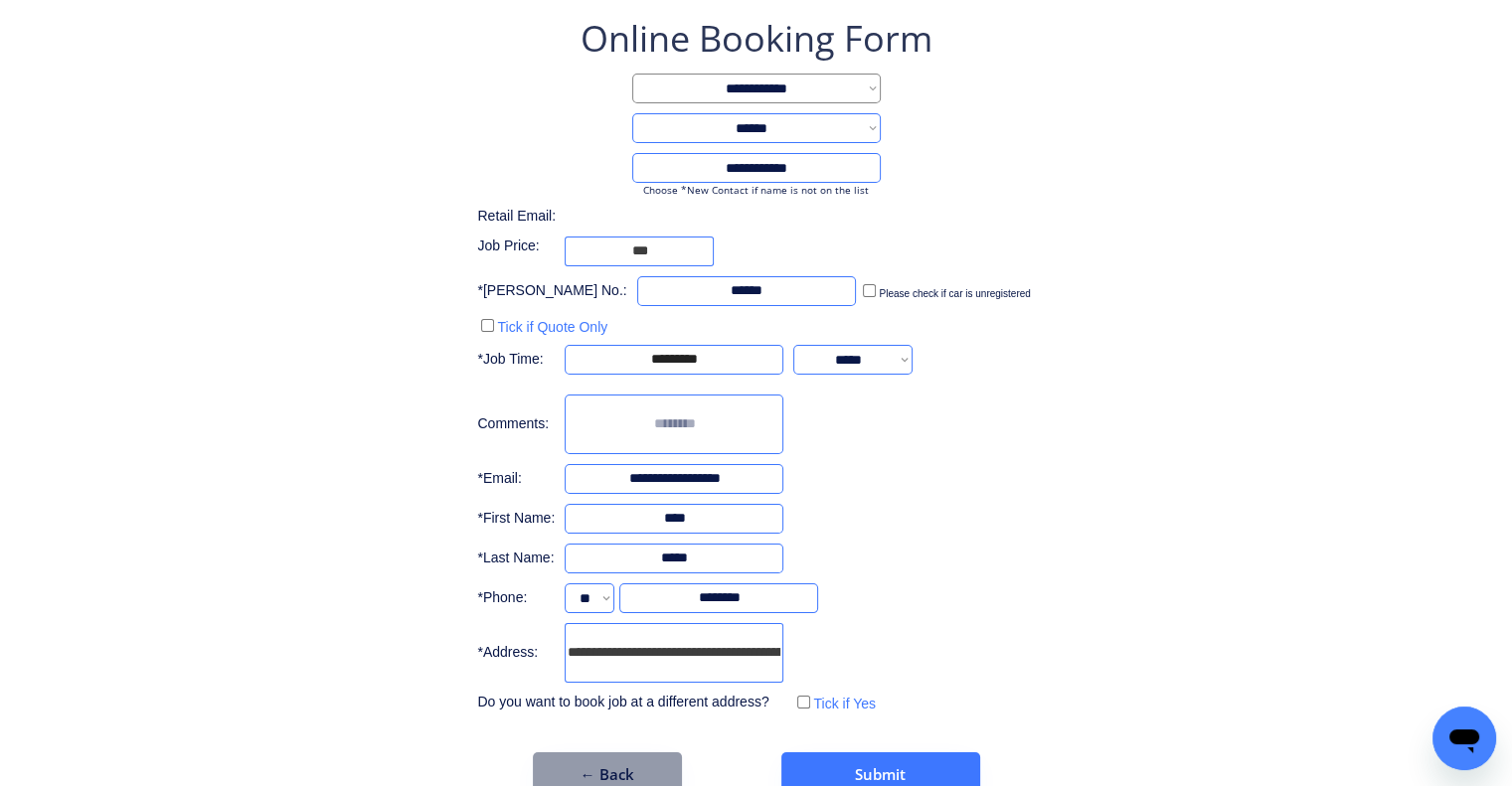 click on "**********" at bounding box center (756, 405) 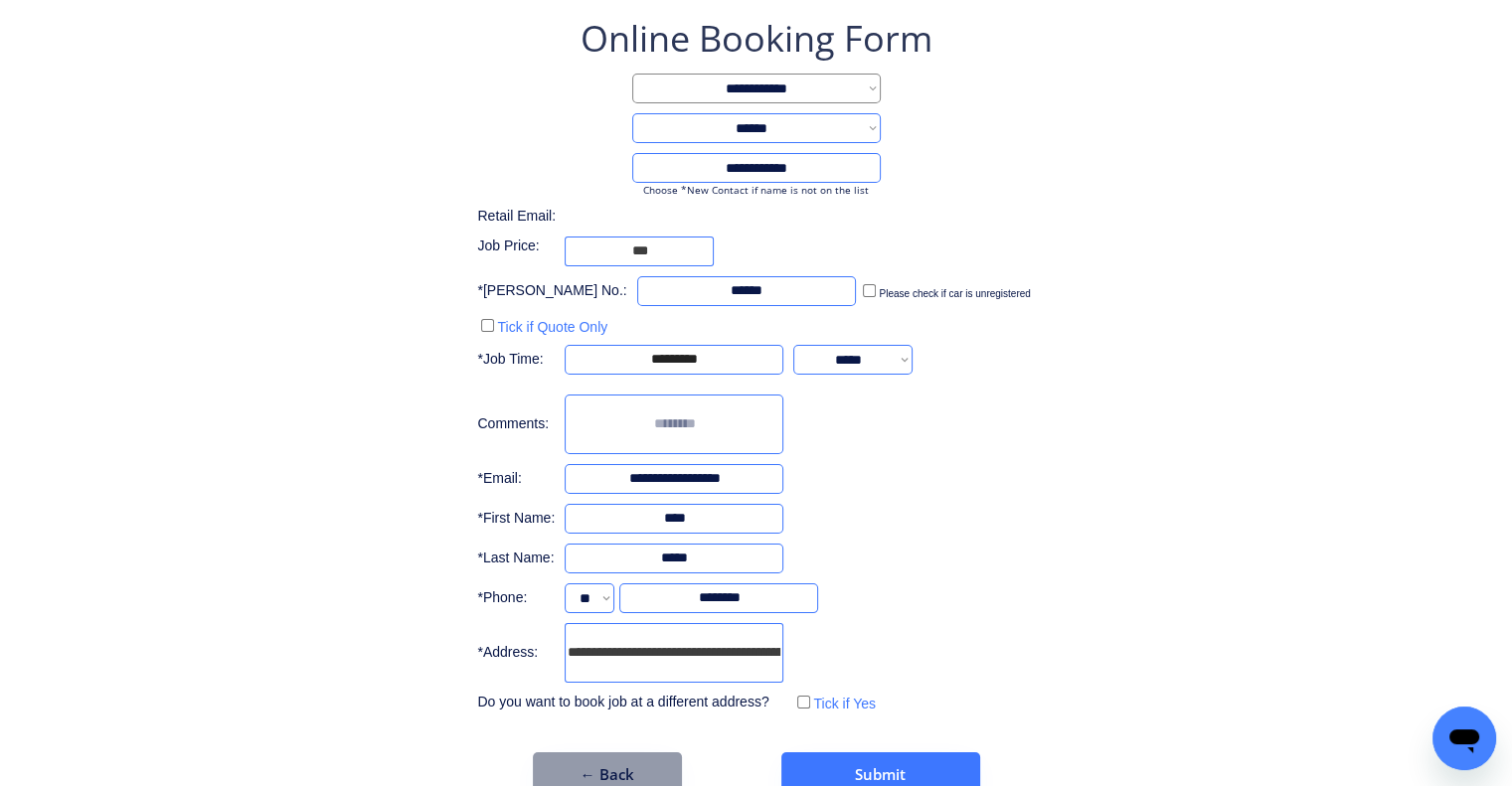 click on "**********" at bounding box center [756, 366] 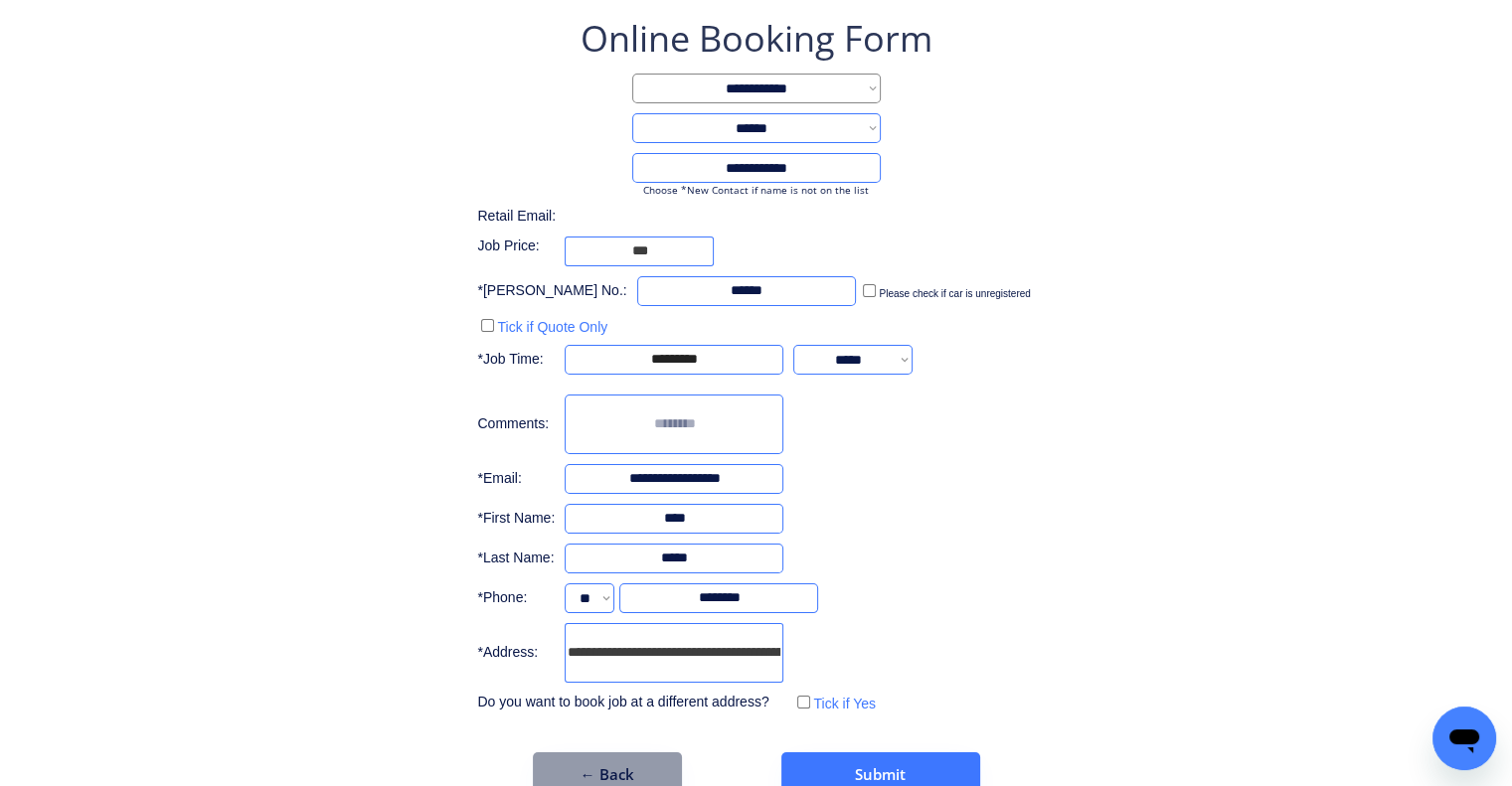 click on "**********" at bounding box center [756, 366] 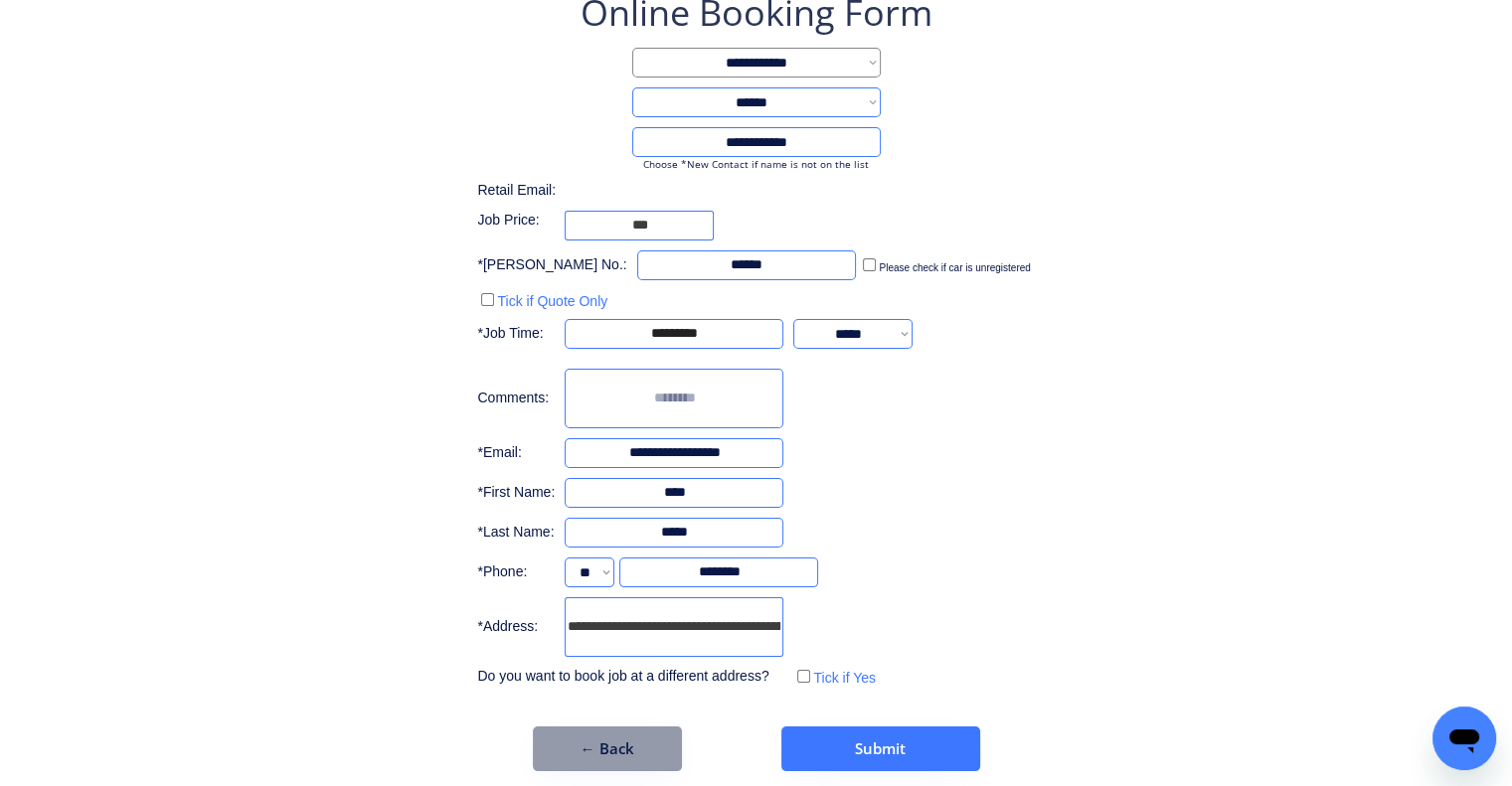 scroll, scrollTop: 135, scrollLeft: 0, axis: vertical 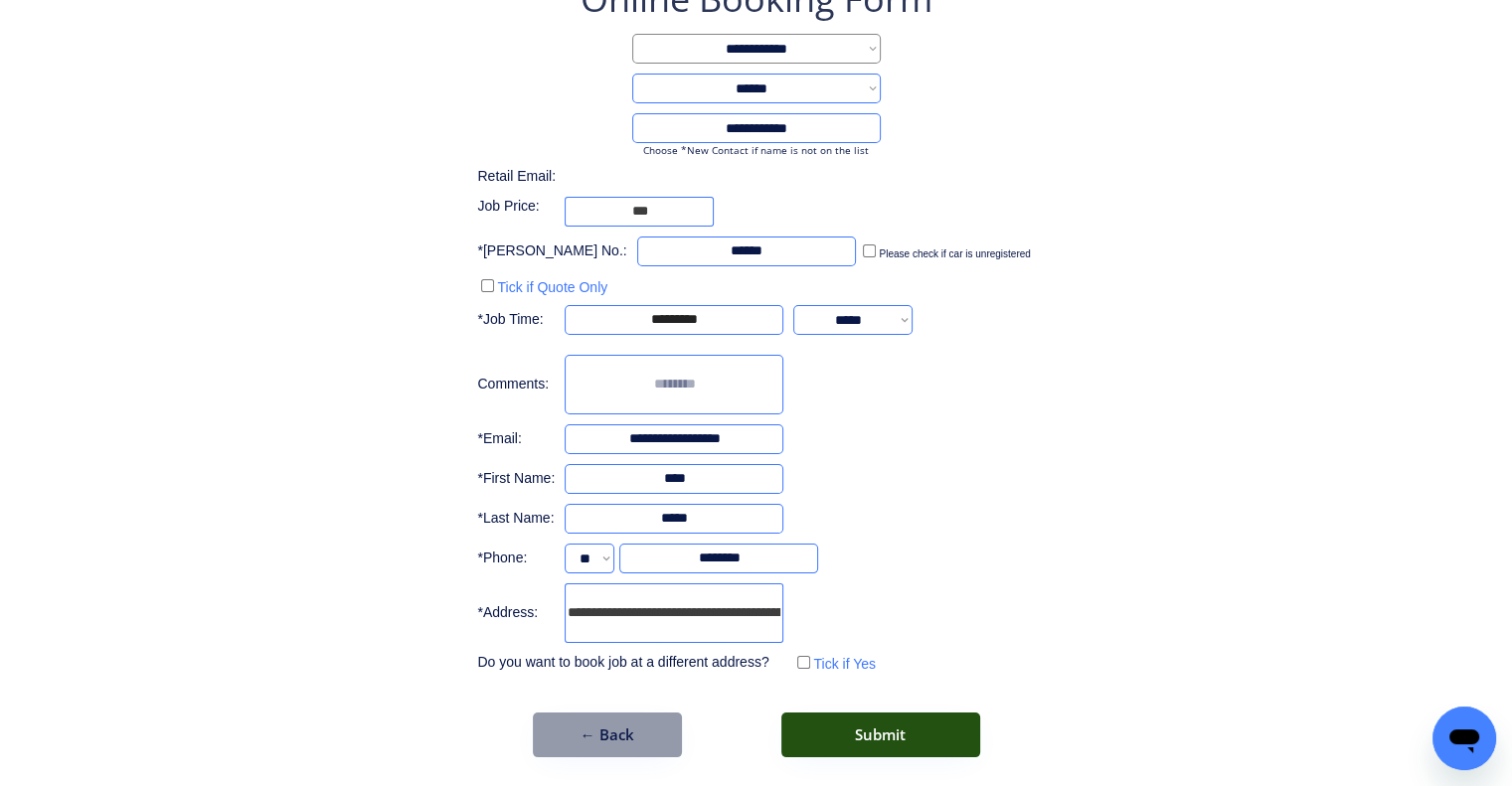 click on "Submit" at bounding box center [881, 734] 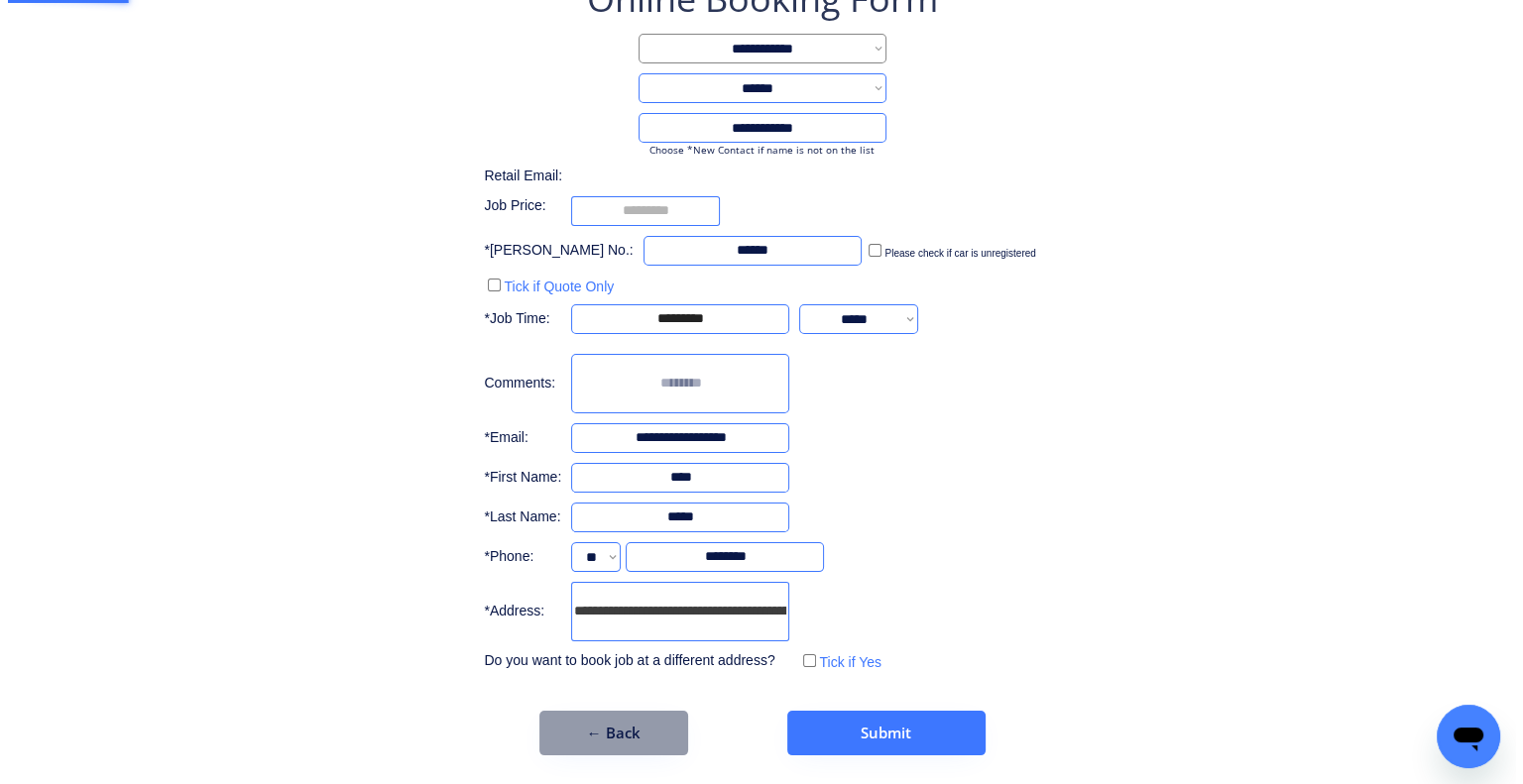 scroll, scrollTop: 0, scrollLeft: 0, axis: both 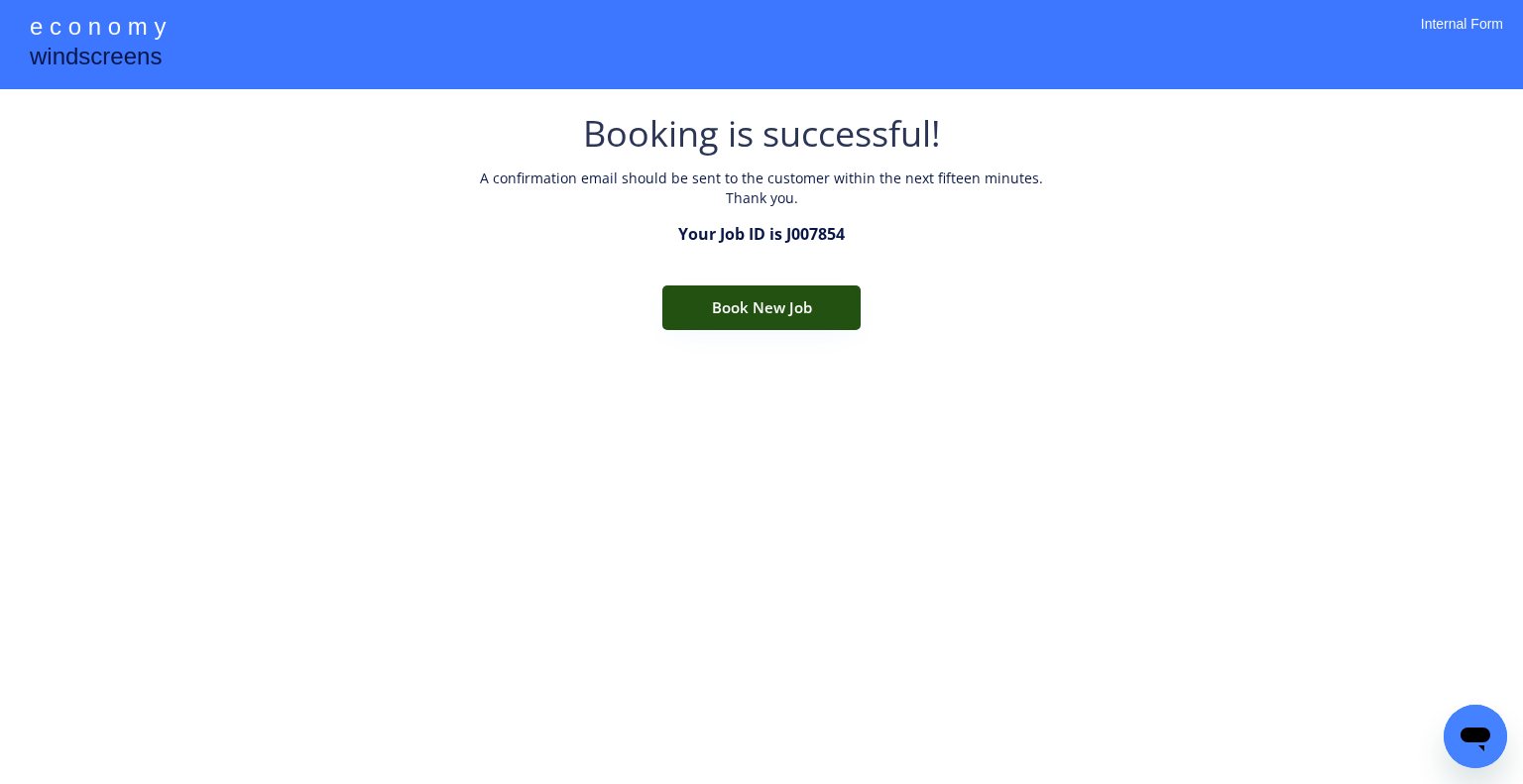 click on "Book New Job" at bounding box center (762, 307) 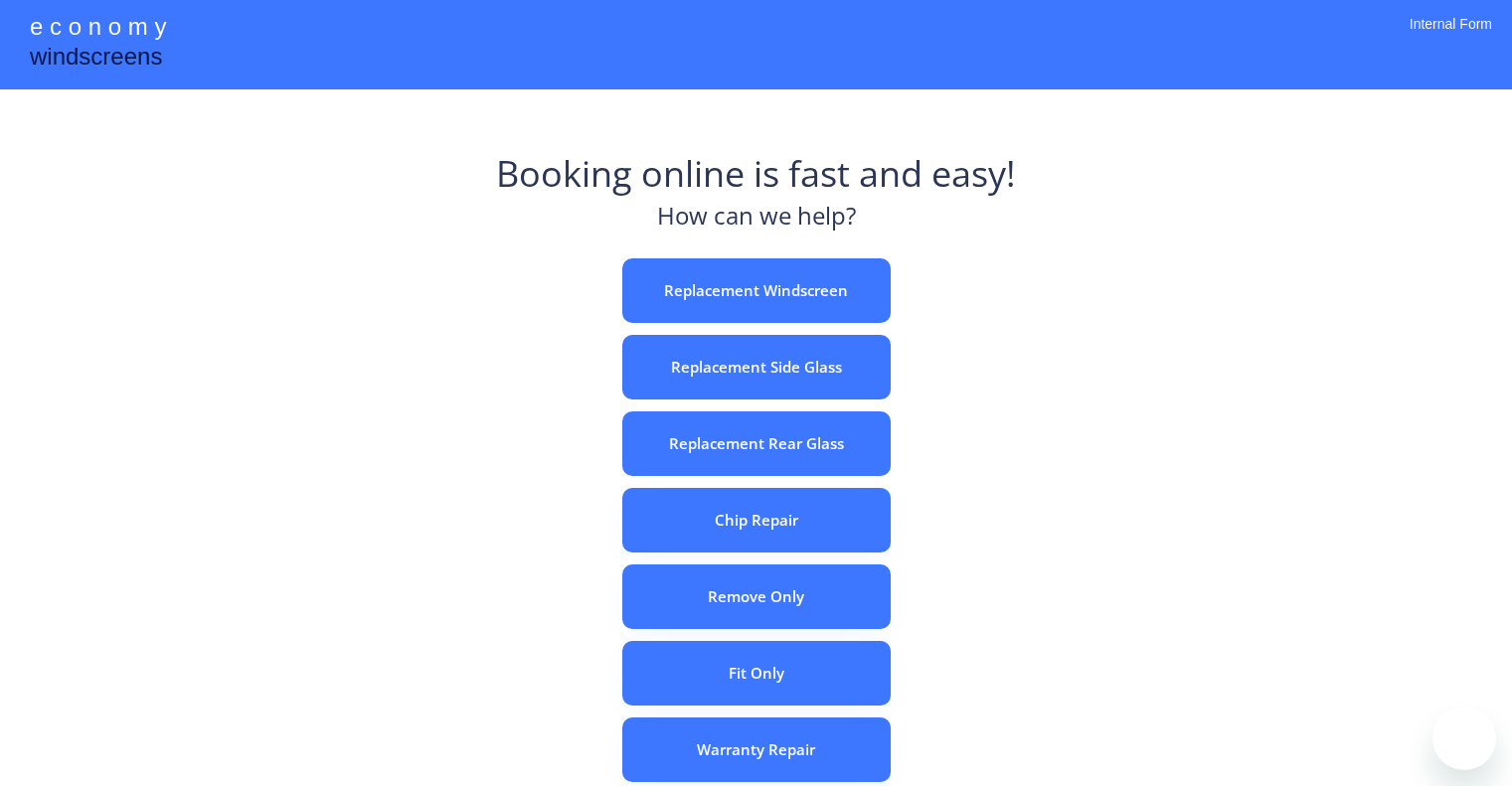 scroll, scrollTop: 0, scrollLeft: 0, axis: both 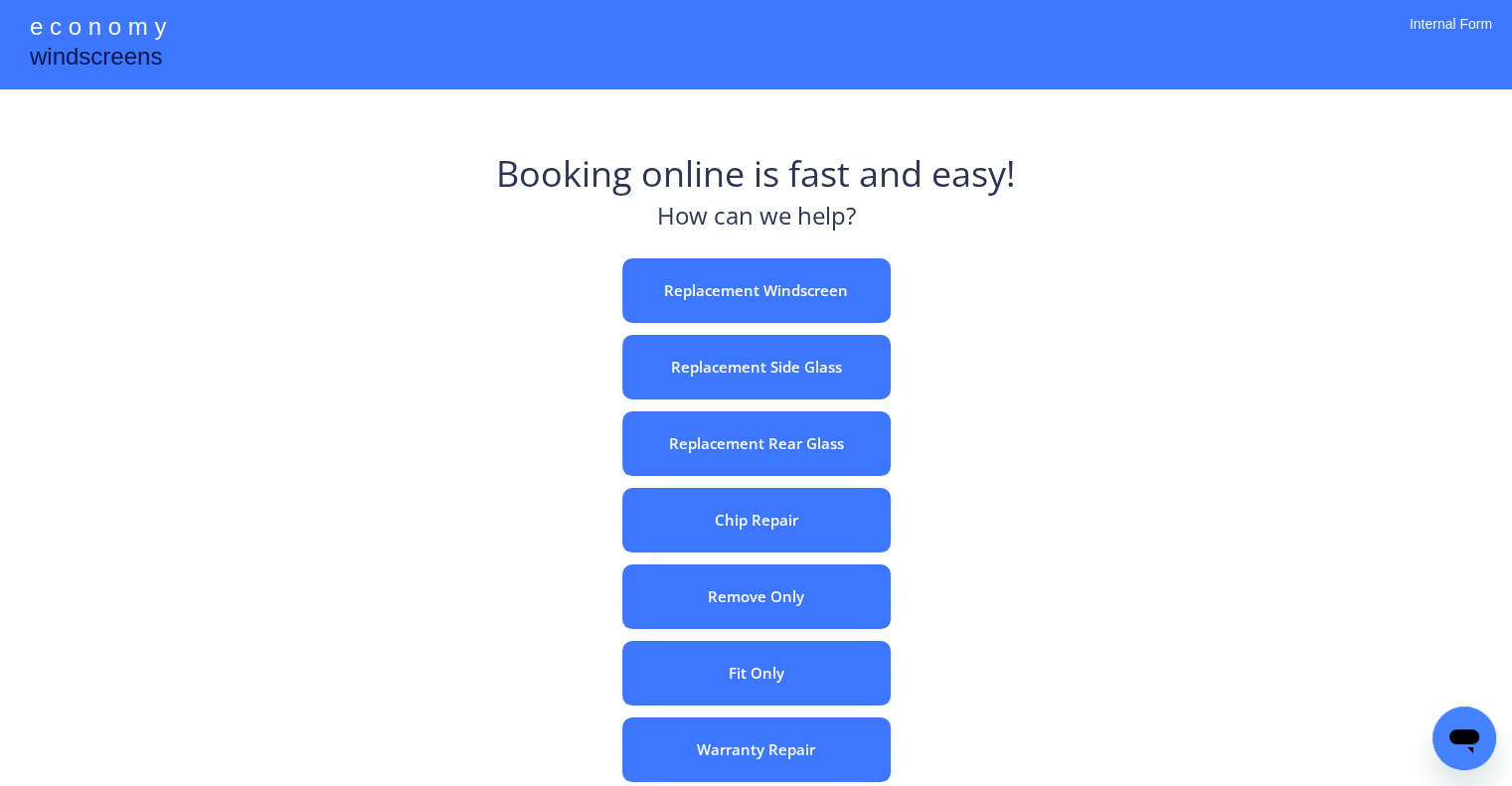 click on "e c o n o m y windscreens Booking online is fast and easy! How can we help? Replacement Windscreen Replacement Side Glass Replacement Rear Glass Chip Repair Remove Only Fit Only Warranty Repair ADAS Recalibration Only Rebook a Job Confirm Quotes Manual Booking Internal Form" at bounding box center [756, 553] 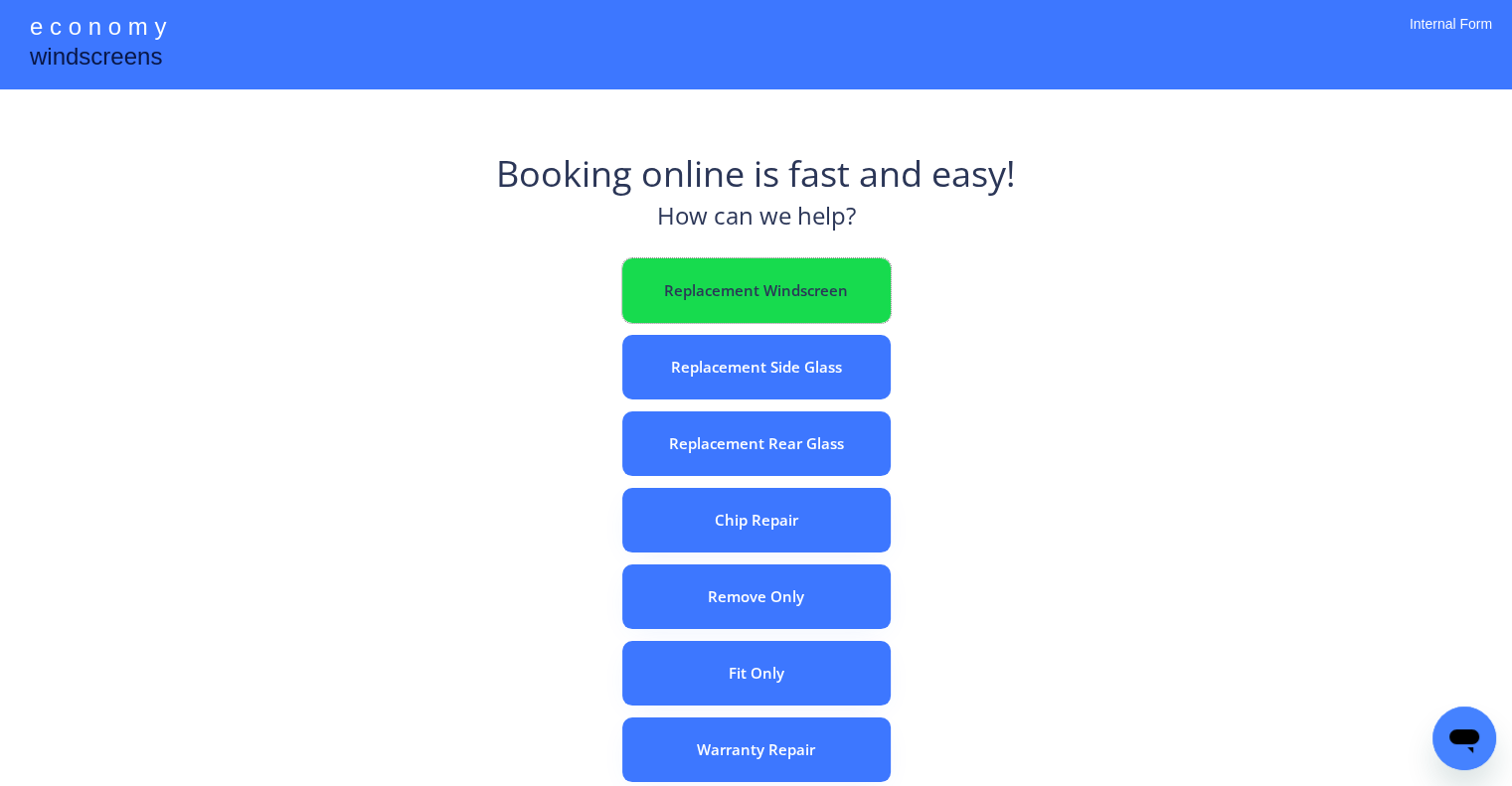 click on "Replacement Windscreen" at bounding box center [756, 290] 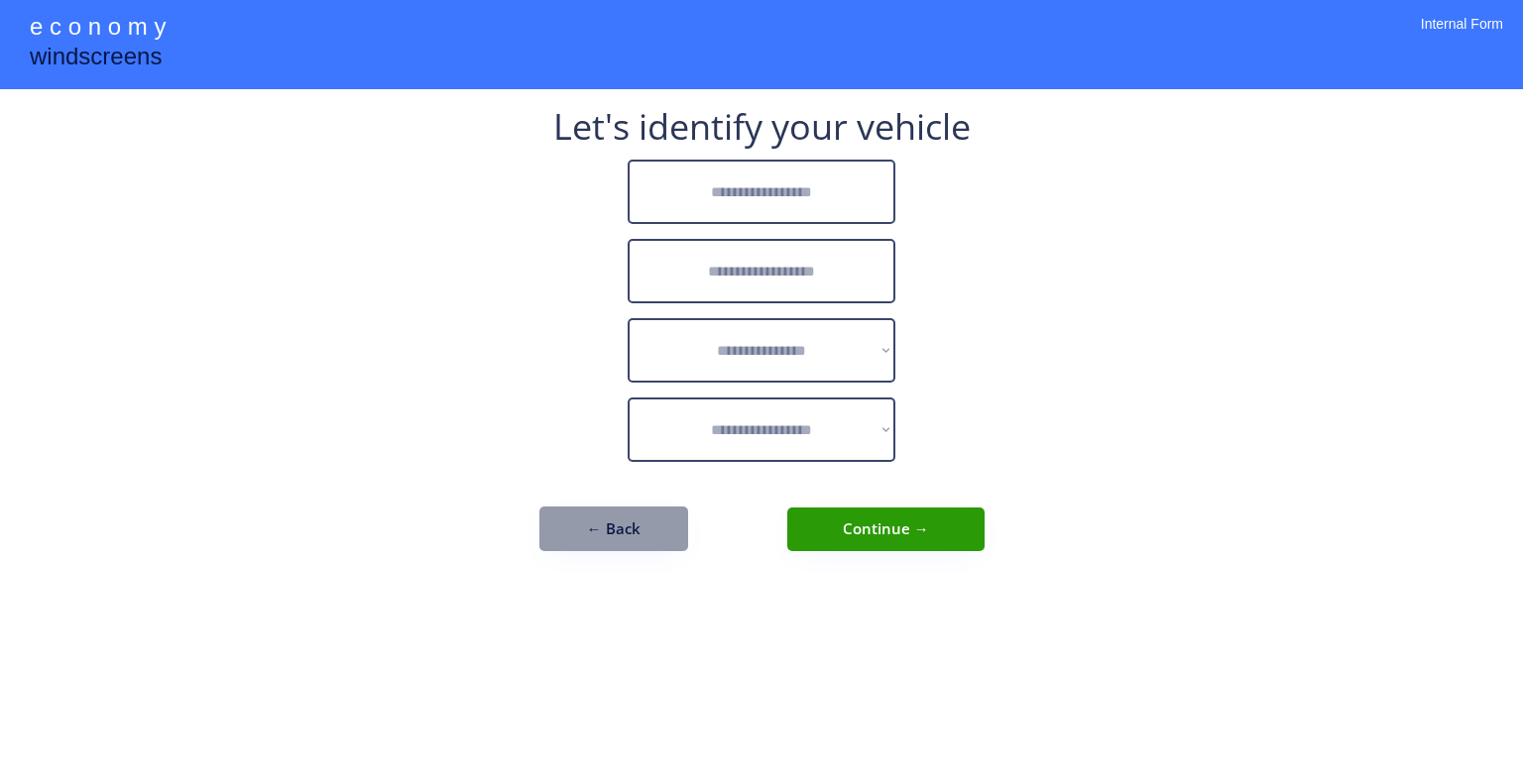 scroll, scrollTop: 0, scrollLeft: 0, axis: both 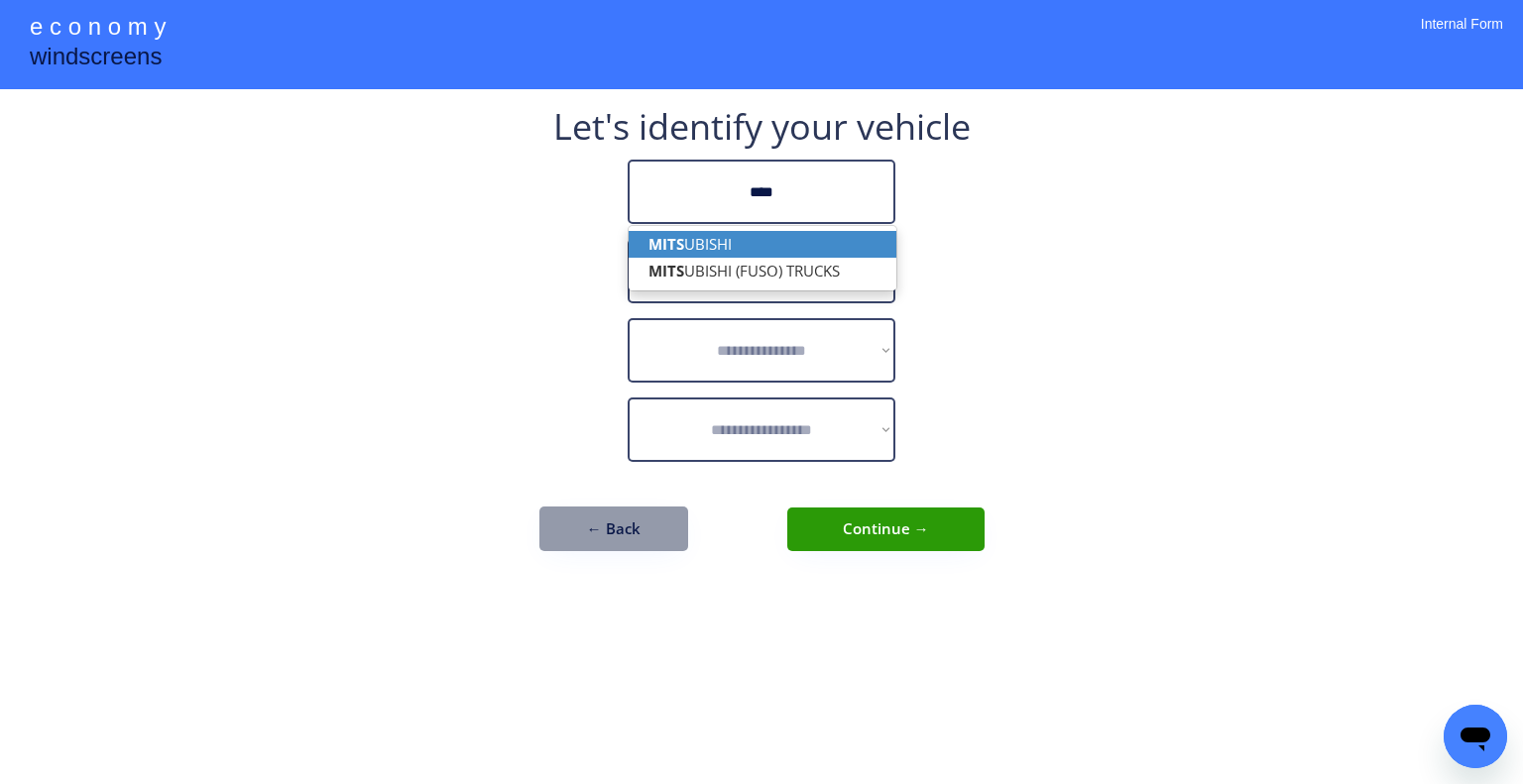 click on "MITS UBISHI" at bounding box center [762, 244] 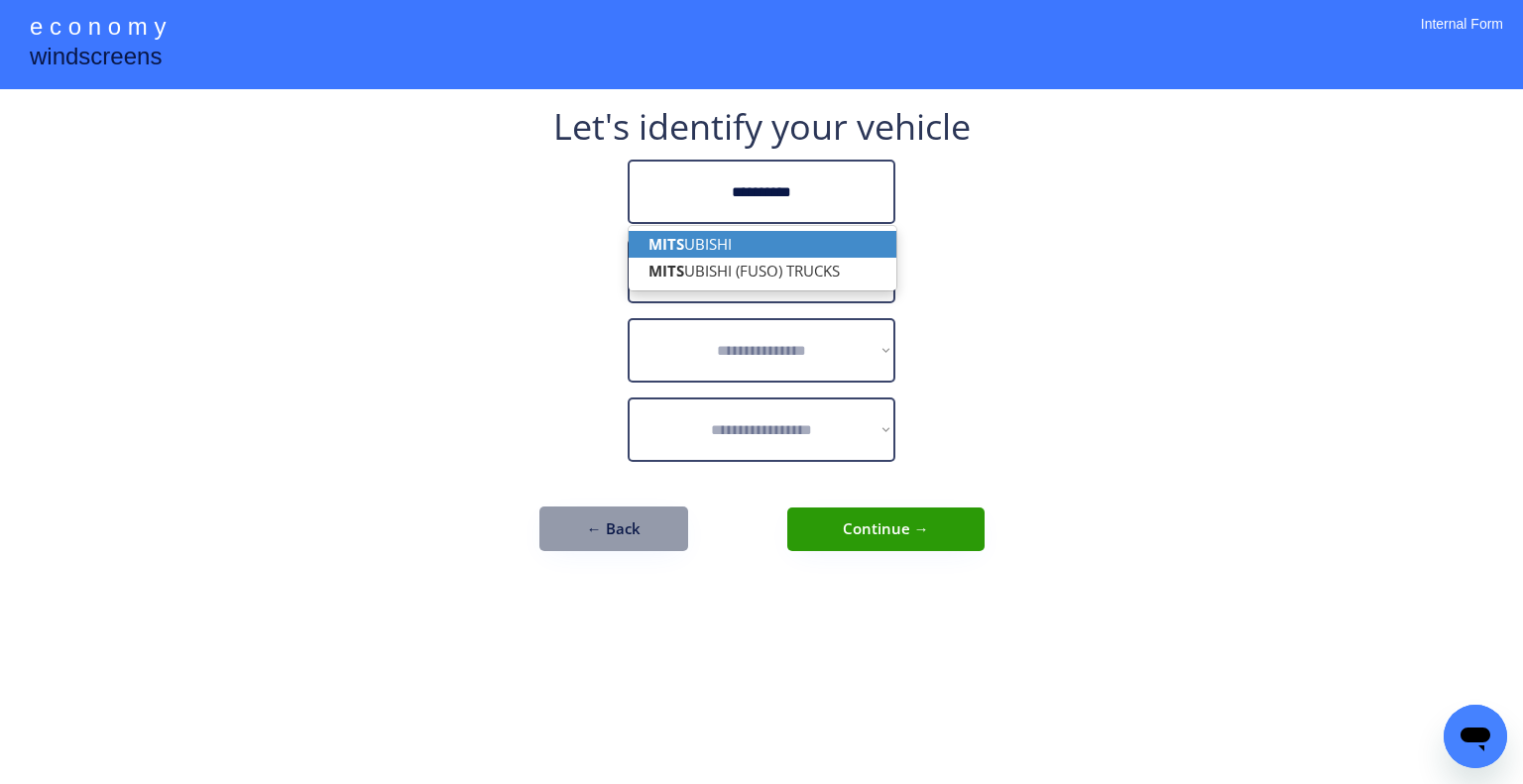 type on "**********" 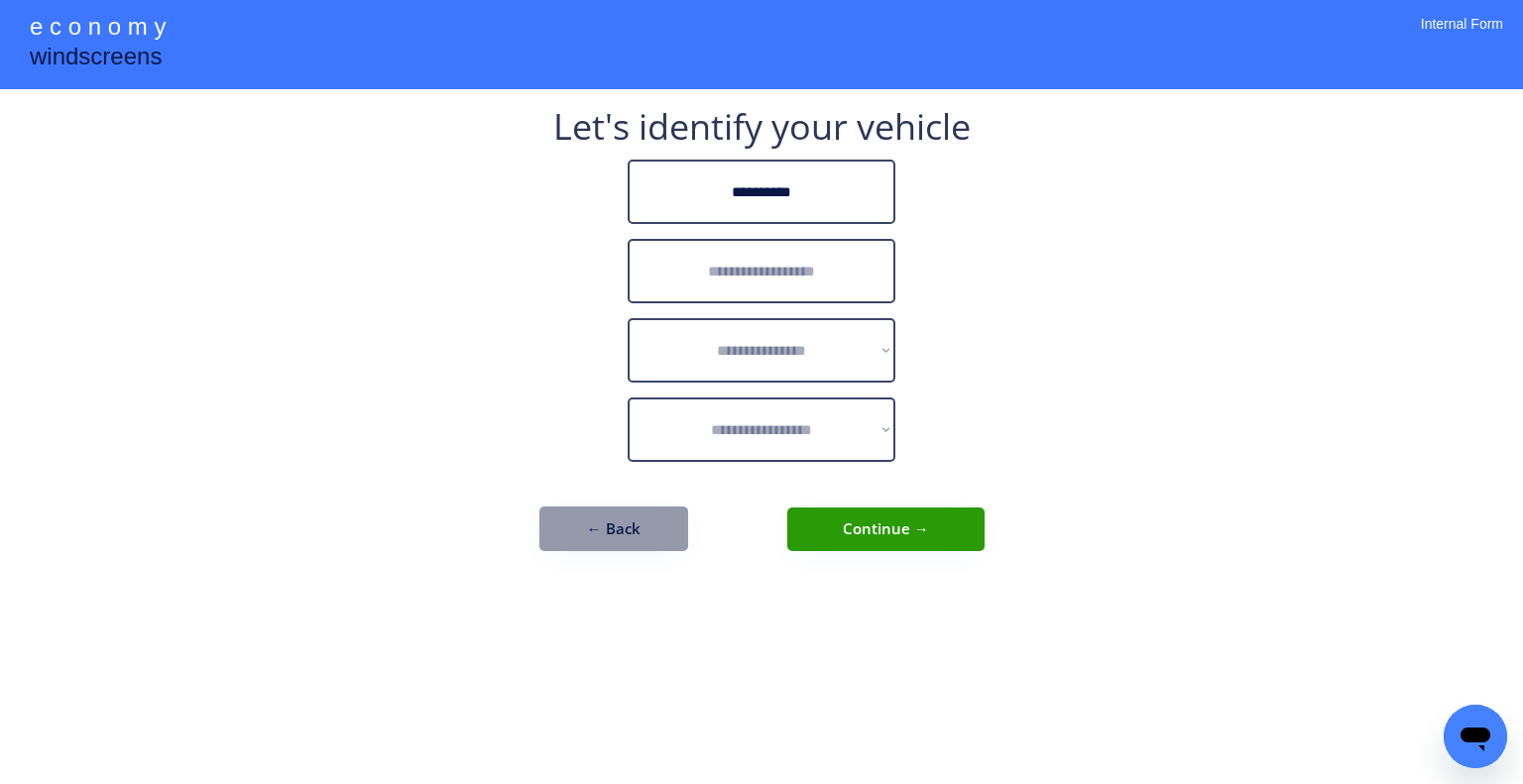 click at bounding box center [762, 271] 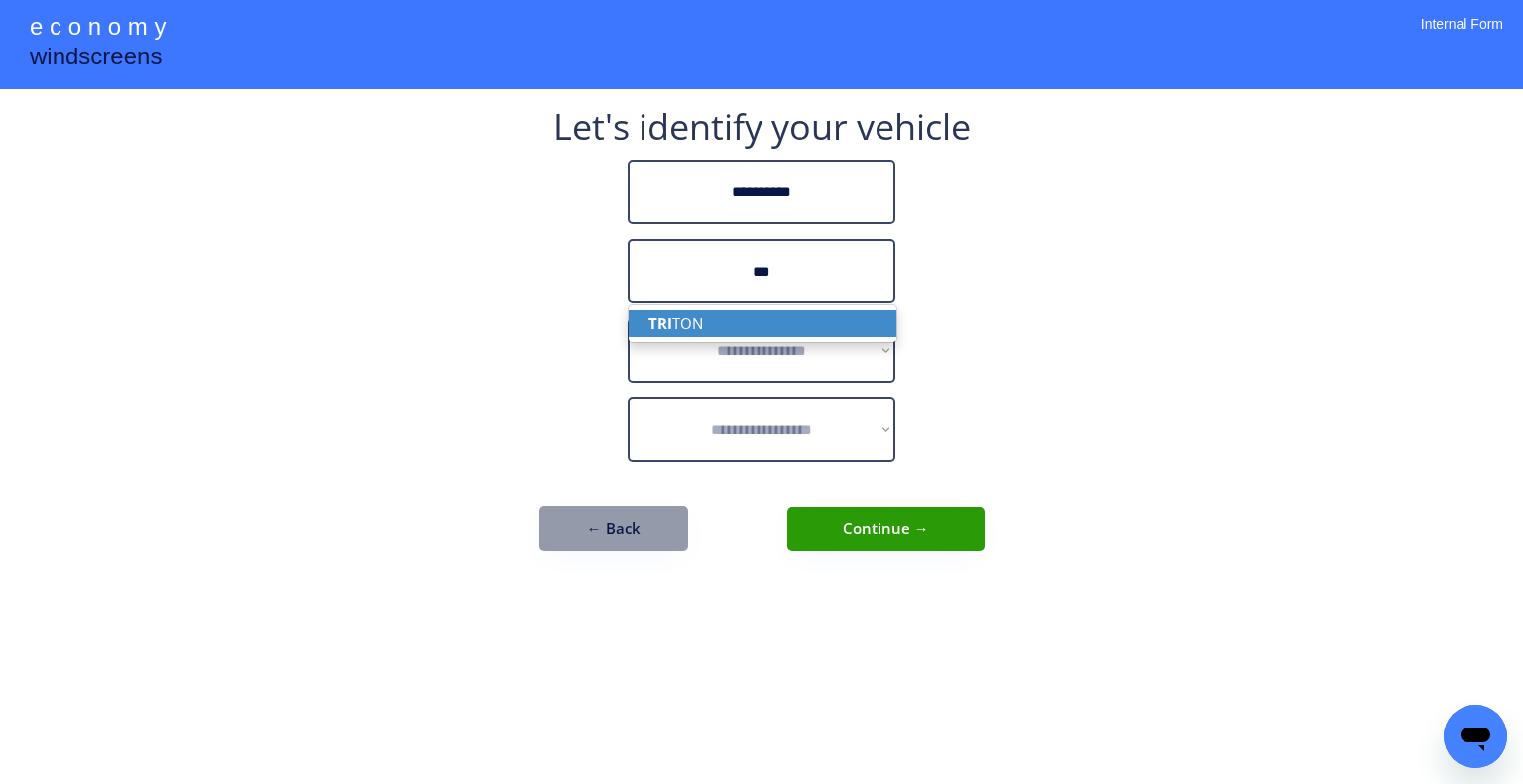 click on "TRI TON" at bounding box center [762, 323] 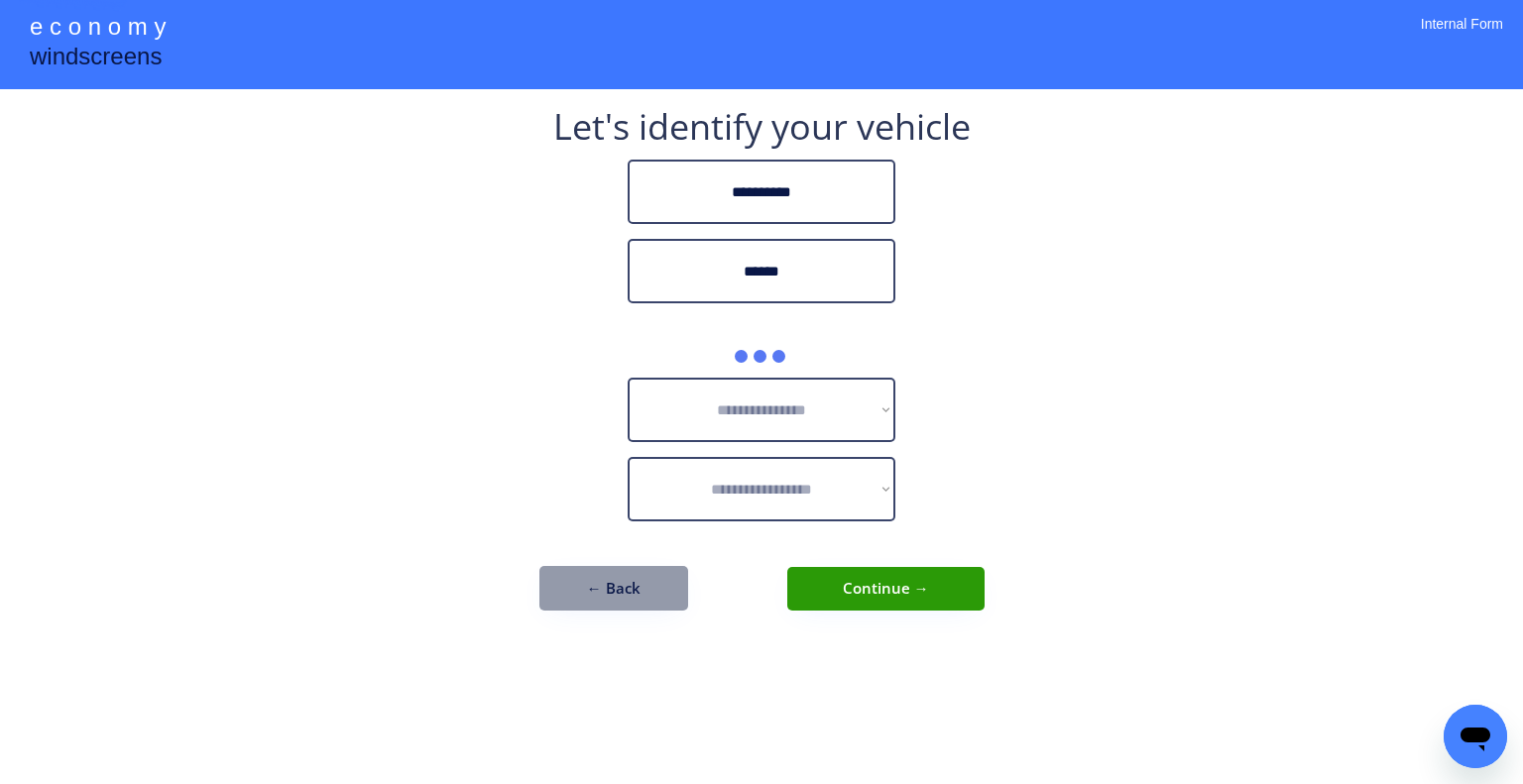 type on "******" 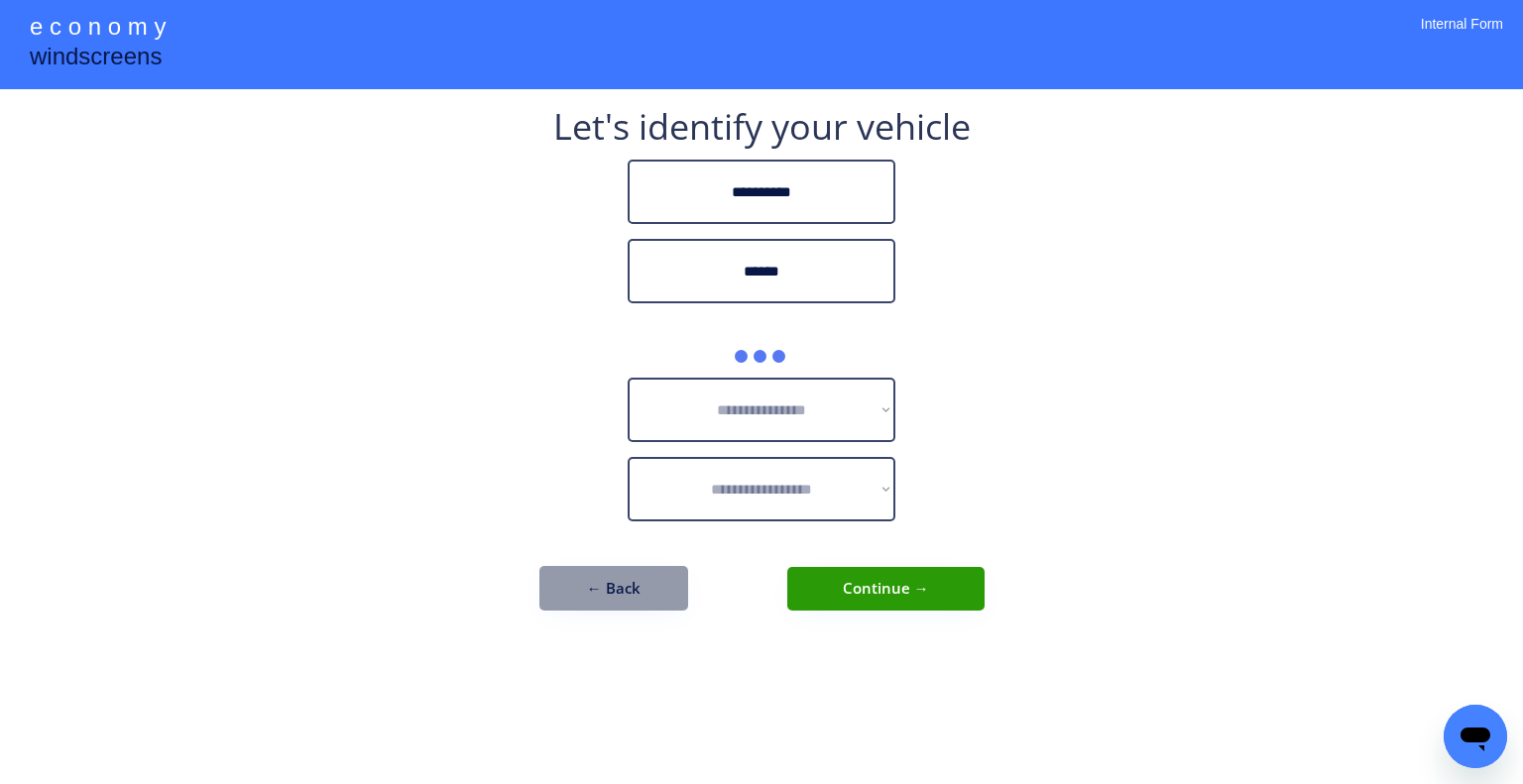 click on "**********" at bounding box center [762, 370] 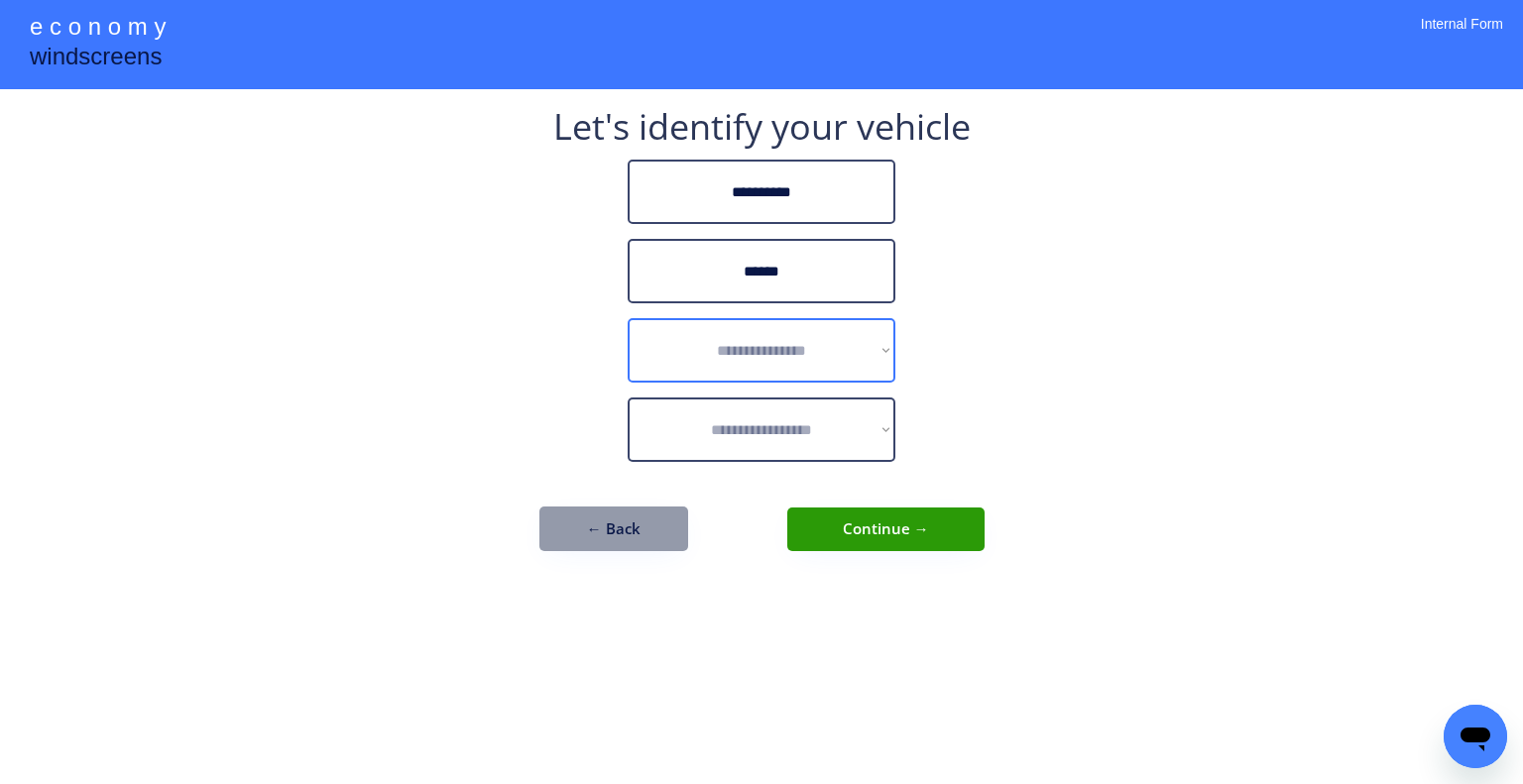 click on "**********" at bounding box center (762, 350) 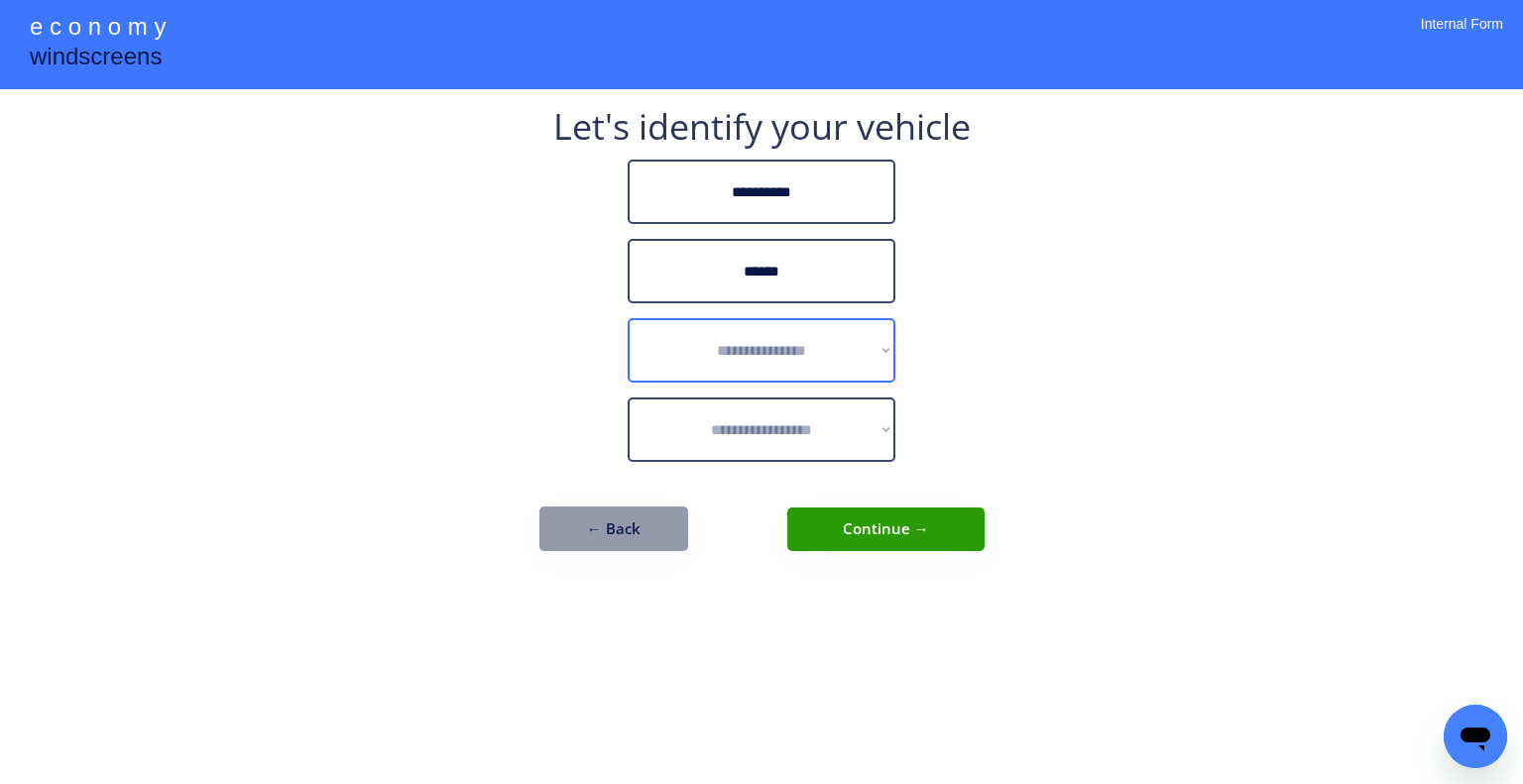 select on "******" 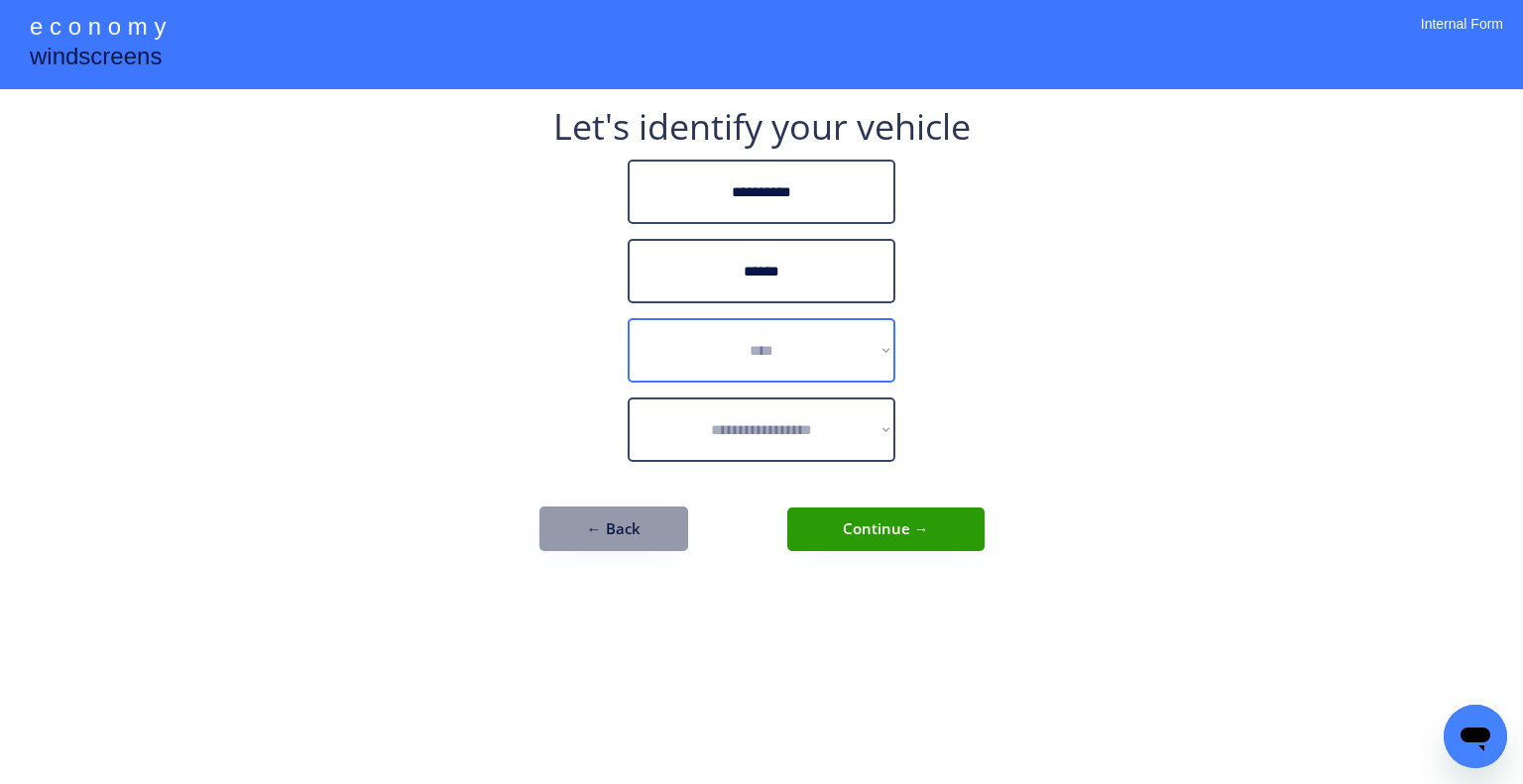 click on "**********" at bounding box center [762, 350] 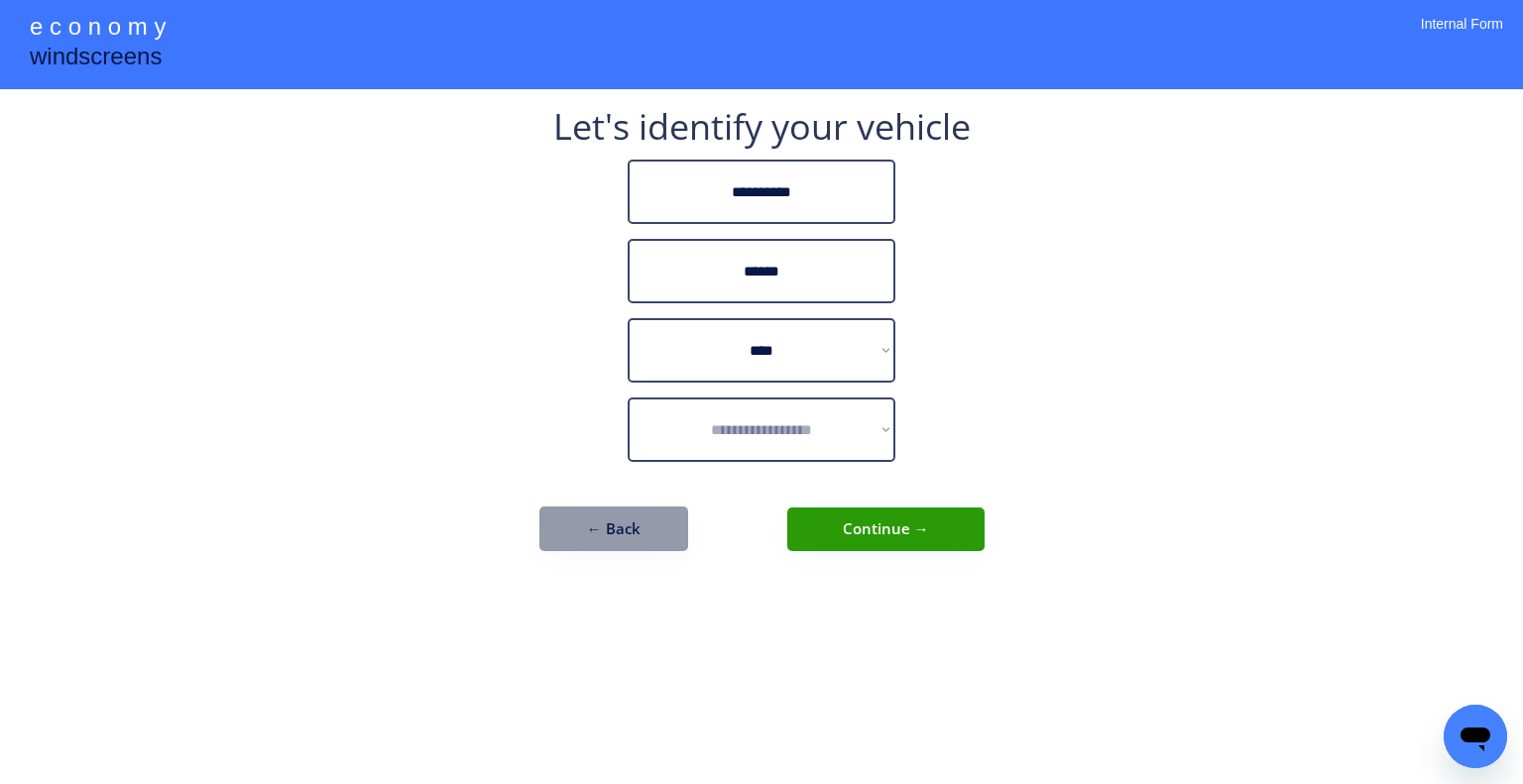 click on "**********" at bounding box center [762, 392] 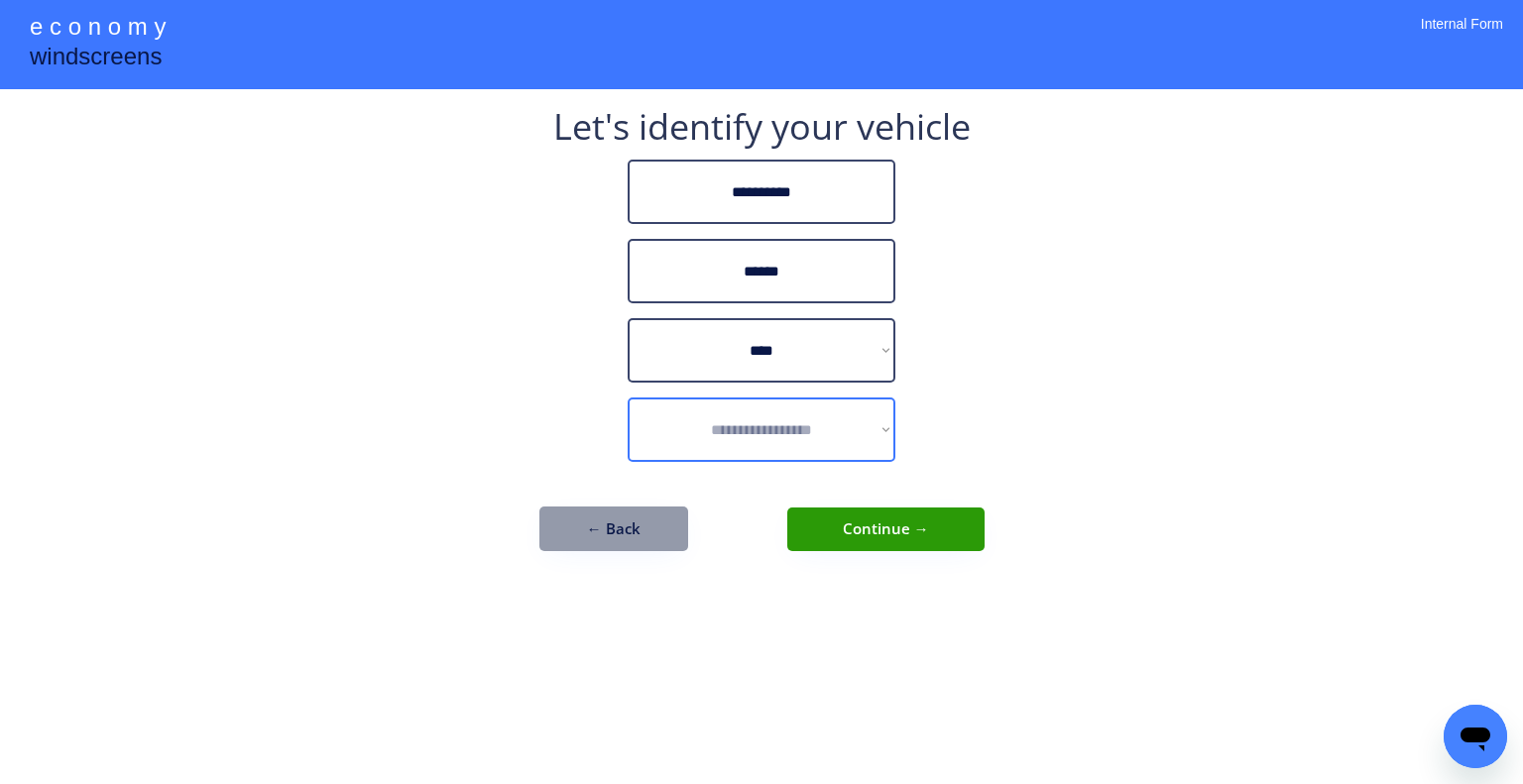 click on "**********" at bounding box center (762, 429) 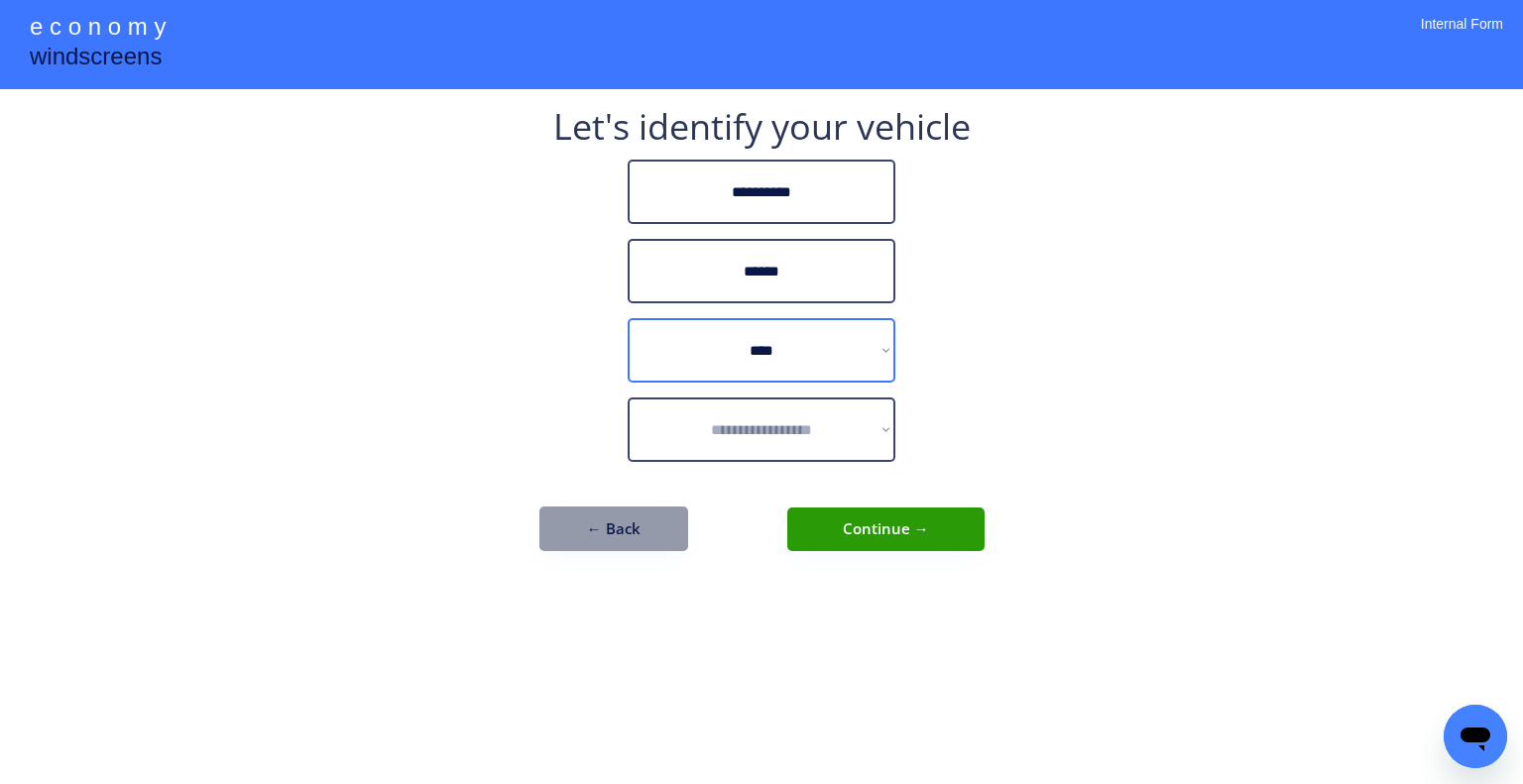 click on "**********" at bounding box center (762, 429) 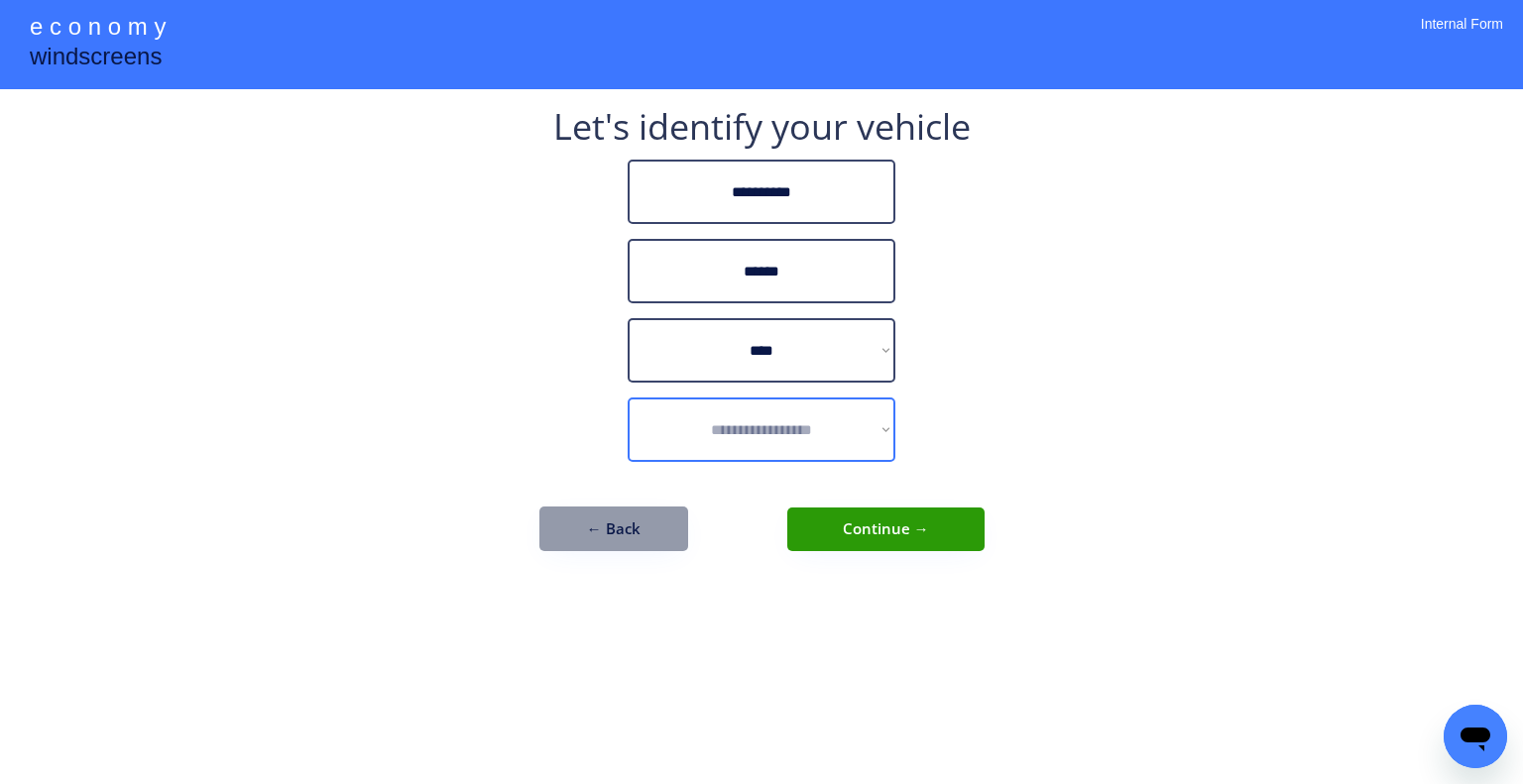 select on "**********" 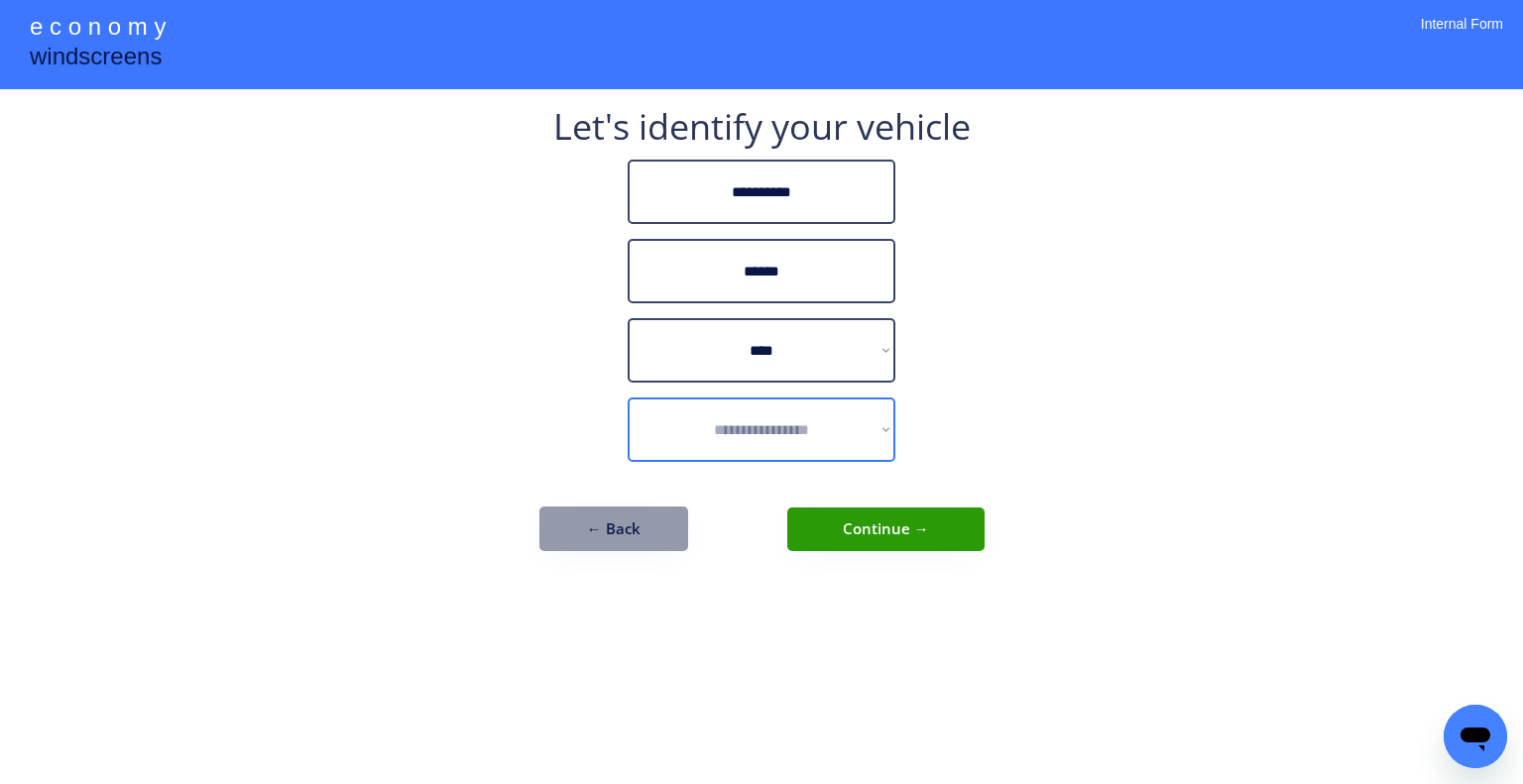 click on "**********" at bounding box center [762, 429] 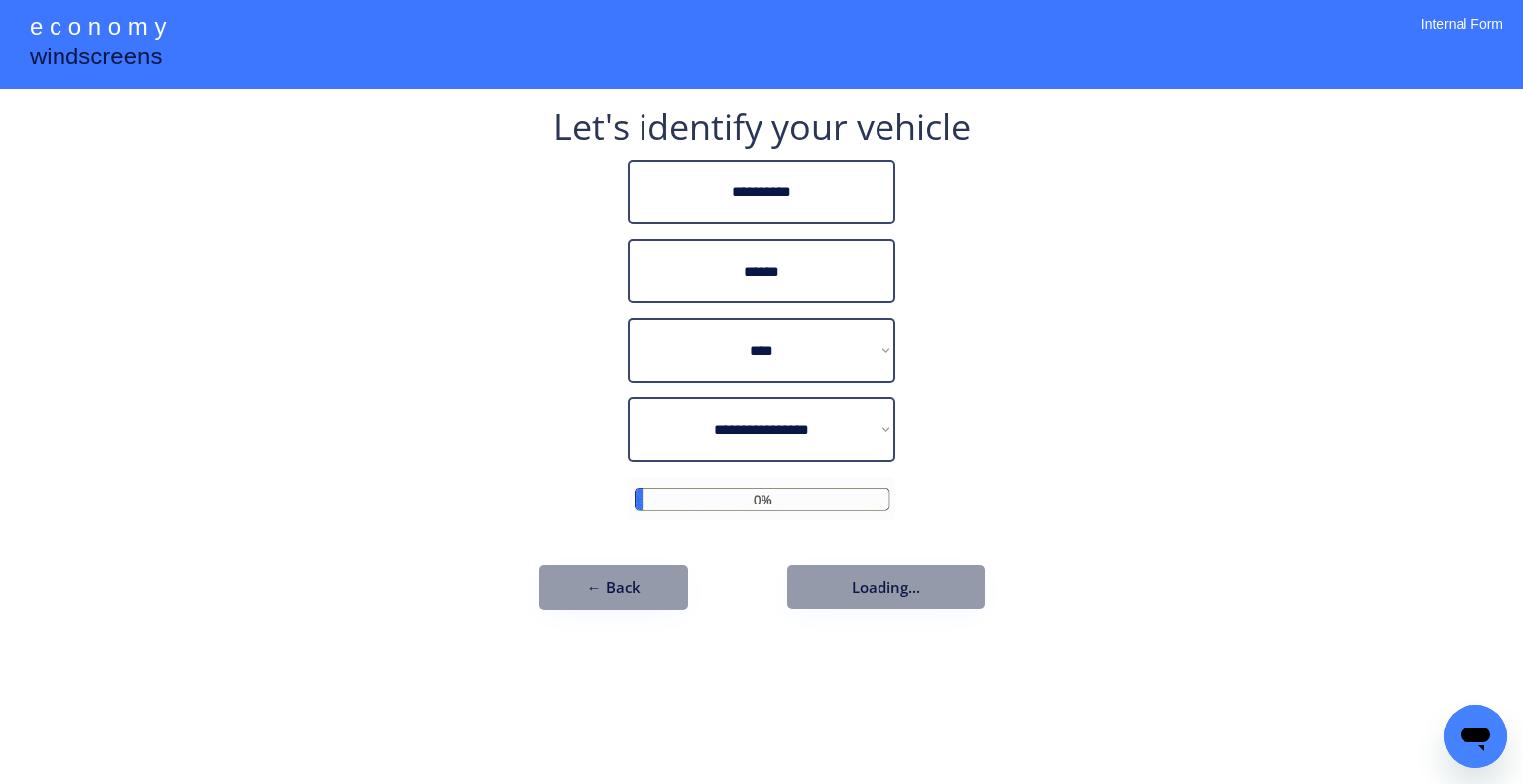click on "**********" at bounding box center [762, 392] 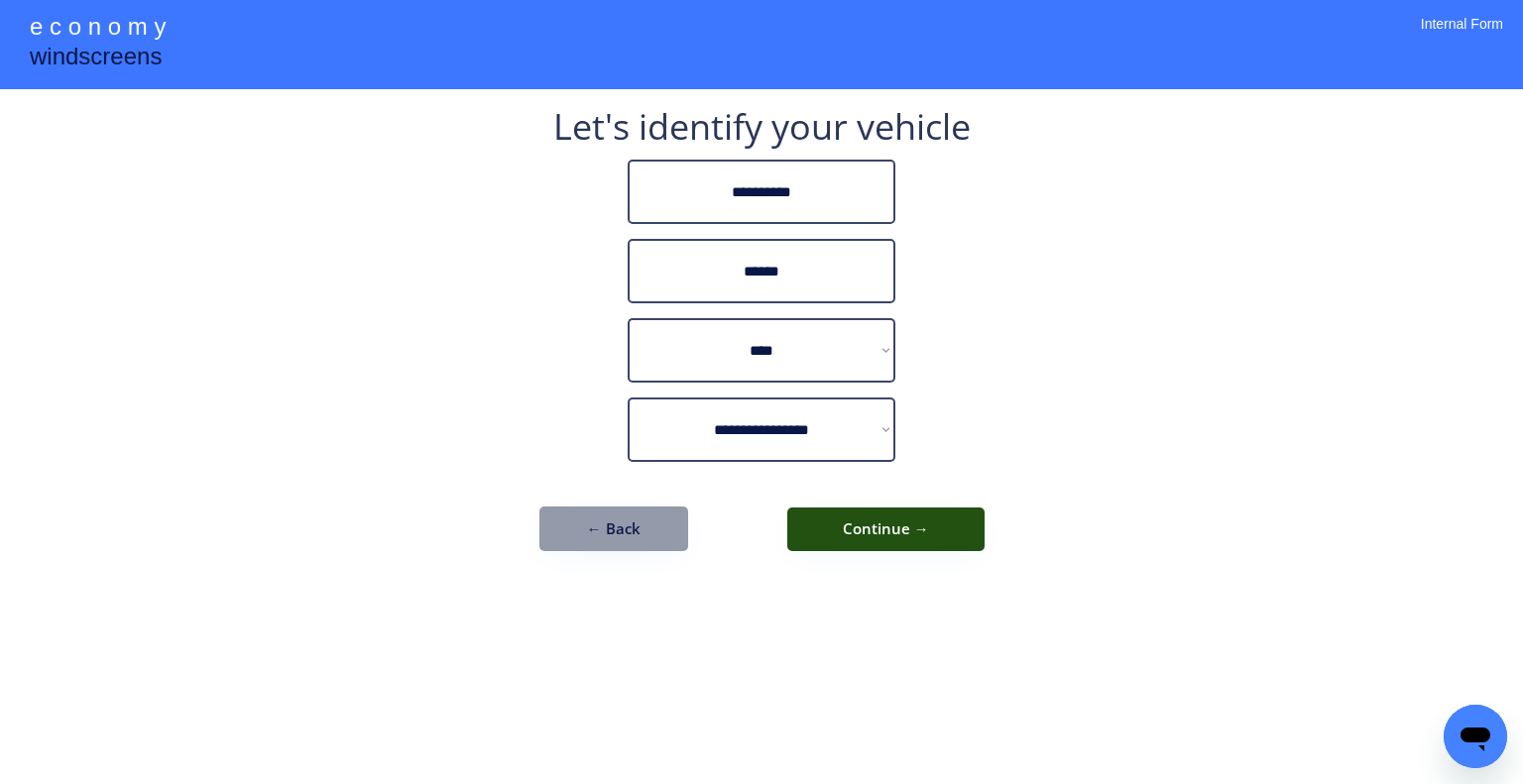 click on "Continue    →" at bounding box center [885, 529] 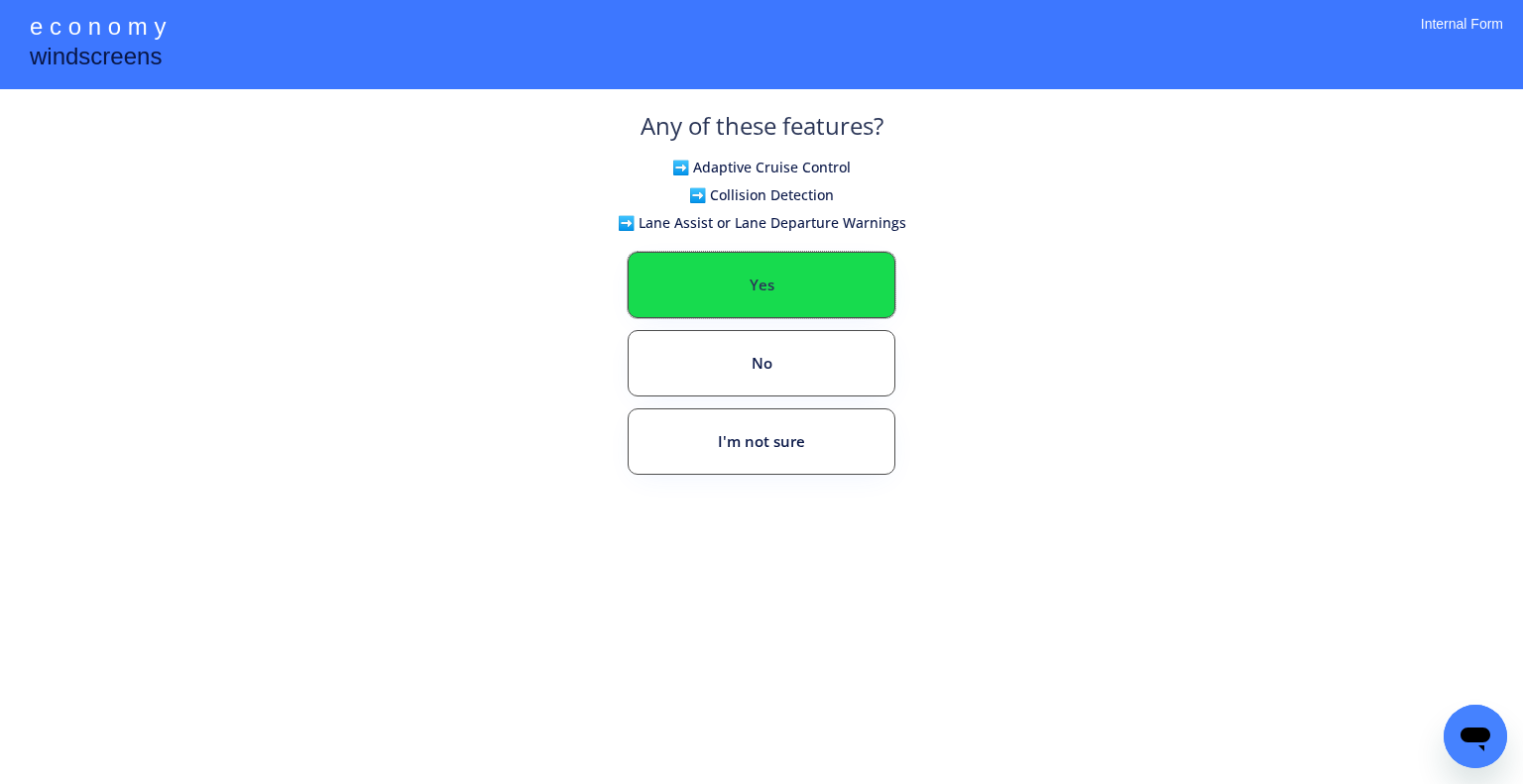 click on "Yes" at bounding box center (762, 284) 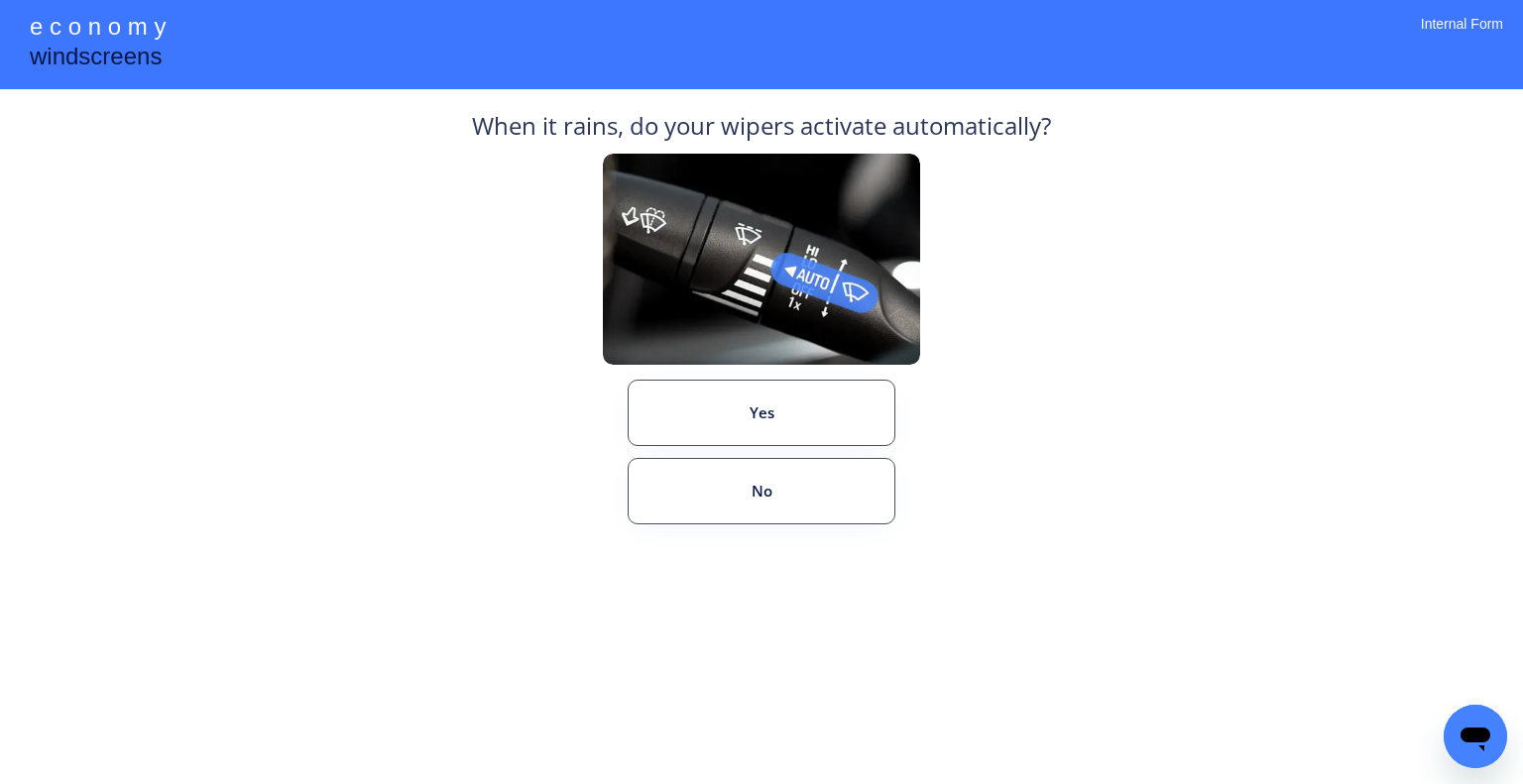 click on "**********" at bounding box center [762, 392] 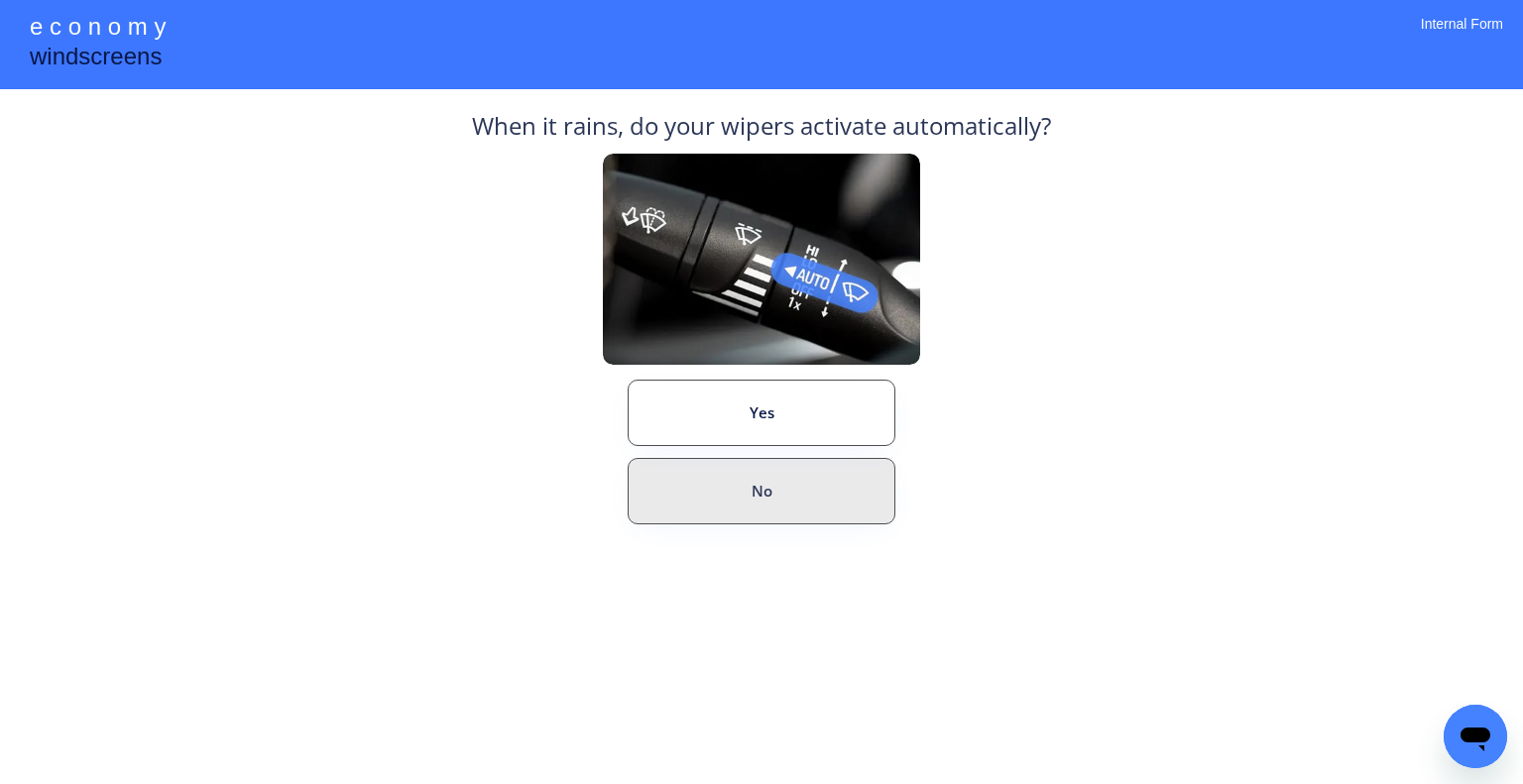 click on "No" at bounding box center (762, 491) 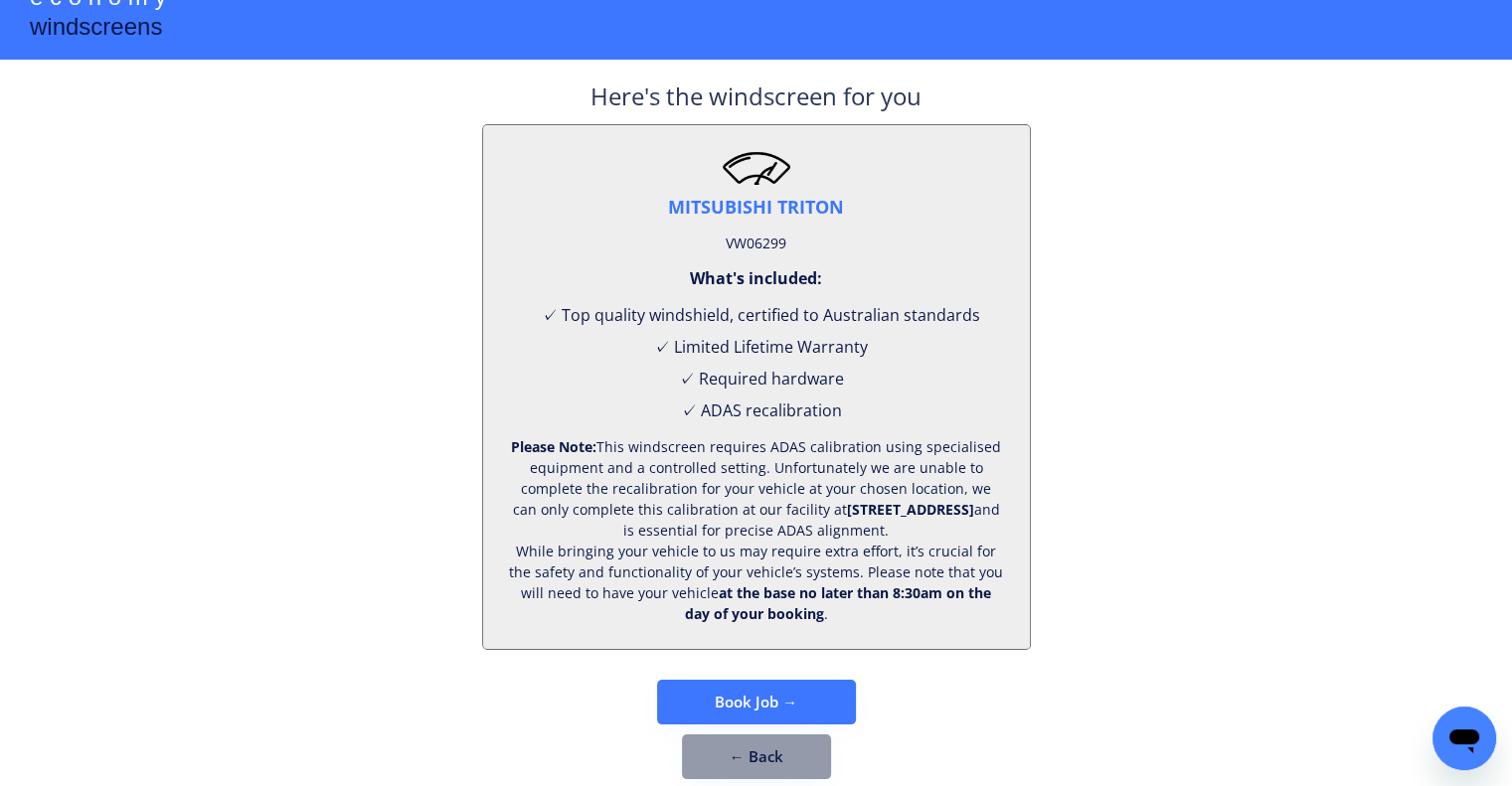 scroll, scrollTop: 82, scrollLeft: 0, axis: vertical 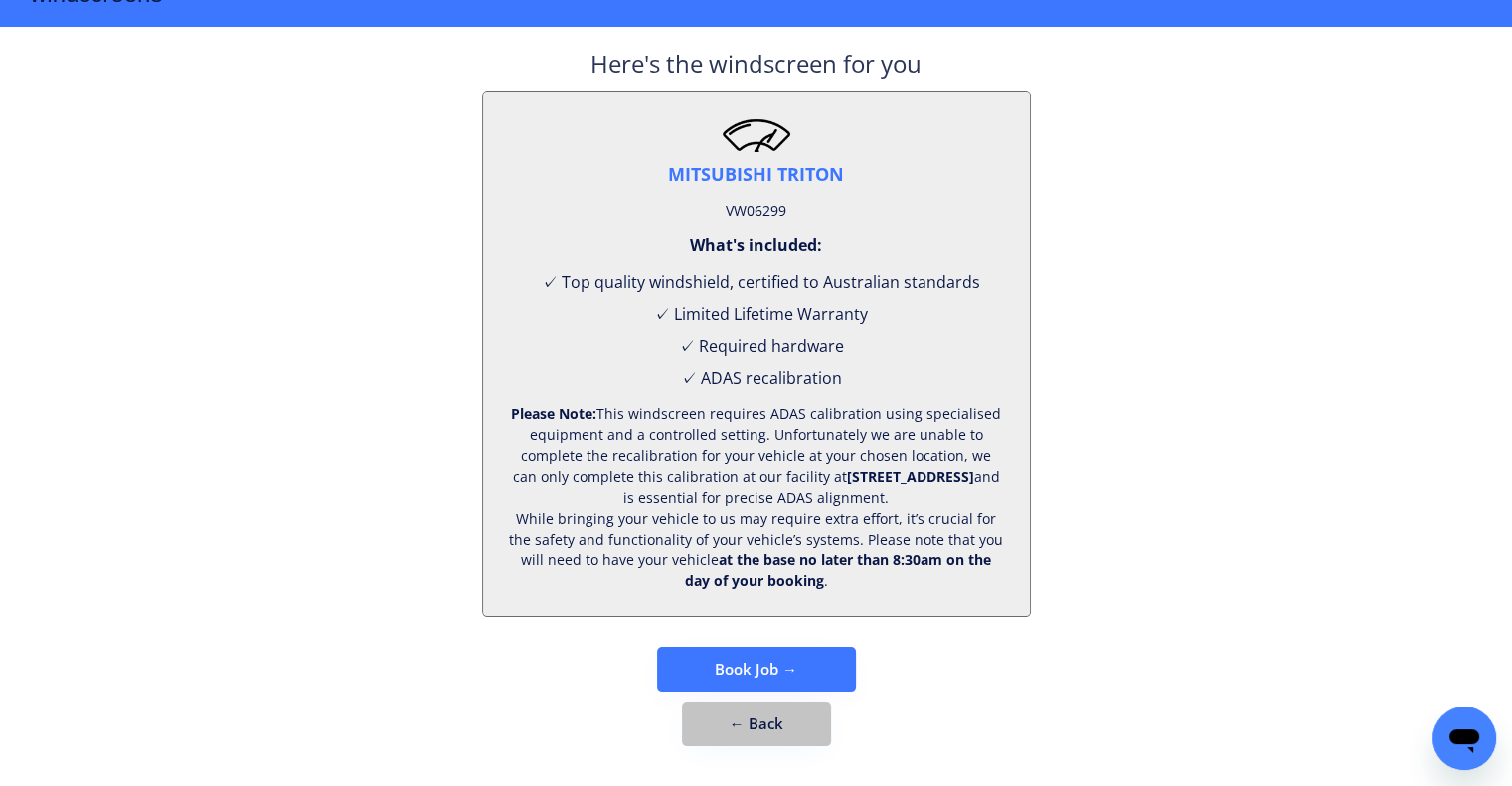 click on "←   Back" at bounding box center (756, 723) 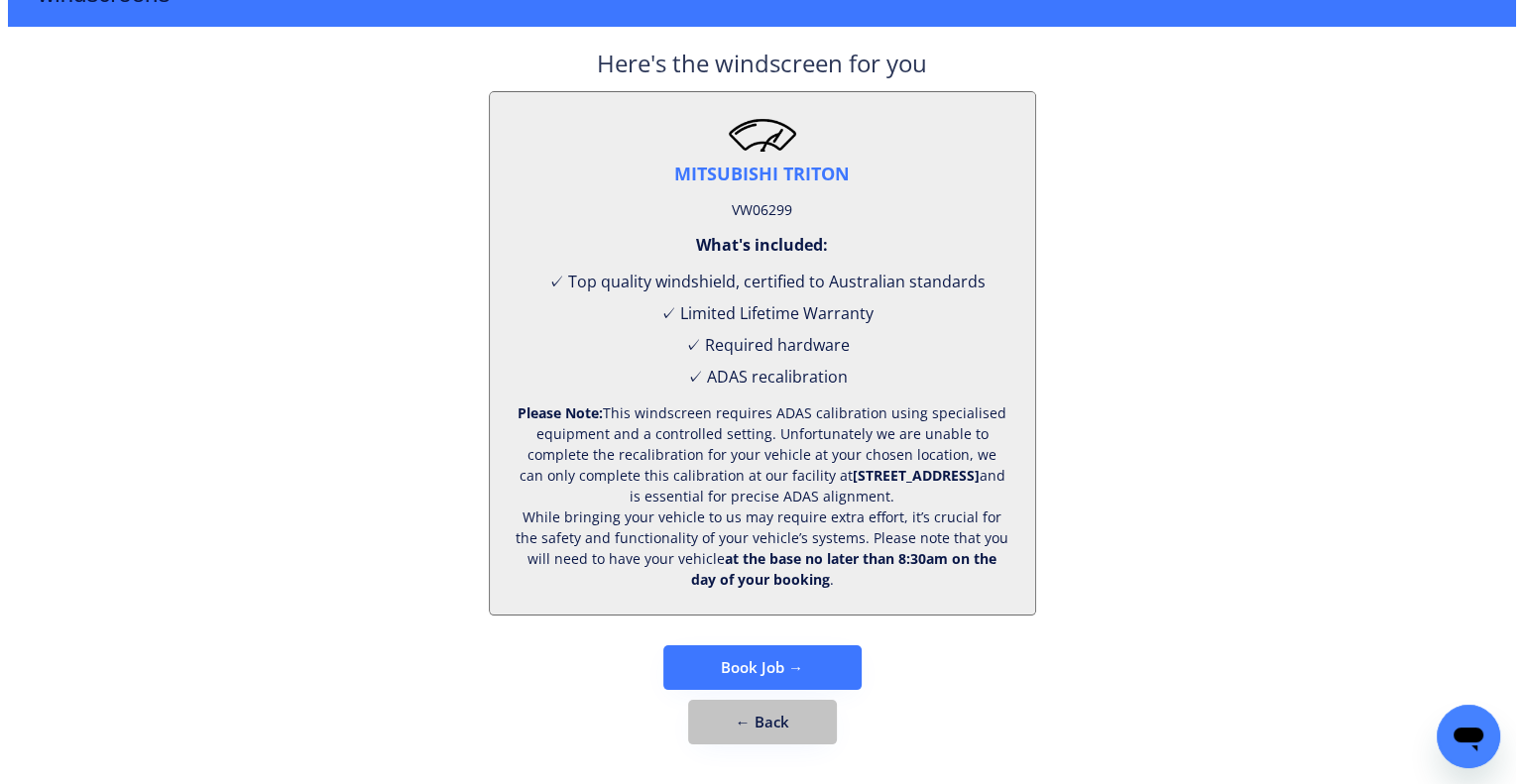 scroll, scrollTop: 0, scrollLeft: 0, axis: both 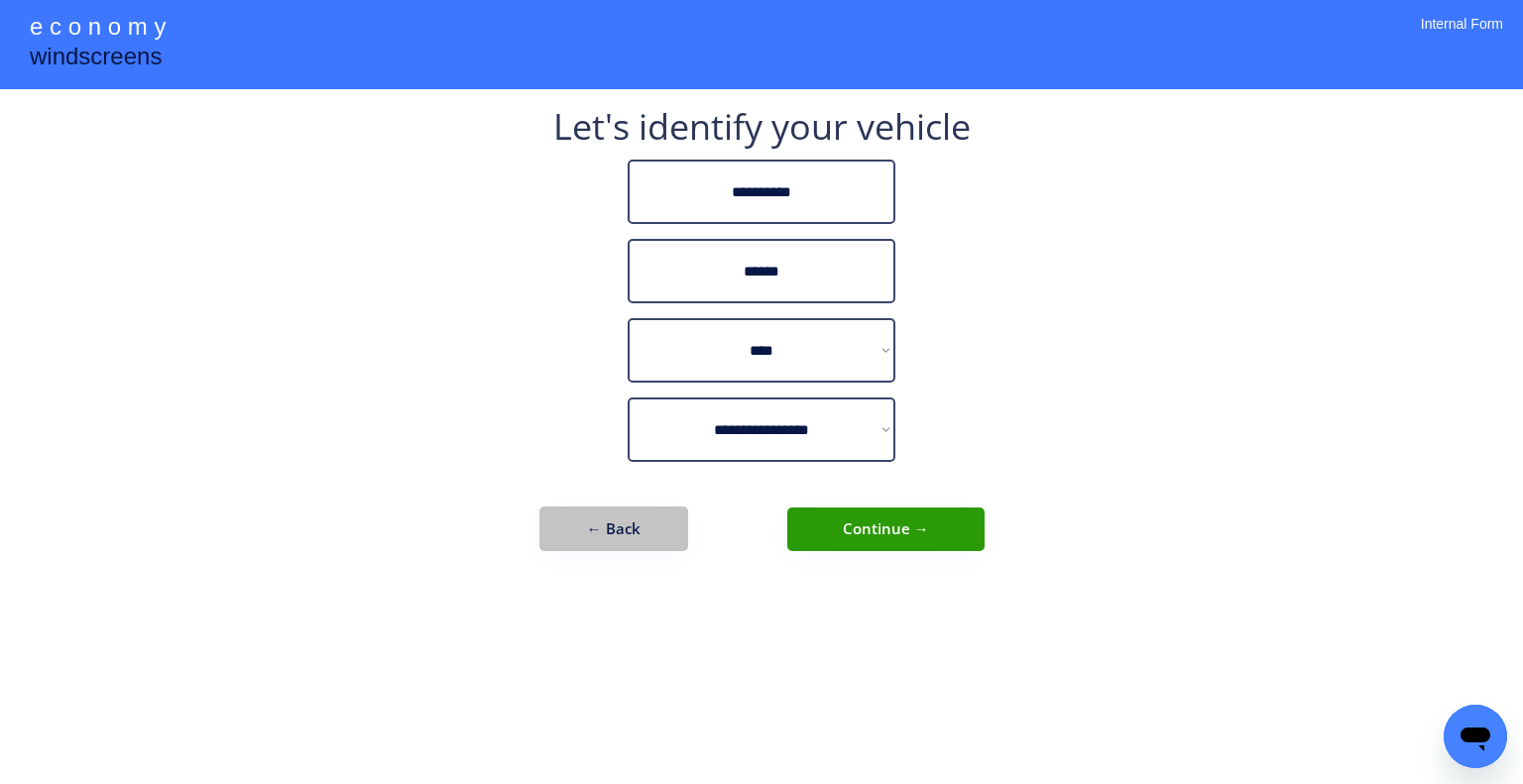 click on "←   Back" at bounding box center (614, 528) 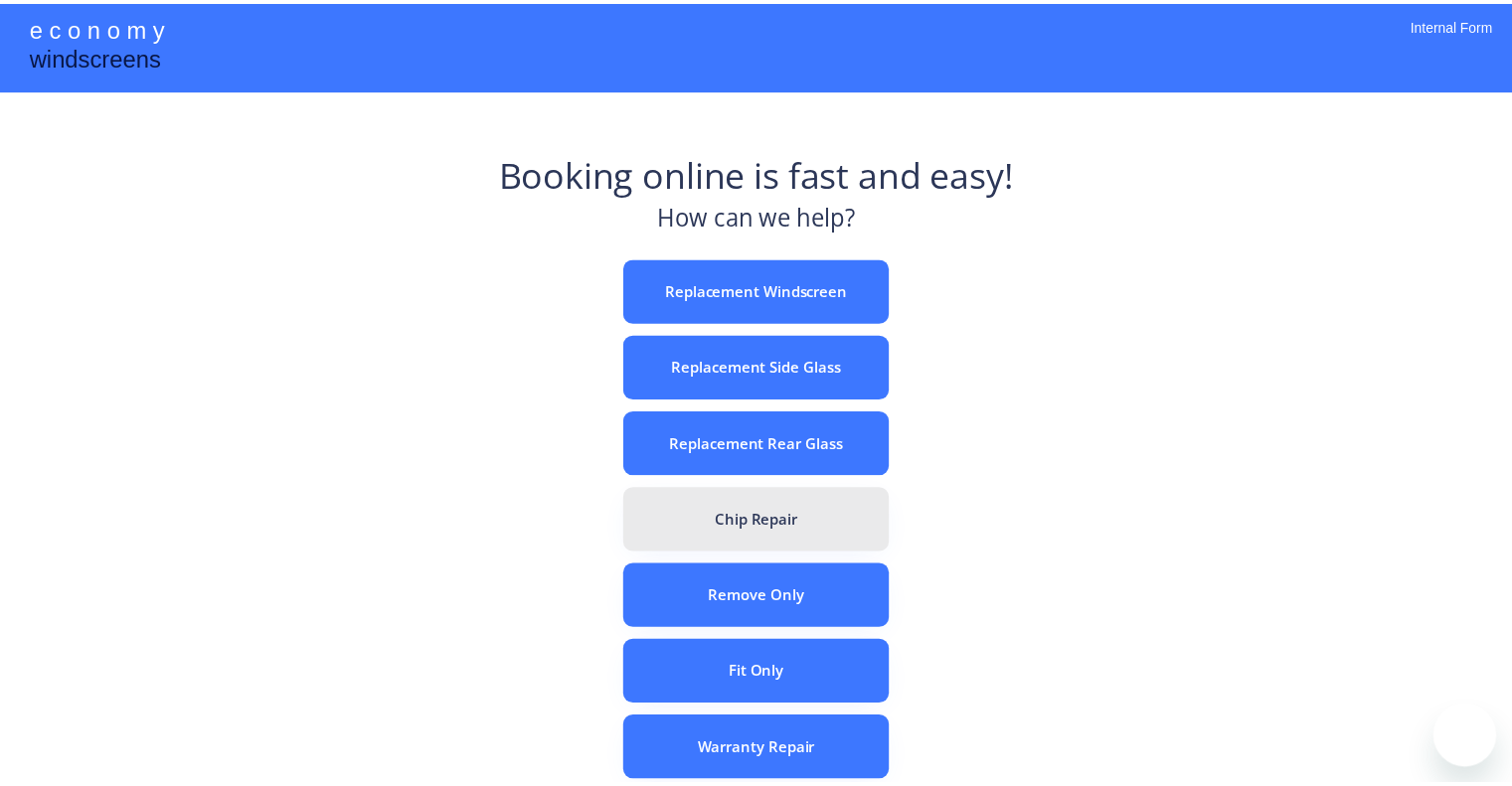 scroll, scrollTop: 0, scrollLeft: 0, axis: both 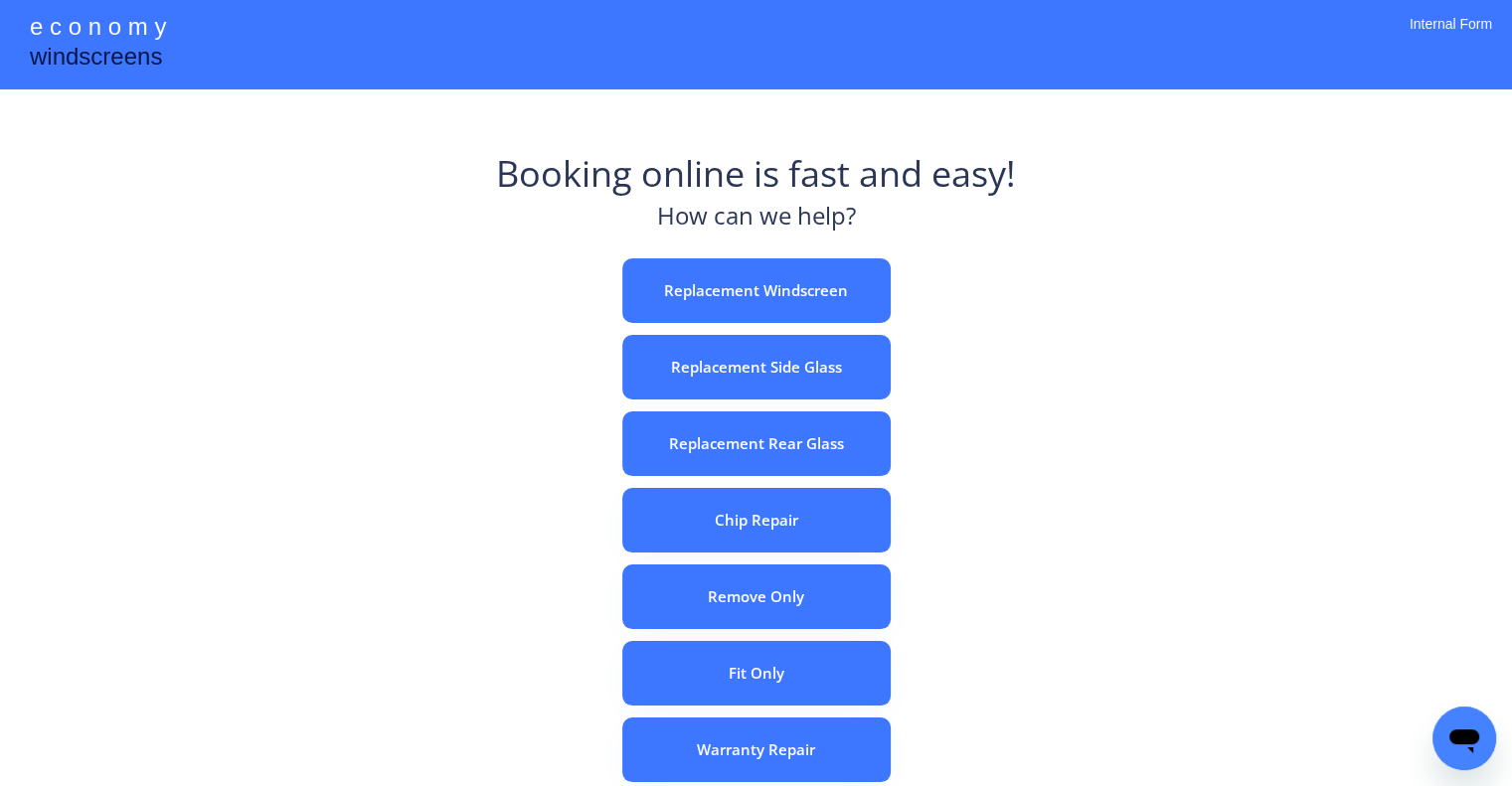 click on "Booking online is fast and easy! How can we help? Replacement Windscreen Replacement Side Glass Replacement Rear Glass Chip Repair Remove Only Fit Only Warranty Repair ADAS Recalibration Only Rebook a Job Confirm Quotes Manual Booking" at bounding box center (756, 618) 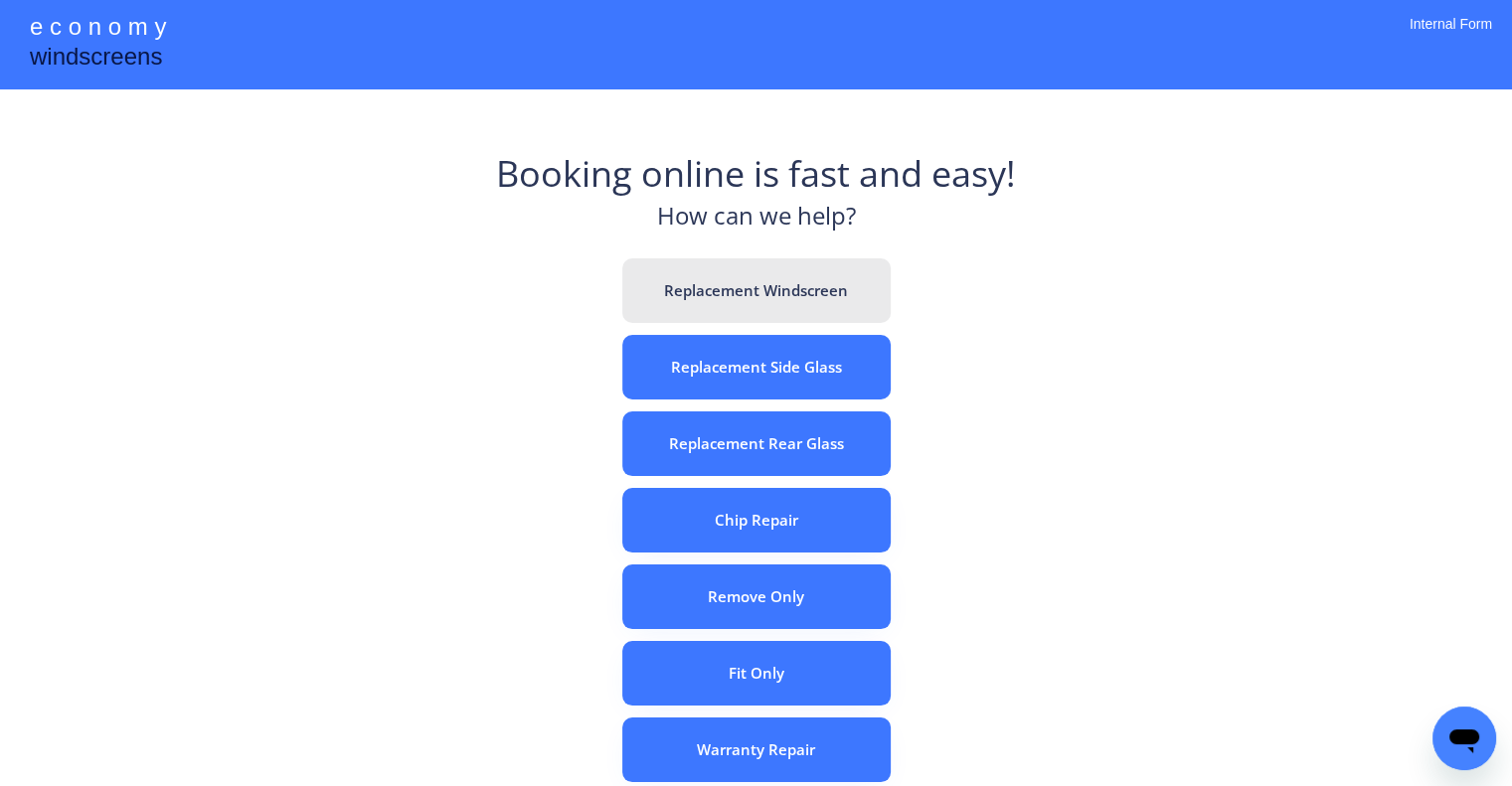 click on "Replacement Windscreen" at bounding box center (756, 290) 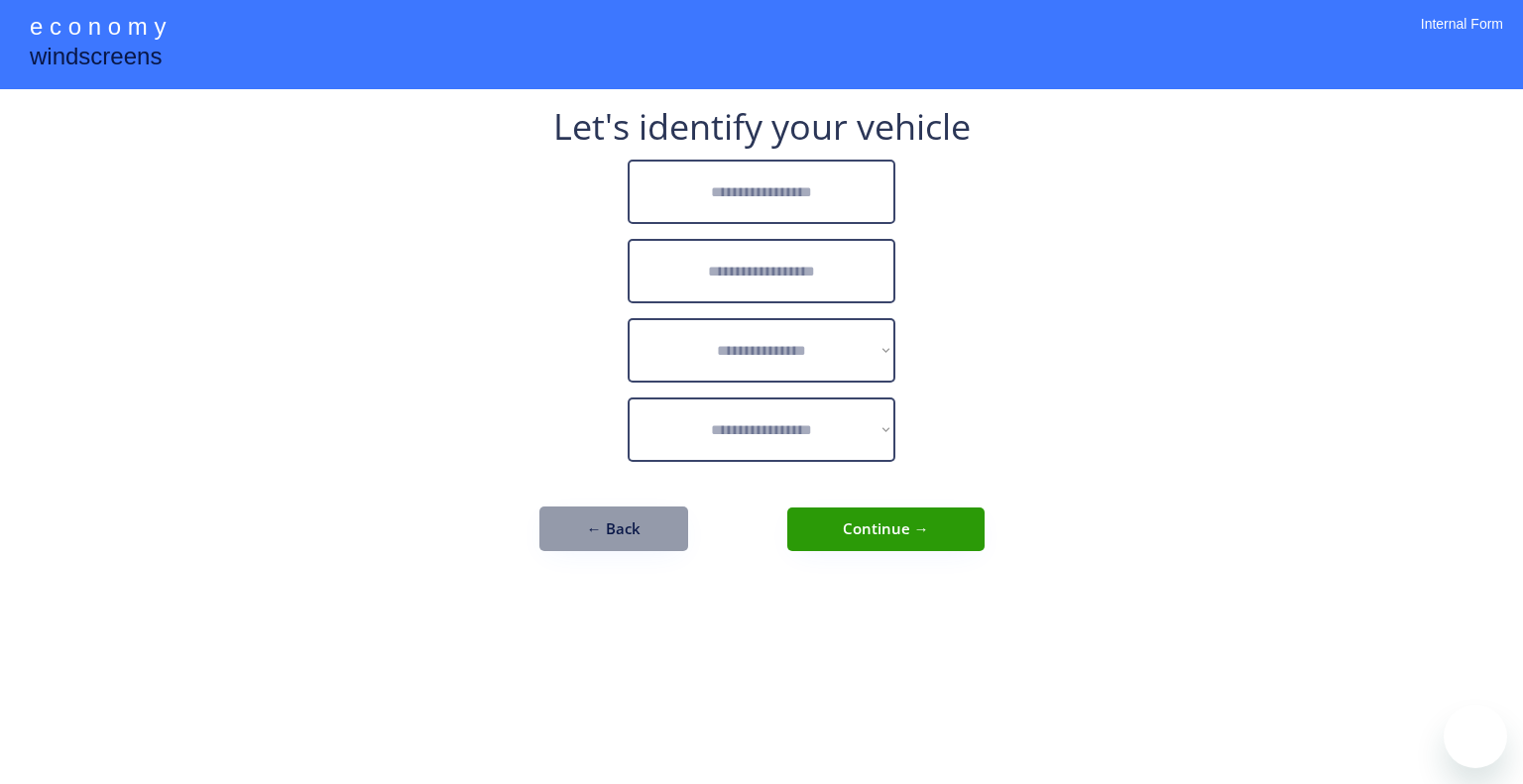 scroll, scrollTop: 0, scrollLeft: 0, axis: both 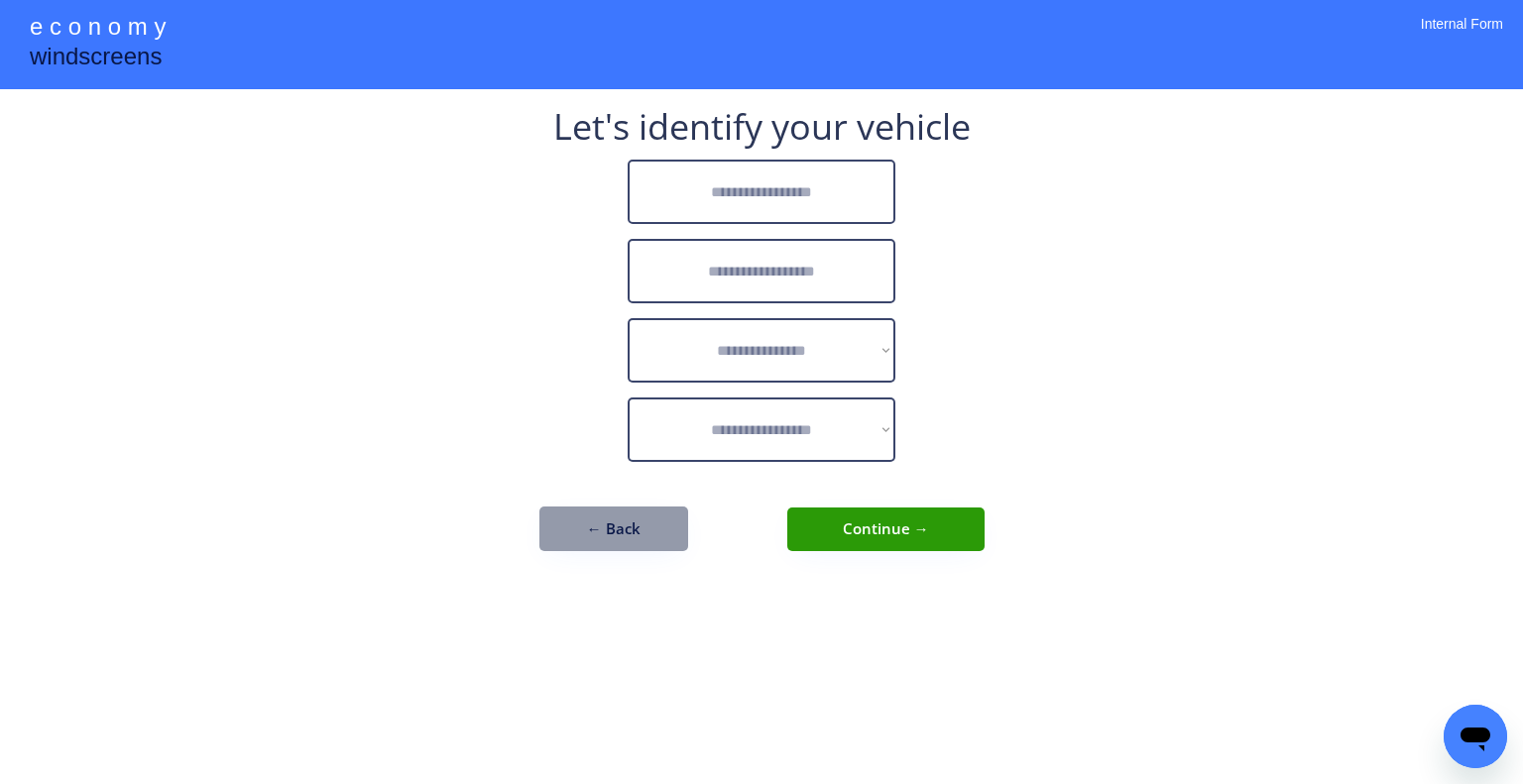 click at bounding box center (762, 191) 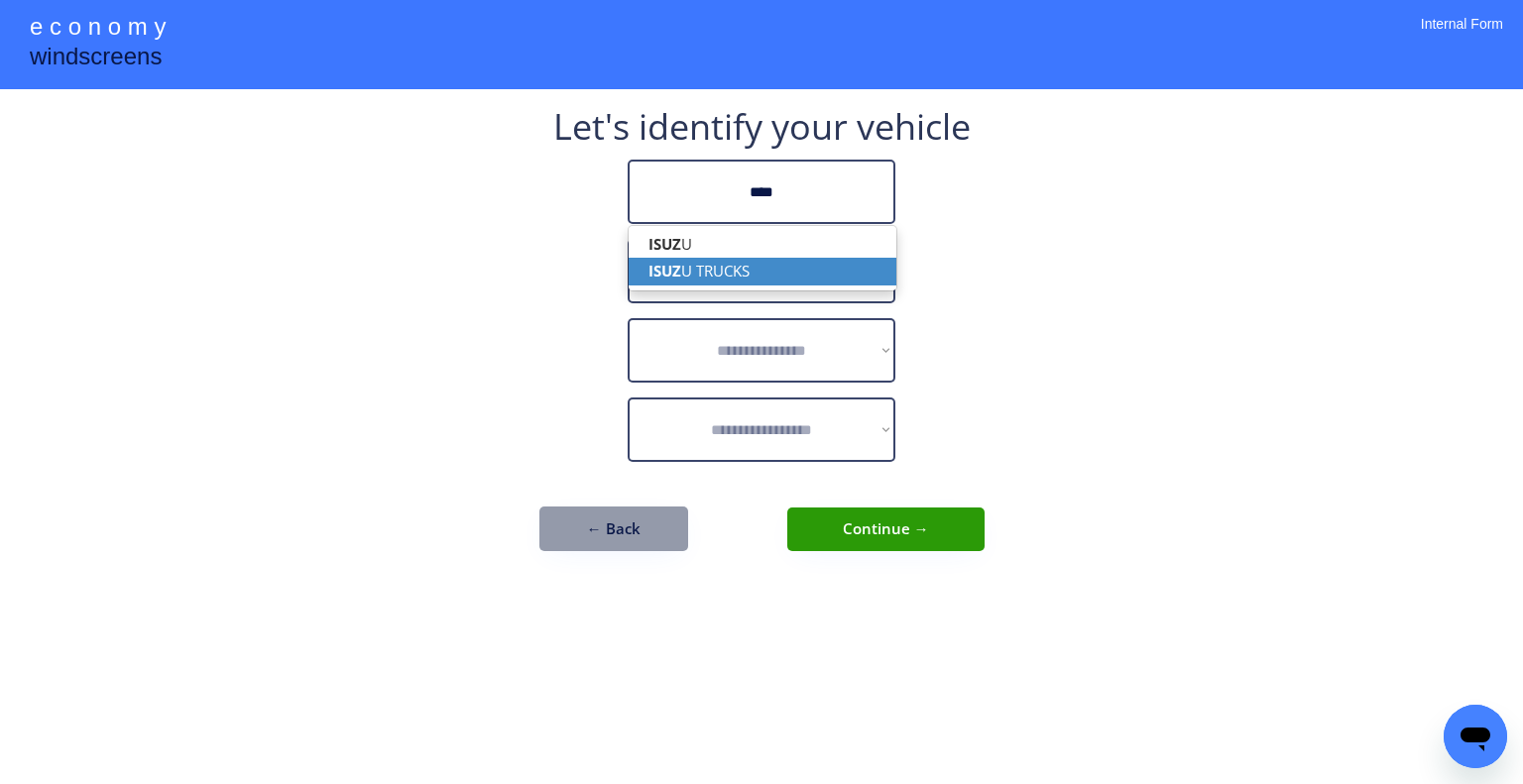 click on "ISUZ U TRUCKS" at bounding box center (762, 271) 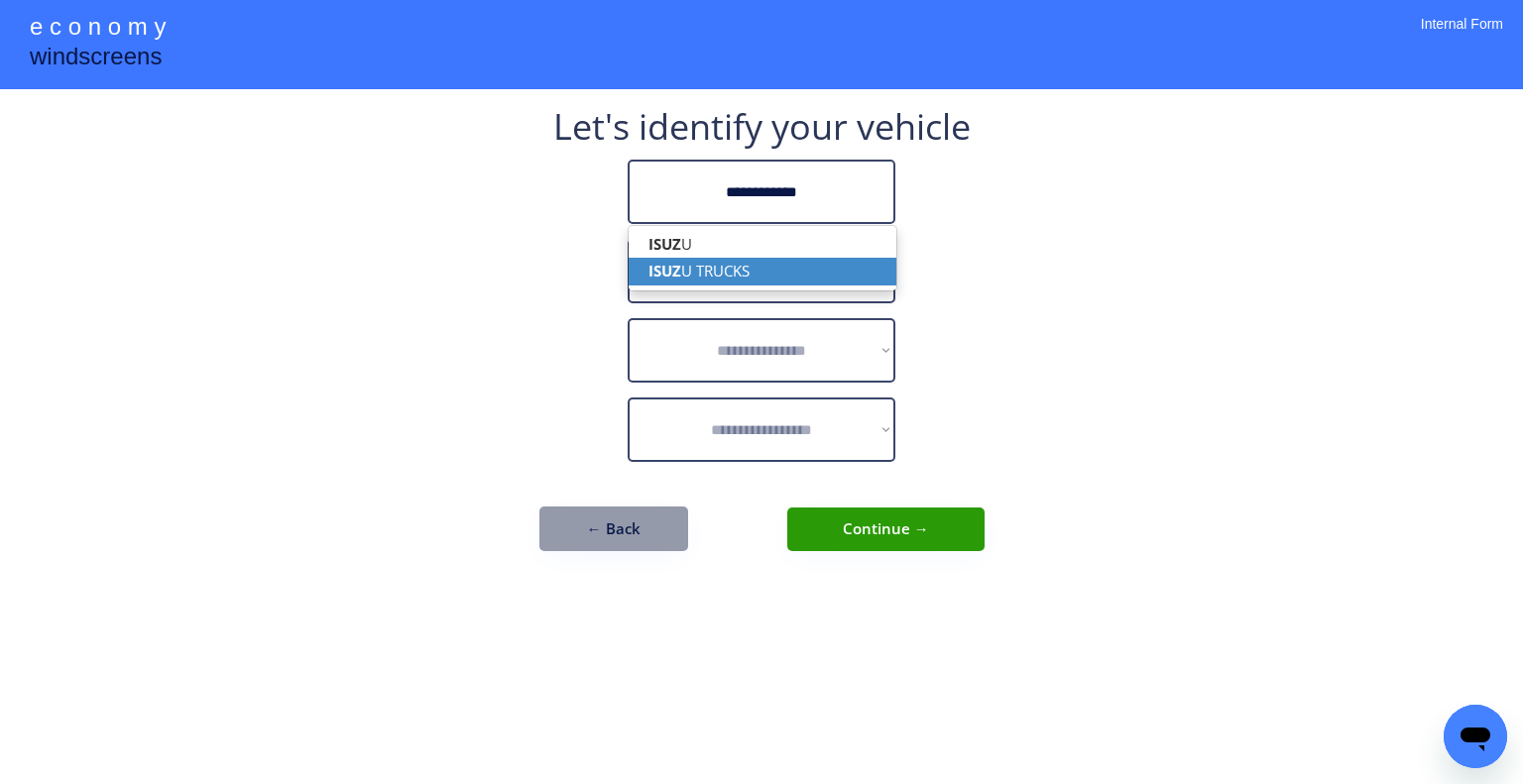 type on "**********" 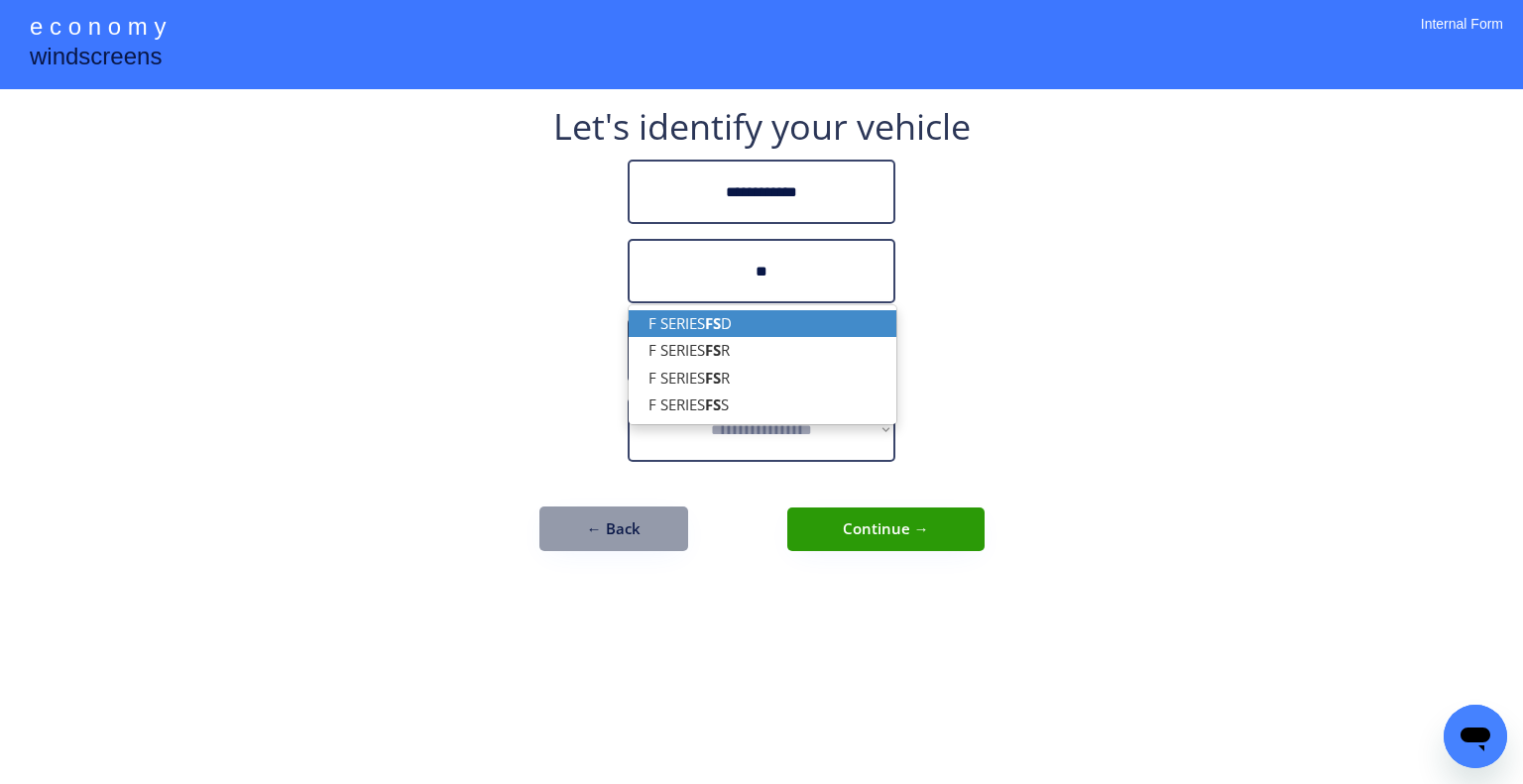 click on "F SERIES  FS D" at bounding box center [762, 323] 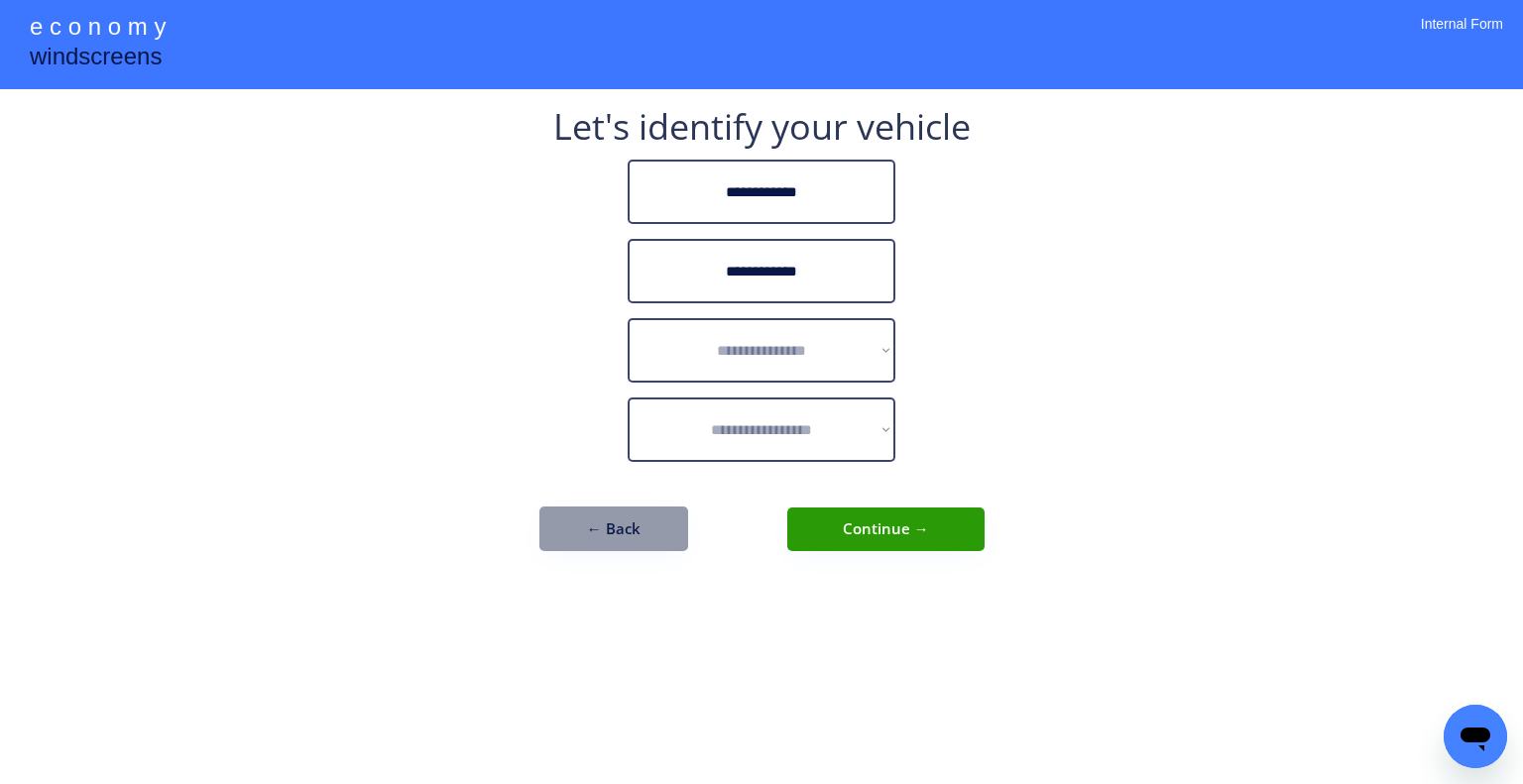 type on "**********" 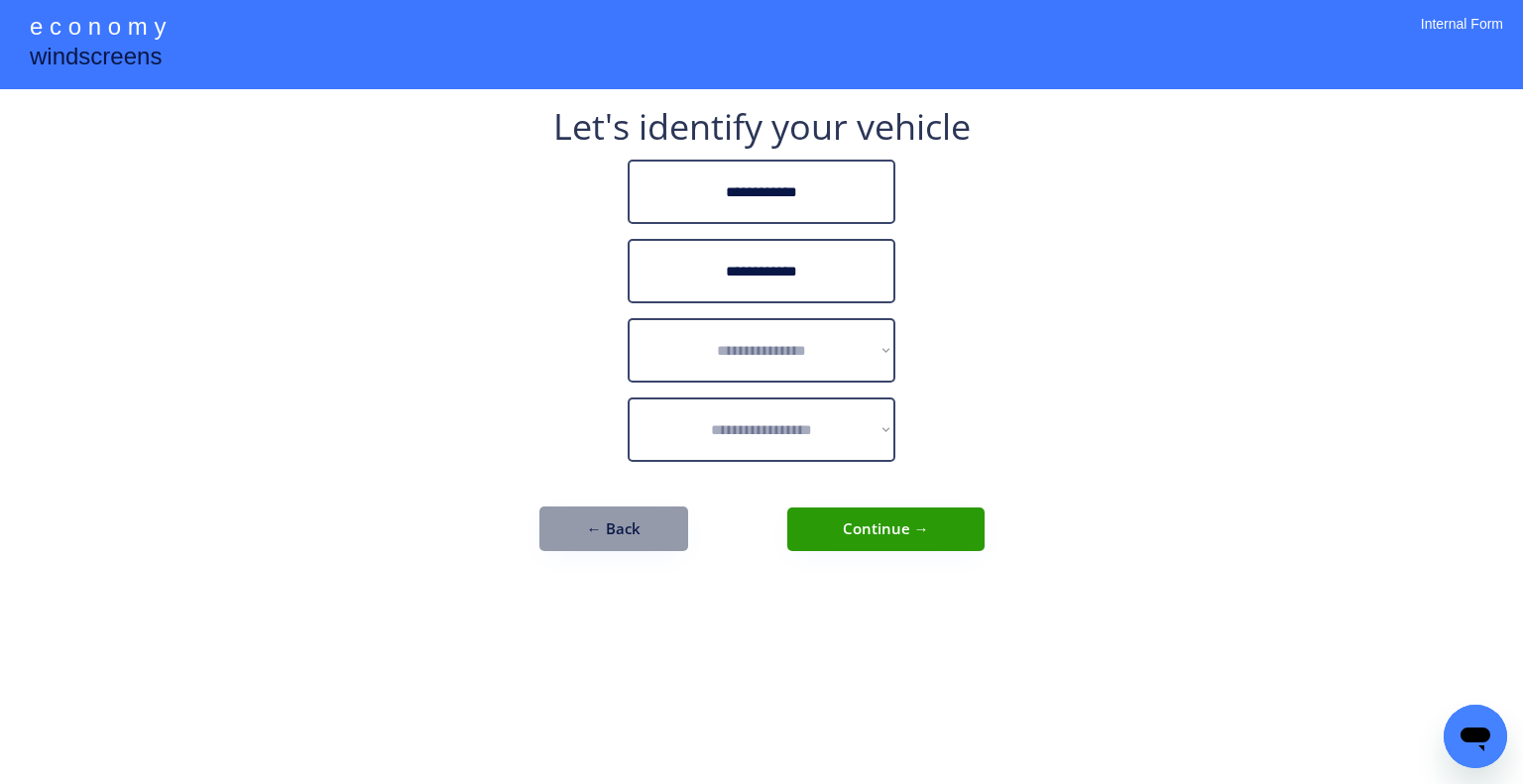 click on "**********" at bounding box center [762, 392] 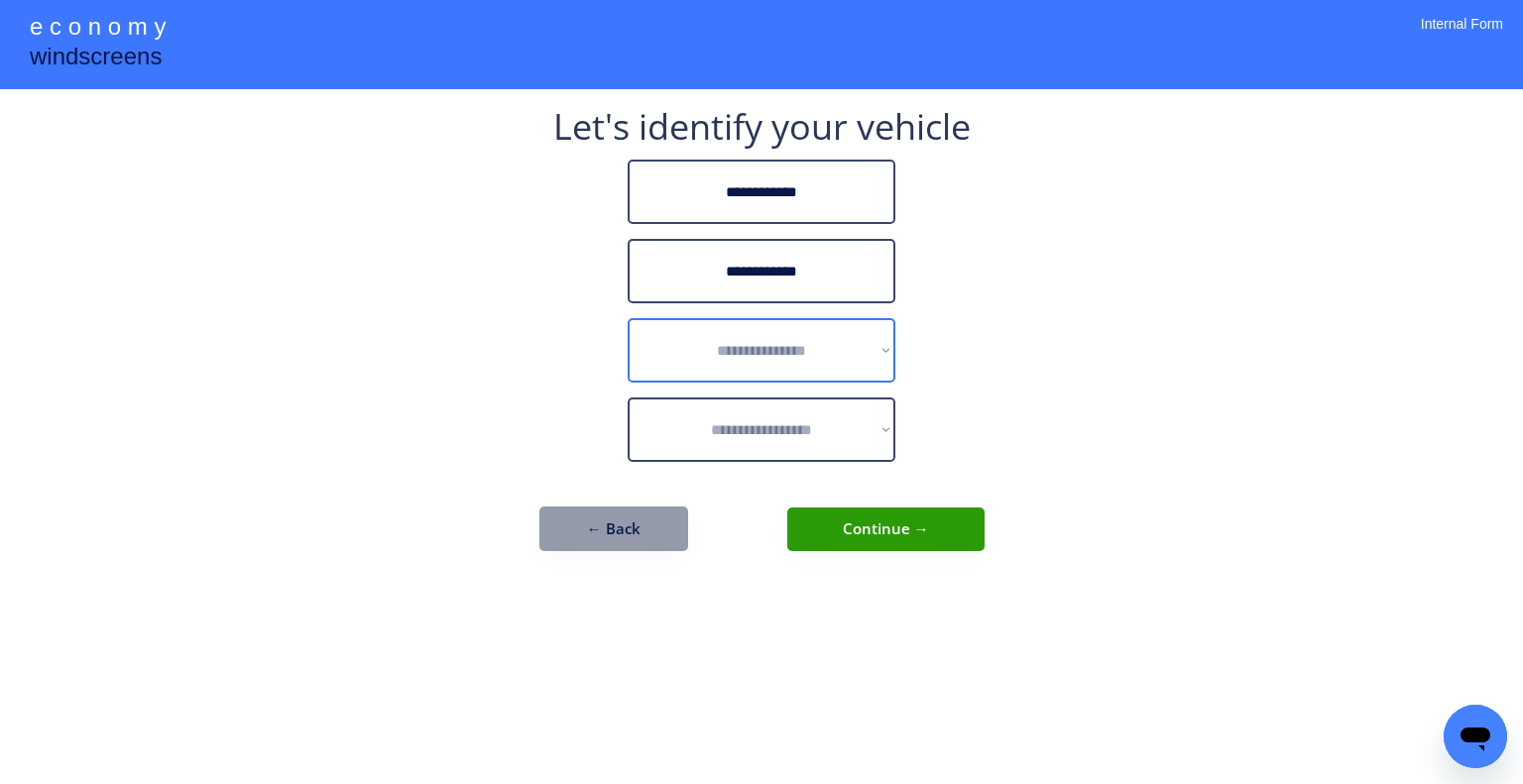 drag, startPoint x: 854, startPoint y: 335, endPoint x: 928, endPoint y: 296, distance: 83.64807 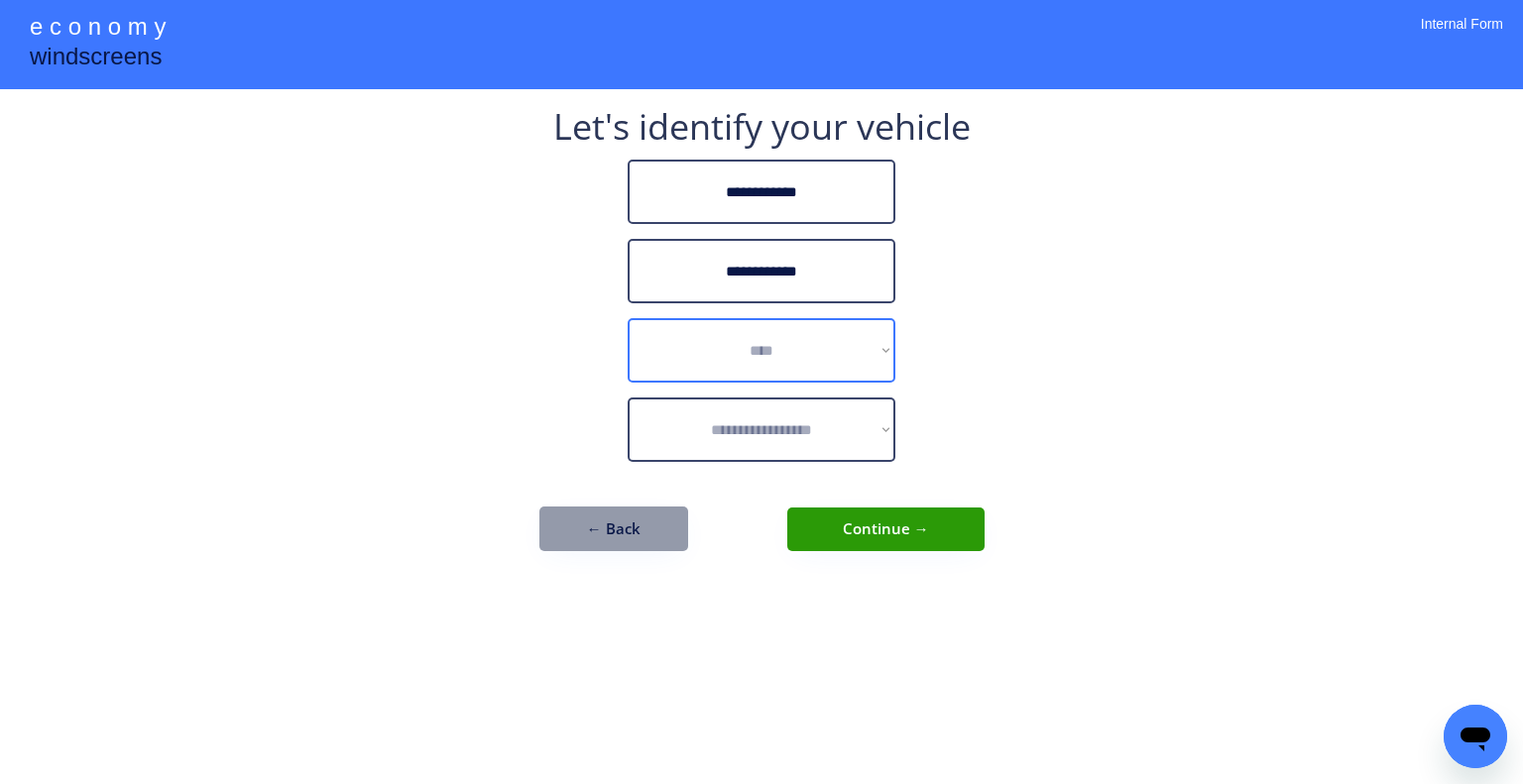 click on "**********" at bounding box center (762, 350) 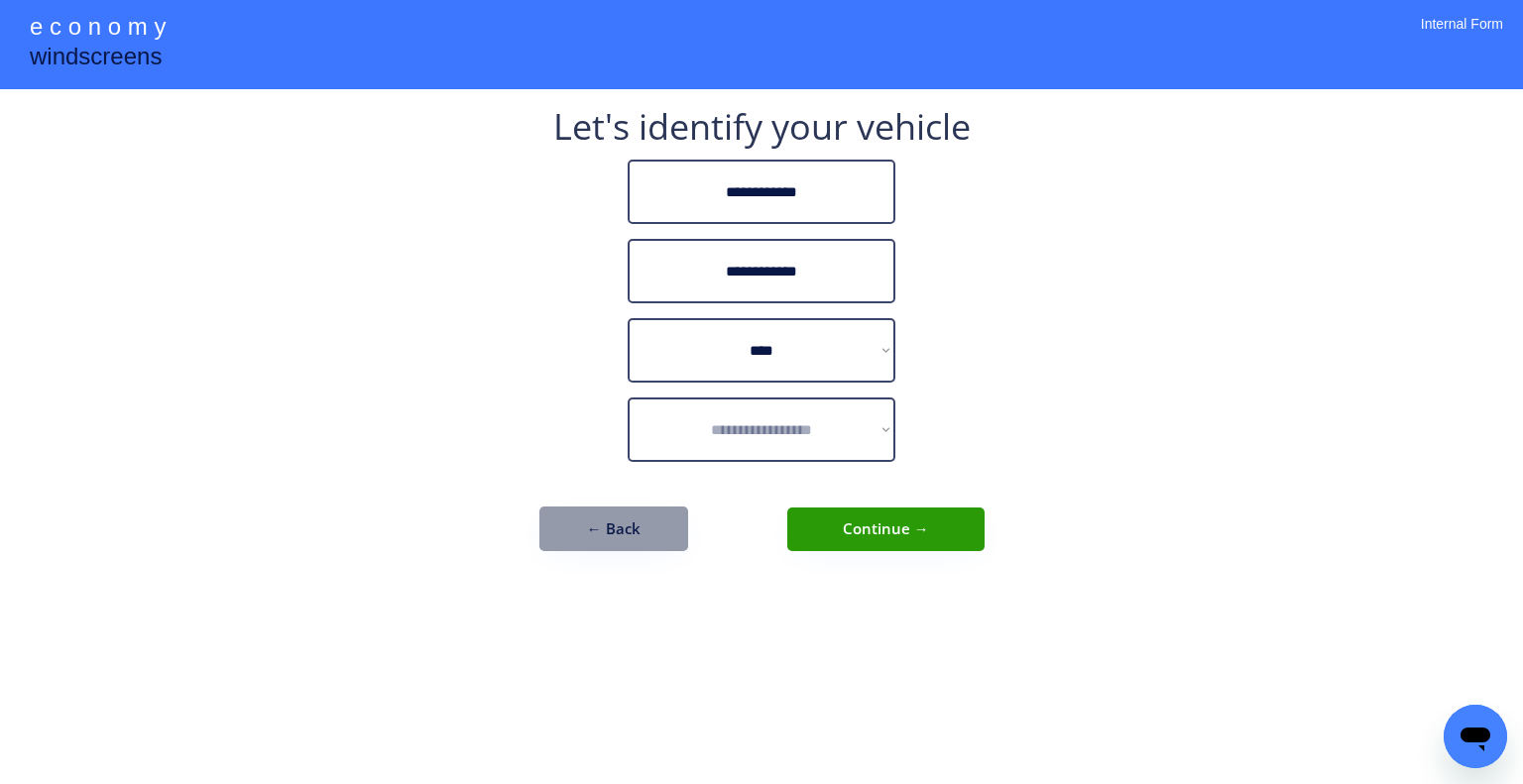 click on "**********" at bounding box center (762, 392) 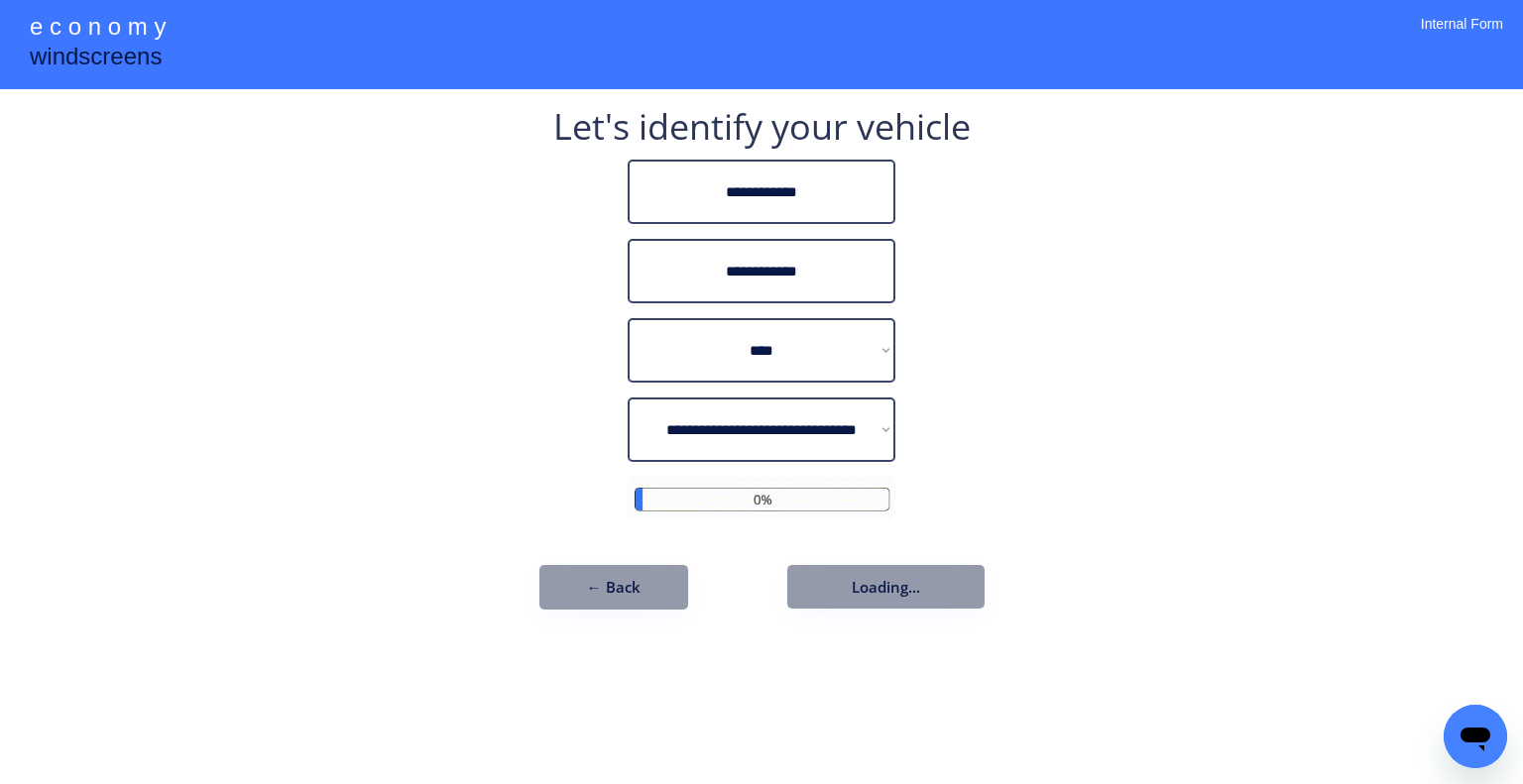 click on "**********" at bounding box center (762, 429) 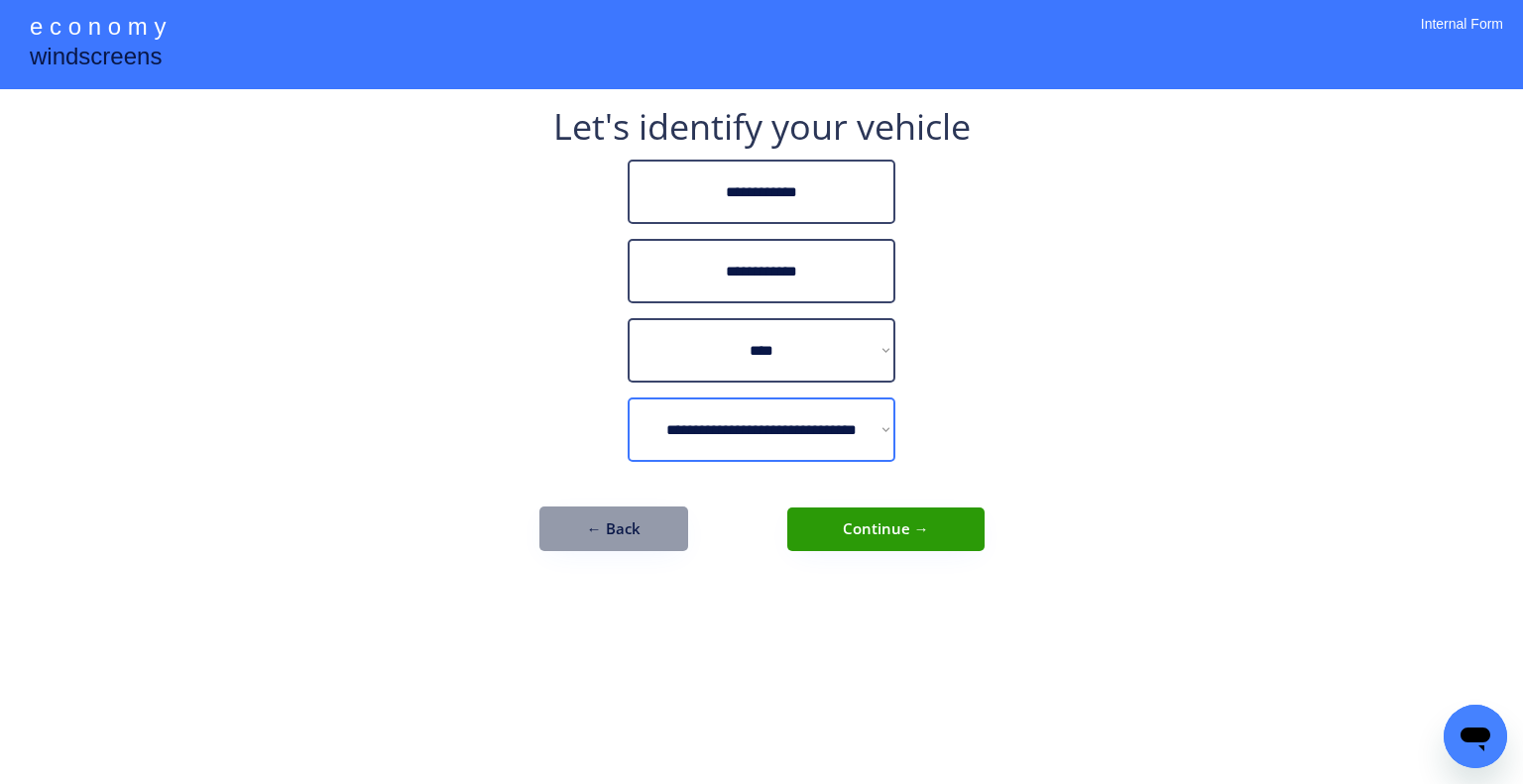 click on "**********" at bounding box center (762, 392) 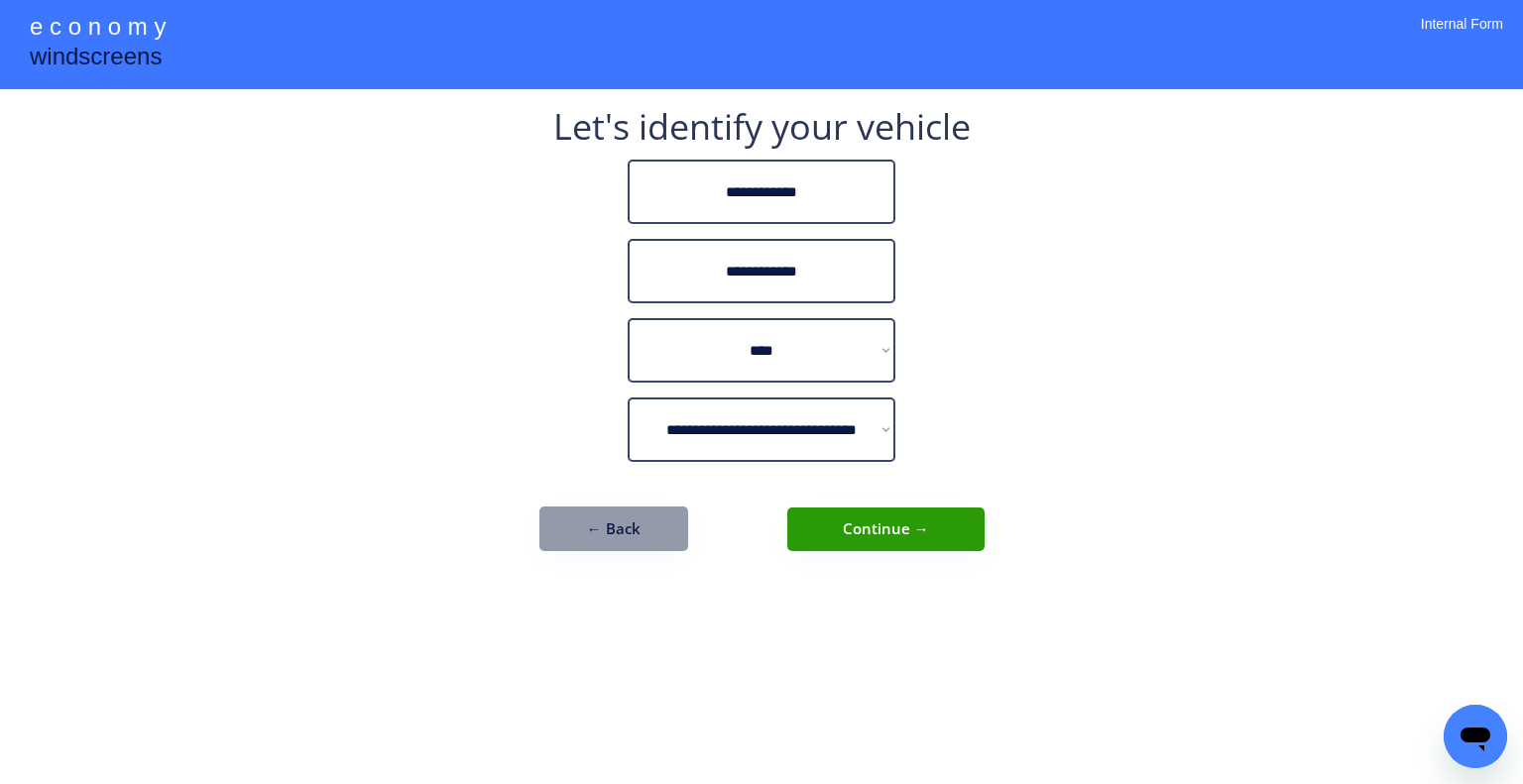 click on "**********" at bounding box center [762, 340] 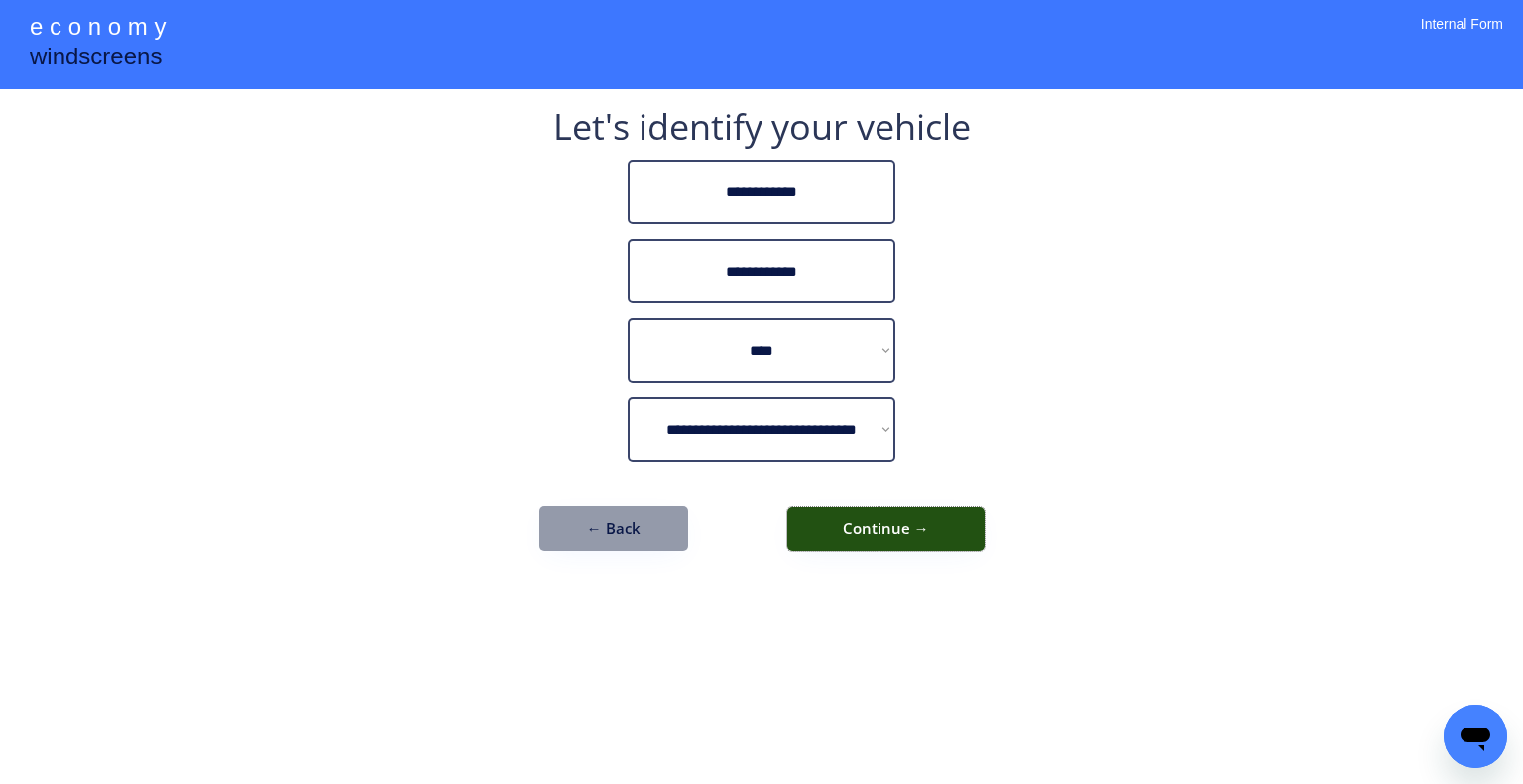 click on "Continue    →" at bounding box center [885, 529] 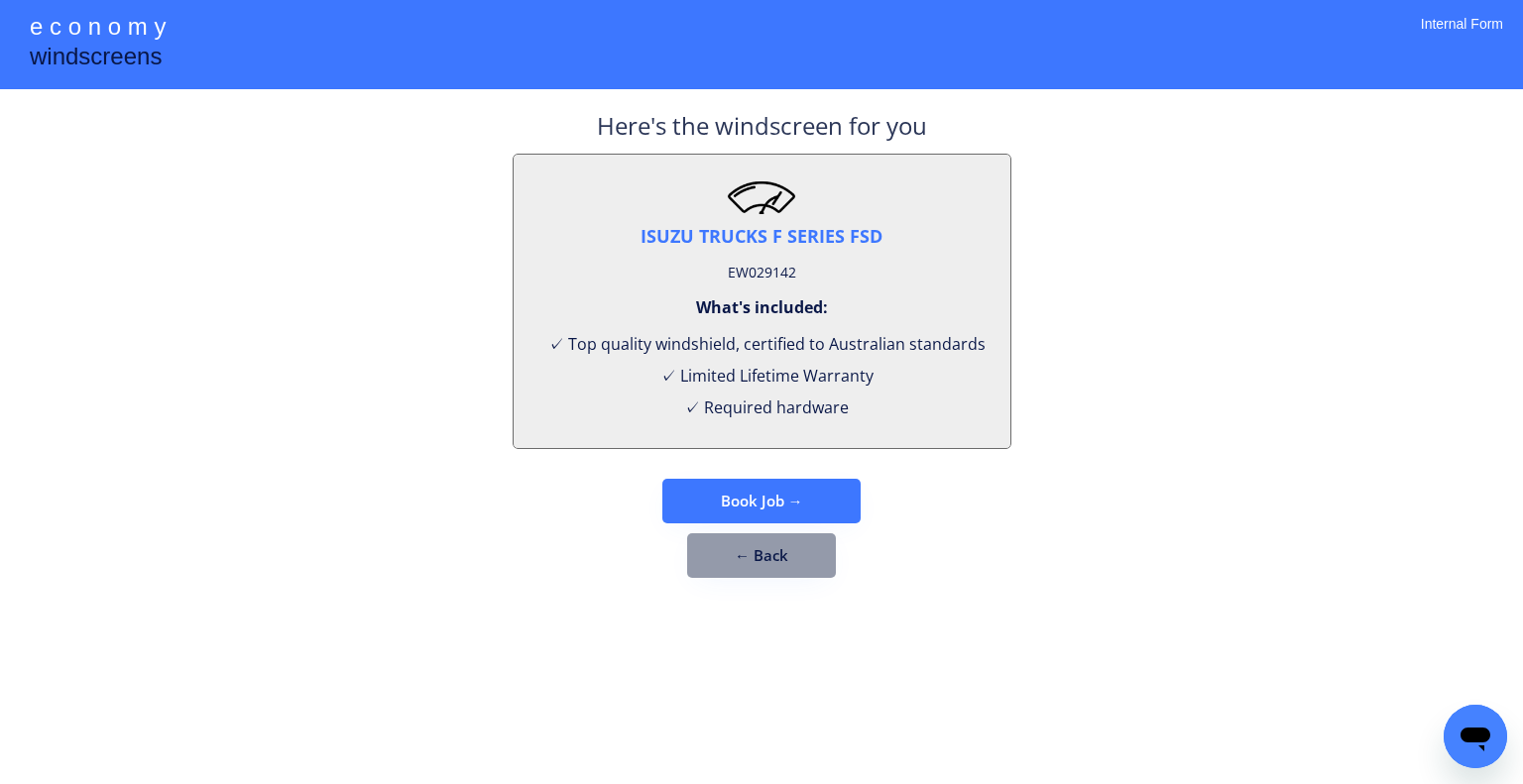 click on "EW029142" at bounding box center [762, 273] 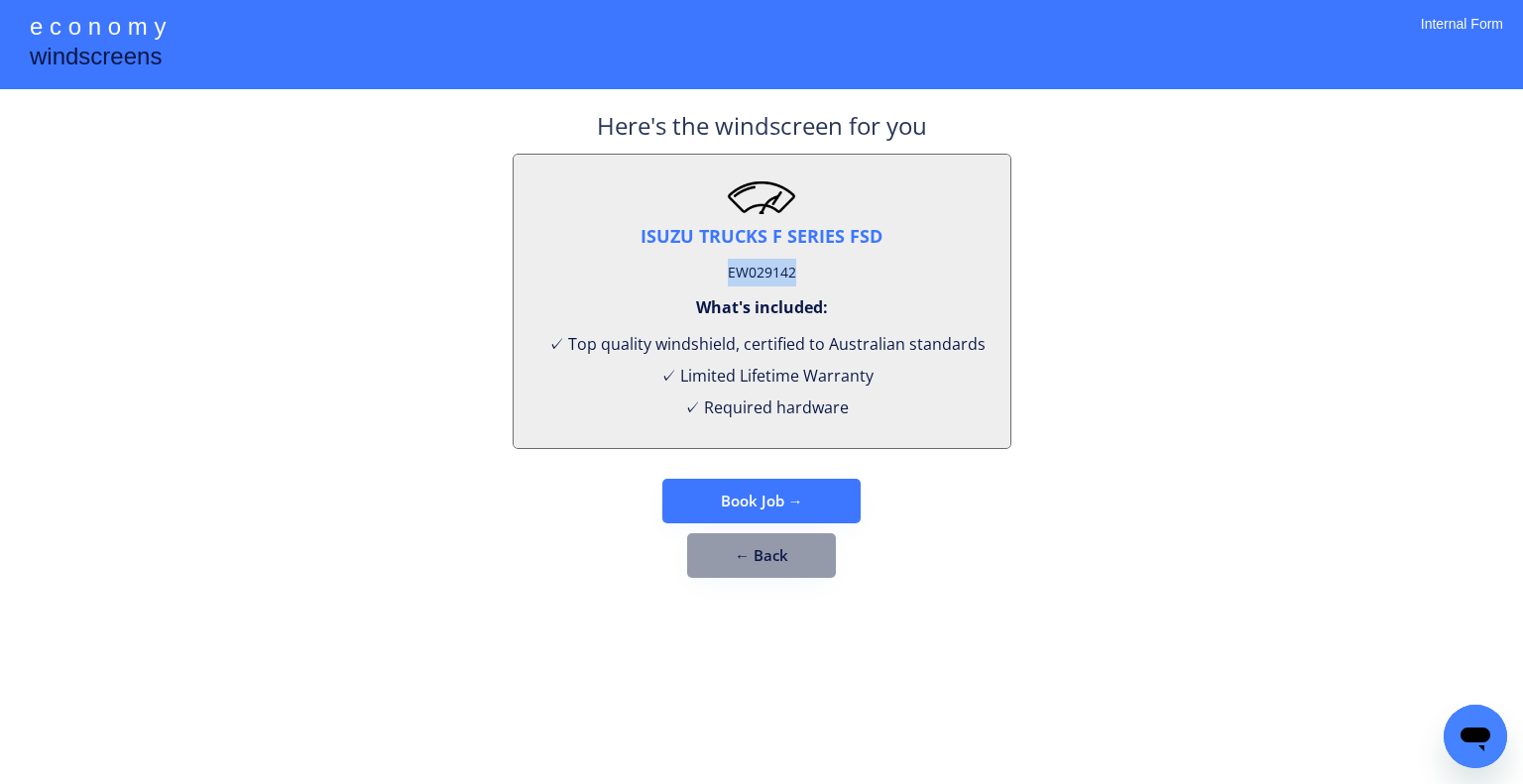click on "EW029142" at bounding box center [762, 273] 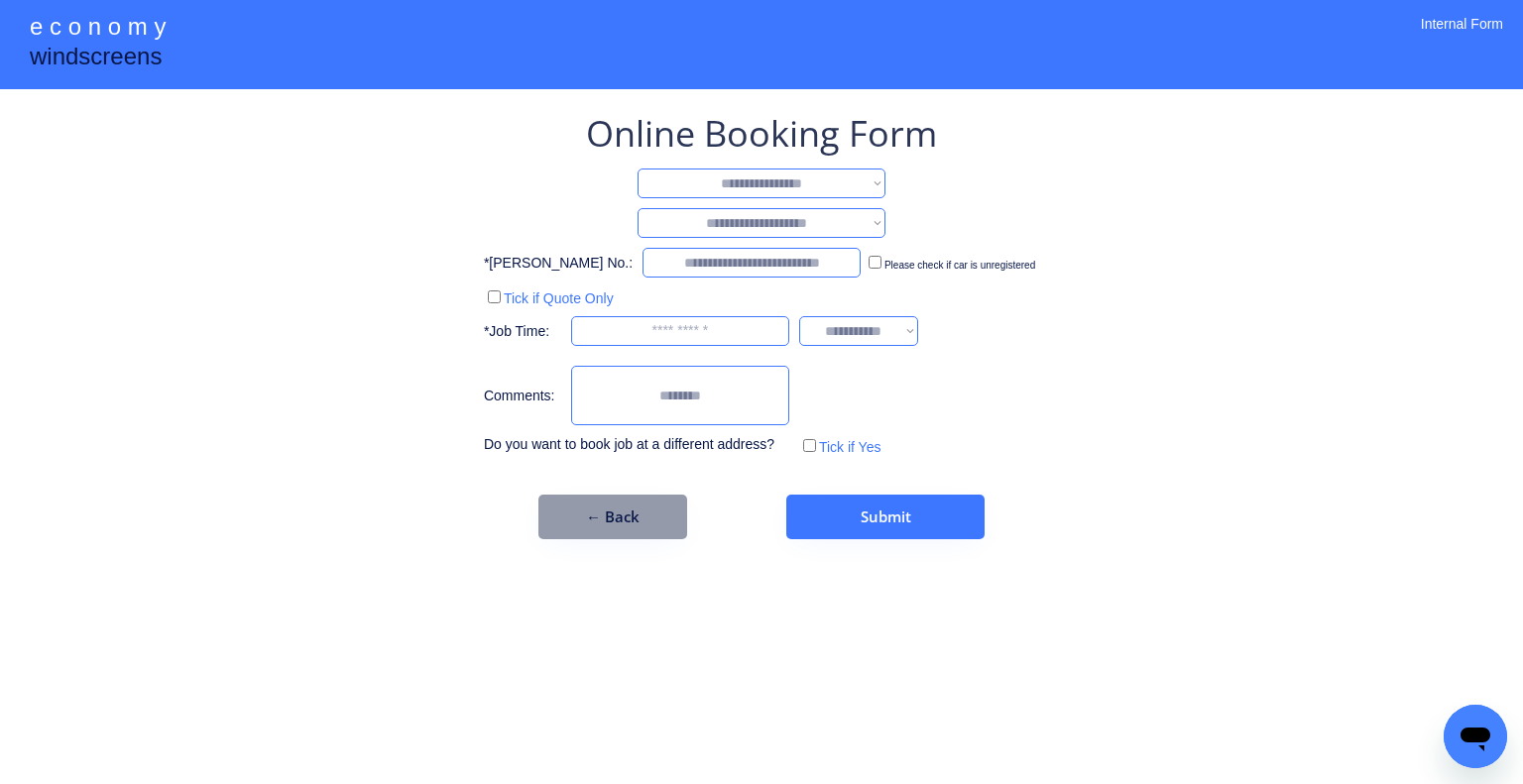 click on "**********" at bounding box center [762, 183] 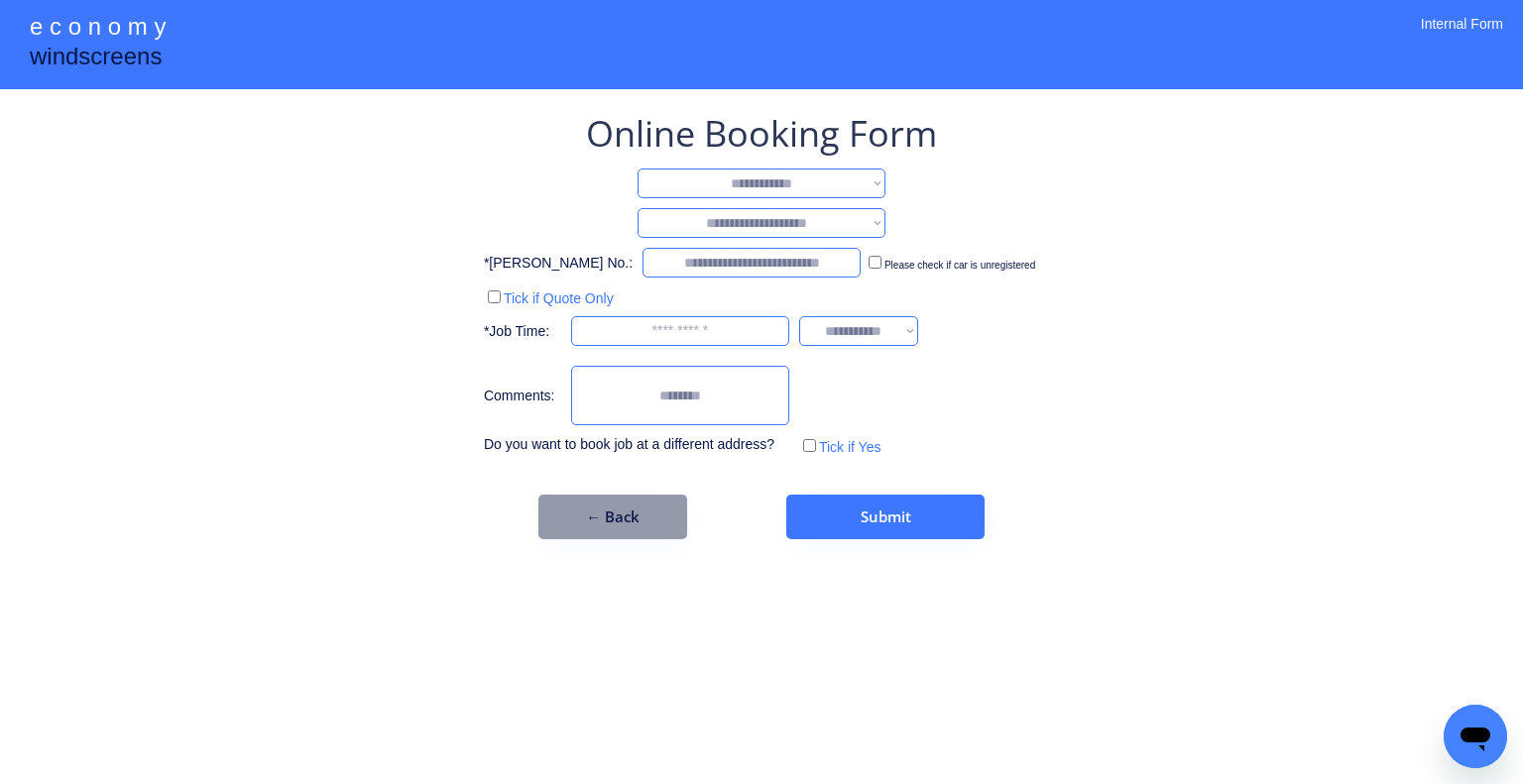click on "**********" at bounding box center [762, 183] 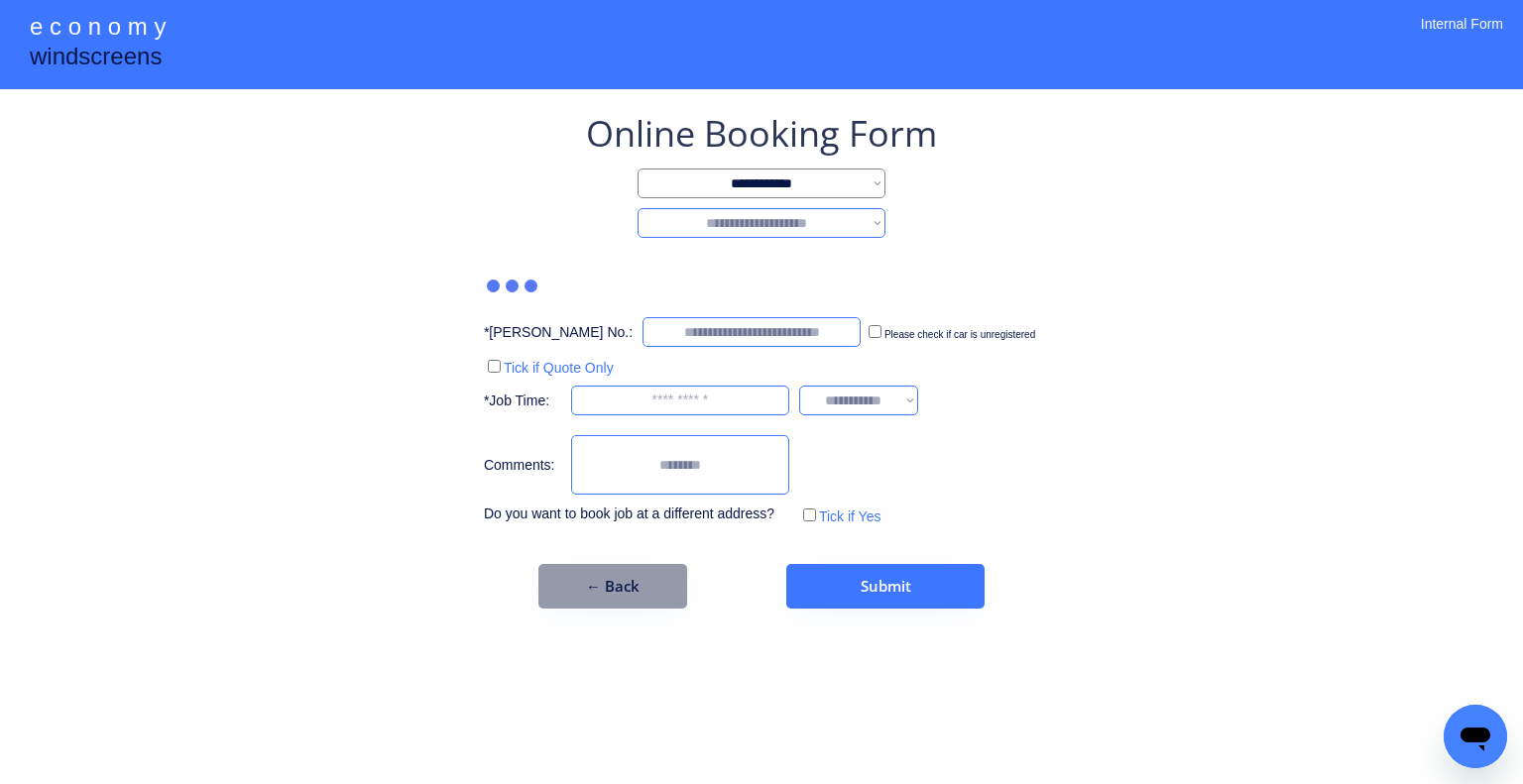click on "**********" at bounding box center [762, 223] 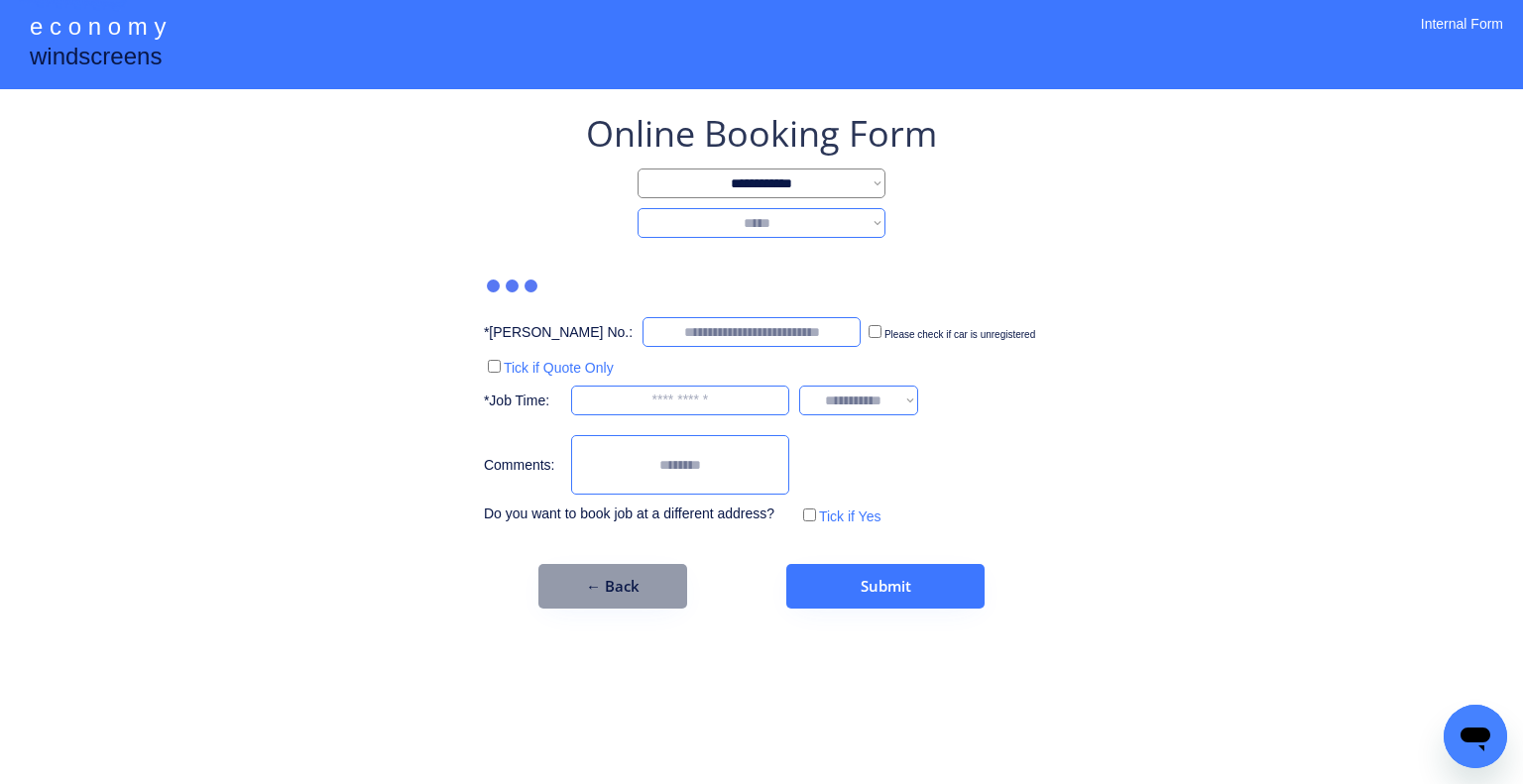 click on "**********" at bounding box center [762, 223] 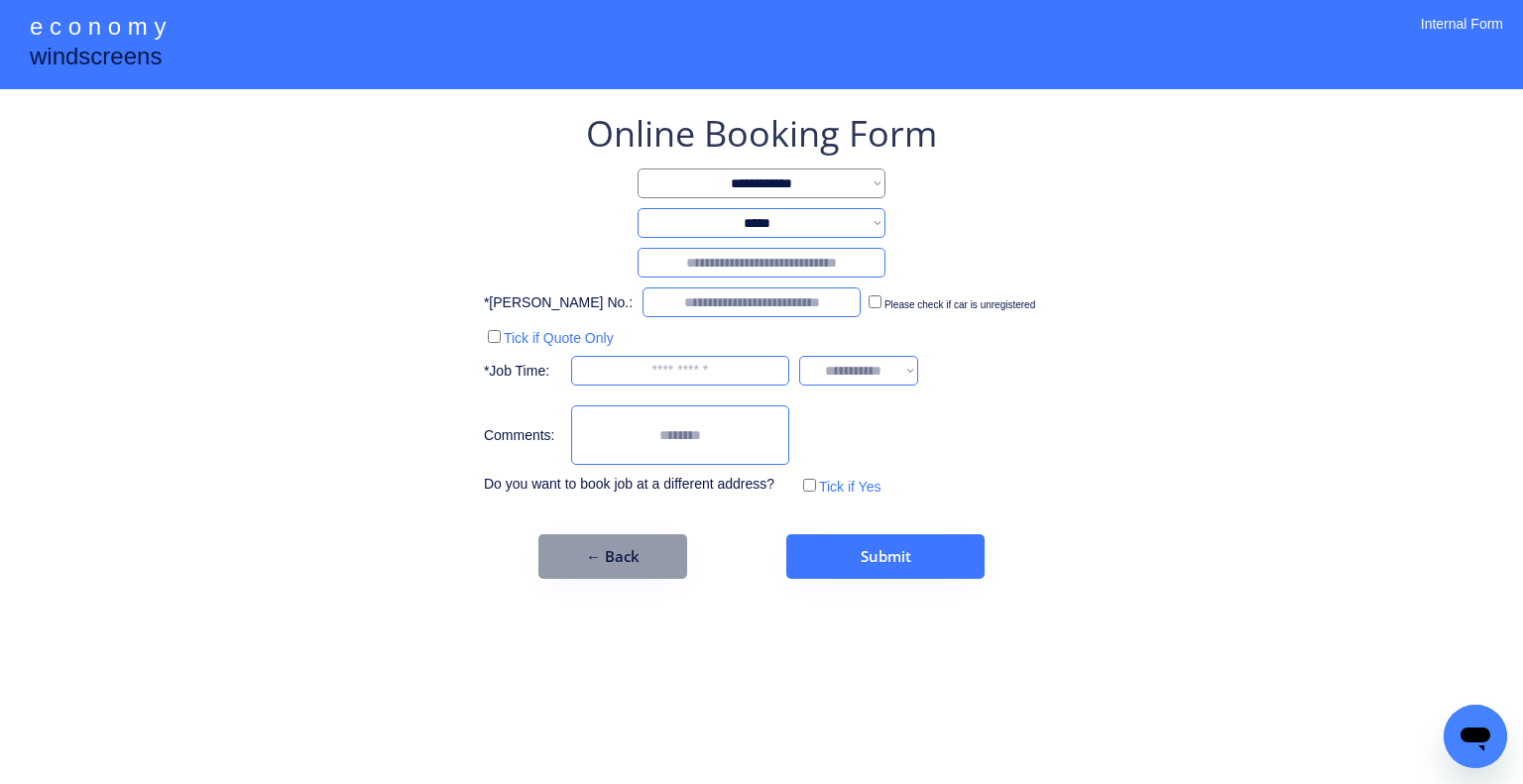 click on "**********" at bounding box center [762, 223] 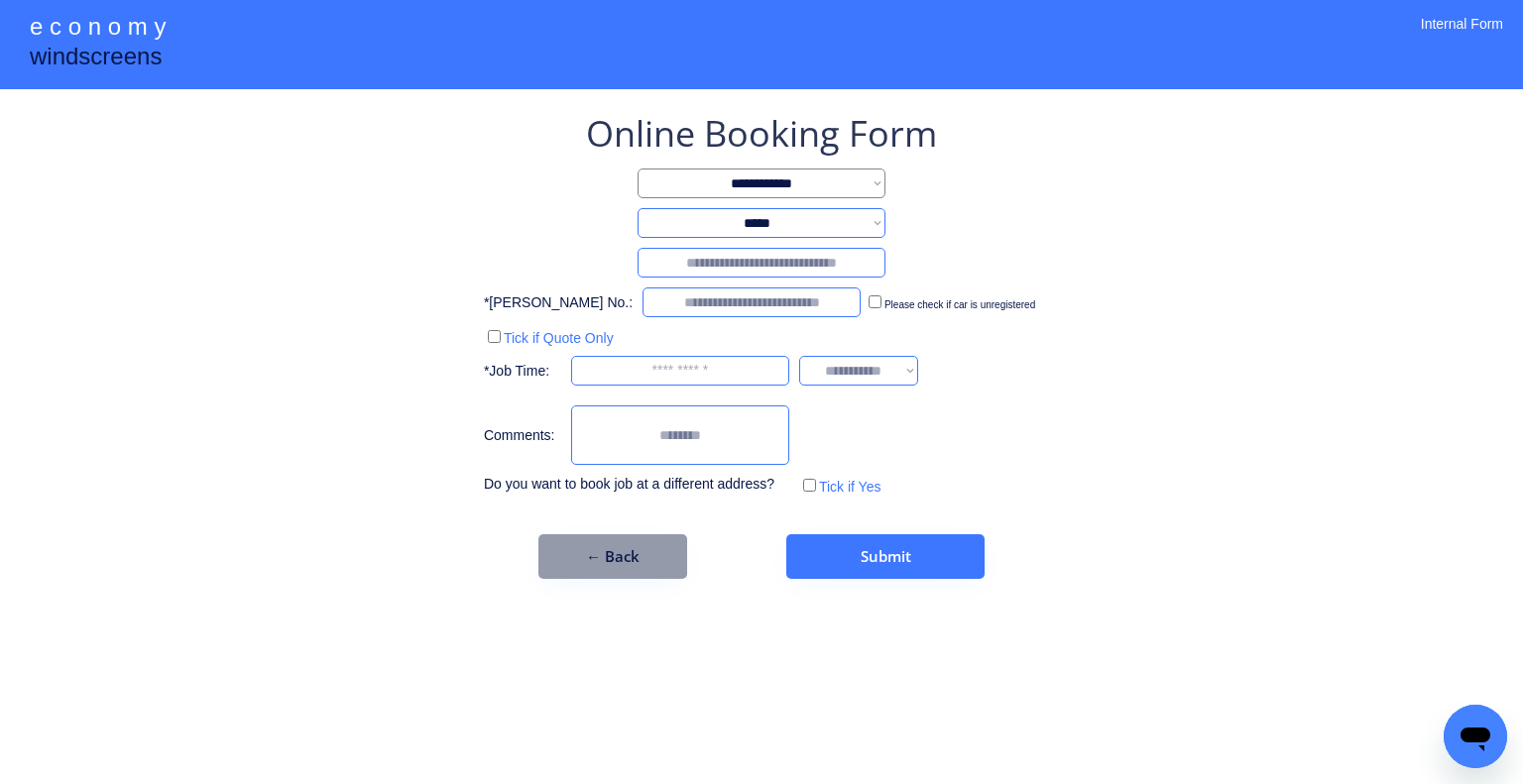 select on "********" 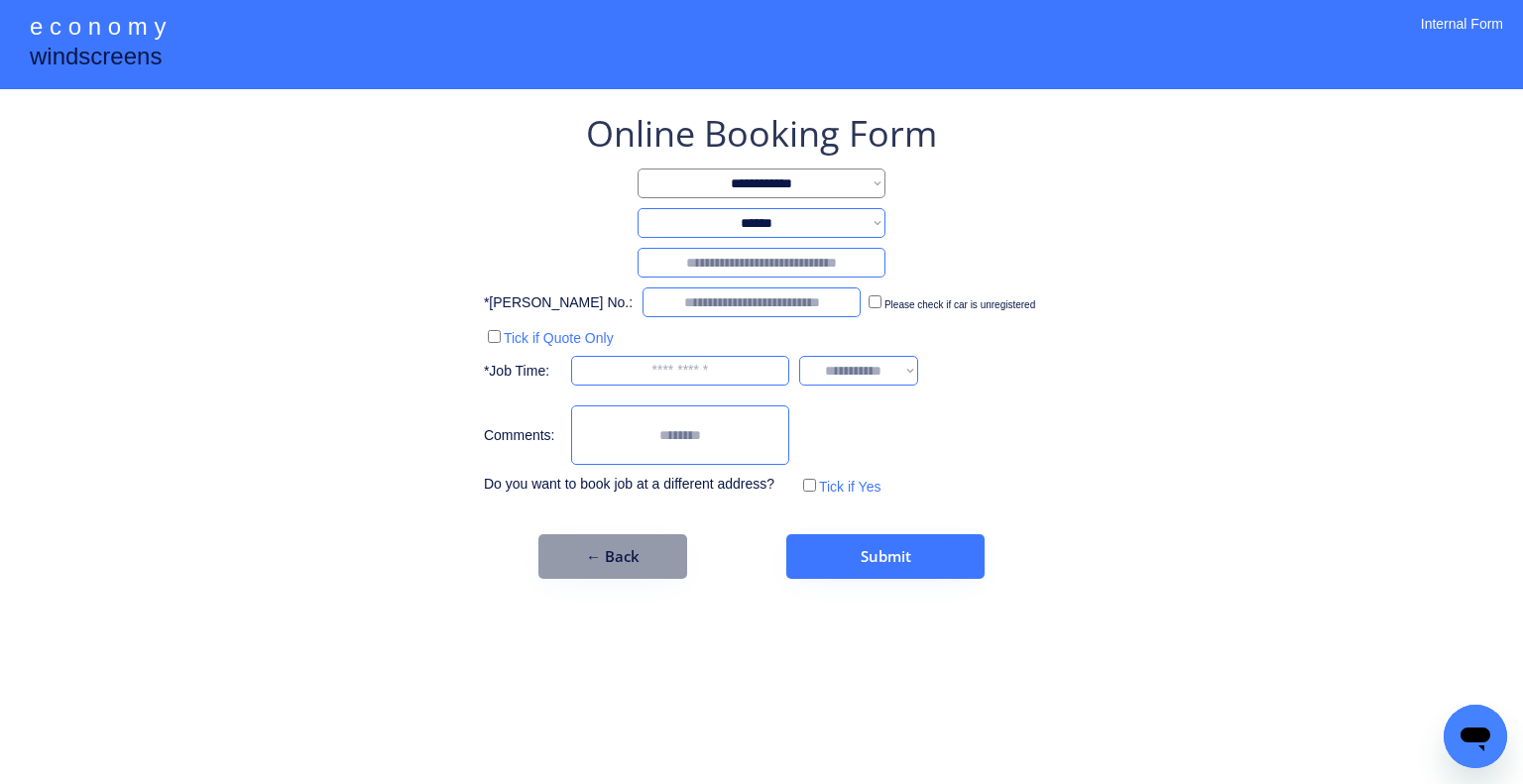 click on "**********" at bounding box center (762, 223) 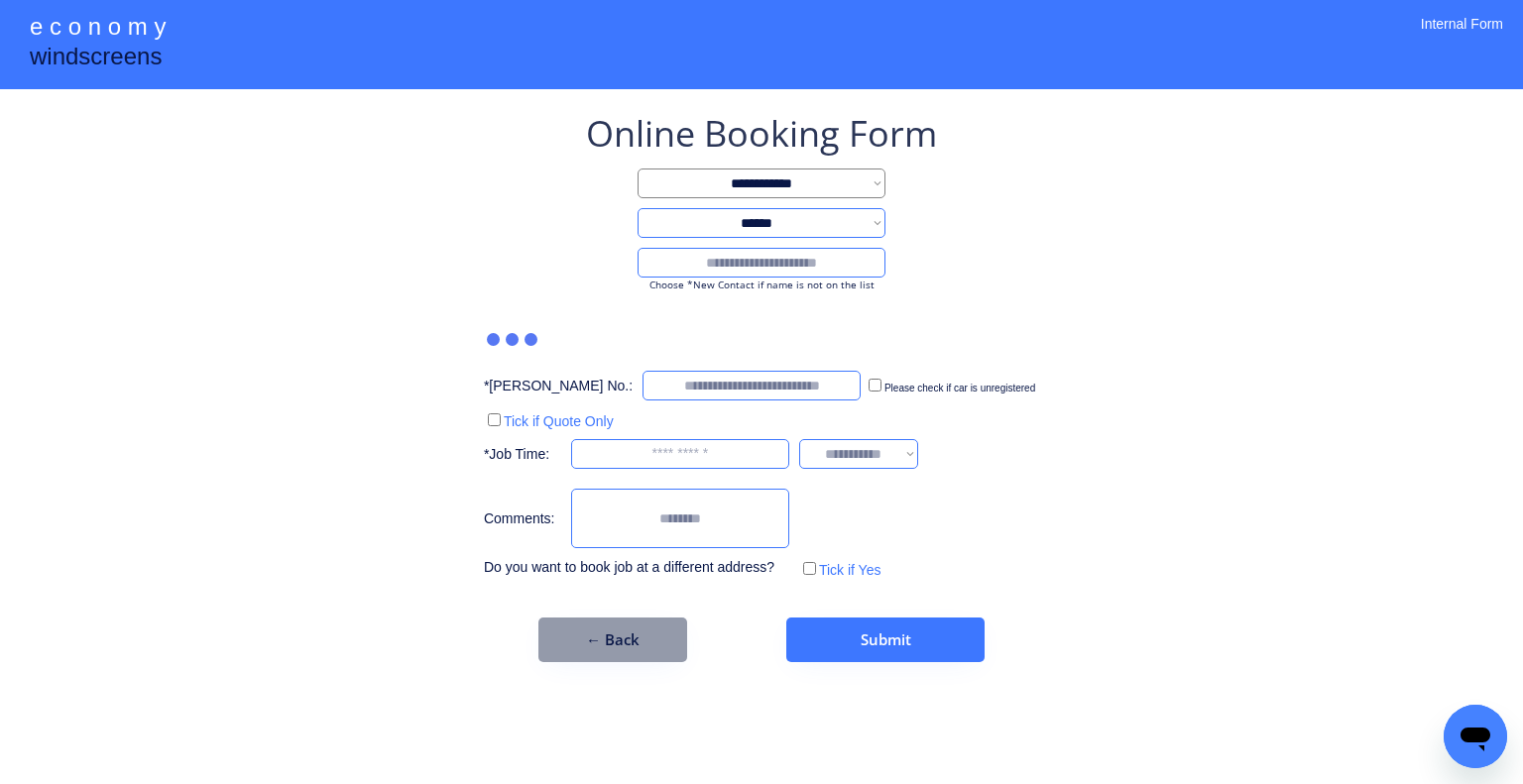 click at bounding box center (762, 263) 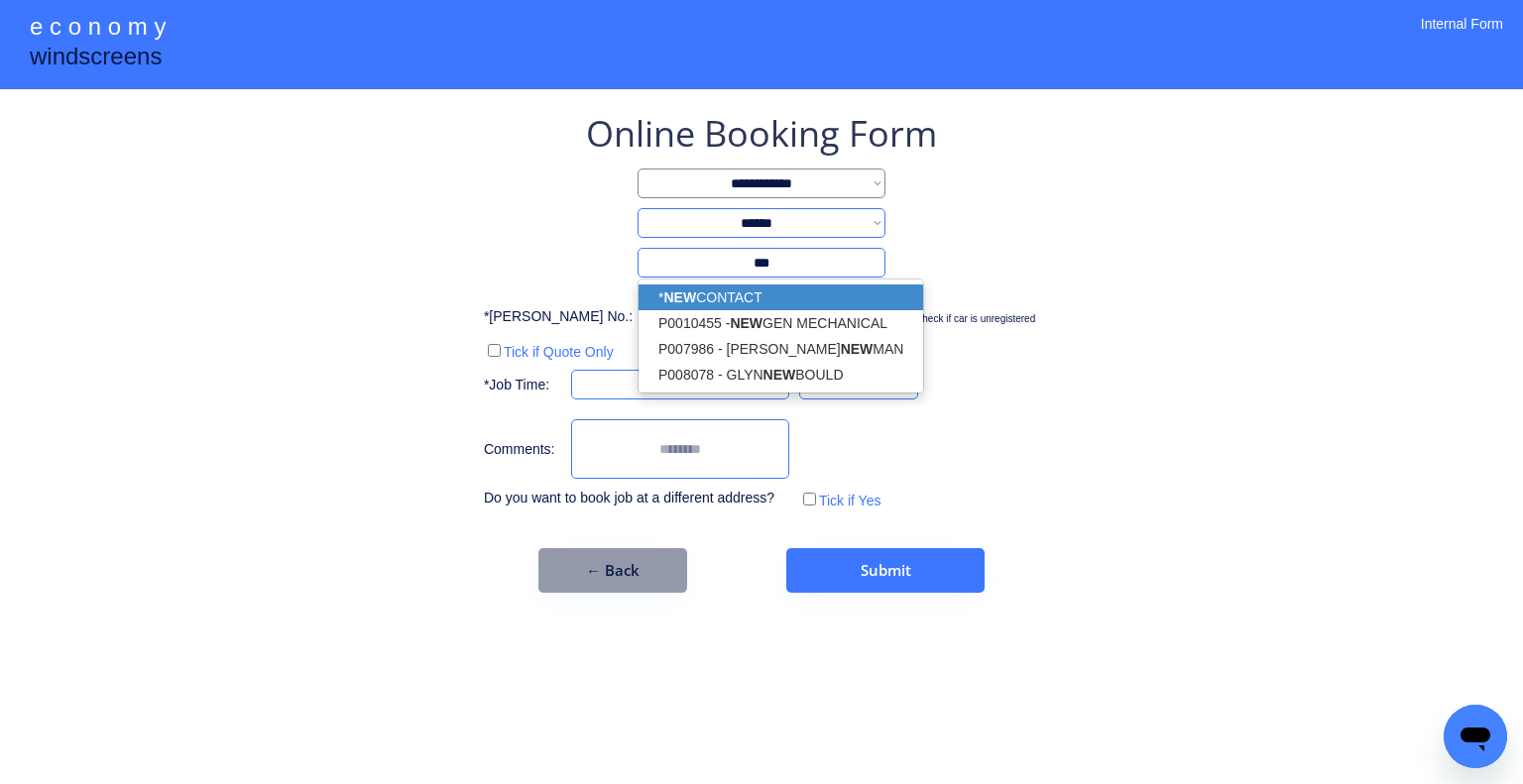click on "* NEW  CONTACT" at bounding box center [780, 297] 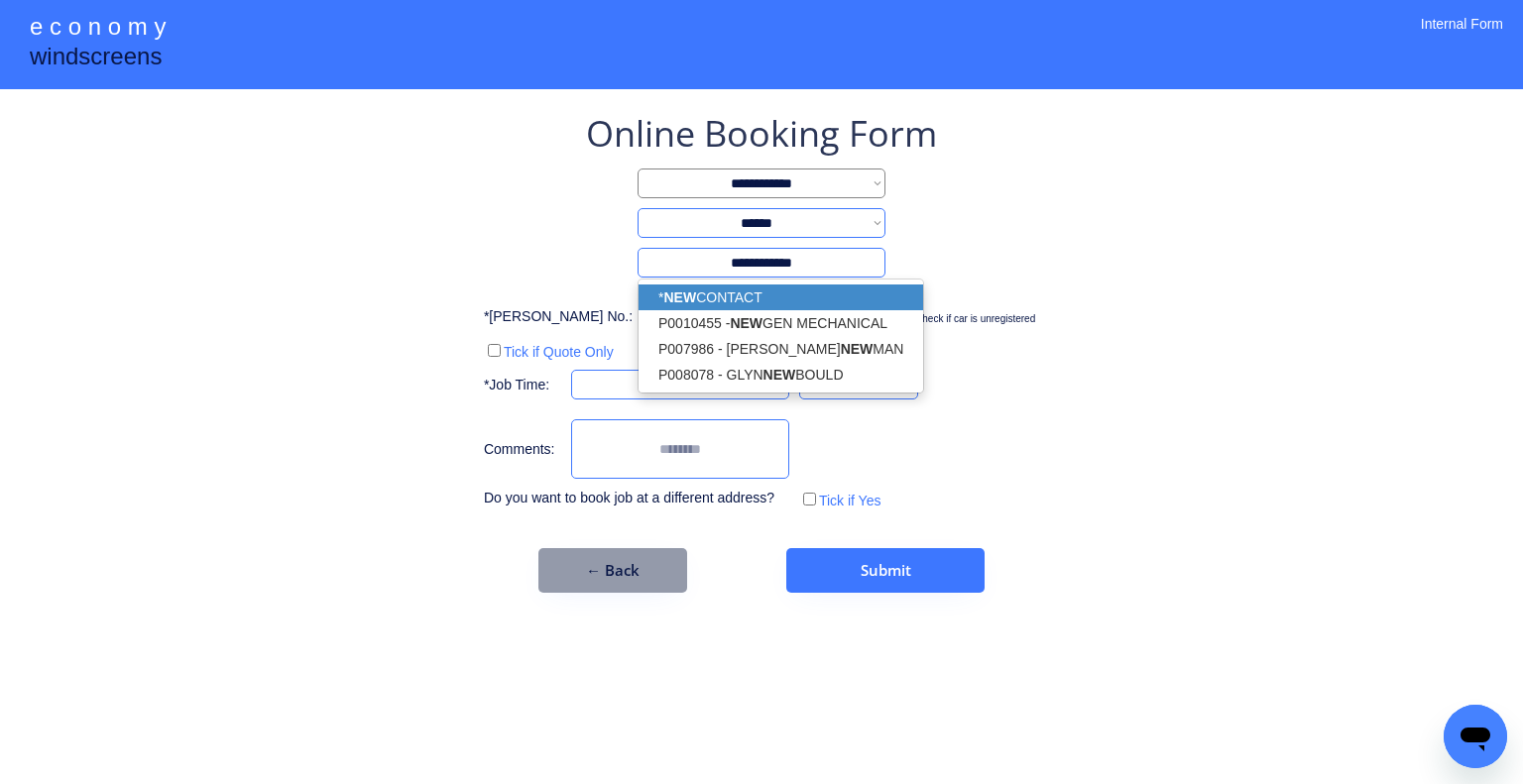 type on "**********" 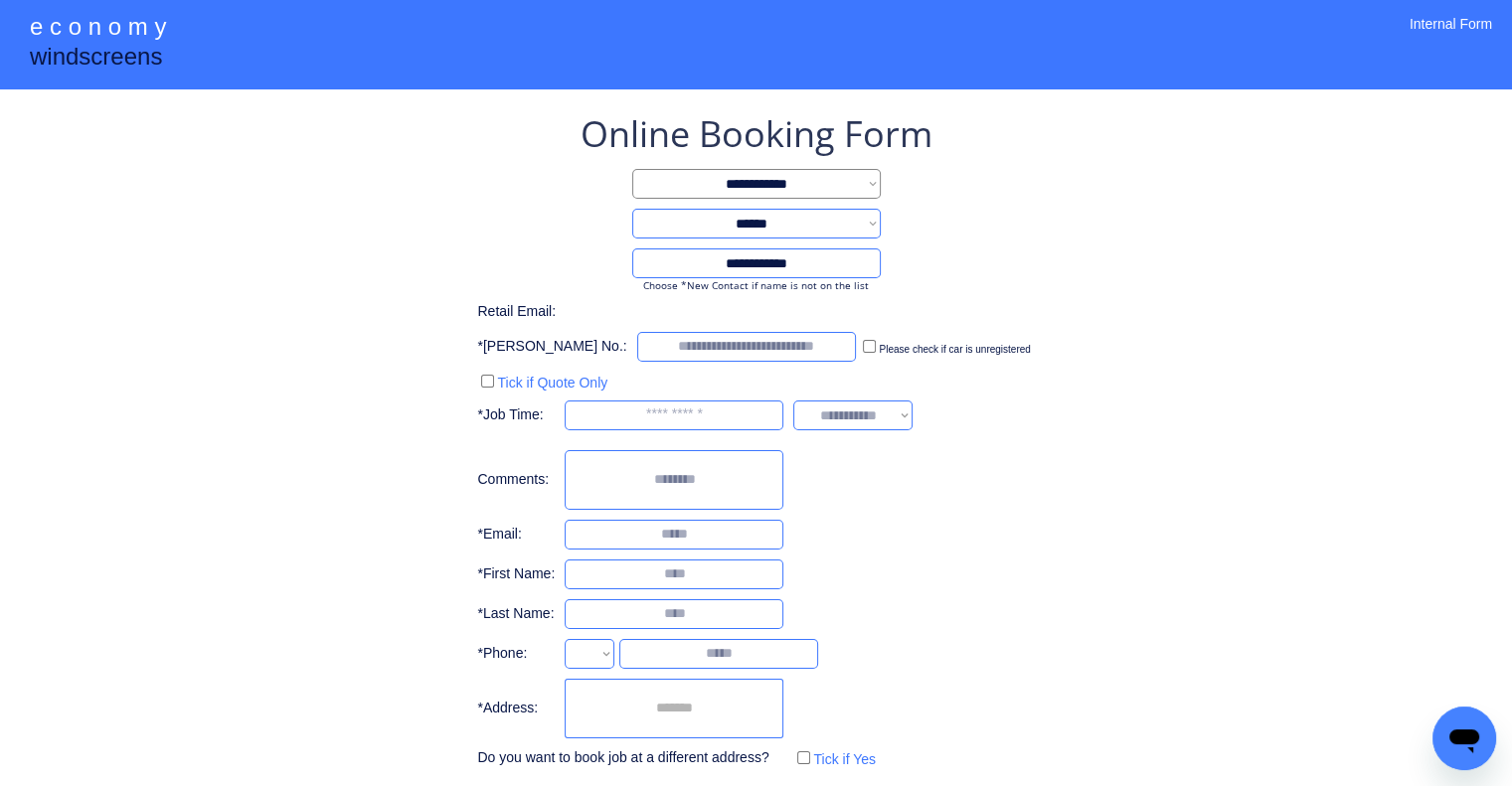 click on "**********" at bounding box center [756, 441] 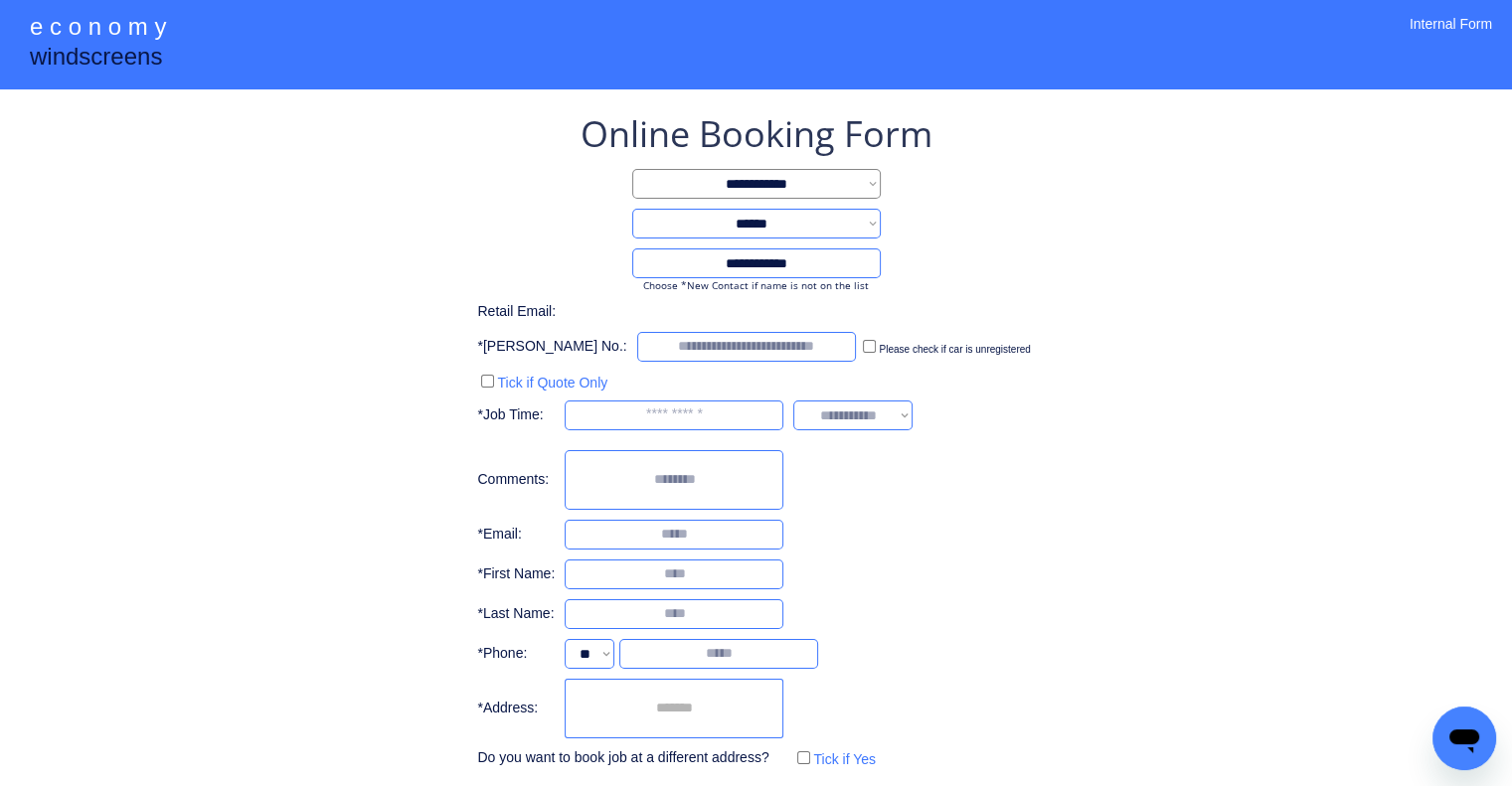 scroll, scrollTop: 95, scrollLeft: 0, axis: vertical 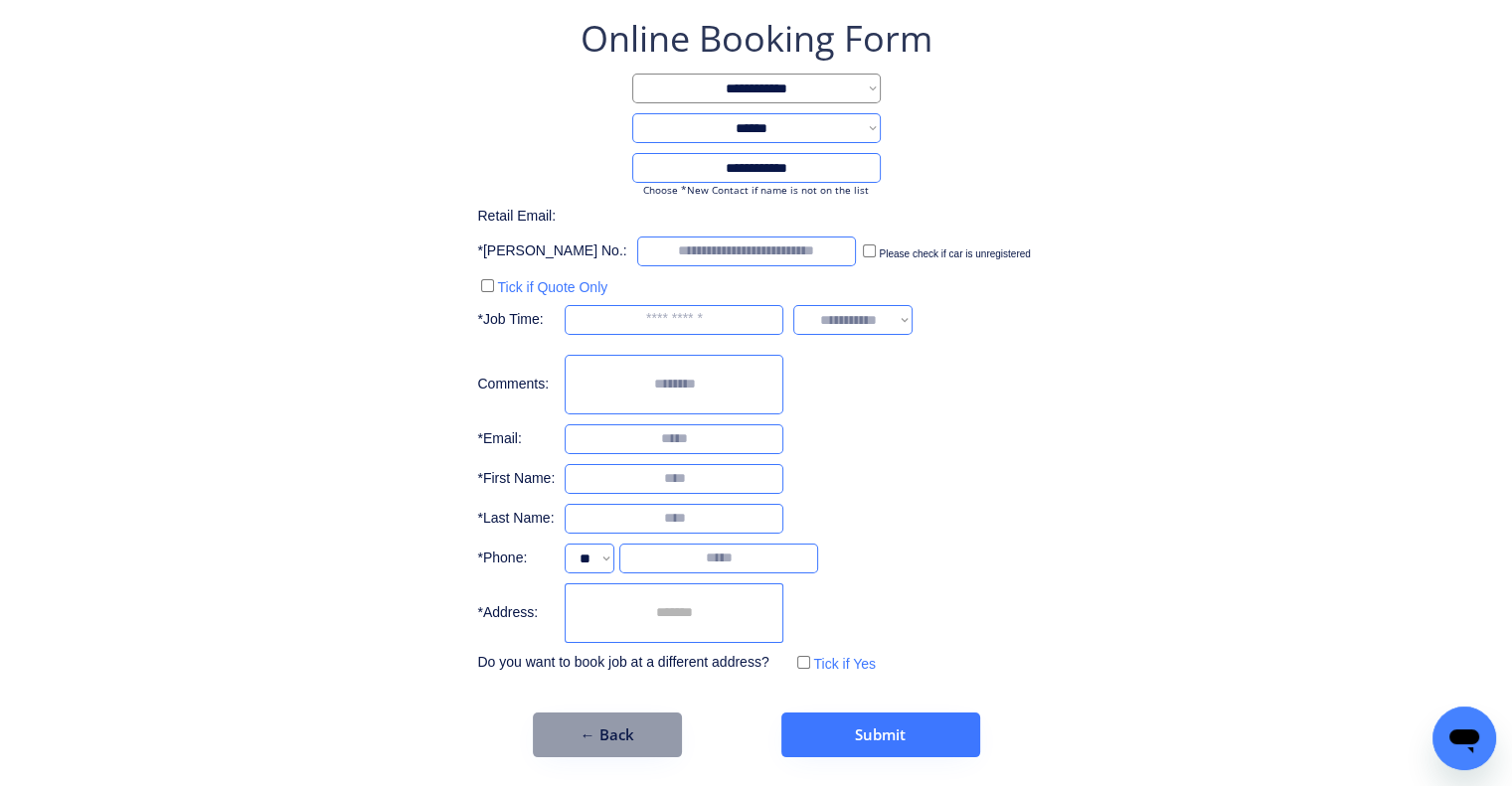 click at bounding box center (674, 613) 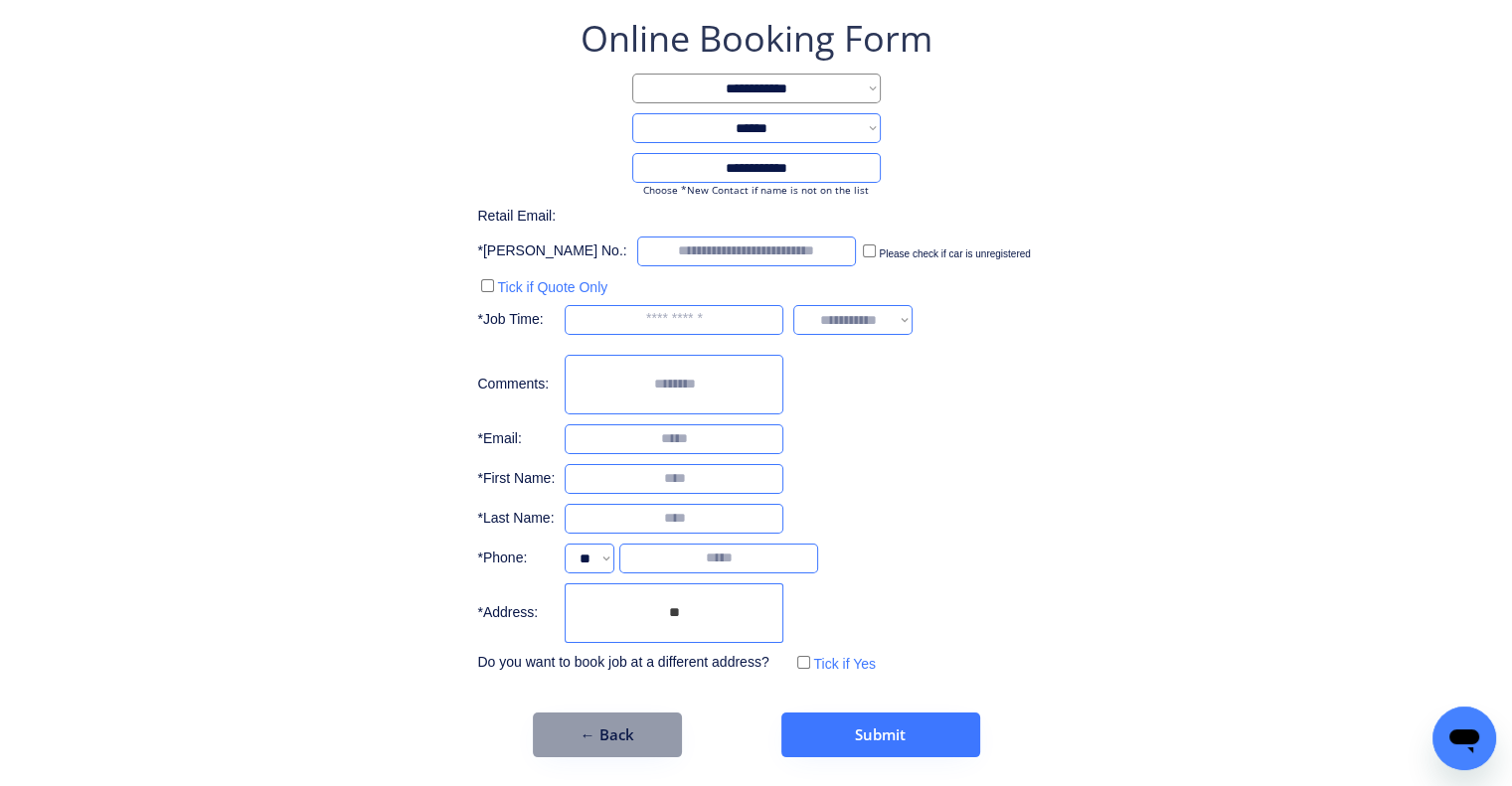 type on "*" 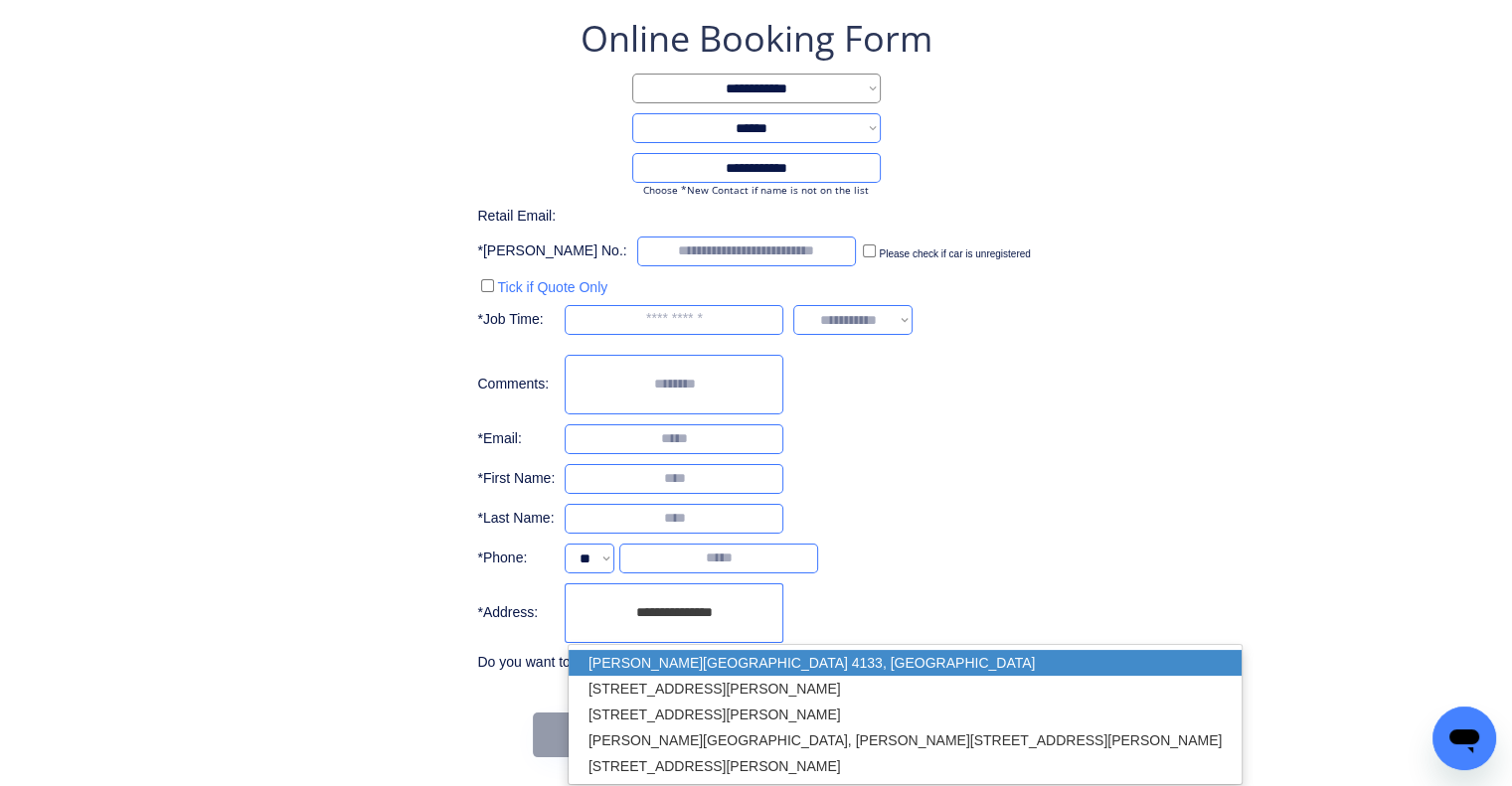 drag, startPoint x: 744, startPoint y: 666, endPoint x: 1085, endPoint y: 497, distance: 380.5811 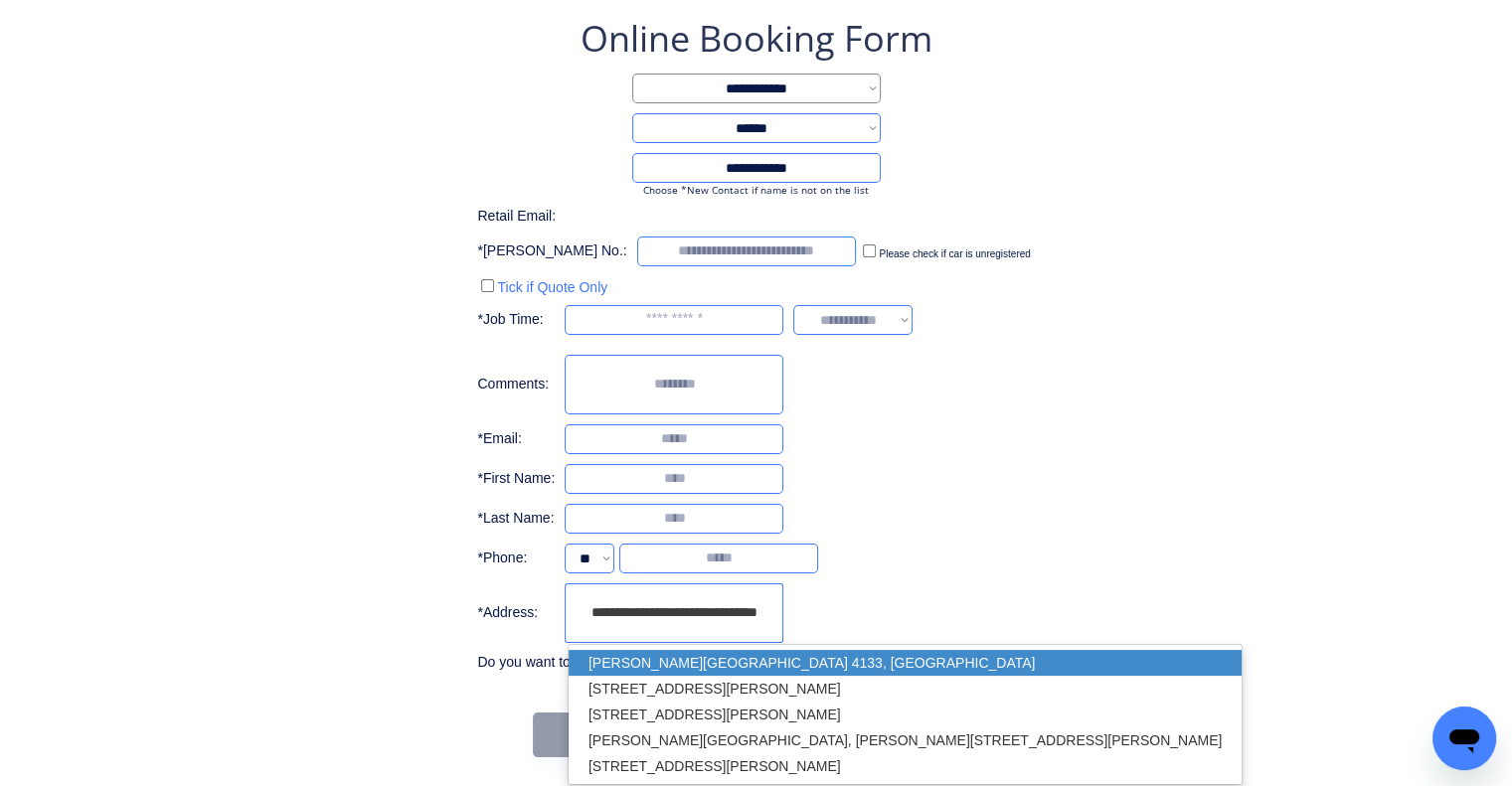 type on "**********" 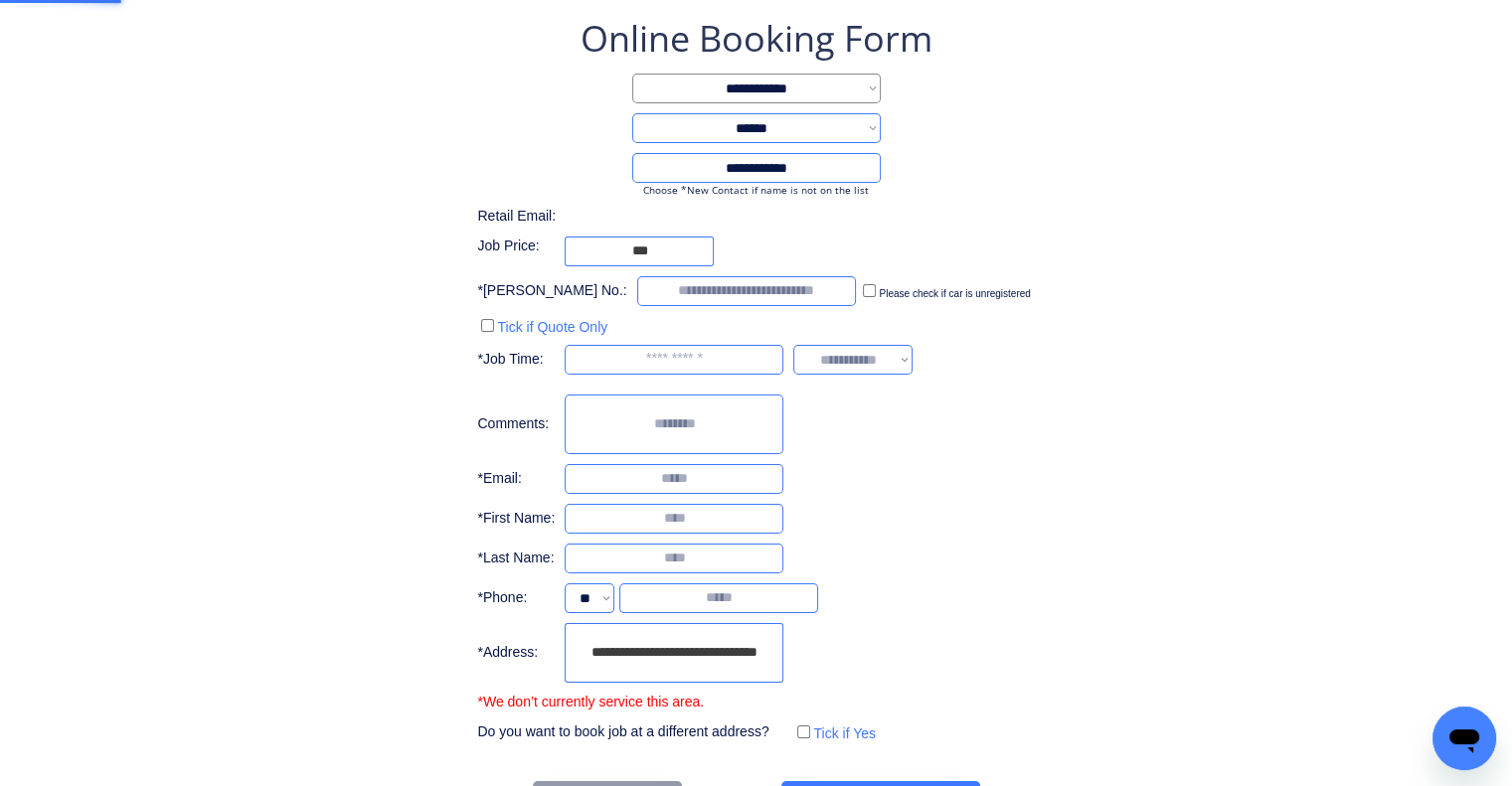 click on "**********" at bounding box center [756, 380] 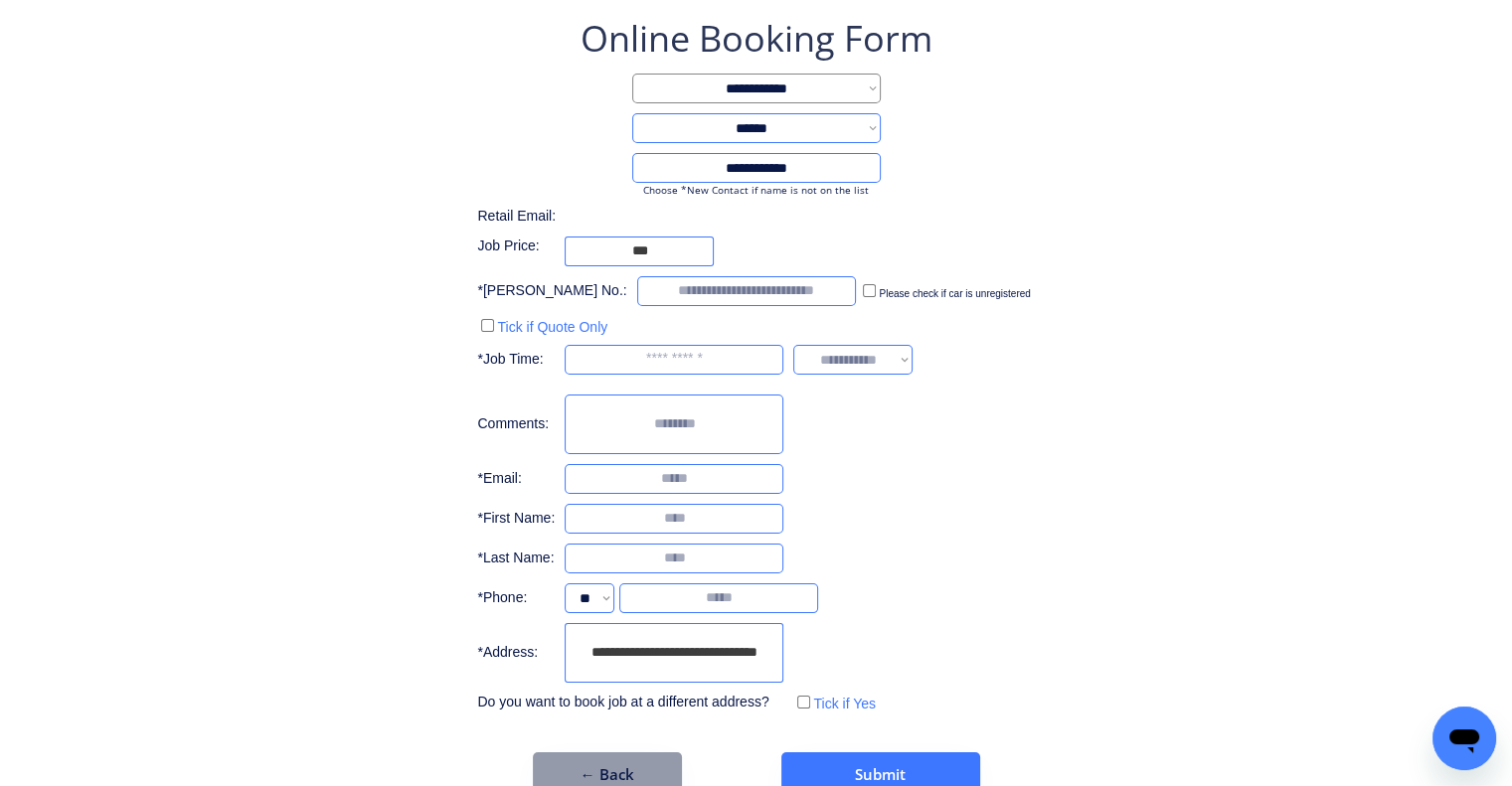 click on "**********" at bounding box center [756, 366] 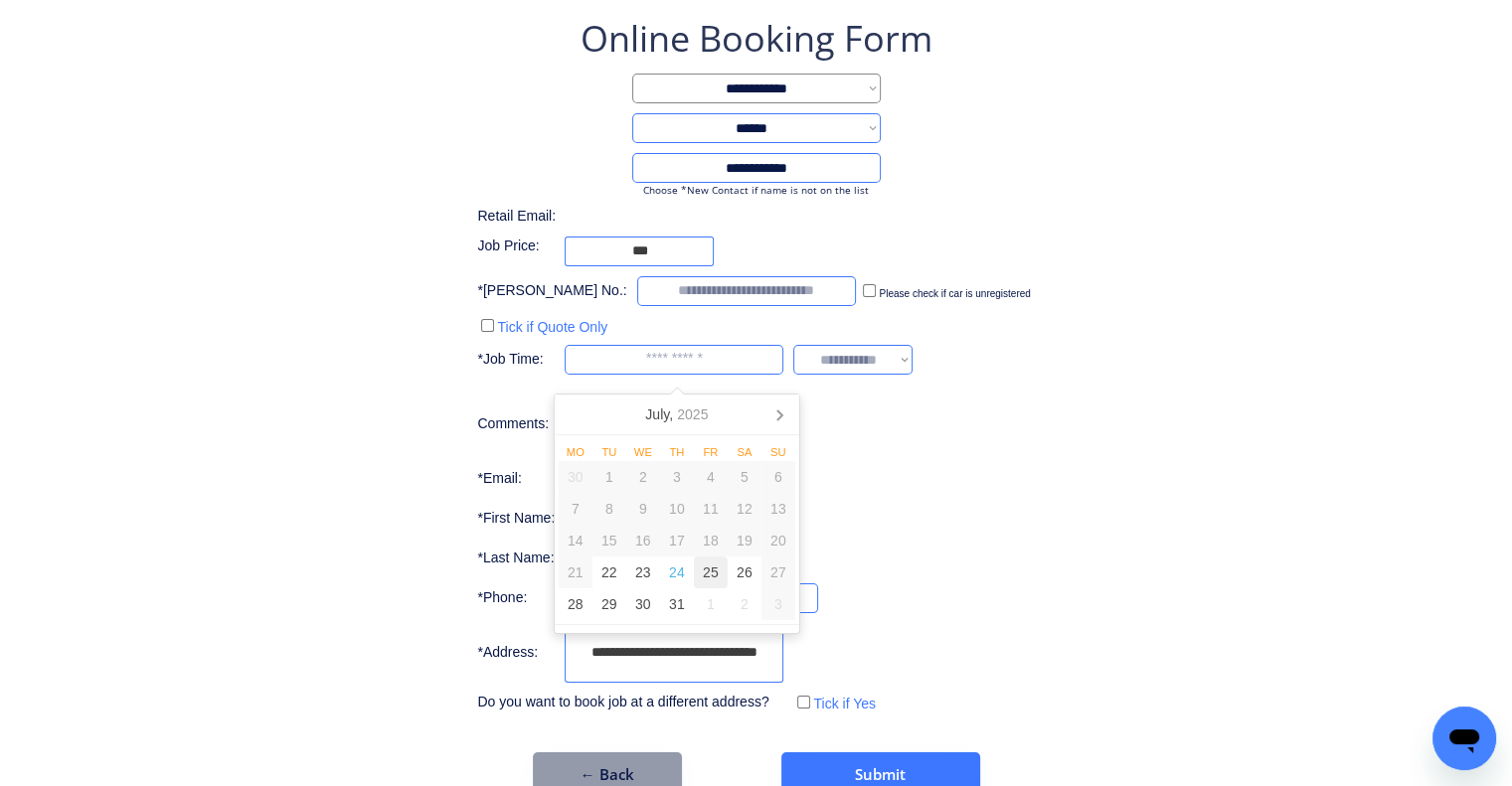 drag, startPoint x: 710, startPoint y: 569, endPoint x: 996, endPoint y: 432, distance: 317.1199 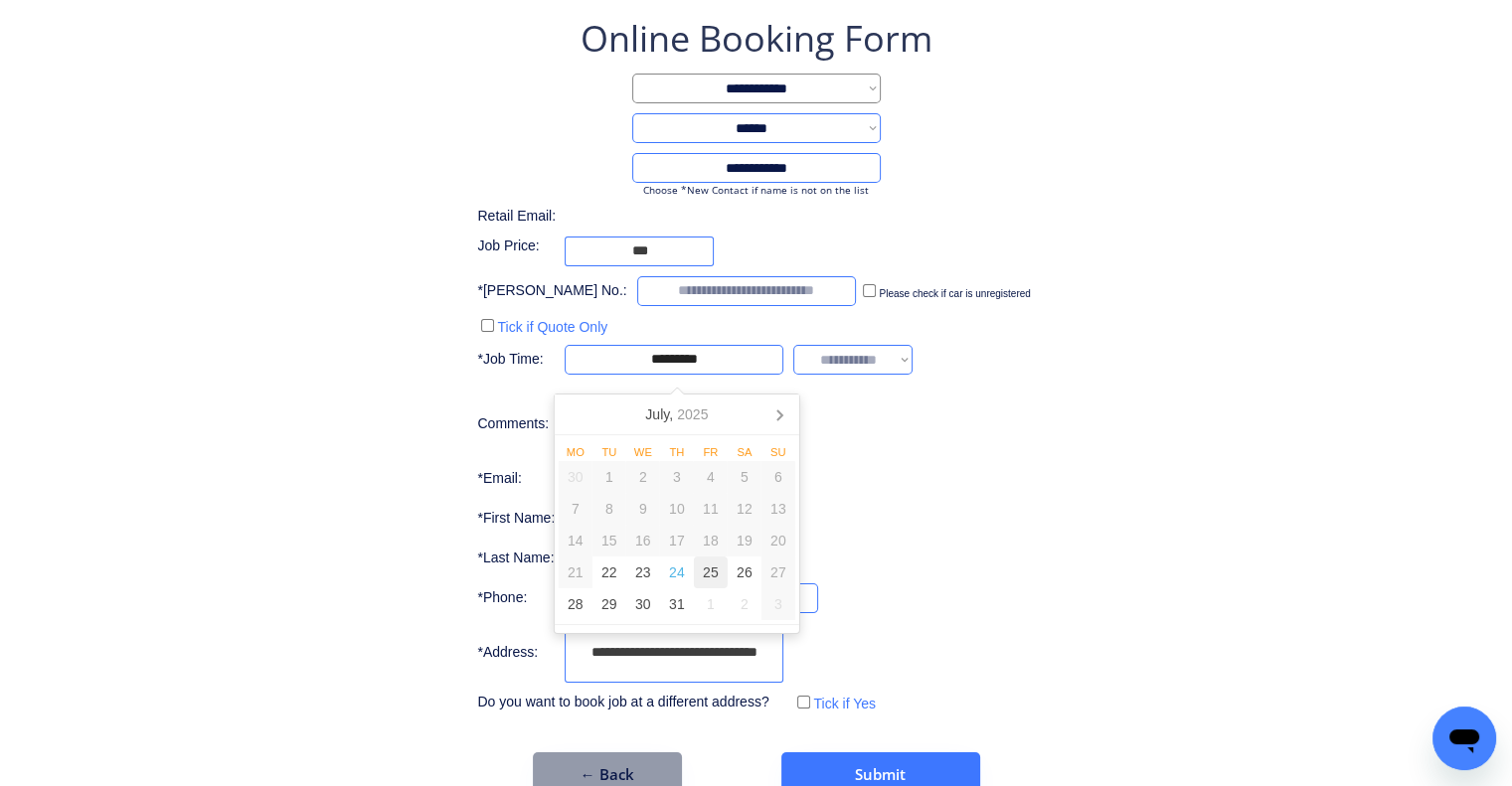 click on "**********" at bounding box center [756, 405] 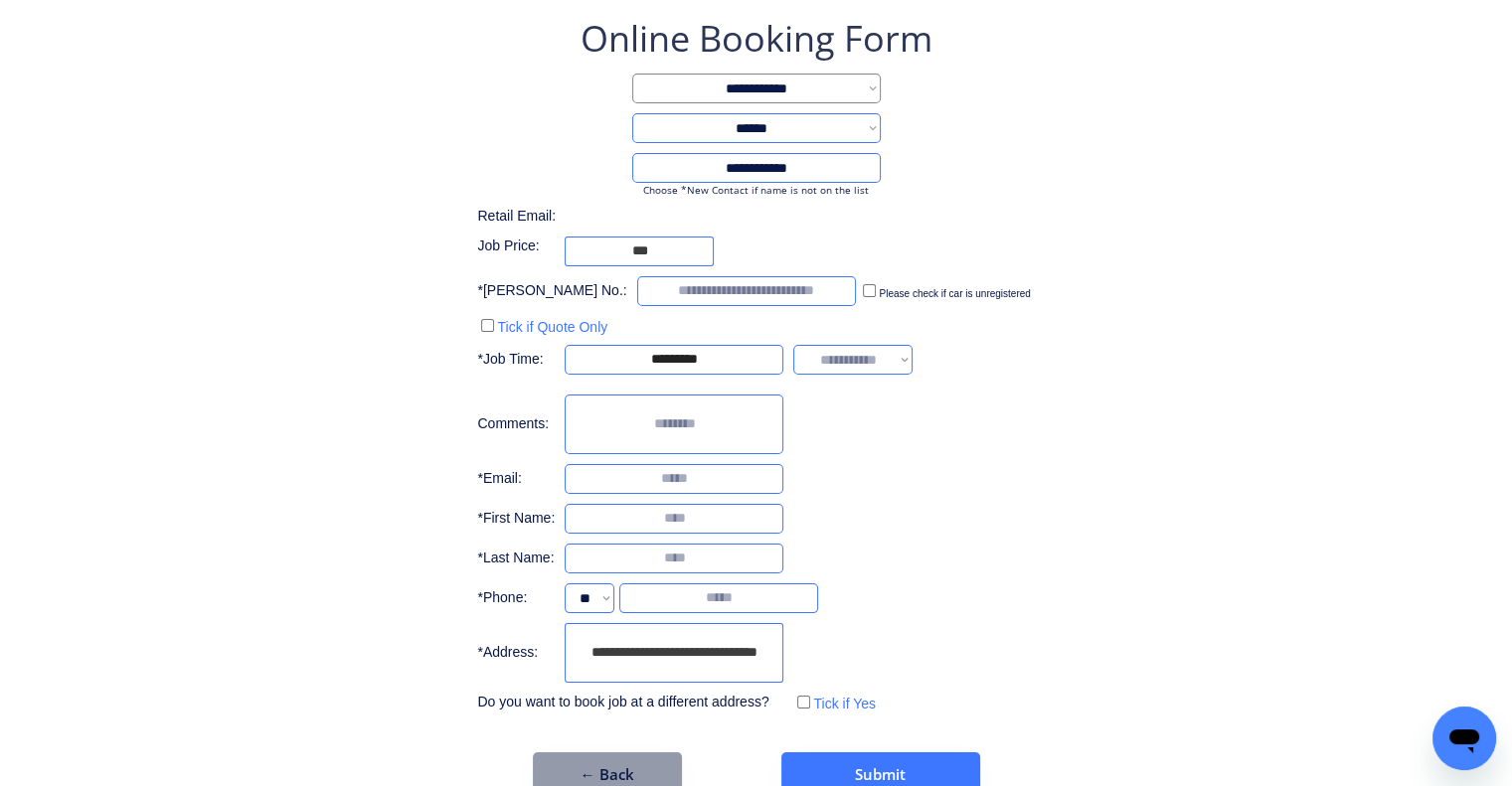 click on "**********" at bounding box center [756, 405] 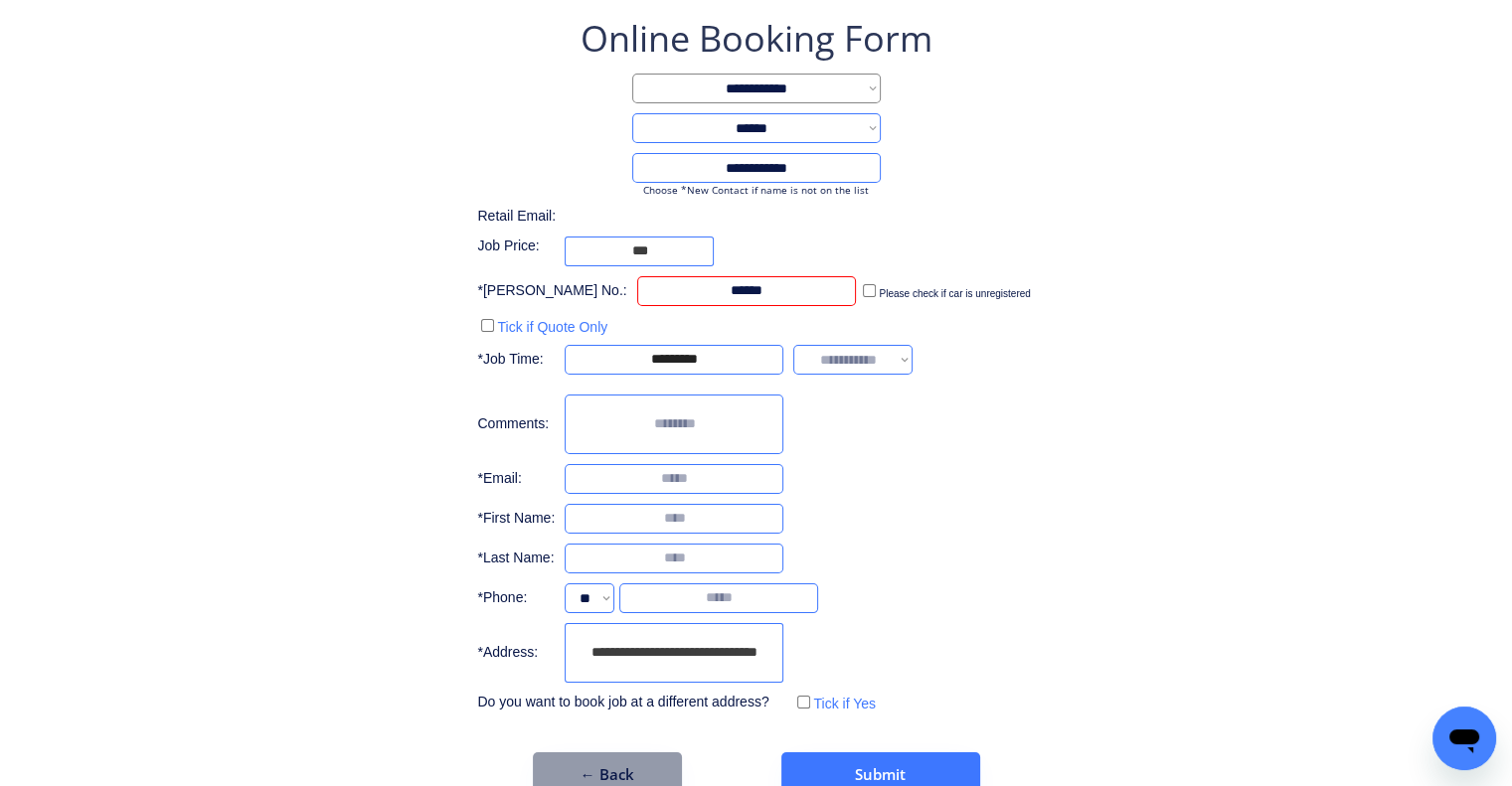type on "******" 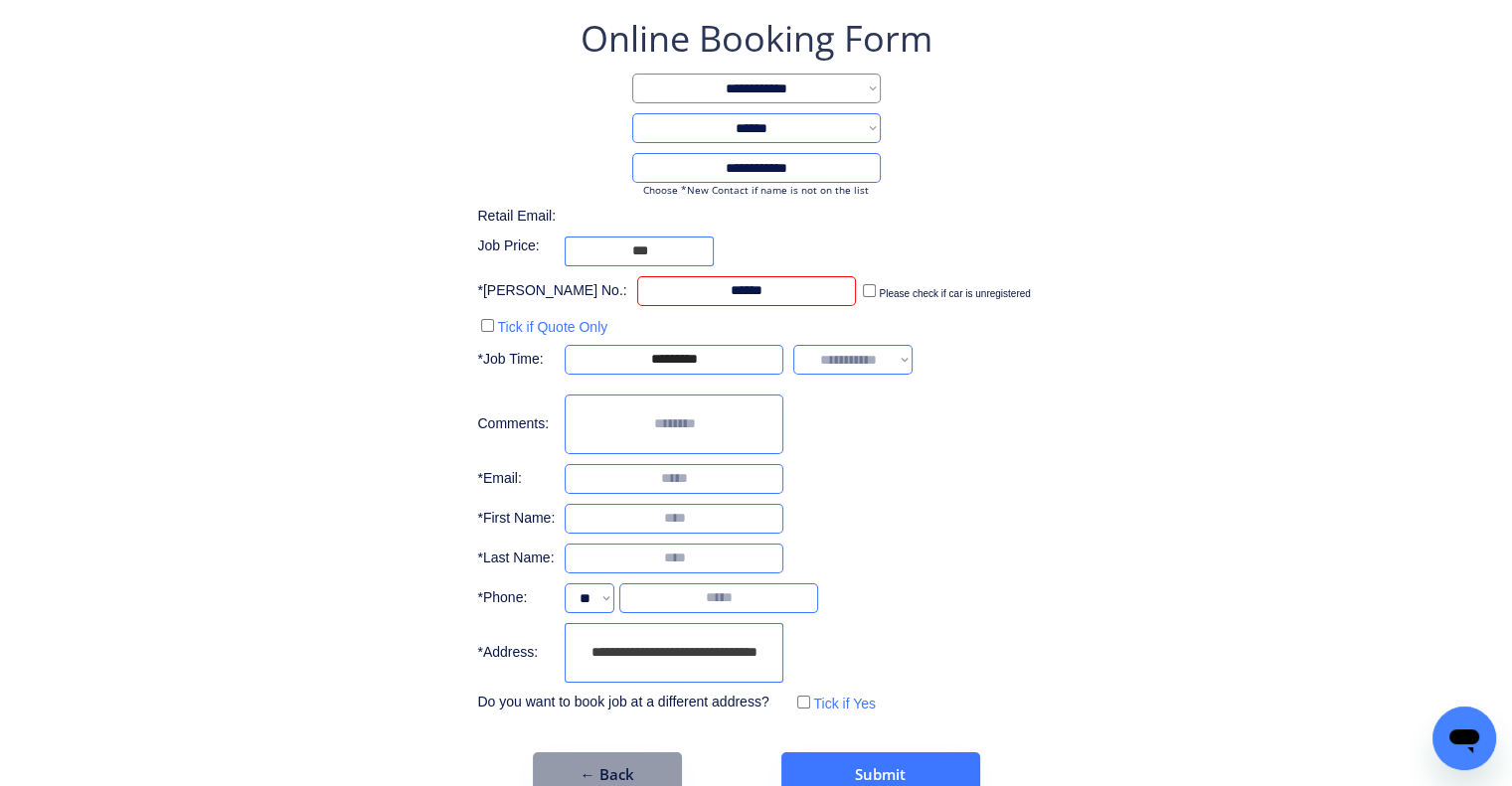 click on "**********" at bounding box center [853, 360] 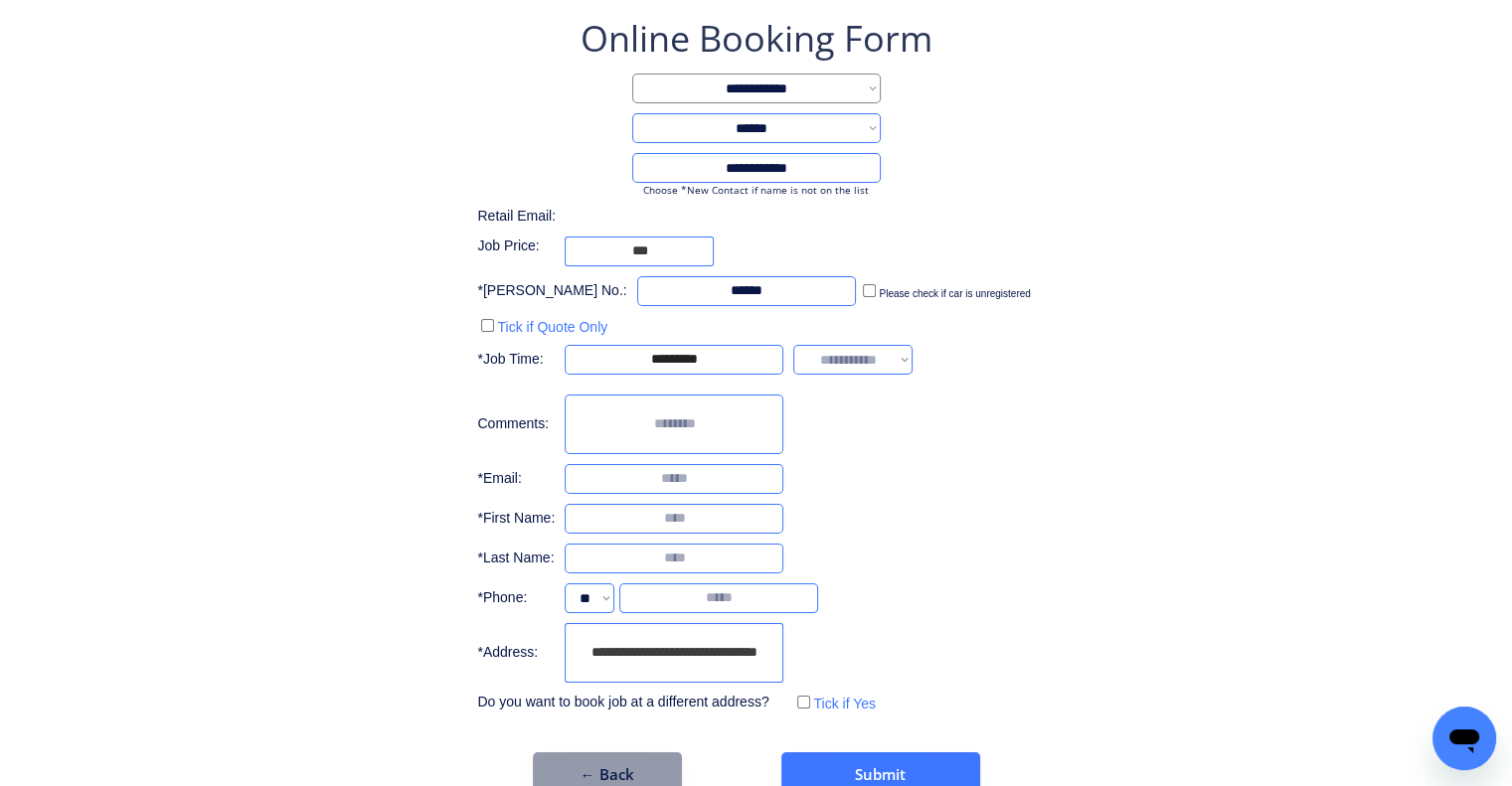 select on "*******" 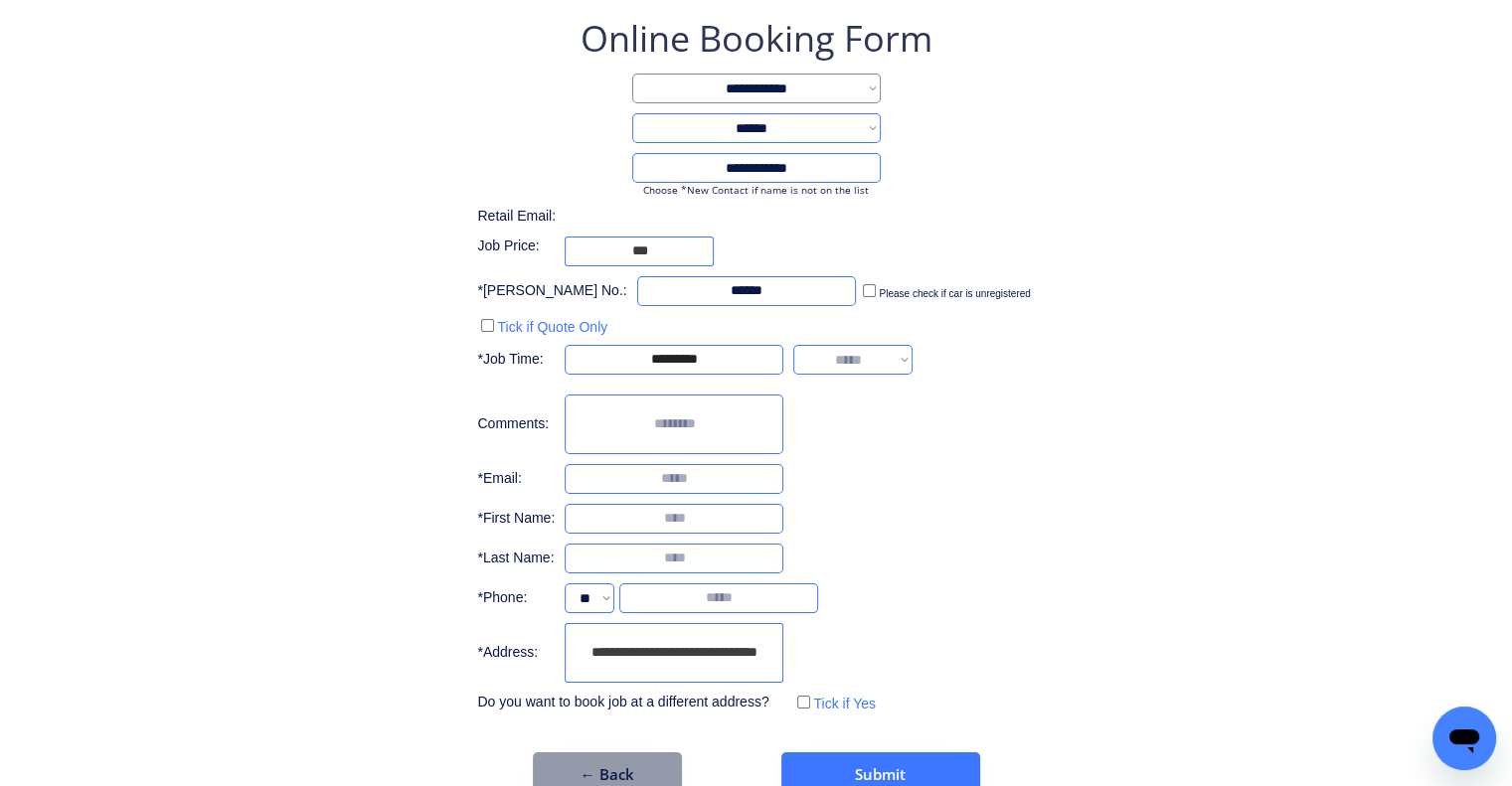 click on "**********" at bounding box center [853, 360] 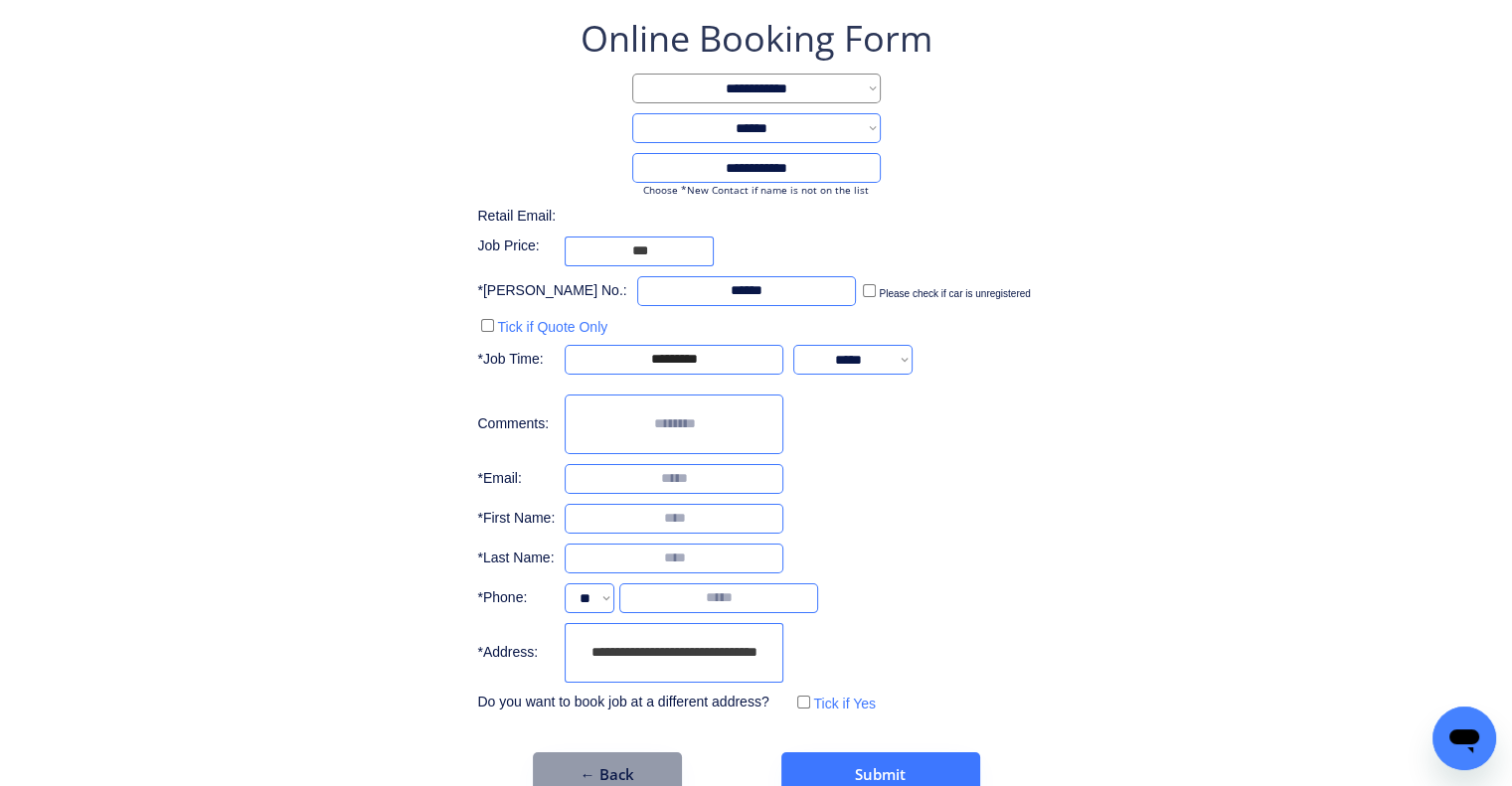 click on "**********" at bounding box center [756, 405] 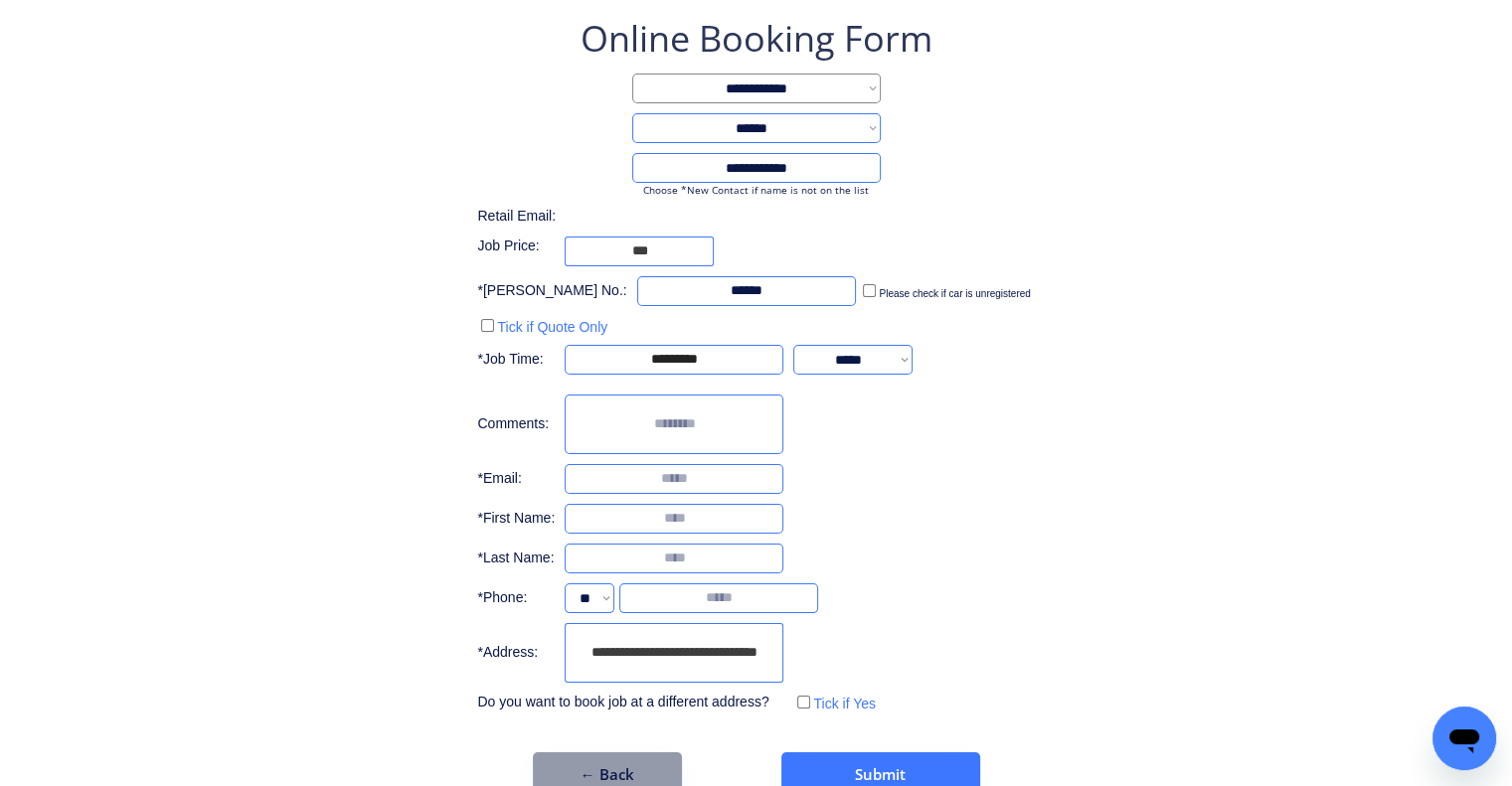 click at bounding box center [674, 519] 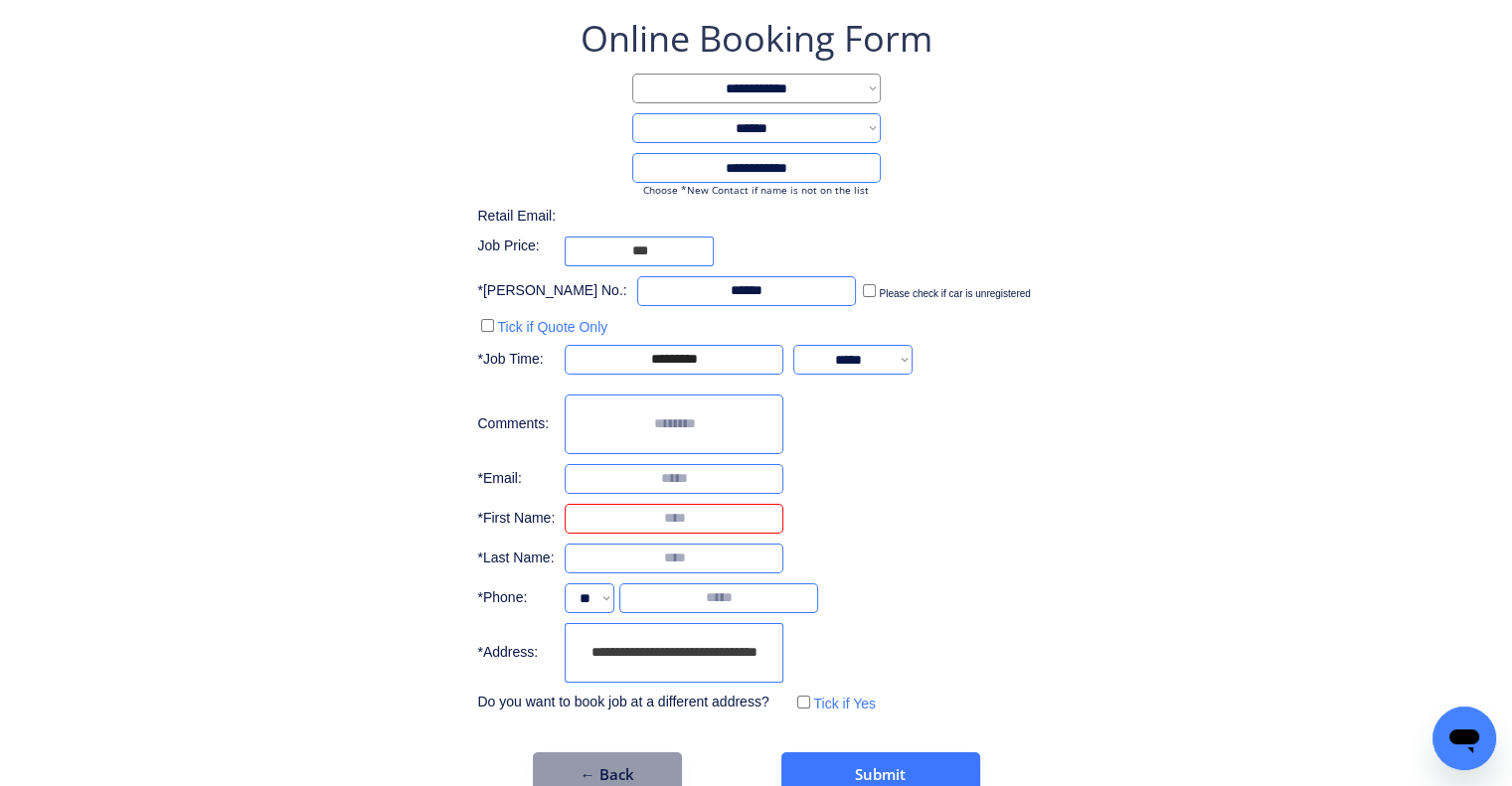 type on "*" 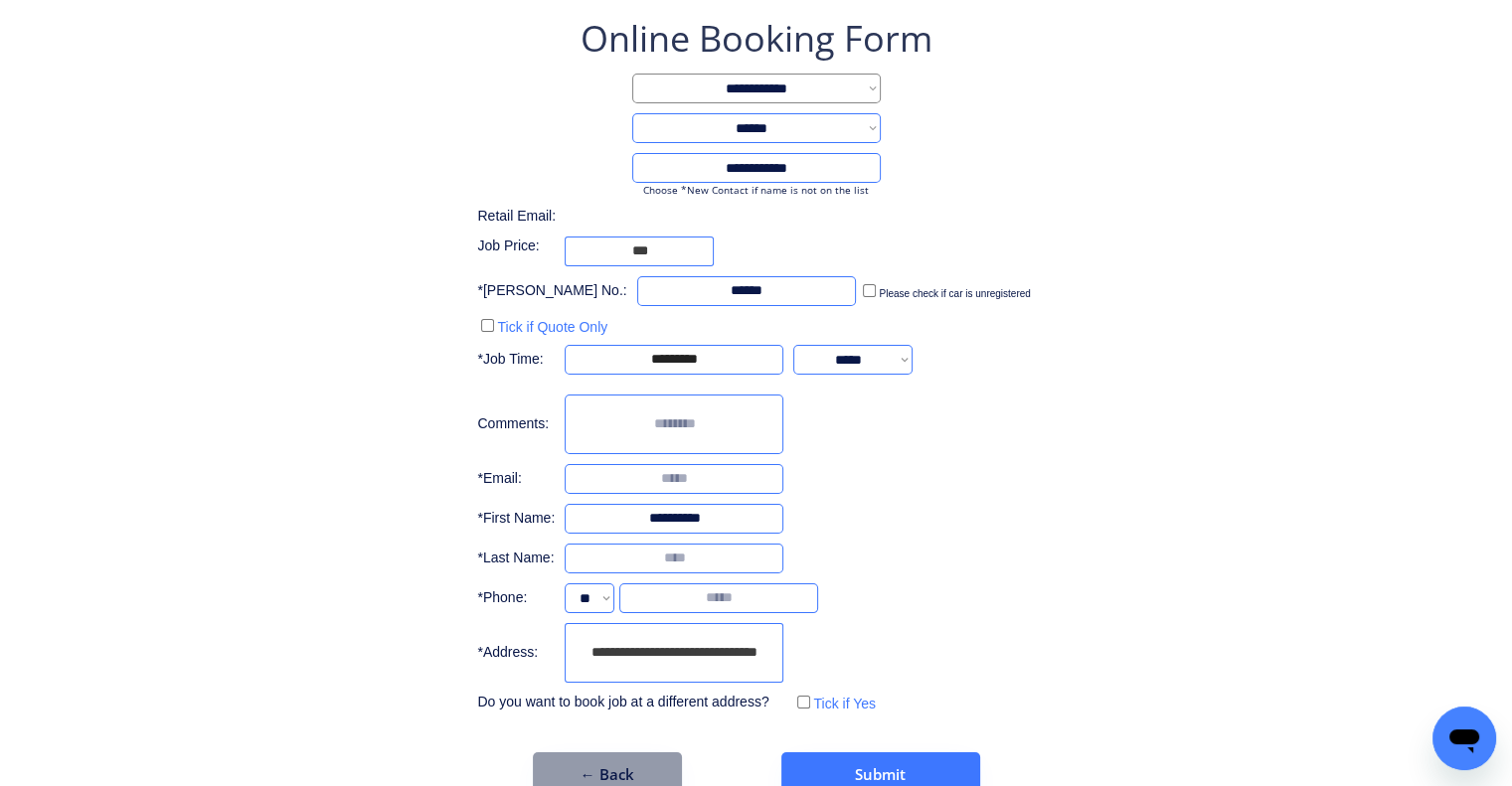 type on "**********" 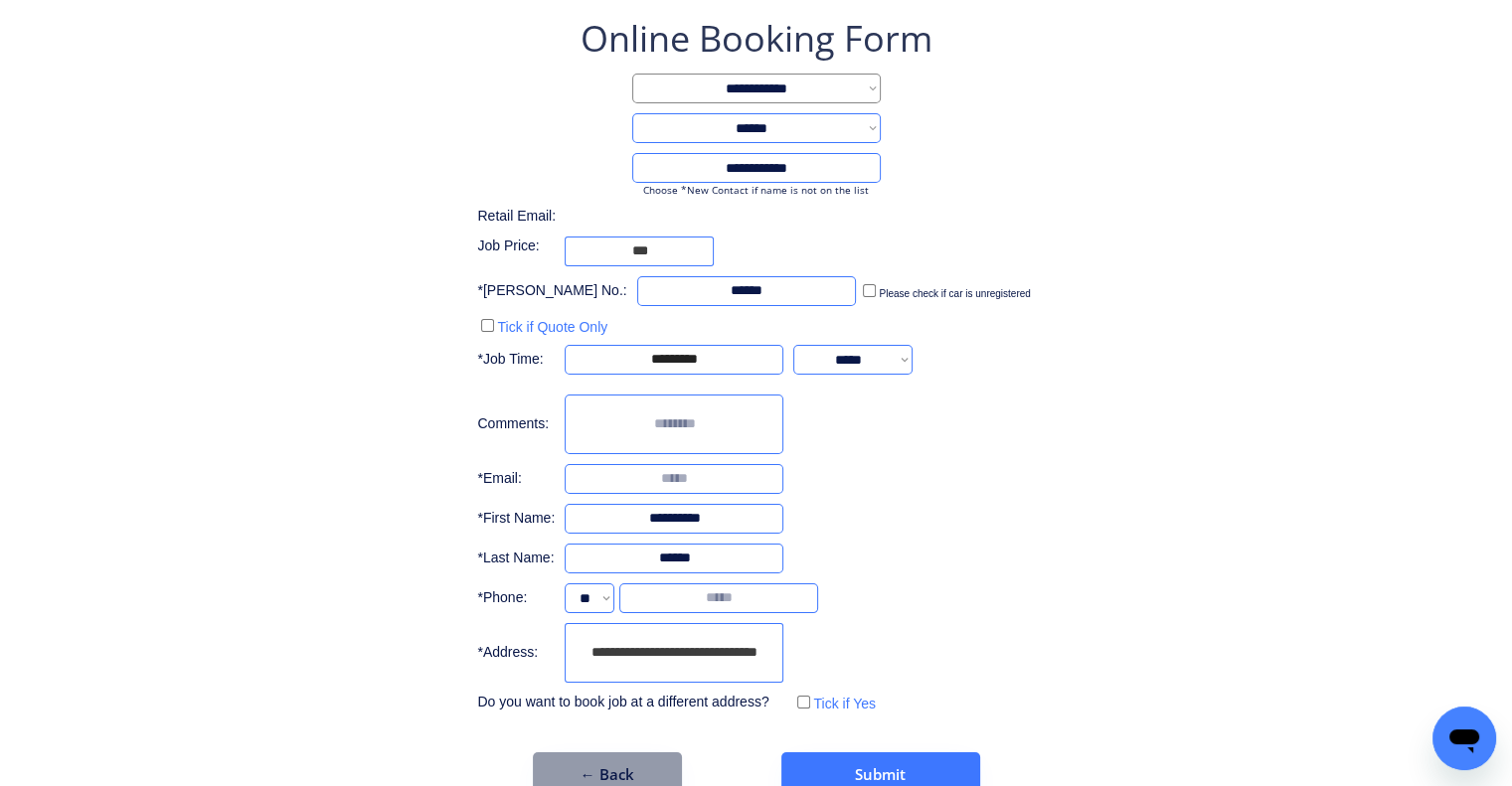 type on "******" 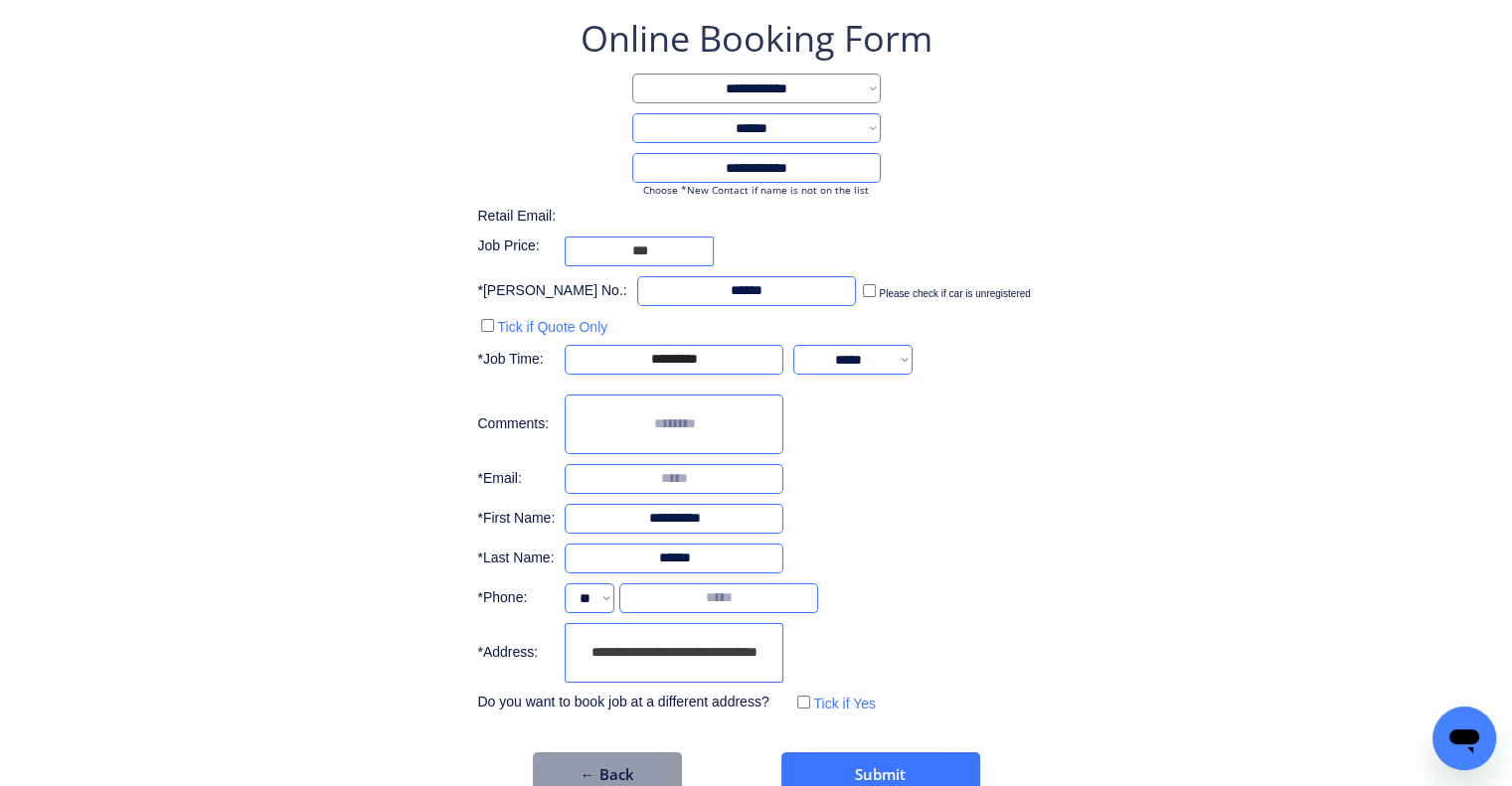 click on "**********" at bounding box center (756, 405) 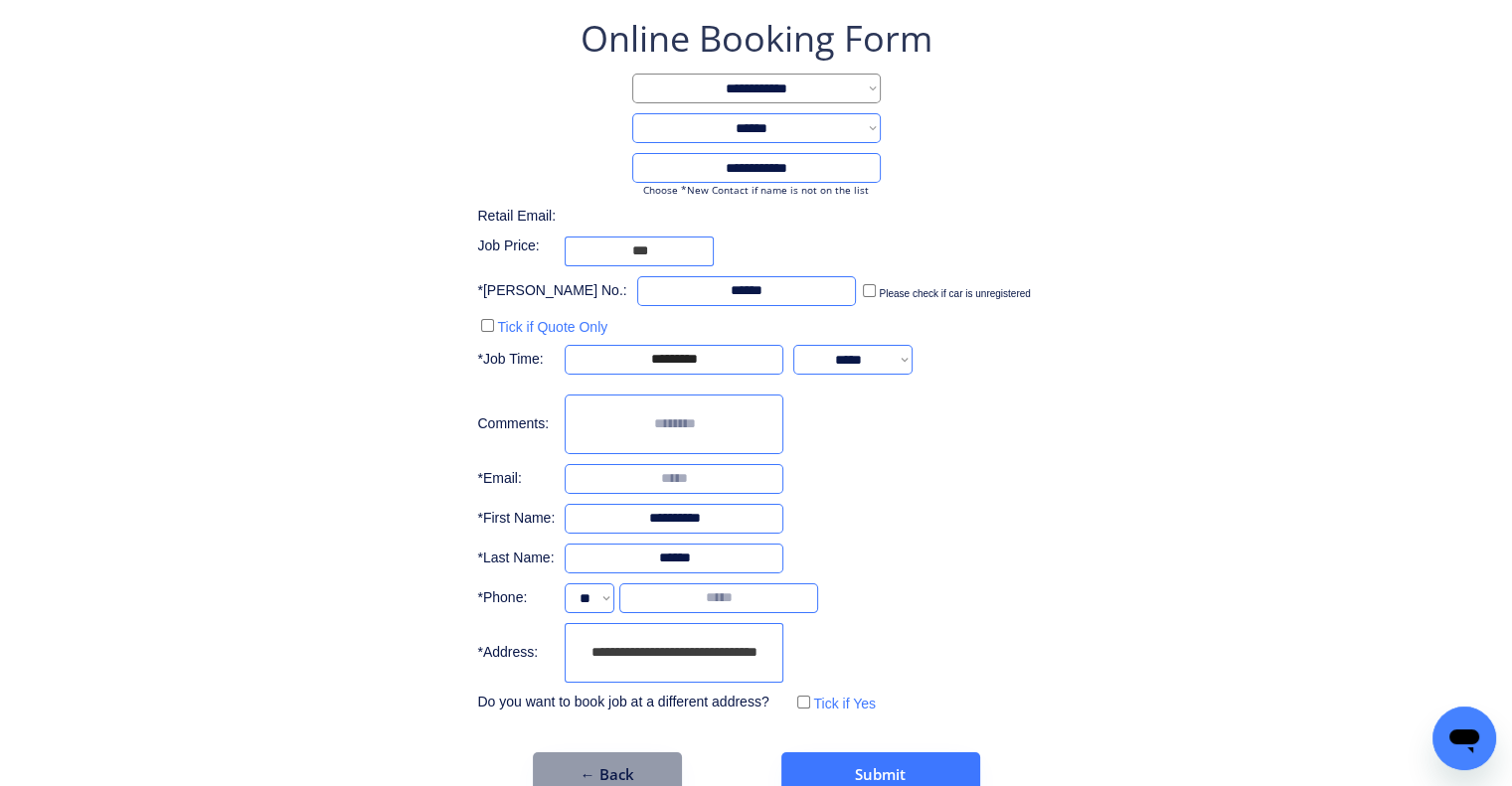 click on "**********" at bounding box center (674, 653) 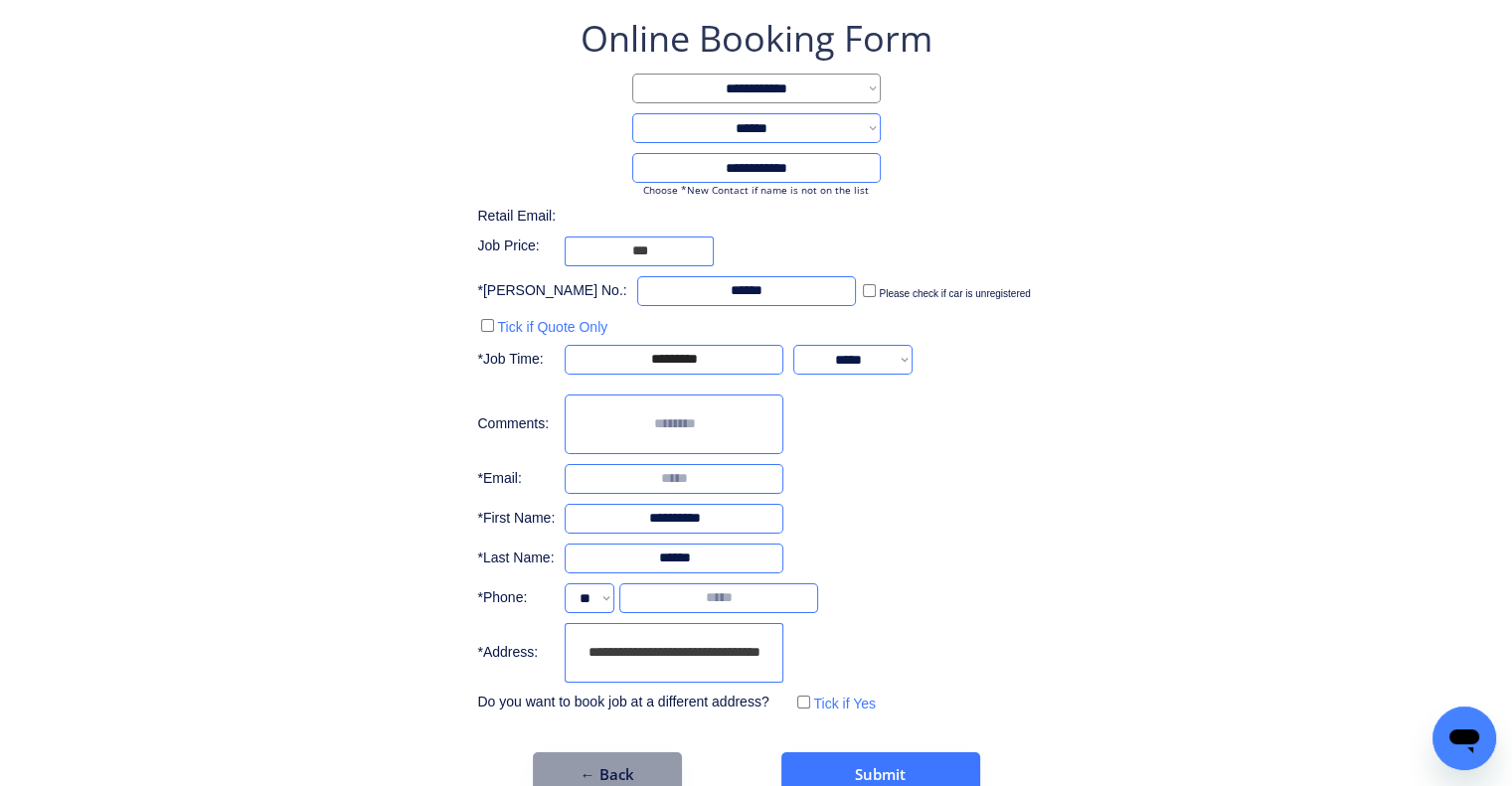 type on "**********" 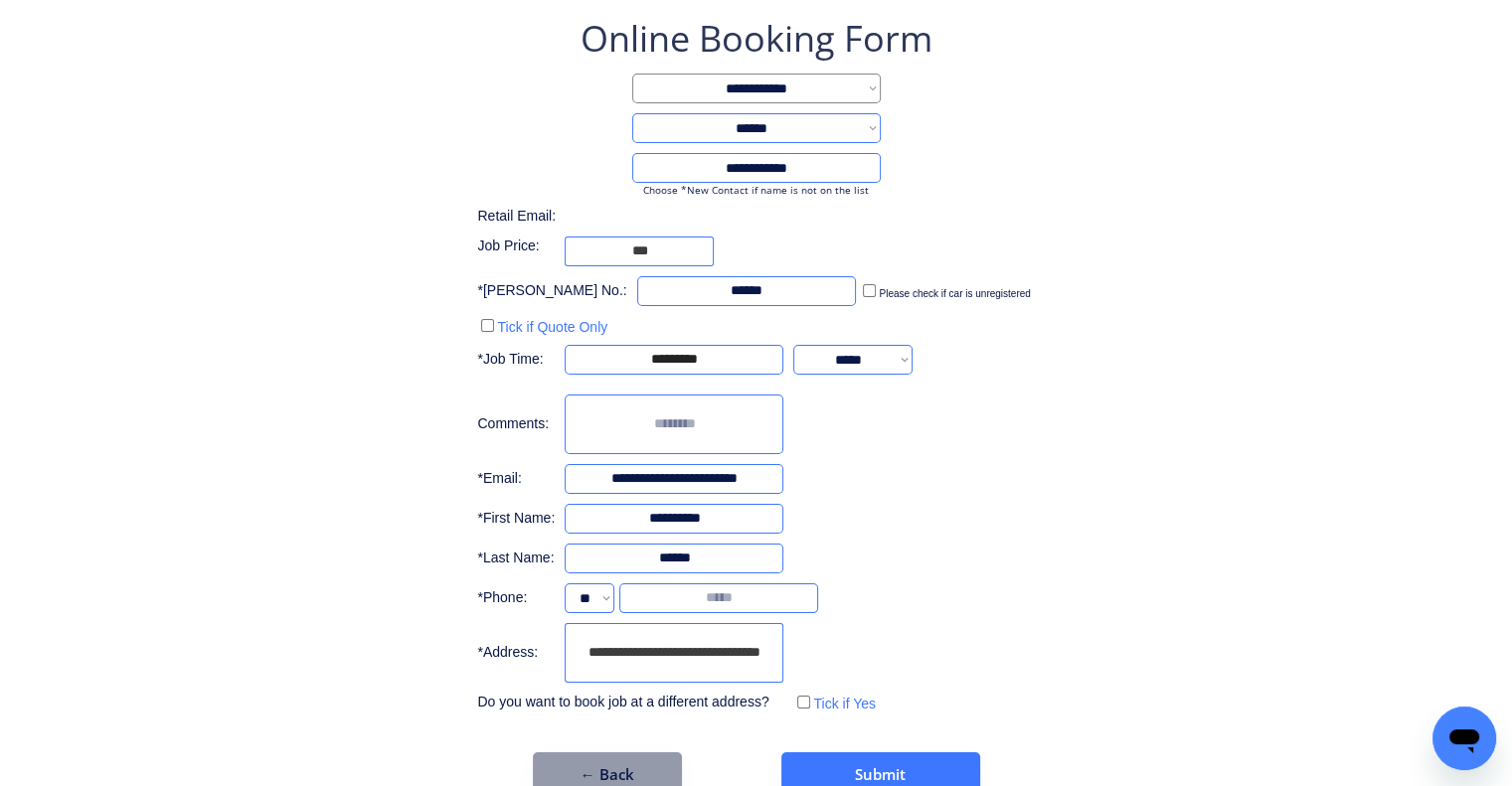 type on "**********" 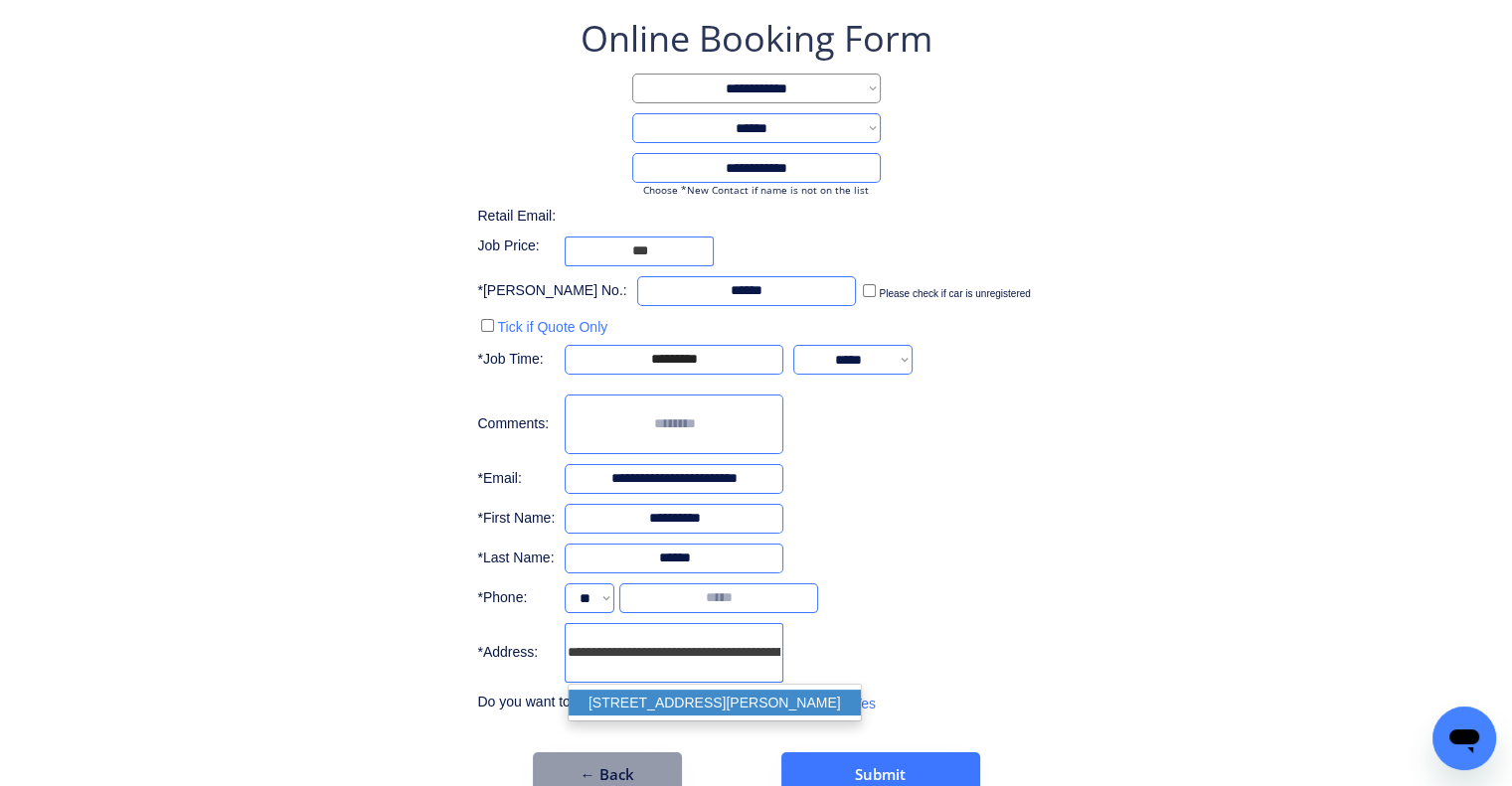 drag, startPoint x: 657, startPoint y: 692, endPoint x: 815, endPoint y: 655, distance: 162.27446 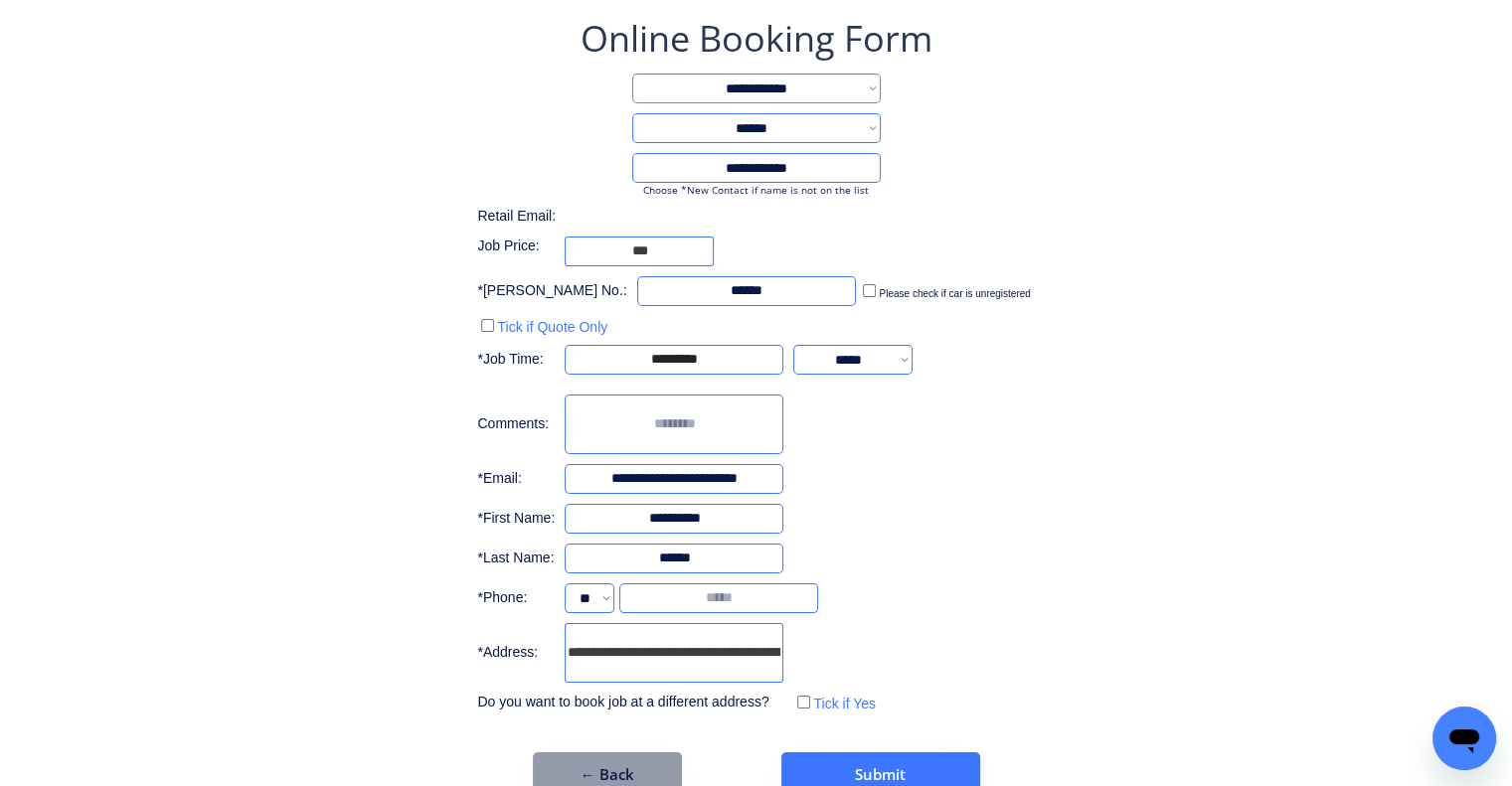 type on "**********" 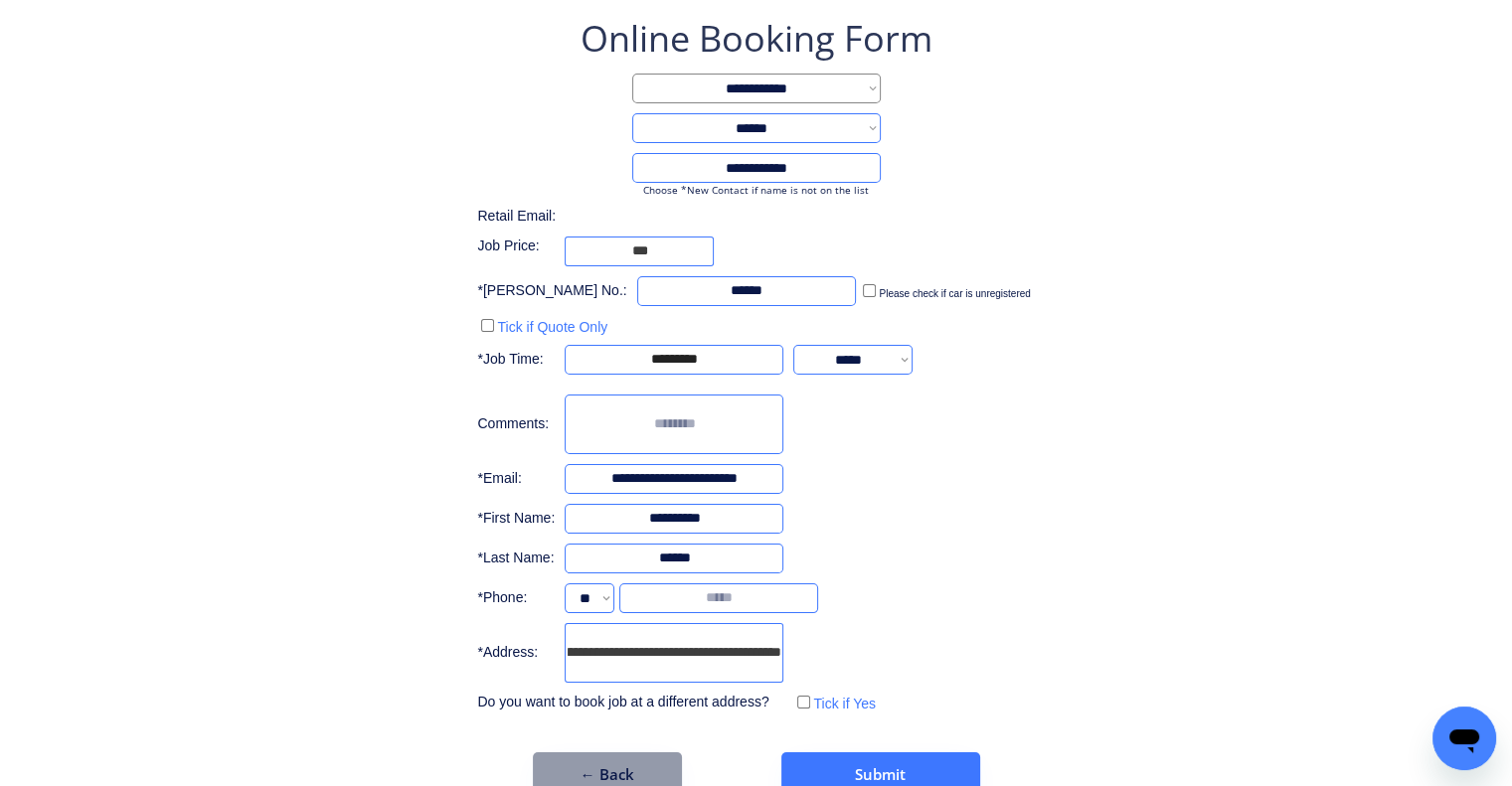 drag, startPoint x: 640, startPoint y: 665, endPoint x: 1009, endPoint y: 668, distance: 369.01219 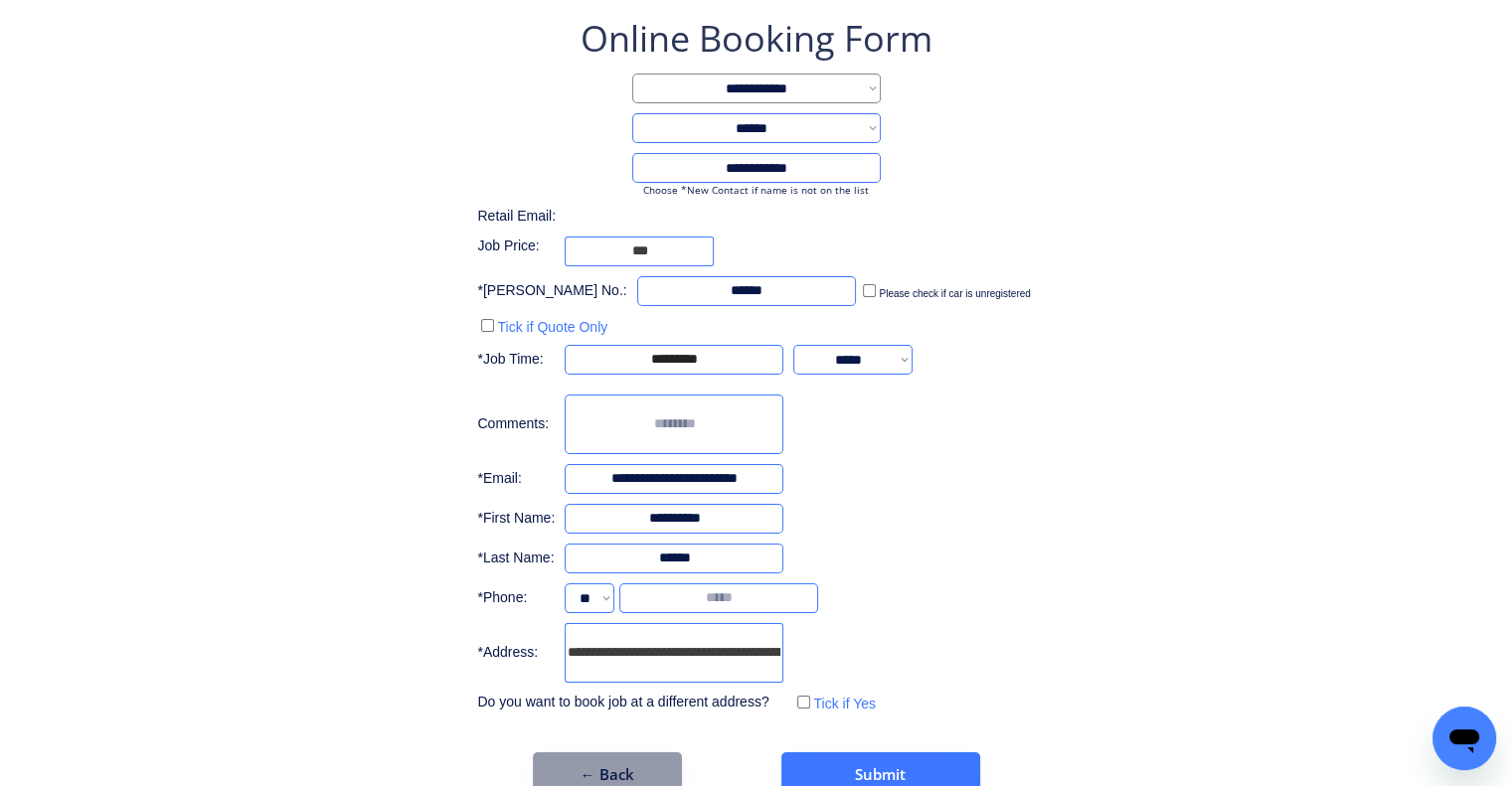 drag, startPoint x: 730, startPoint y: 671, endPoint x: 399, endPoint y: 645, distance: 332.01958 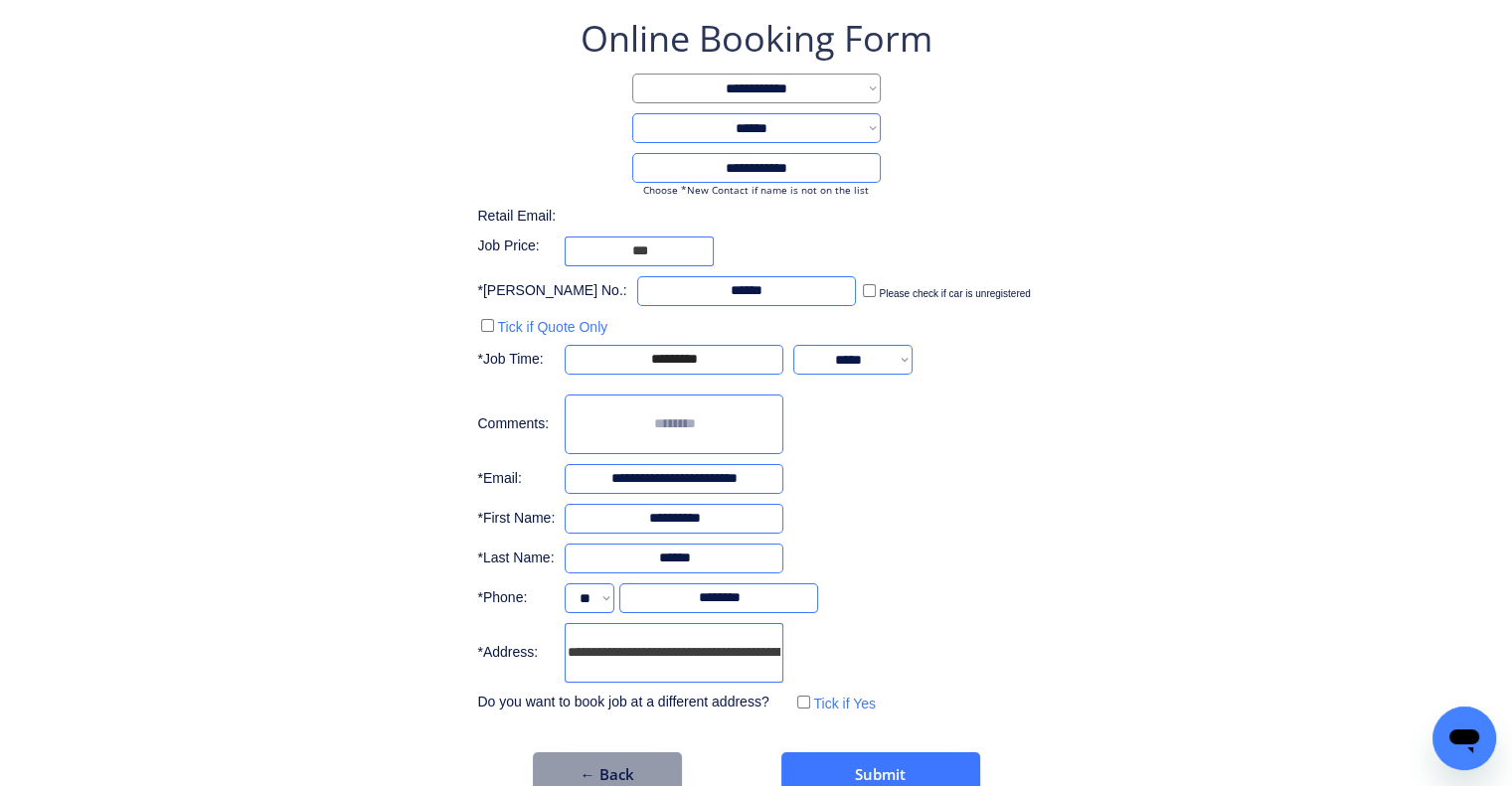 click on "**********" at bounding box center (756, 366) 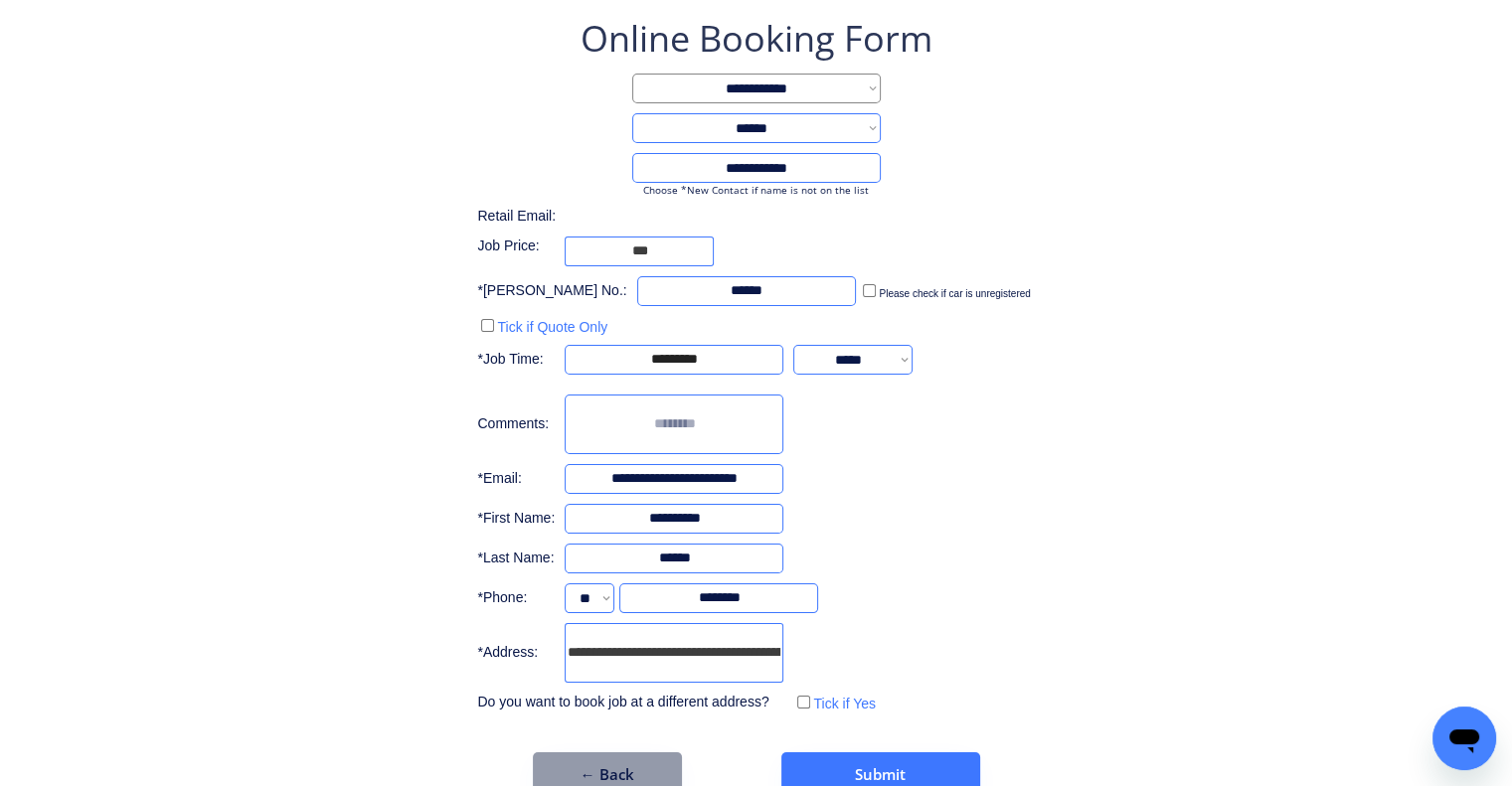 click on "**********" at bounding box center (756, 405) 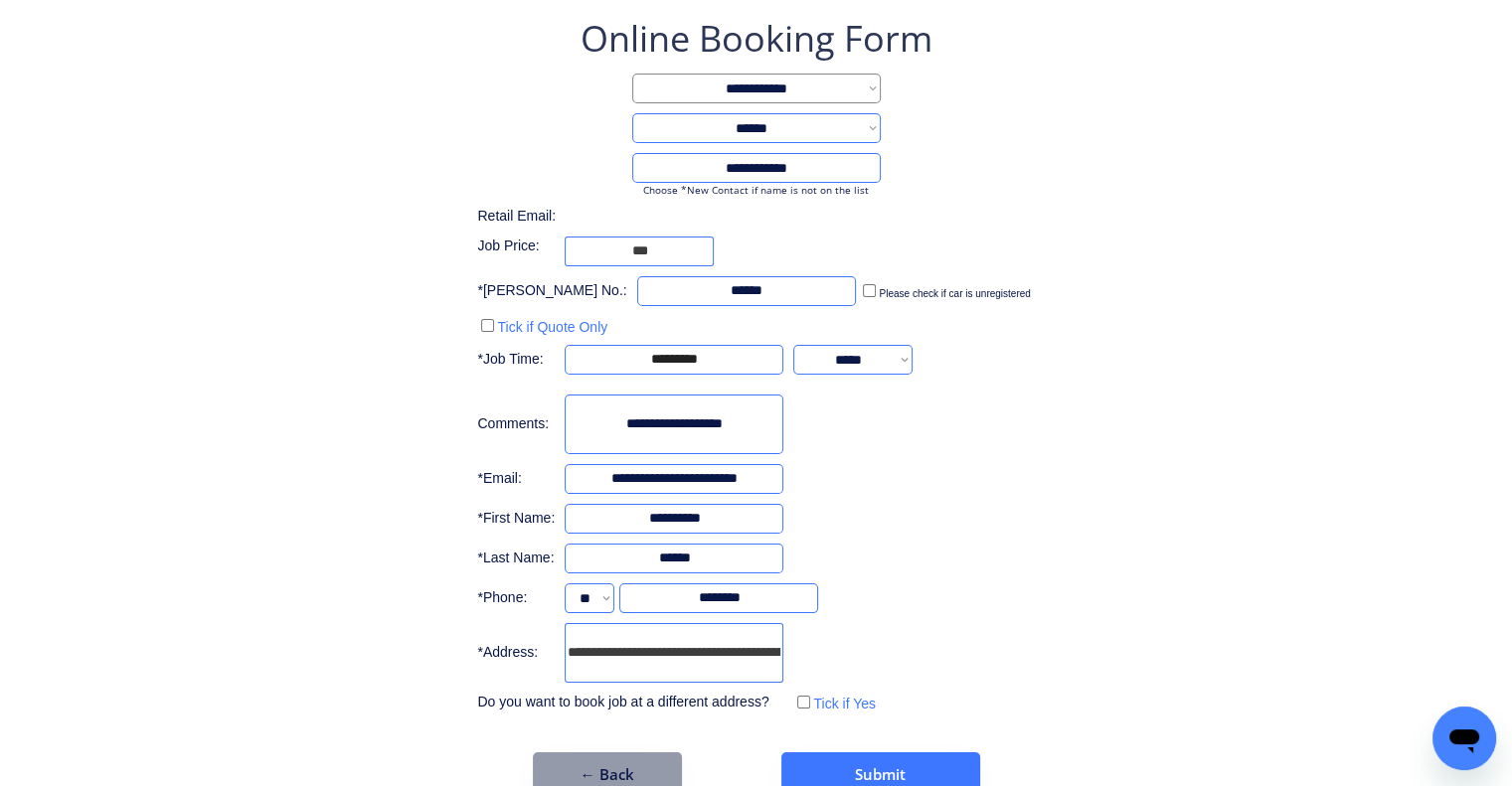 click on "**********" at bounding box center (756, 405) 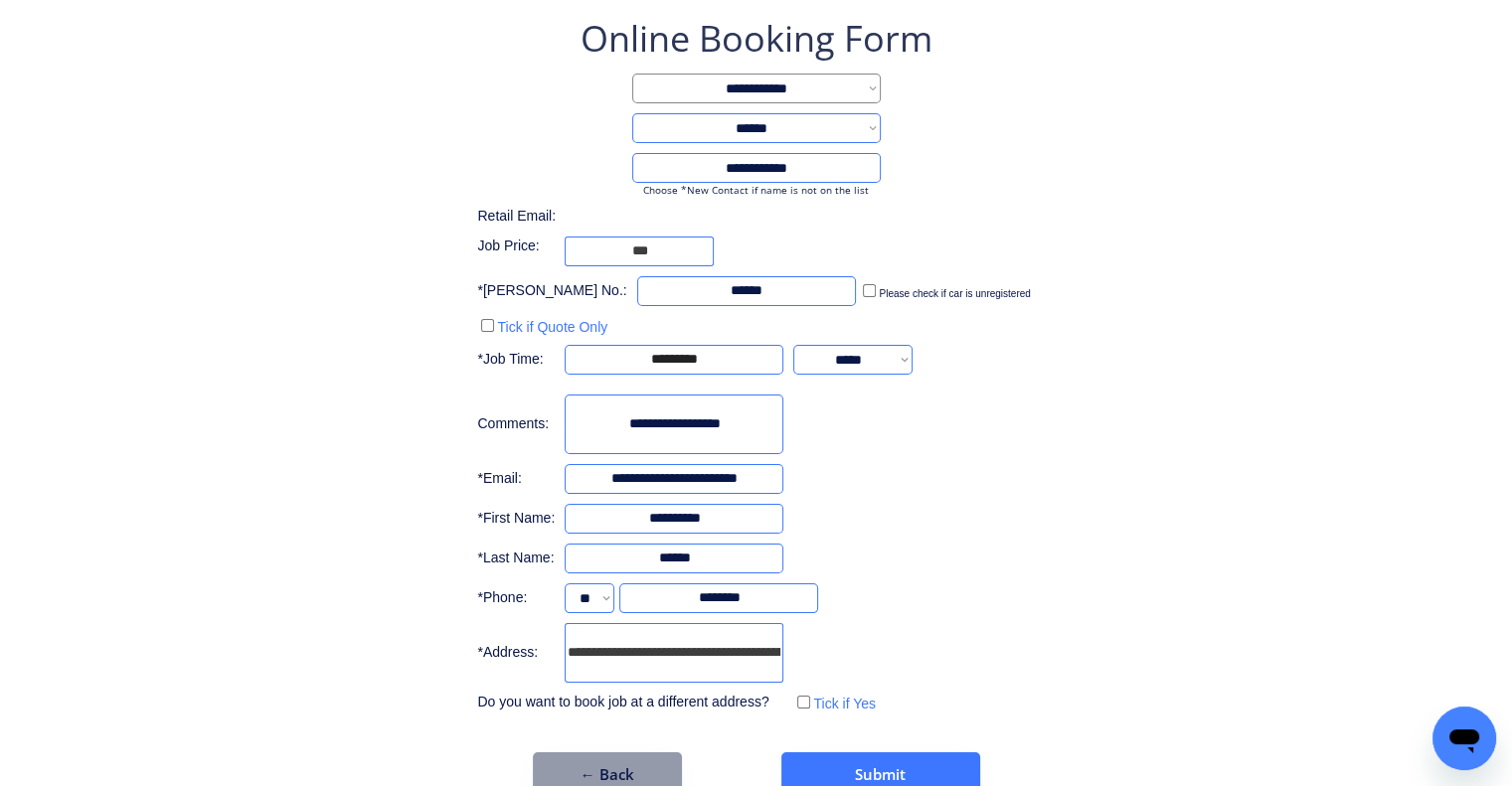 type on "**********" 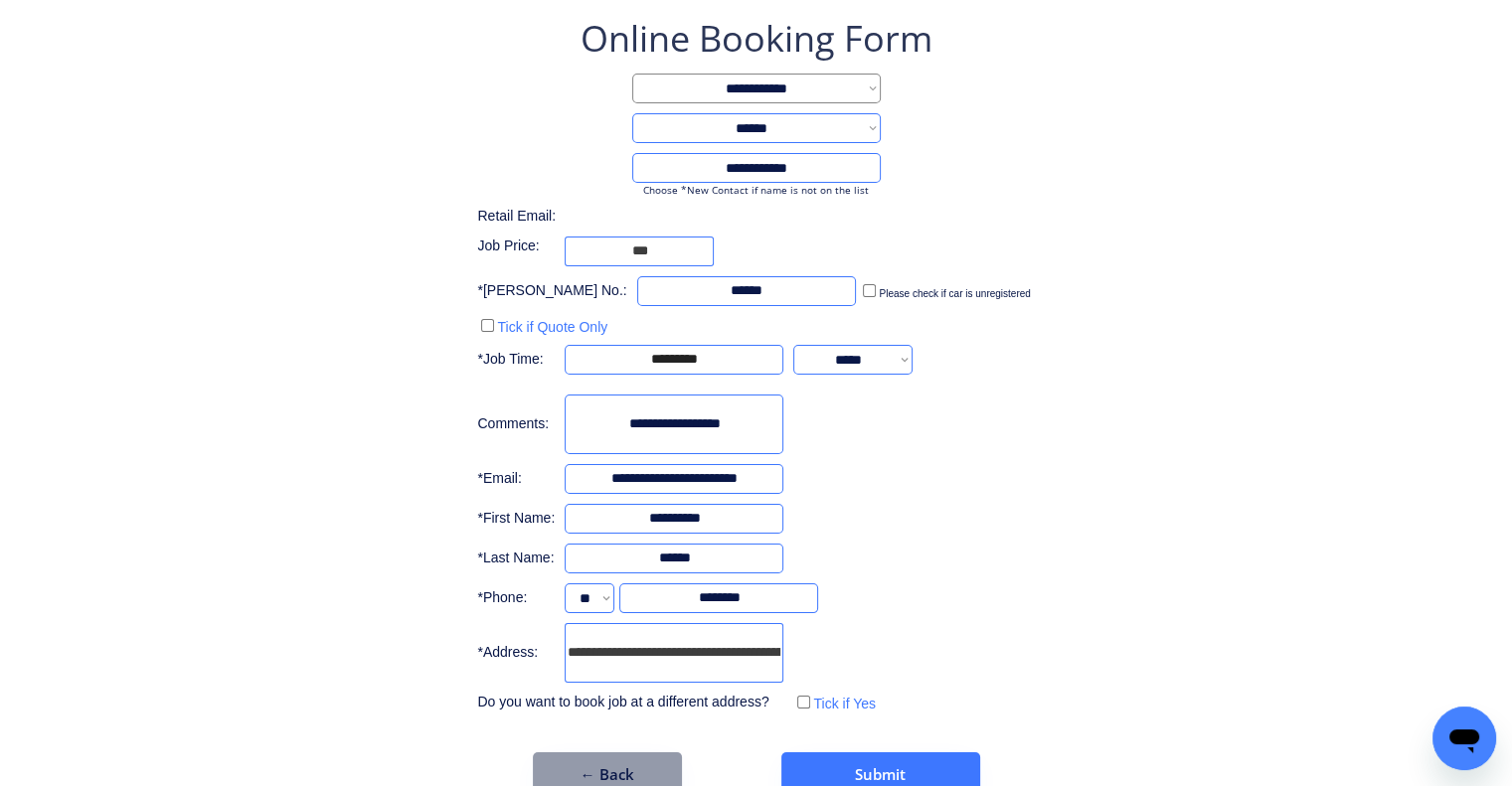 scroll, scrollTop: 135, scrollLeft: 0, axis: vertical 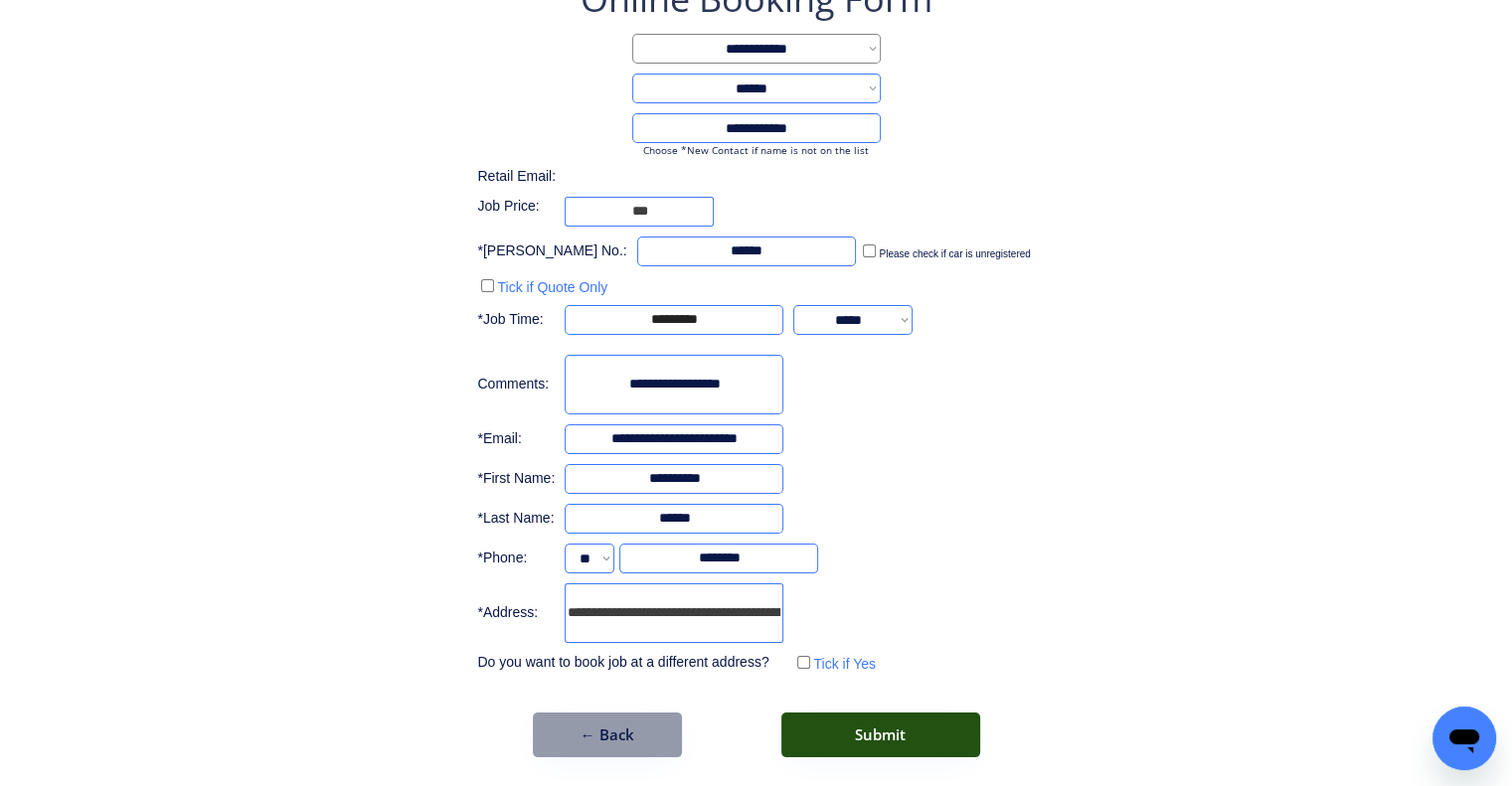 drag, startPoint x: 920, startPoint y: 730, endPoint x: 930, endPoint y: 718, distance: 15.6205 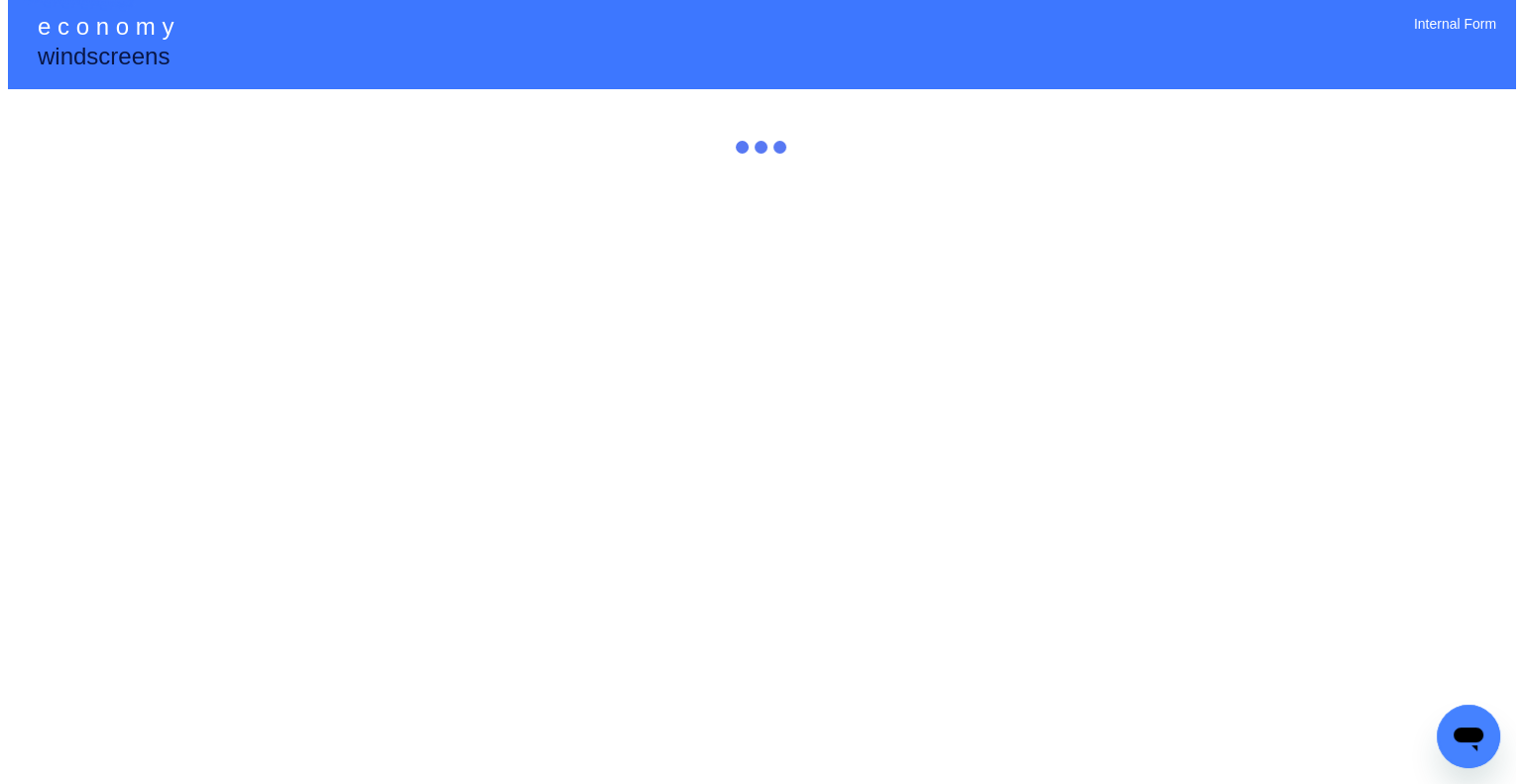 scroll, scrollTop: 0, scrollLeft: 0, axis: both 